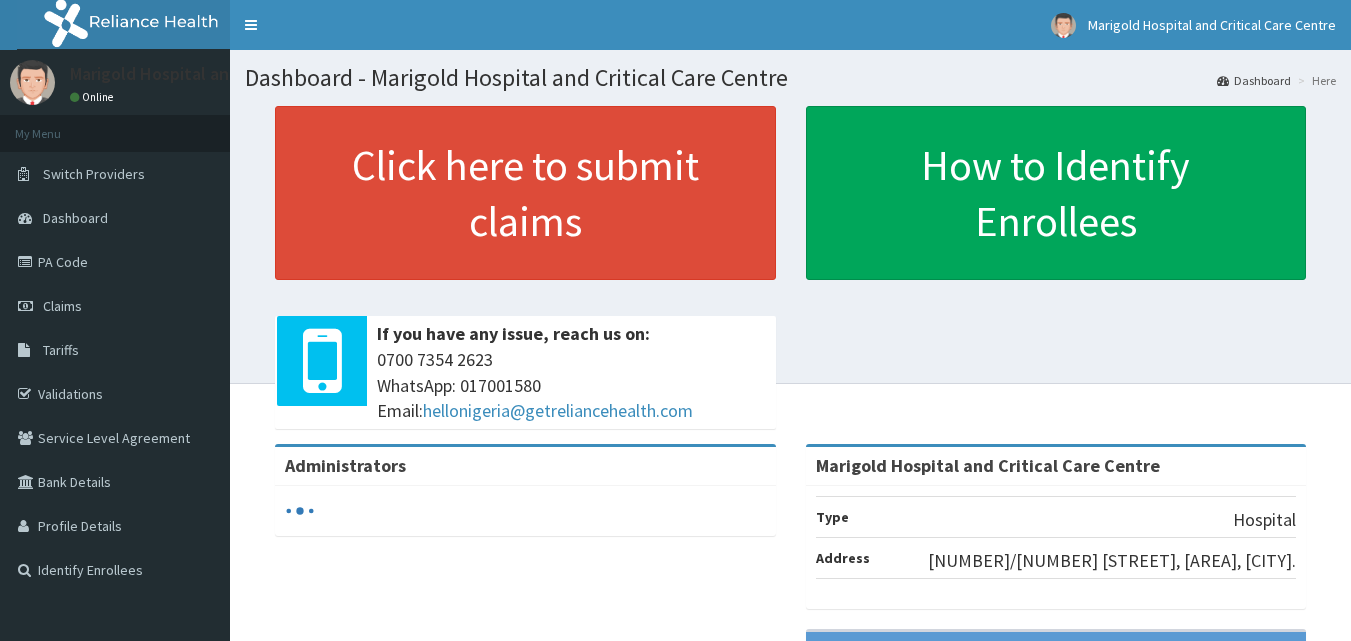 scroll, scrollTop: 0, scrollLeft: 0, axis: both 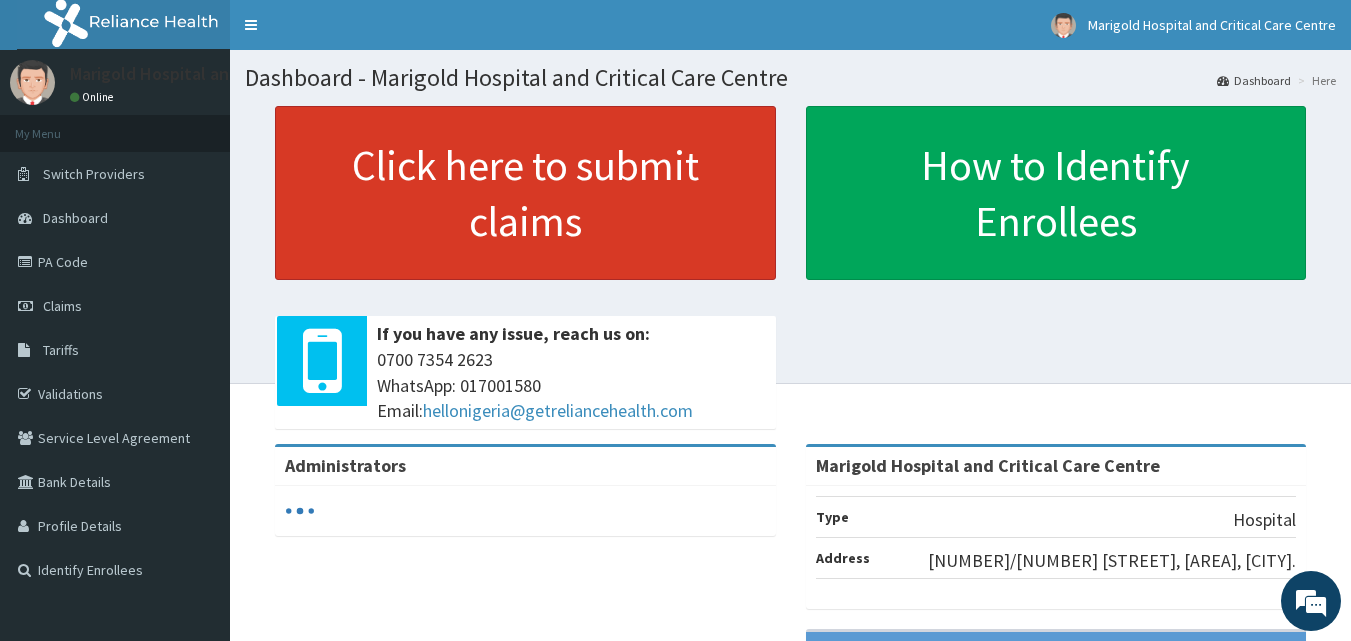 click on "Click here to submit claims" at bounding box center (525, 193) 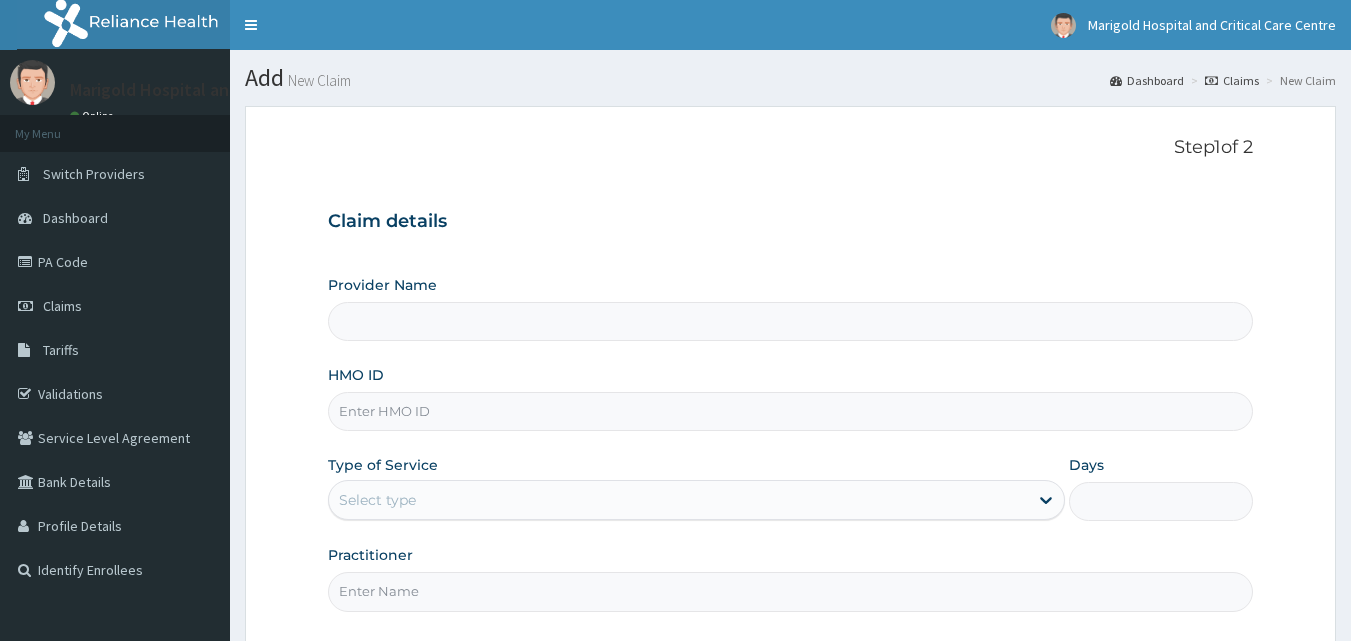 scroll, scrollTop: 0, scrollLeft: 0, axis: both 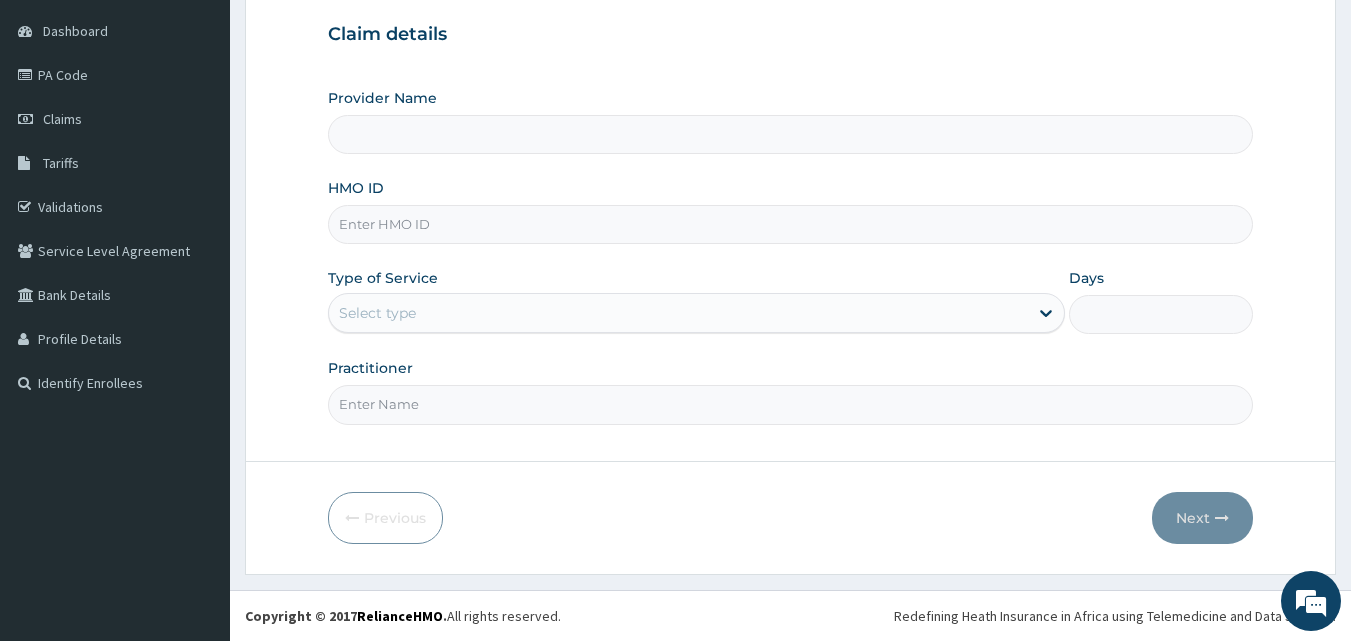type on "Marigold Hospital and Critical Care Centre" 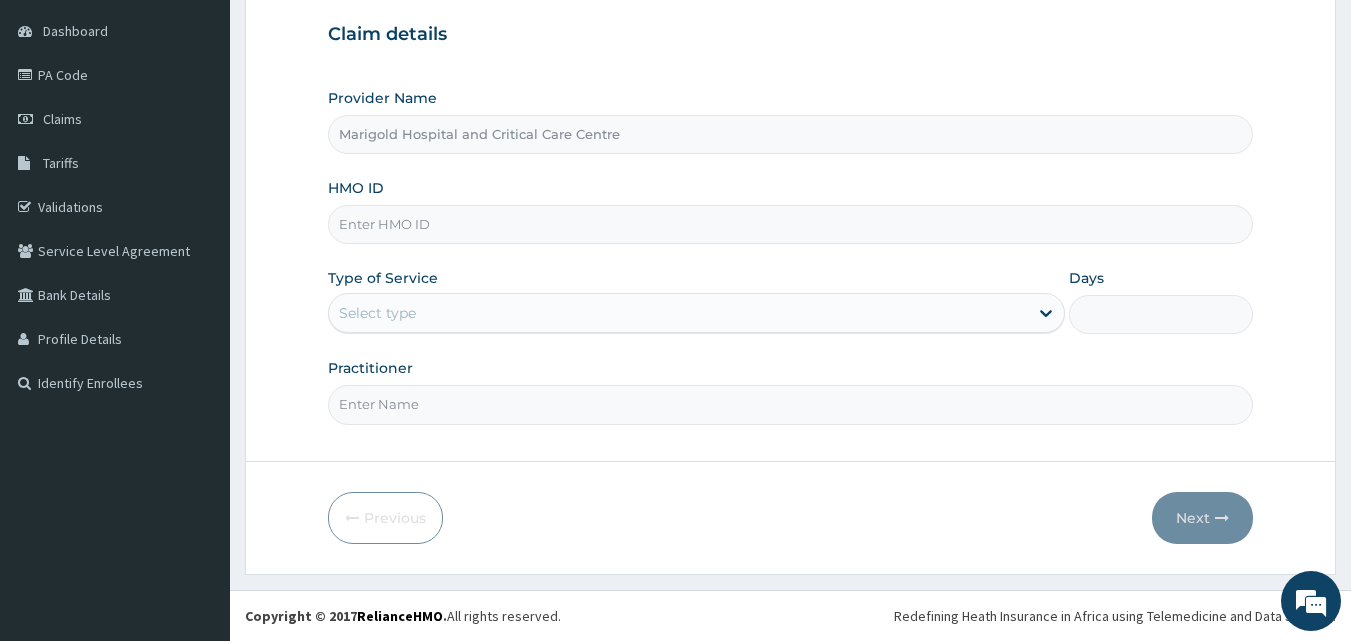 scroll, scrollTop: 0, scrollLeft: 0, axis: both 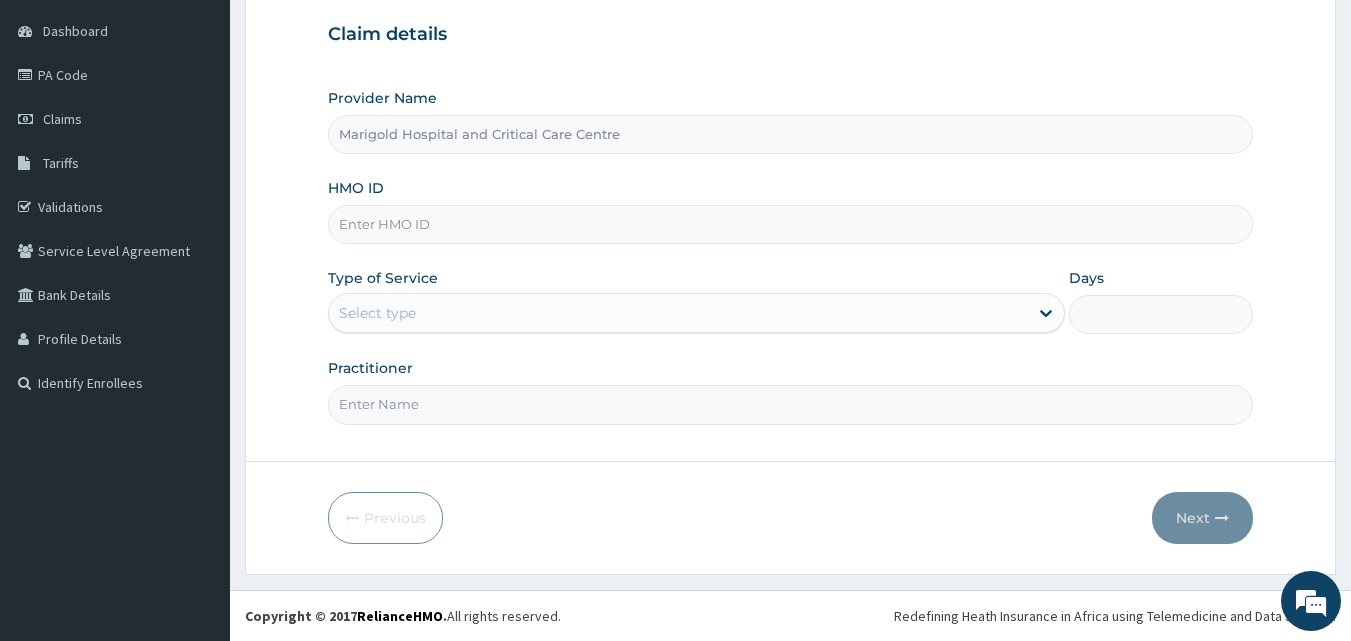 click on "HMO ID" at bounding box center (791, 224) 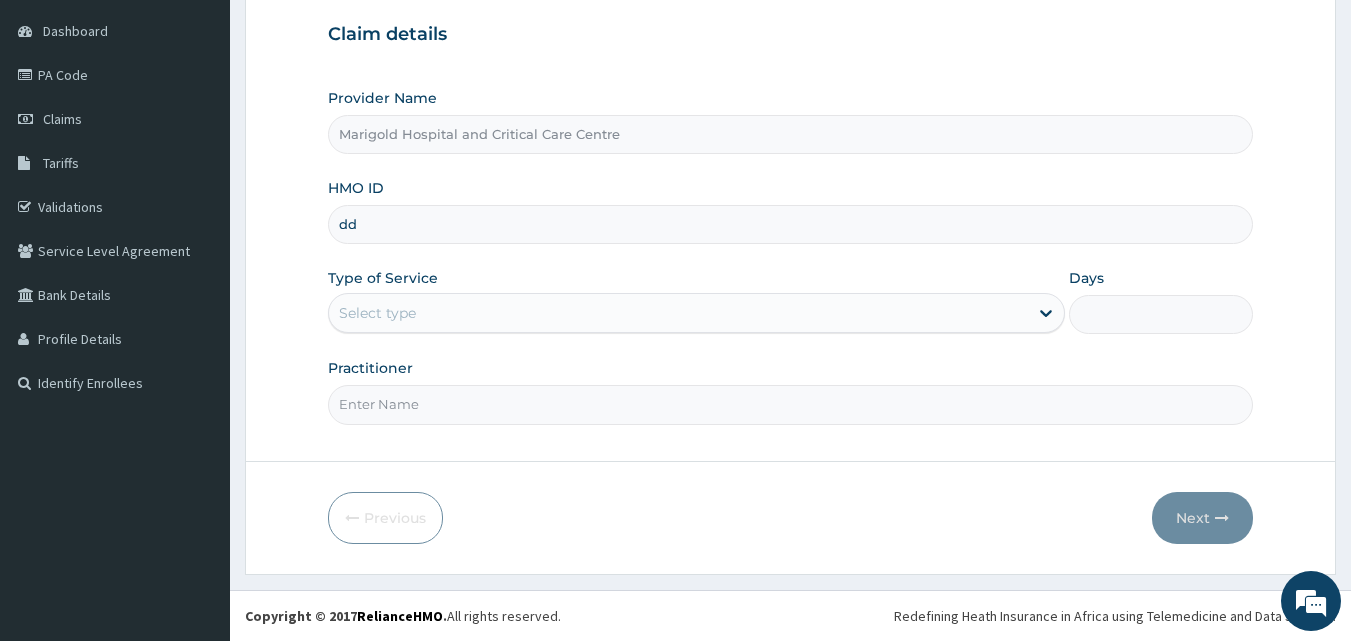 type on "d" 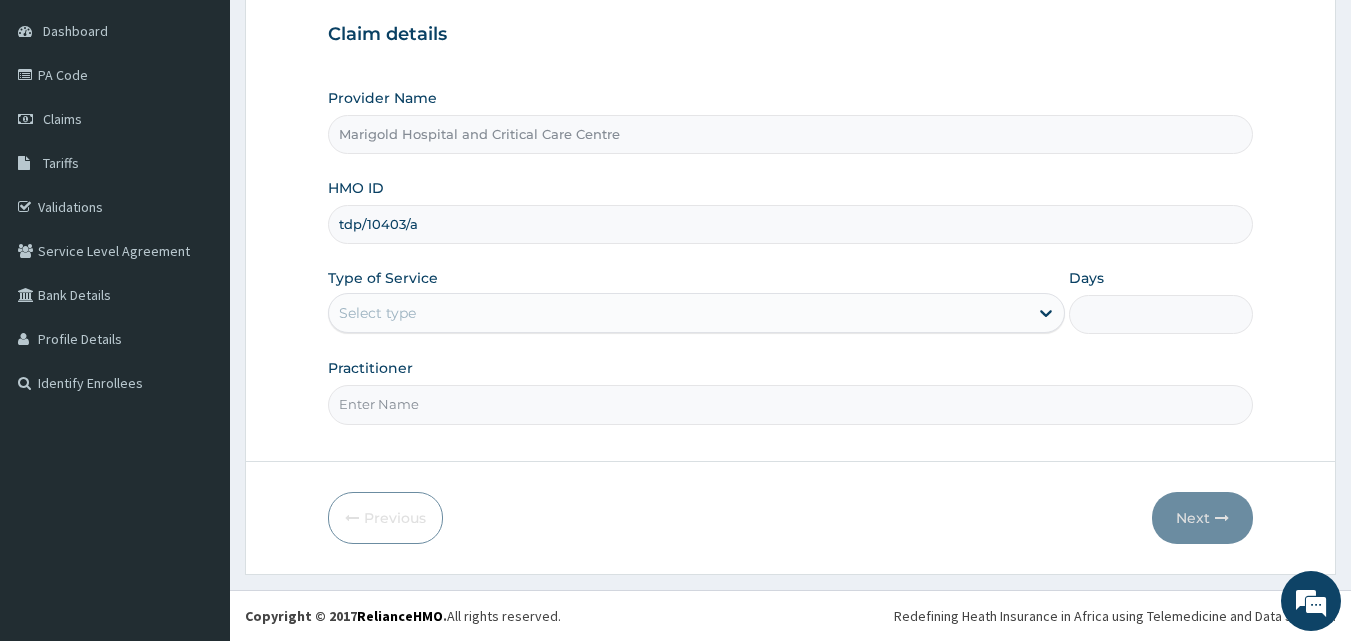 click on "tdp/10403/a" at bounding box center (791, 224) 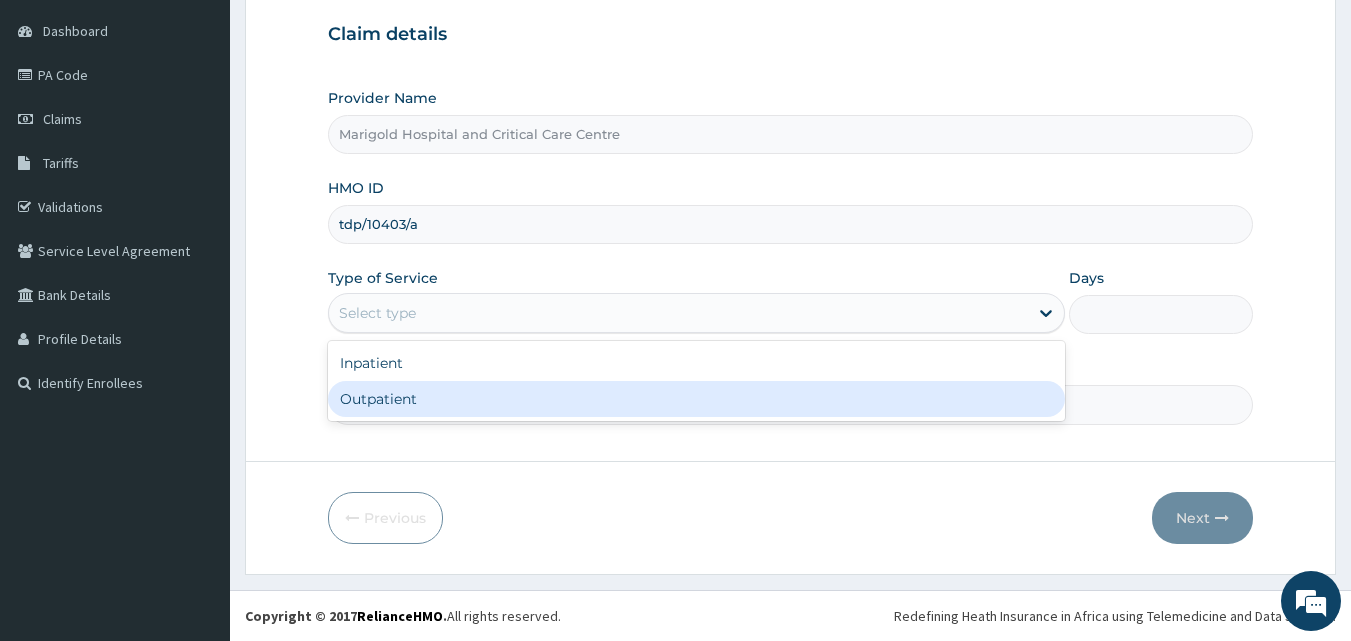 click on "Outpatient" at bounding box center [696, 399] 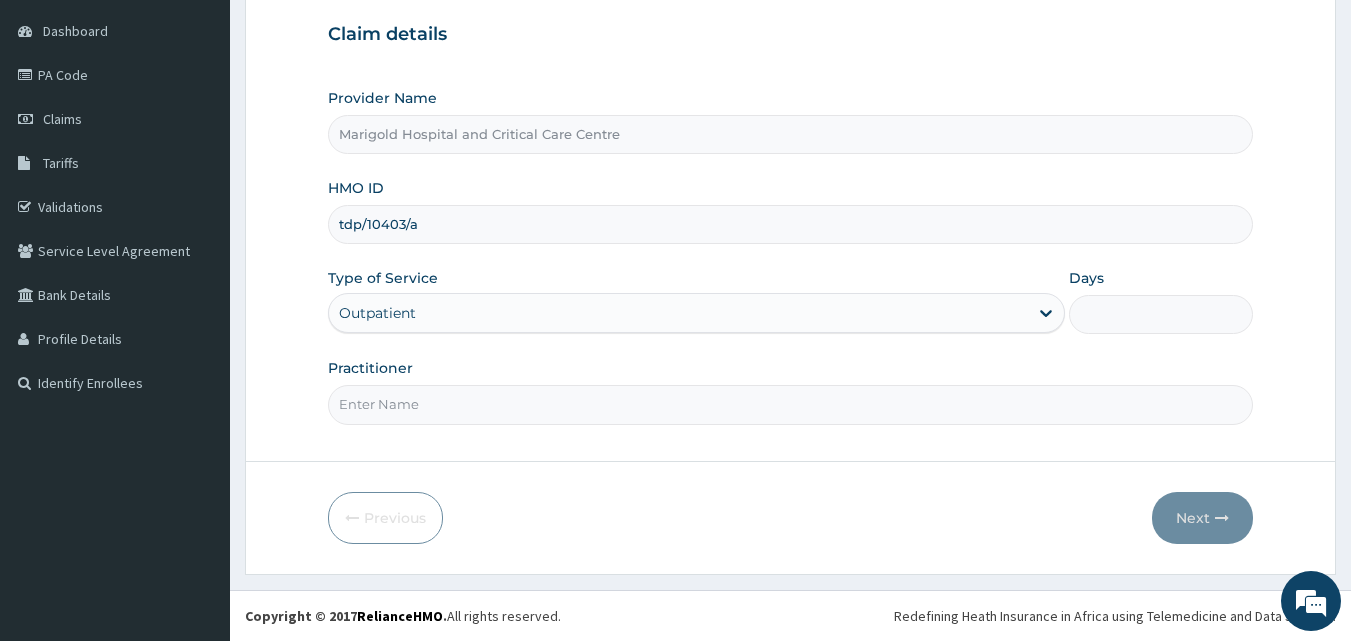 type on "1" 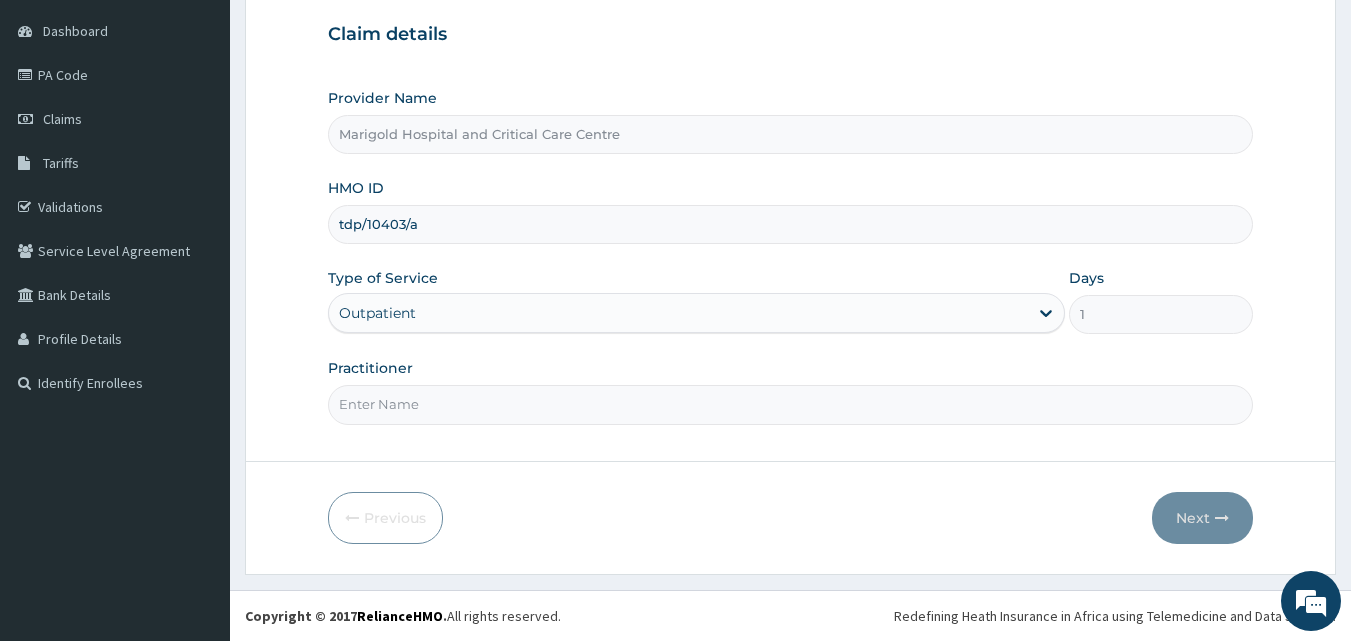 click on "Practitioner" at bounding box center (791, 404) 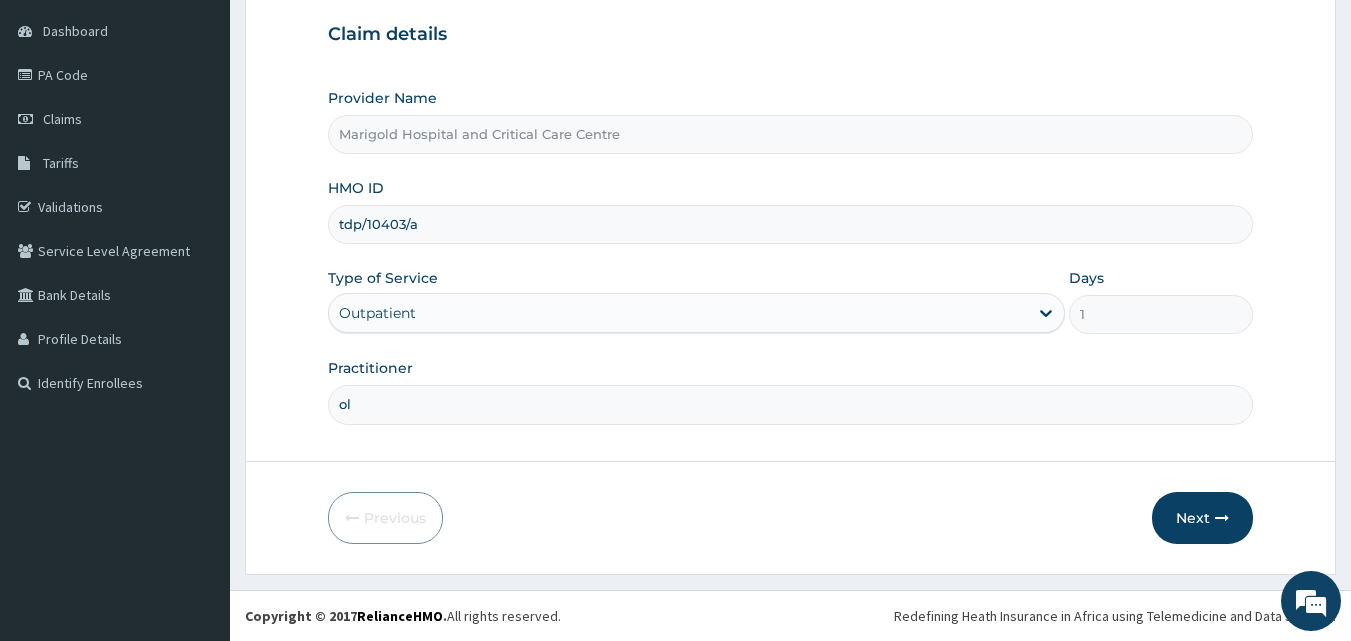 type on "Oladimeji, A" 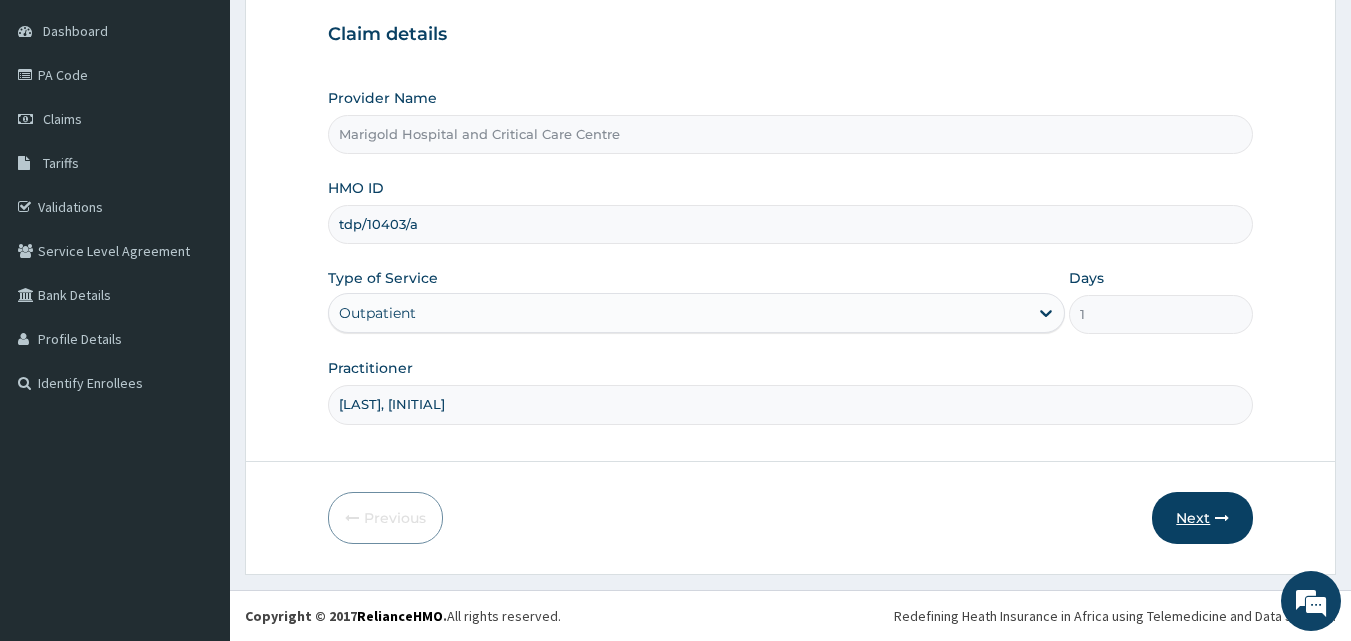 click on "Next" at bounding box center [1202, 518] 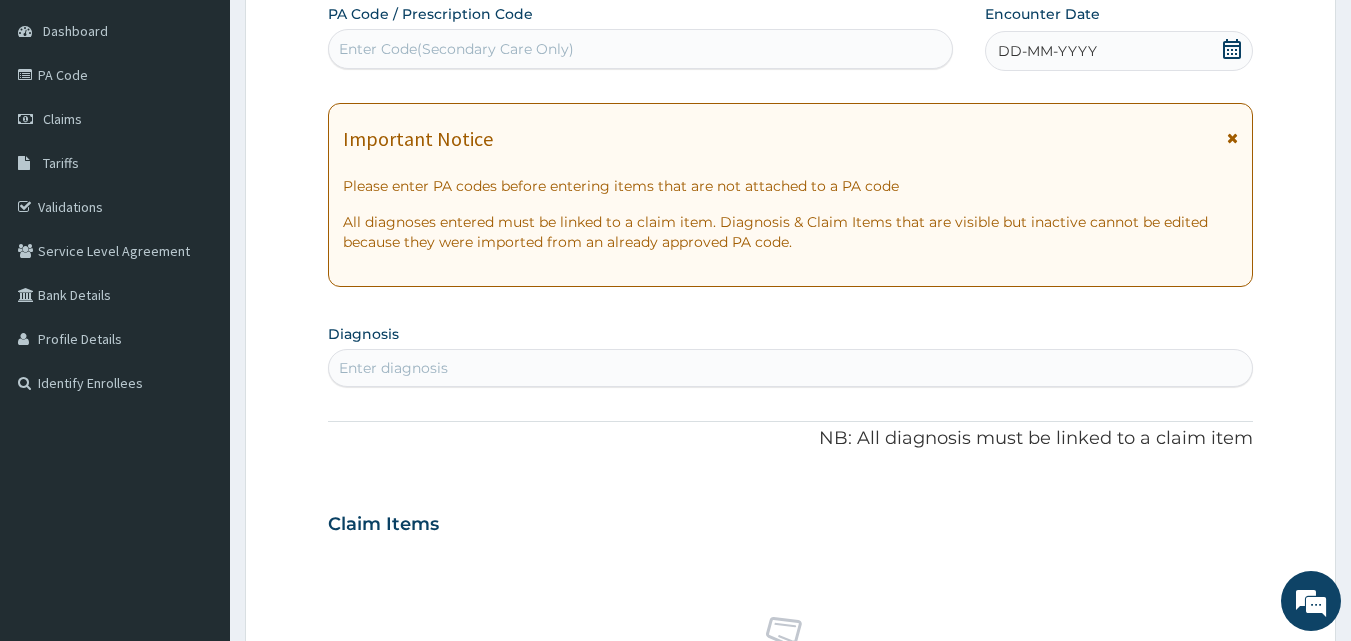 click on "Enter Code(Secondary Care Only)" at bounding box center [456, 49] 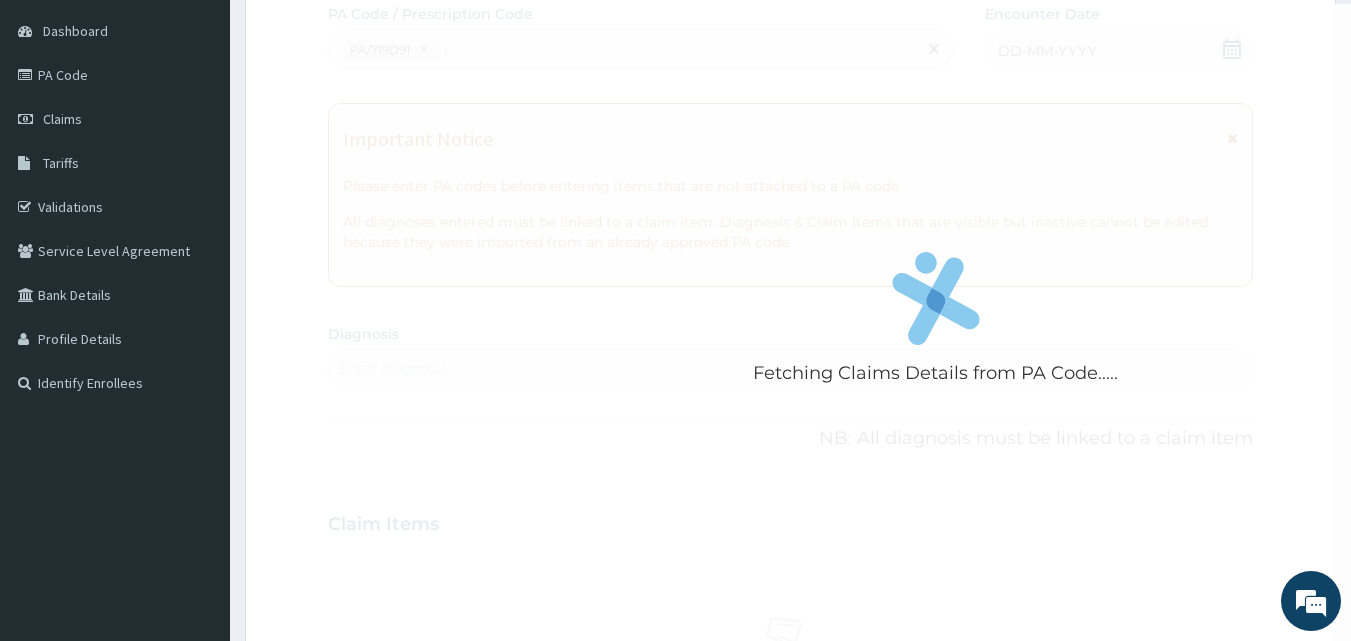 type 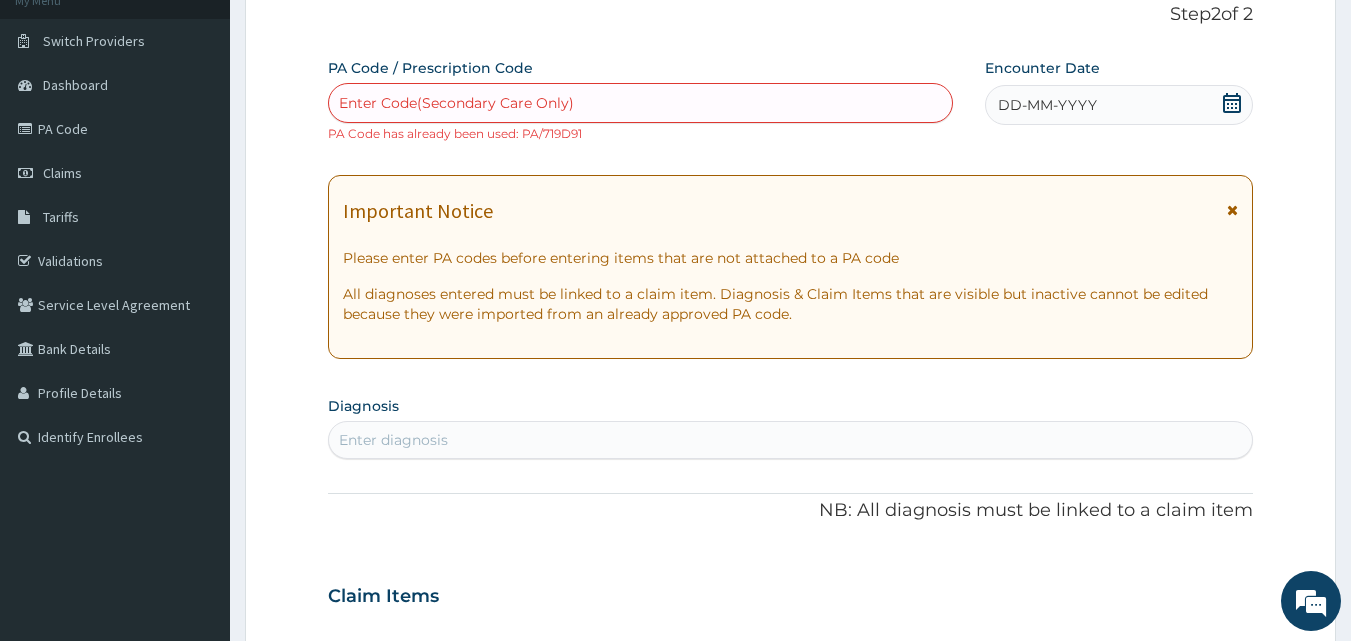 scroll, scrollTop: 87, scrollLeft: 0, axis: vertical 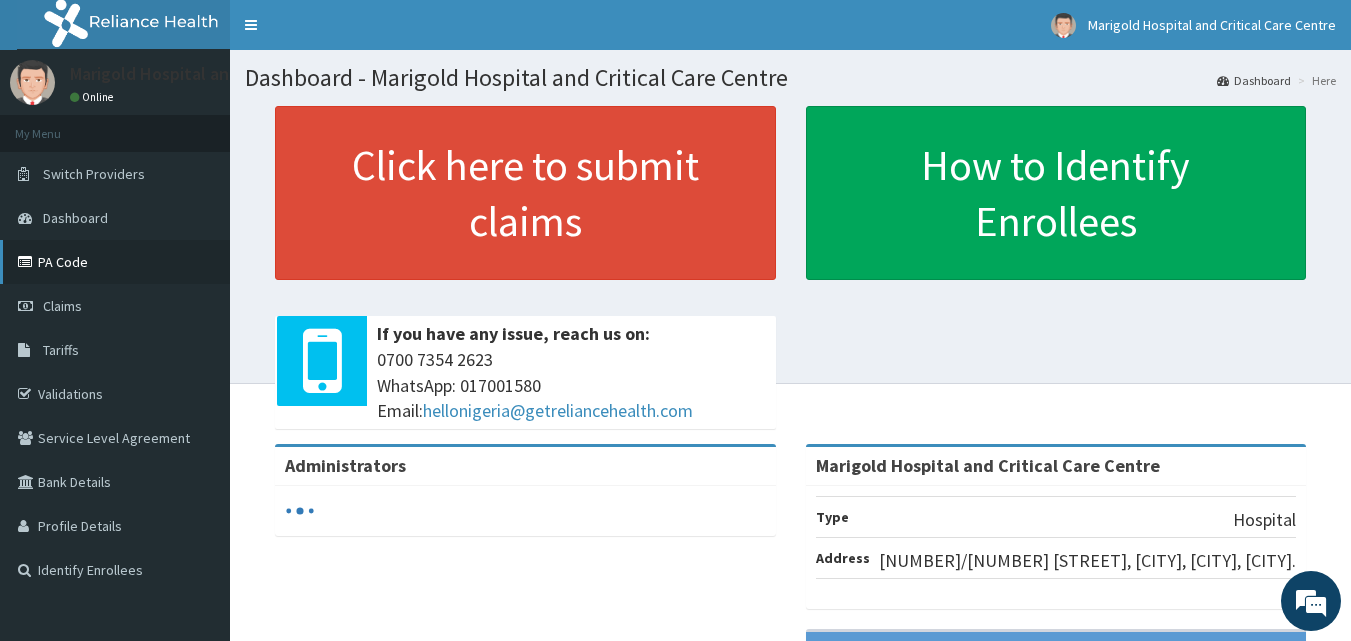 click on "PA Code" at bounding box center [115, 262] 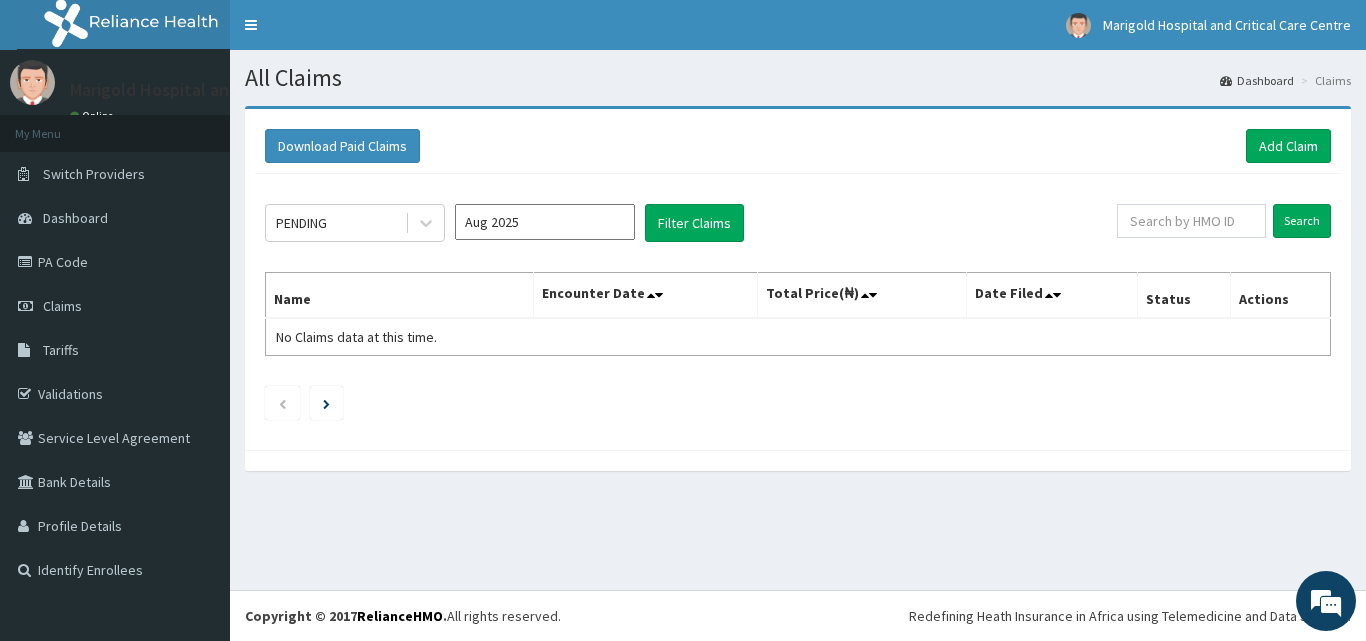scroll, scrollTop: 0, scrollLeft: 0, axis: both 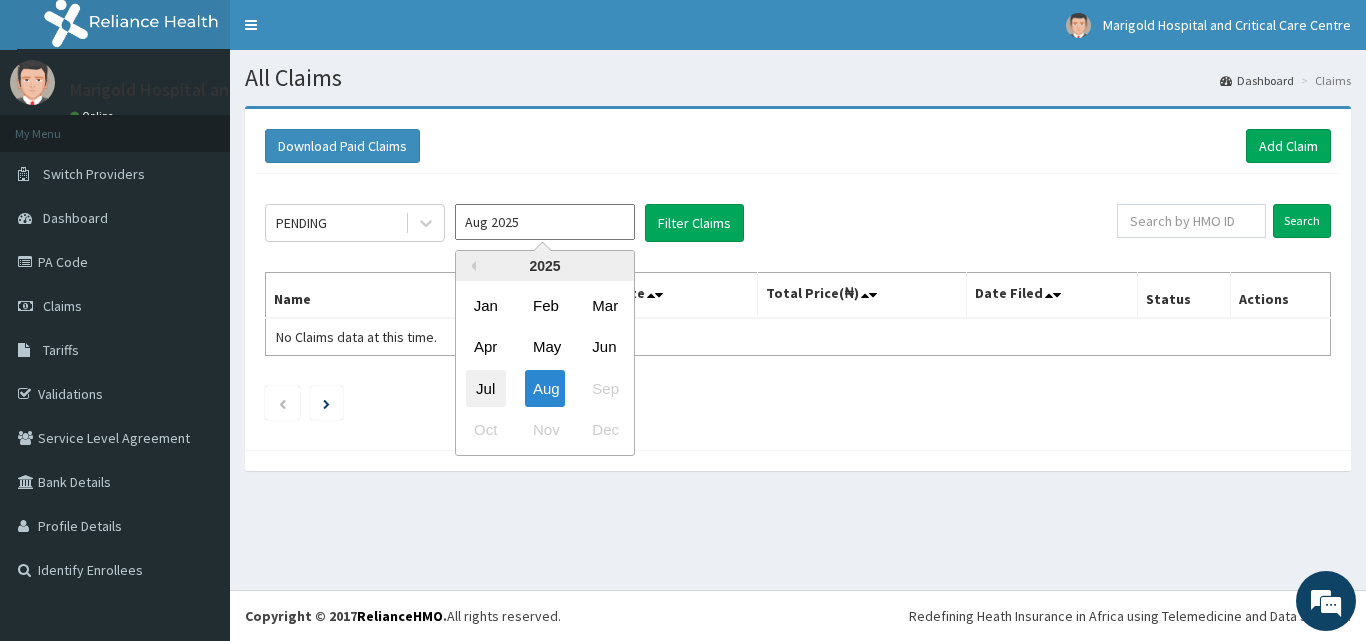 click on "Jul" at bounding box center (486, 388) 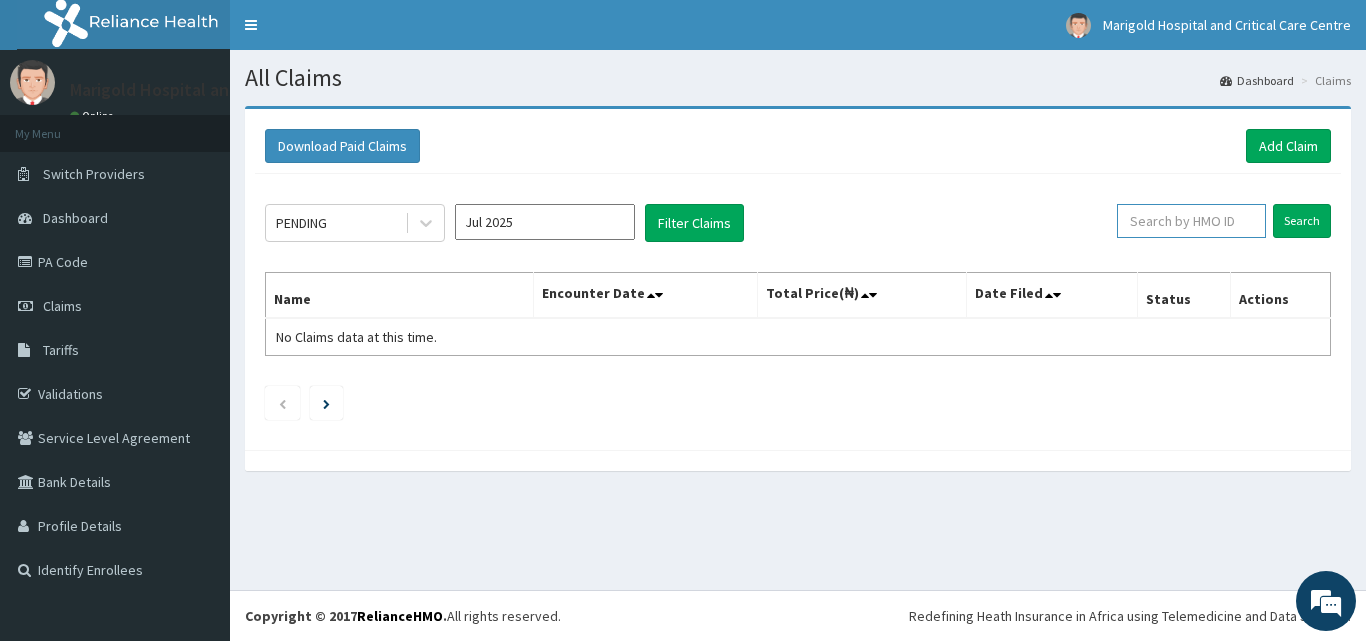 click at bounding box center [1191, 221] 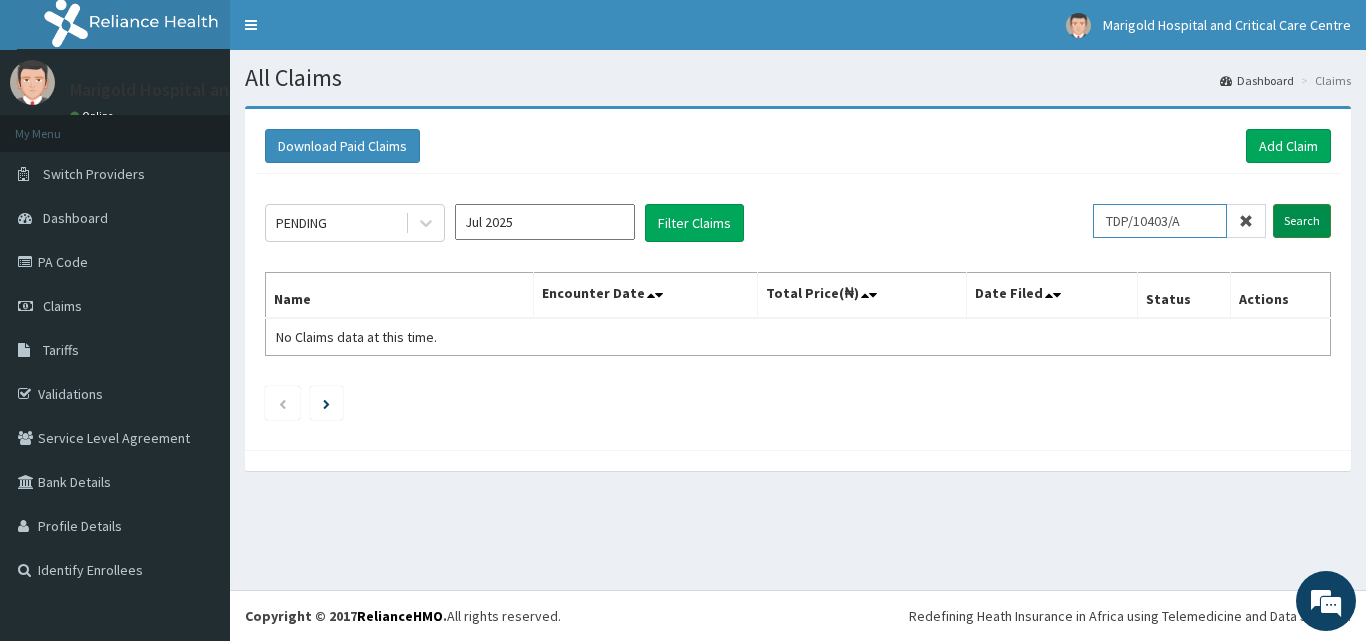 type on "TDP/10403/A" 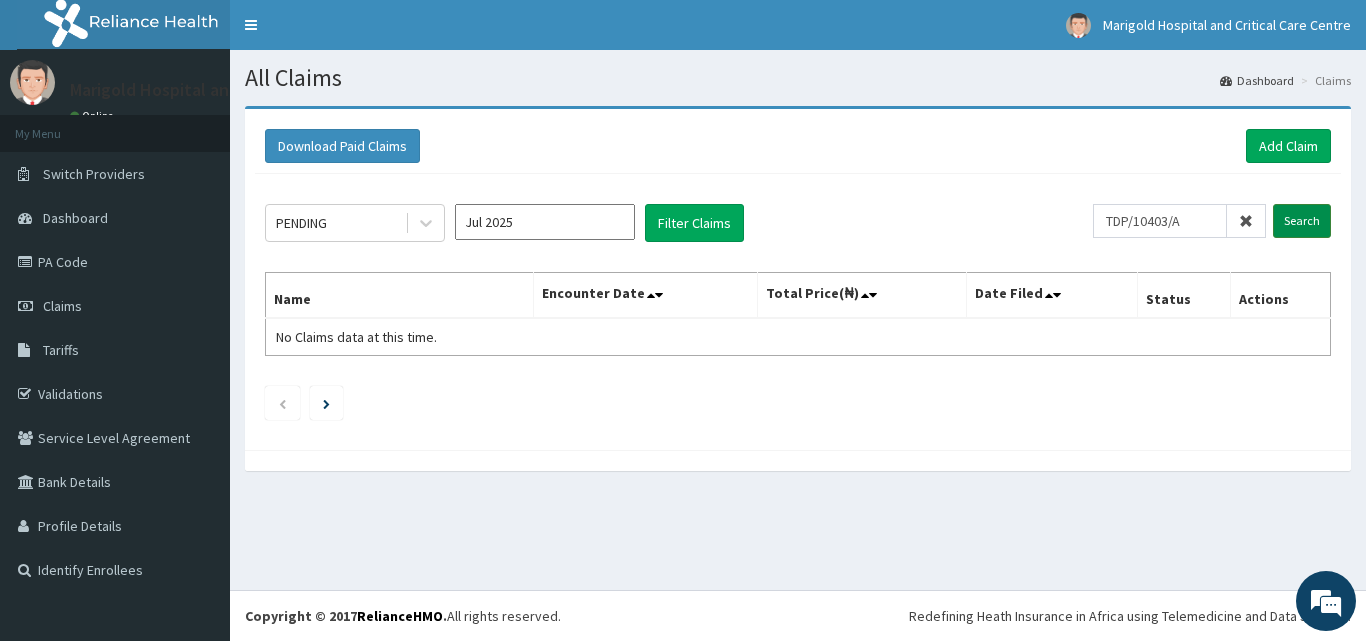 click on "Search" at bounding box center [1302, 221] 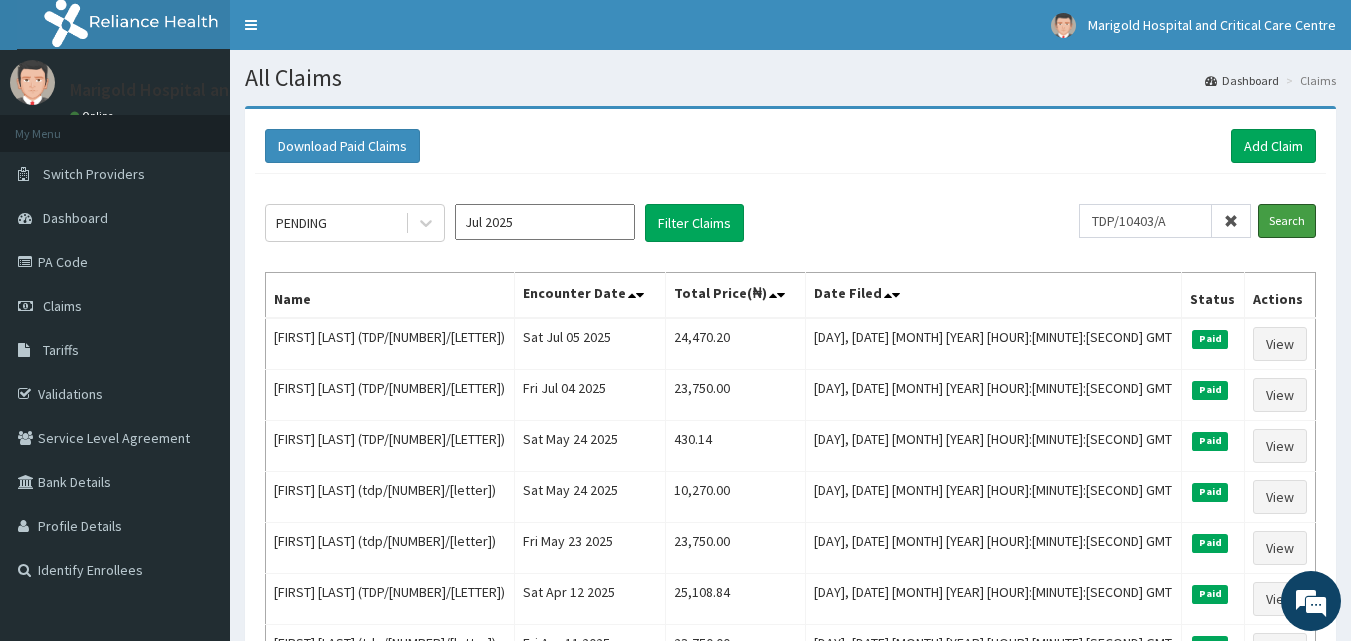 scroll, scrollTop: 0, scrollLeft: 0, axis: both 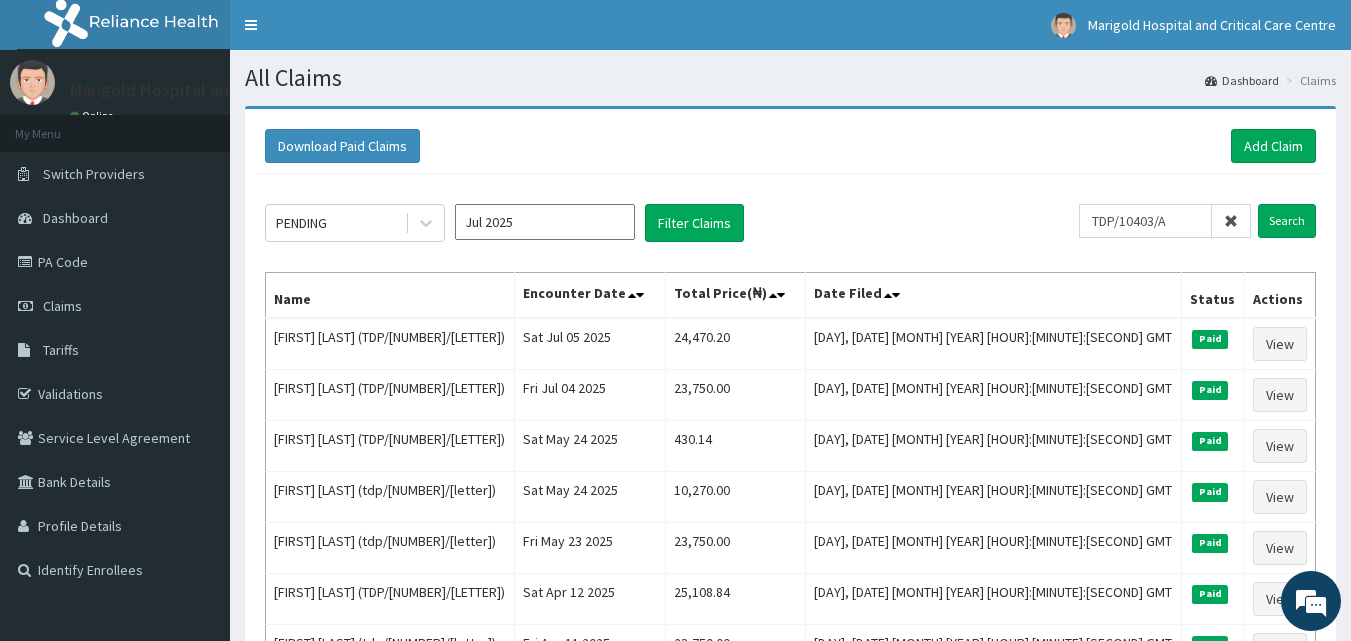 click on "Download Paid Claims Add Claim × Note you can only download claims within a maximum of 1 year and the dates will auto-adjust when you select range that is greater than 1 year From 04-05-2025 To 04-08-2025 Close Download PENDING Jul 2025 Filter Claims TDP/10403/A Search Name Encounter Date Total Price(₦) Date Filed Status Actions Oluwapelumi Lasisi (TDP/10403/A) Sat Jul 05 2025 24,470.20 Thu, 31 Jul 2025 12:14:22 GMT Paid View Oluwapelumi Lasisi (TDP/10403/A) Fri Jul 04 2025 23,750.00 Thu, 31 Jul 2025 12:11:56 GMT Paid View Oluwapelumi Lasisi (TDP/10403/A) Sat May 24 2025 430.14 Mon, 23 Jun 2025 15:22:46 GMT Paid View Oluwapelumi Lasisi (tdp/10403/a) Sat May 24 2025 10,270.00 Tue, 10 Jun 2025 12:12:36 GMT Paid View Oluwapelumi Lasisi (tdp/10403/a) Fri May 23 2025 23,750.00 Thu, 29 May 2025 15:31:45 GMT Paid View Oluwapelumi Lasisi (TDP/10403/A) Sat Apr 12 2025 25,108.84 Thu, 24 Apr 2025 15:03:04 GMT Paid View Oluwapelumi Lasisi (tdp/10403/a) Fri Apr 11 2025 23,750.00 Thu, 24 Apr 2025 15:01:19 GMT Paid View" at bounding box center [790, 541] 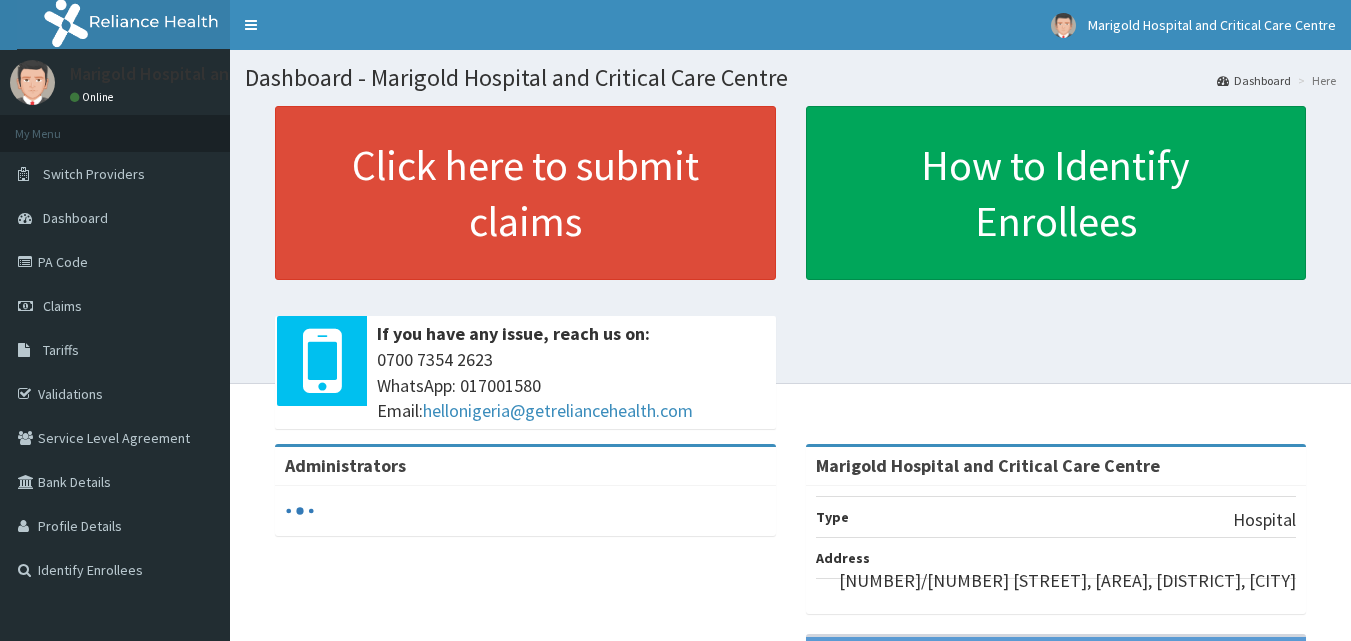 scroll, scrollTop: 0, scrollLeft: 0, axis: both 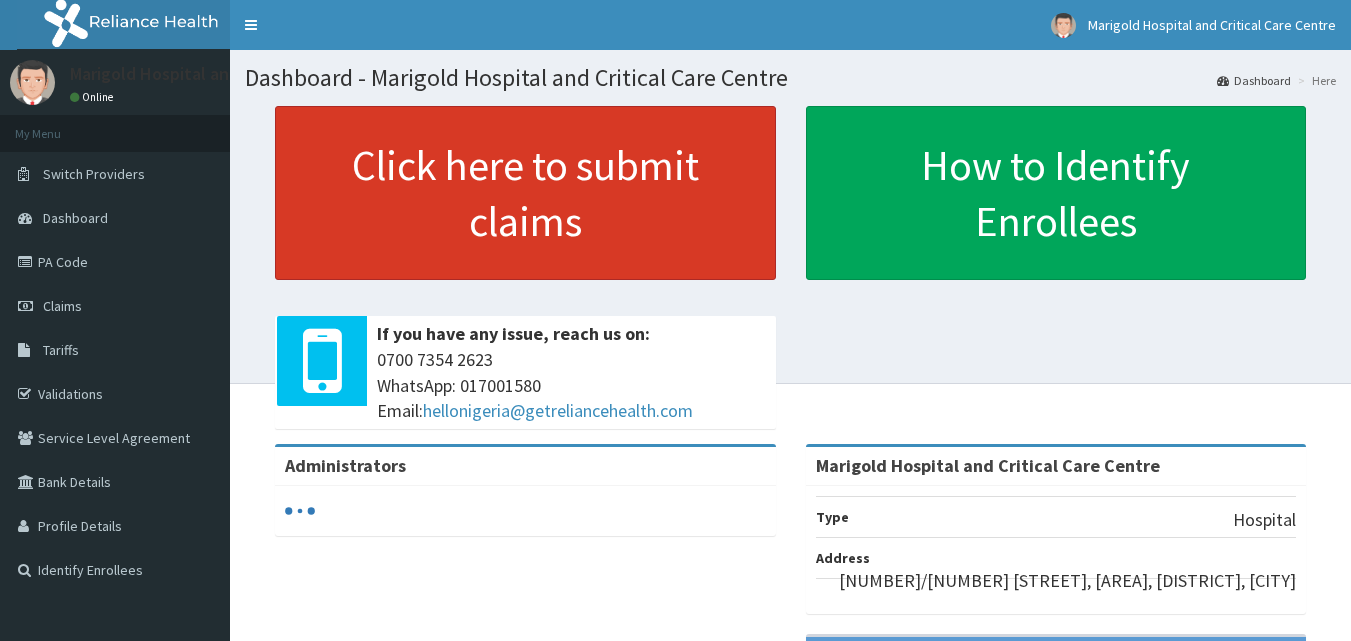 click on "Click here to submit claims" at bounding box center (525, 193) 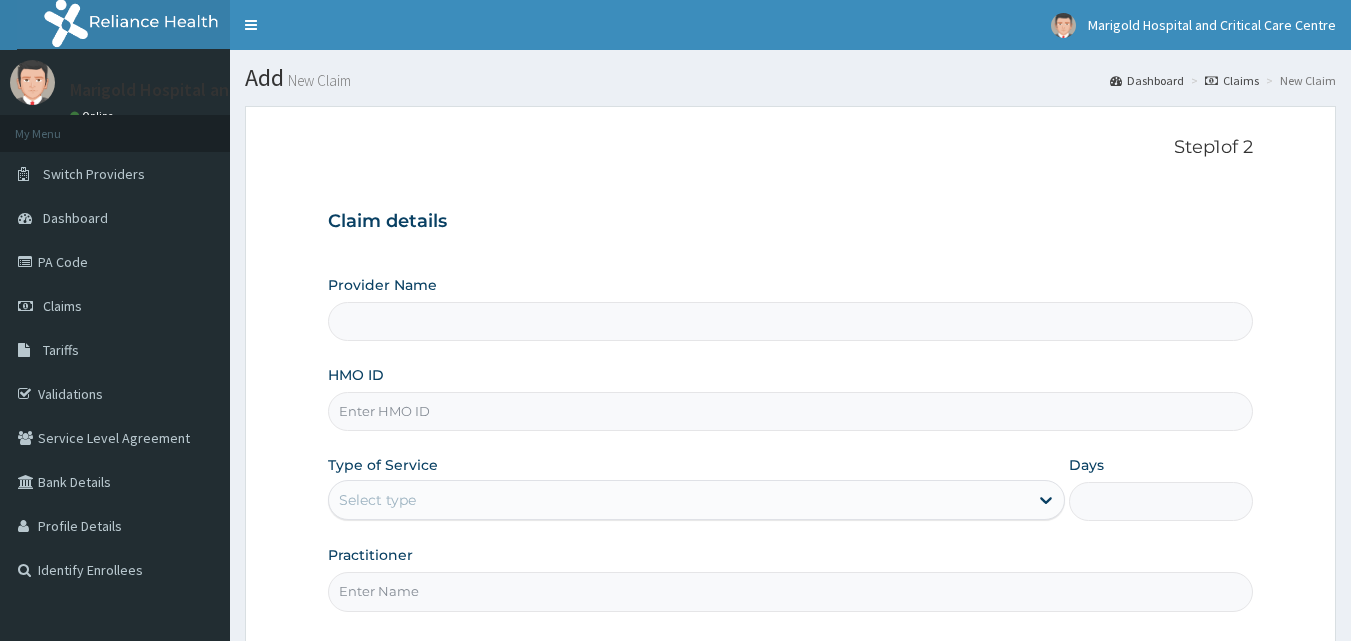 scroll, scrollTop: 0, scrollLeft: 0, axis: both 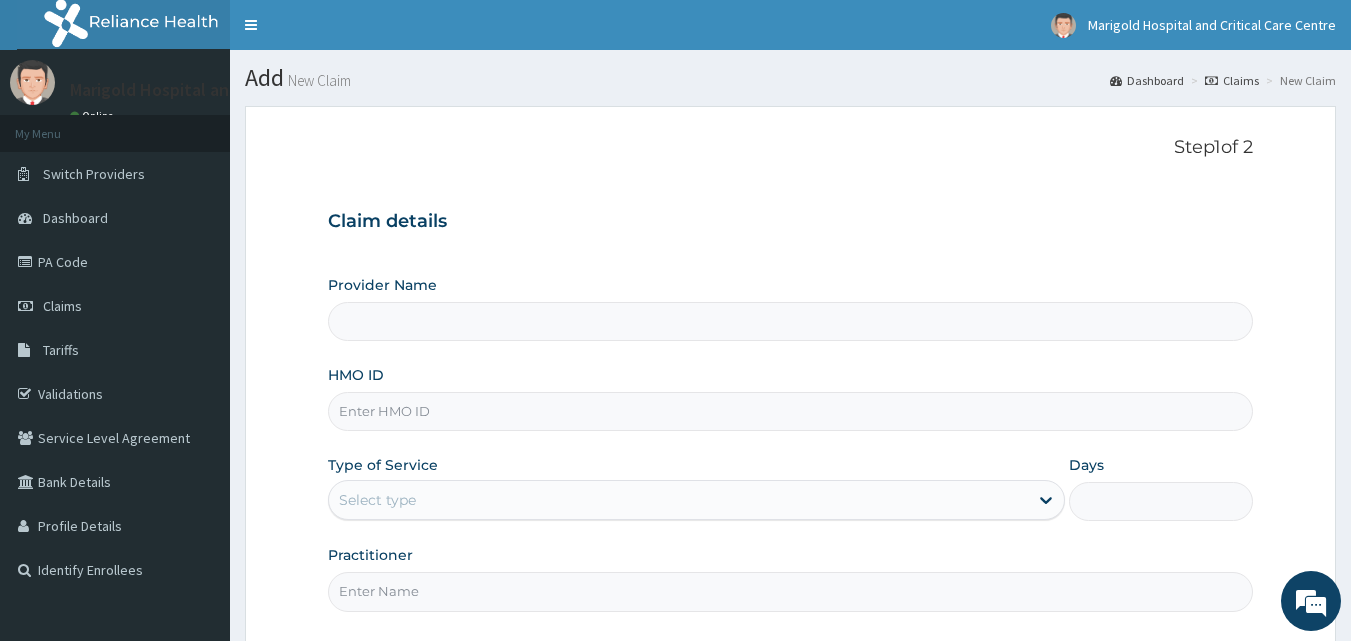 click on "HMO ID" at bounding box center (791, 411) 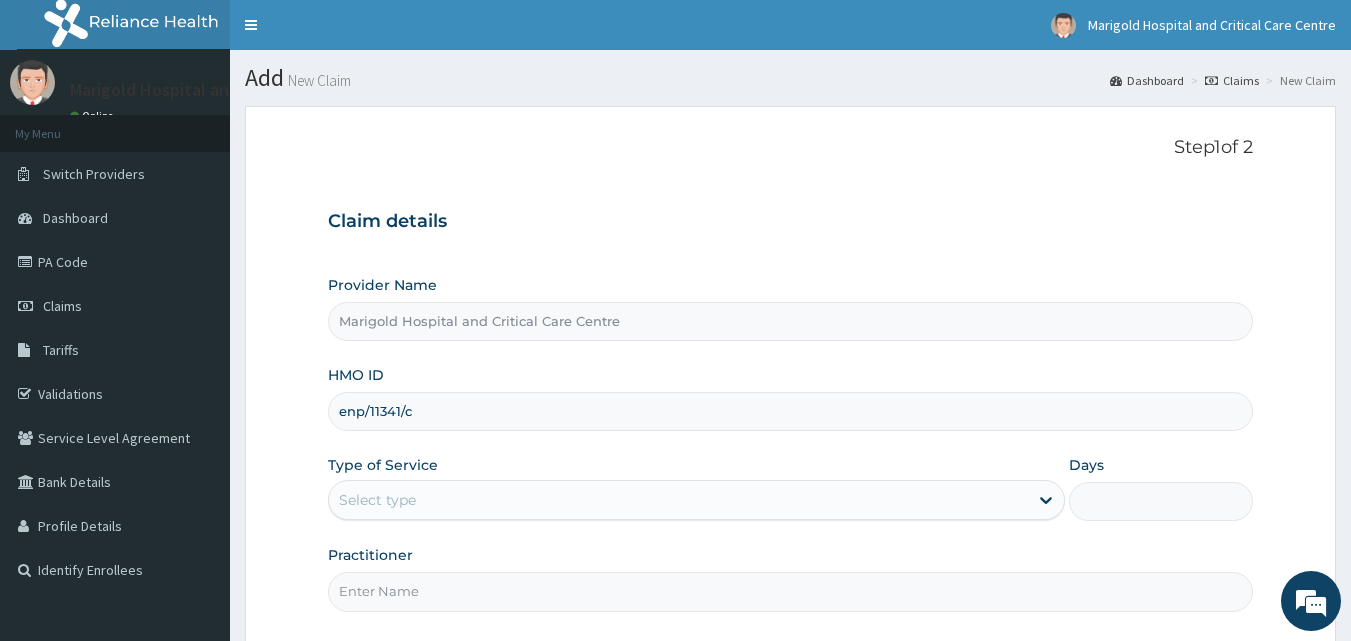 click on "enp/11341/c" at bounding box center [791, 411] 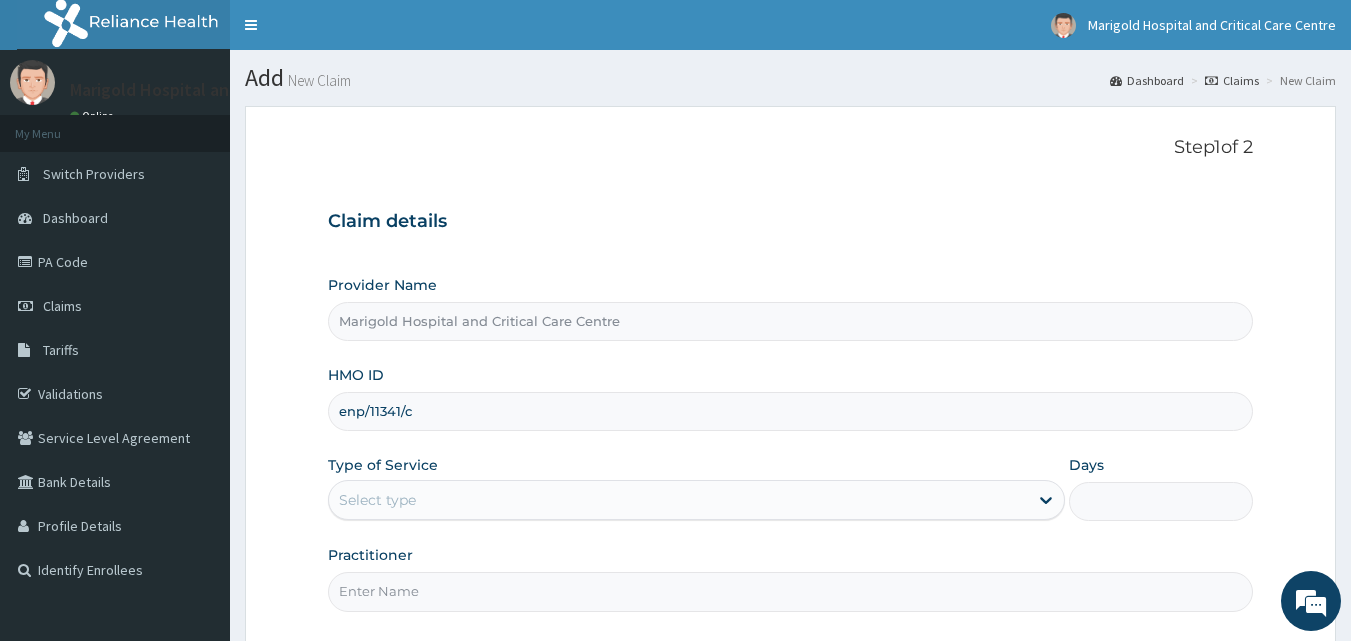 click on "enp/11341/c" at bounding box center (791, 411) 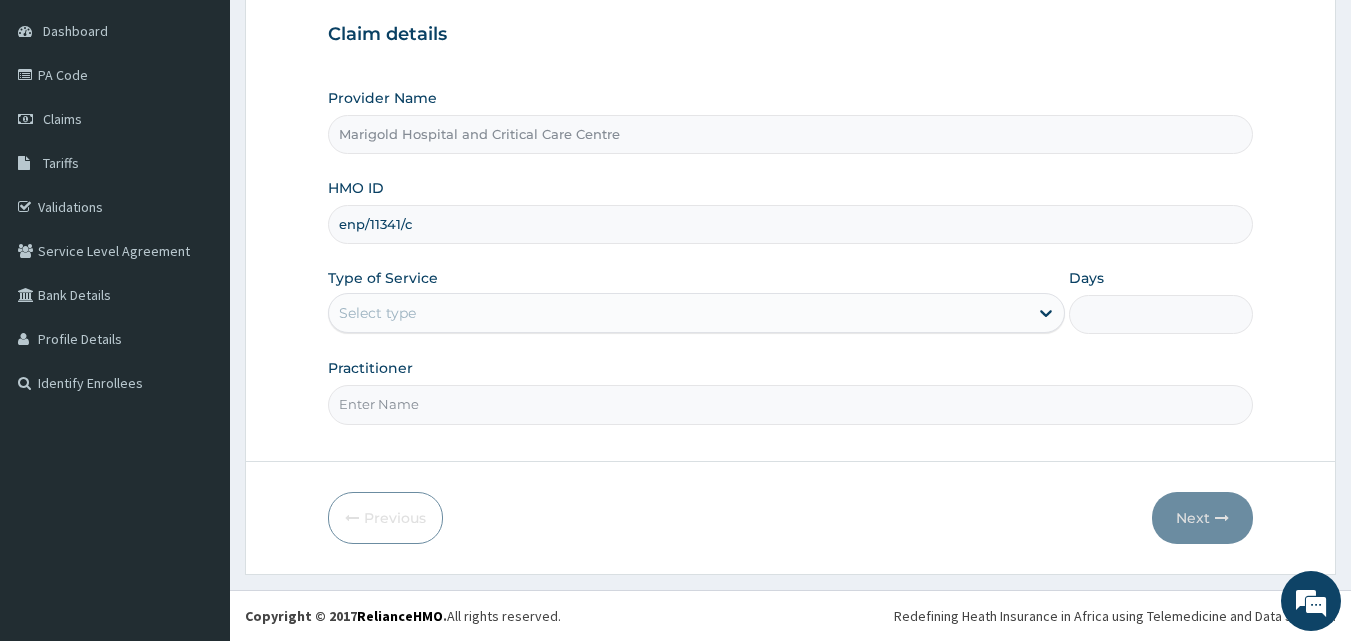 scroll, scrollTop: 0, scrollLeft: 0, axis: both 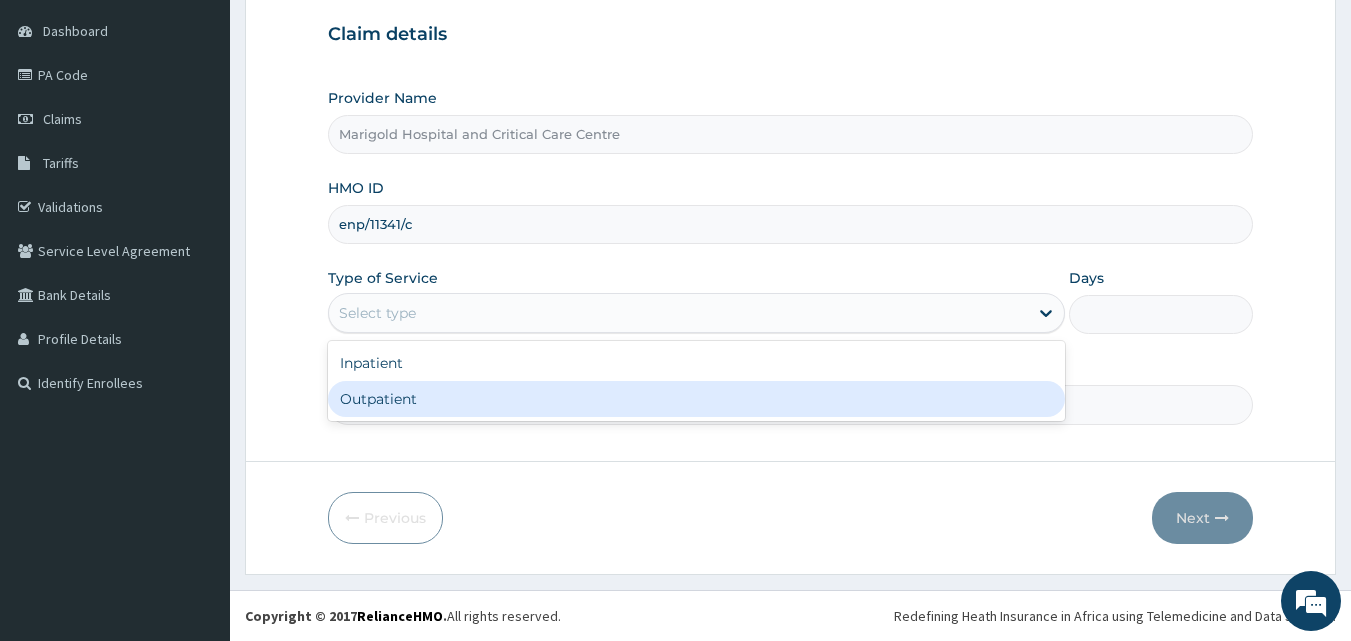click on "Outpatient" at bounding box center (696, 399) 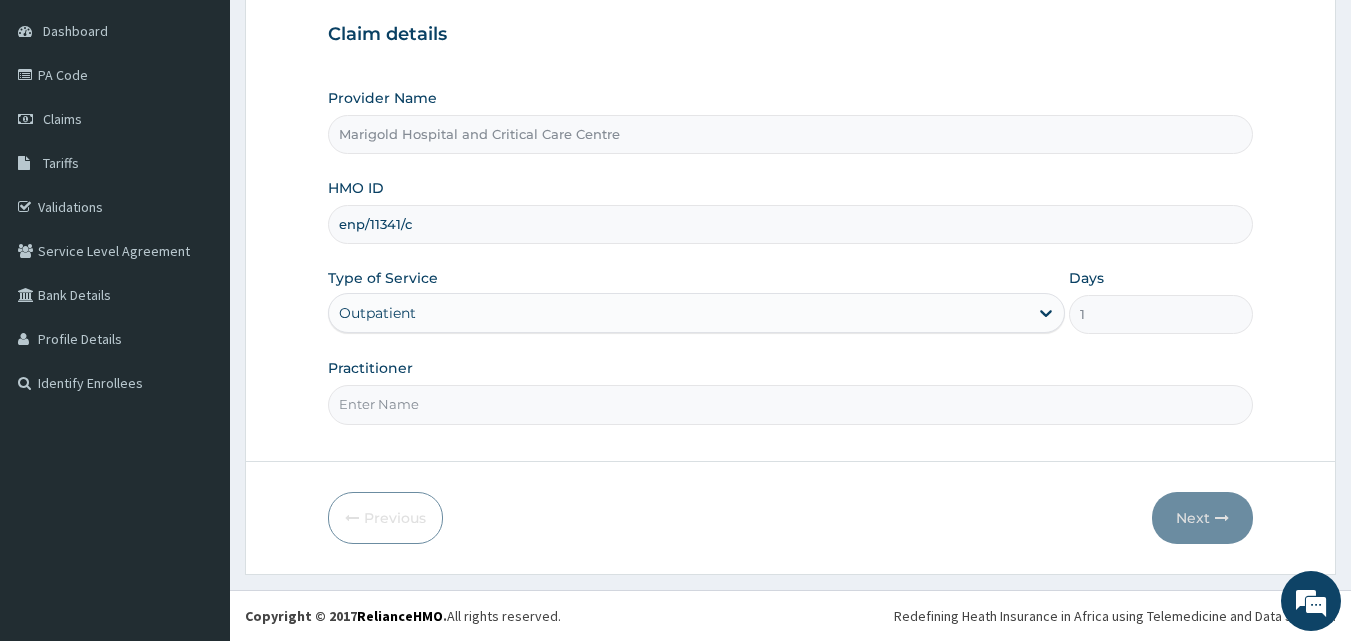 click on "Practitioner" at bounding box center (791, 404) 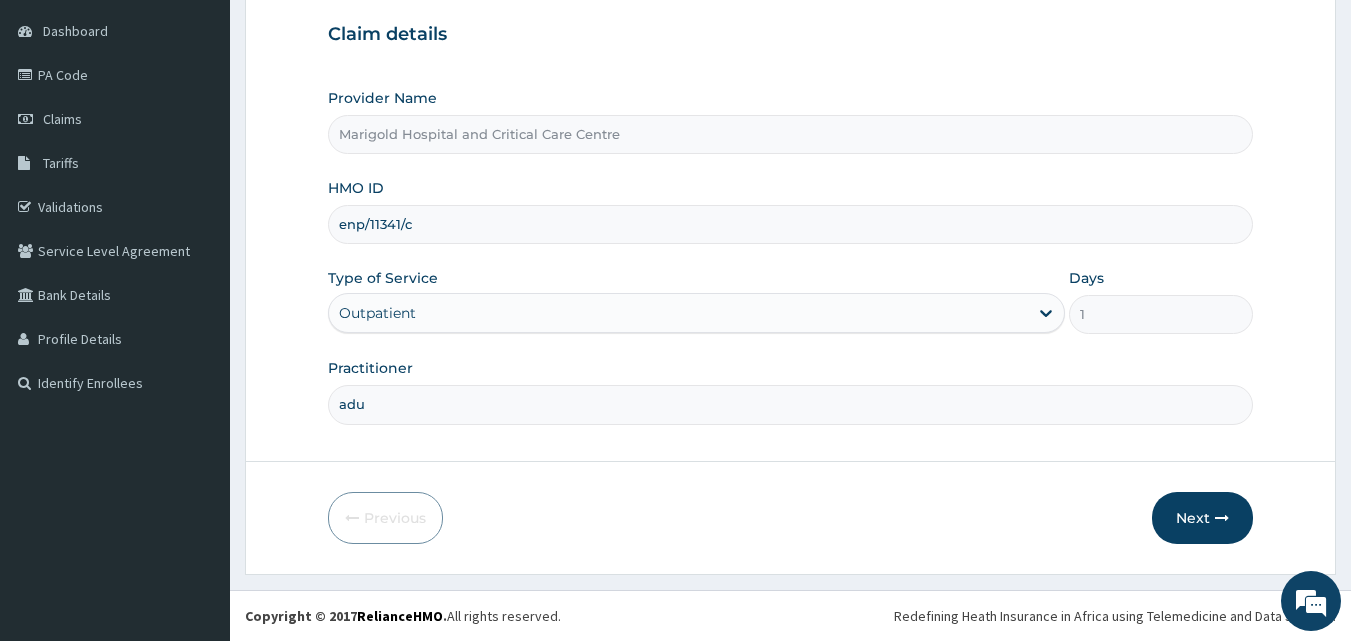type on "adudu" 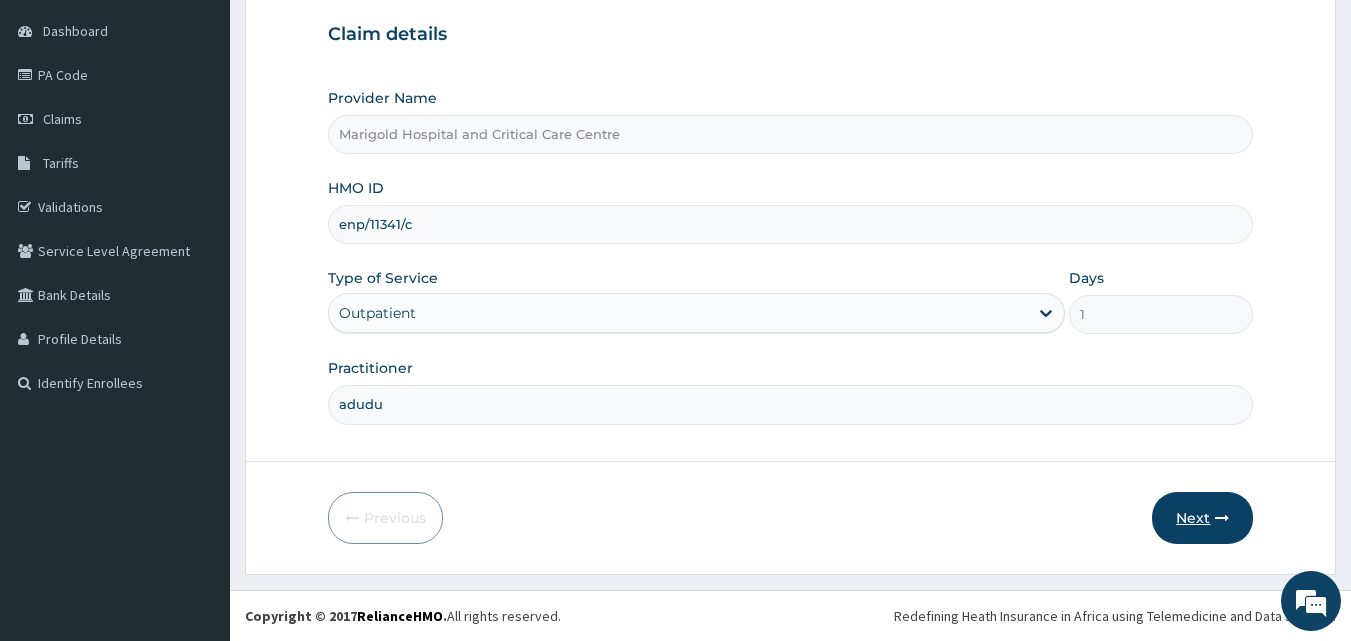 click on "Next" at bounding box center (1202, 518) 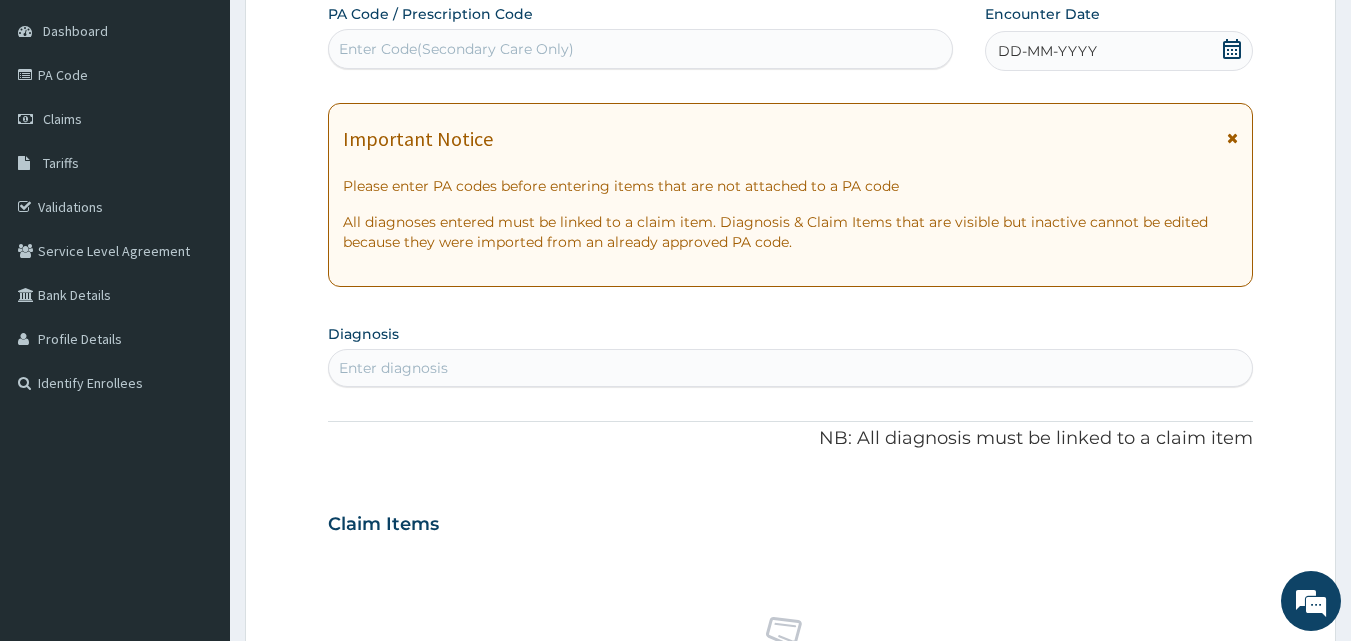 click 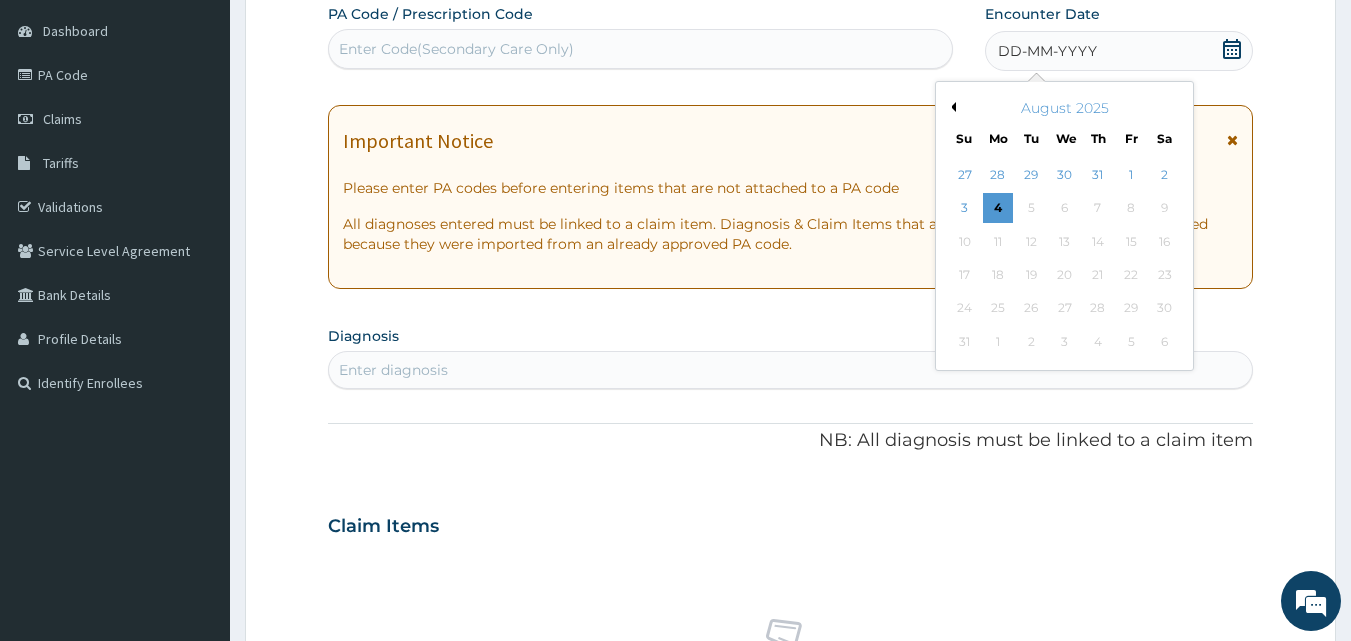 click on "Previous Month" at bounding box center [951, 107] 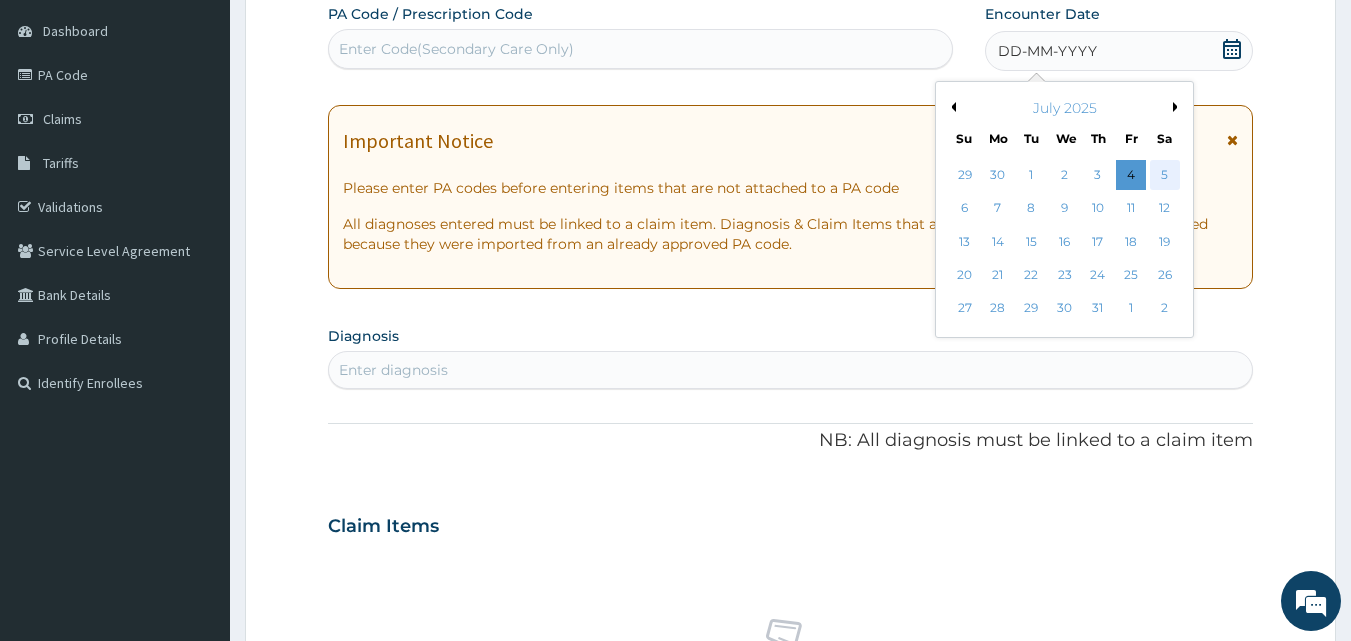 click on "5" at bounding box center [1165, 175] 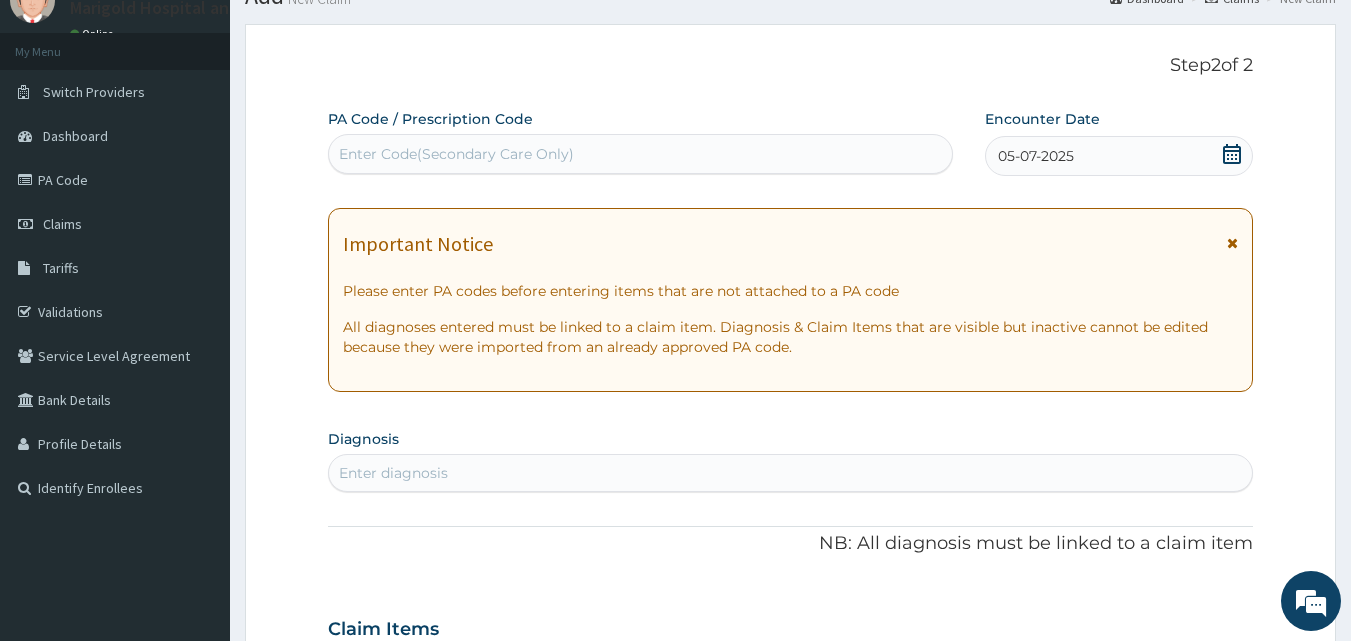 scroll, scrollTop: 0, scrollLeft: 0, axis: both 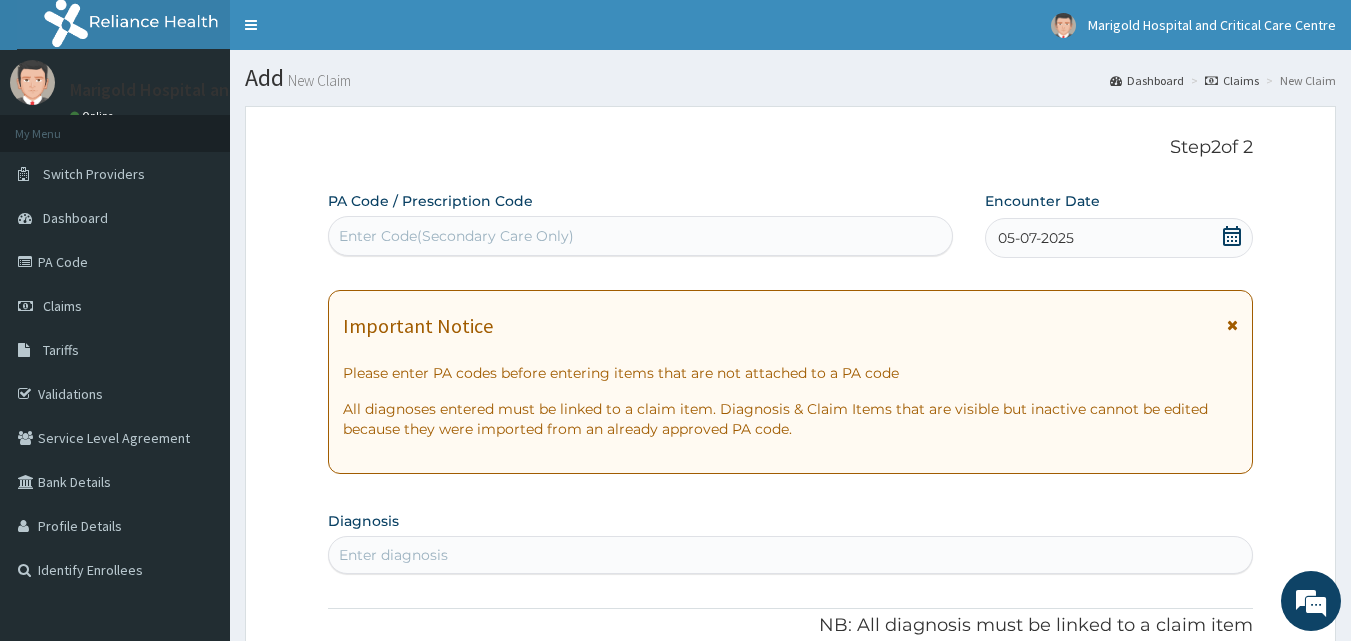 click on "Enter Code(Secondary Care Only)" at bounding box center (456, 236) 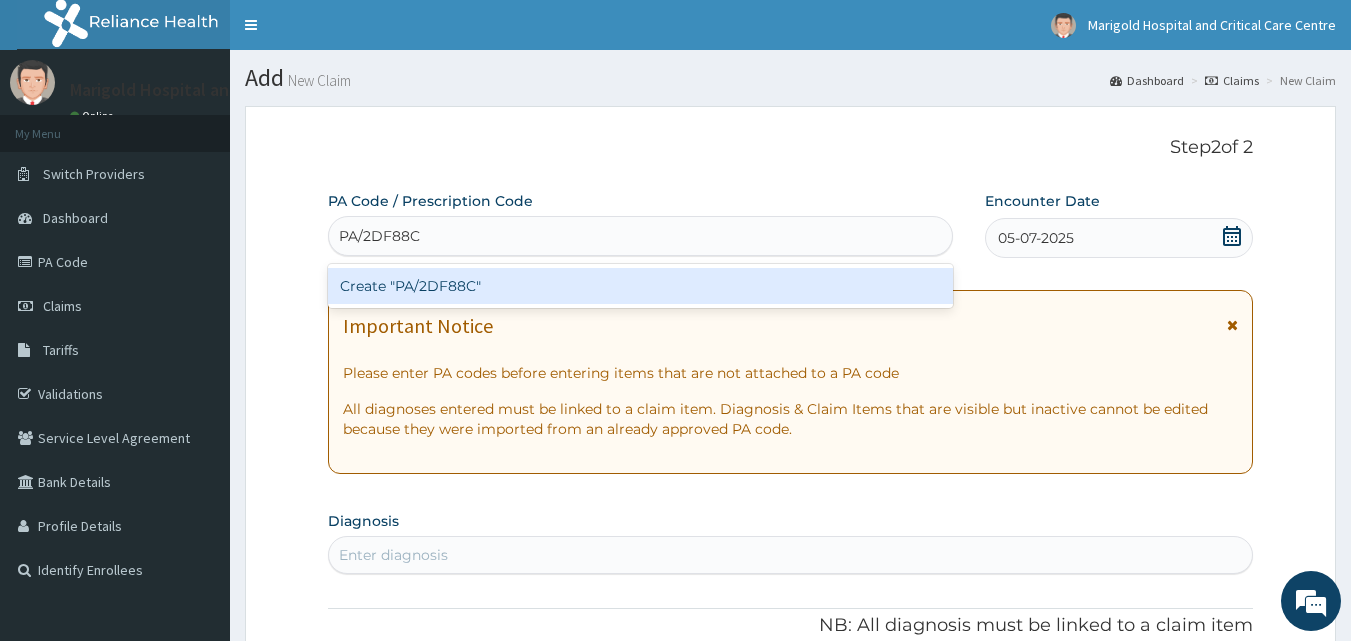 type 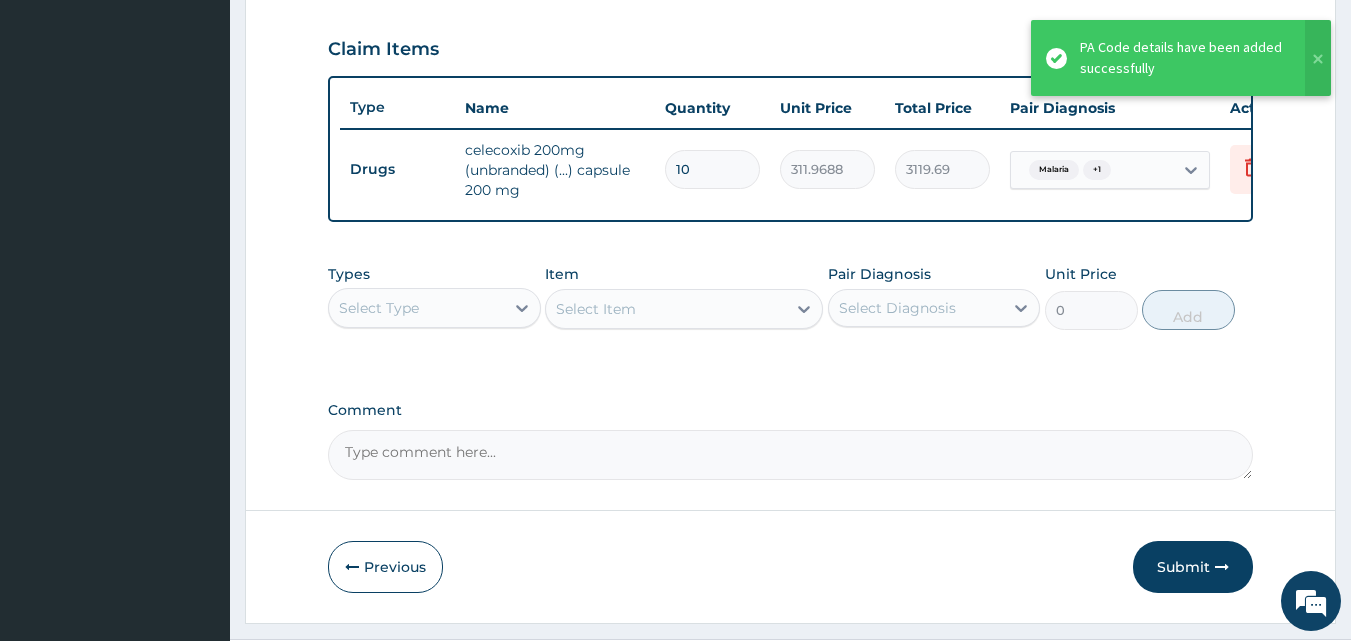 scroll, scrollTop: 532, scrollLeft: 0, axis: vertical 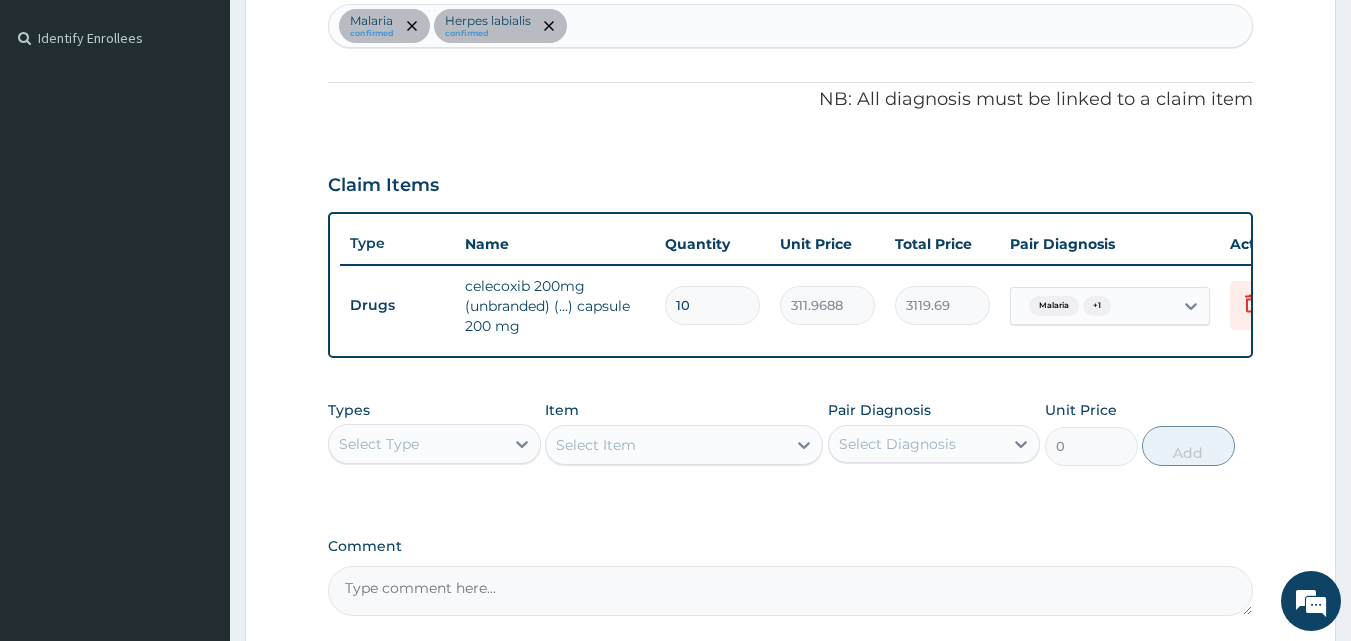 click on "Malaria confirmed Herpes labialis confirmed" at bounding box center (791, 26) 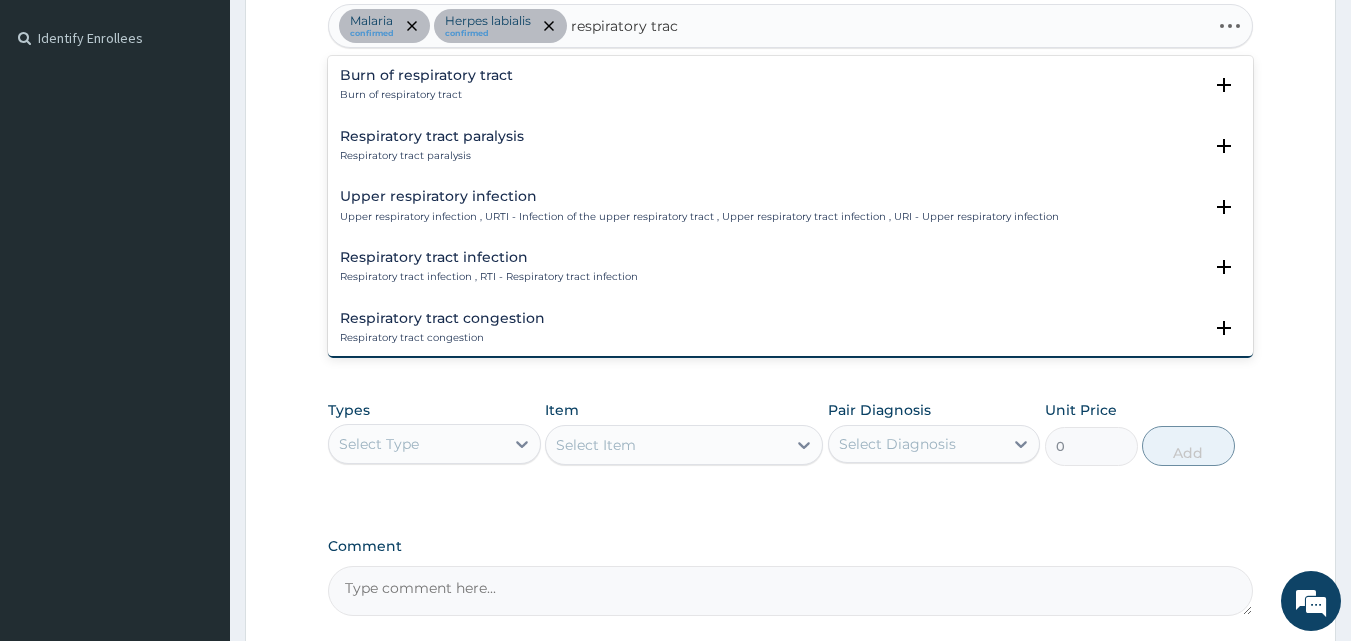 type on "respiratory tract" 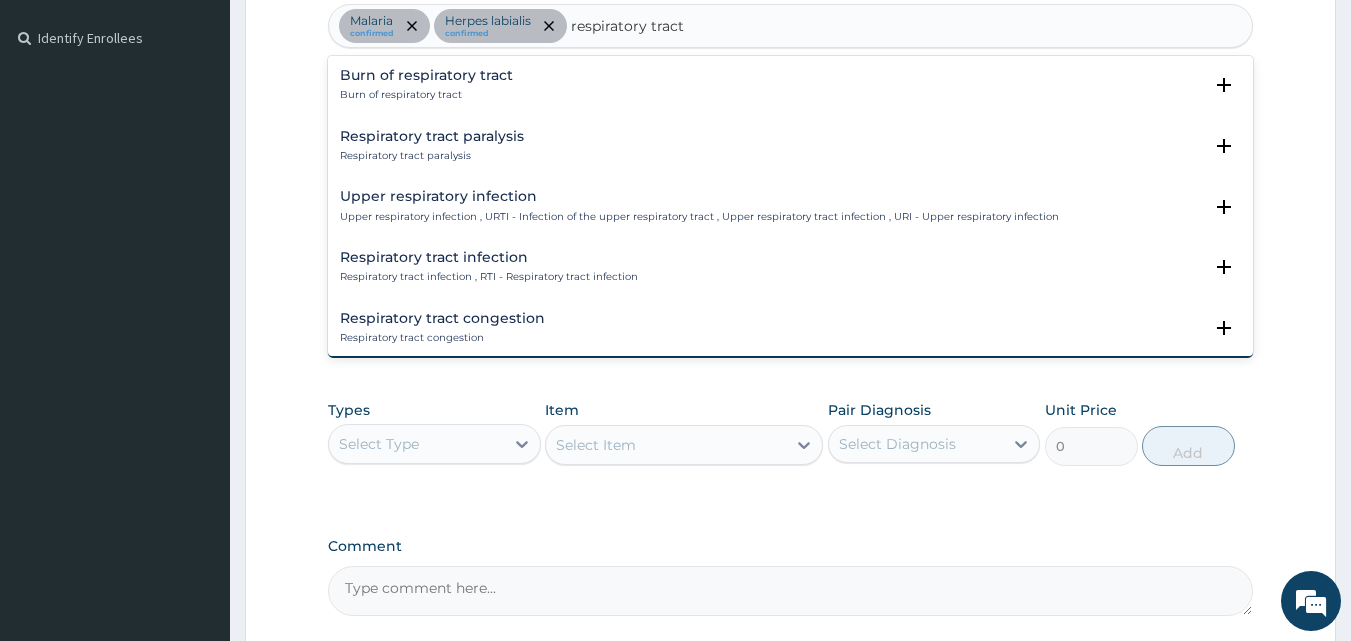 click on "Respiratory tract infection" at bounding box center [489, 257] 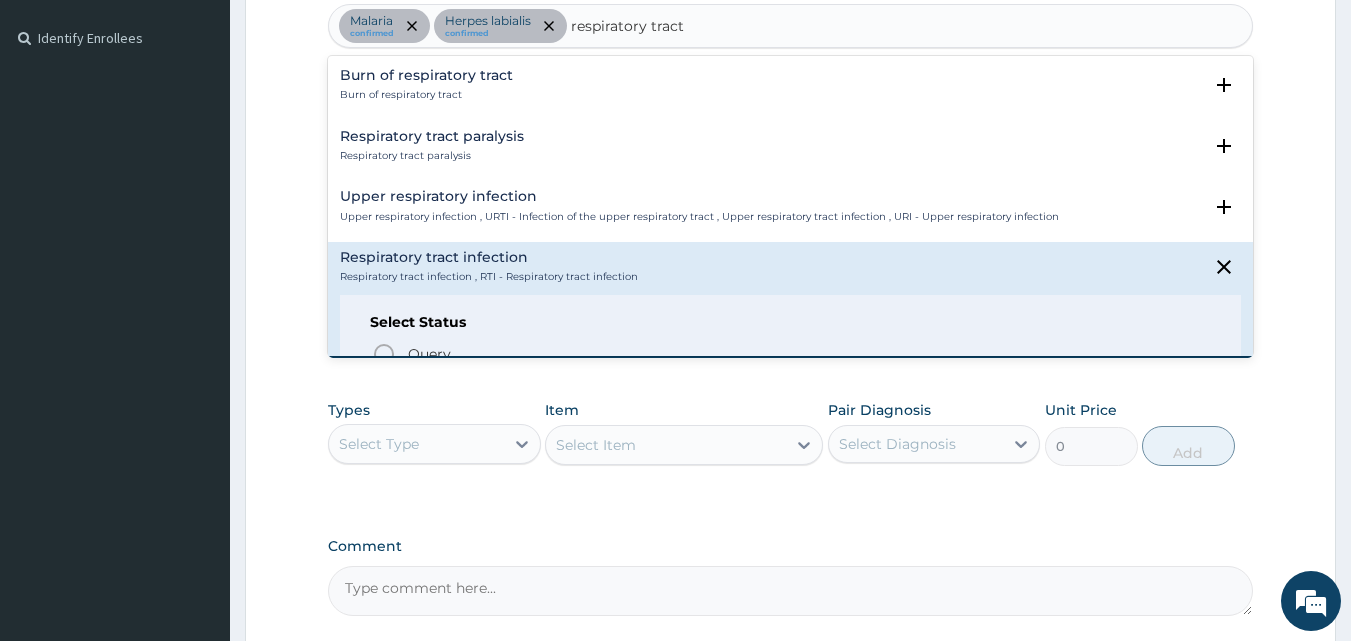 scroll, scrollTop: 100, scrollLeft: 0, axis: vertical 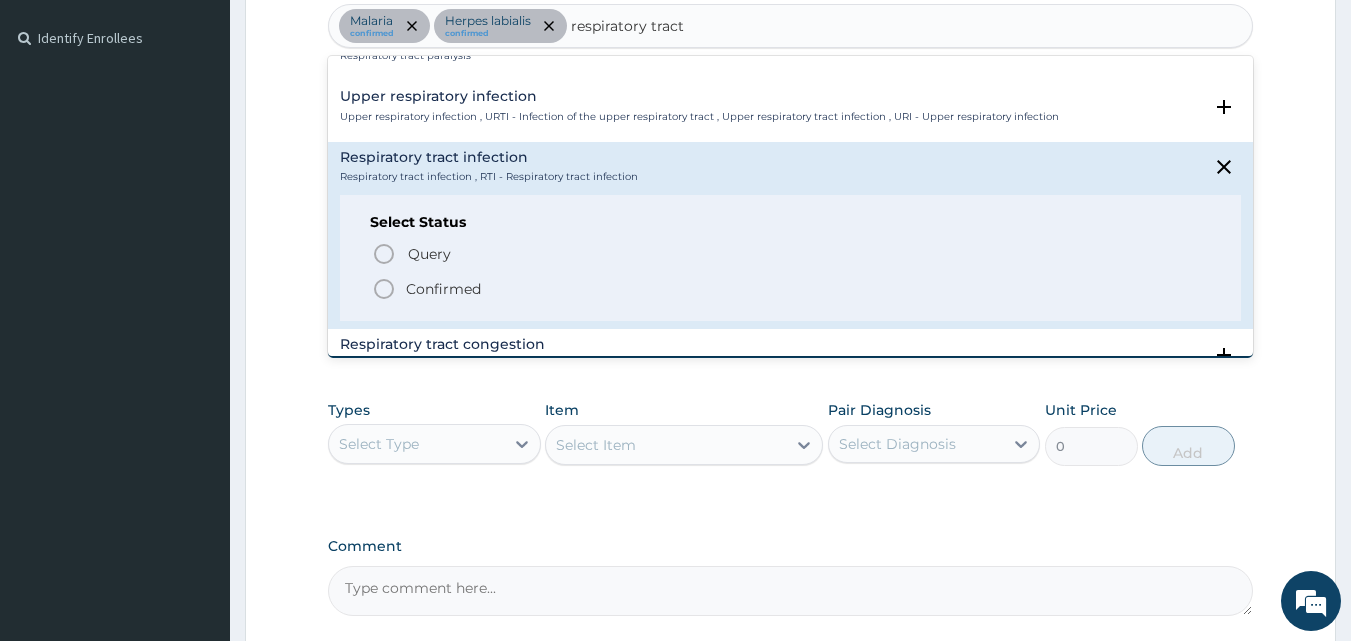 click on "Confirmed" at bounding box center (443, 289) 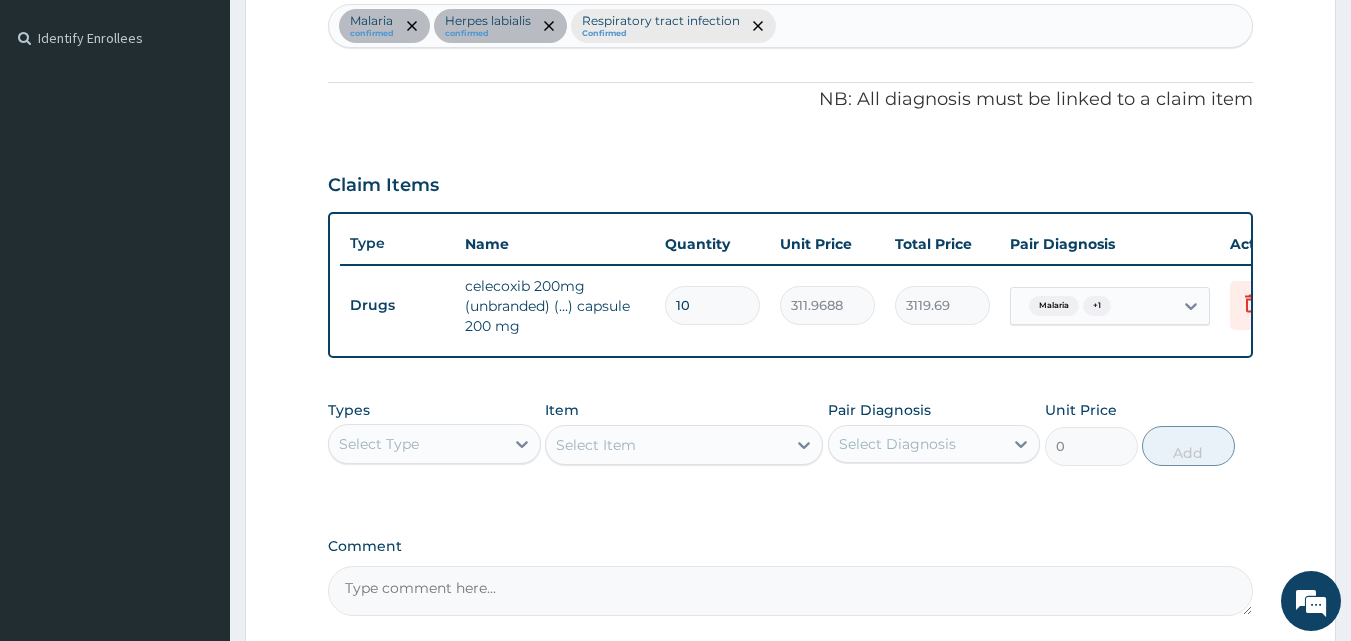 scroll, scrollTop: 732, scrollLeft: 0, axis: vertical 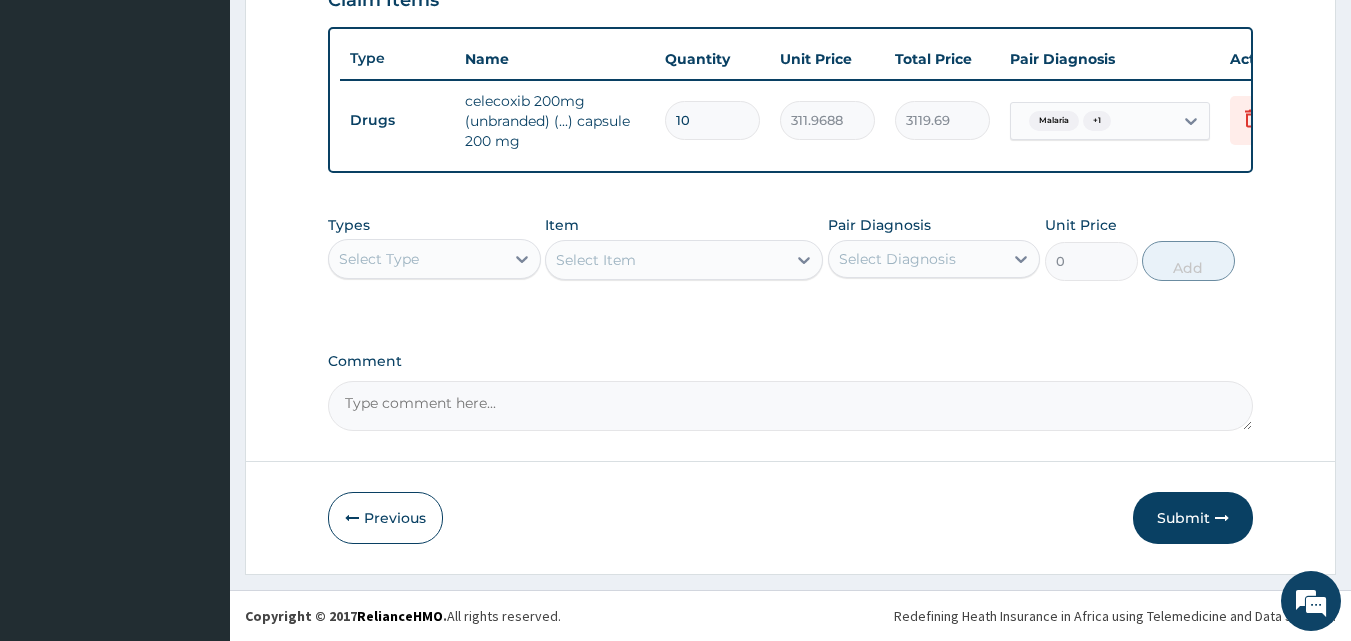 drag, startPoint x: 480, startPoint y: 263, endPoint x: 467, endPoint y: 284, distance: 24.698177 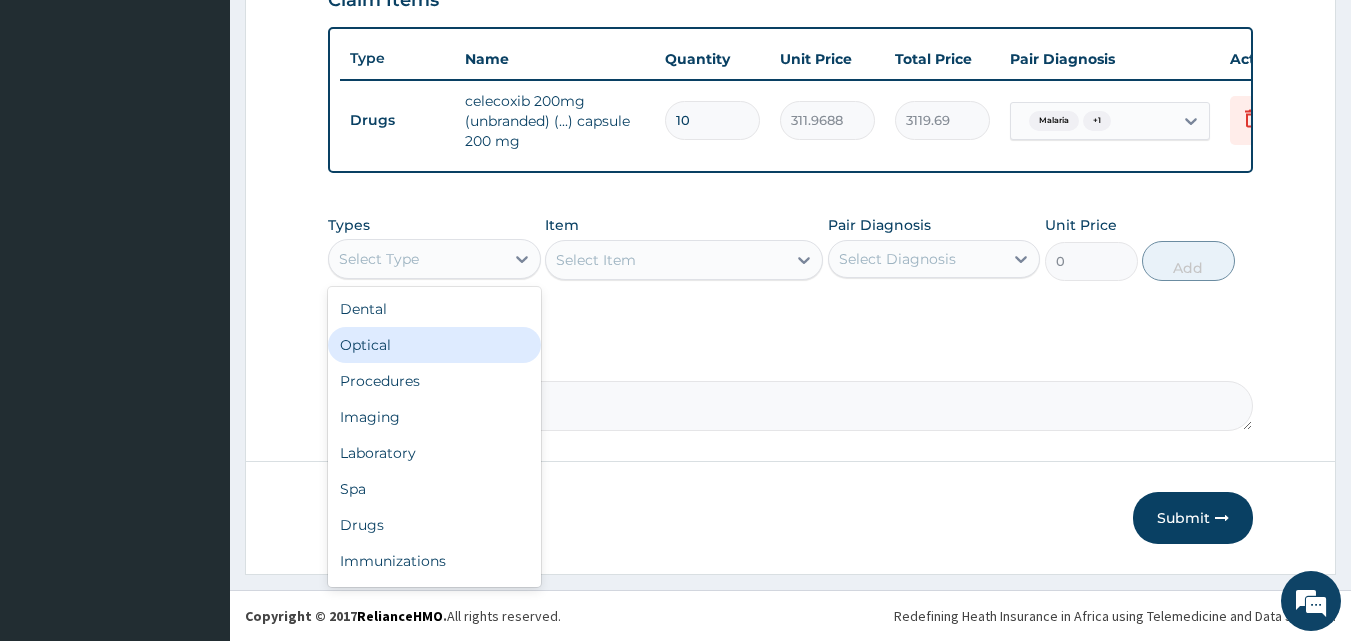 scroll, scrollTop: 732, scrollLeft: 0, axis: vertical 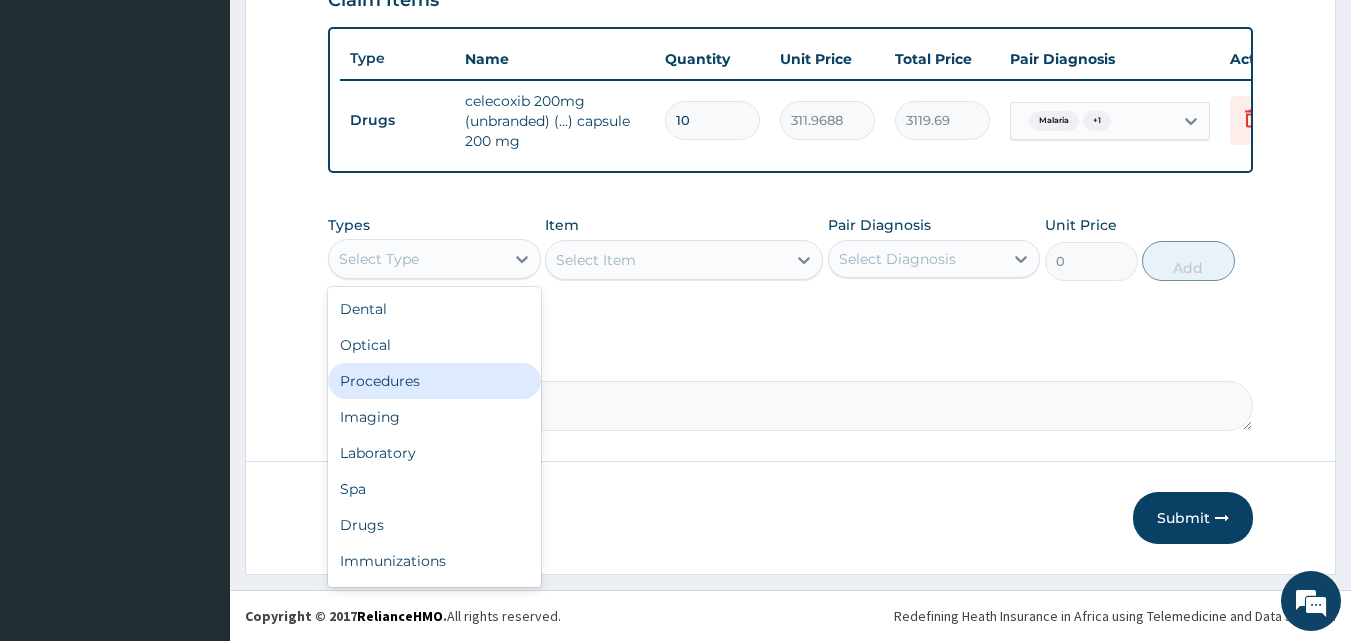 drag, startPoint x: 430, startPoint y: 385, endPoint x: 440, endPoint y: 380, distance: 11.18034 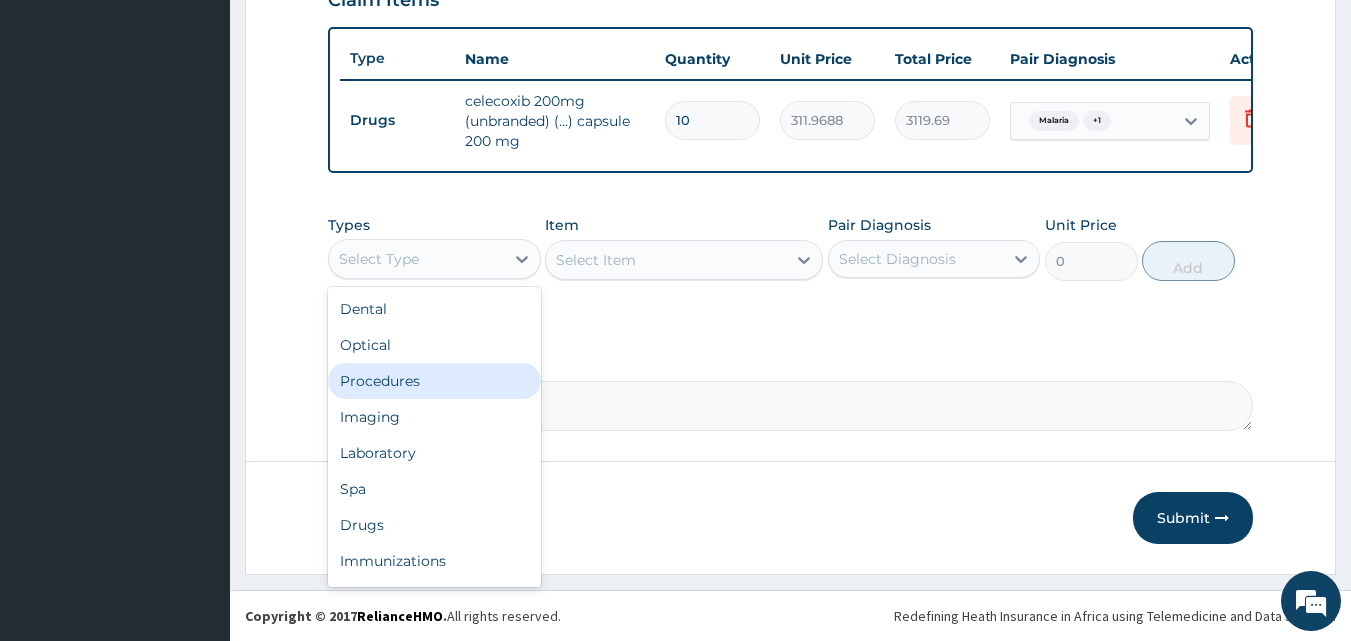 click on "Procedures" at bounding box center [434, 381] 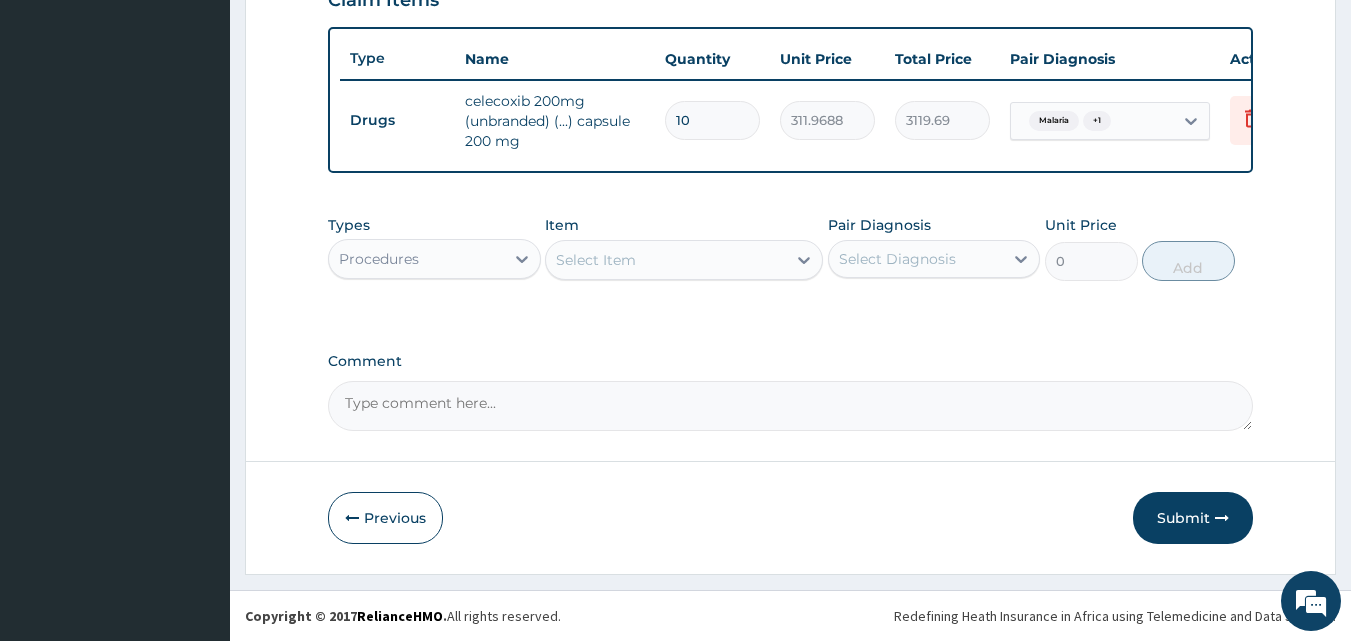 click on "Select Item" at bounding box center [666, 260] 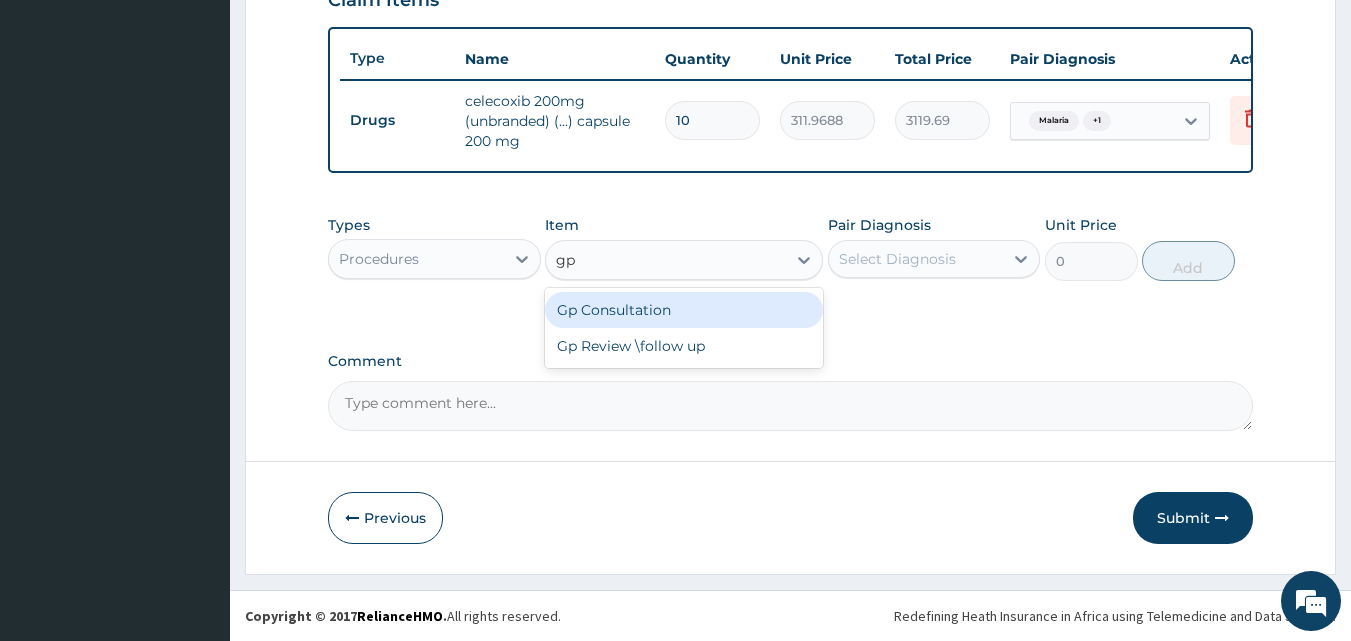 type on "gp" 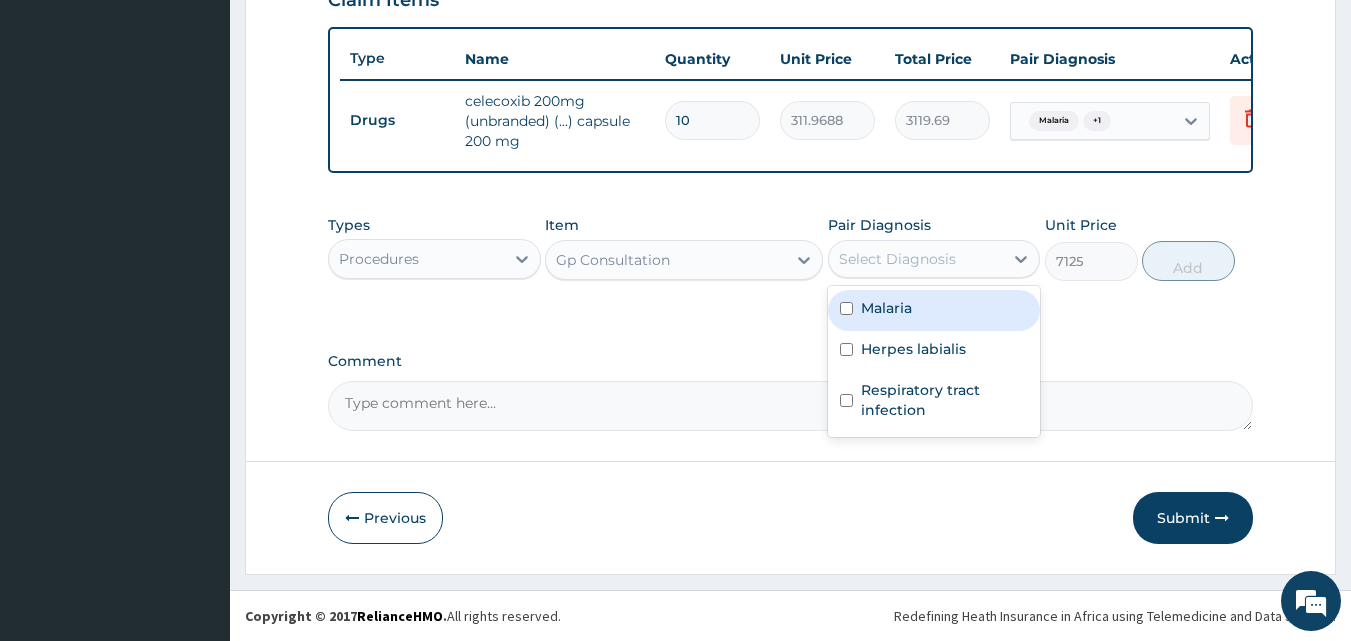 click on "Select Diagnosis" at bounding box center [897, 259] 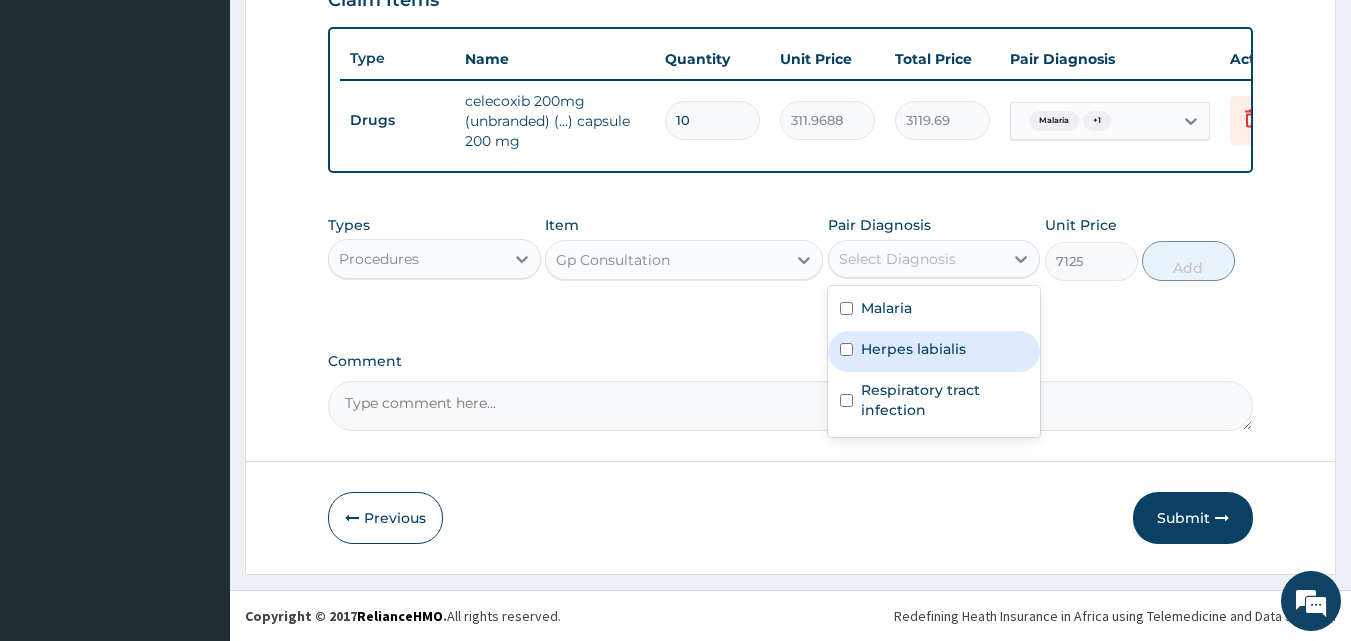 click on "Herpes labialis" at bounding box center [934, 351] 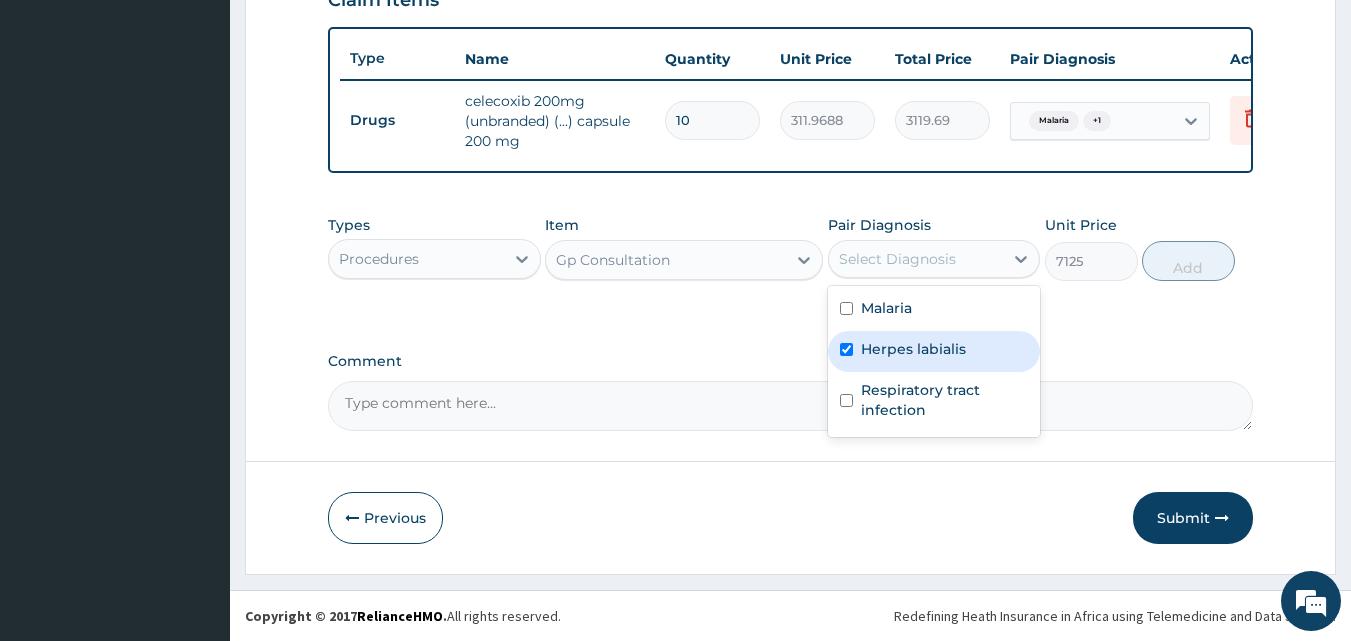 checkbox on "true" 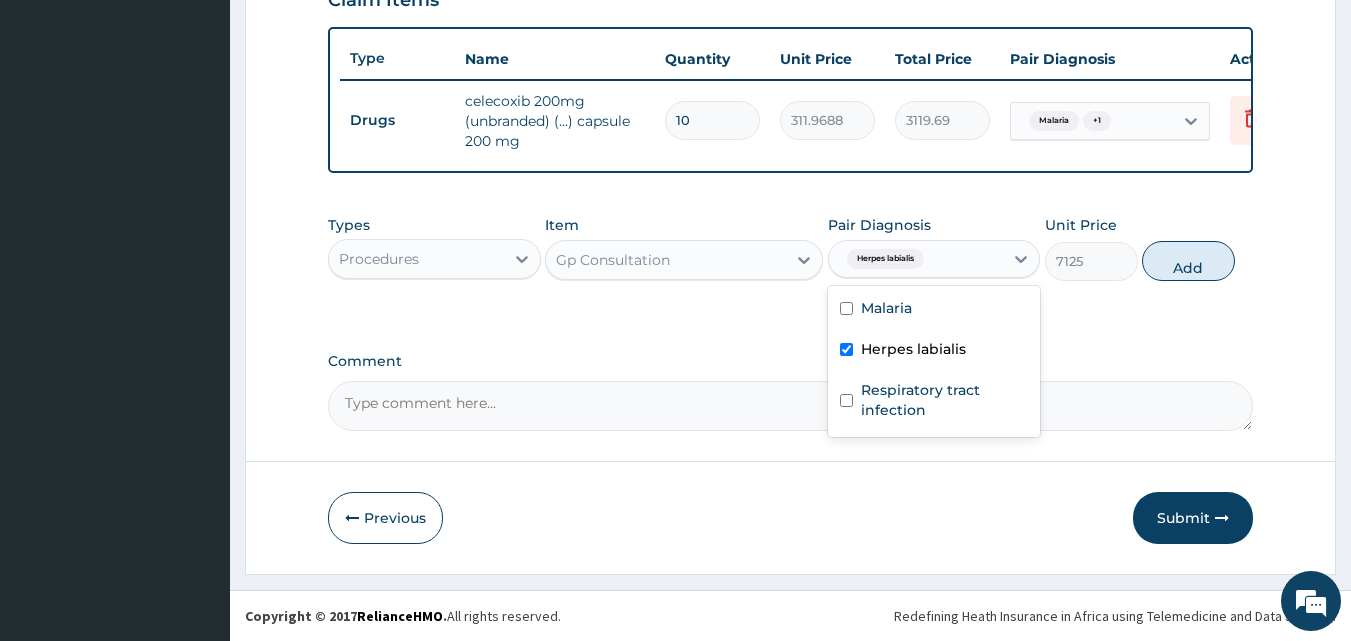click on "Malaria" at bounding box center (934, 310) 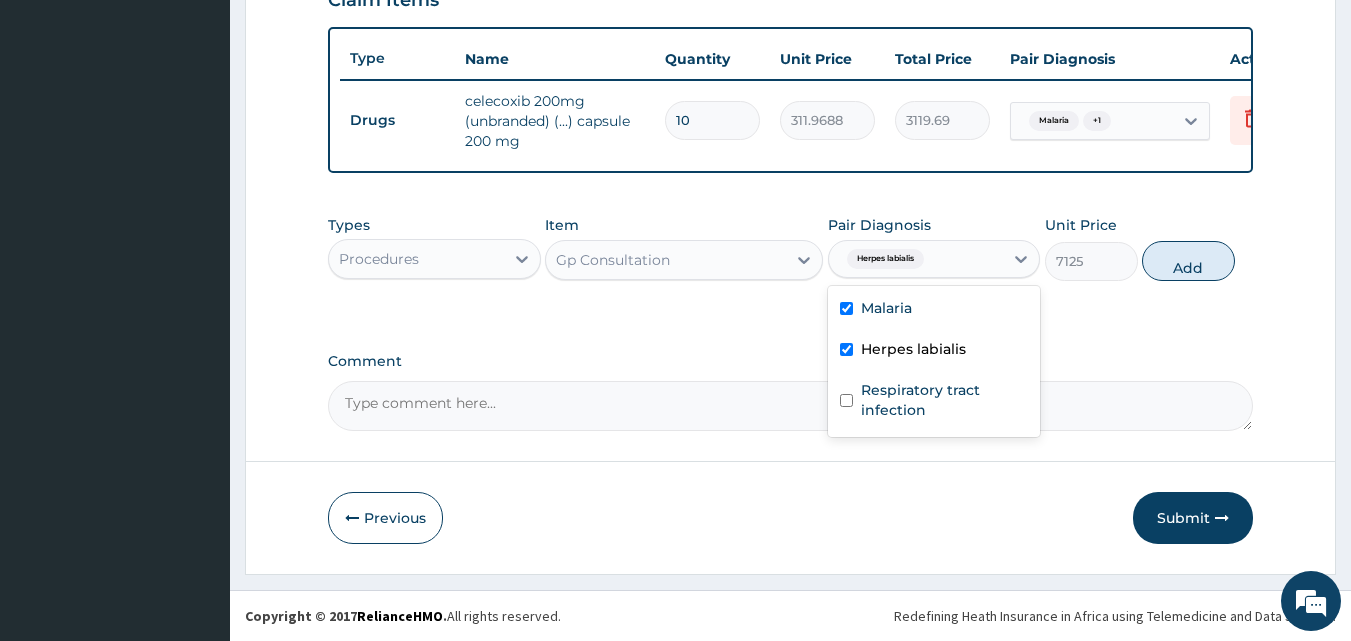 checkbox on "true" 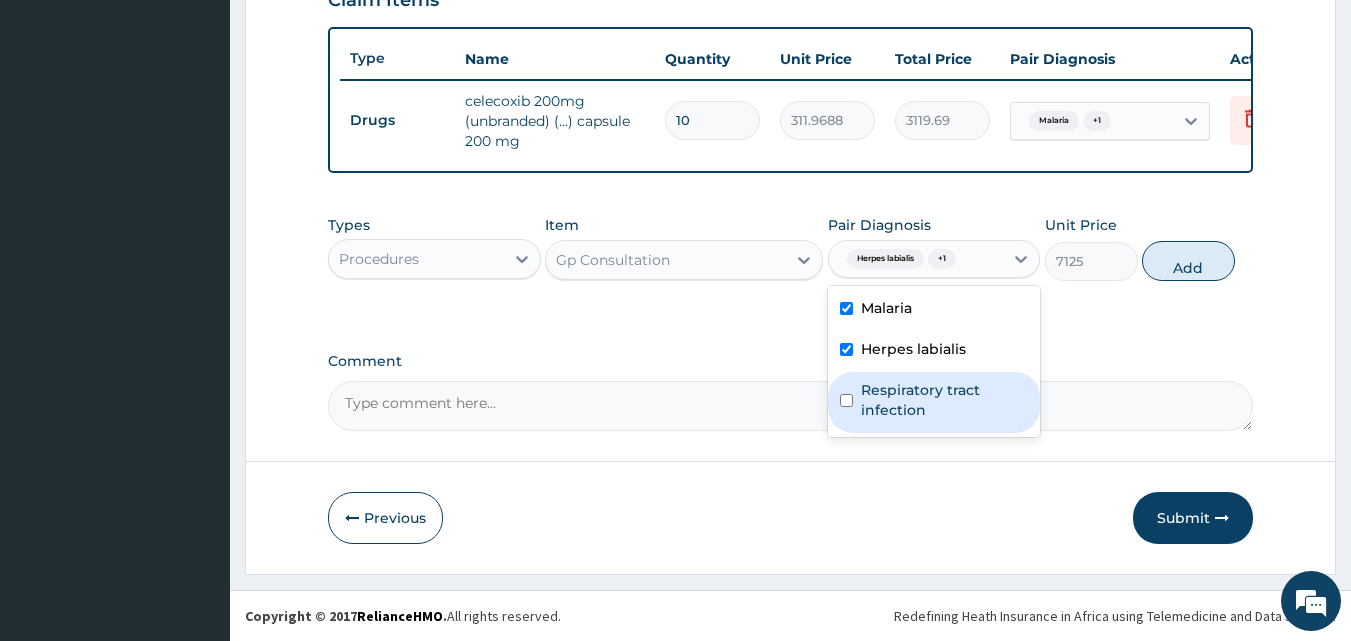 click on "Respiratory tract infection" at bounding box center [945, 400] 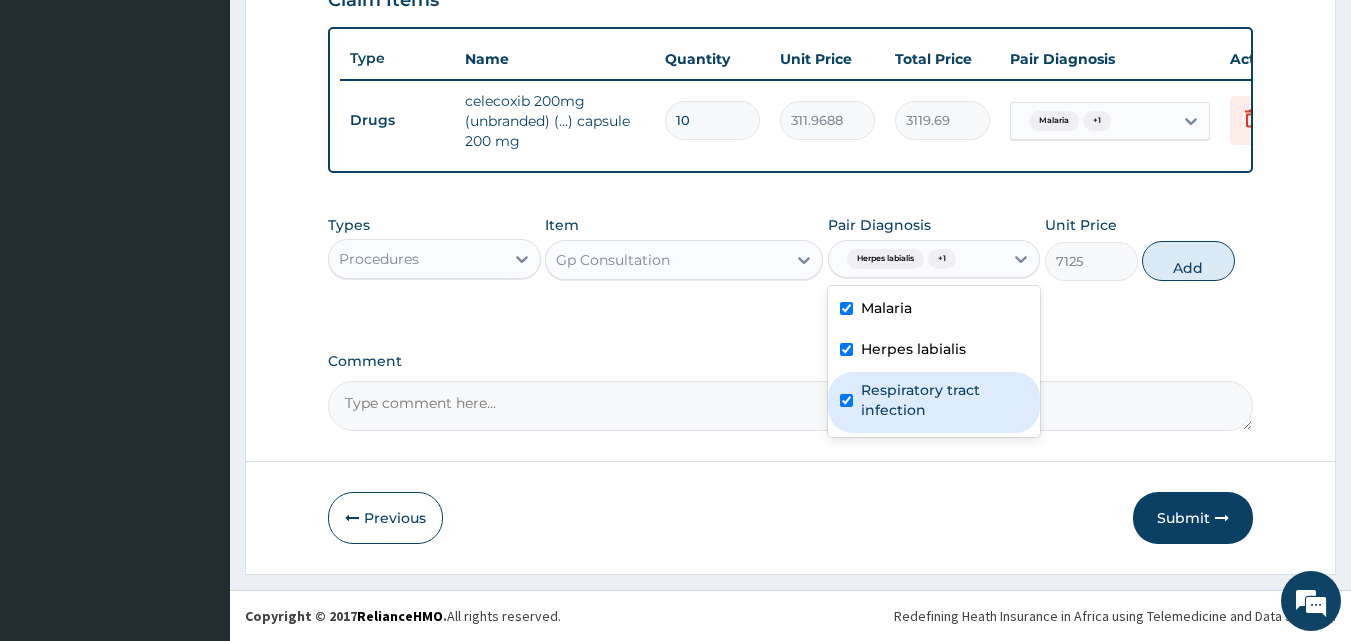 checkbox on "true" 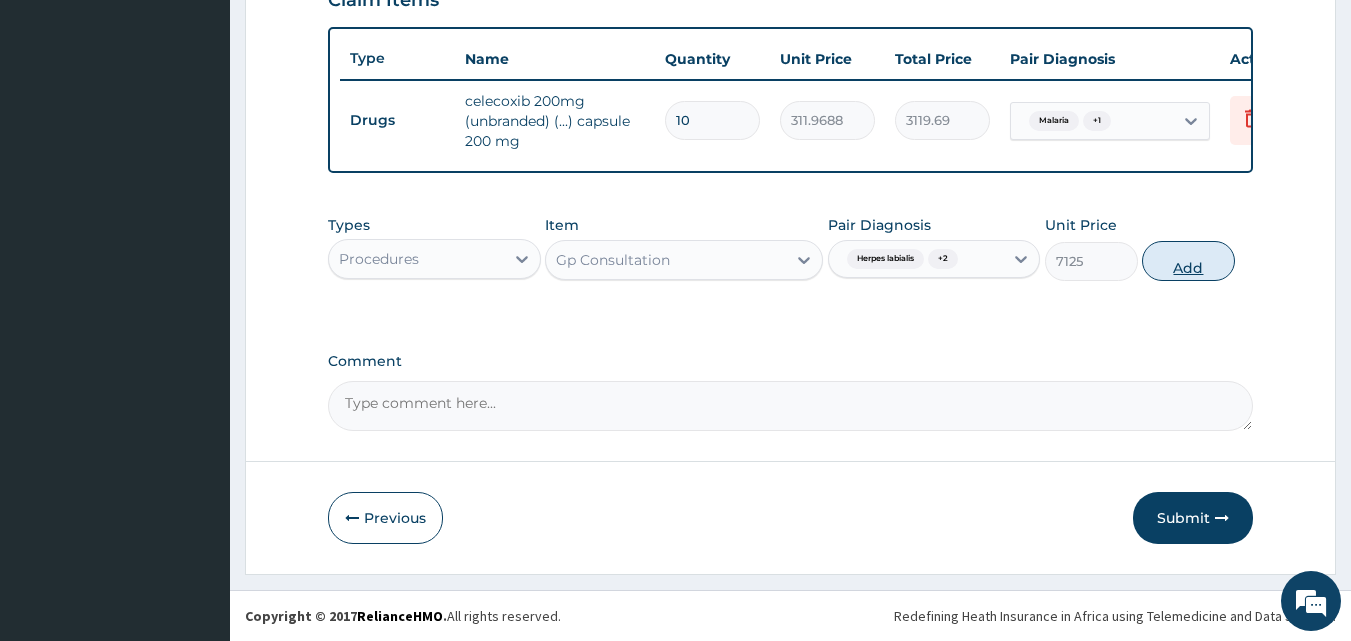 click on "Add" at bounding box center (1188, 261) 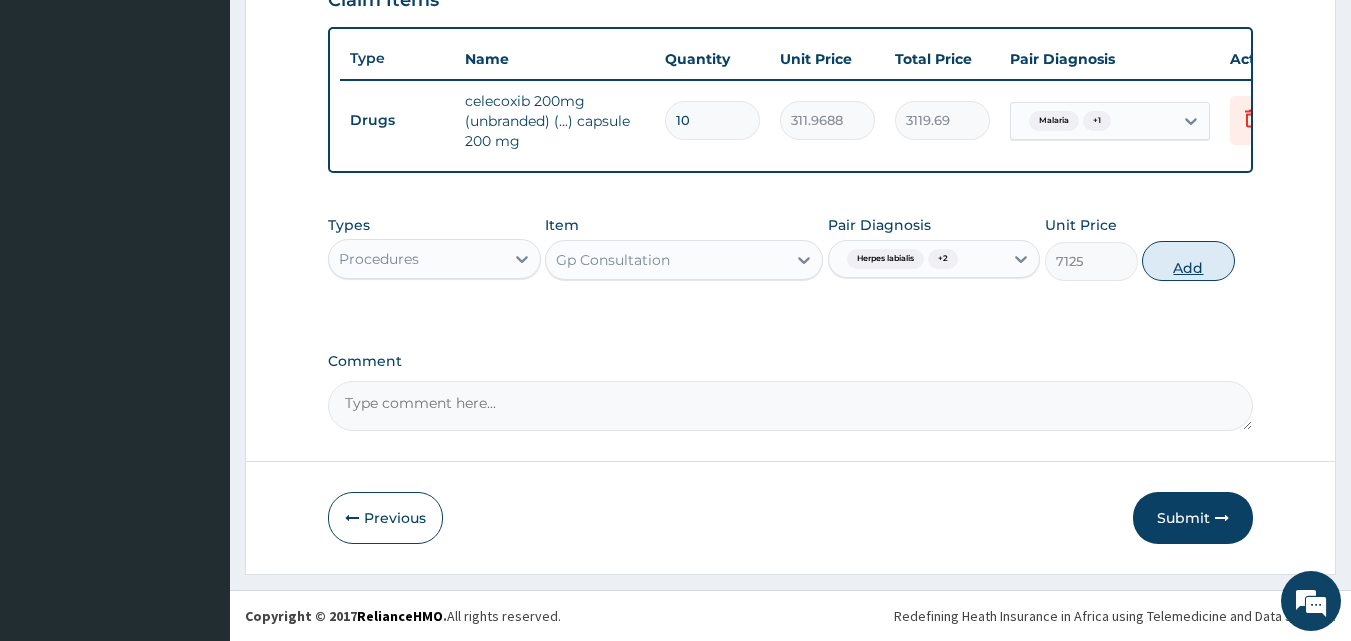 type on "0" 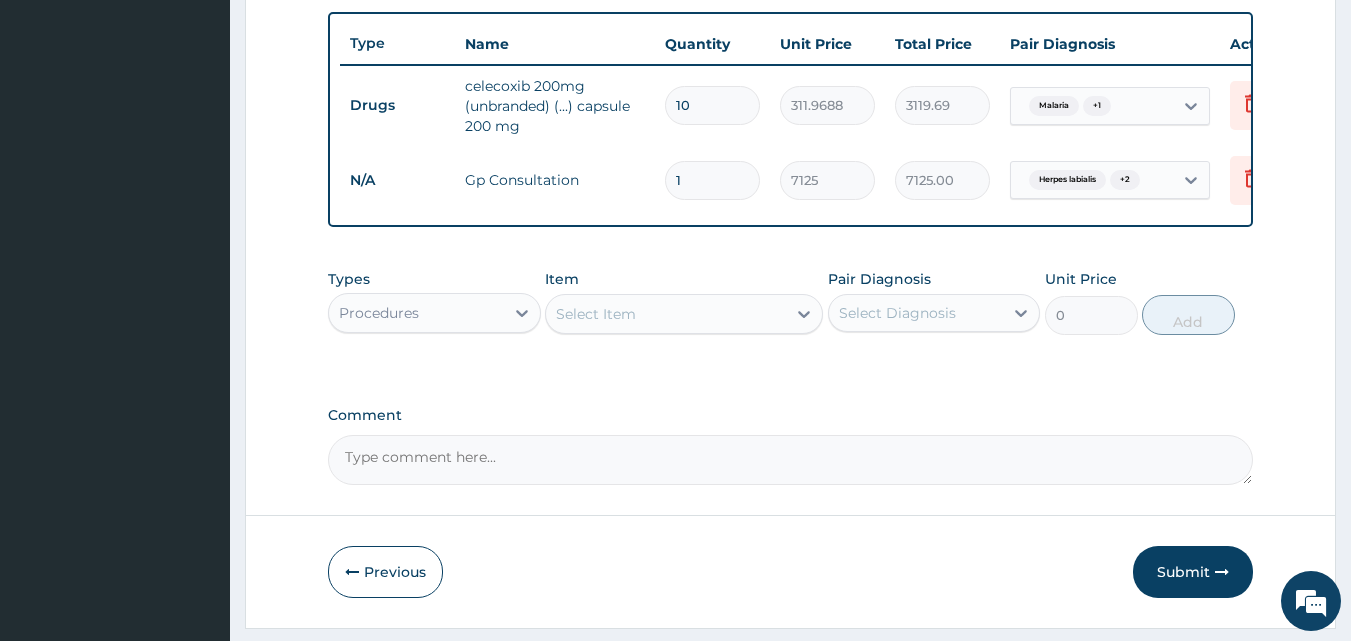 click on "Procedures" at bounding box center [434, 313] 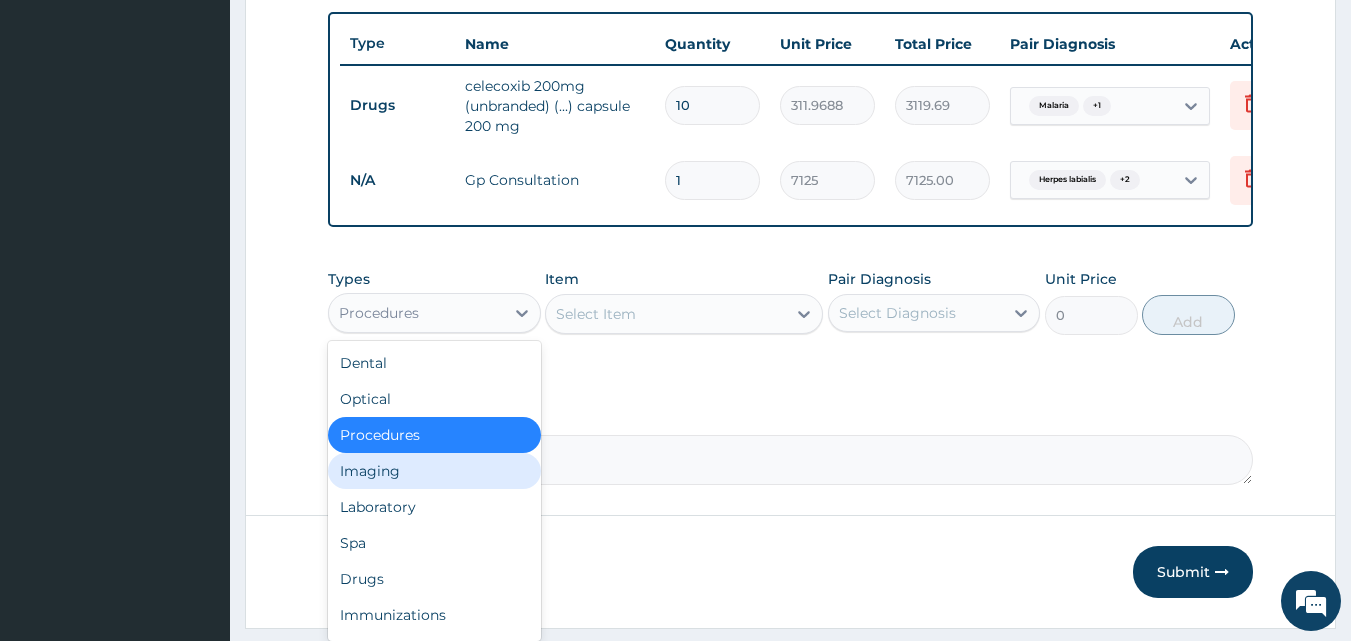 scroll, scrollTop: 68, scrollLeft: 0, axis: vertical 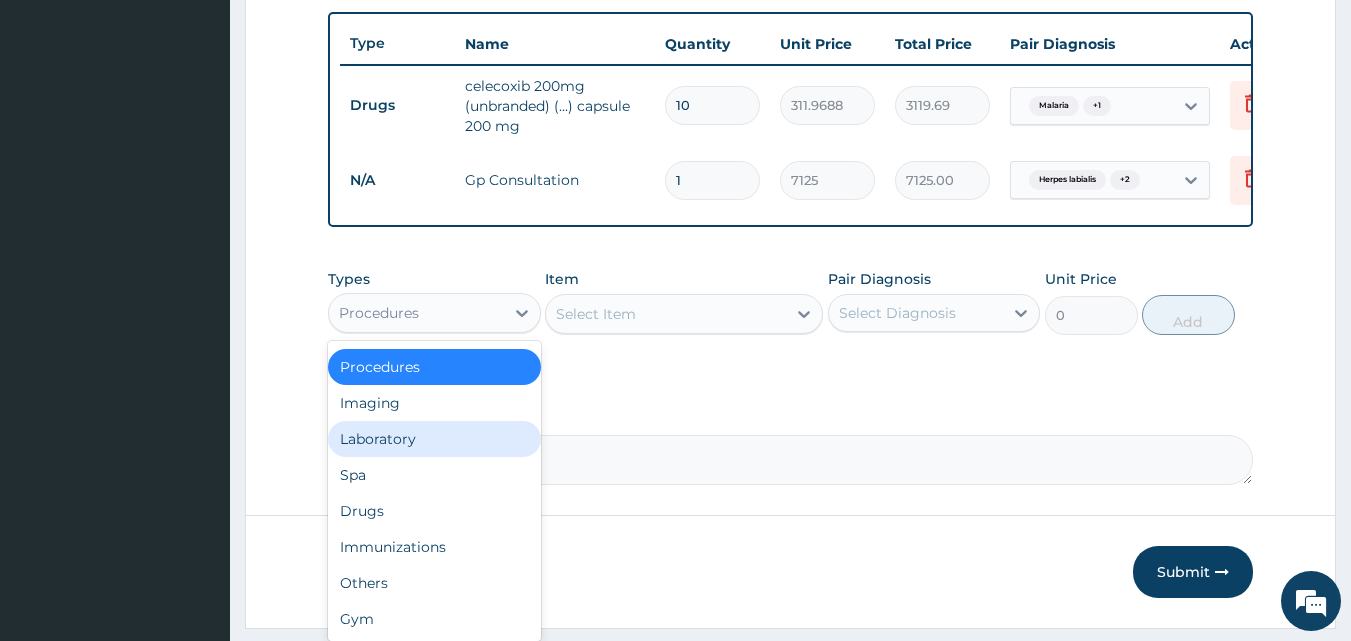 click on "Laboratory" at bounding box center (434, 439) 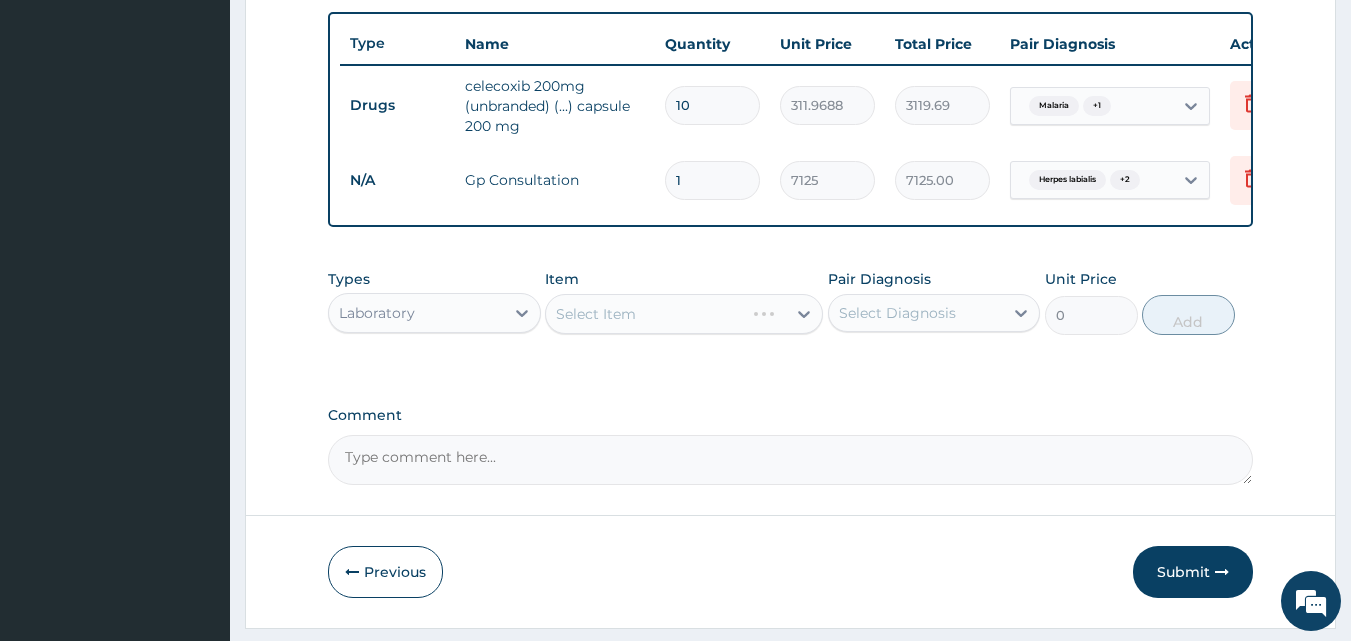 click on "Select Item" at bounding box center [684, 314] 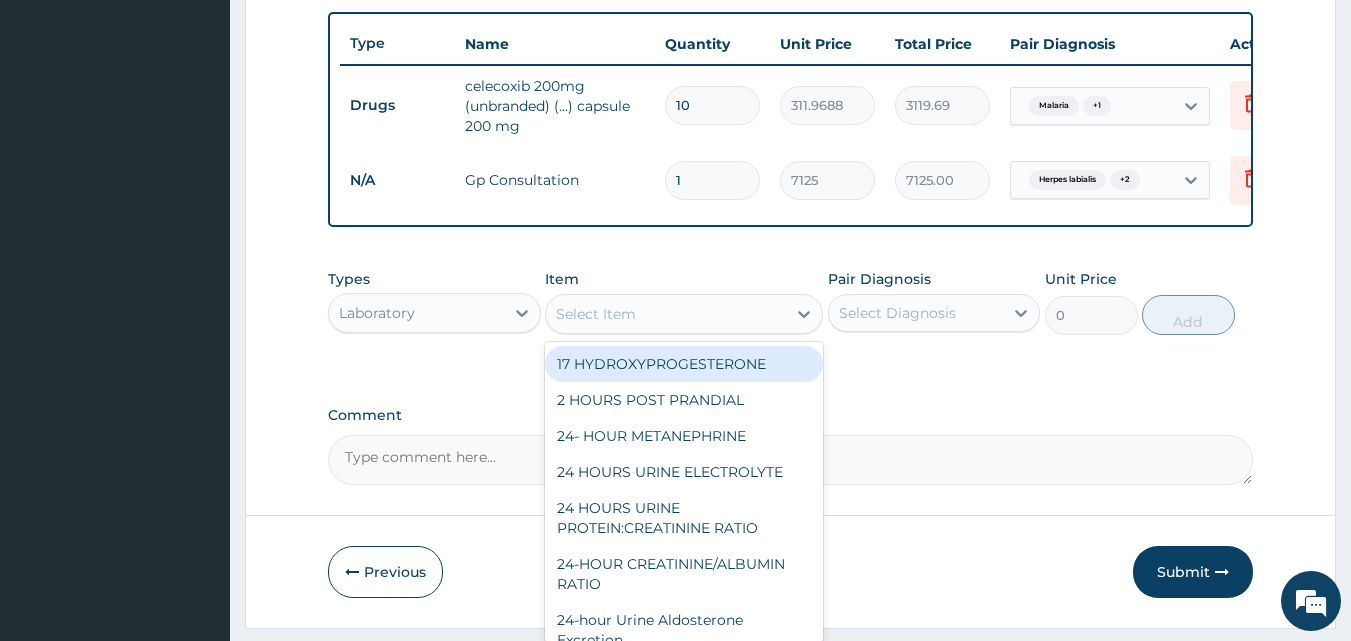 click on "Select Item" at bounding box center [666, 314] 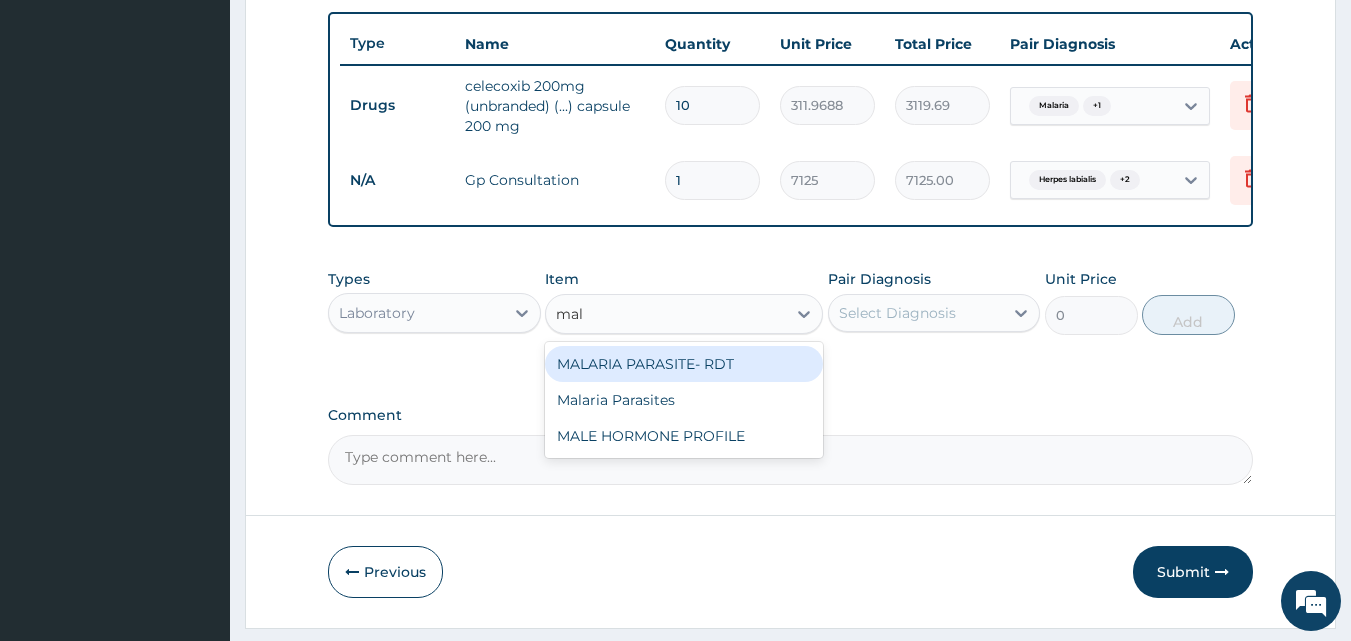 type on "mala" 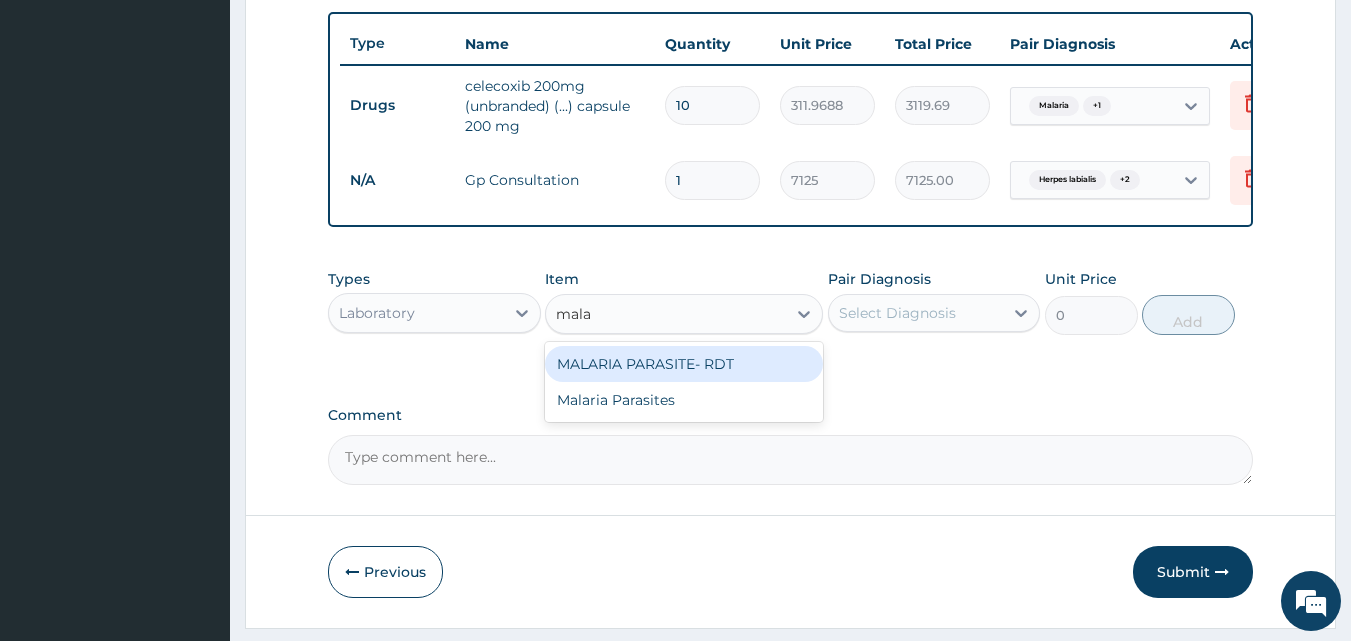 click on "MALARIA PARASITE- RDT" at bounding box center (684, 364) 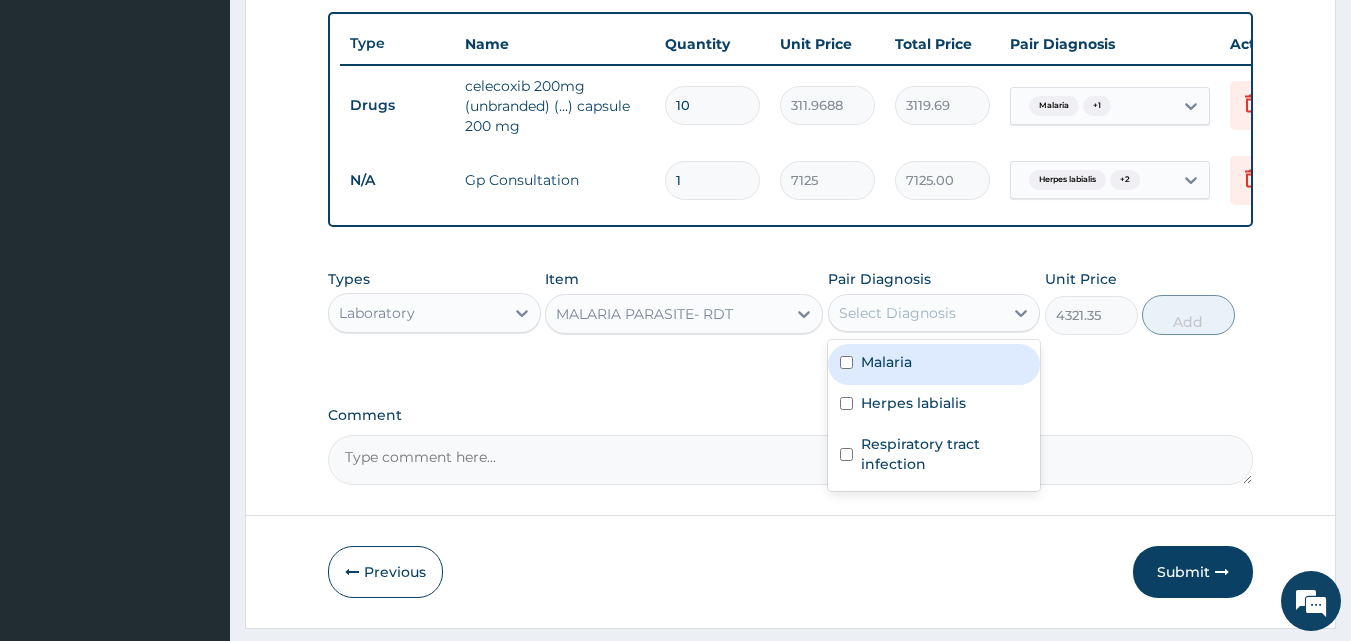 click on "Select Diagnosis" at bounding box center [916, 313] 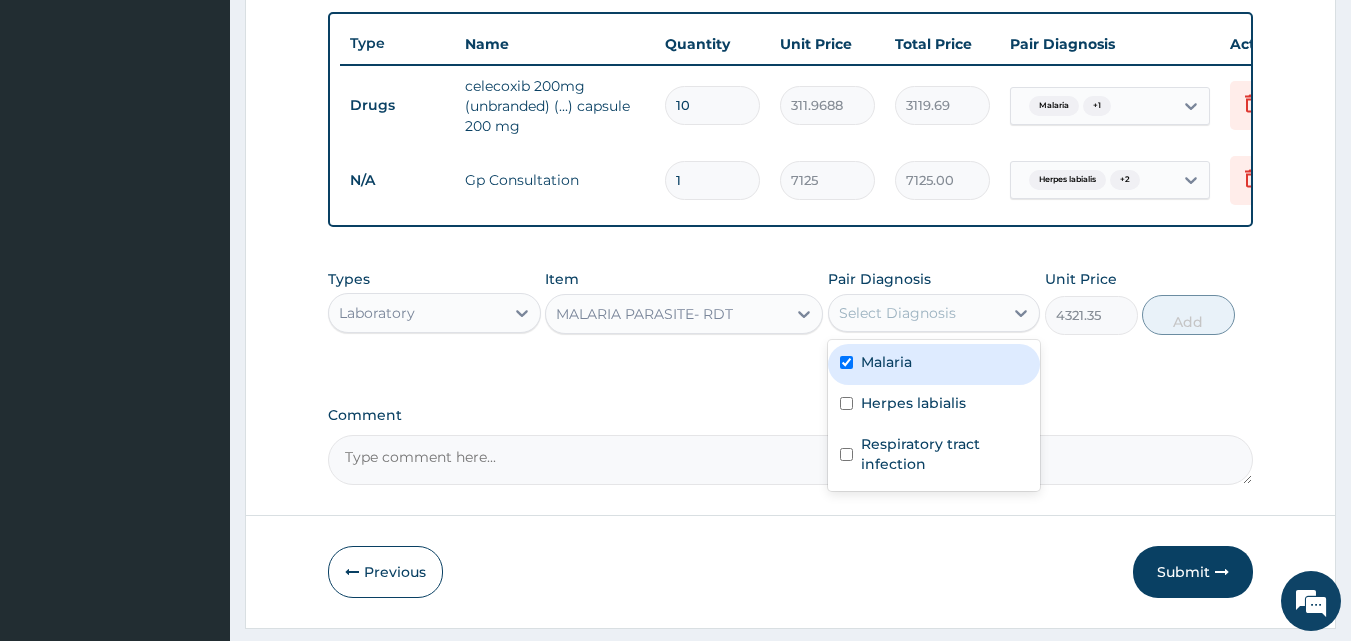 checkbox on "true" 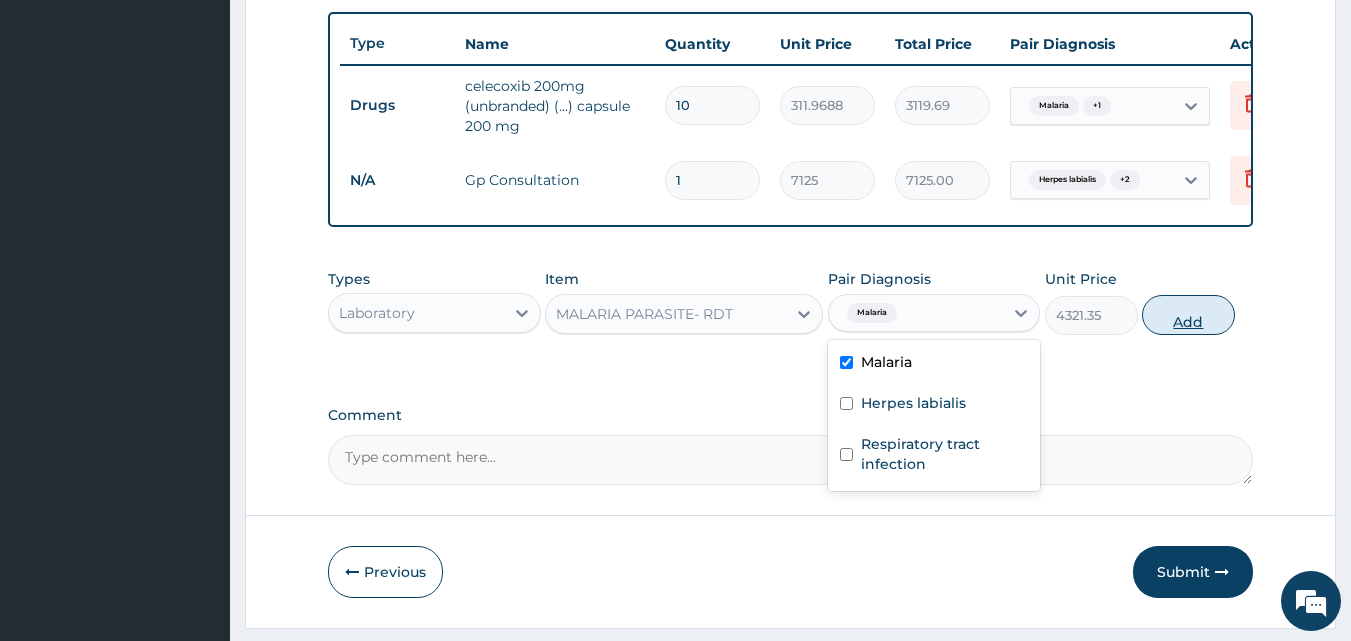 click on "Add" at bounding box center (1188, 315) 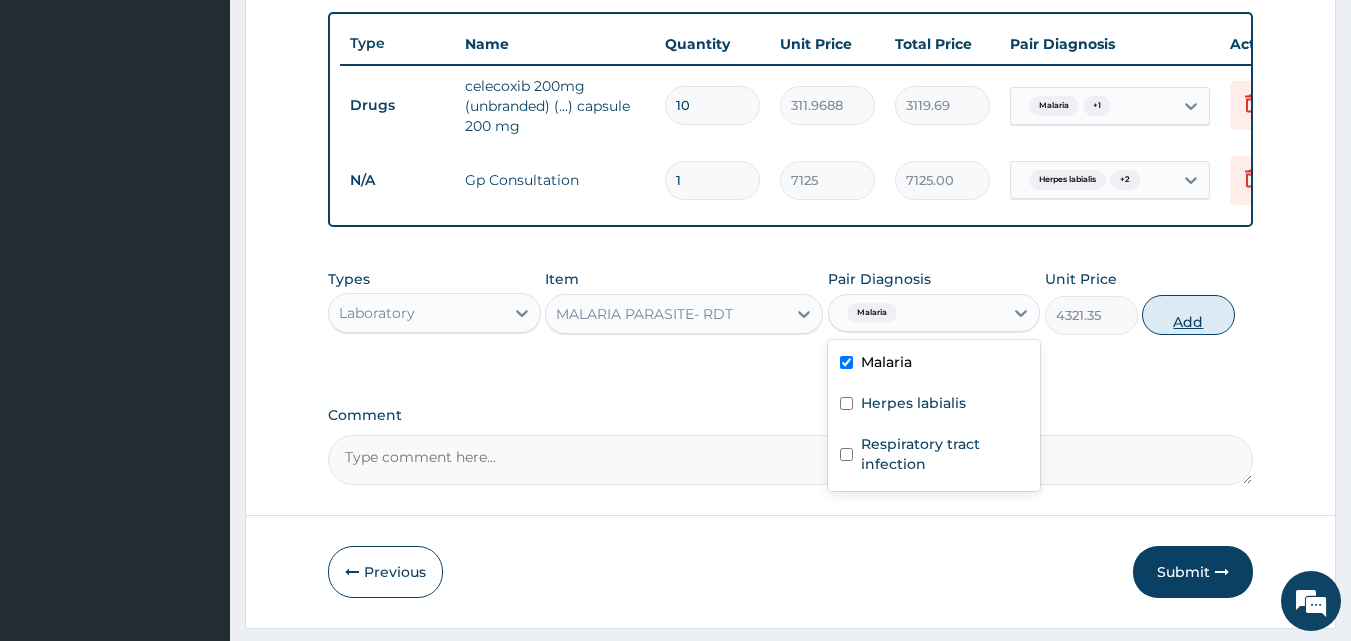 type on "0" 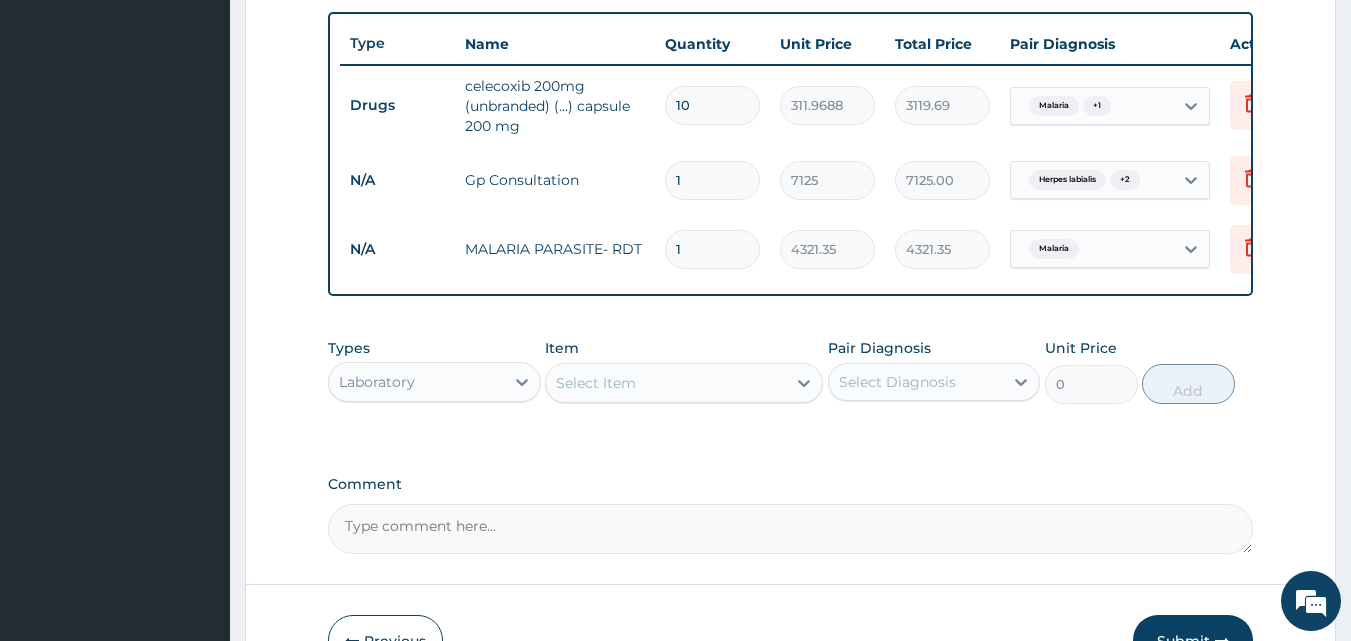 click on "Select Item" at bounding box center (596, 383) 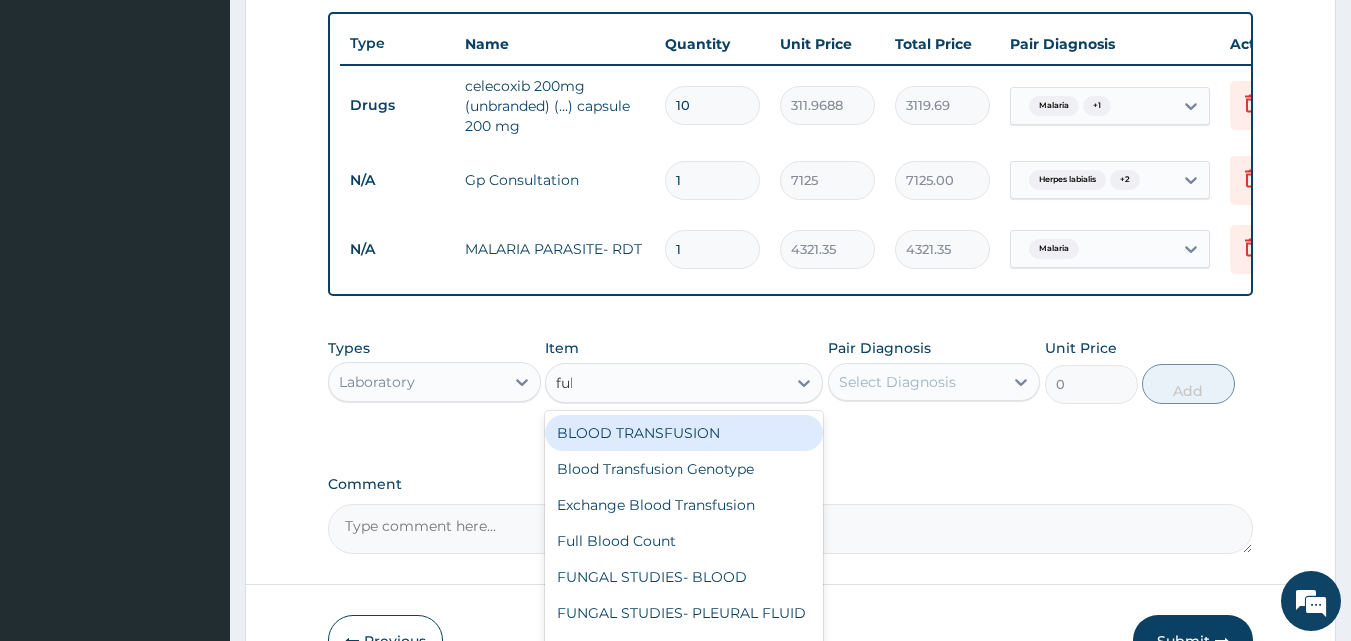 type on "full" 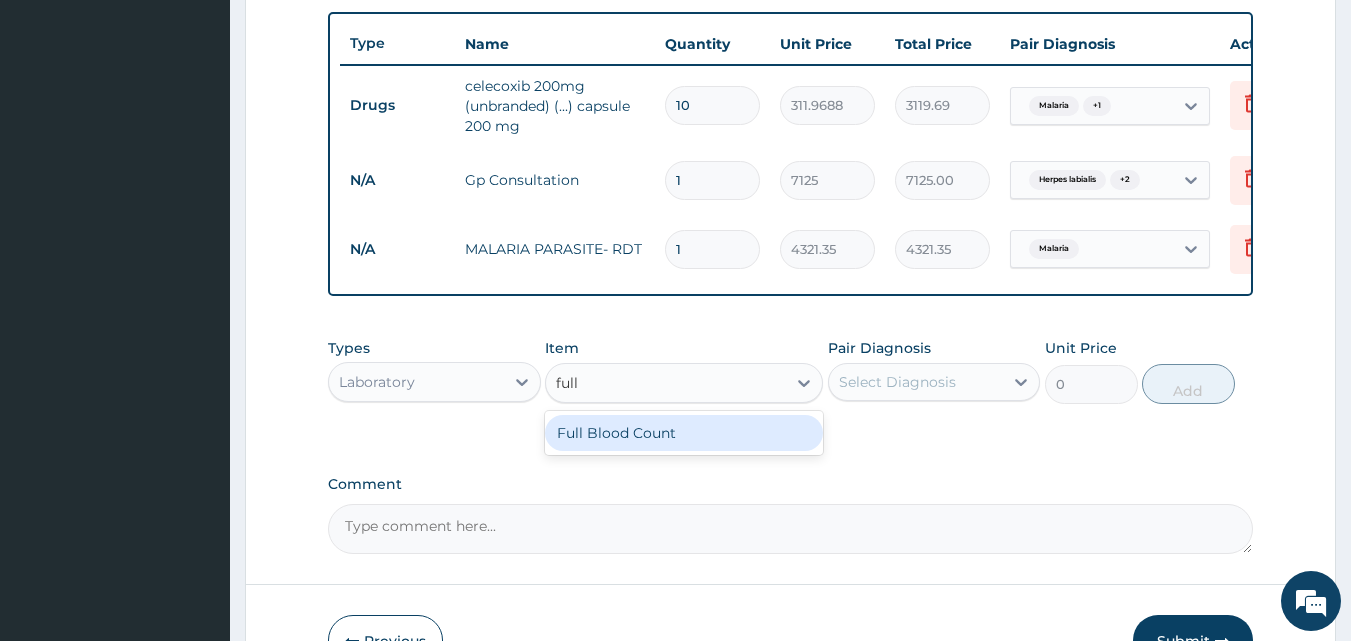 drag, startPoint x: 625, startPoint y: 445, endPoint x: 932, endPoint y: 404, distance: 309.72568 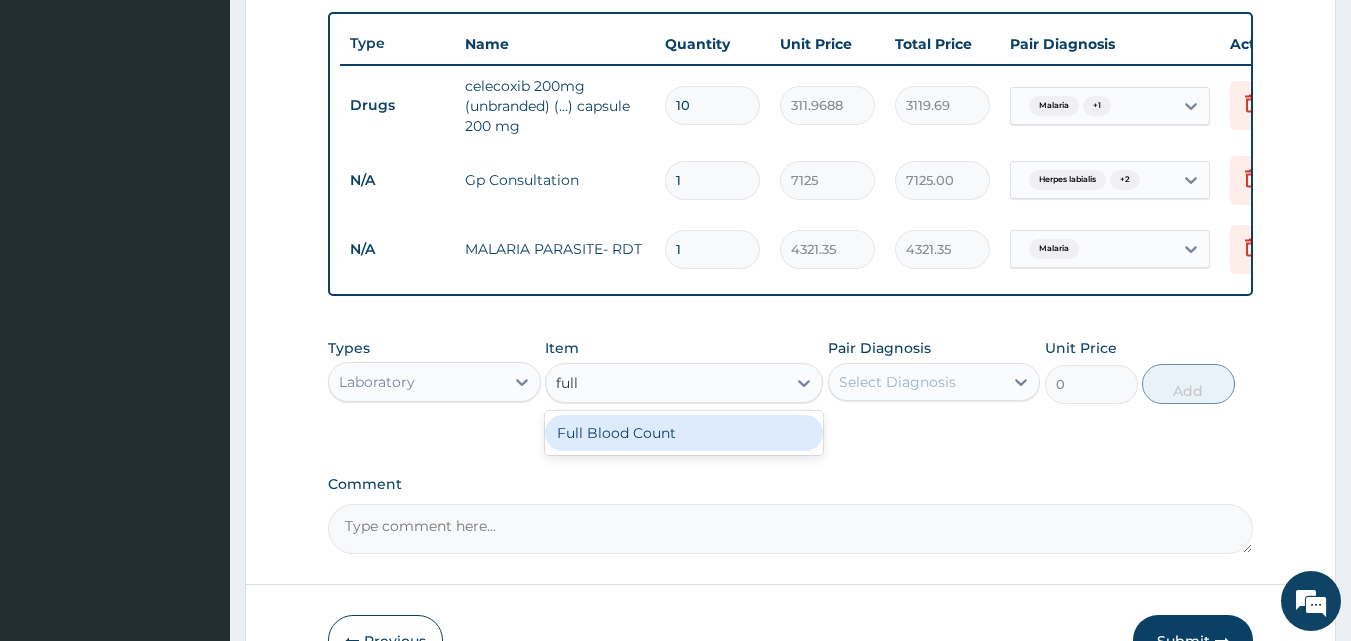 type on "5383.5" 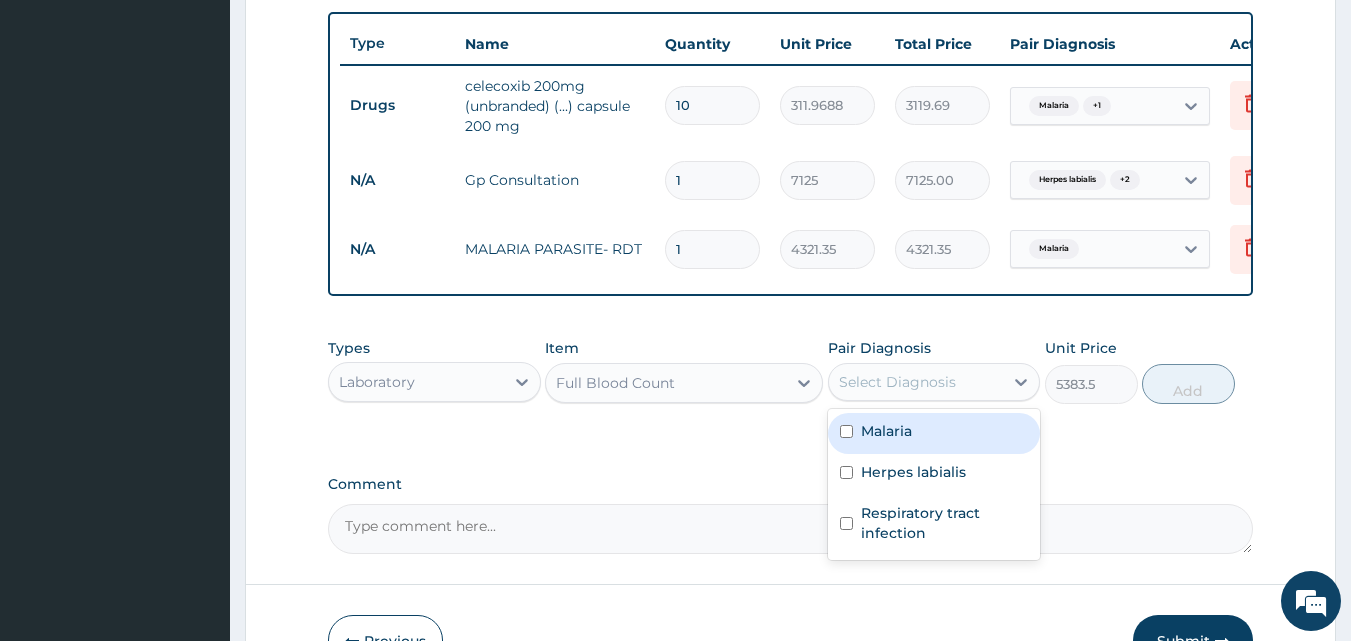 click on "Select Diagnosis" at bounding box center [916, 382] 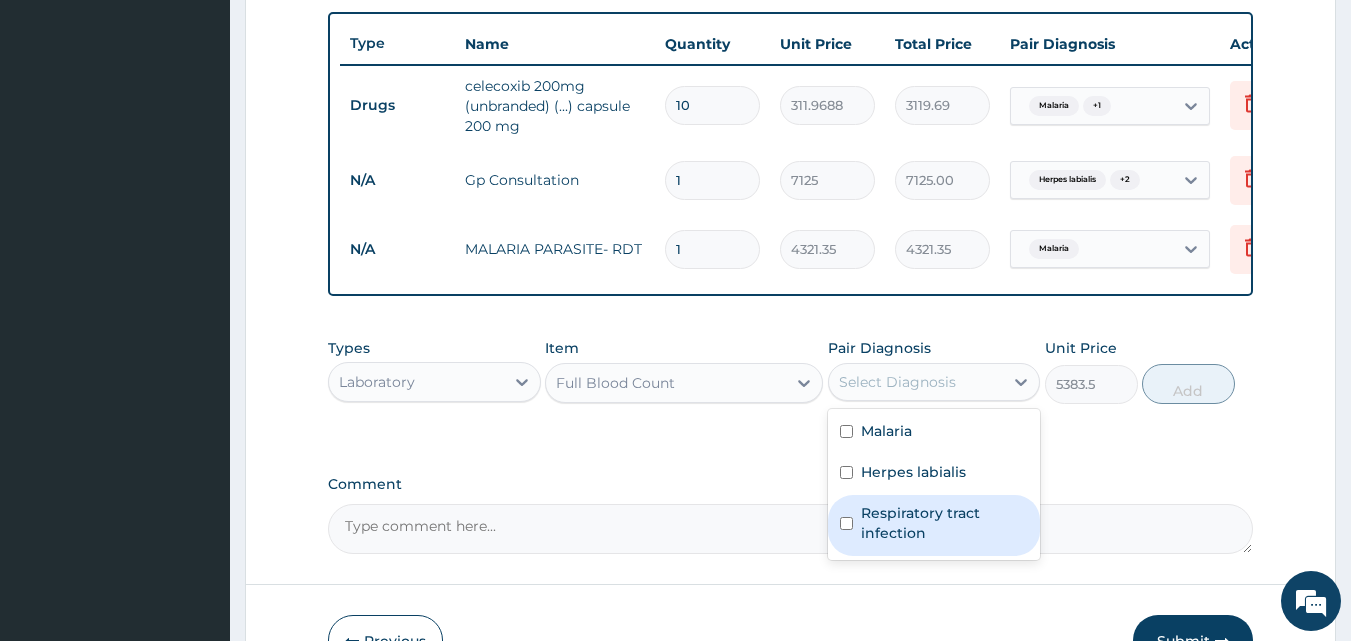 drag, startPoint x: 926, startPoint y: 527, endPoint x: 939, endPoint y: 506, distance: 24.698177 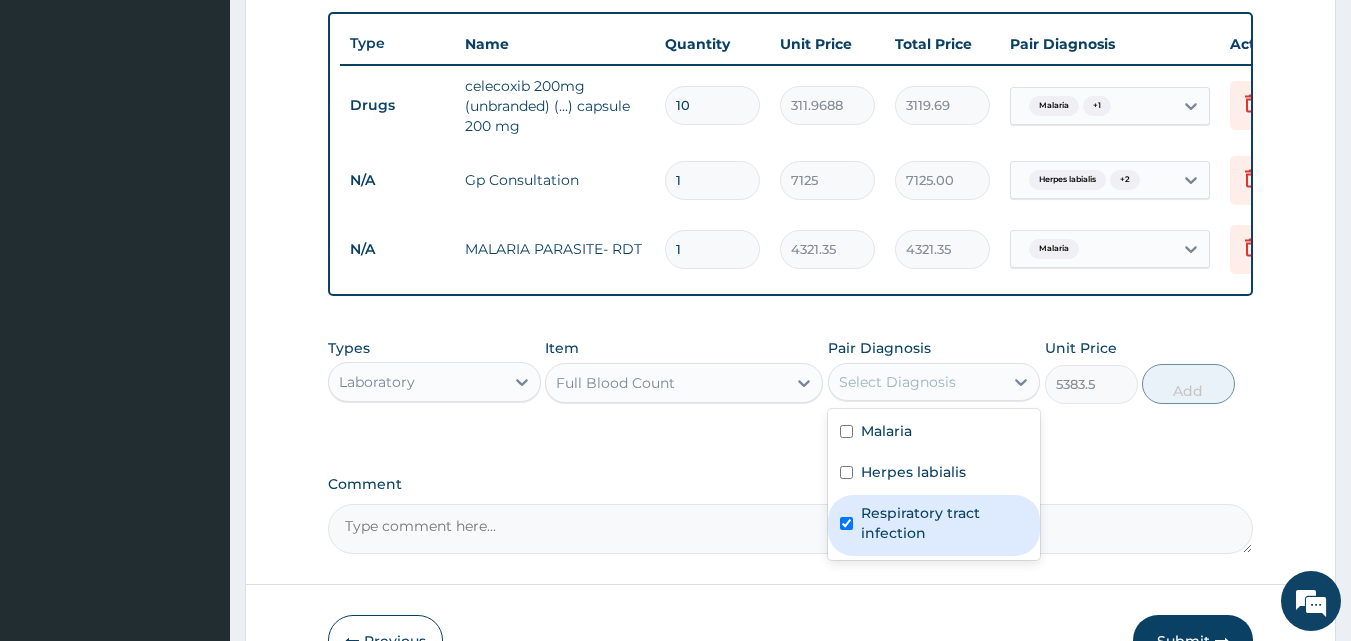 checkbox on "true" 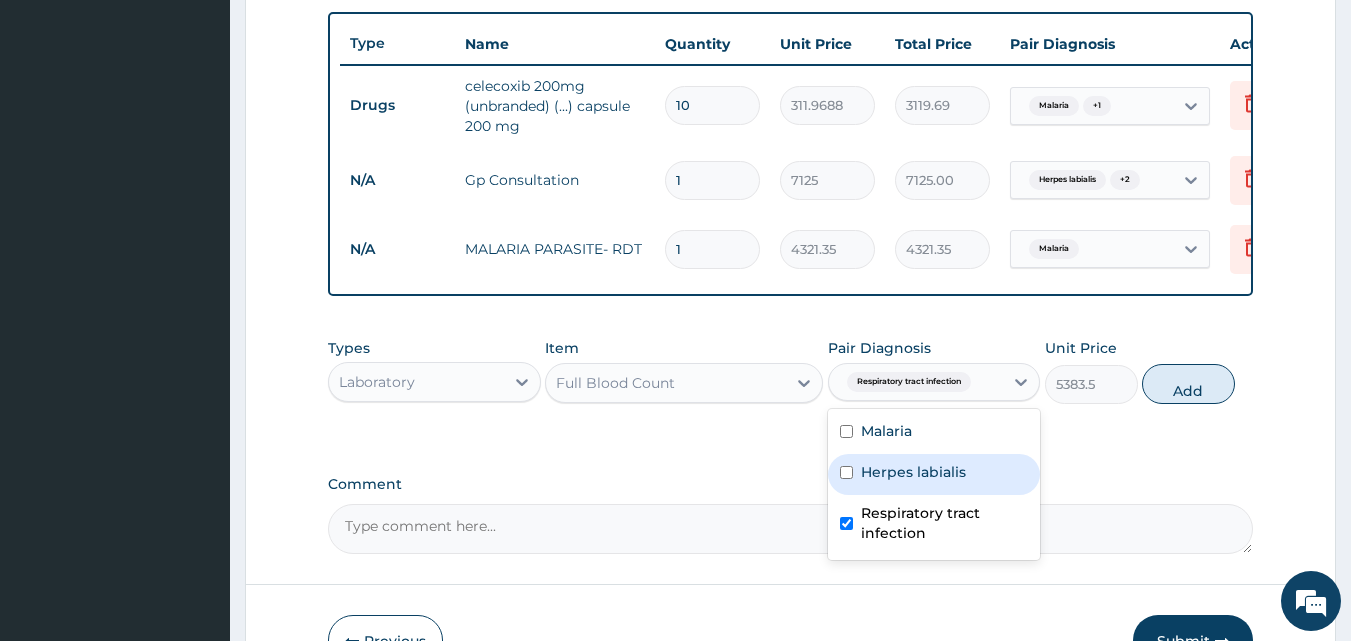 drag, startPoint x: 939, startPoint y: 506, endPoint x: 974, endPoint y: 489, distance: 38.910152 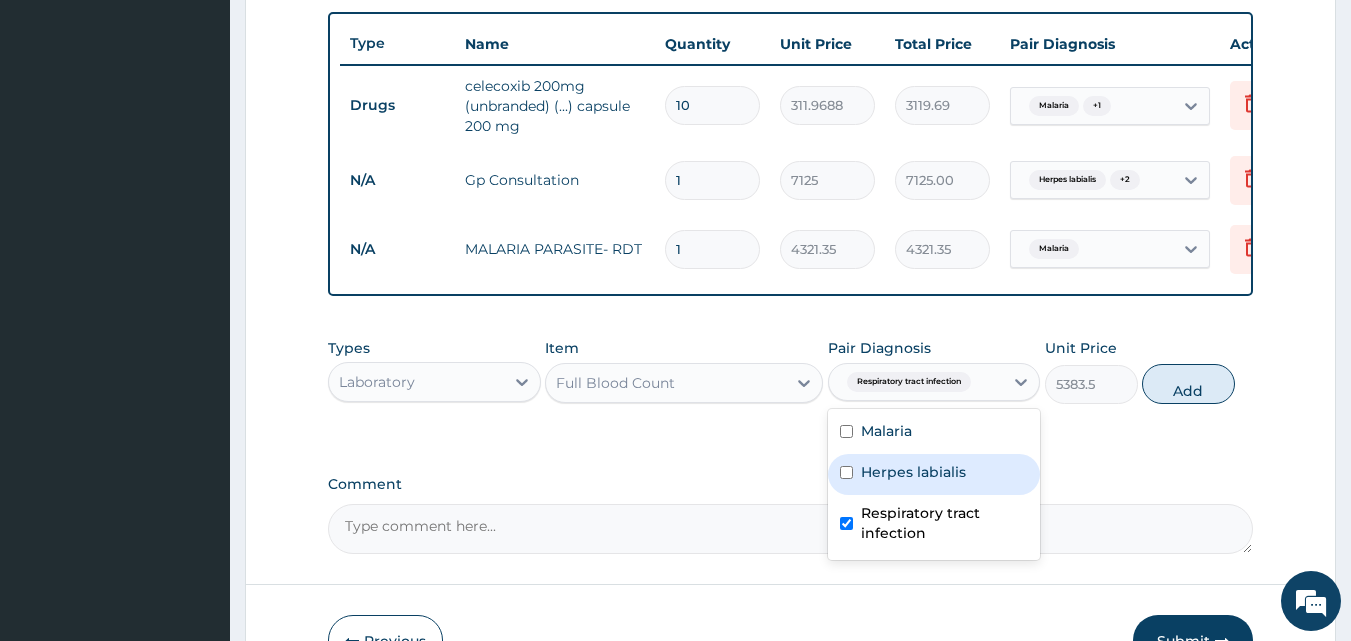 click on "Herpes labialis" at bounding box center (934, 474) 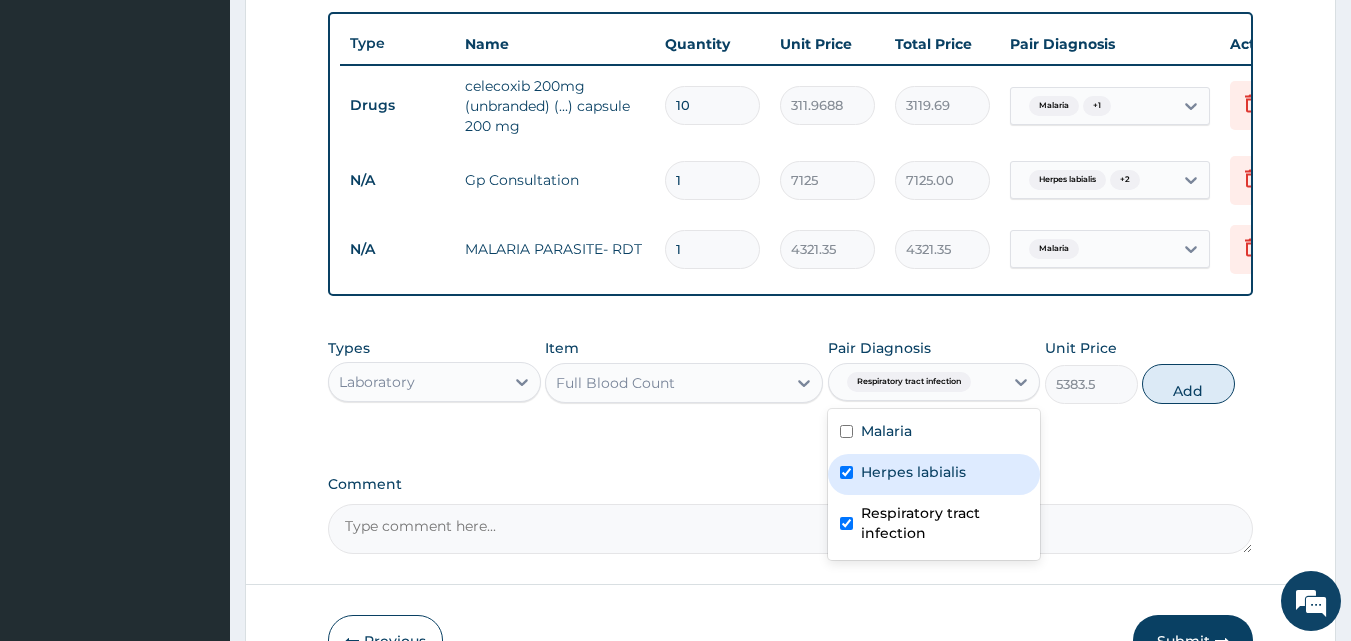 checkbox on "true" 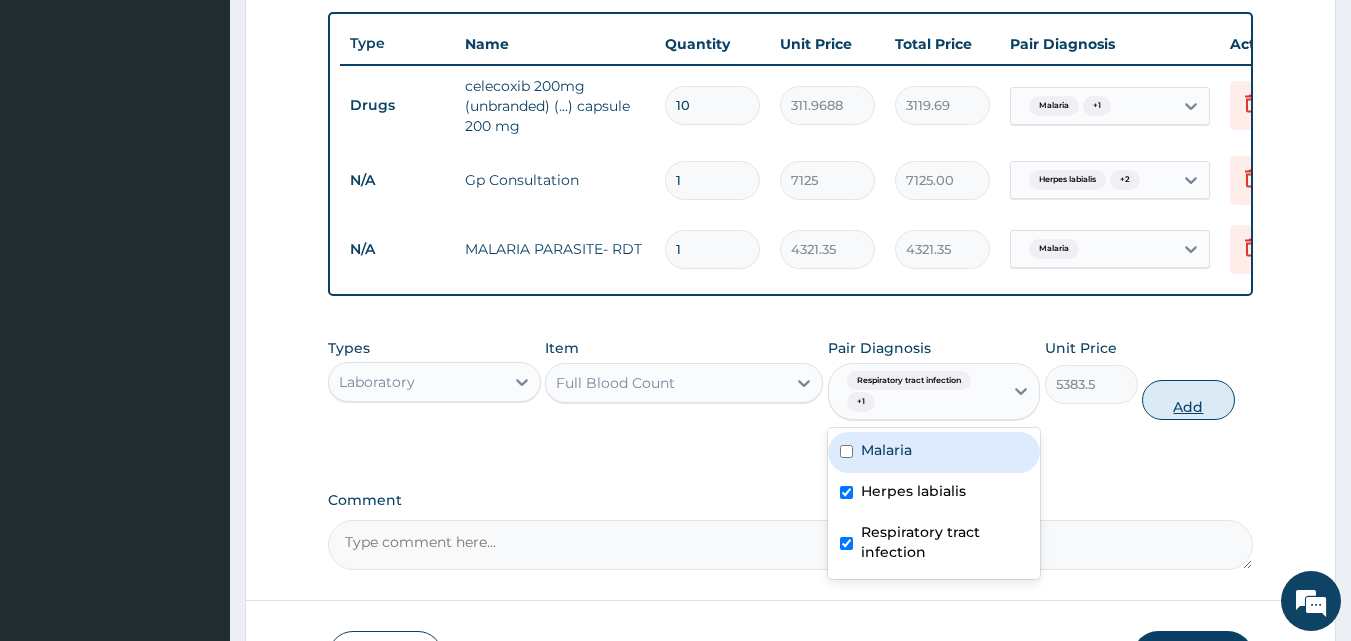 click on "Add" at bounding box center [1188, 400] 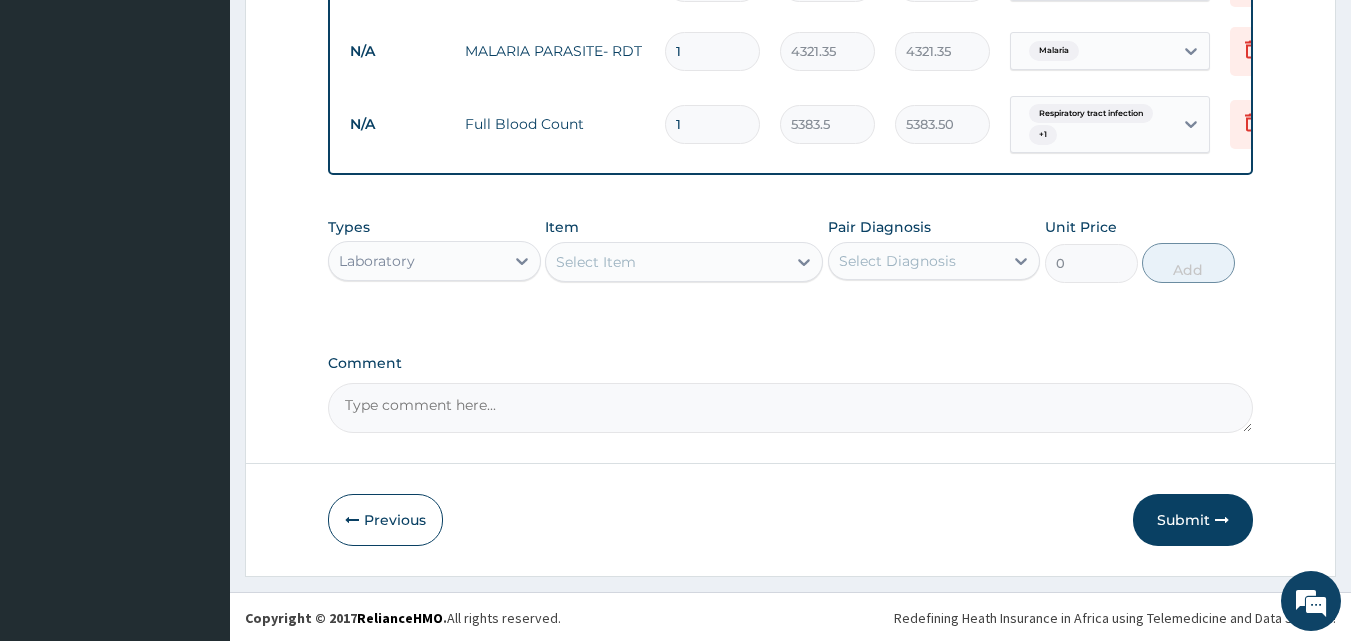 scroll, scrollTop: 932, scrollLeft: 0, axis: vertical 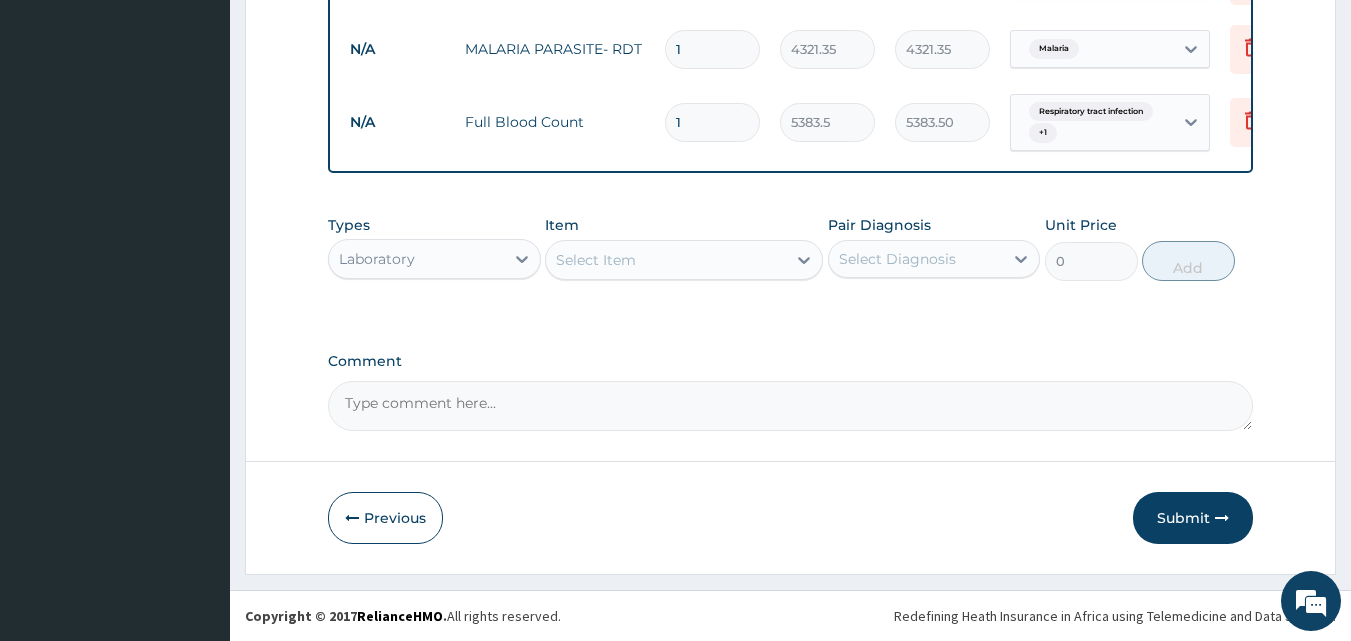 click on "Laboratory" at bounding box center [377, 259] 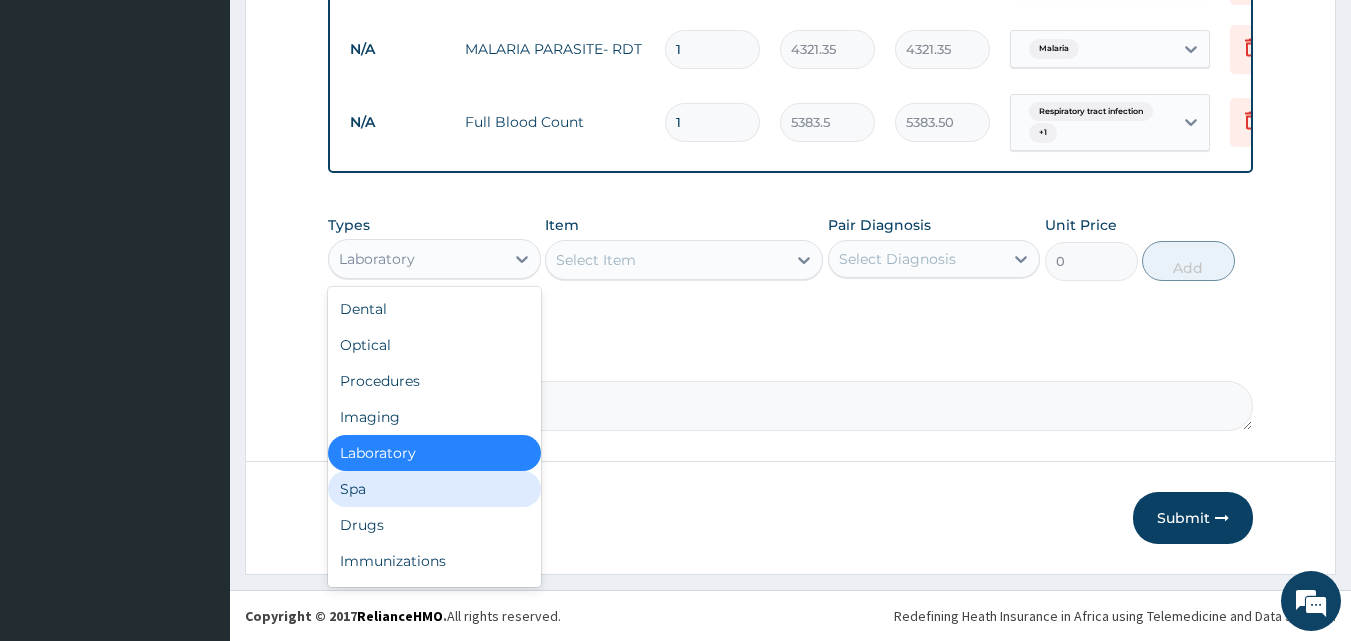 scroll, scrollTop: 68, scrollLeft: 0, axis: vertical 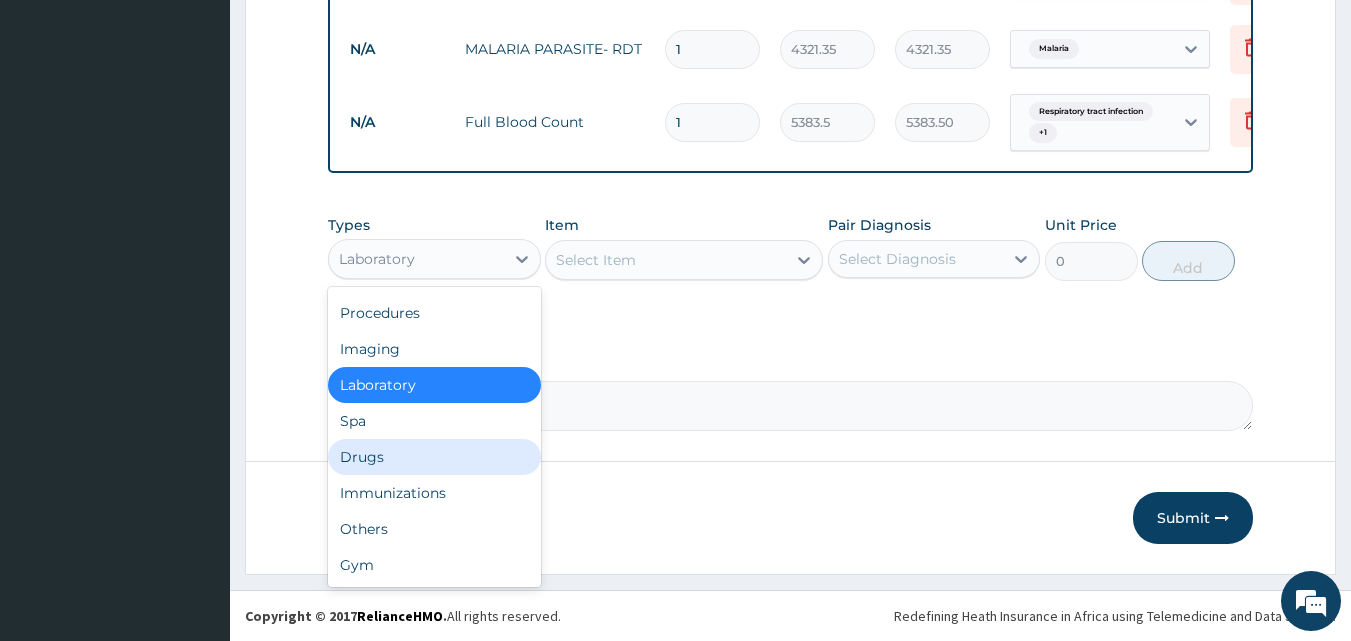 click on "Drugs" at bounding box center (434, 457) 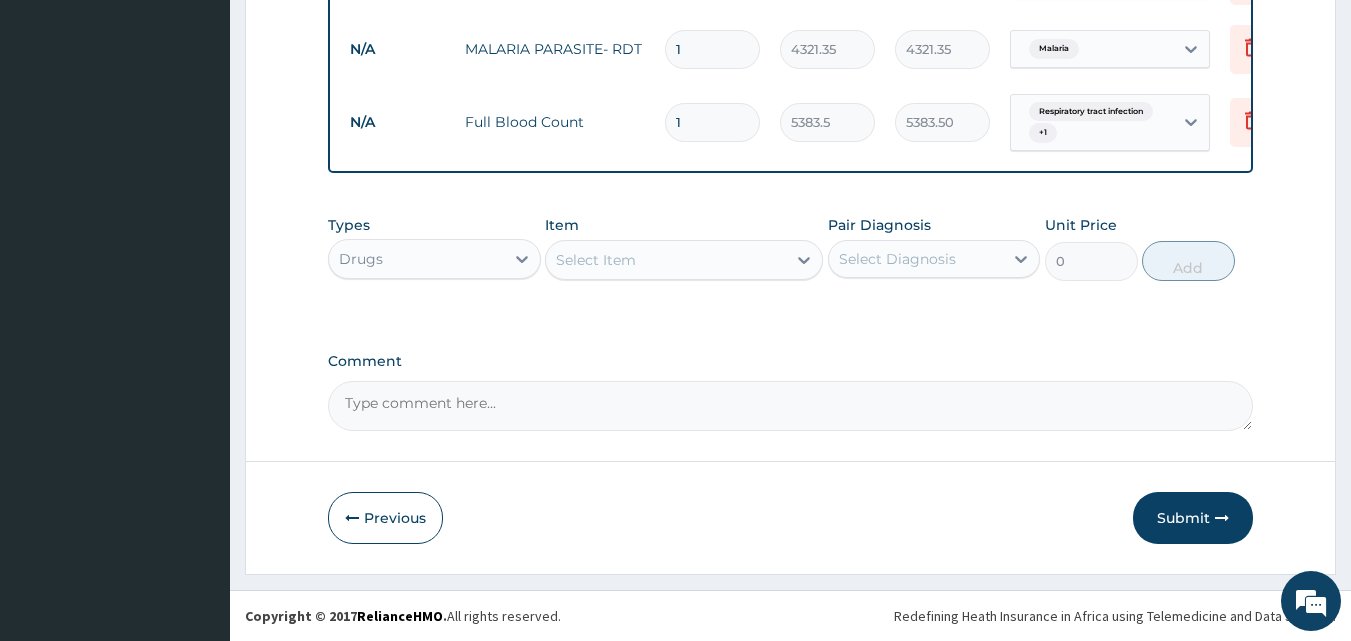 click on "Select Item" at bounding box center (666, 260) 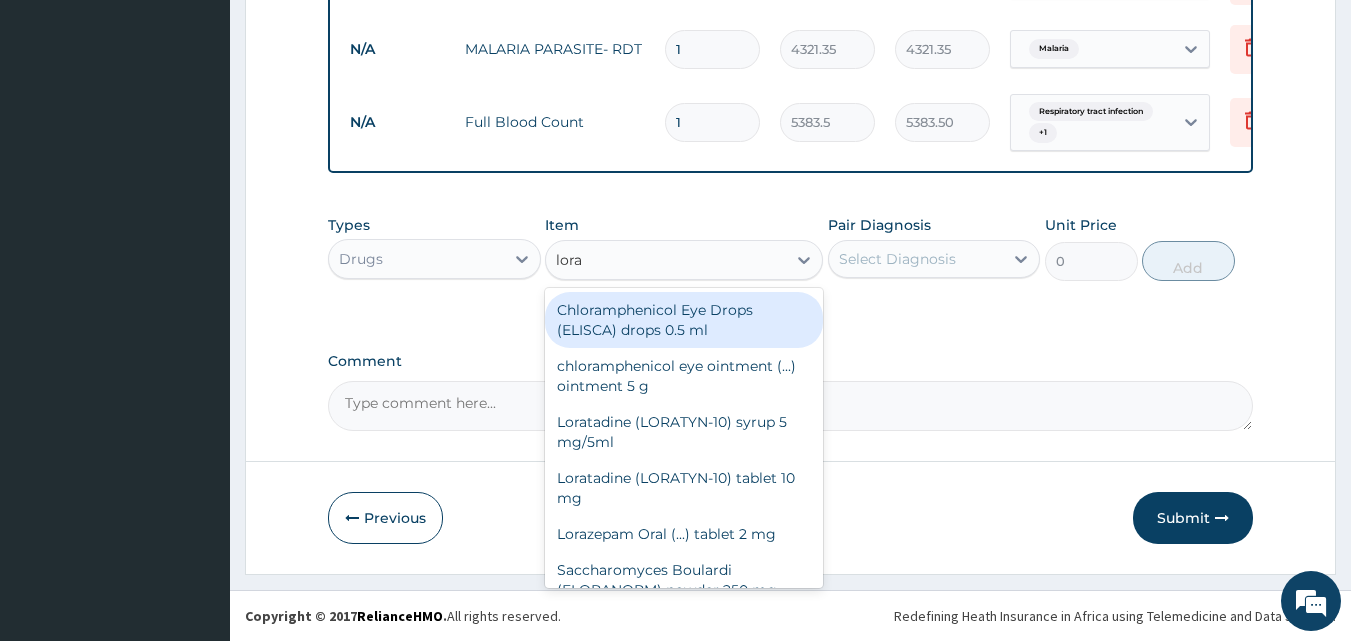 type on "lorat" 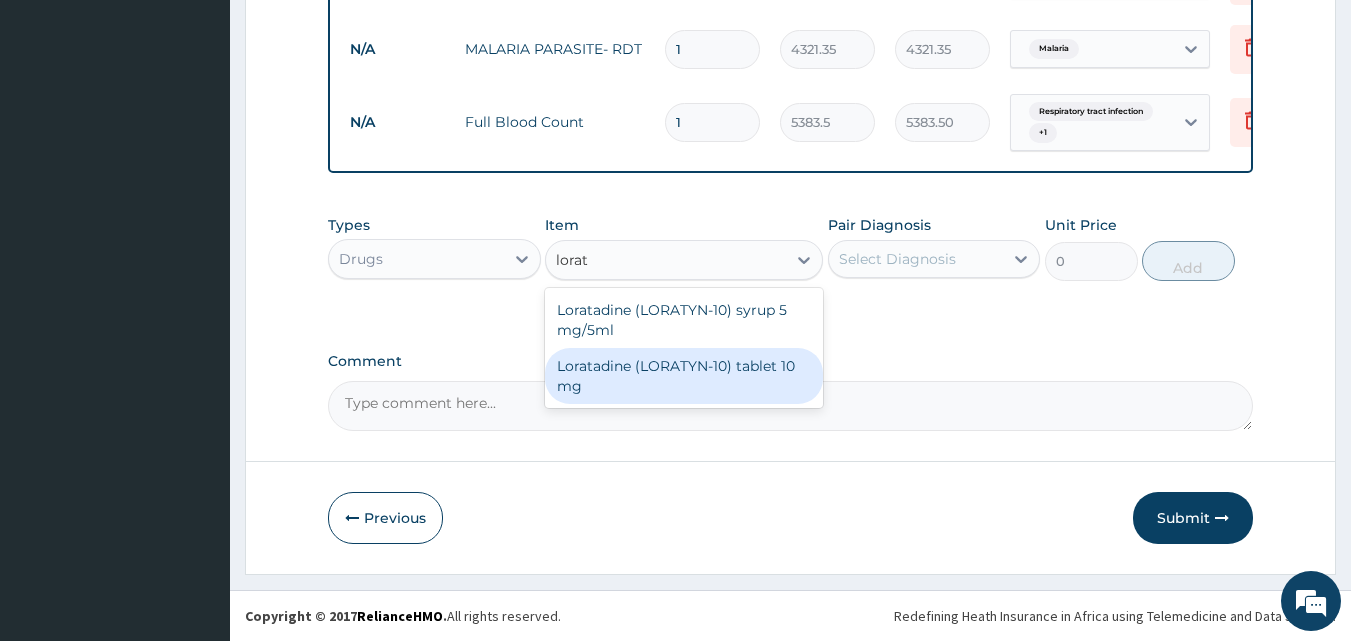 drag, startPoint x: 714, startPoint y: 373, endPoint x: 818, endPoint y: 325, distance: 114.54257 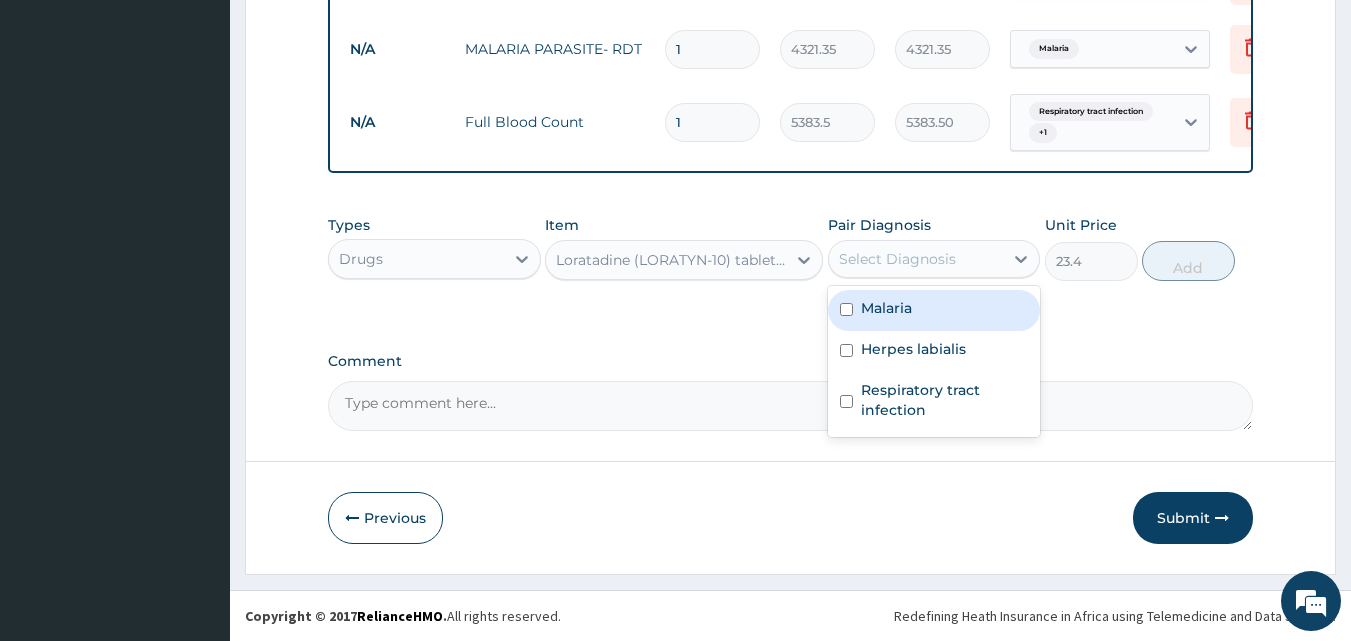 click on "Select Diagnosis" at bounding box center [897, 259] 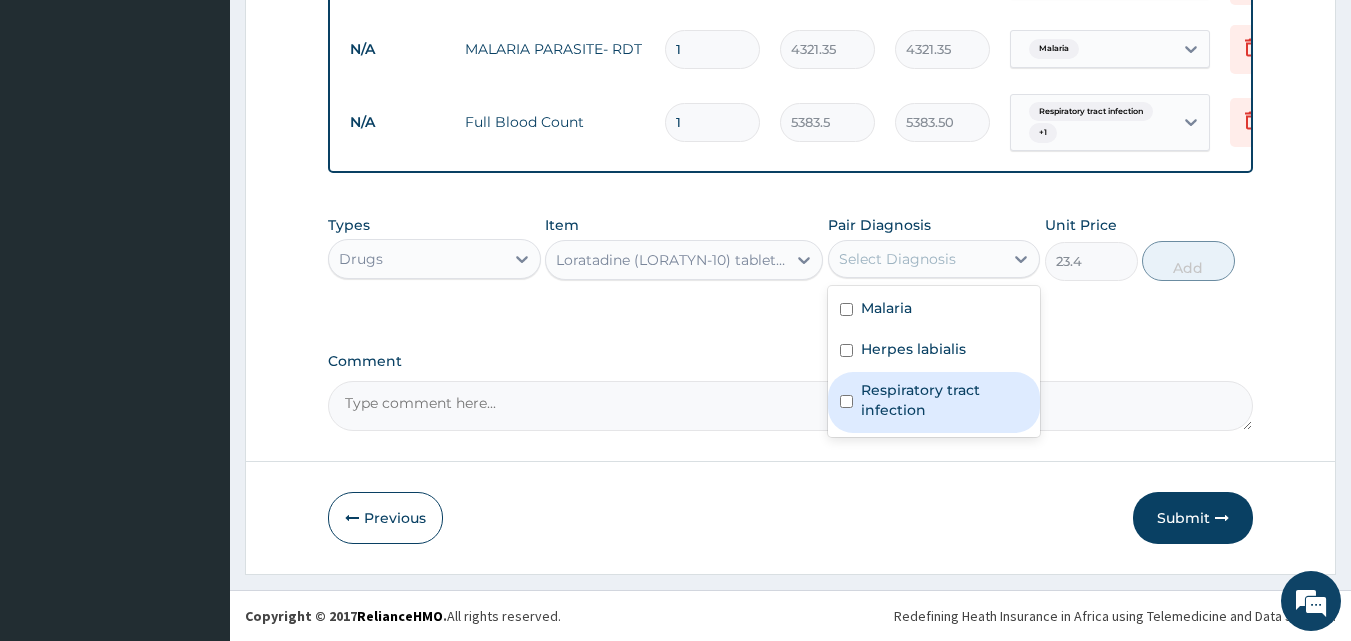 click on "Respiratory tract infection" at bounding box center (945, 400) 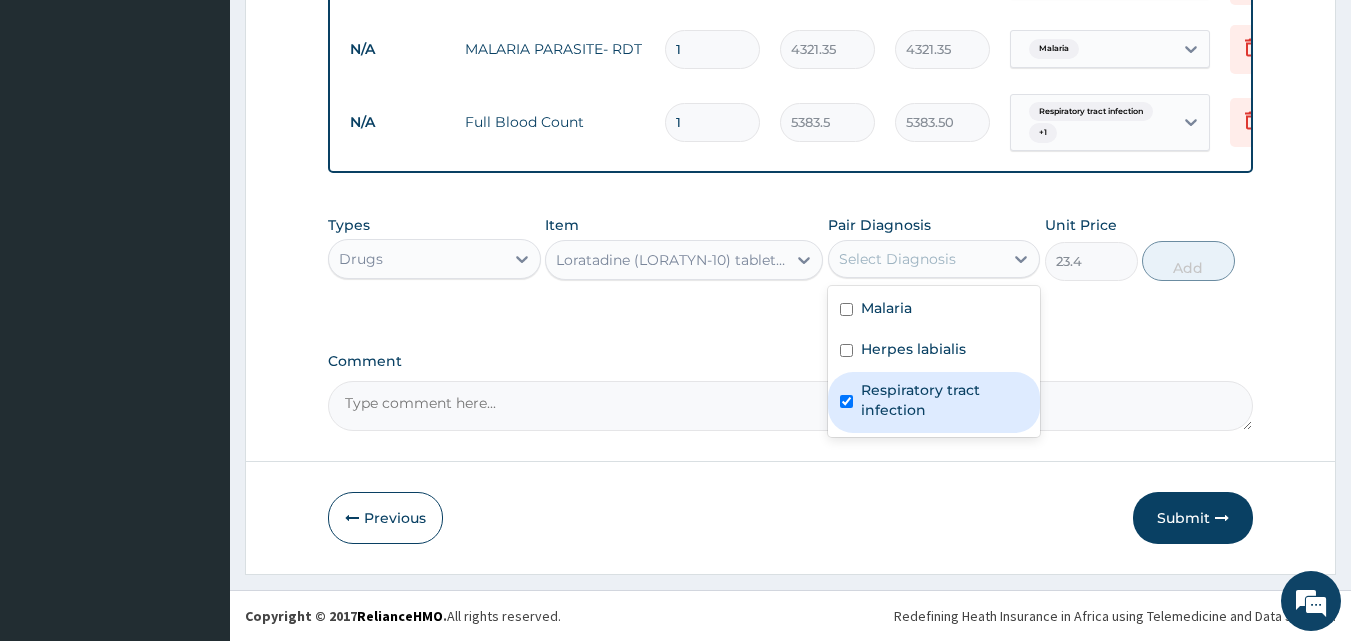 checkbox on "true" 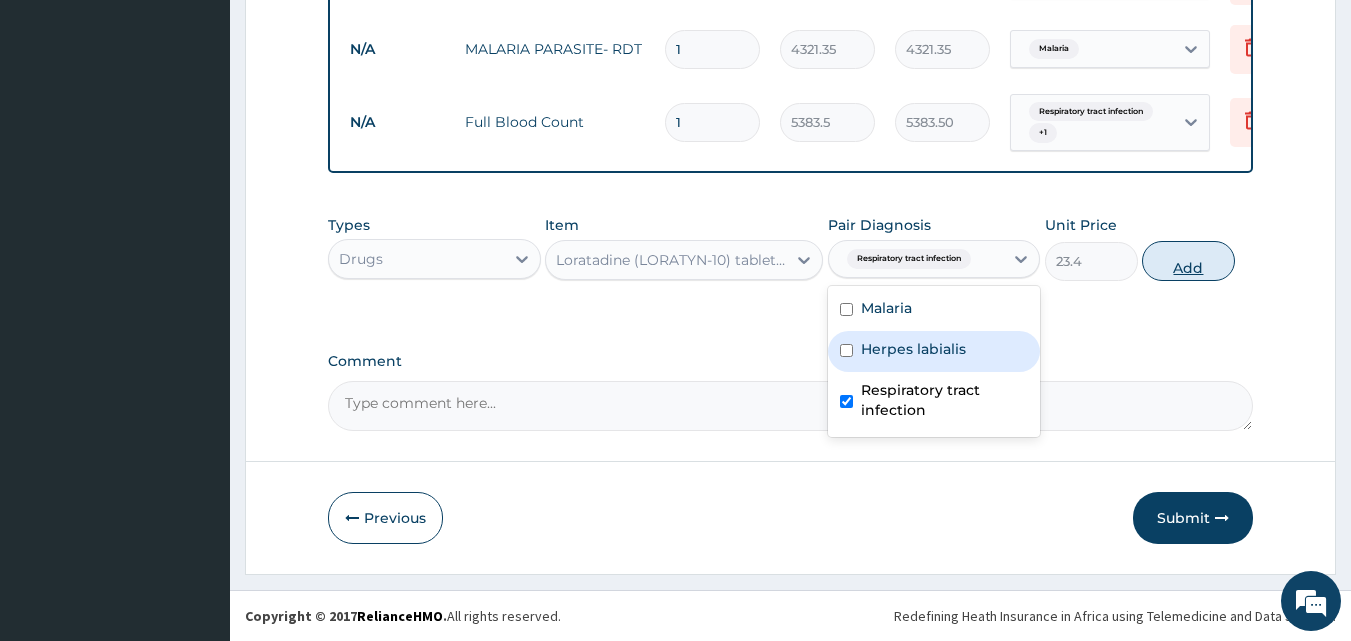 click on "Add" at bounding box center (1188, 261) 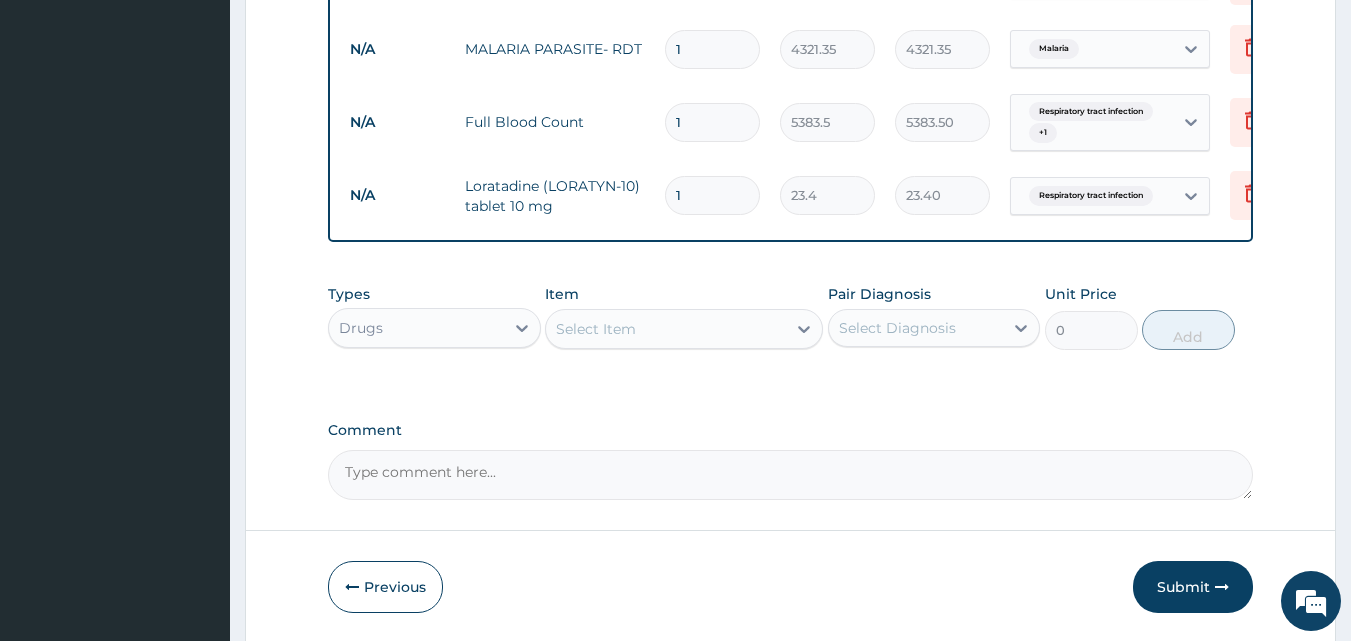 type on "11" 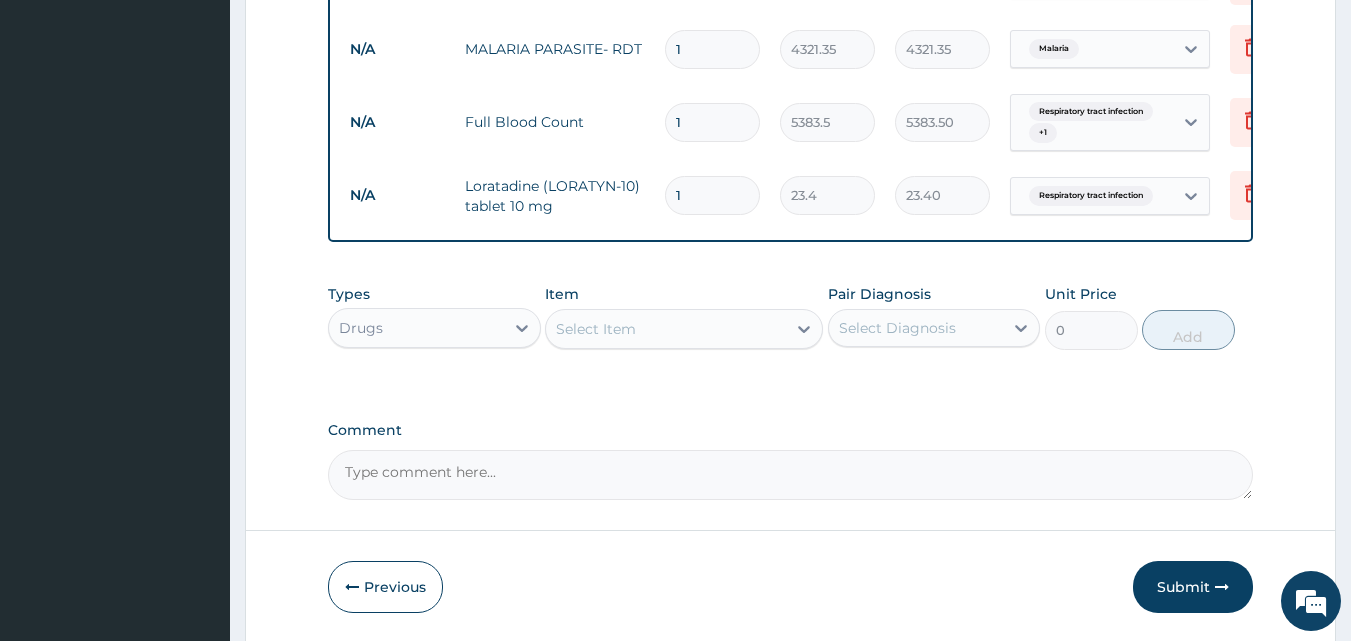 type on "257.40" 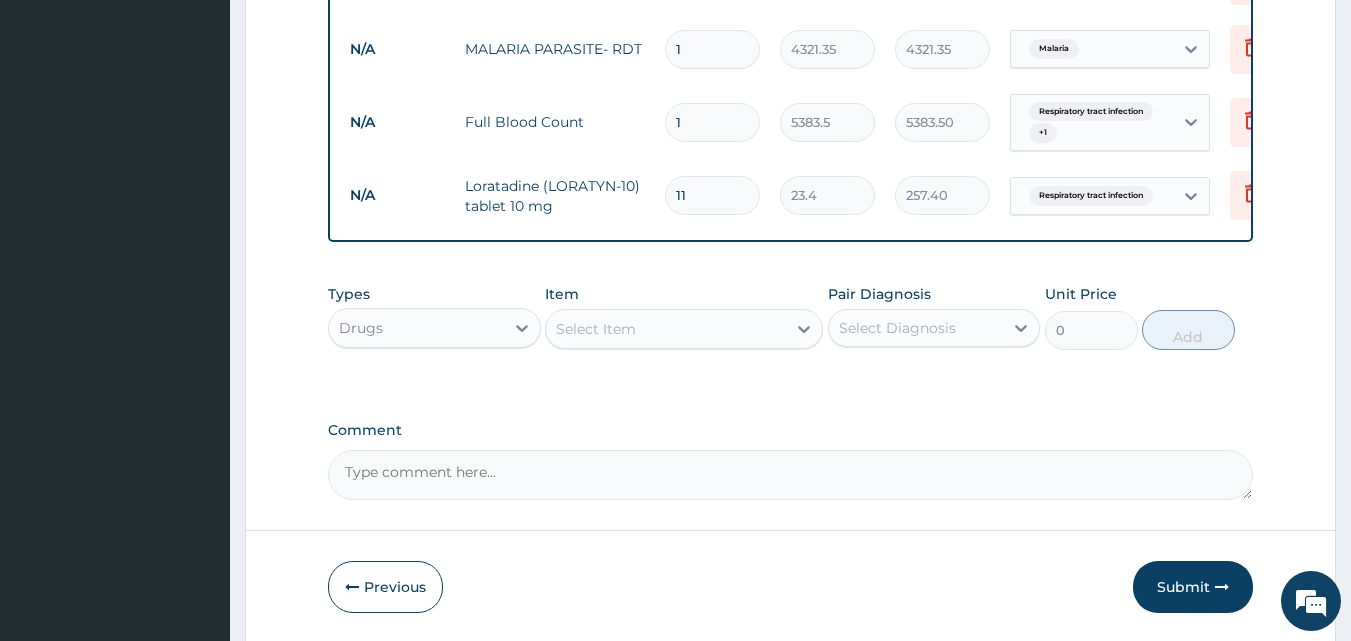 type on "110" 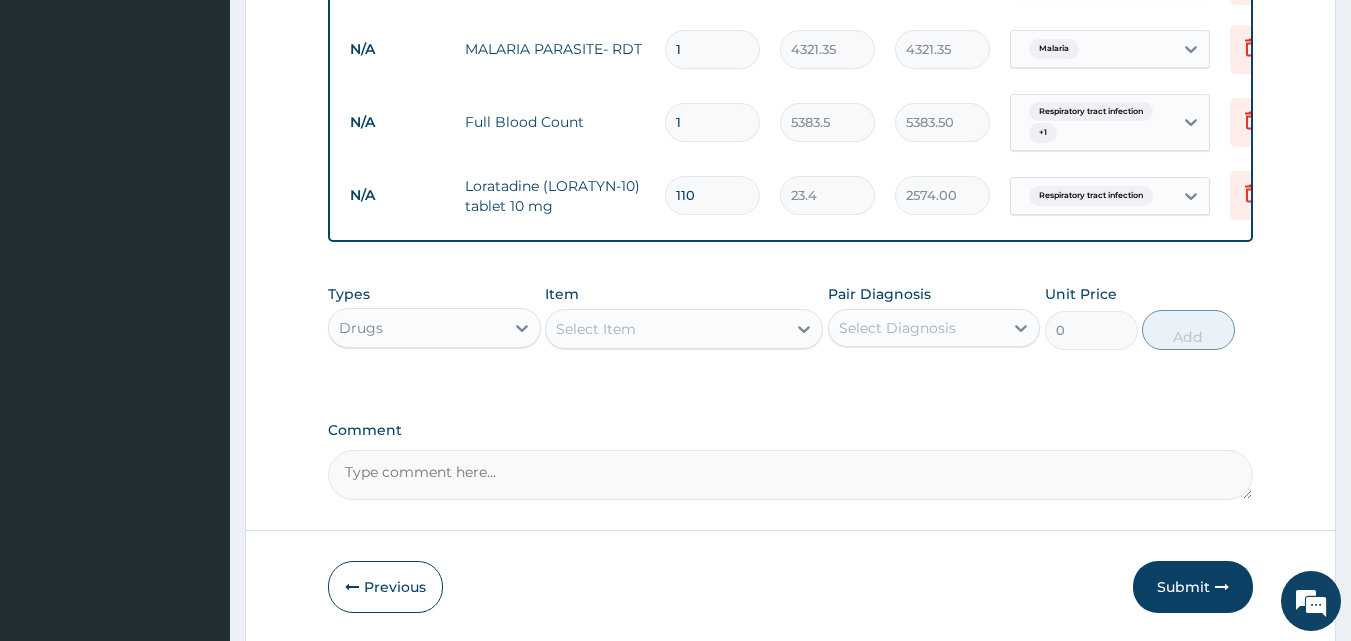type on "11" 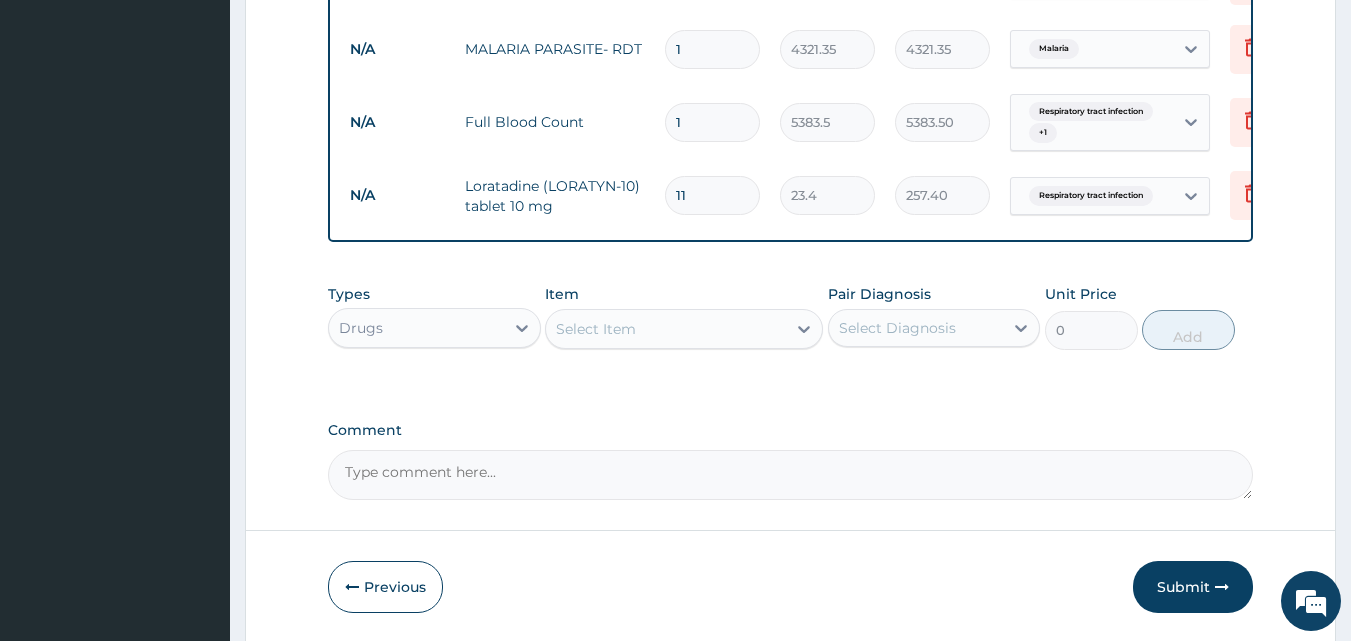 type on "1" 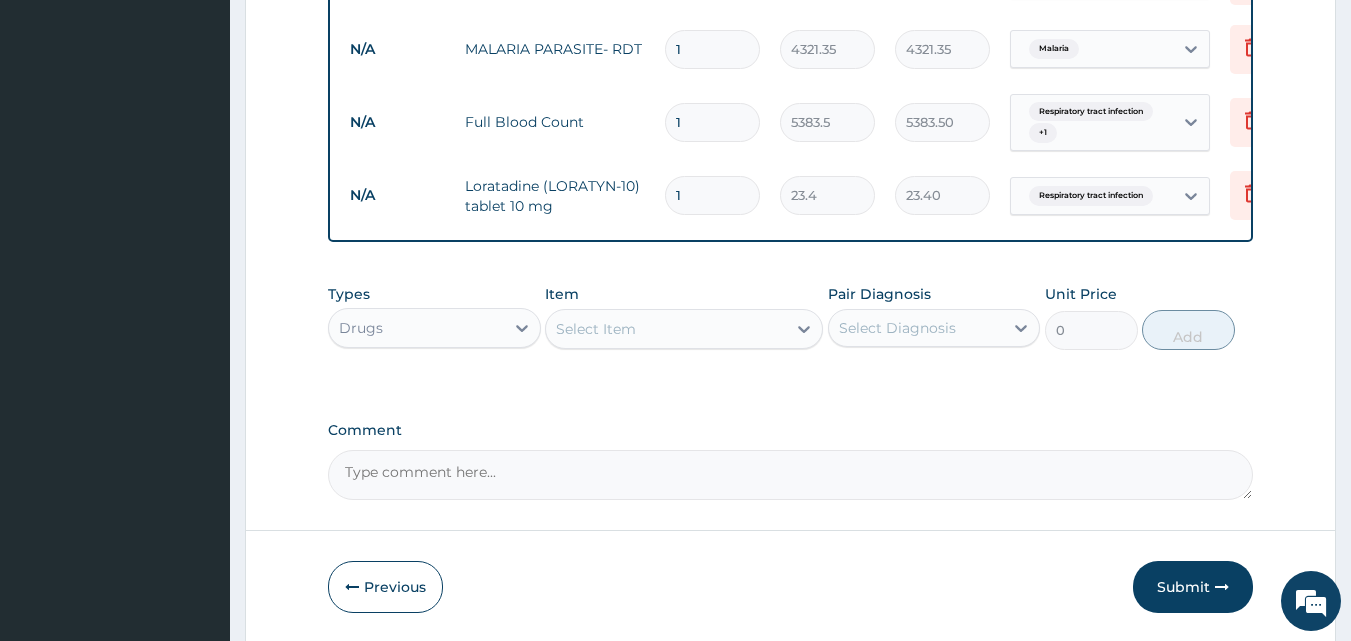 type on "10" 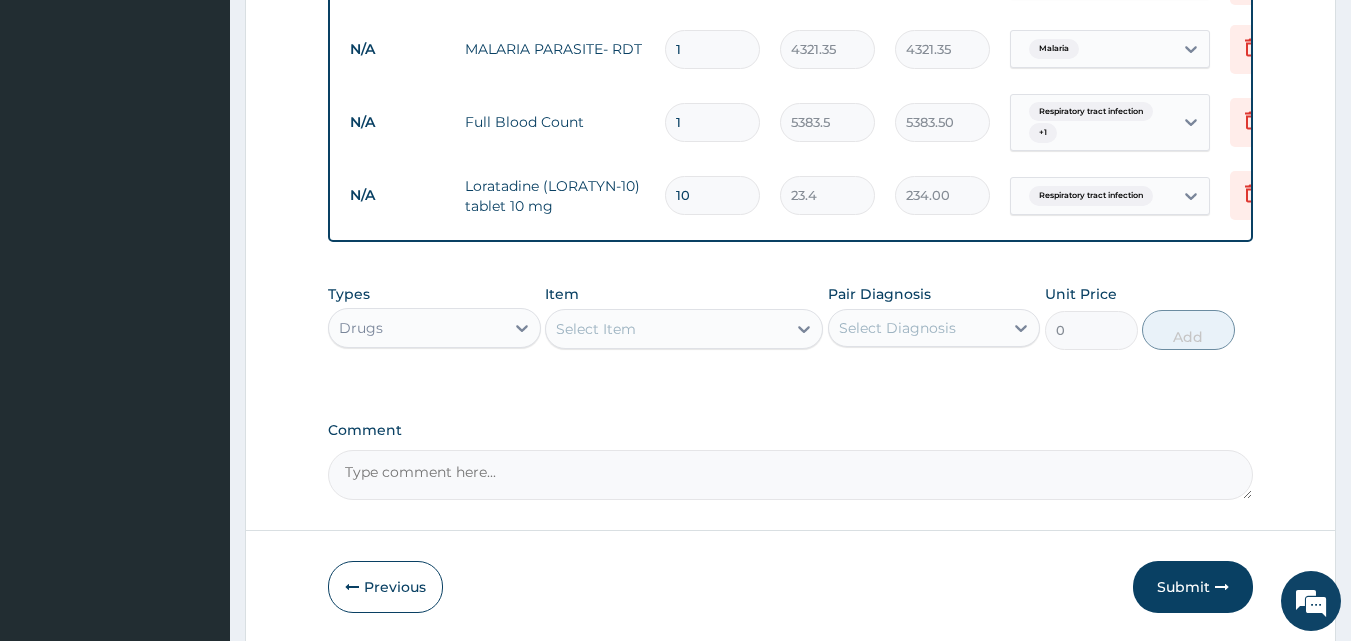 type on "10" 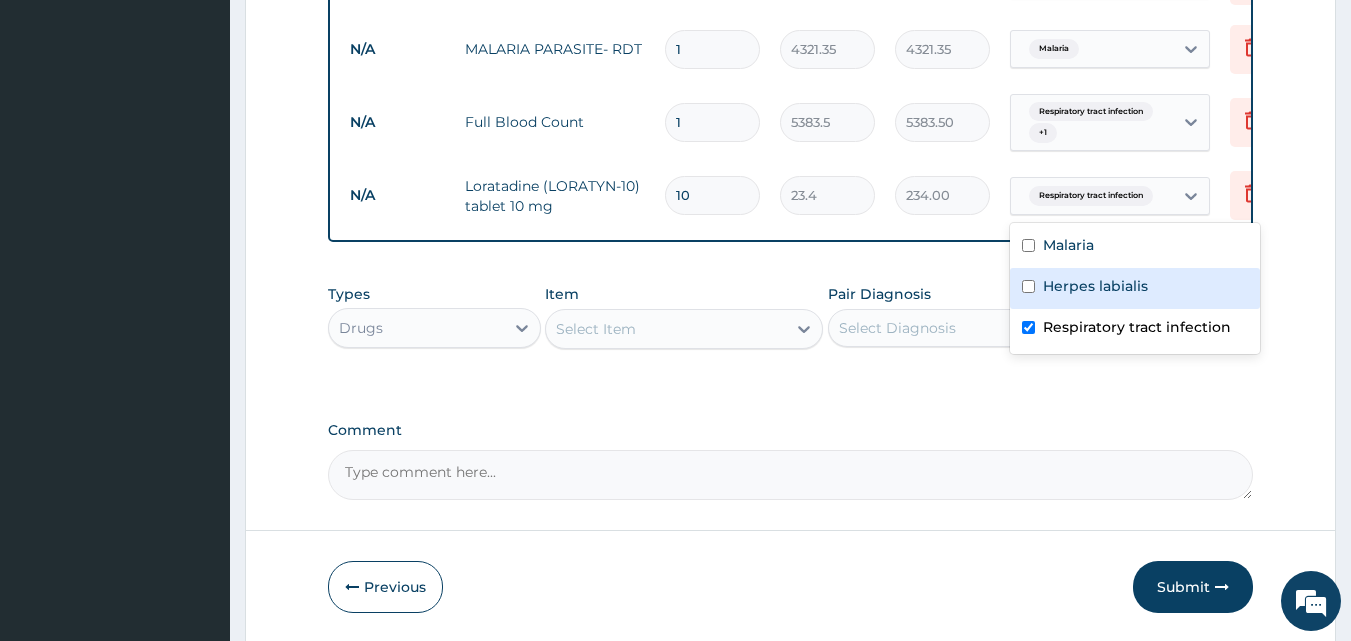 click on "Herpes labialis" at bounding box center (1135, 288) 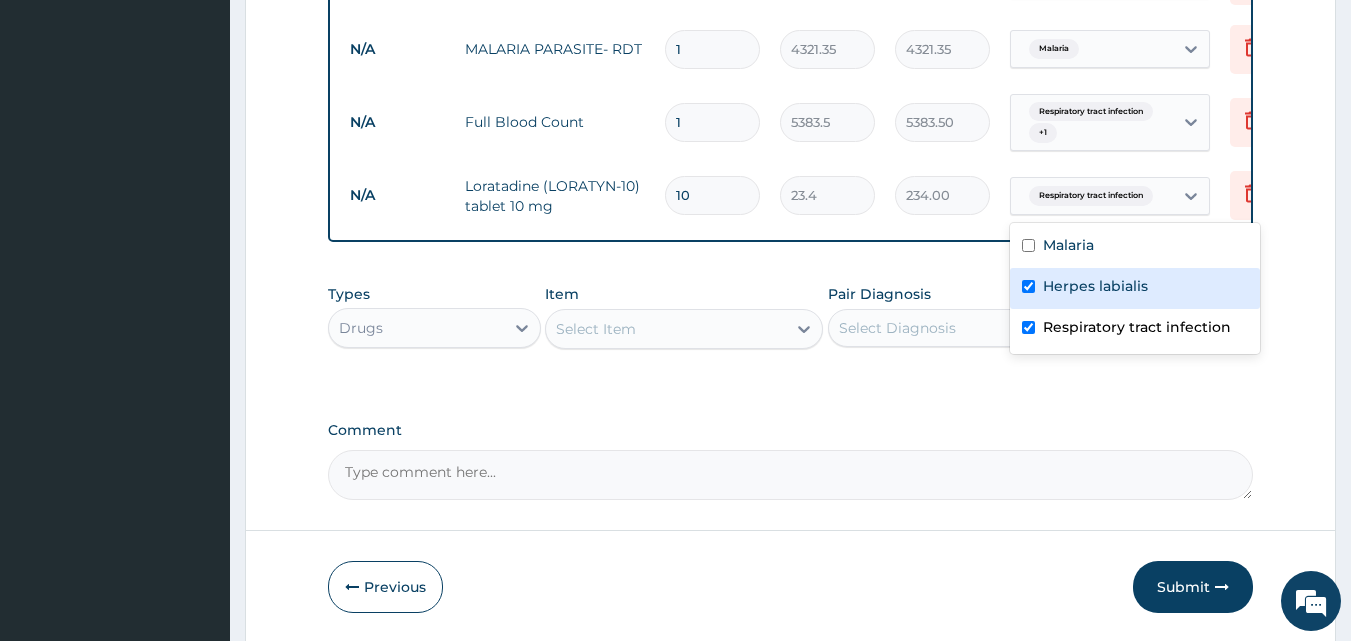 checkbox on "true" 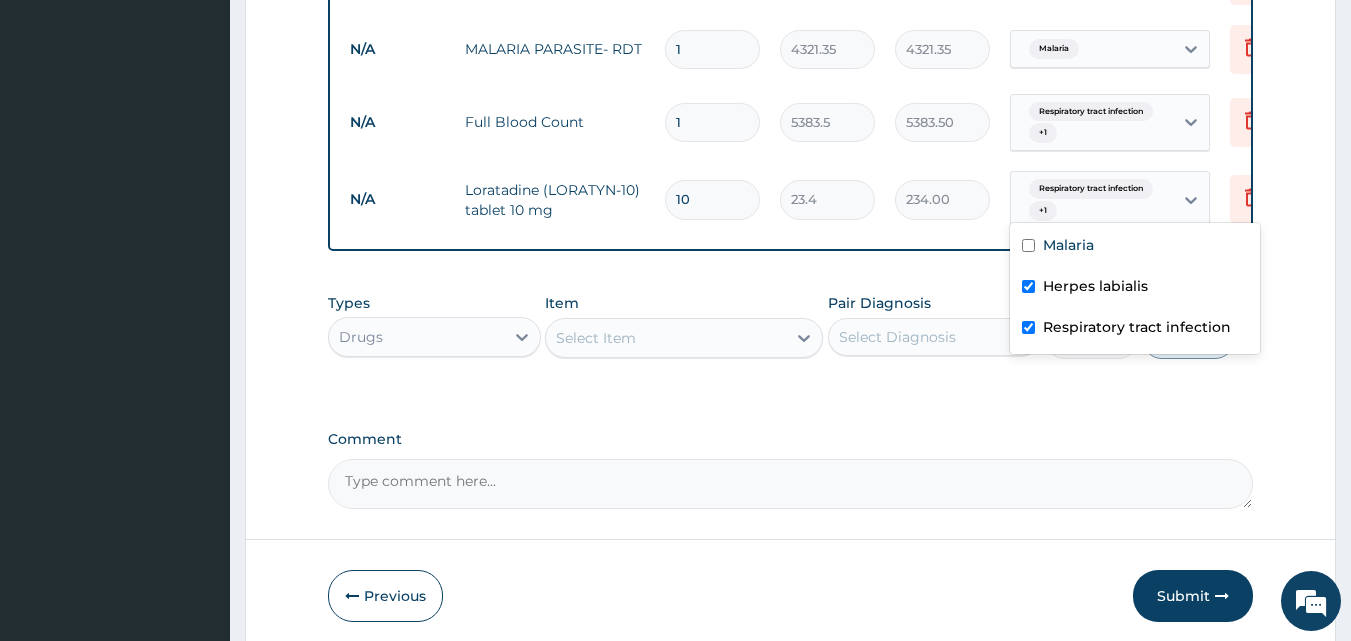 click on "Select Item" at bounding box center (666, 338) 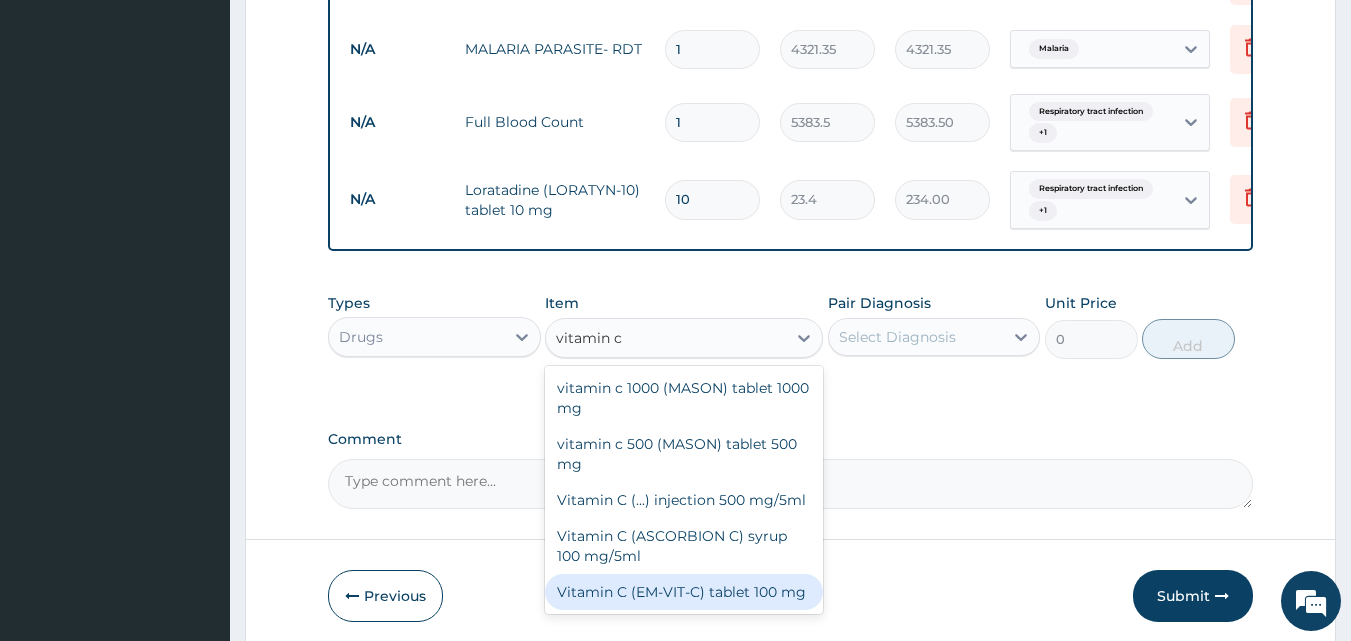 type on "vitamin c" 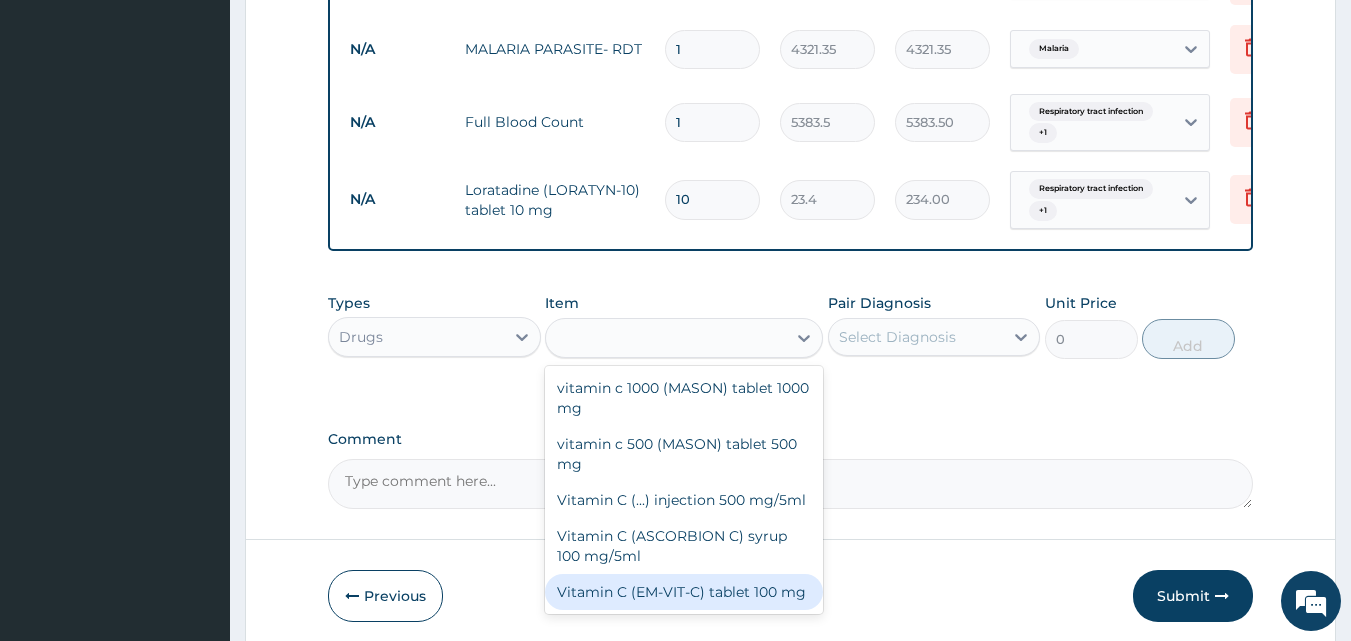 click on "Previous   Submit" at bounding box center (791, 596) 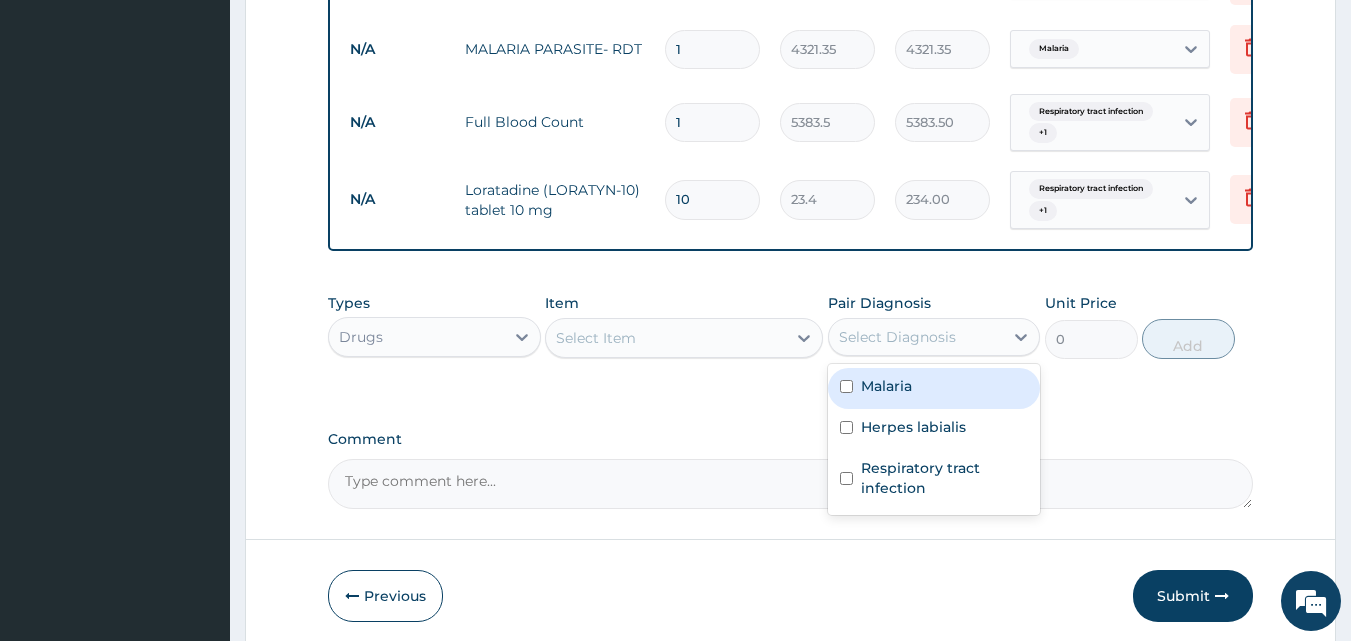 click on "Select Diagnosis" at bounding box center (897, 337) 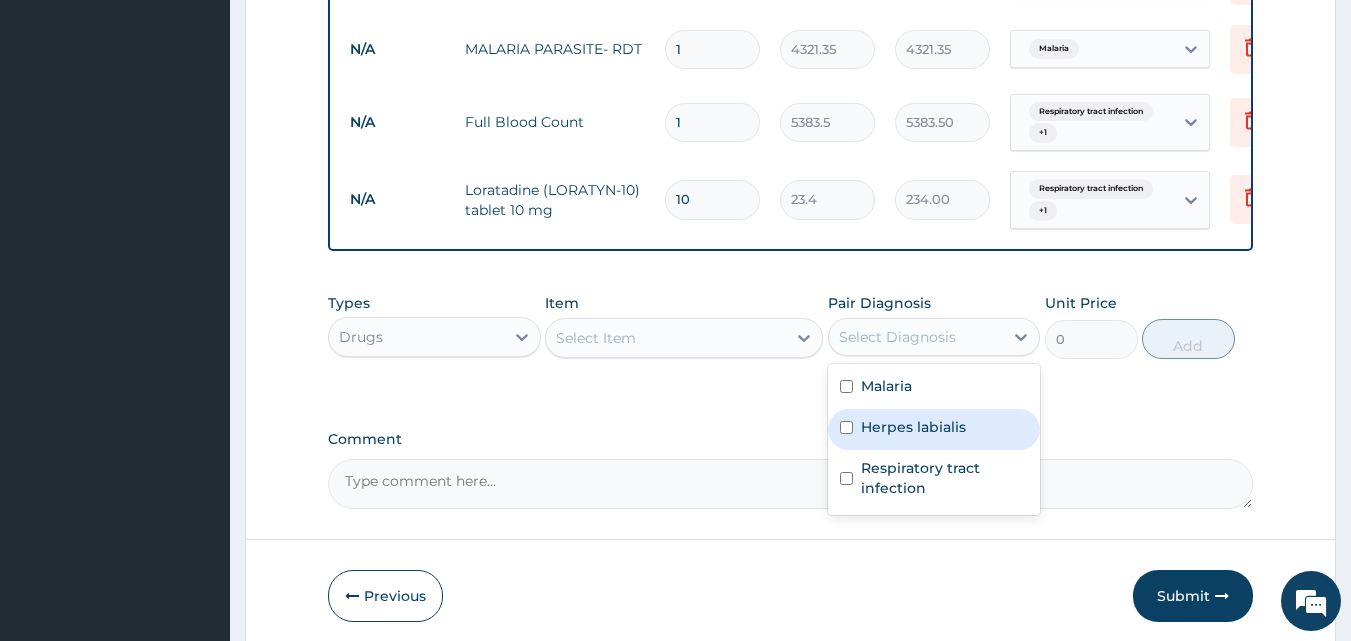 drag, startPoint x: 922, startPoint y: 439, endPoint x: 911, endPoint y: 482, distance: 44.38468 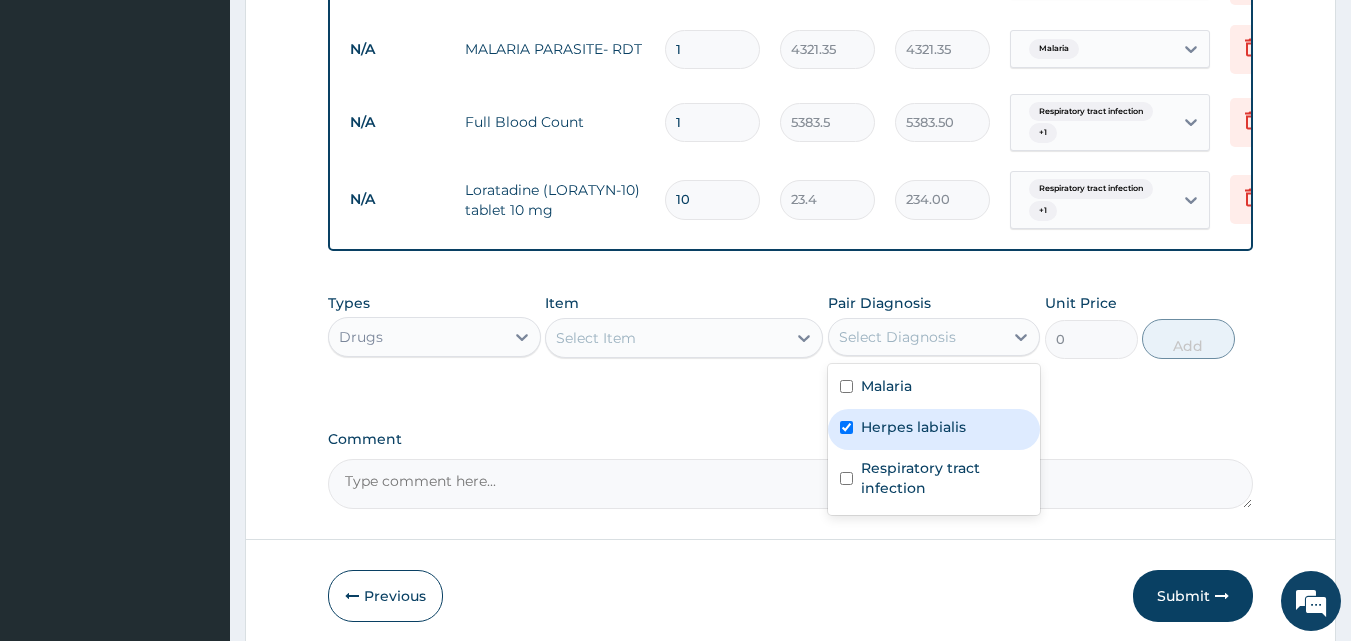 checkbox on "true" 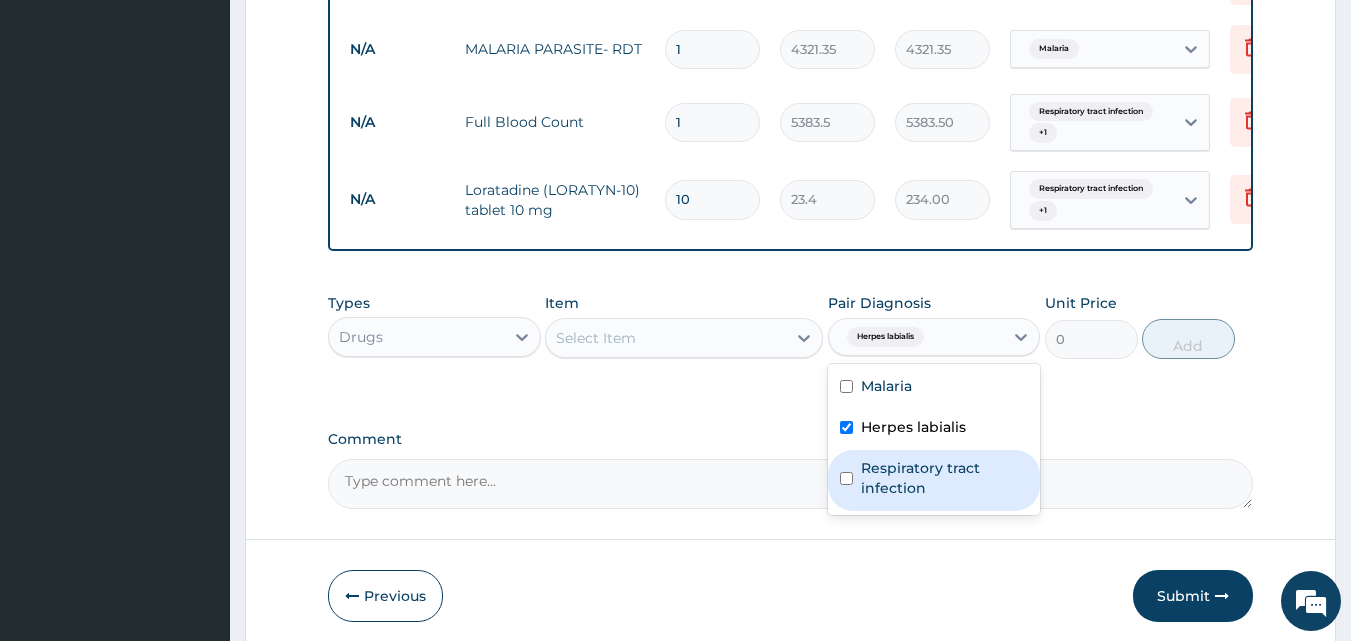 drag, startPoint x: 911, startPoint y: 484, endPoint x: 928, endPoint y: 471, distance: 21.400934 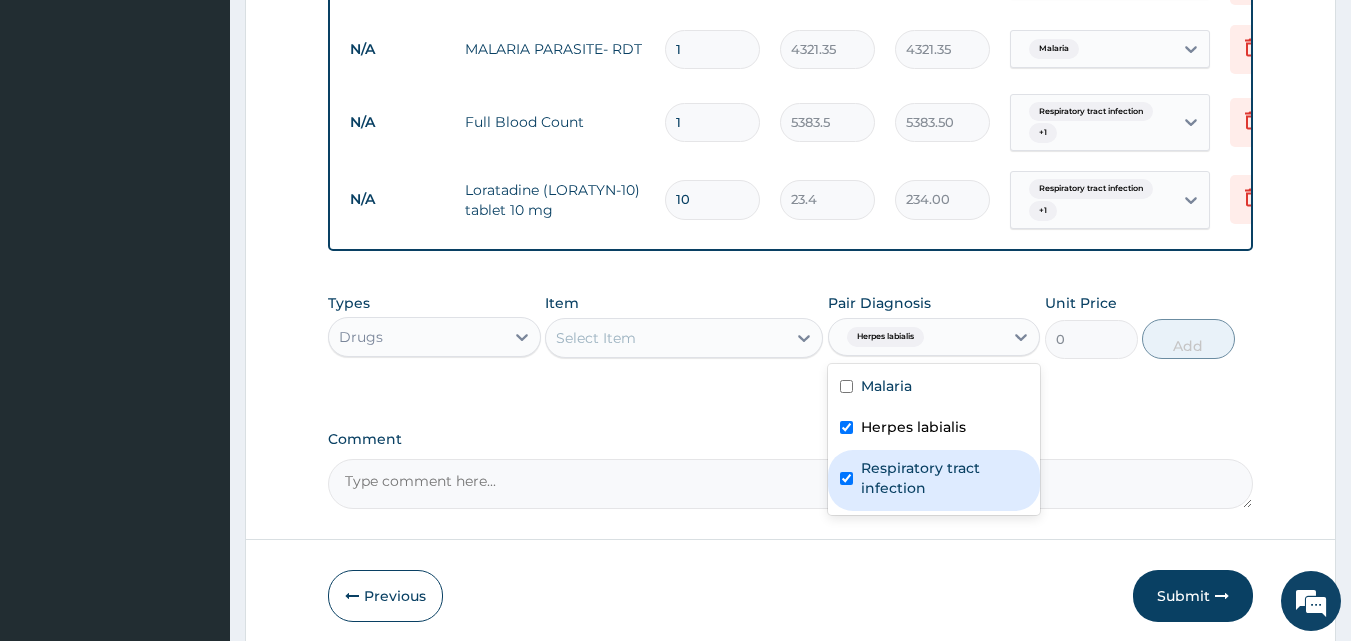 checkbox on "true" 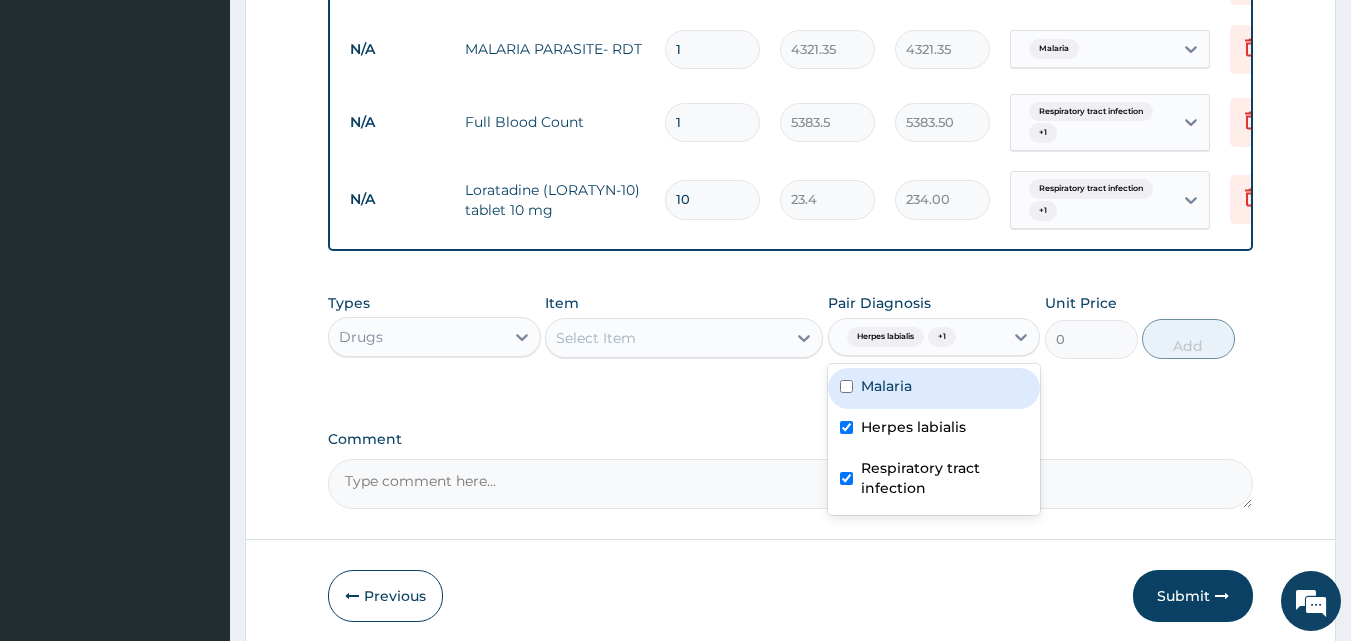 click on "+ 1" at bounding box center [942, 337] 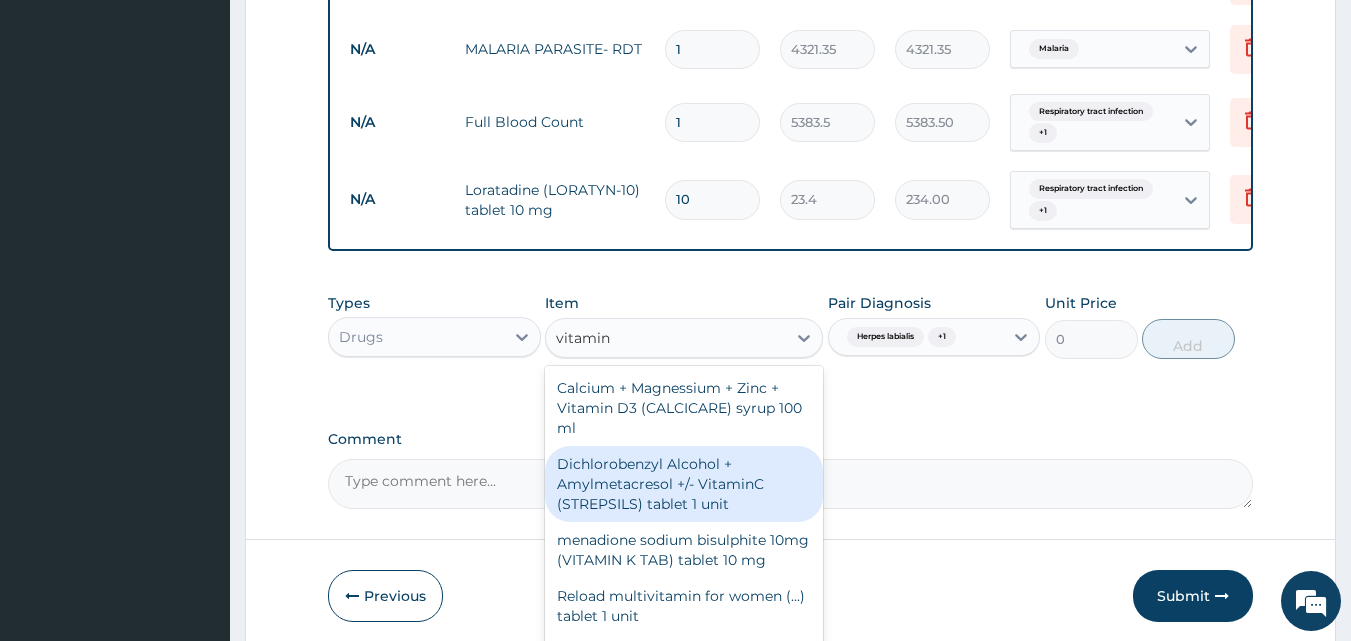 type on "vitamin c" 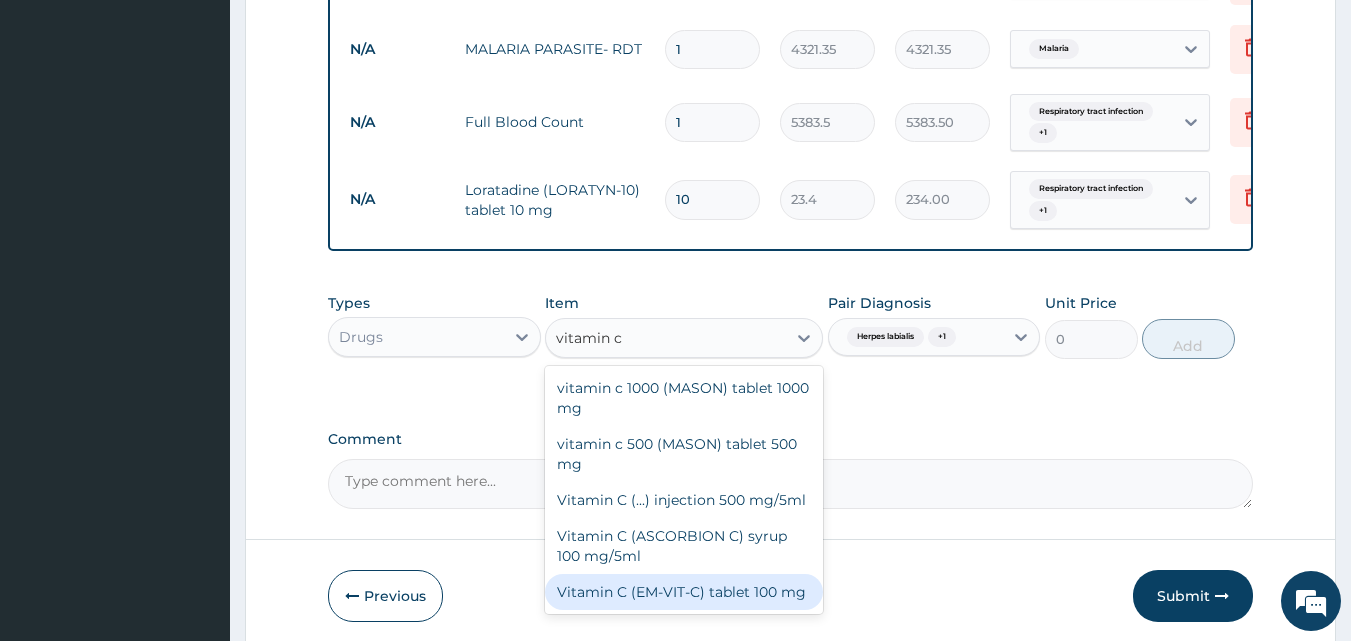 click on "Vitamin C (EM-VIT-C) tablet 100 mg" at bounding box center [684, 592] 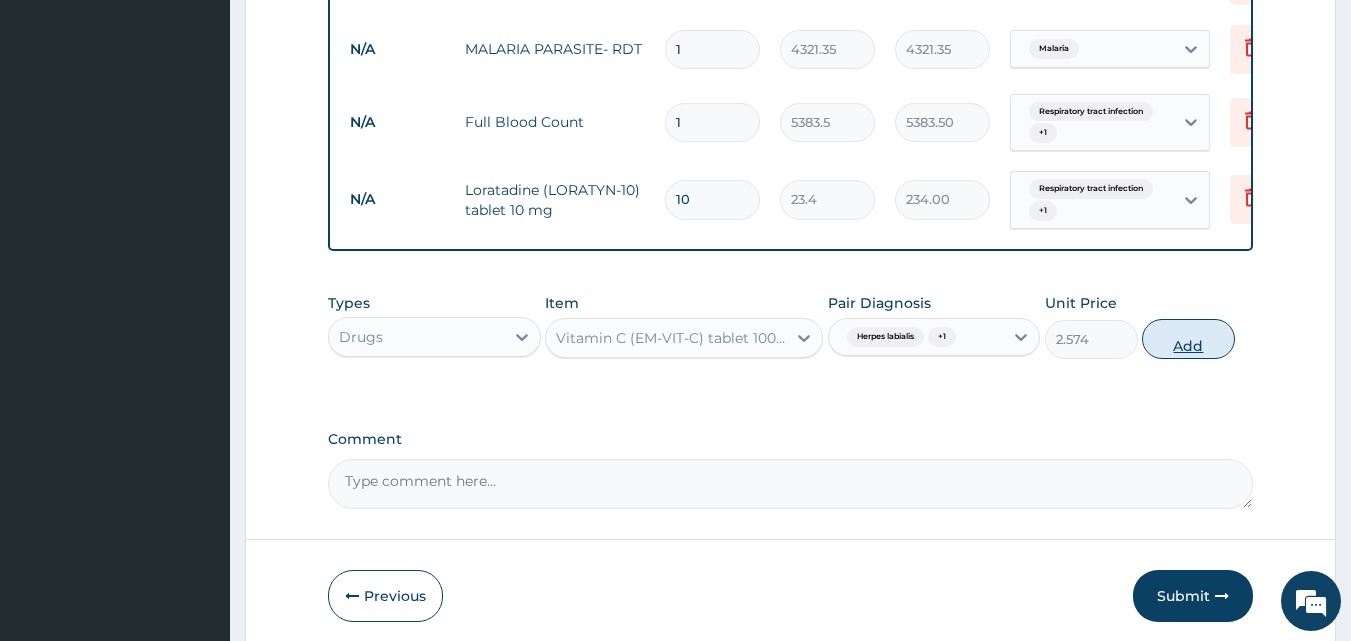 click on "Add" at bounding box center (1188, 339) 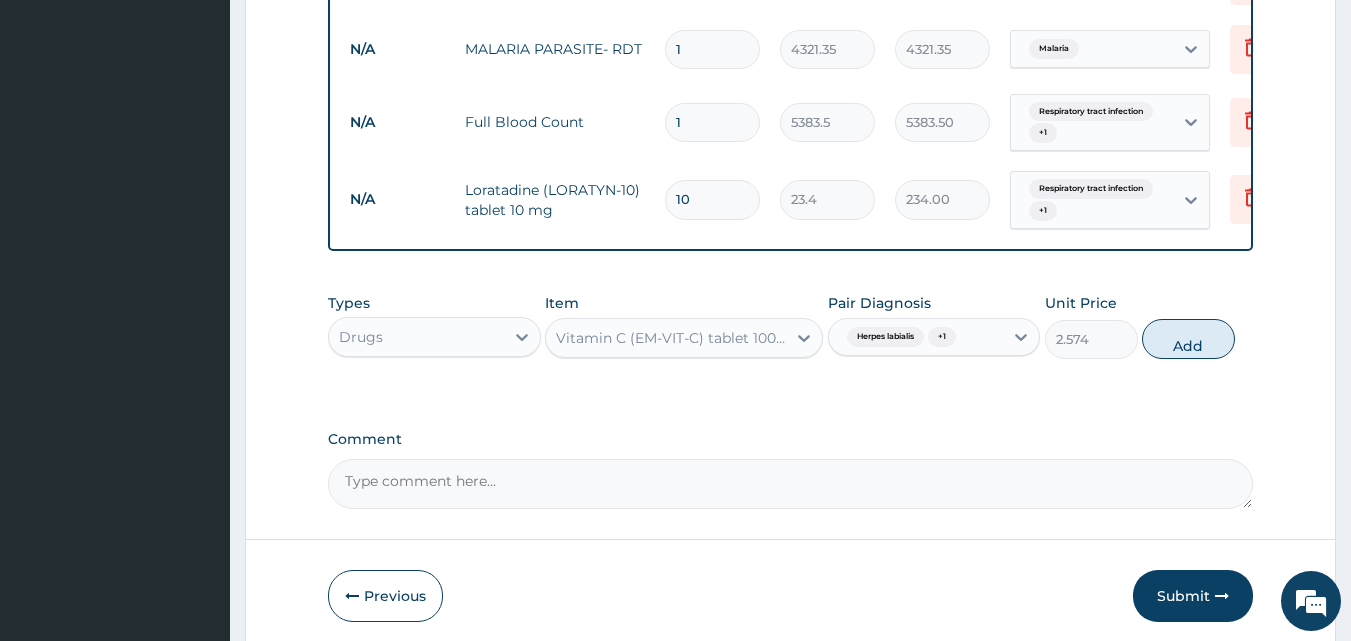type on "0" 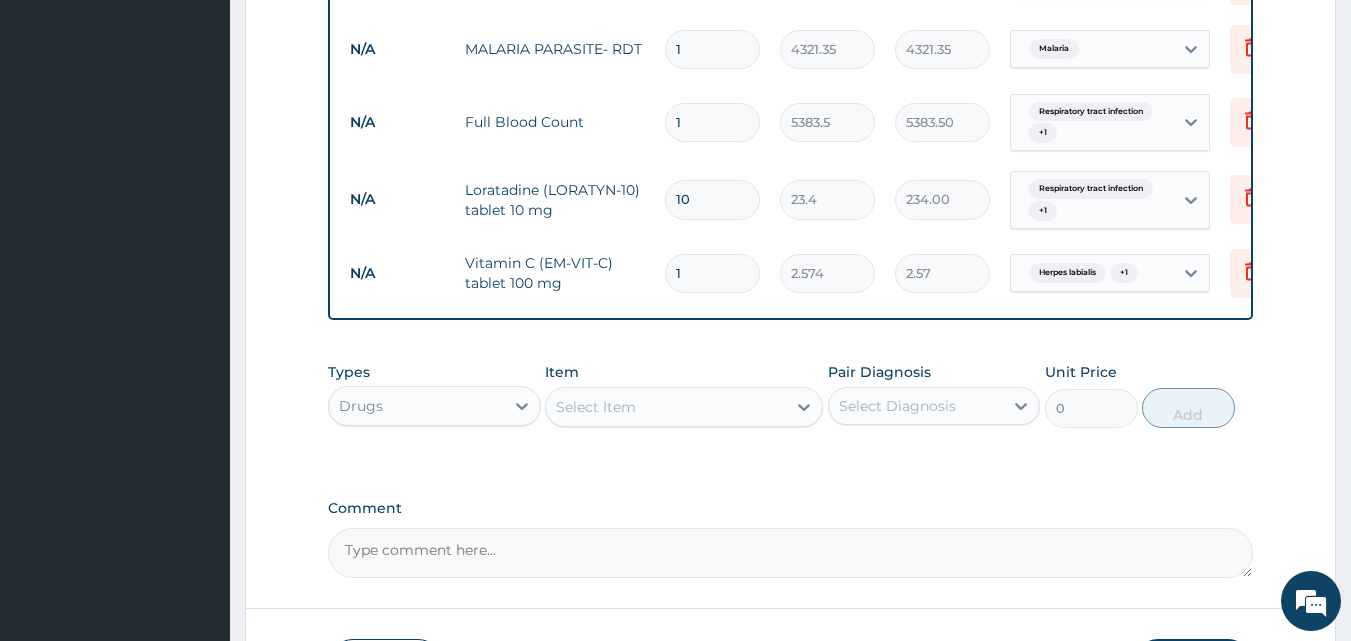 drag, startPoint x: 708, startPoint y: 275, endPoint x: 634, endPoint y: 277, distance: 74.02702 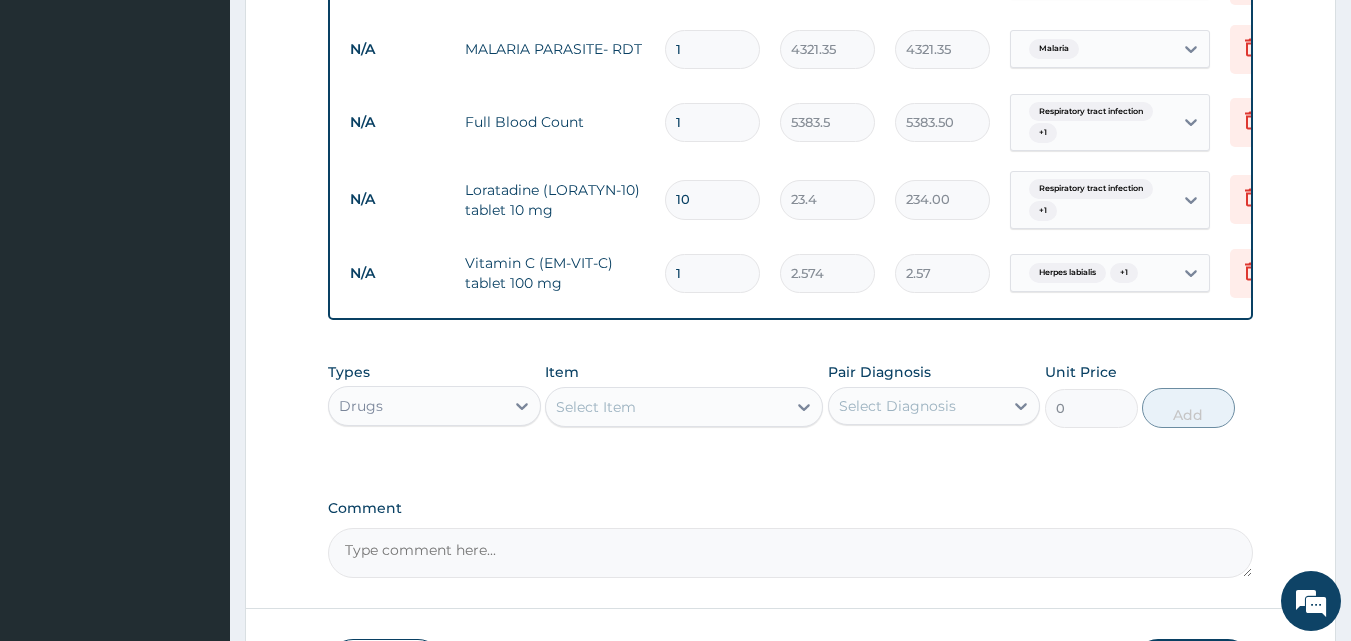 click on "N/A Vitamin C (EM-VIT-C) tablet 100 mg 1 2.574 2.57 Herpes labialis  + 1 Delete" at bounding box center (830, 273) 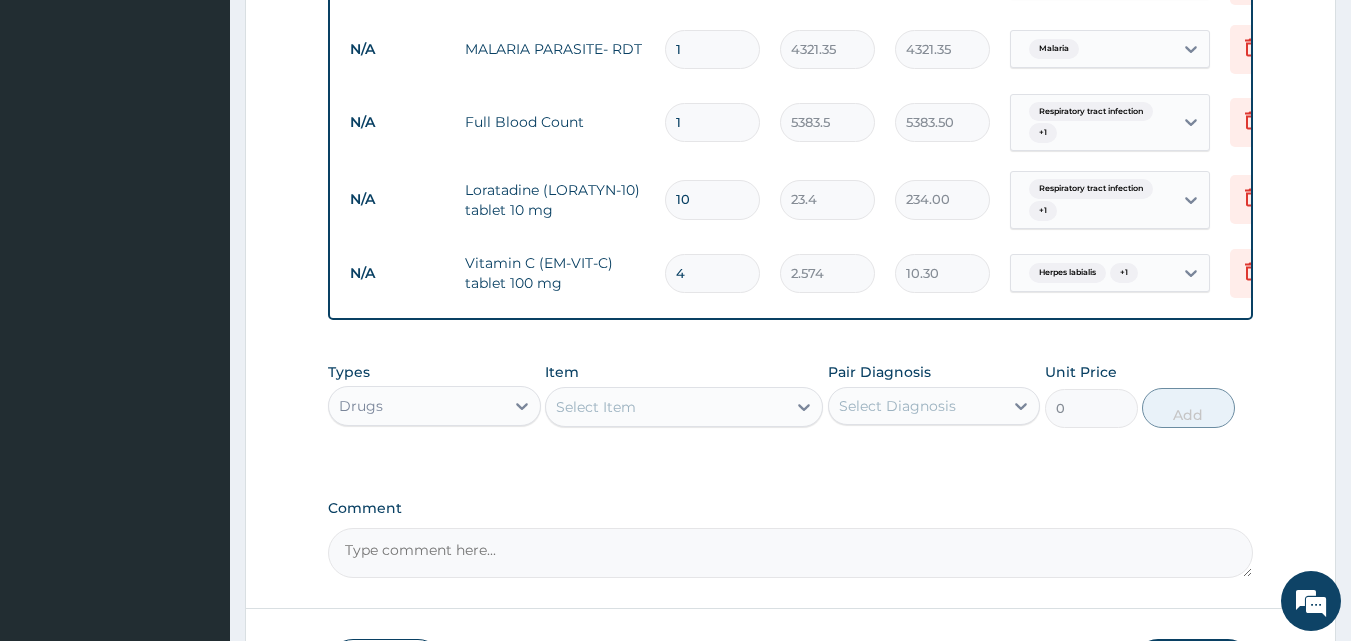 type on "42" 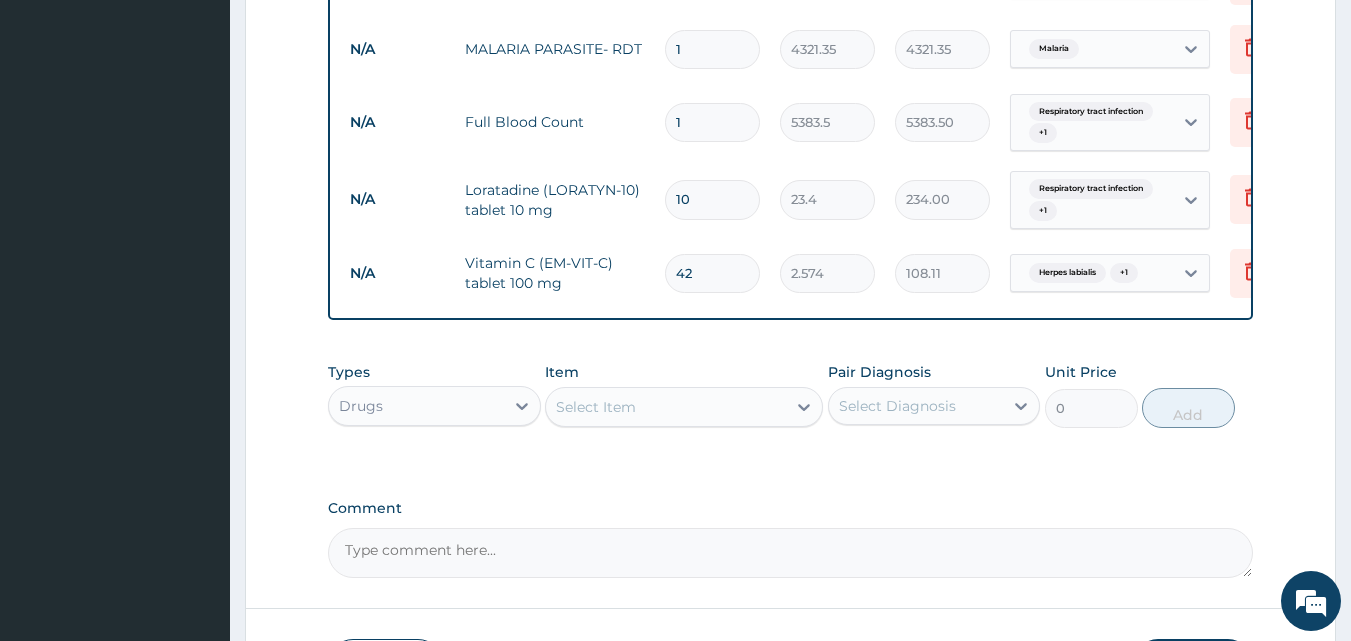 scroll, scrollTop: 1094, scrollLeft: 0, axis: vertical 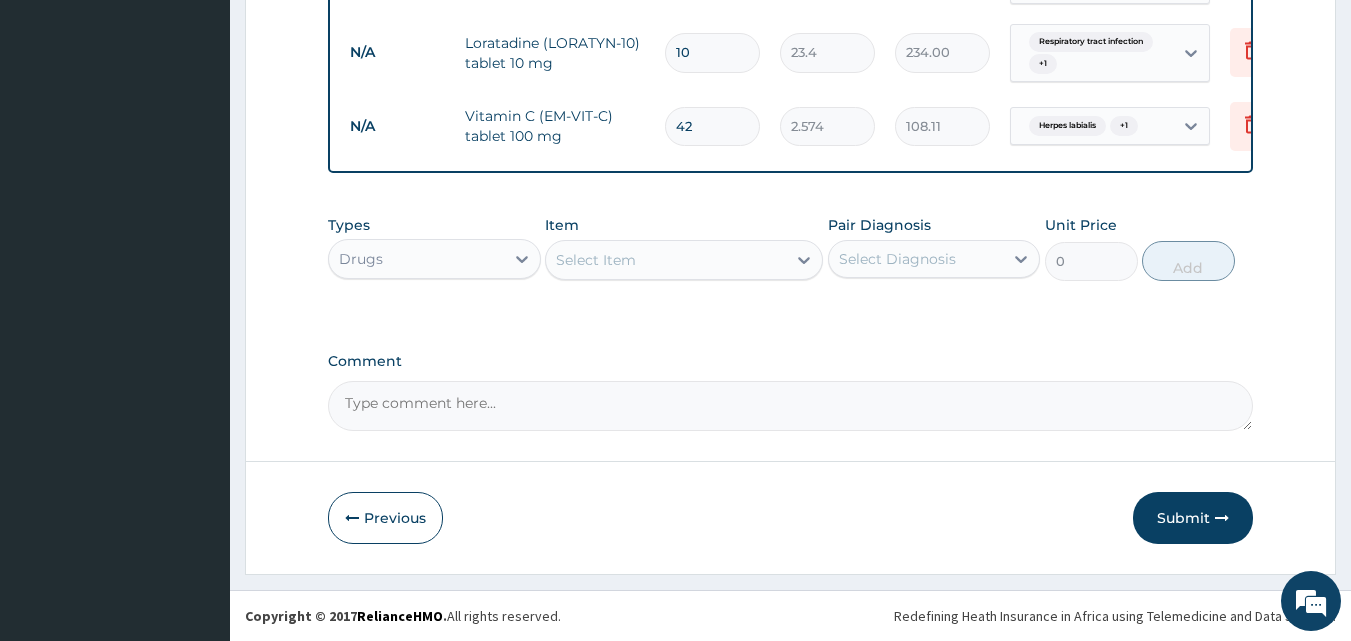 type on "42" 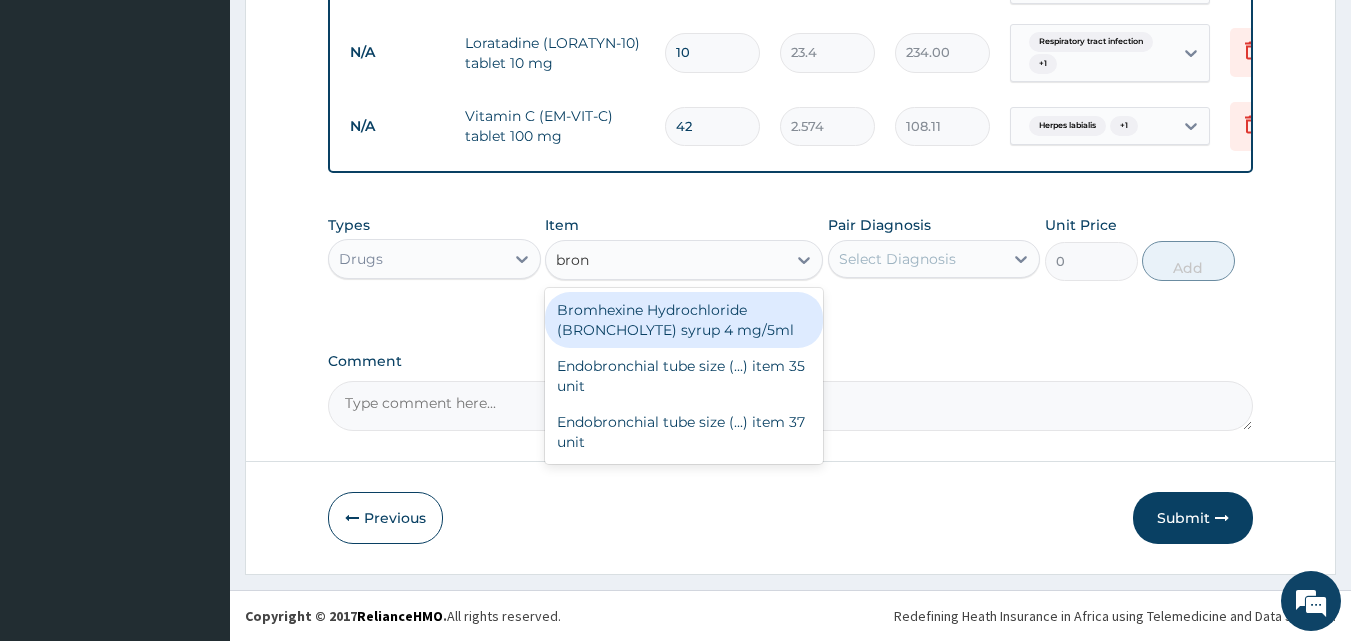 type on "bronc" 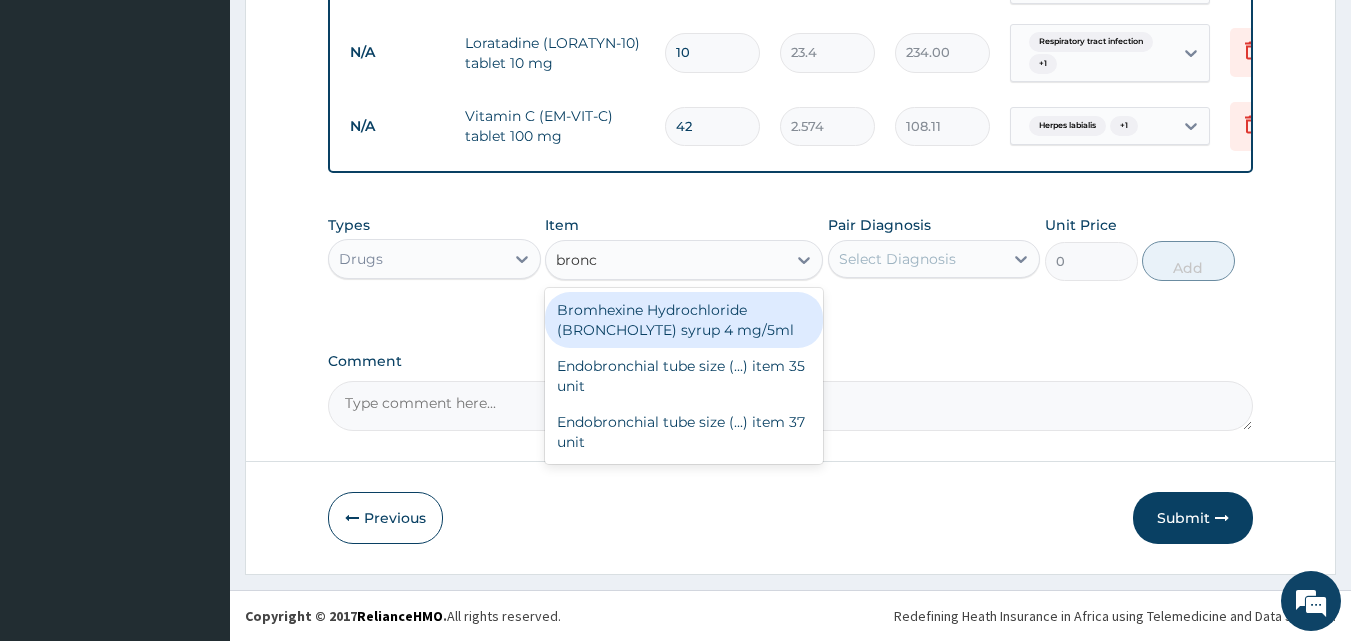drag, startPoint x: 650, startPoint y: 314, endPoint x: 850, endPoint y: 285, distance: 202.09157 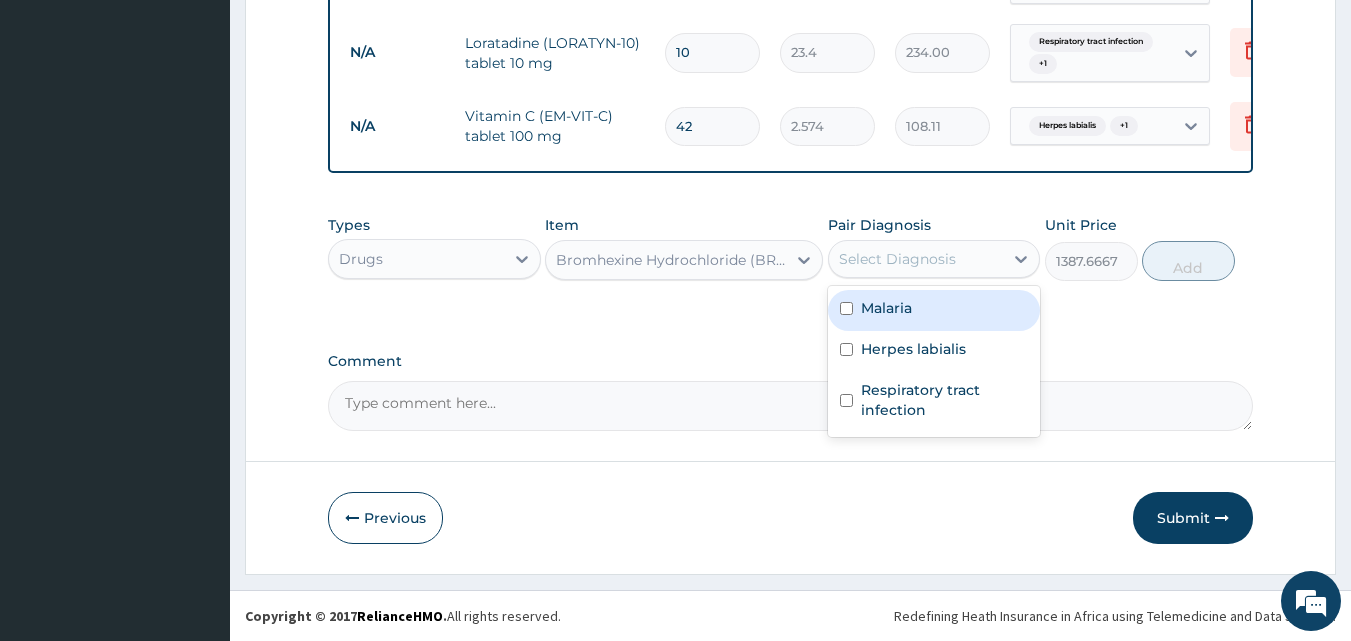 click on "Select Diagnosis" at bounding box center (916, 259) 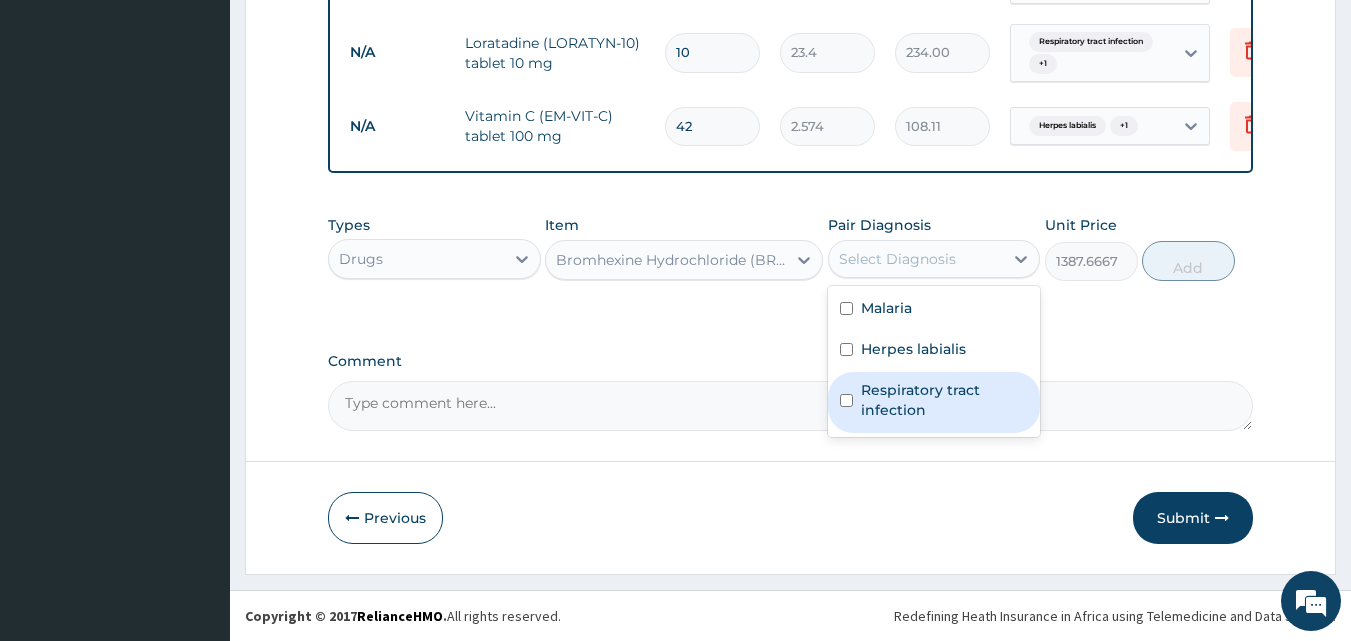 drag, startPoint x: 913, startPoint y: 404, endPoint x: 930, endPoint y: 398, distance: 18.027756 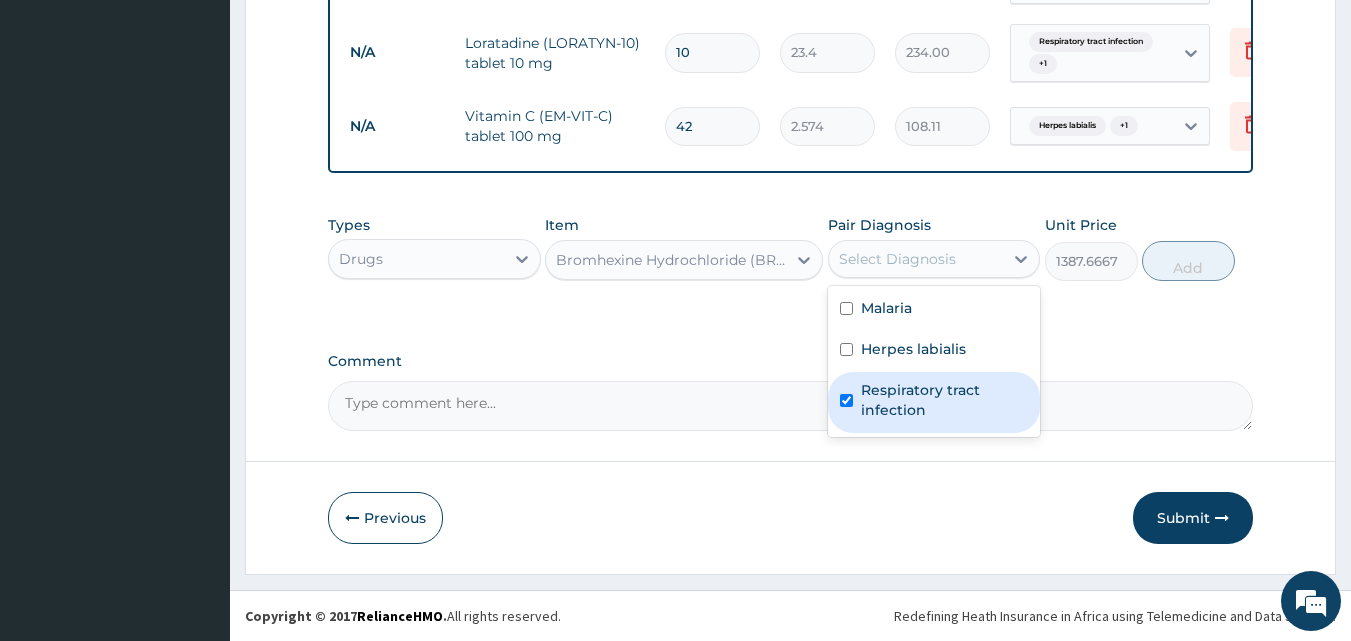 checkbox on "true" 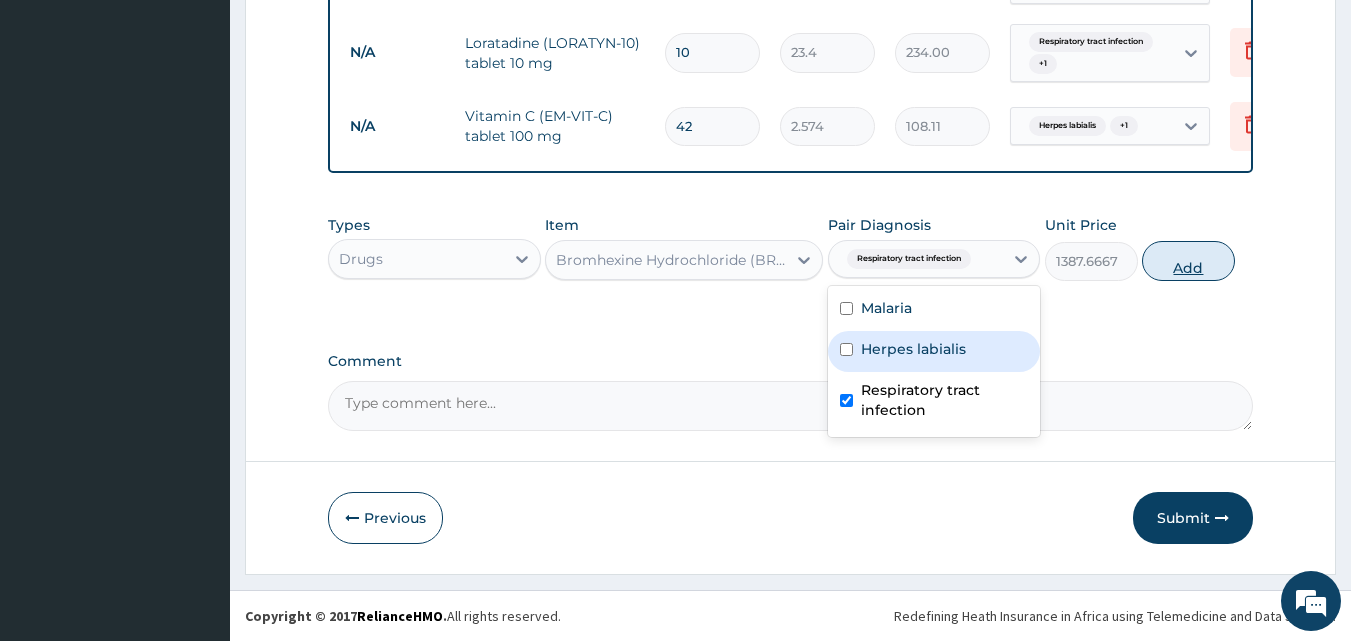 click on "Add" at bounding box center (1188, 261) 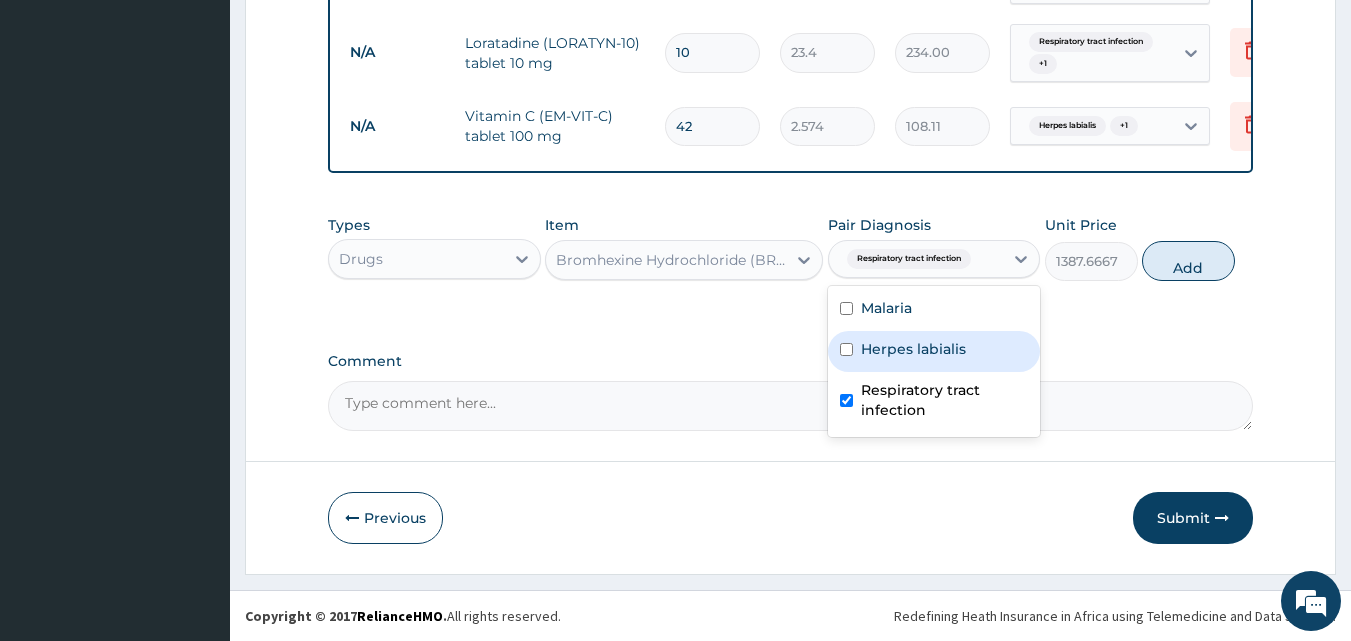 type on "0" 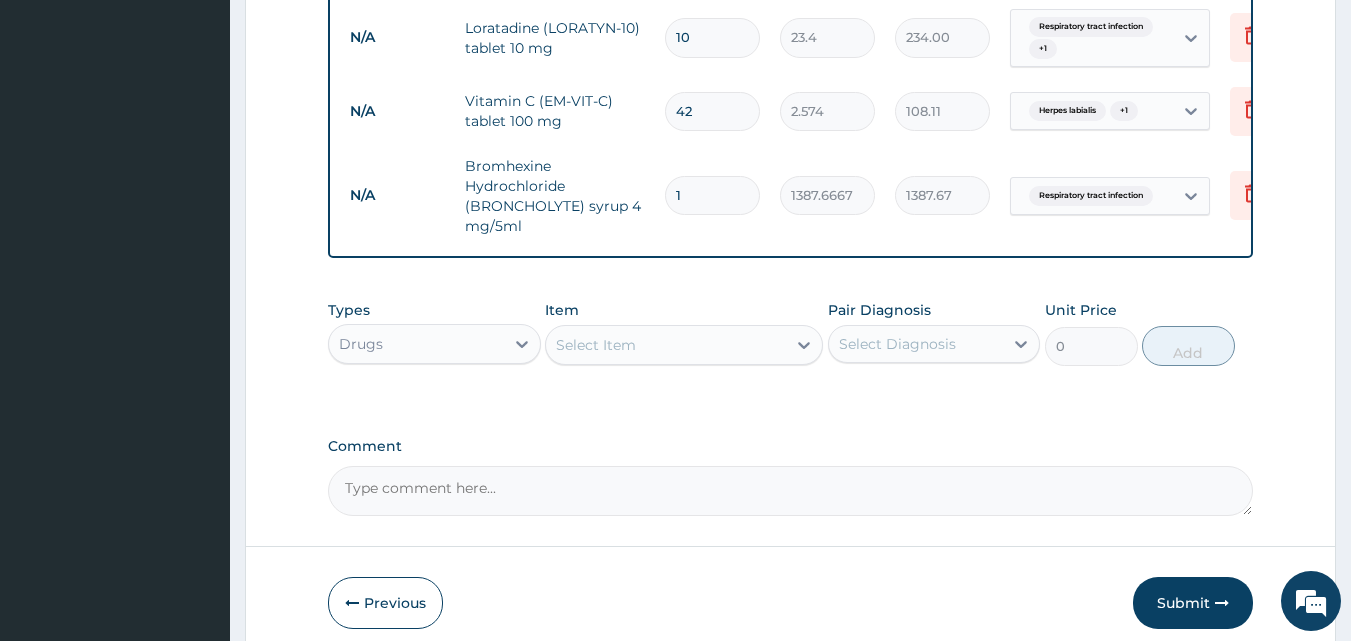 click on "Select Item" at bounding box center [596, 345] 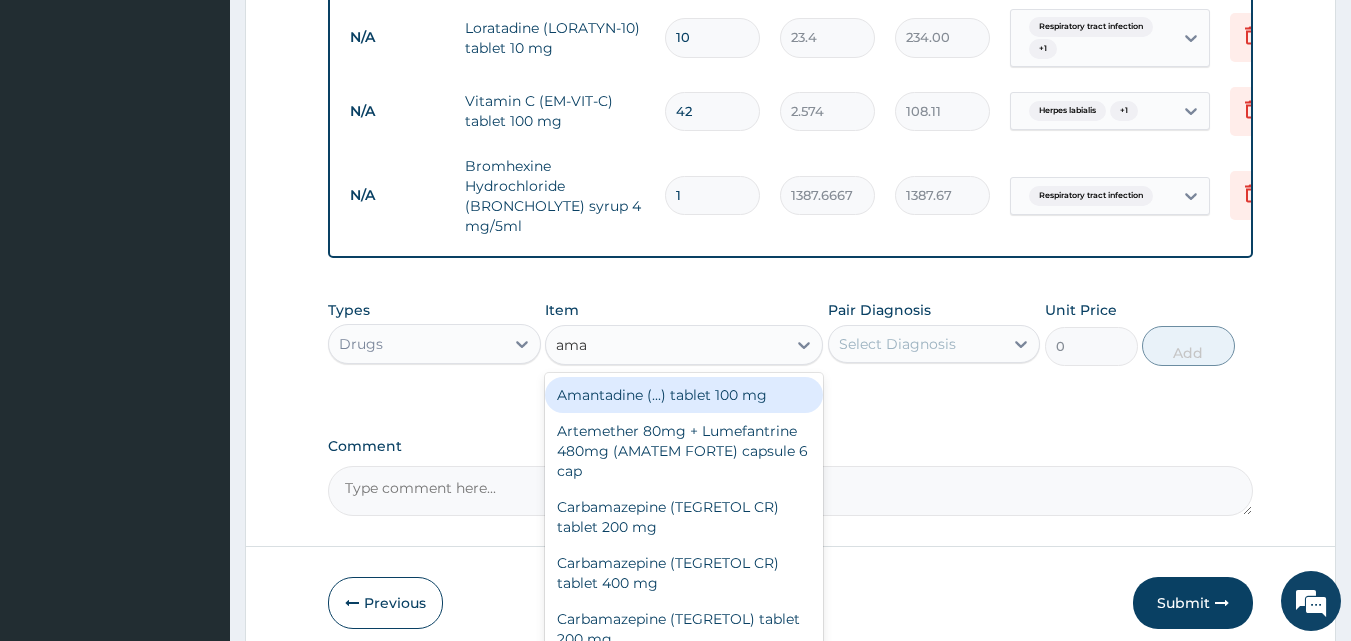 type on "amat" 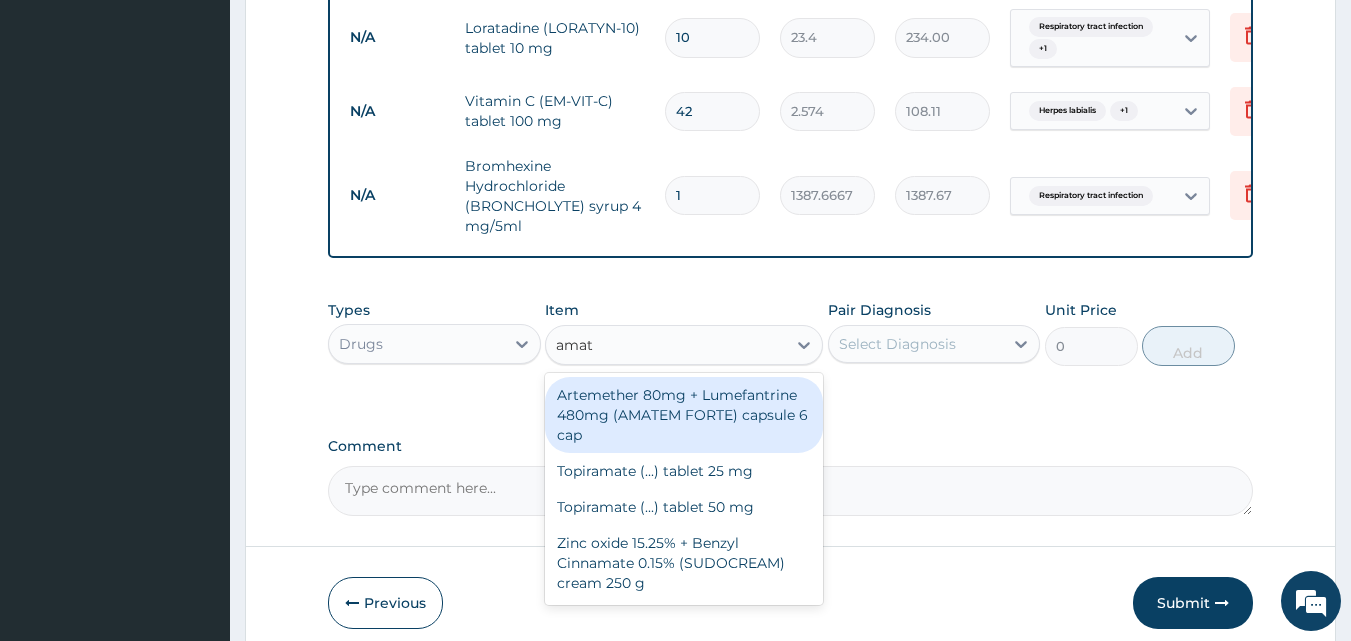 drag, startPoint x: 710, startPoint y: 438, endPoint x: 886, endPoint y: 382, distance: 184.69434 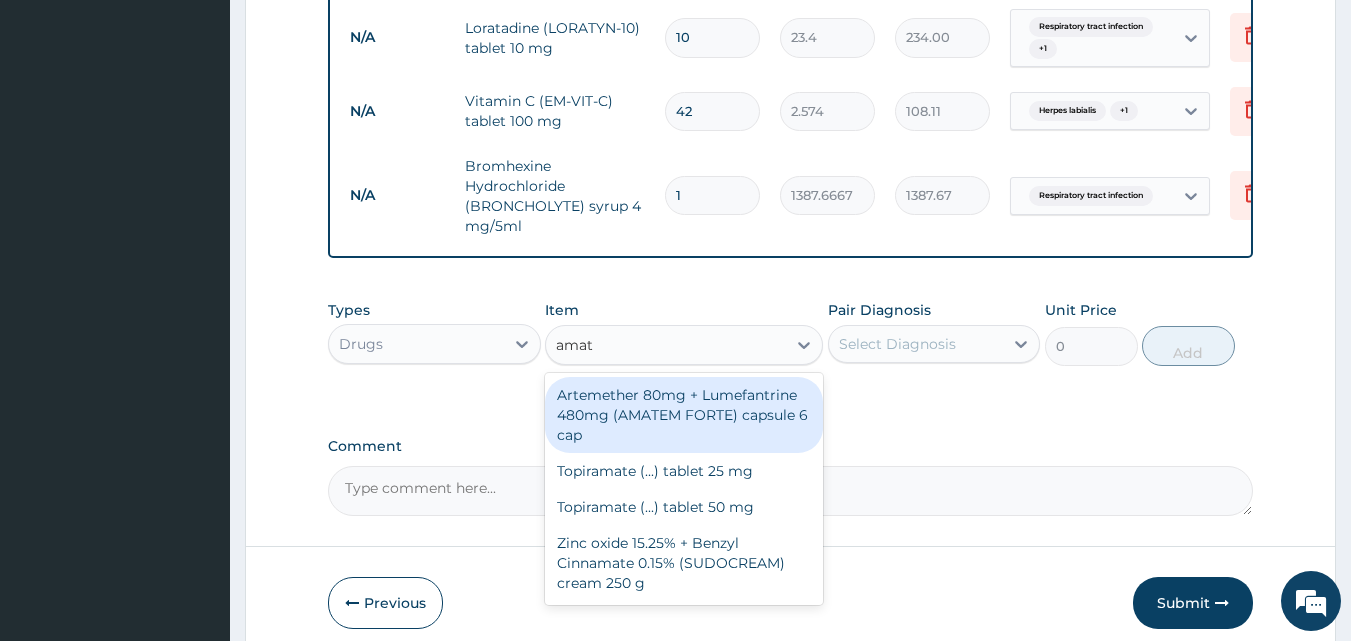 click on "Artemether 80mg + Lumefantrine 480mg (AMATEM FORTE) capsule 6 cap" at bounding box center [684, 415] 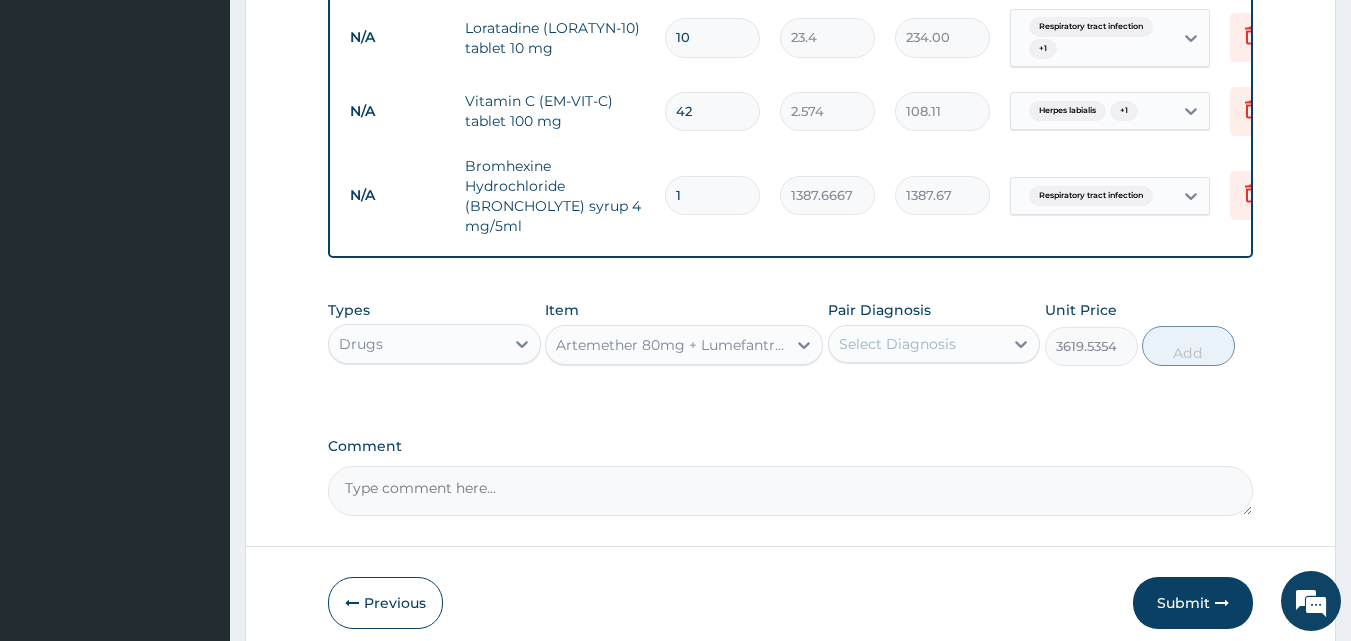 click on "Select Diagnosis" at bounding box center [916, 344] 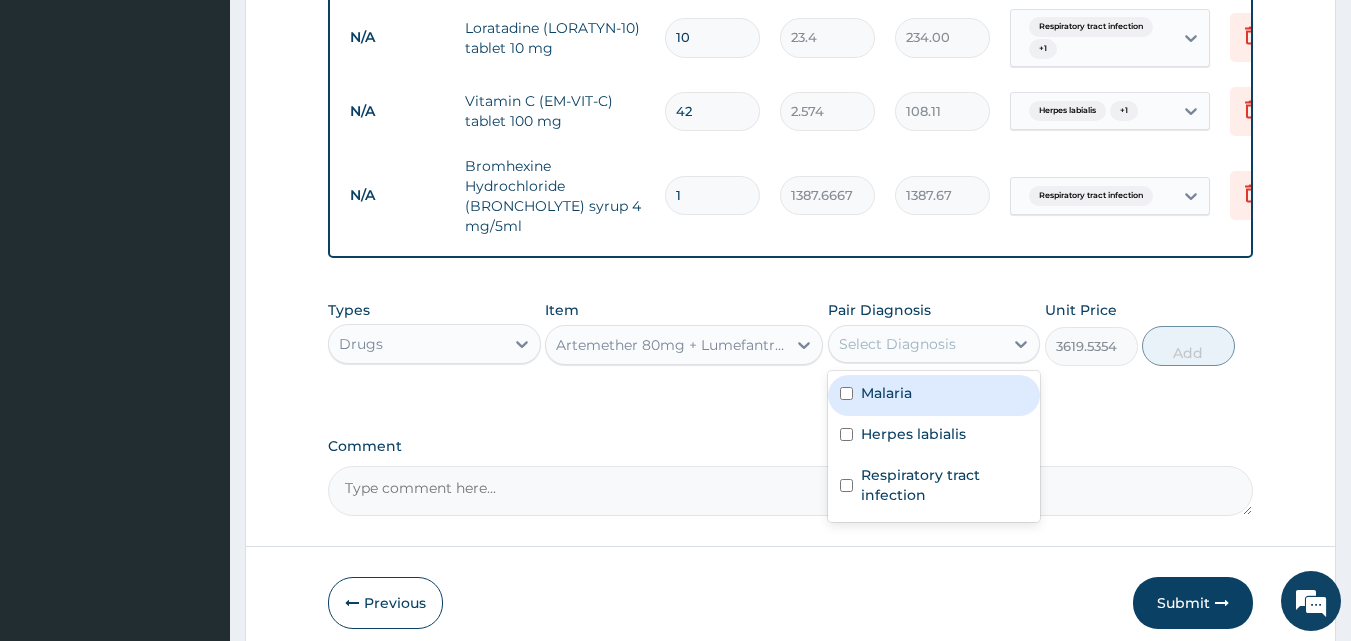 click on "Malaria" at bounding box center (886, 393) 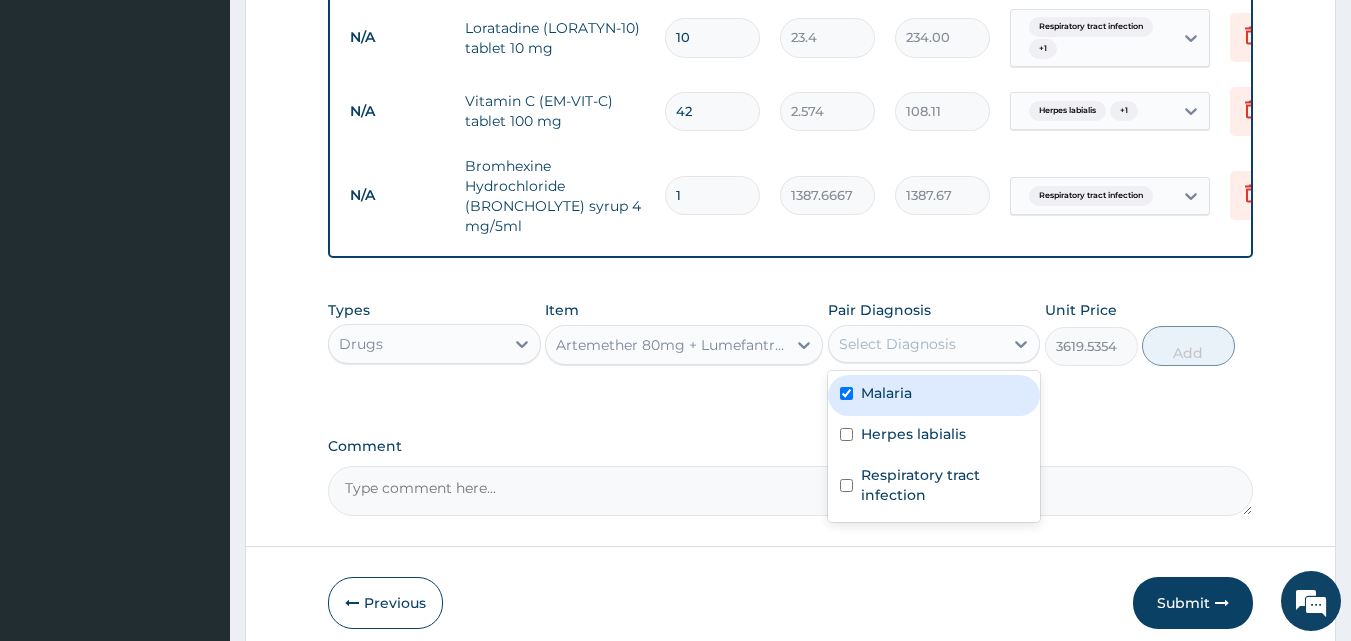 checkbox on "true" 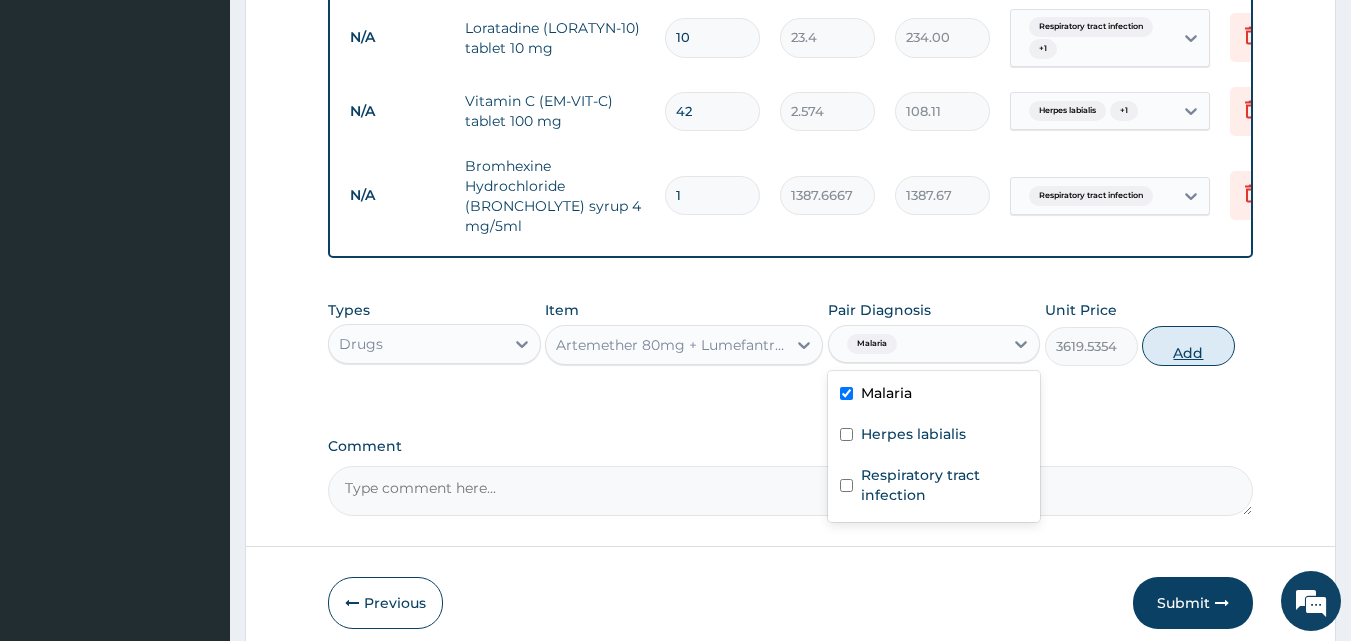 click on "Add" at bounding box center (1188, 346) 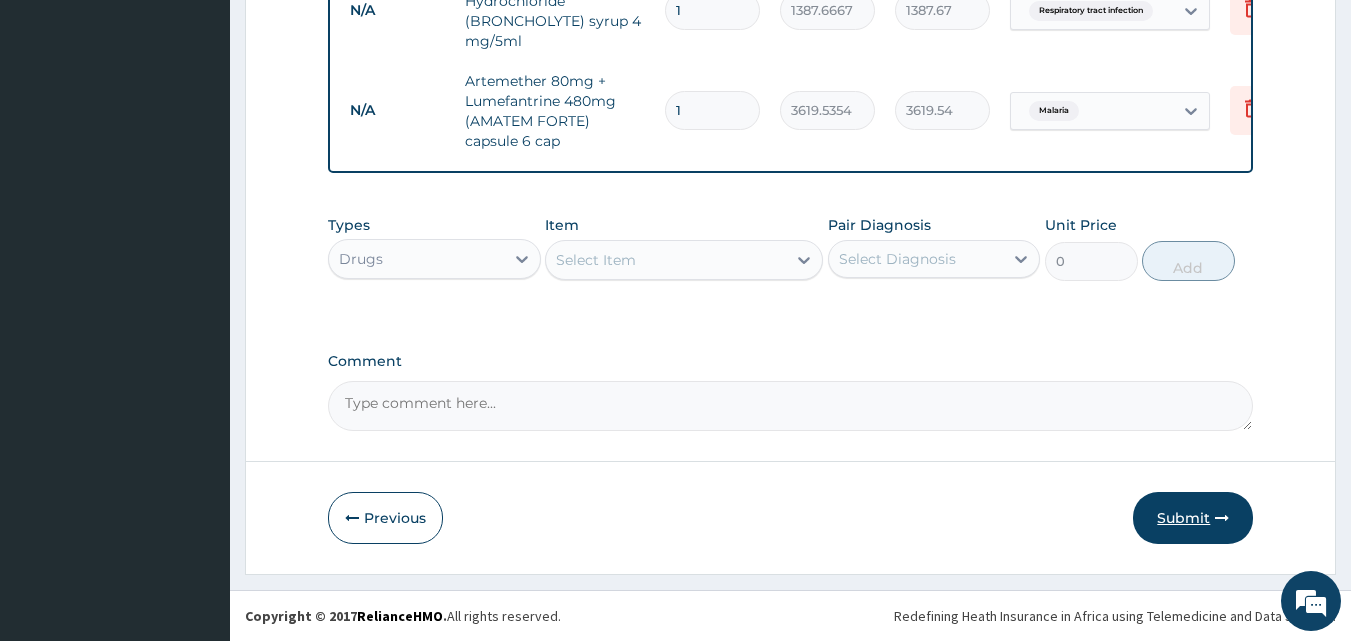 click on "Submit" at bounding box center (1193, 518) 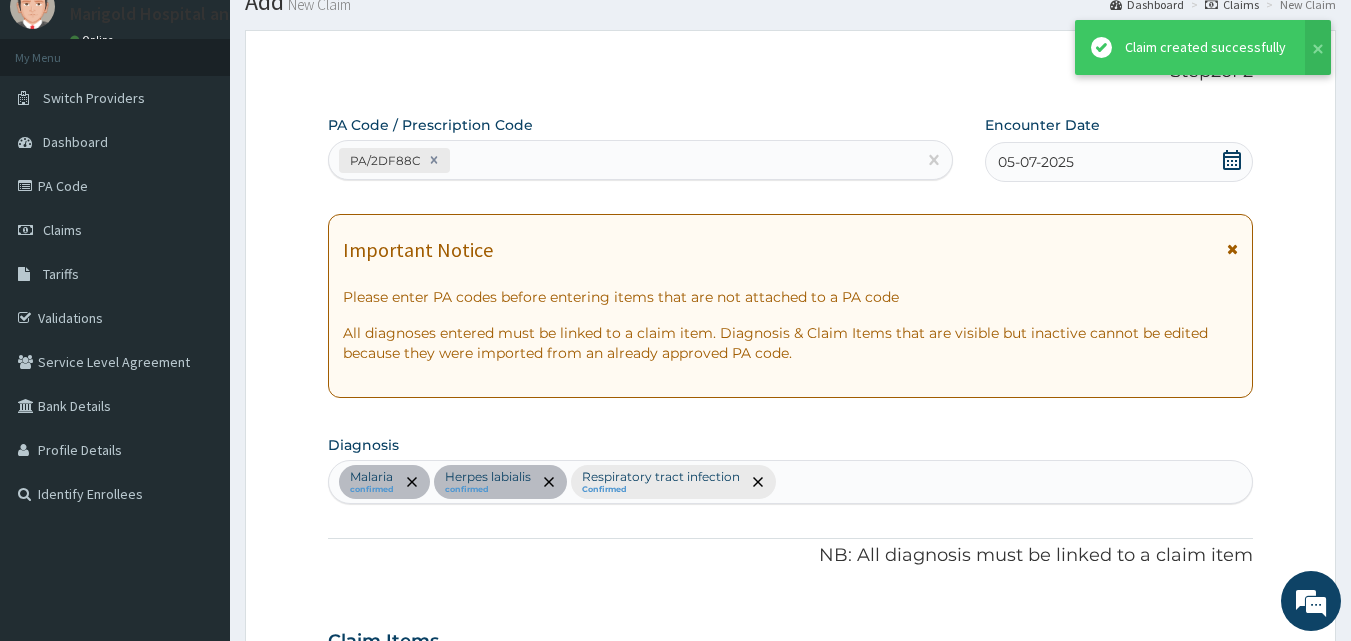 scroll, scrollTop: 1294, scrollLeft: 0, axis: vertical 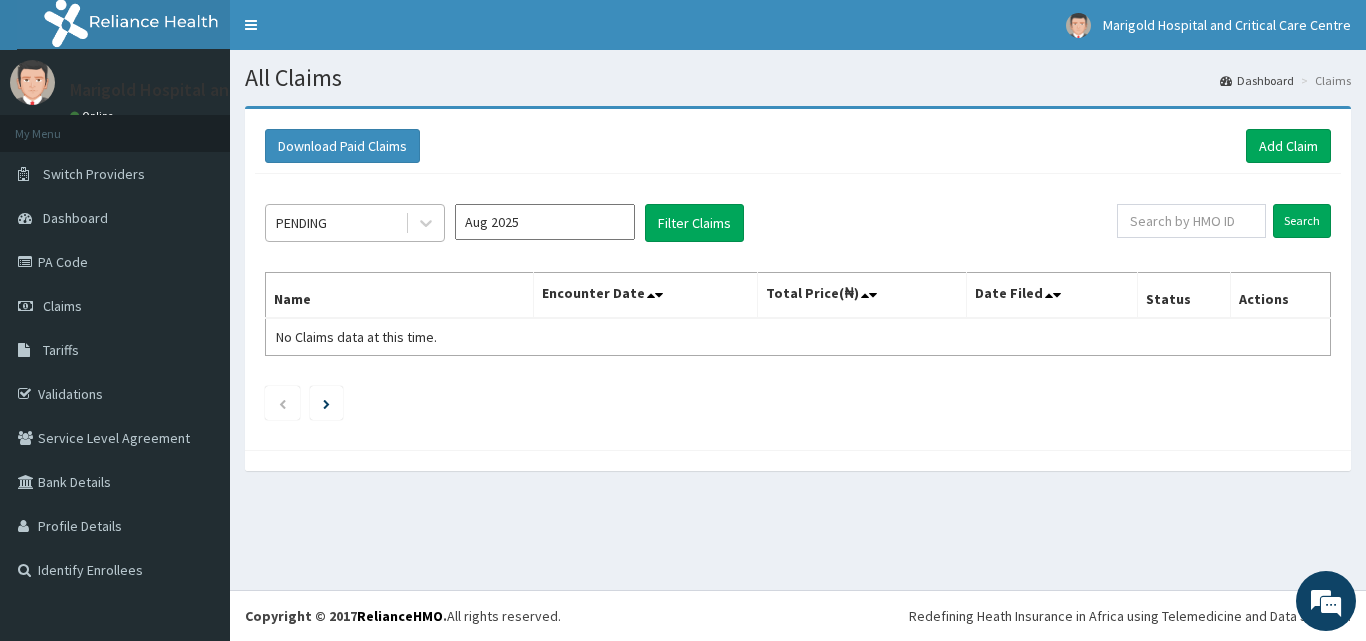 click on "PENDING" at bounding box center (335, 223) 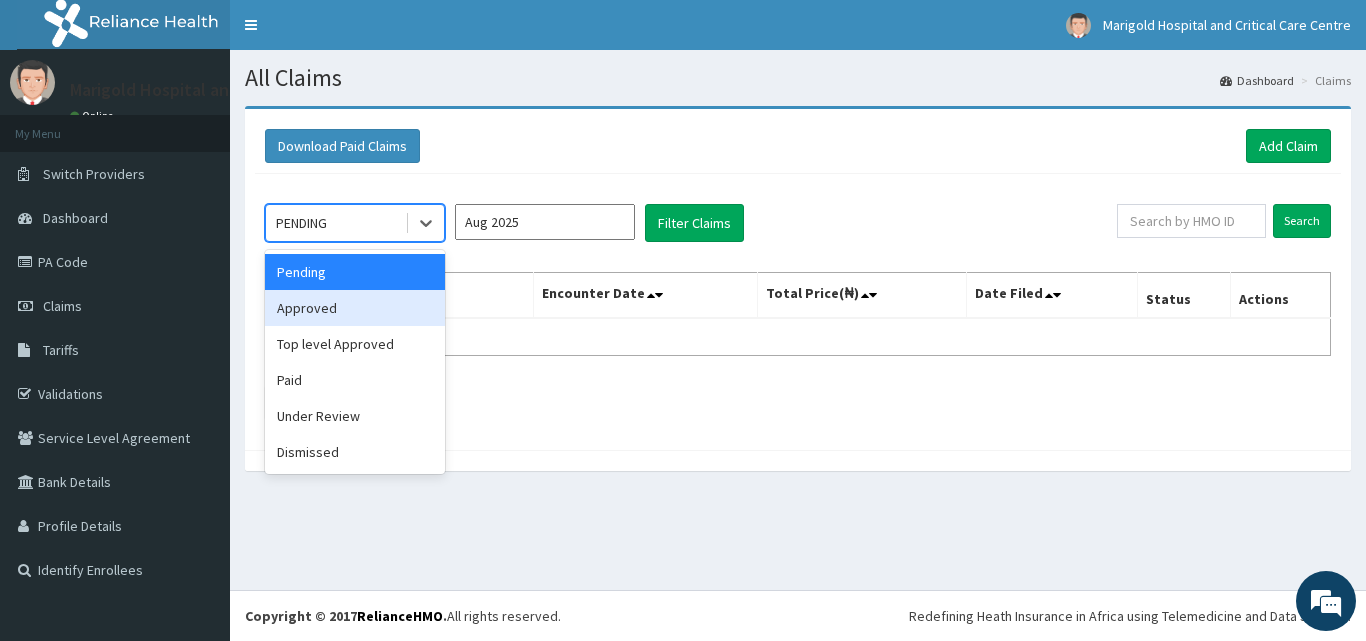 click on "Aug 2025" at bounding box center (545, 222) 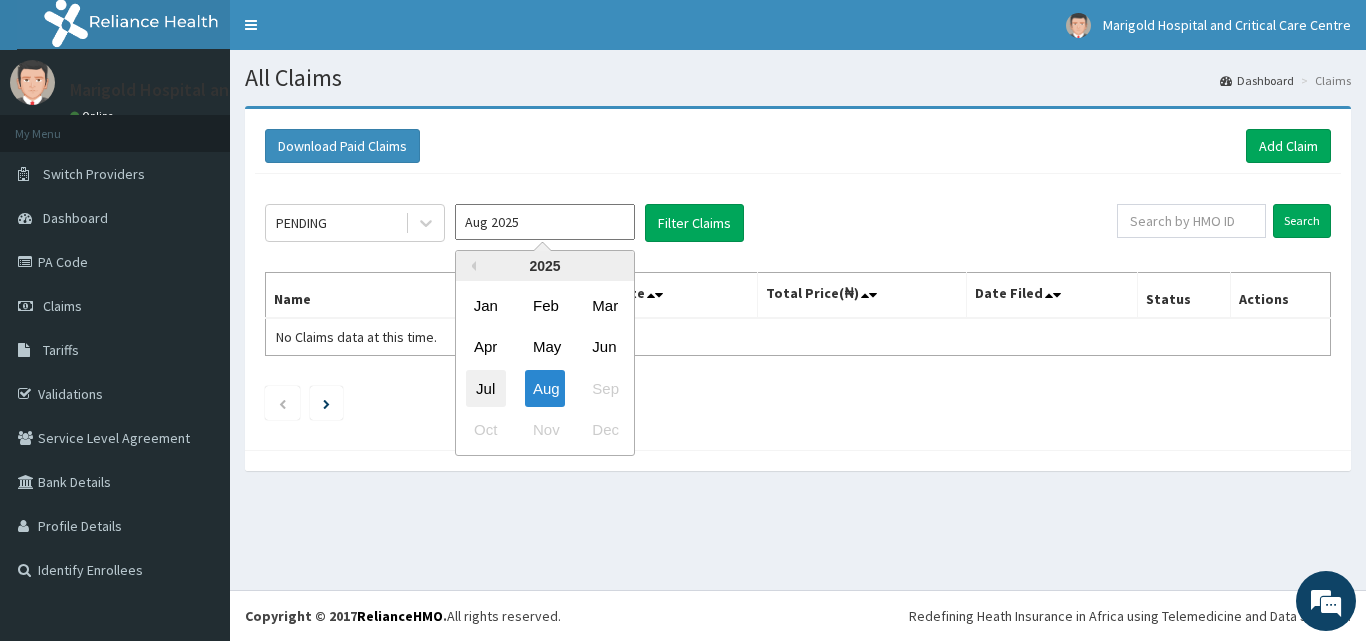 click on "Jul" at bounding box center (486, 388) 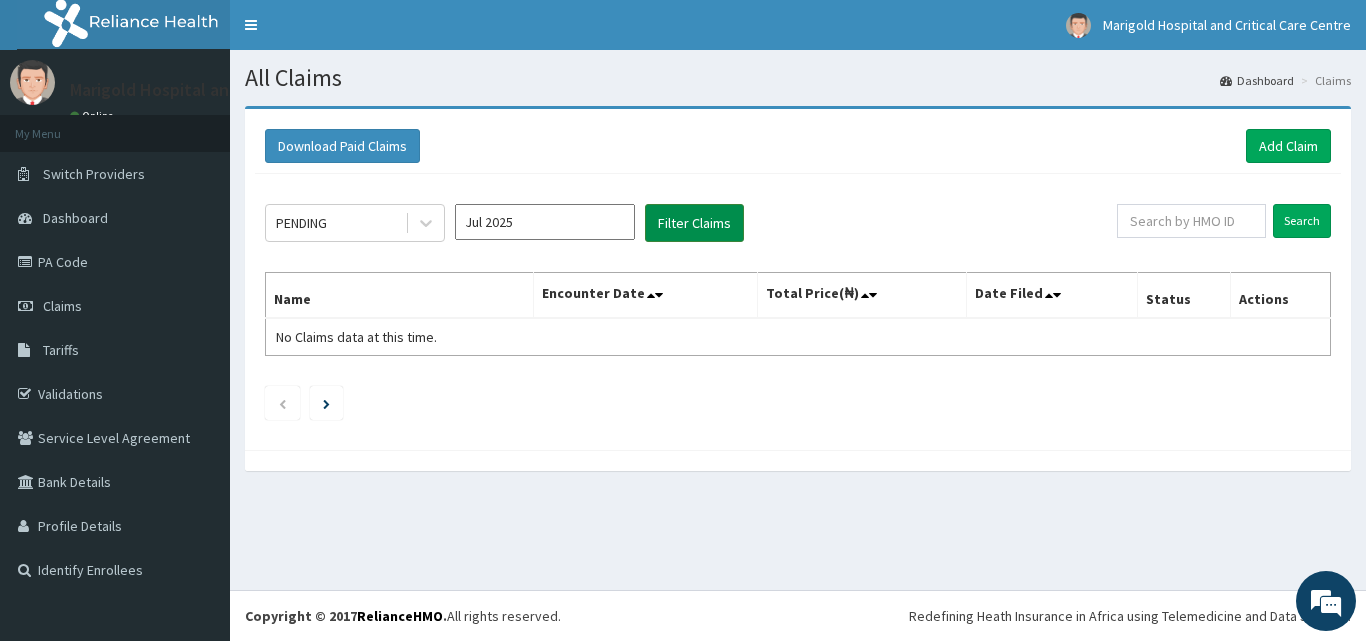 click on "Filter Claims" at bounding box center [694, 223] 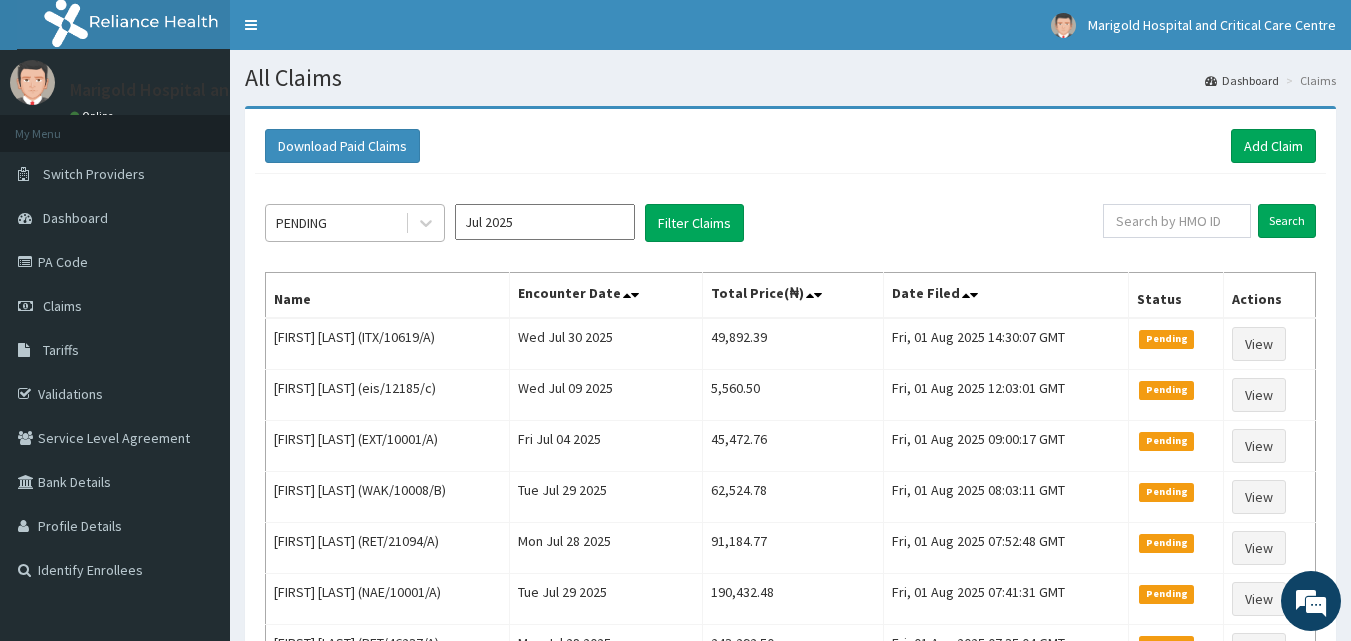 click on "PENDING" at bounding box center [335, 223] 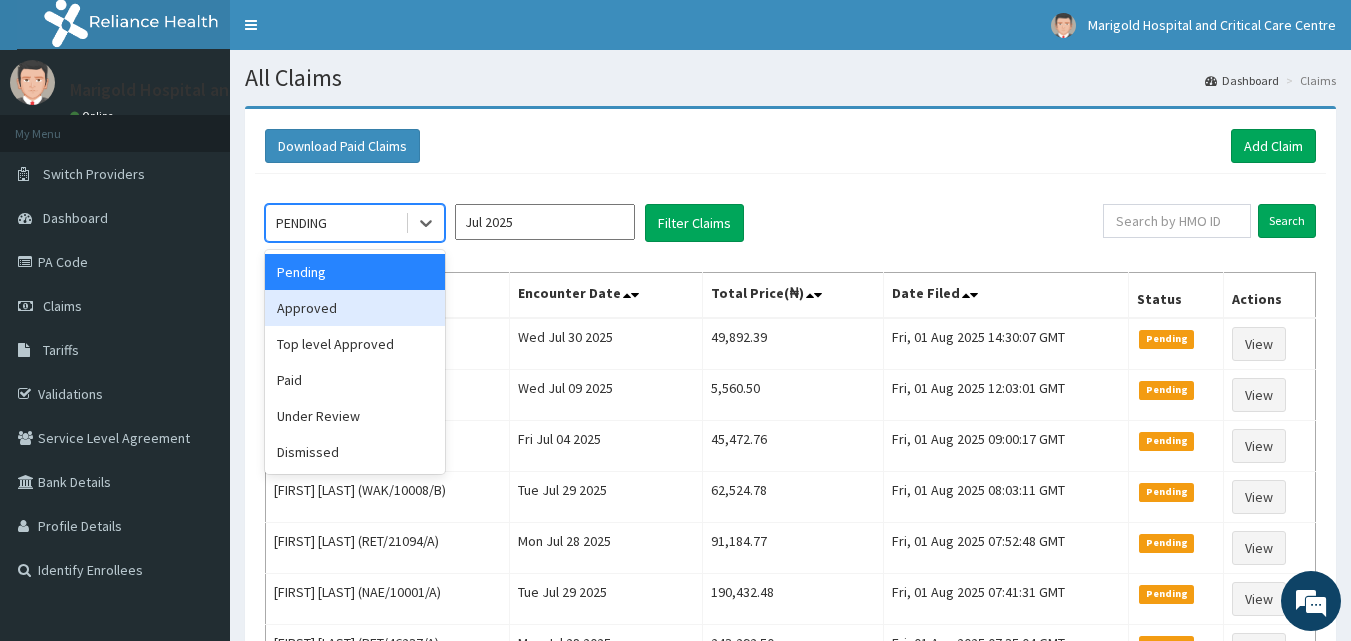 drag, startPoint x: 372, startPoint y: 300, endPoint x: 400, endPoint y: 295, distance: 28.442924 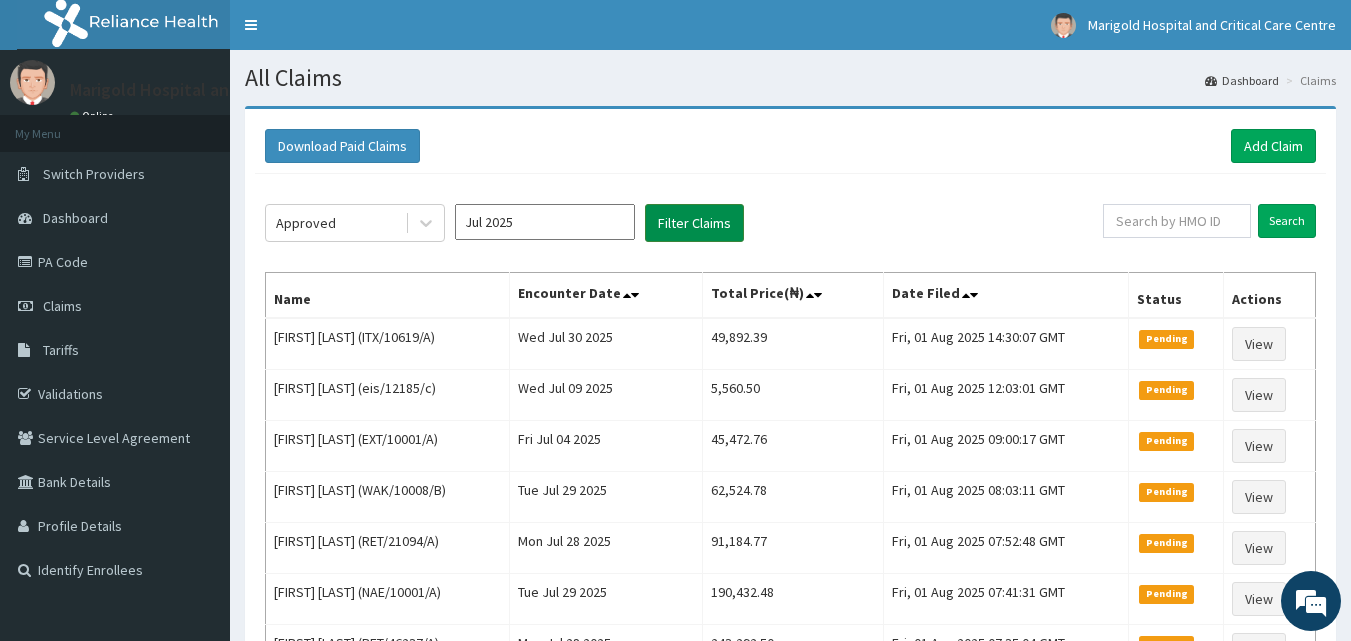 click on "Filter Claims" at bounding box center [694, 223] 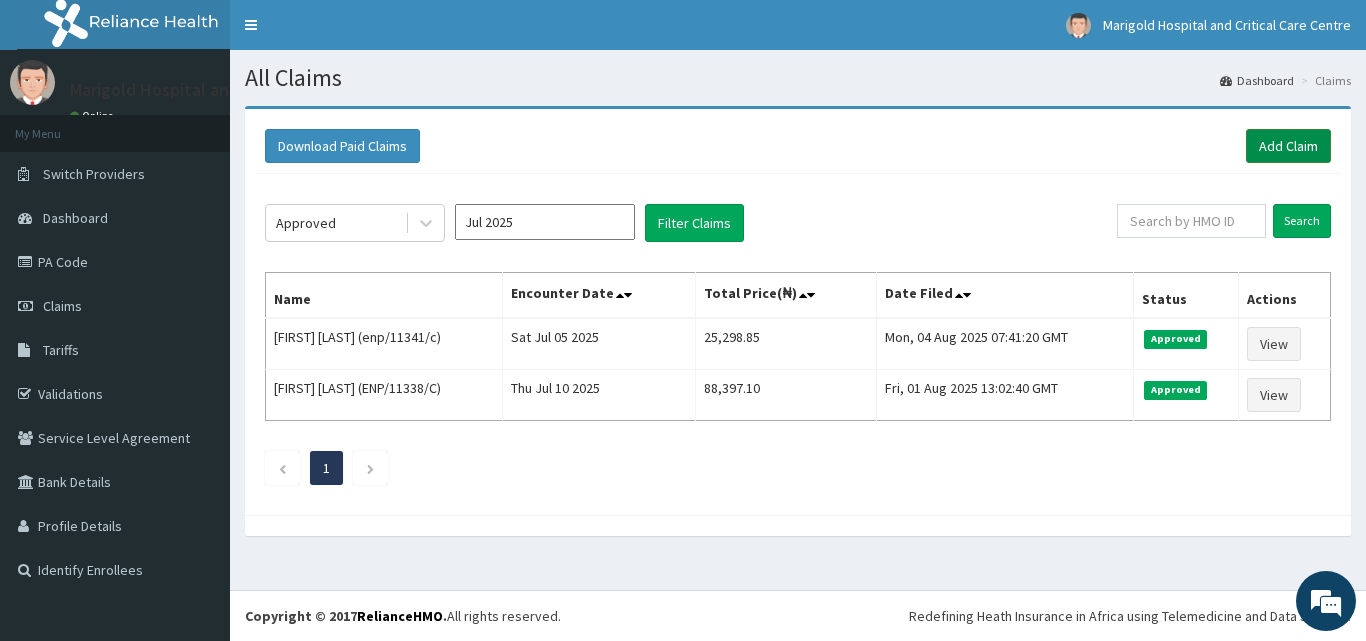 click on "Add Claim" at bounding box center (1288, 146) 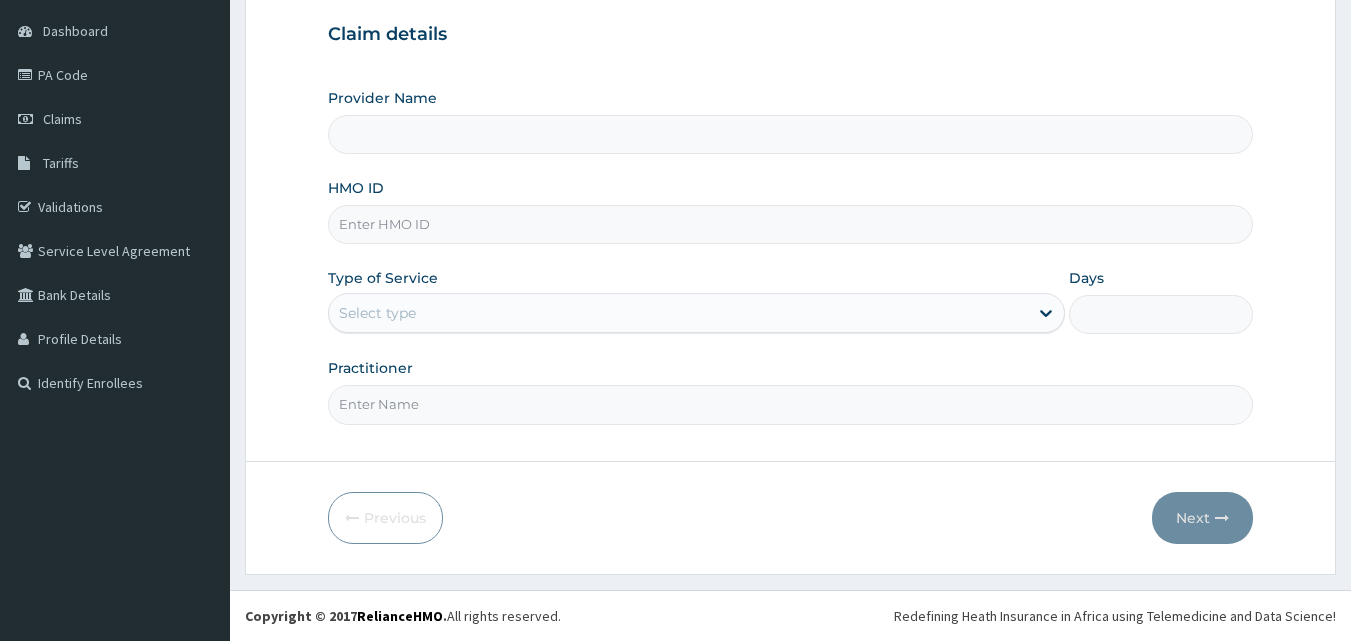 scroll, scrollTop: 0, scrollLeft: 0, axis: both 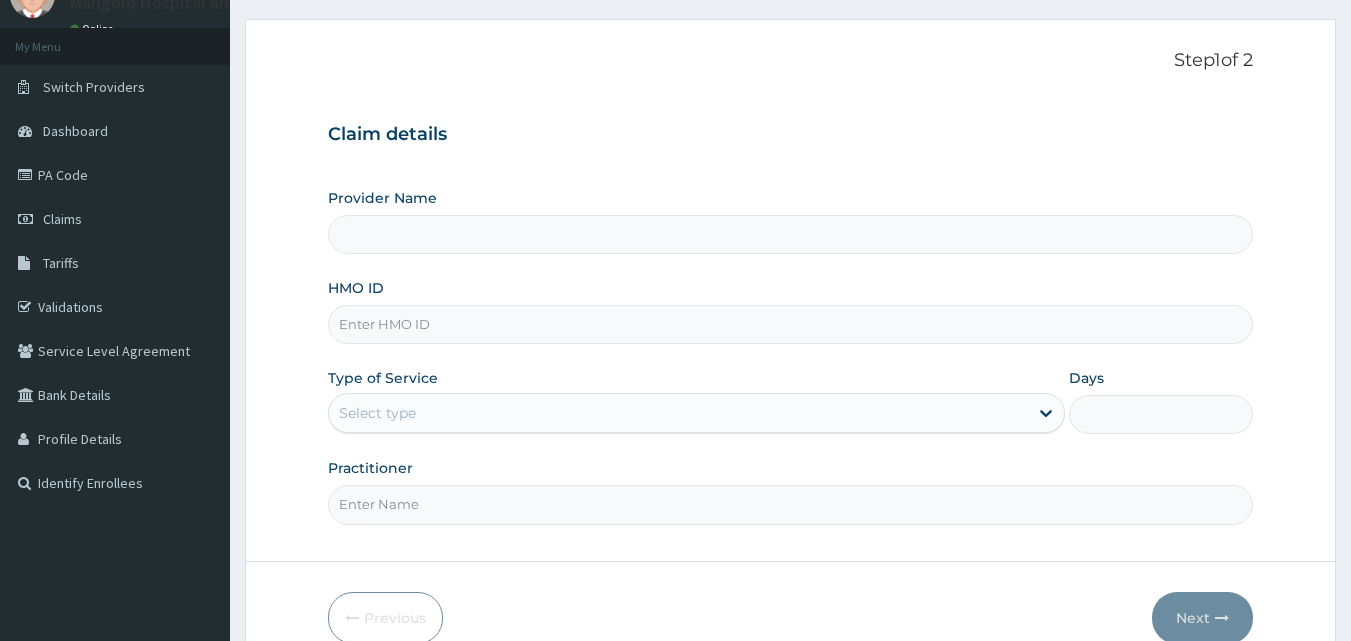 click on "HMO ID" at bounding box center (791, 324) 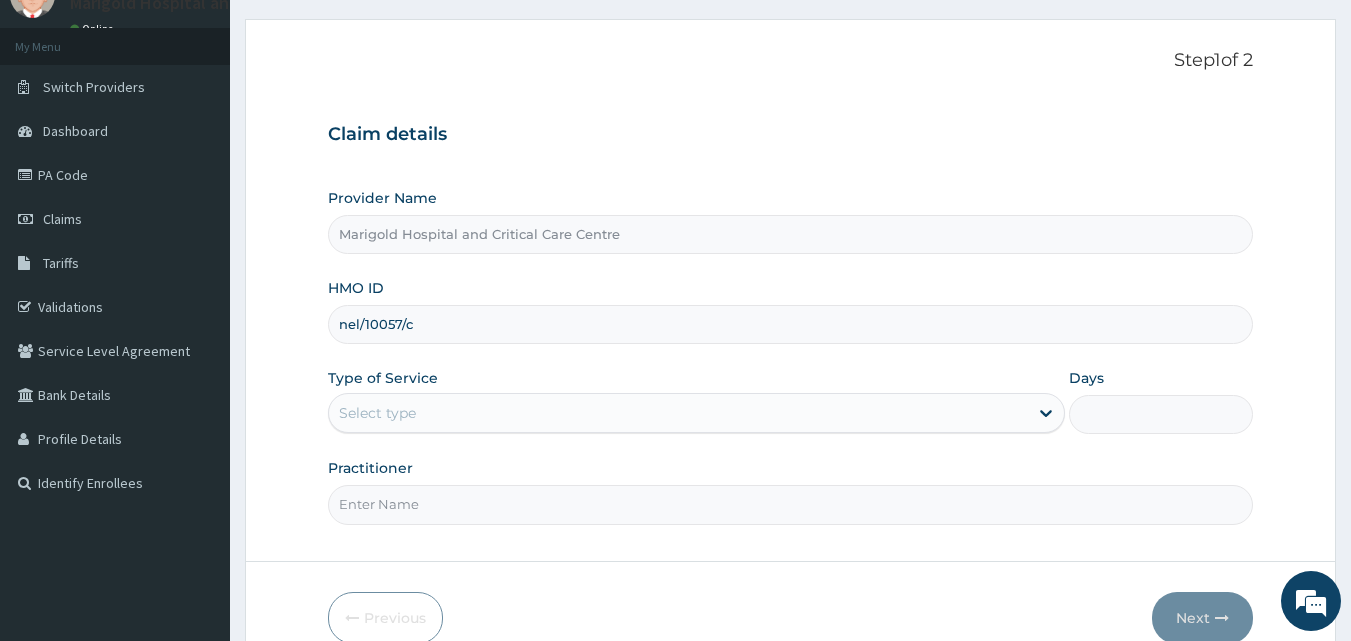 click on "nel/10057/c" at bounding box center (791, 324) 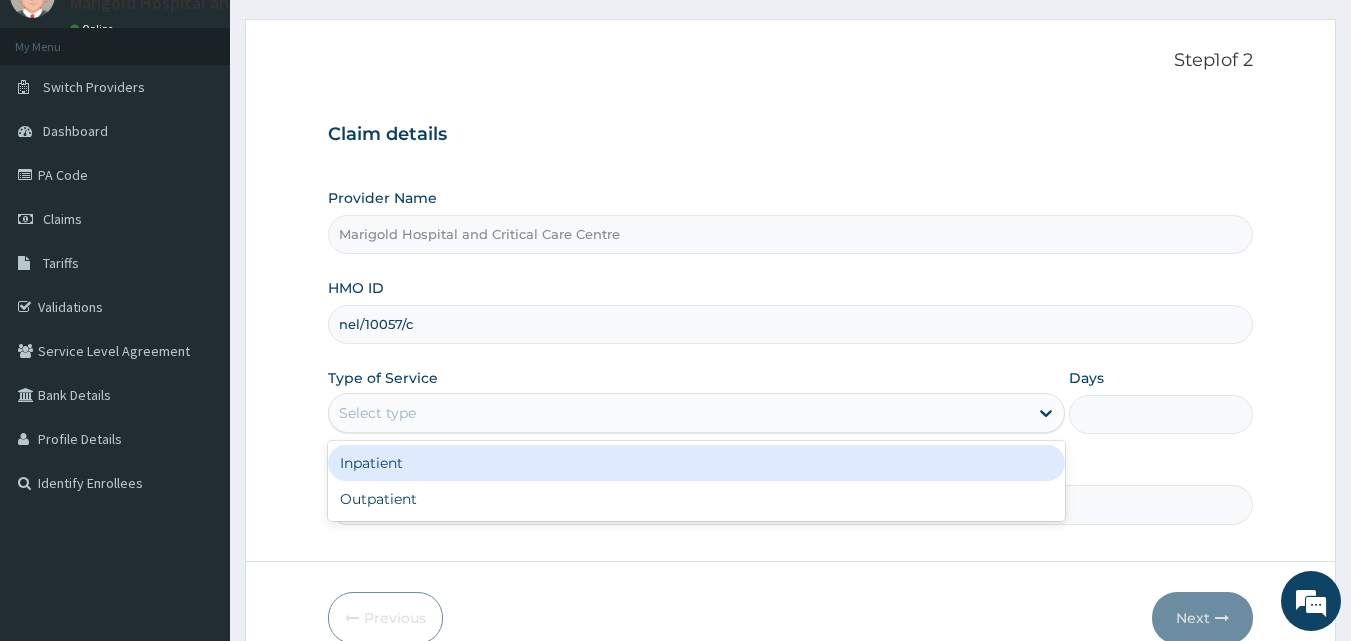 click on "Select type" at bounding box center (377, 413) 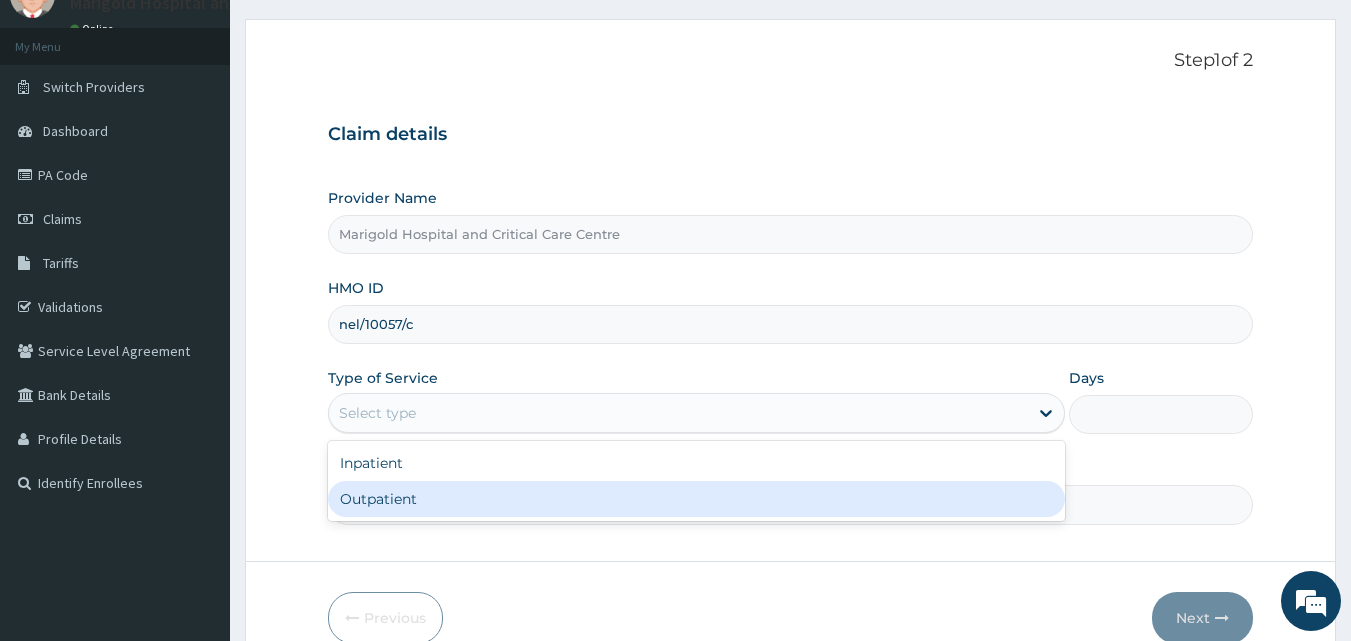 scroll, scrollTop: 0, scrollLeft: 0, axis: both 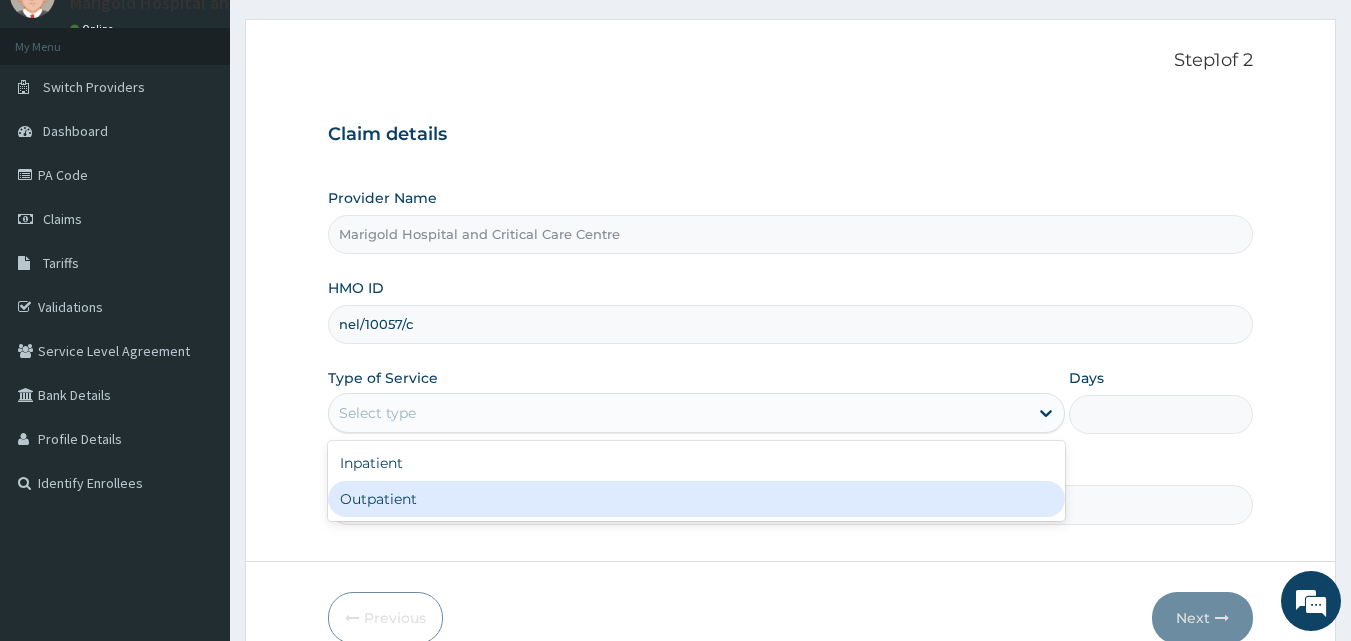 click on "Outpatient" at bounding box center [696, 499] 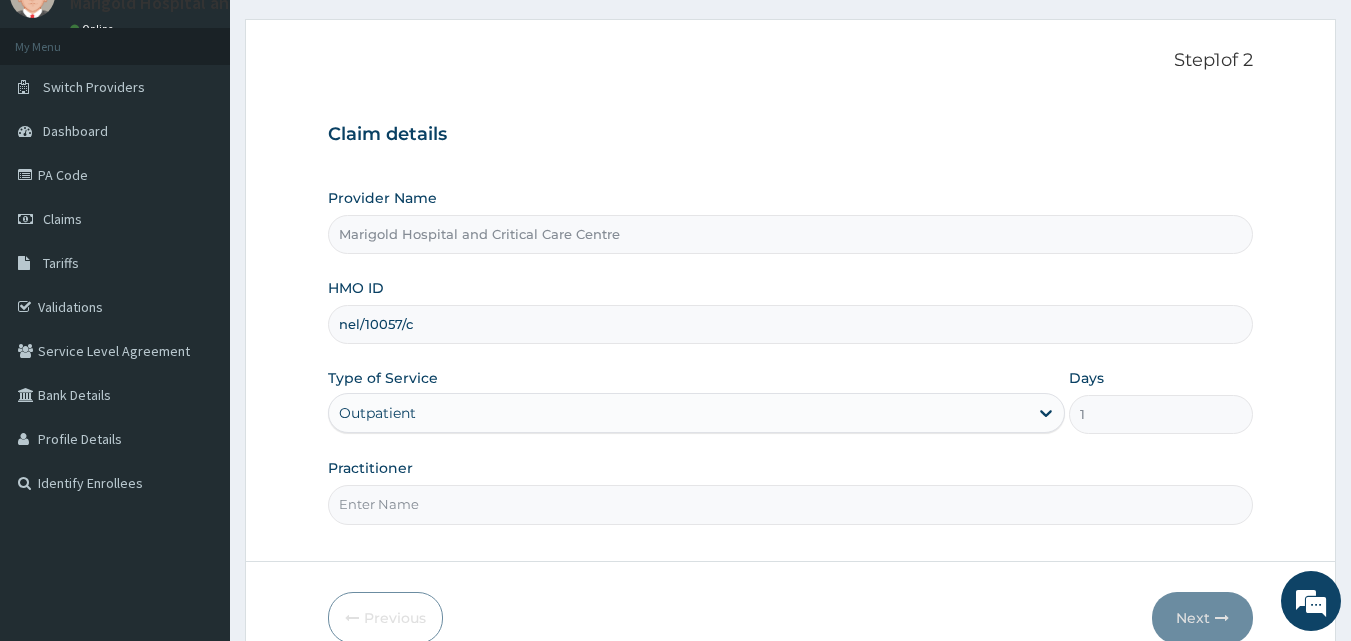 scroll, scrollTop: 187, scrollLeft: 0, axis: vertical 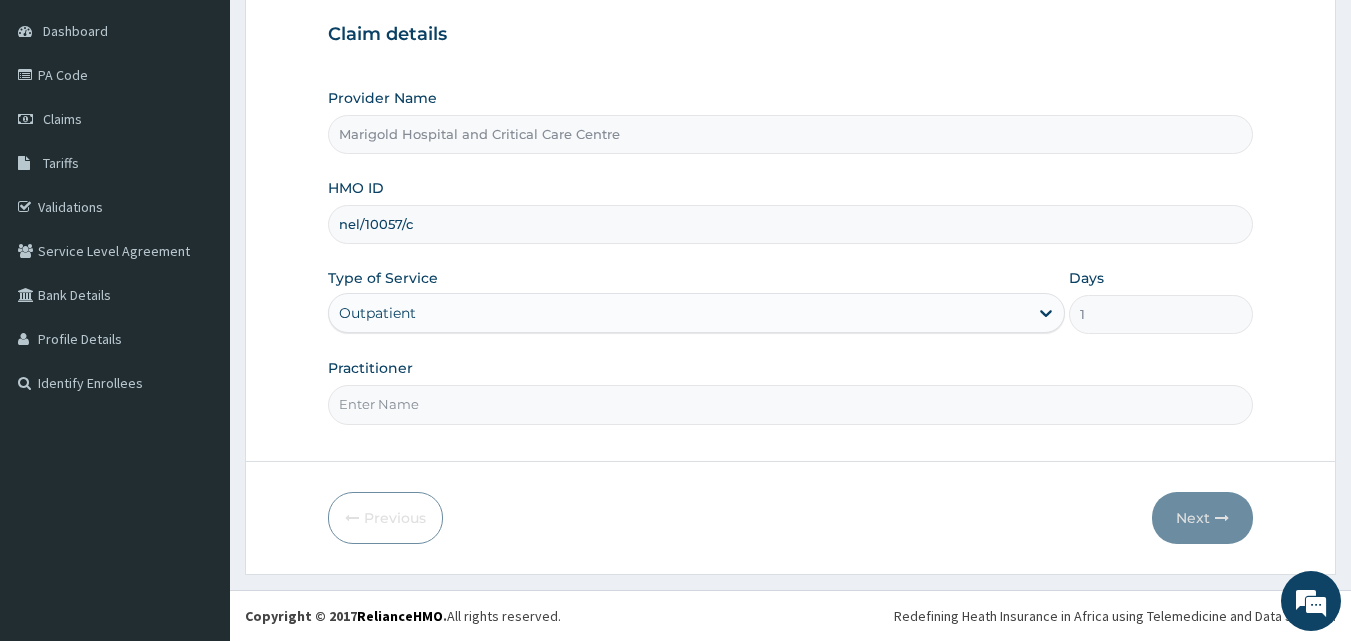 click on "Practitioner" at bounding box center [791, 404] 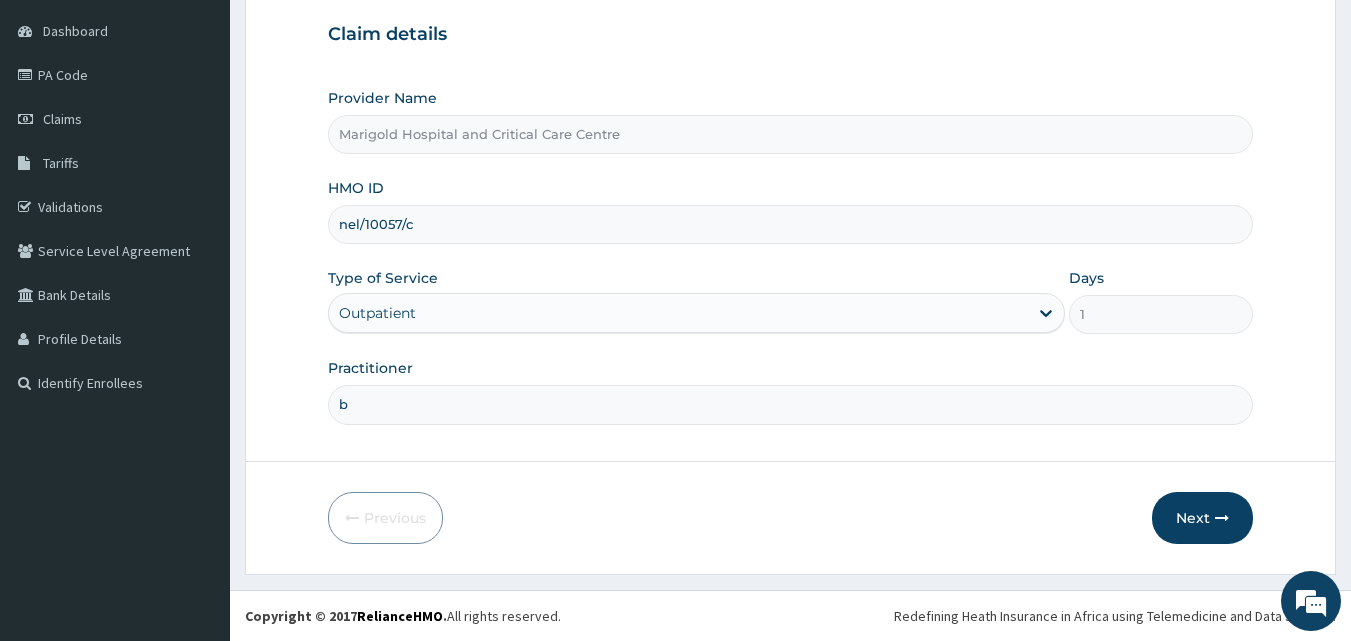 type on "Bayagbona, D E" 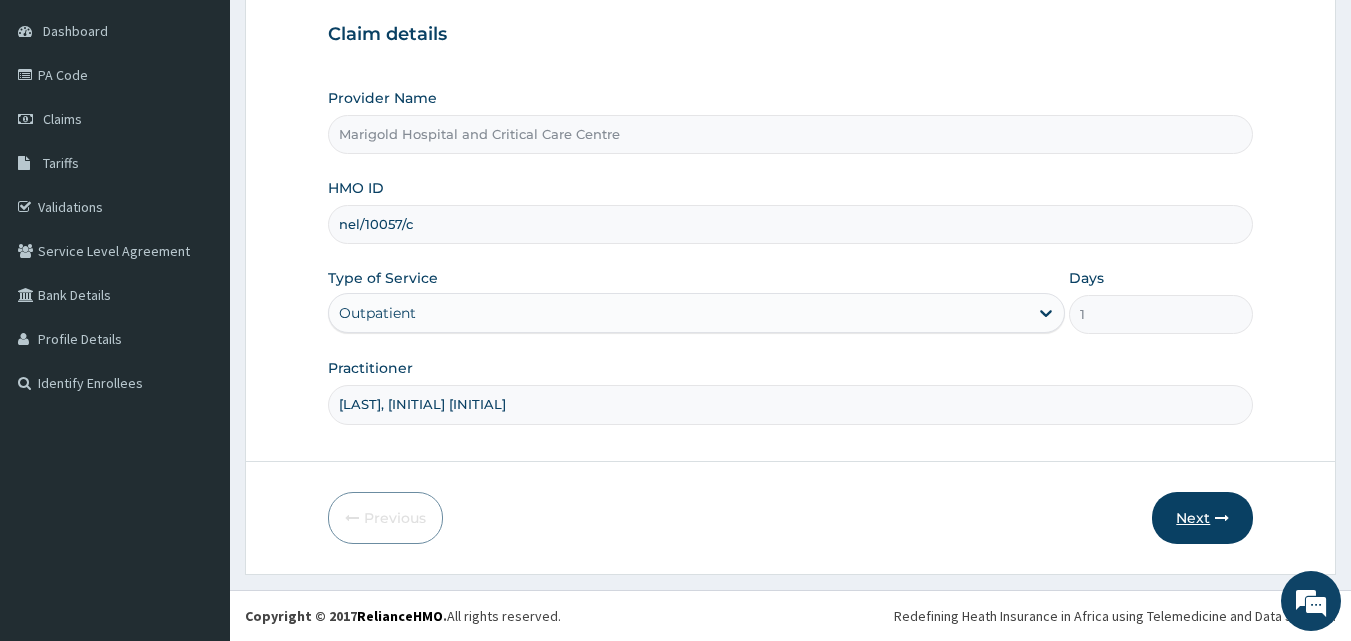 click on "Next" at bounding box center (1202, 518) 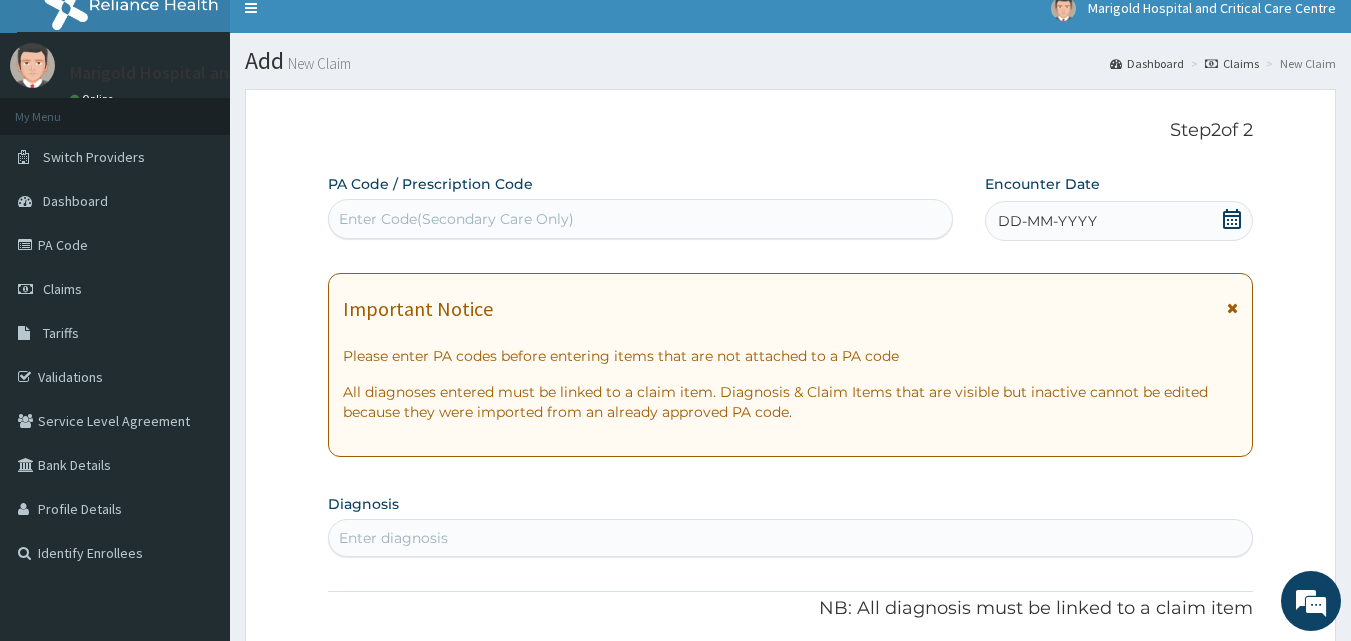 scroll, scrollTop: 0, scrollLeft: 0, axis: both 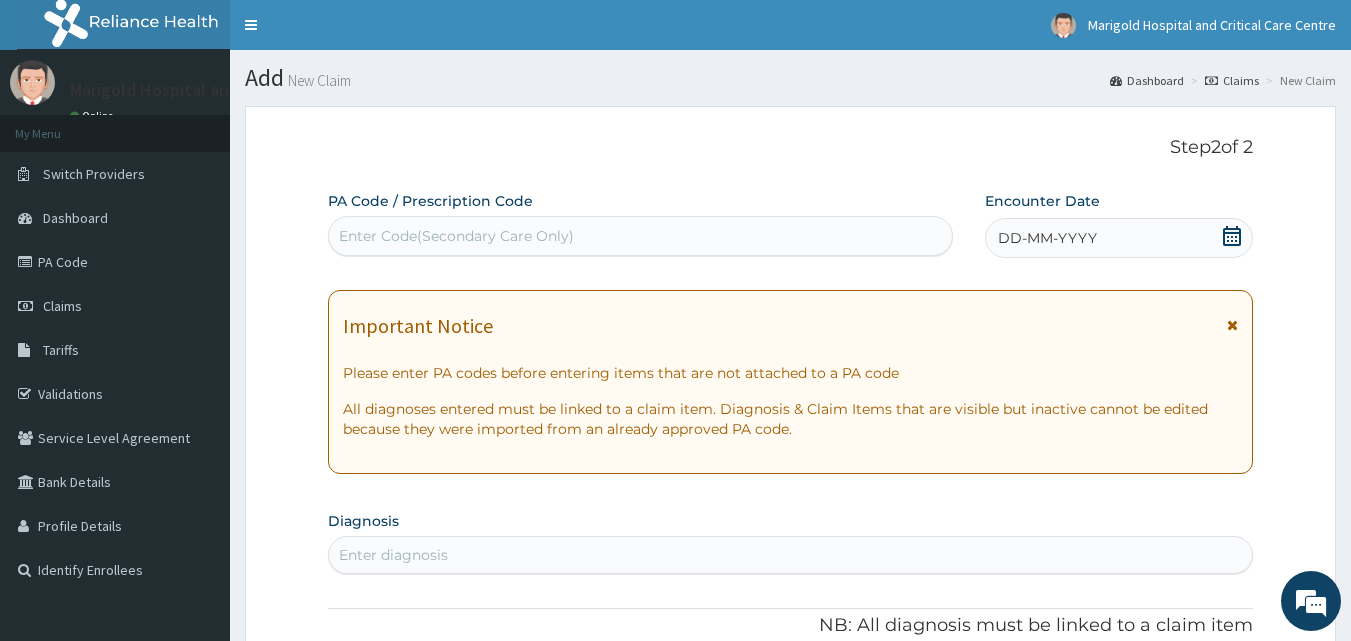 click 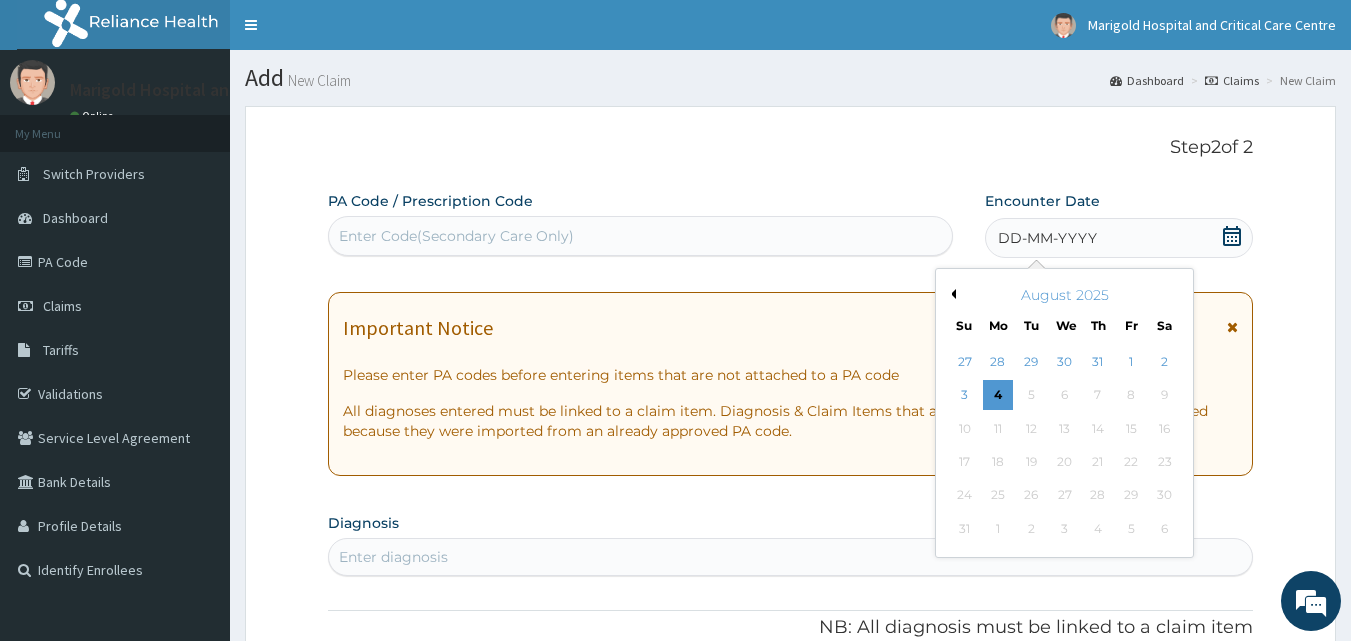 click on "Previous Month" at bounding box center [951, 294] 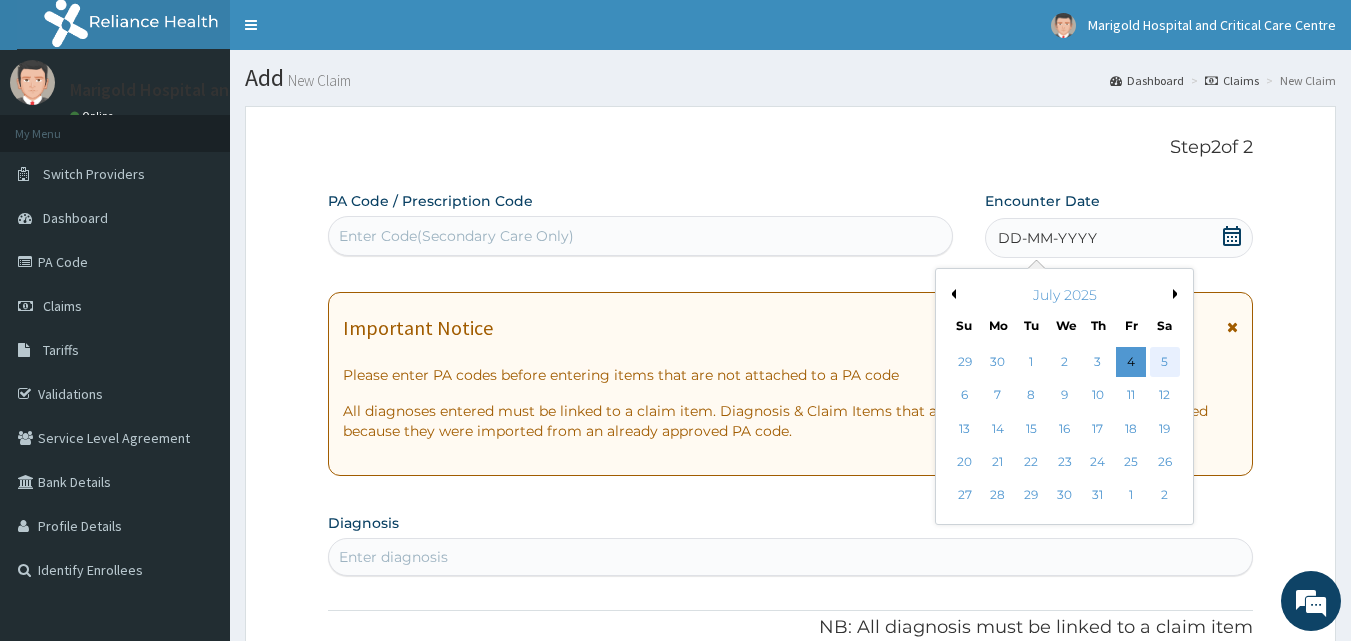 click on "5" at bounding box center [1165, 362] 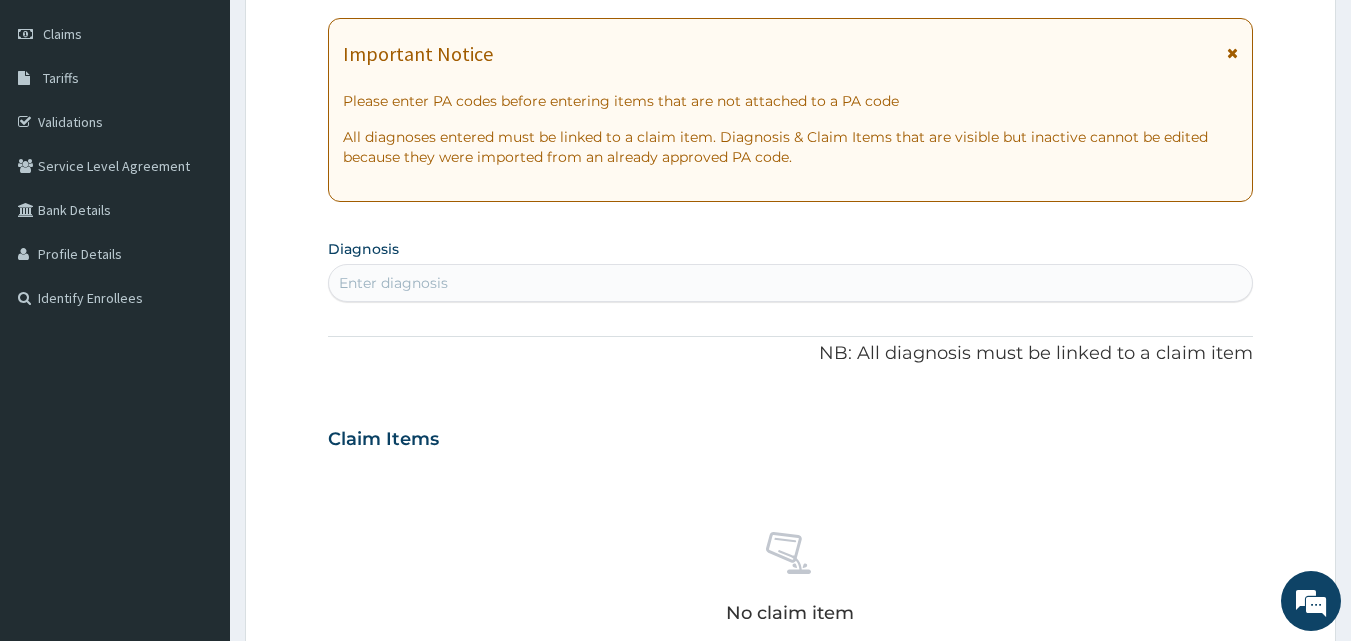 scroll, scrollTop: 300, scrollLeft: 0, axis: vertical 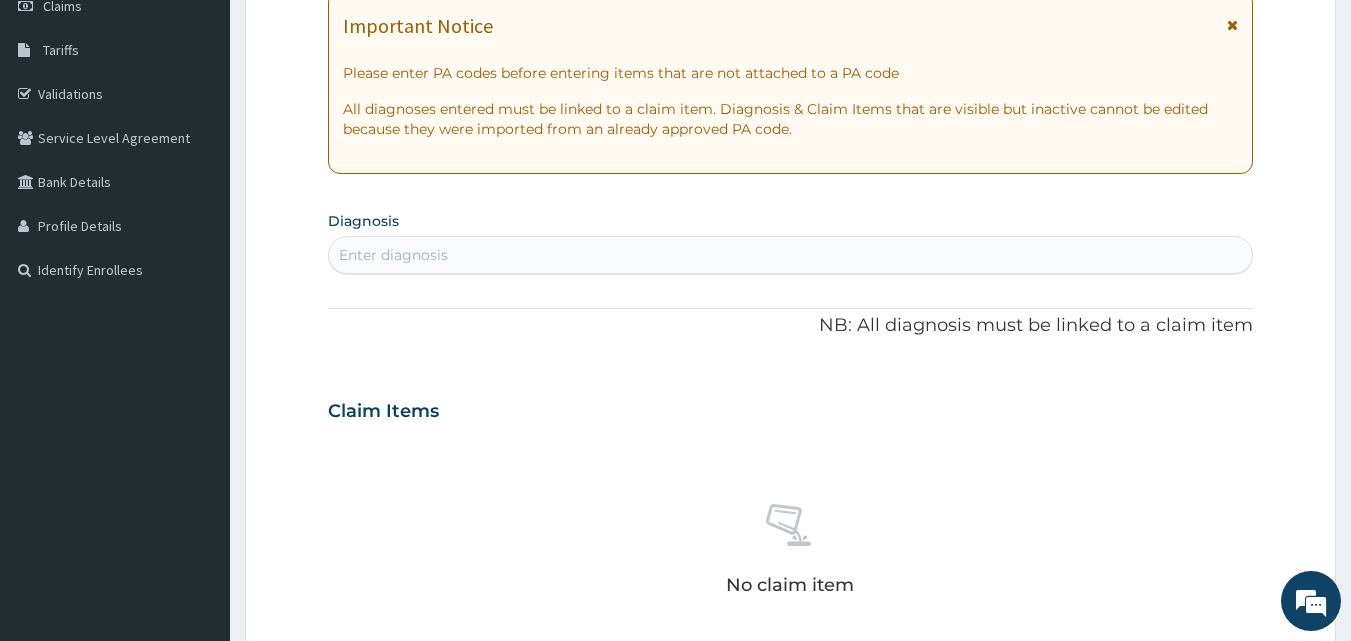 click on "Enter diagnosis" at bounding box center [393, 255] 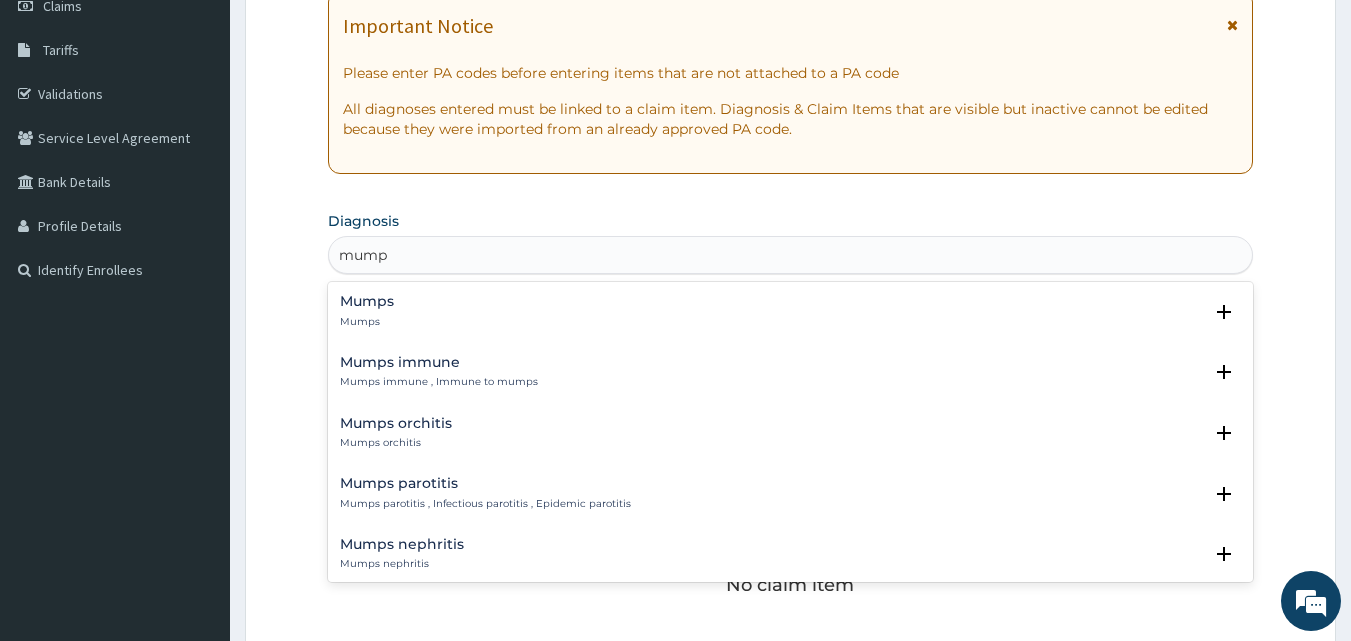 type on "mumps" 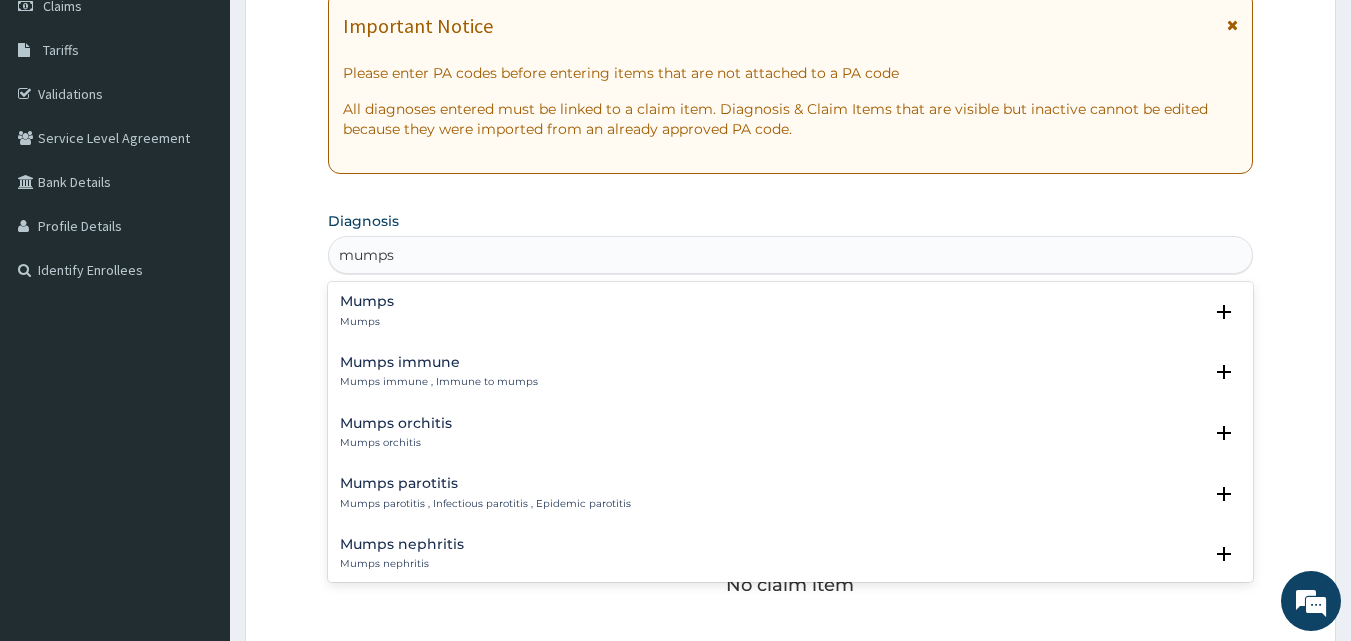 click on "Mumps Mumps" at bounding box center [791, 311] 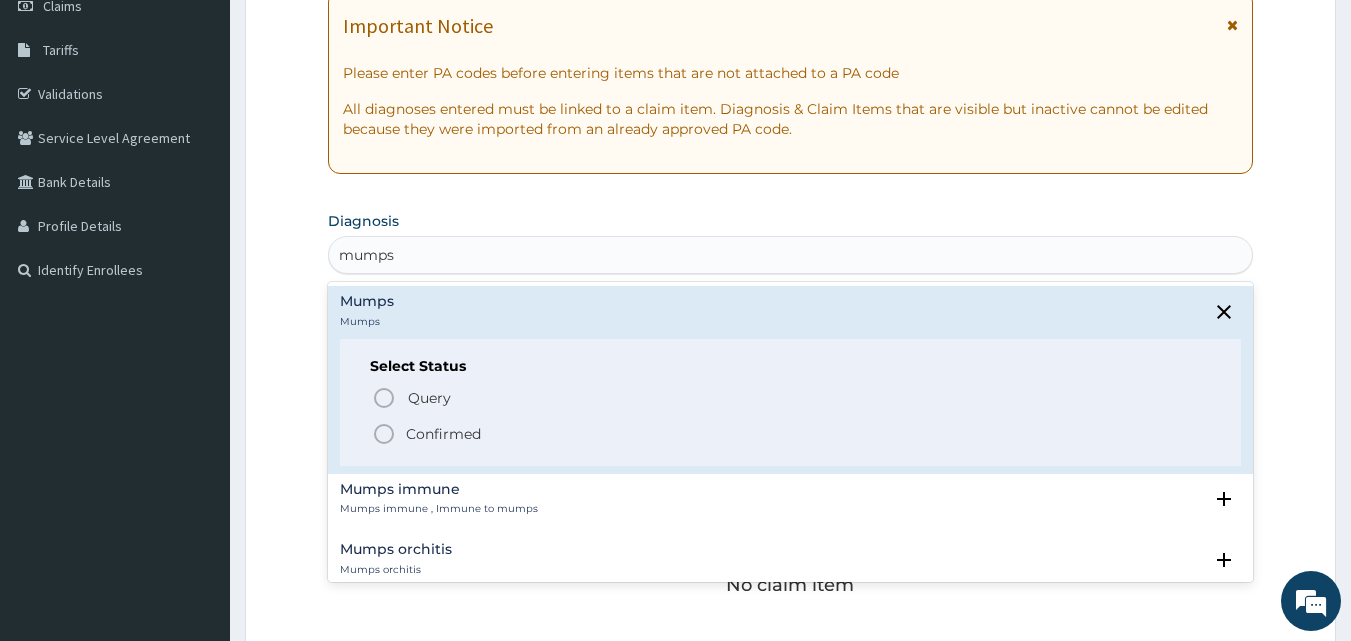 click on "Confirmed" at bounding box center (443, 434) 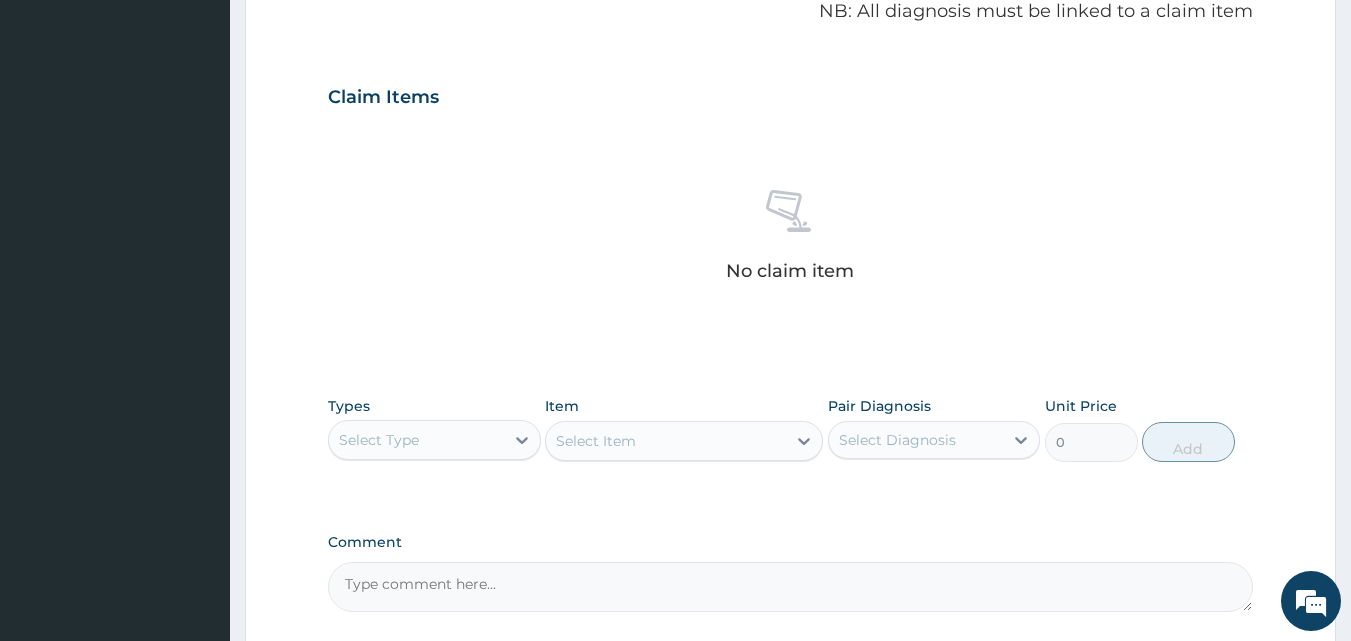 scroll, scrollTop: 700, scrollLeft: 0, axis: vertical 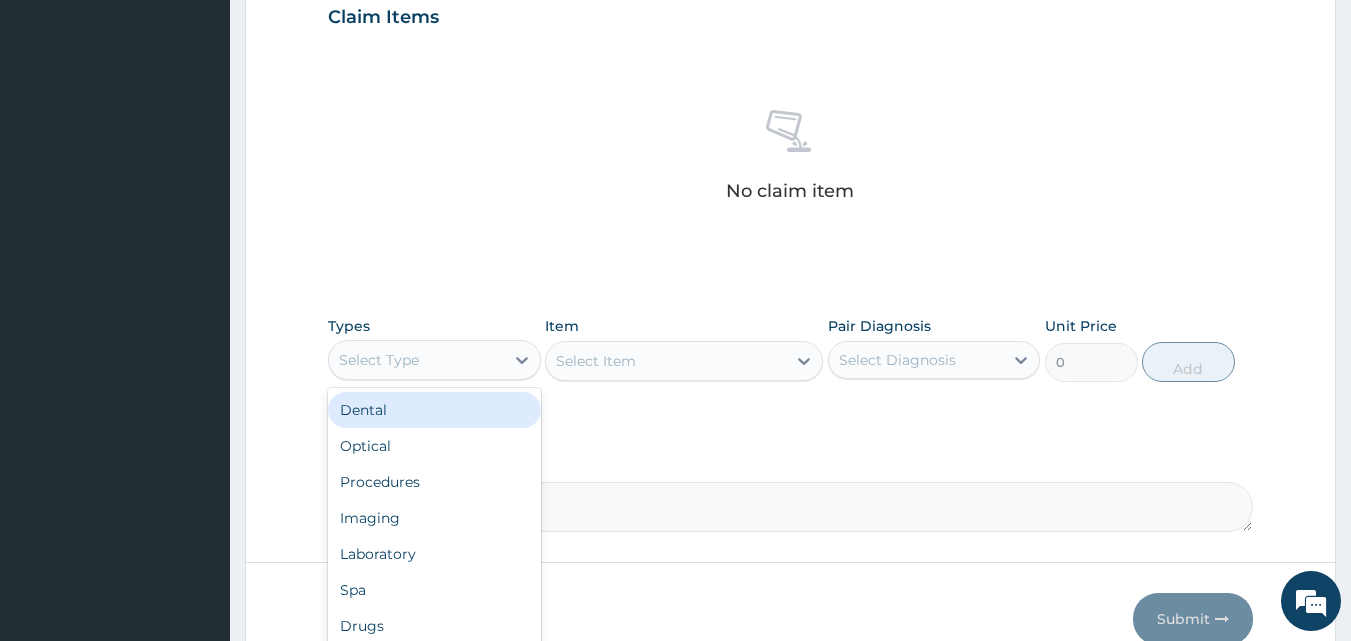 click on "Select Type" at bounding box center (379, 360) 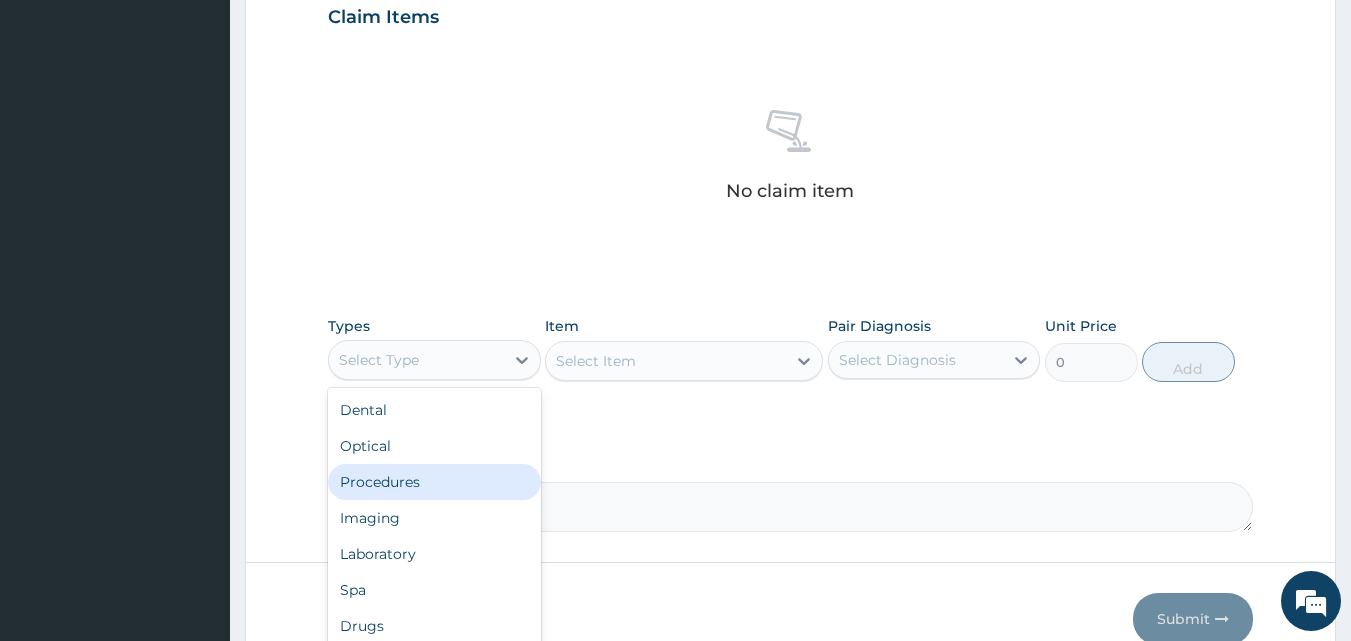 click on "Procedures" at bounding box center (434, 482) 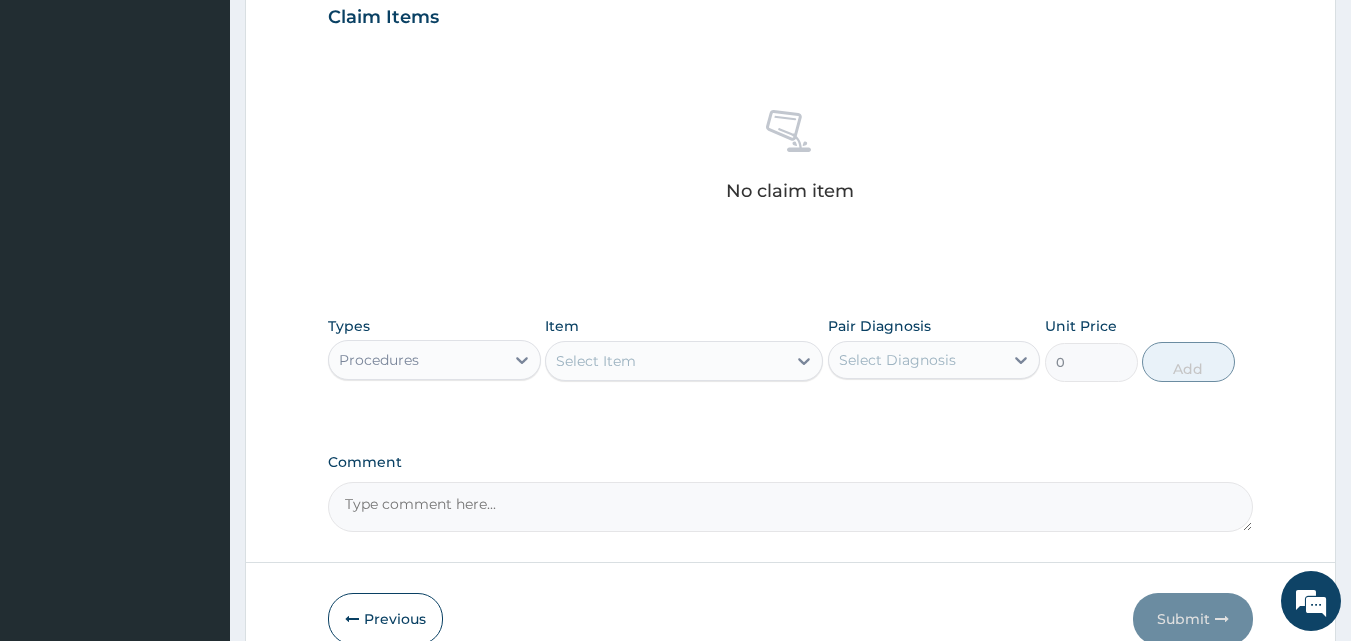 click on "Select Item" at bounding box center (666, 361) 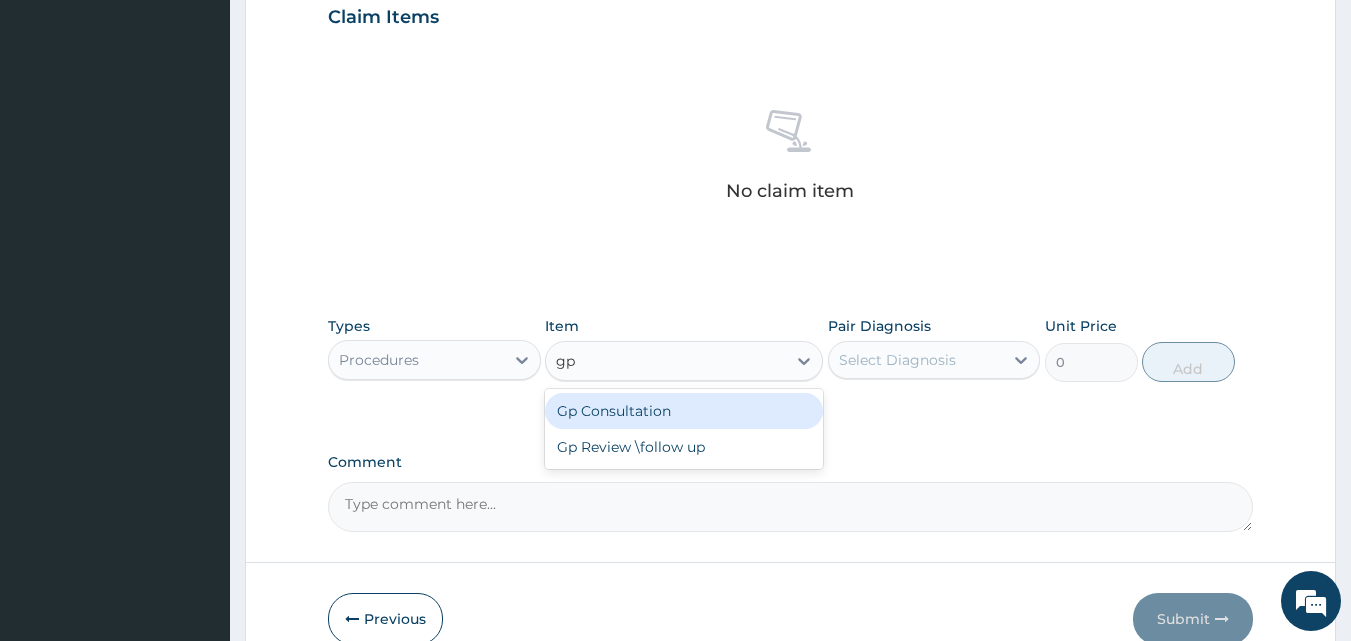 type on "gp" 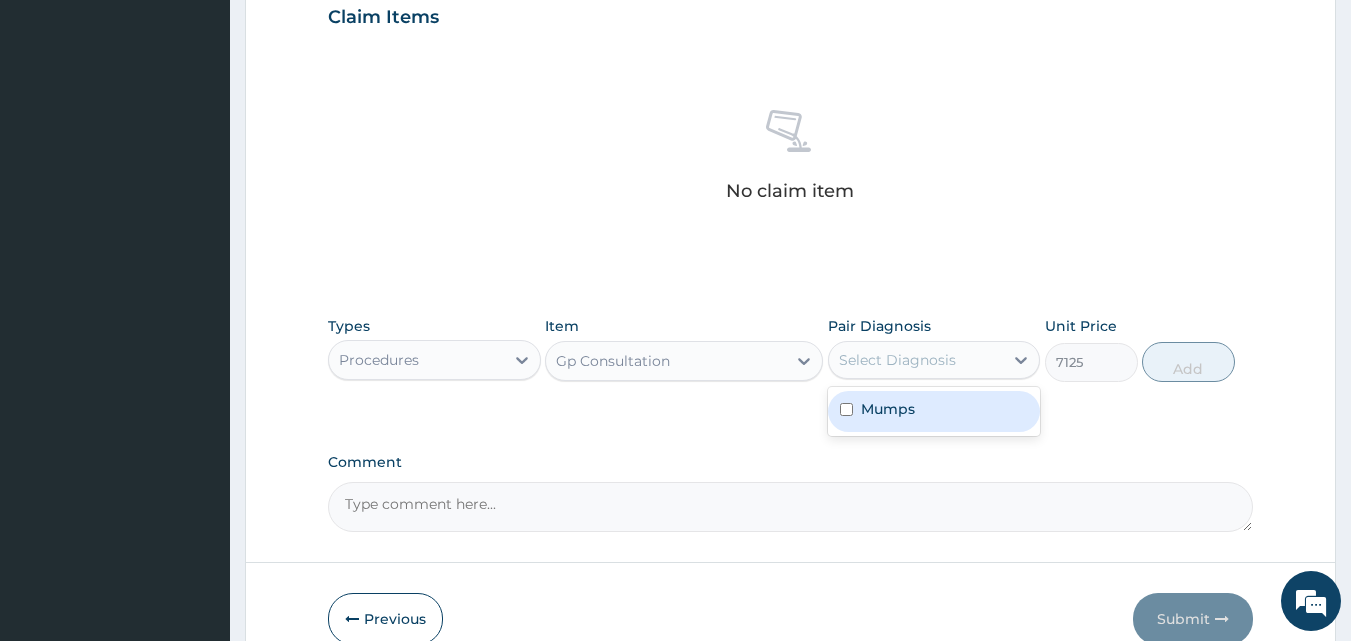 click on "Select Diagnosis" at bounding box center [897, 360] 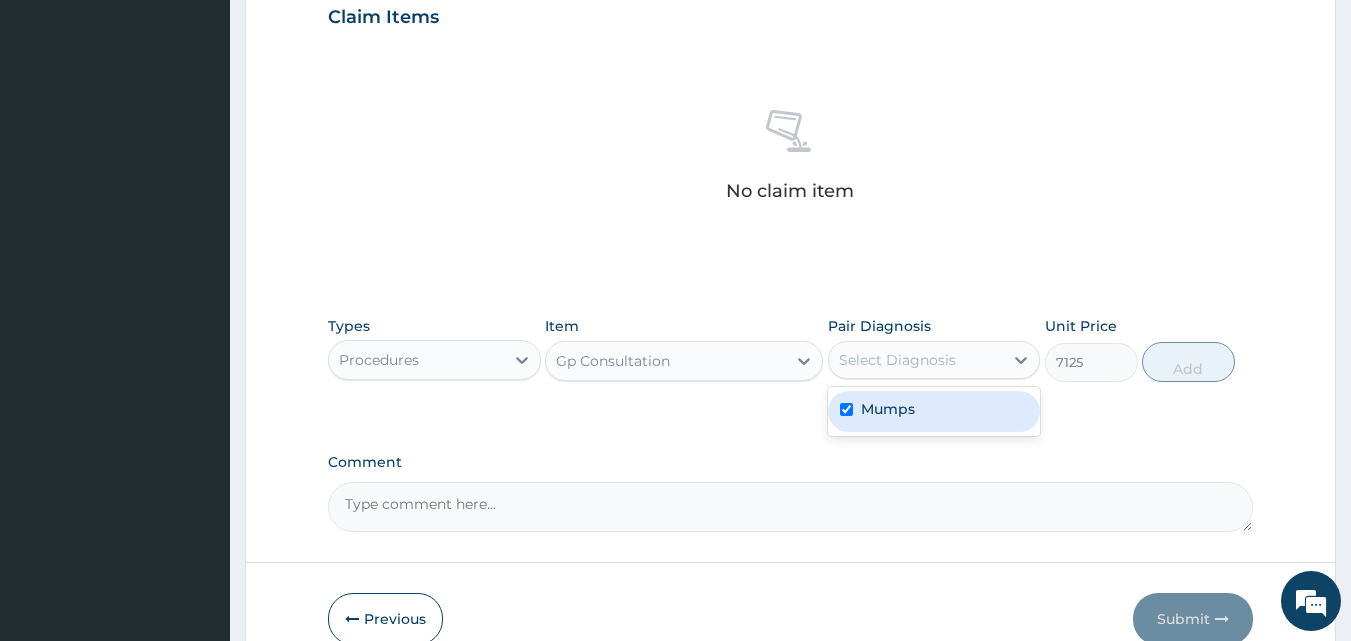 checkbox on "true" 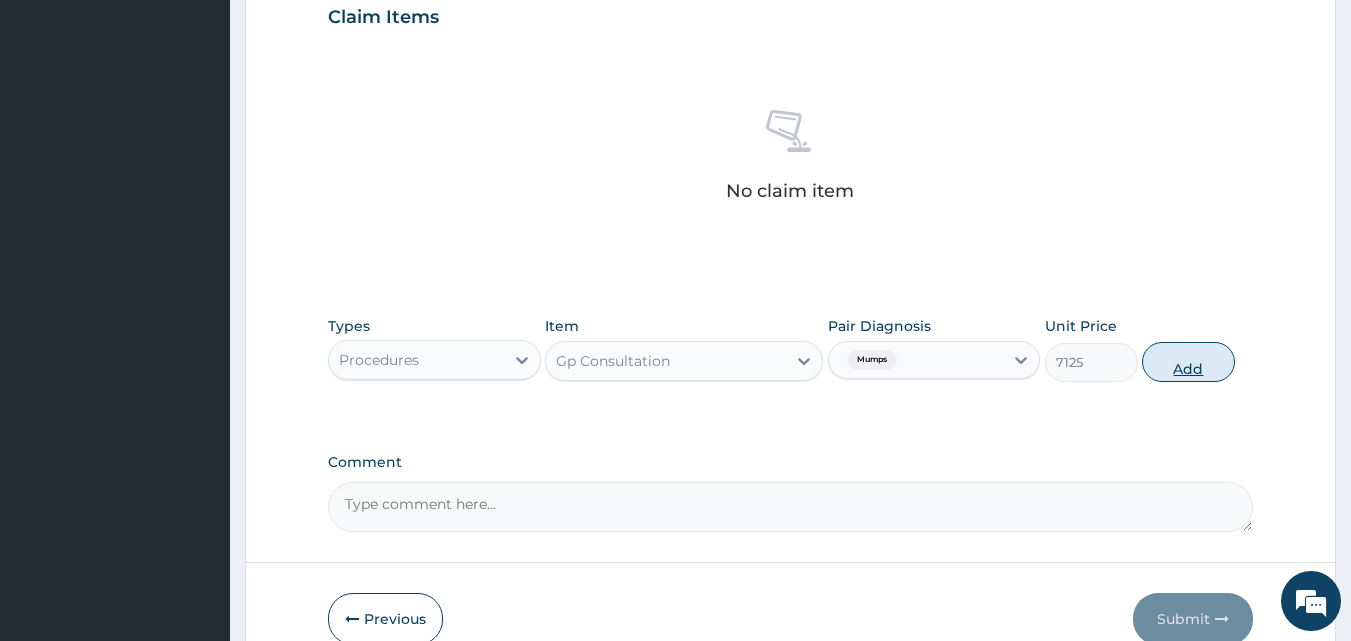 click on "Add" at bounding box center [1188, 362] 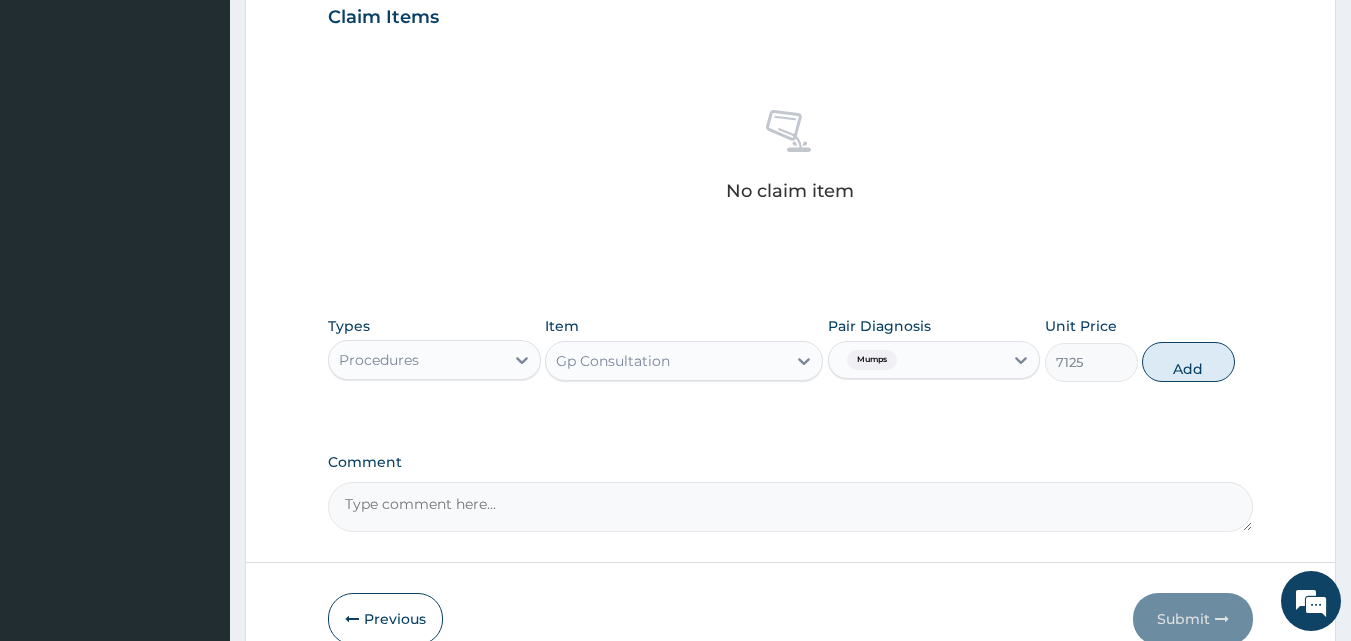 type on "0" 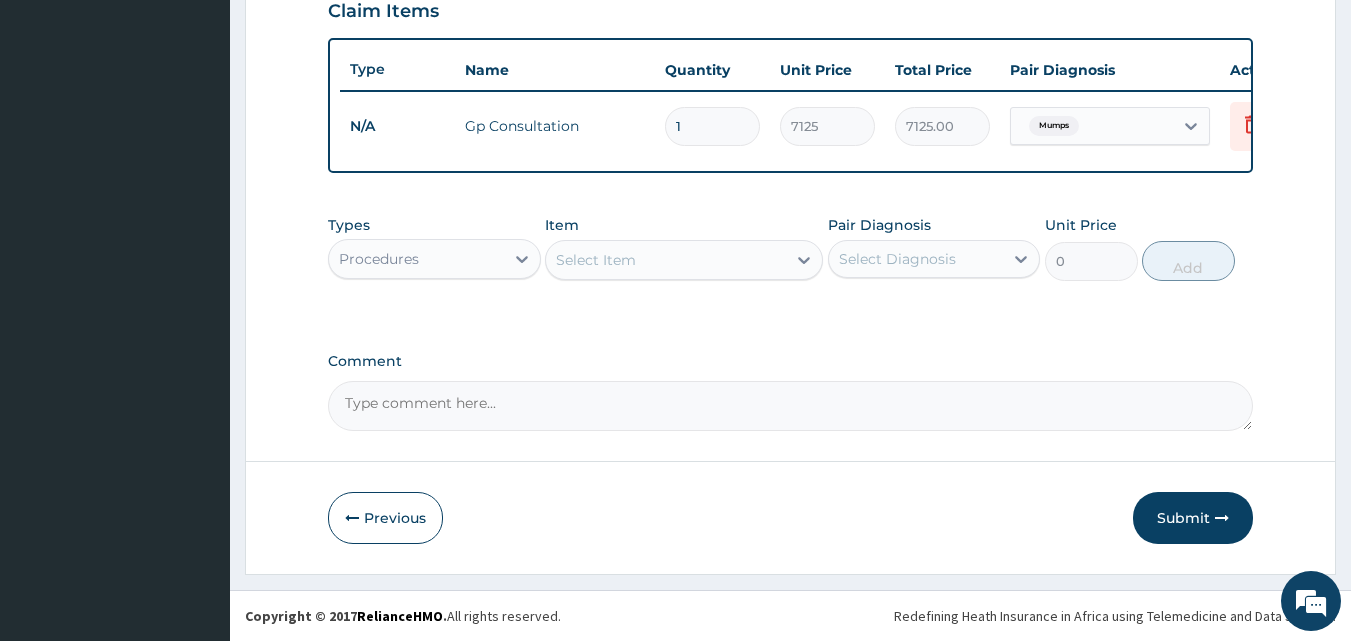 scroll, scrollTop: 721, scrollLeft: 0, axis: vertical 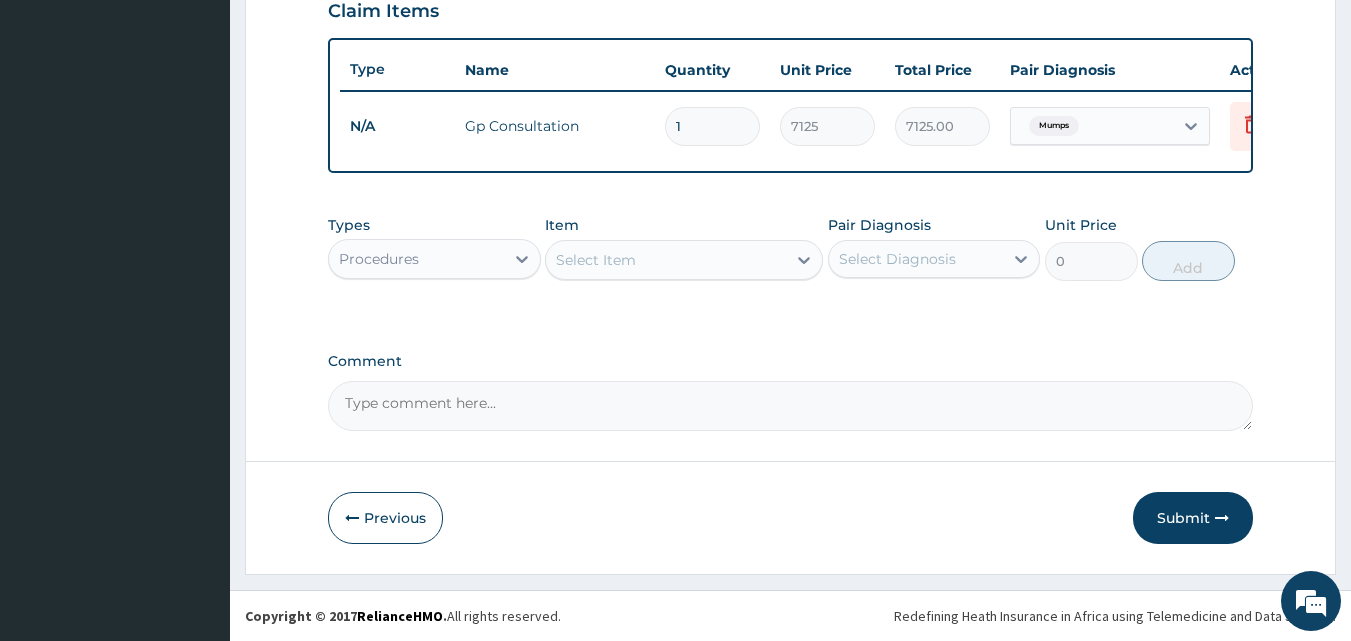 click on "Procedures" at bounding box center (416, 259) 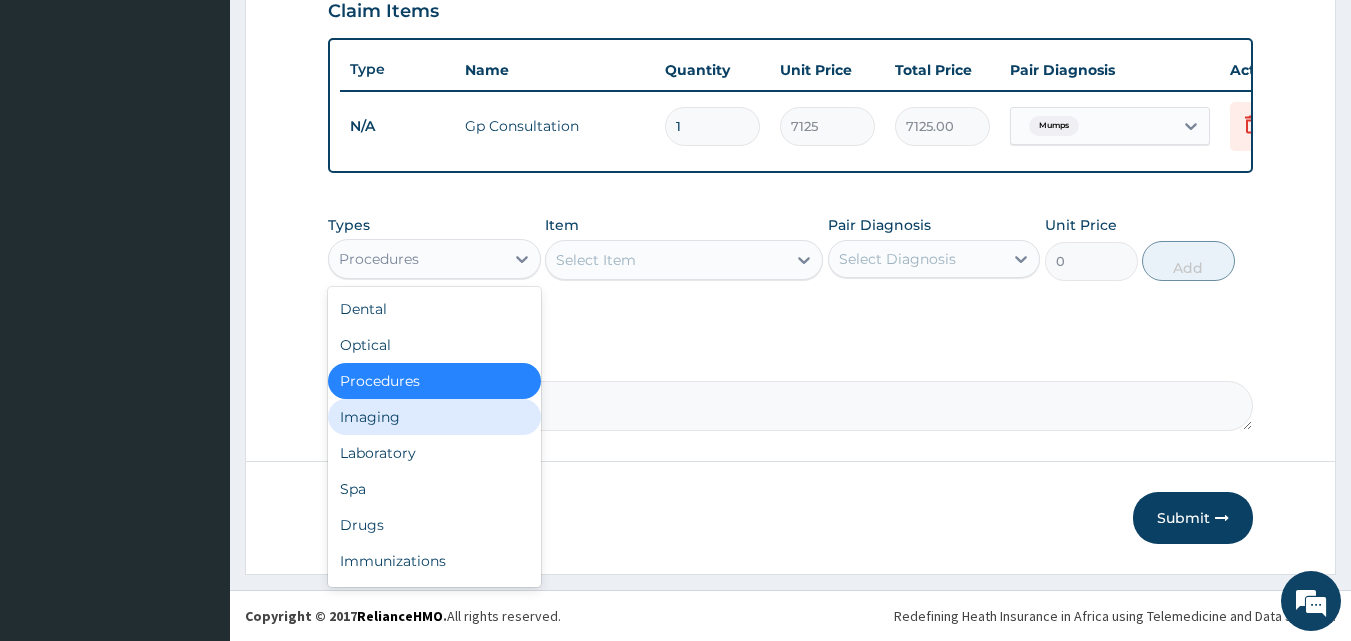 scroll, scrollTop: 68, scrollLeft: 0, axis: vertical 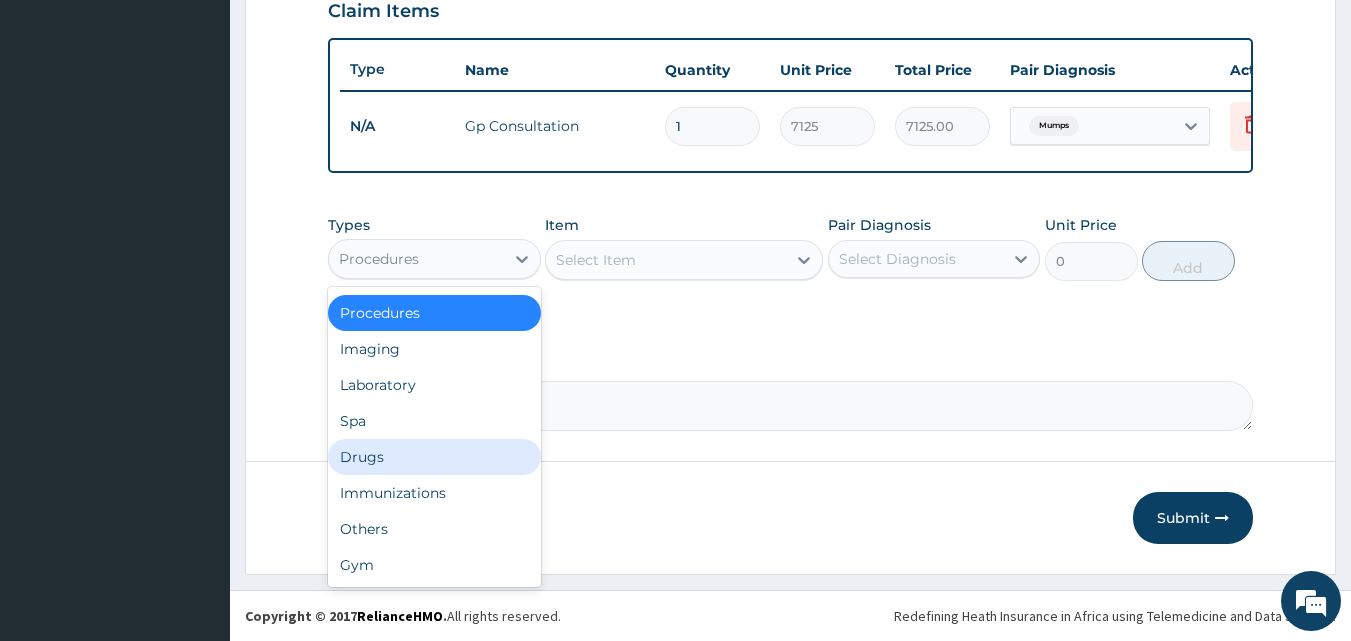 click on "Drugs" at bounding box center [434, 457] 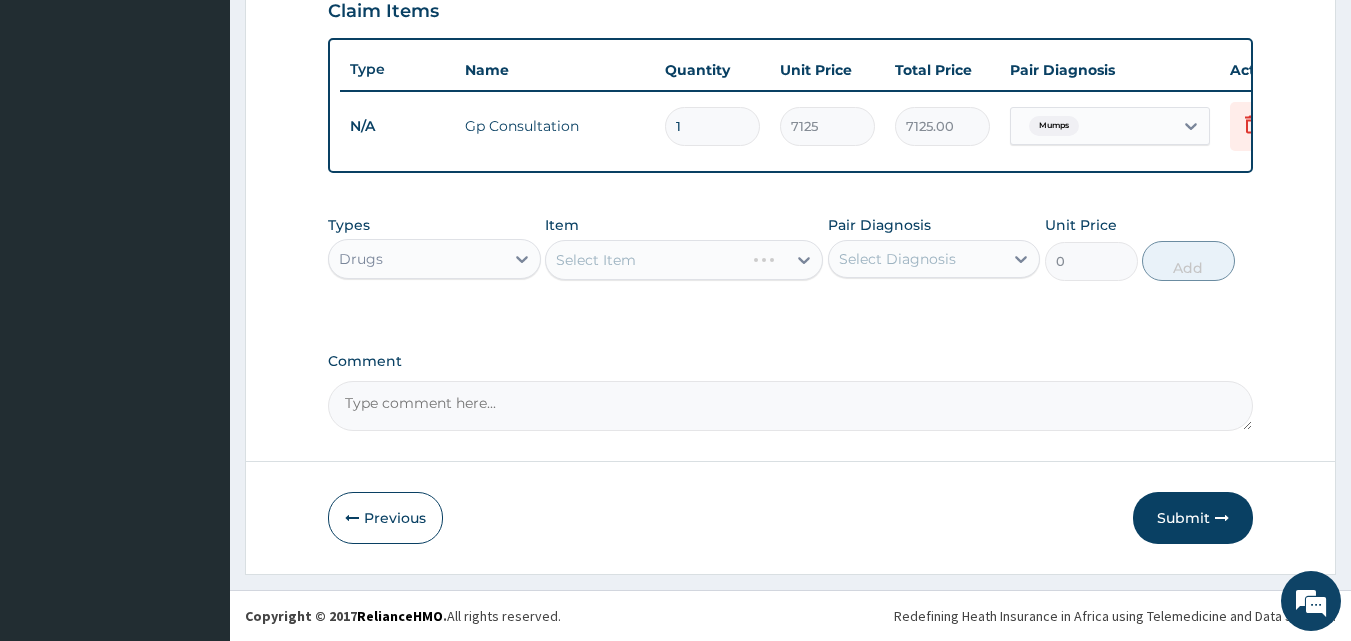 click on "Select Item" at bounding box center (684, 260) 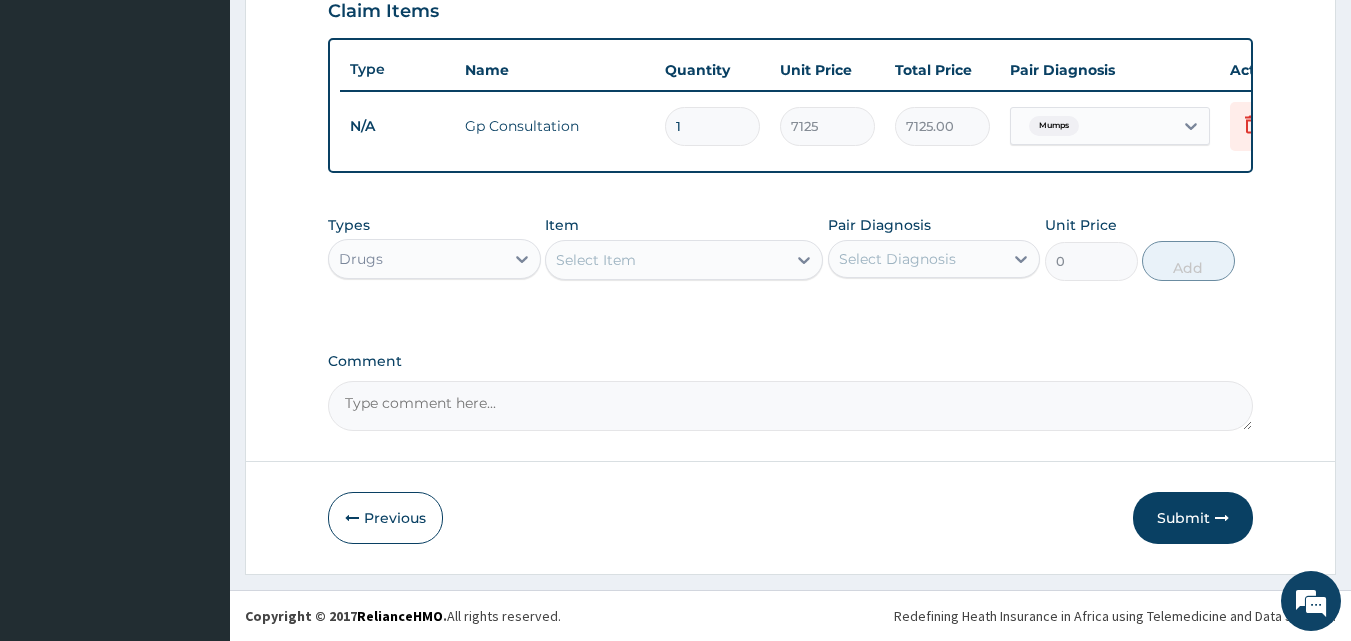 click on "Select Item" at bounding box center [666, 260] 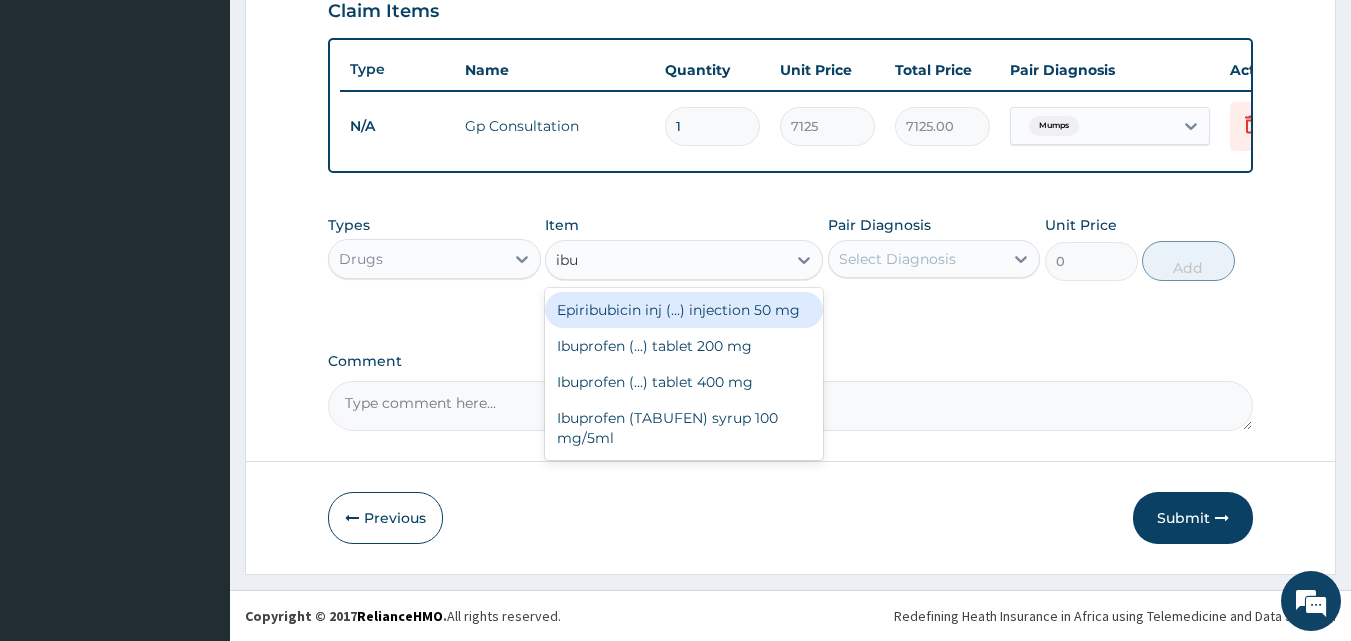 type on "ibup" 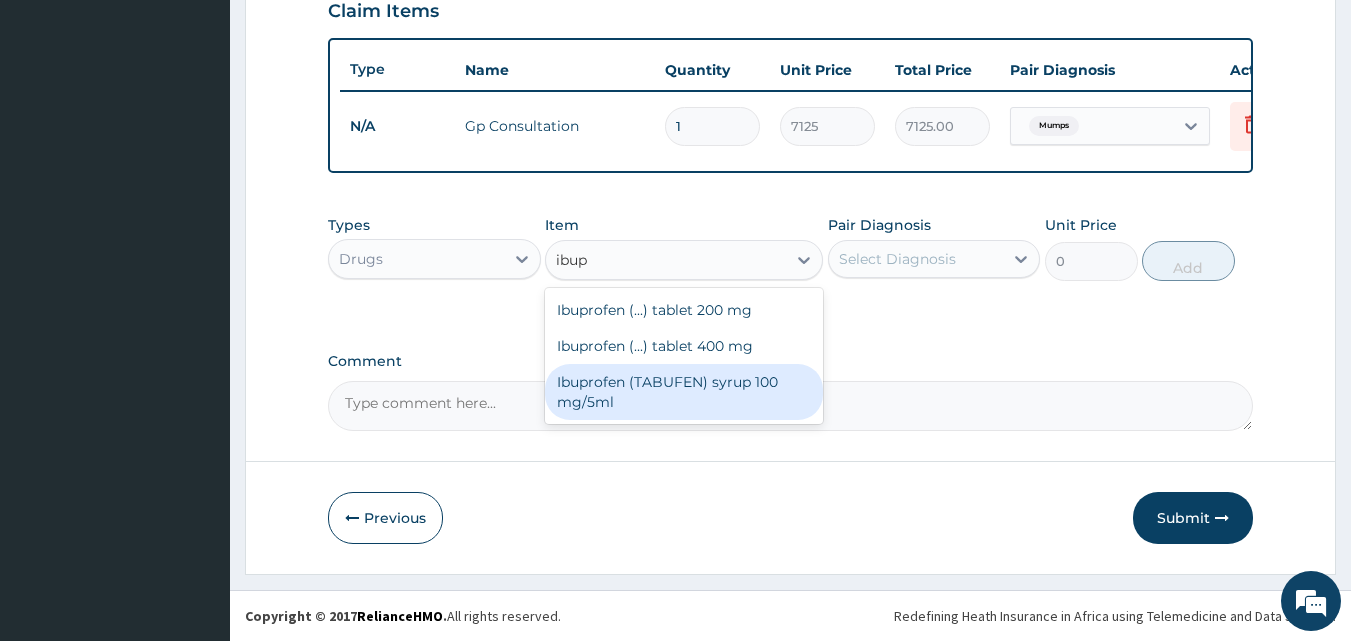 click on "Ibuprofen (TABUFEN) syrup 100 mg/5ml" at bounding box center [684, 392] 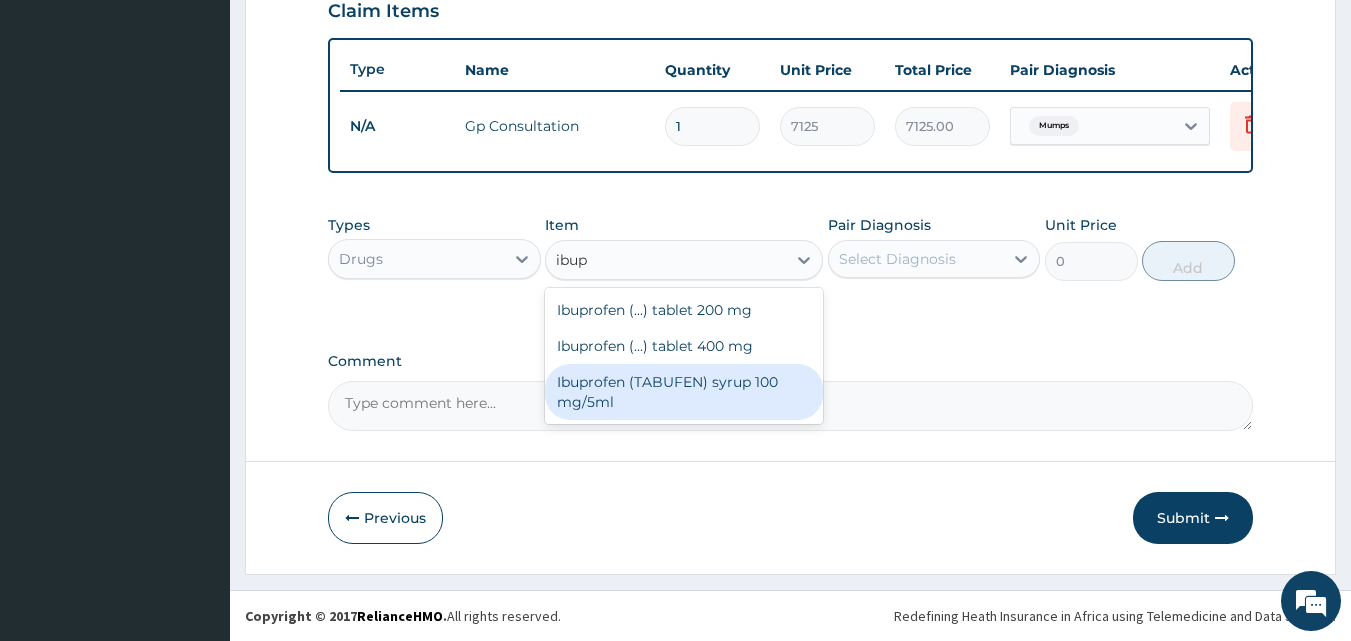 type 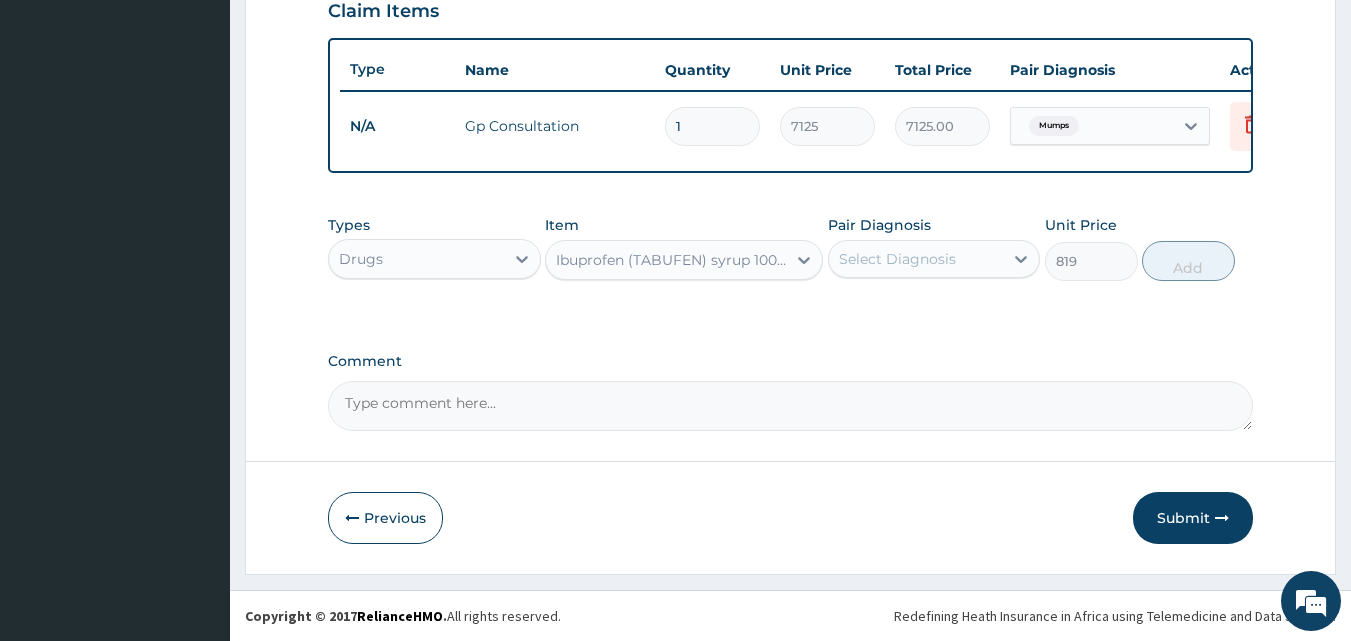 click on "Select Diagnosis" at bounding box center [897, 259] 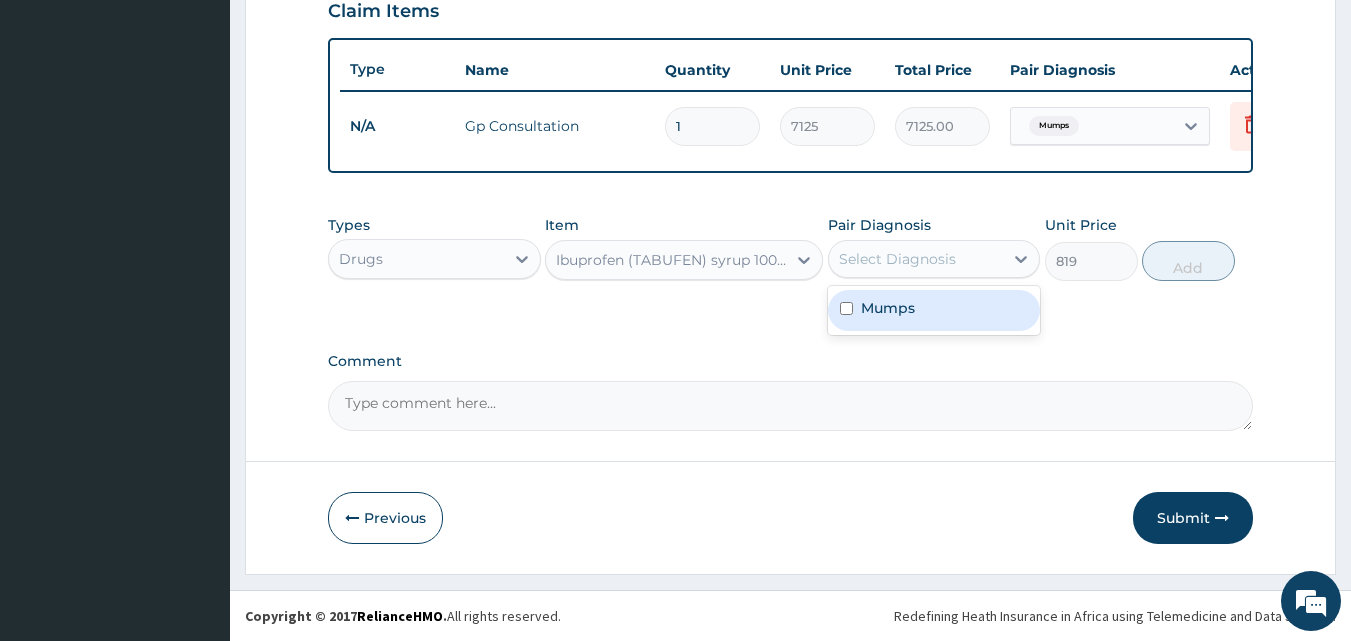click on "Mumps" at bounding box center [934, 310] 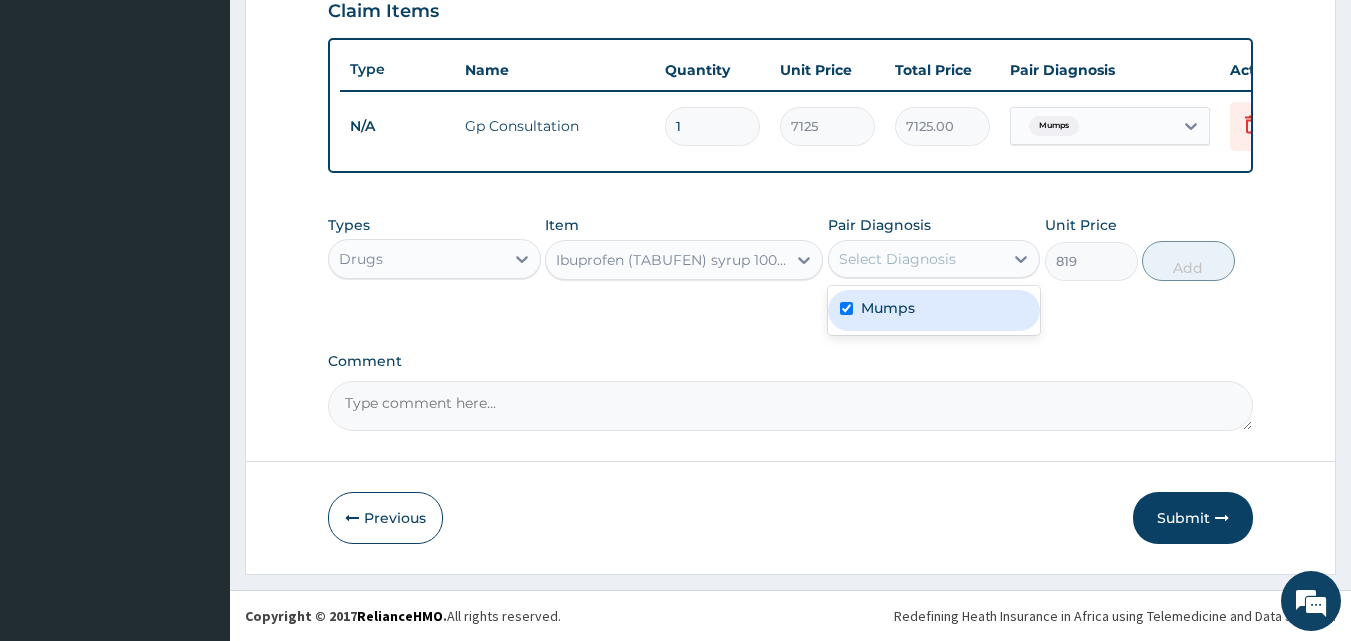 checkbox on "true" 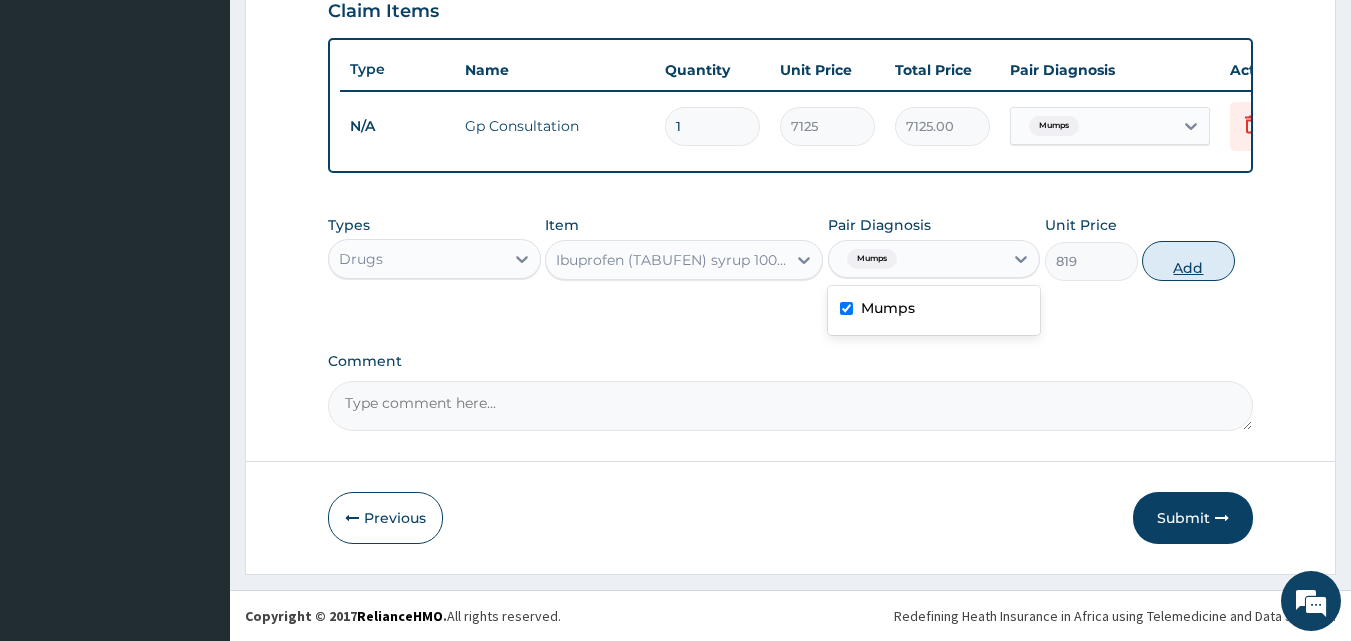 click on "Add" at bounding box center [1188, 261] 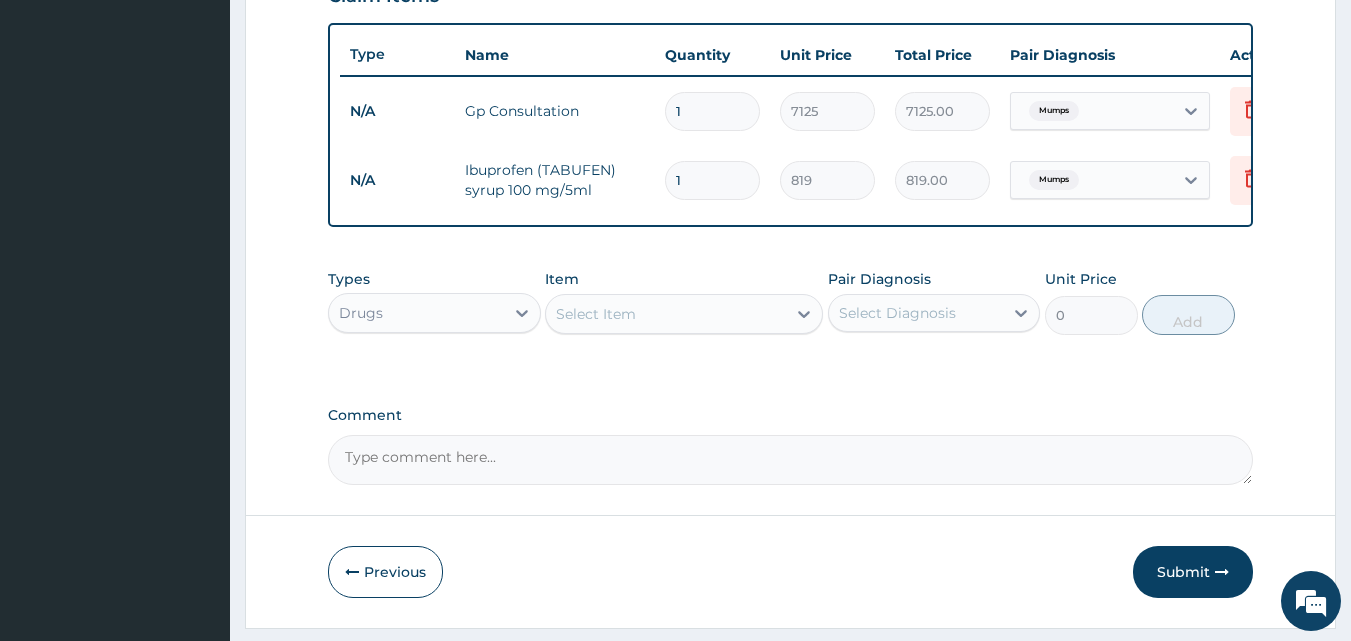 click on "Select Item" at bounding box center (666, 314) 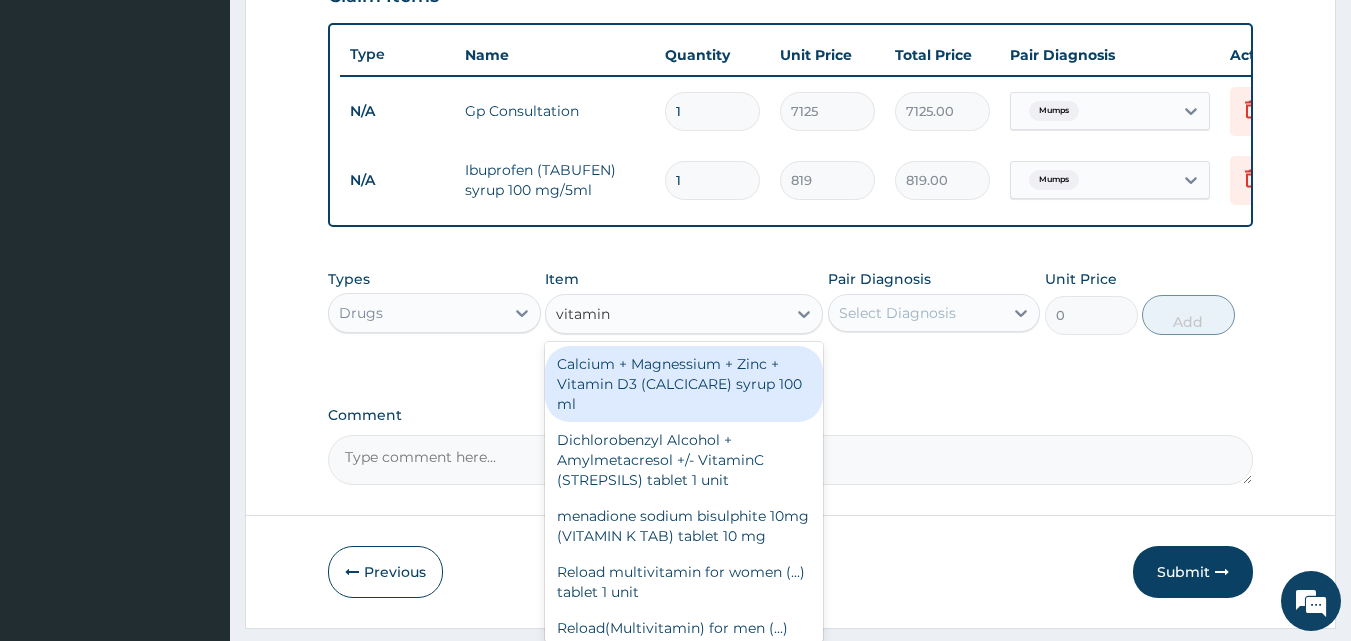 type on "vitamin c" 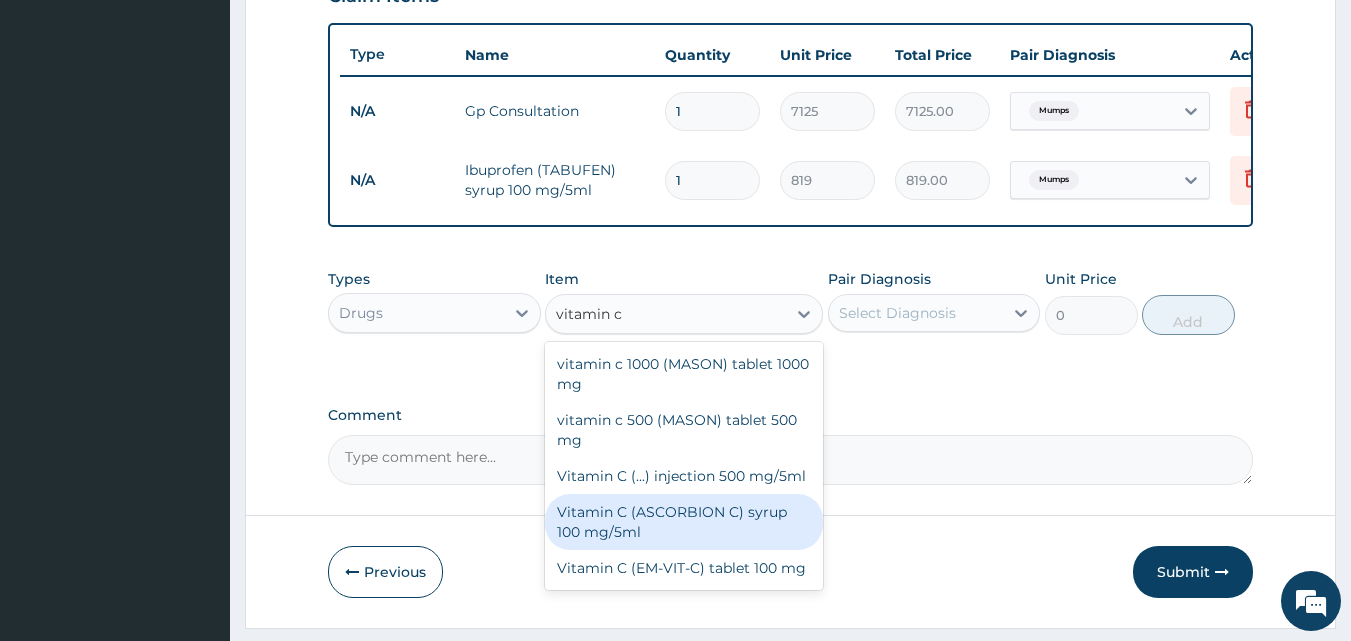 click on "Vitamin C (ASCORBION C) syrup 100 mg/5ml" at bounding box center (684, 522) 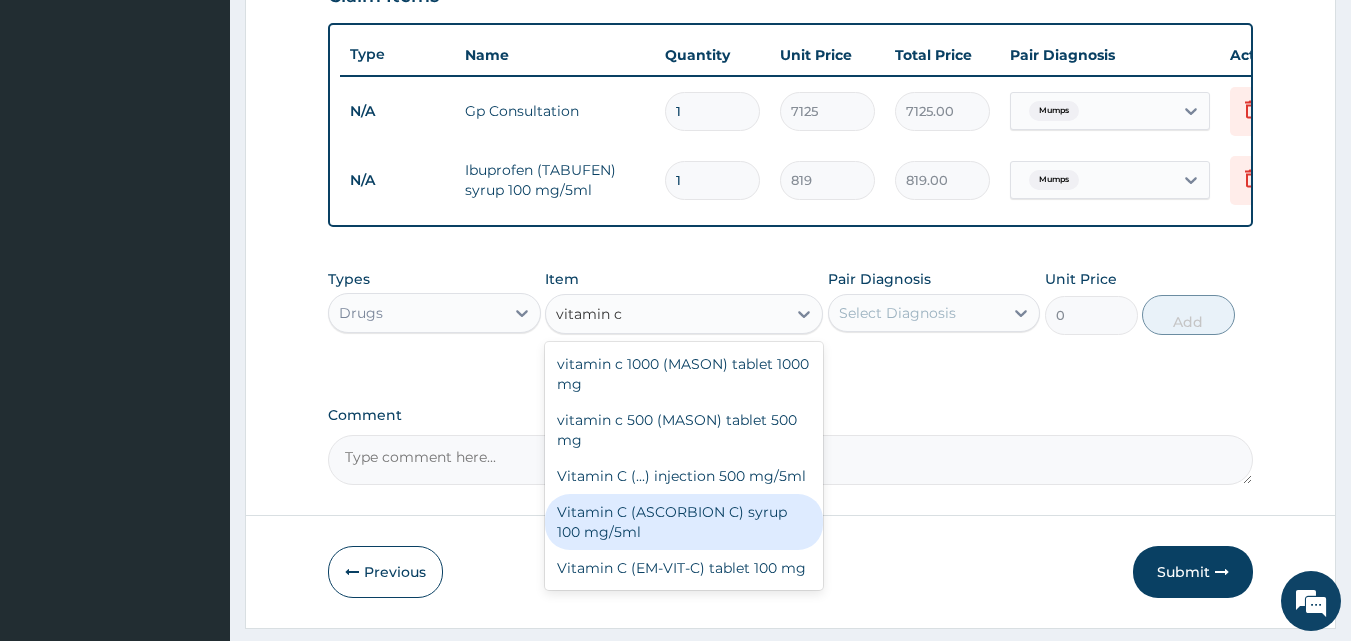 type 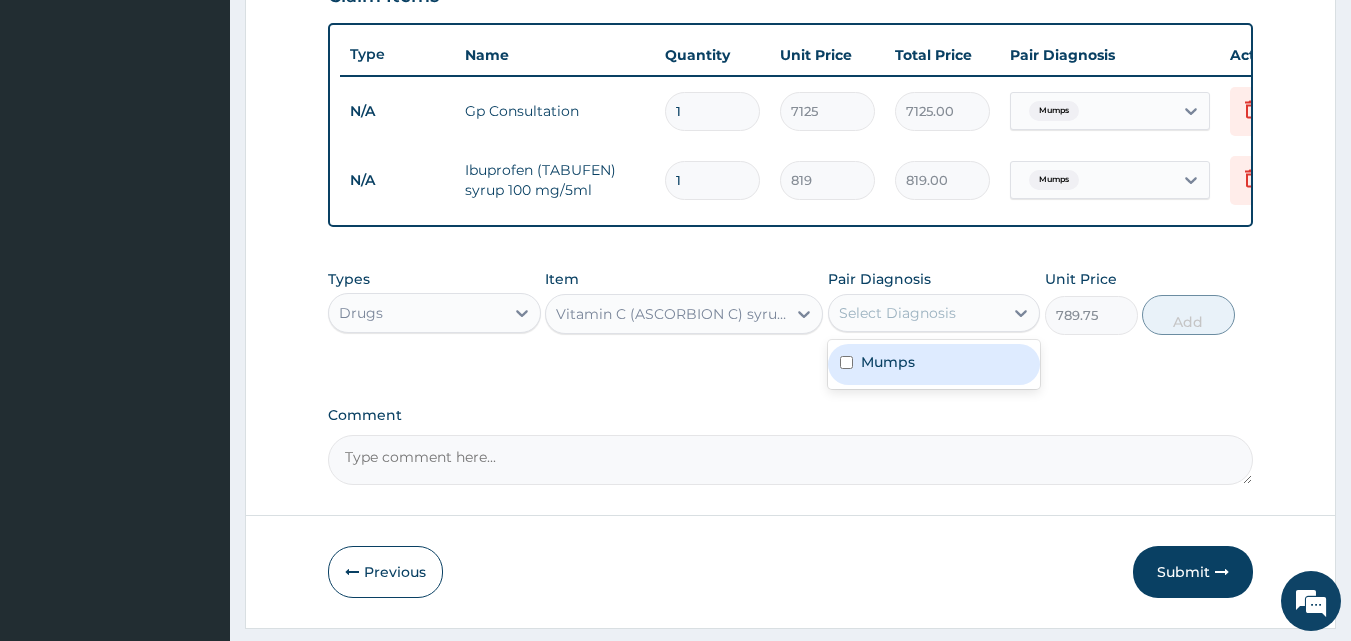 click on "Select Diagnosis" at bounding box center (916, 313) 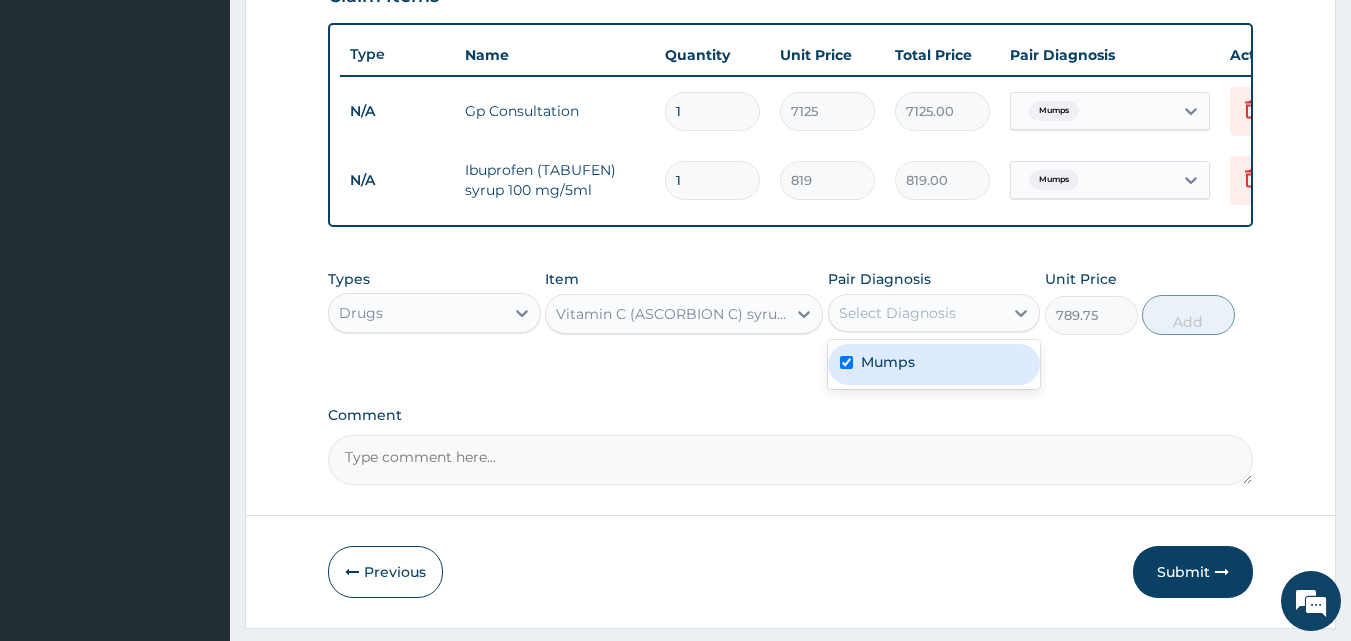 checkbox on "true" 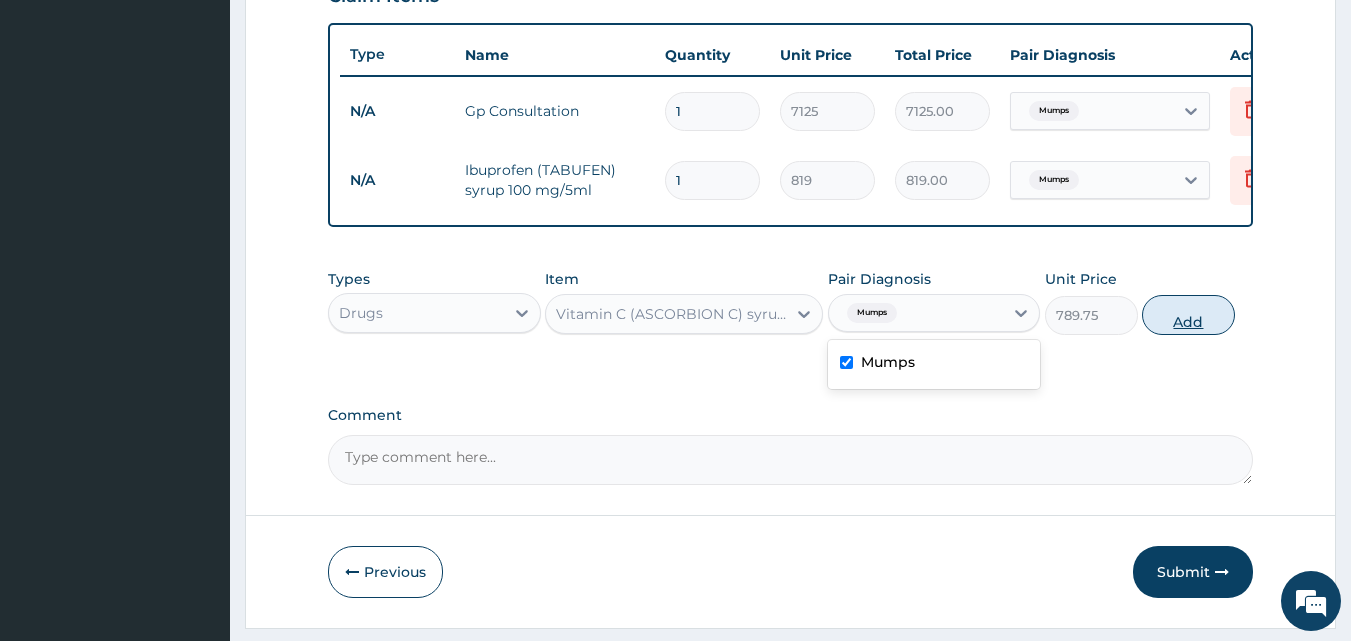 click on "Add" at bounding box center [1188, 315] 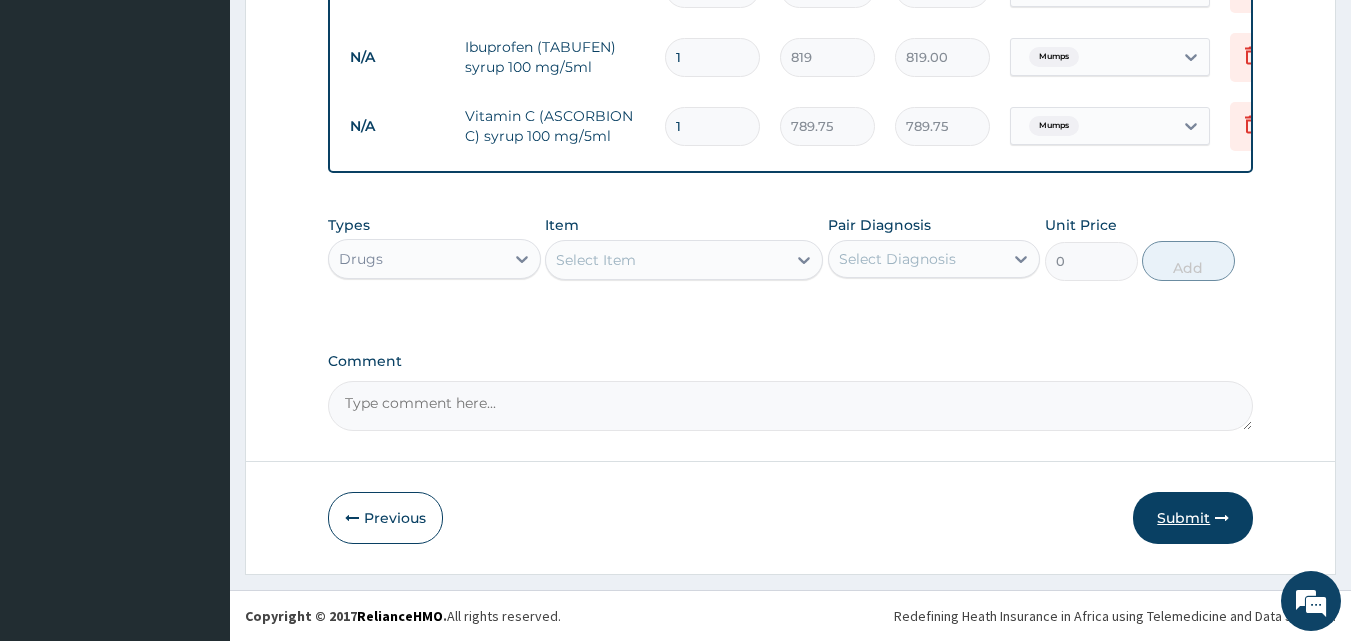 click on "Submit" at bounding box center (1193, 518) 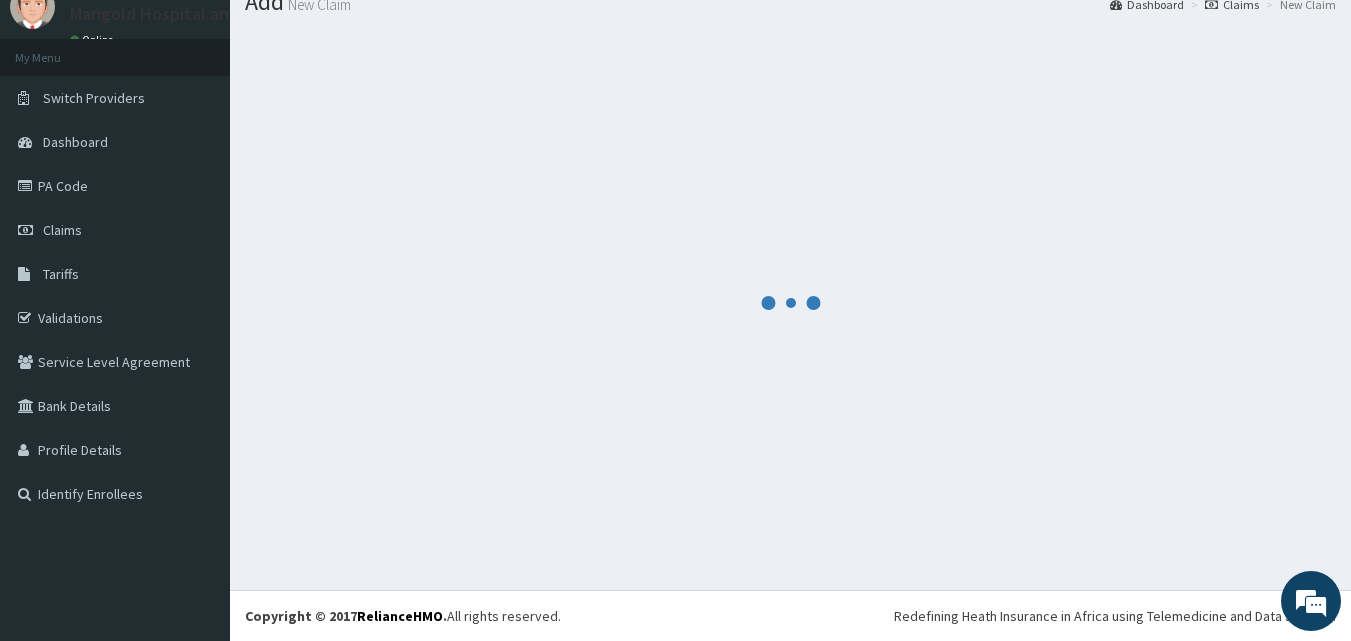 scroll, scrollTop: 859, scrollLeft: 0, axis: vertical 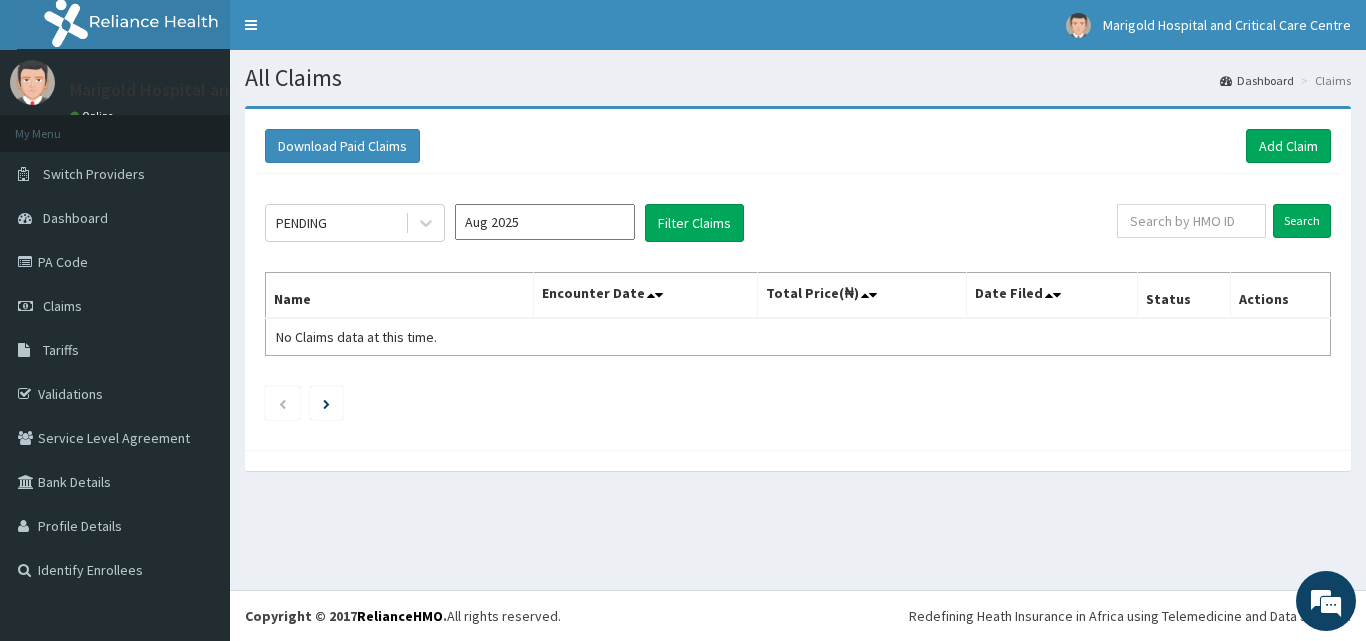 click on "Aug 2025" at bounding box center [545, 222] 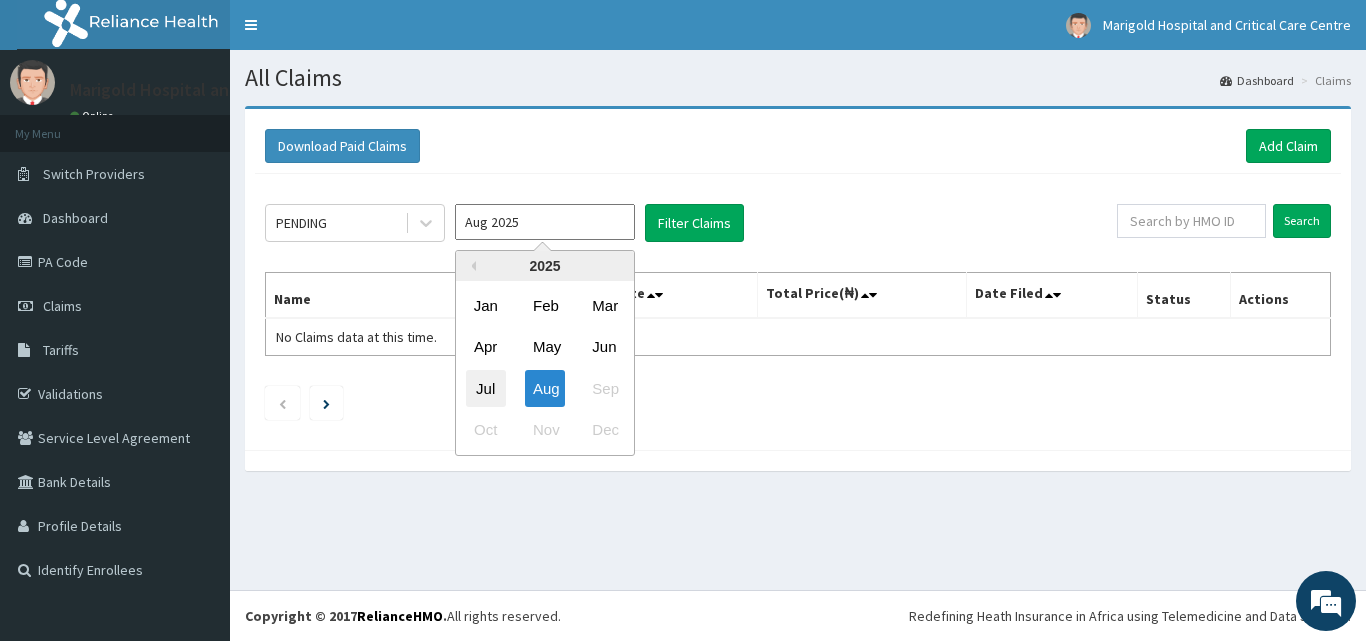 drag, startPoint x: 477, startPoint y: 380, endPoint x: 505, endPoint y: 346, distance: 44.04543 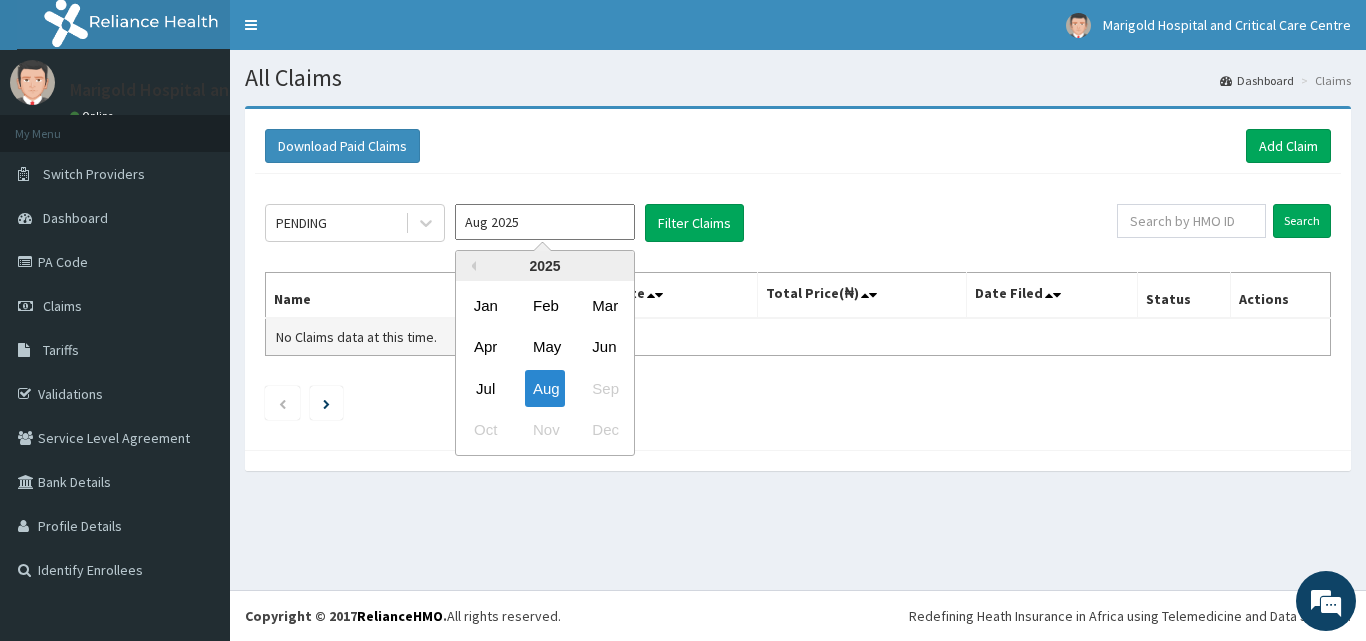 click on "Jul" at bounding box center (486, 388) 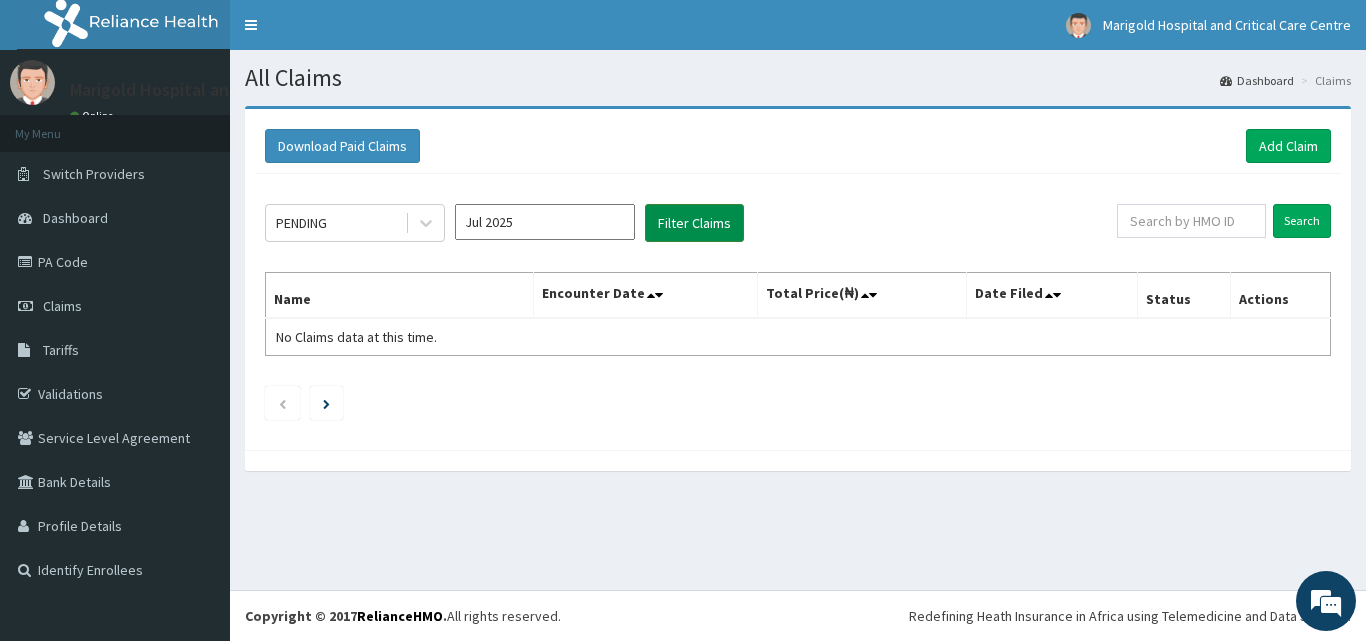click on "Filter Claims" at bounding box center (694, 223) 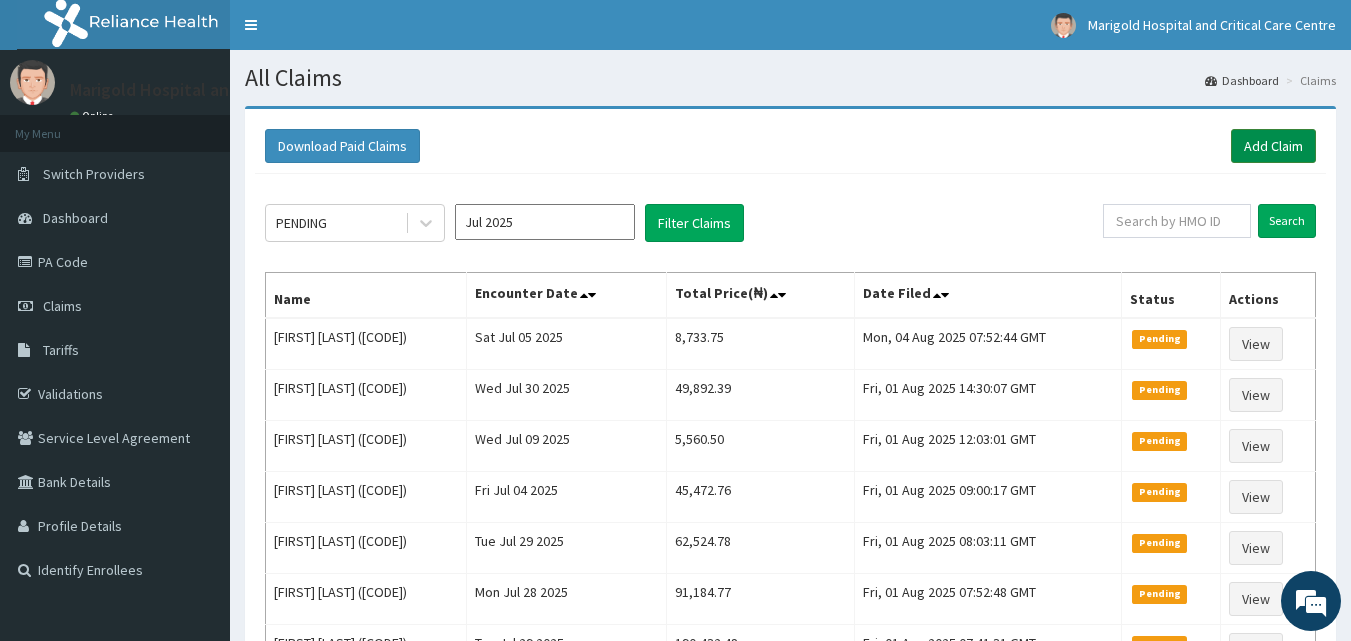 click on "Add Claim" at bounding box center (1273, 146) 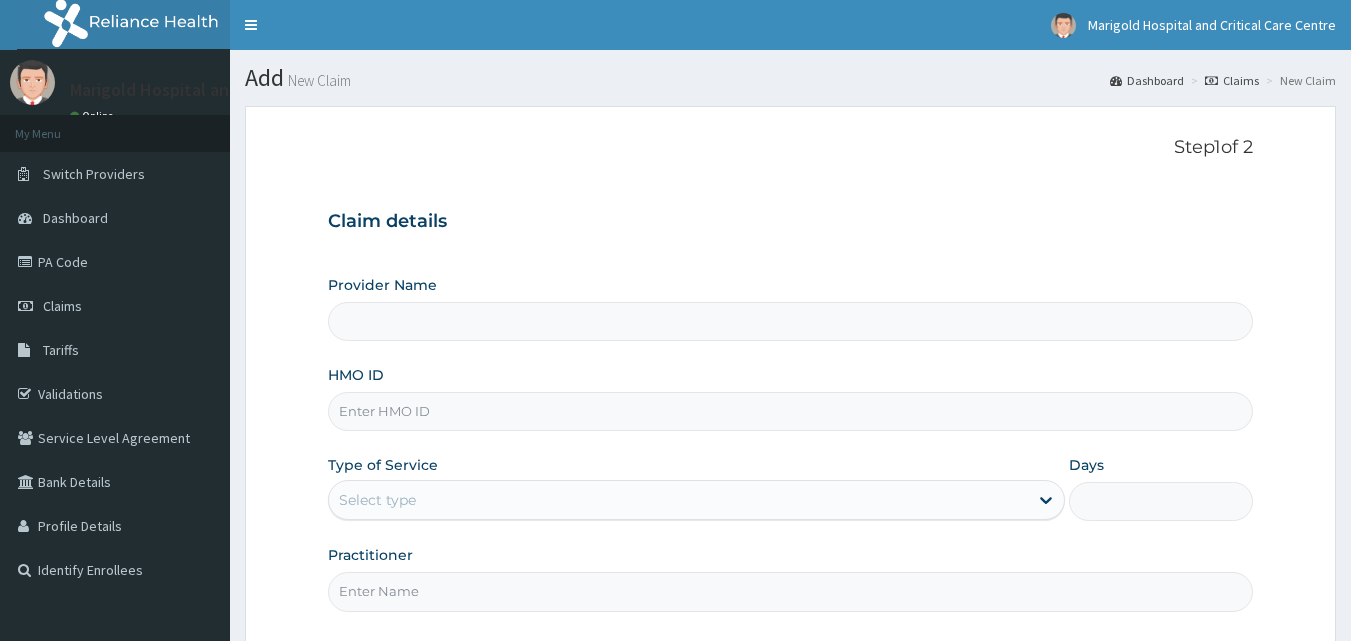 scroll, scrollTop: 0, scrollLeft: 0, axis: both 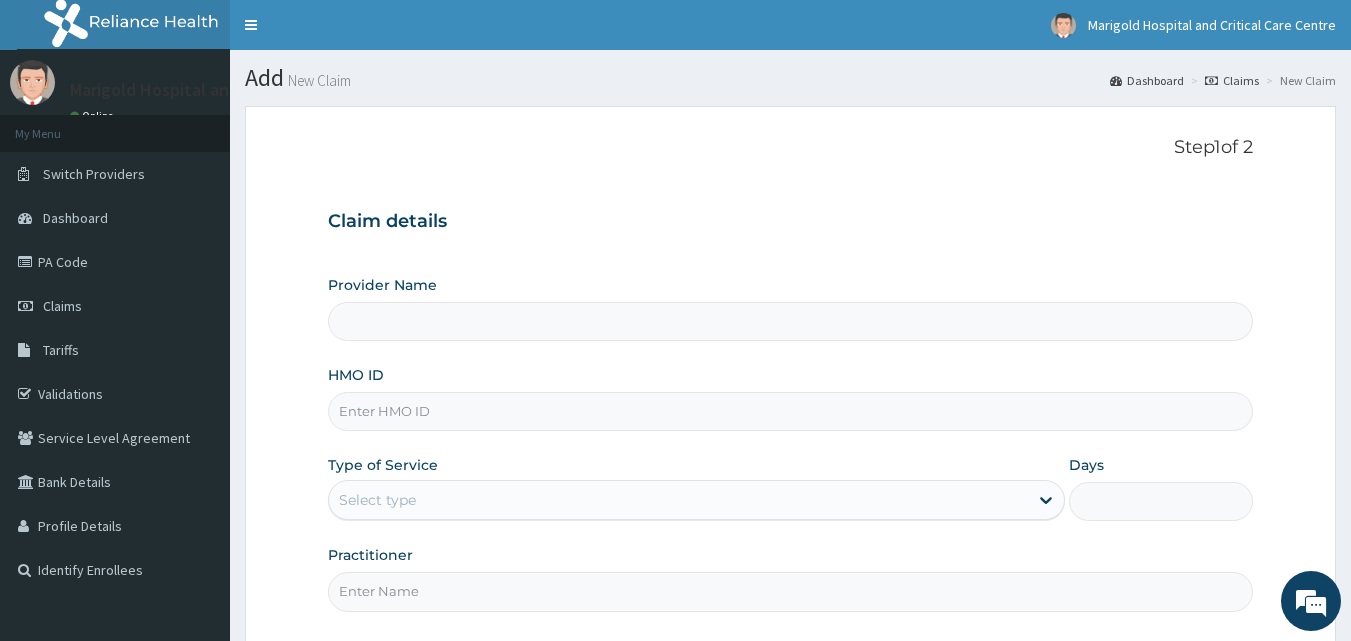 type on "Marigold Hospital and Critical Care Centre" 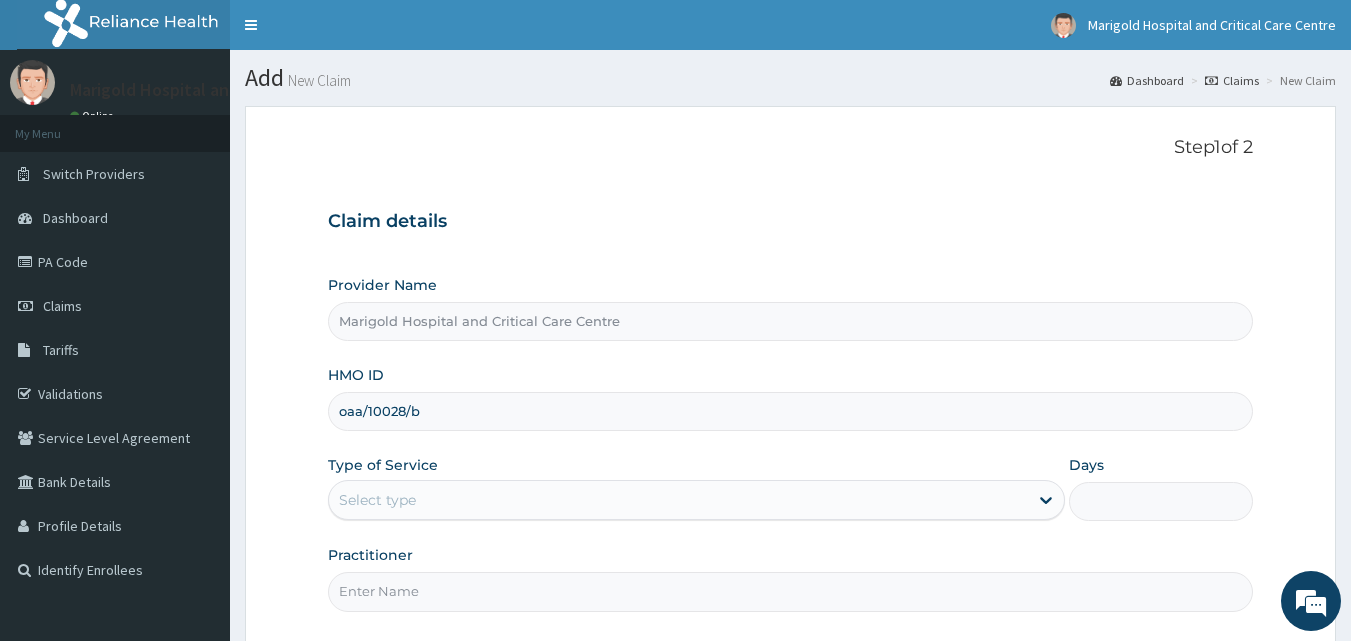 click on "oaa/10028/b" at bounding box center (791, 411) 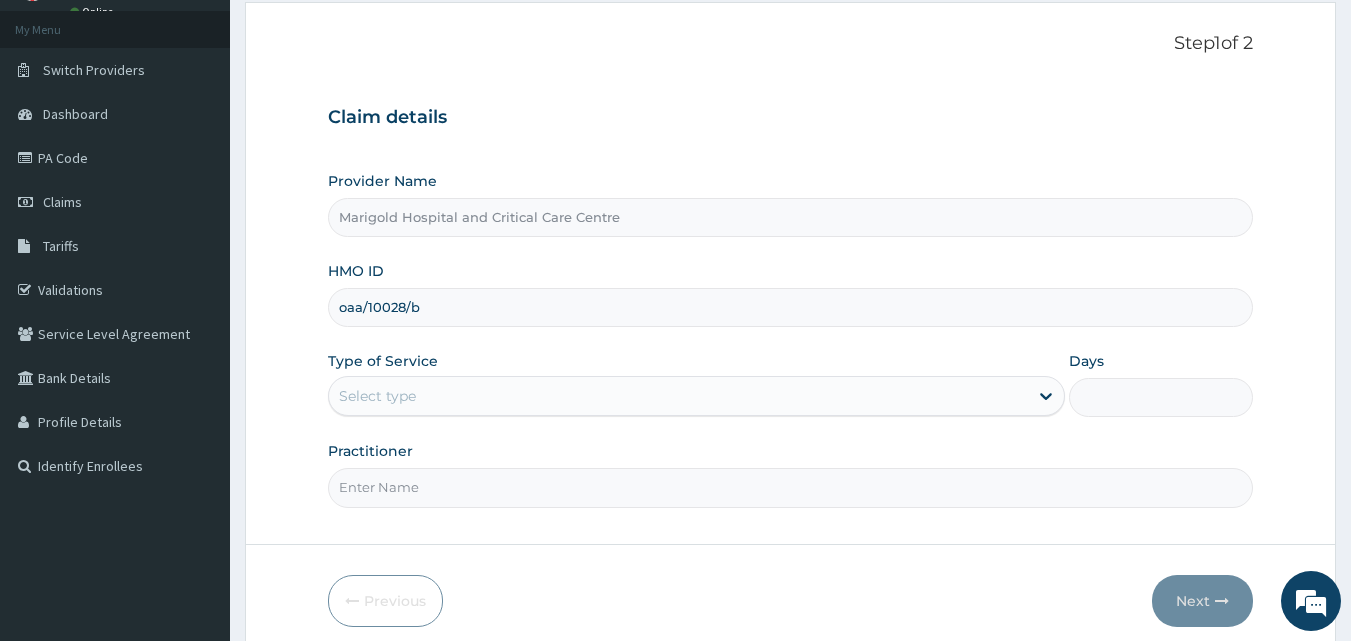 scroll, scrollTop: 187, scrollLeft: 0, axis: vertical 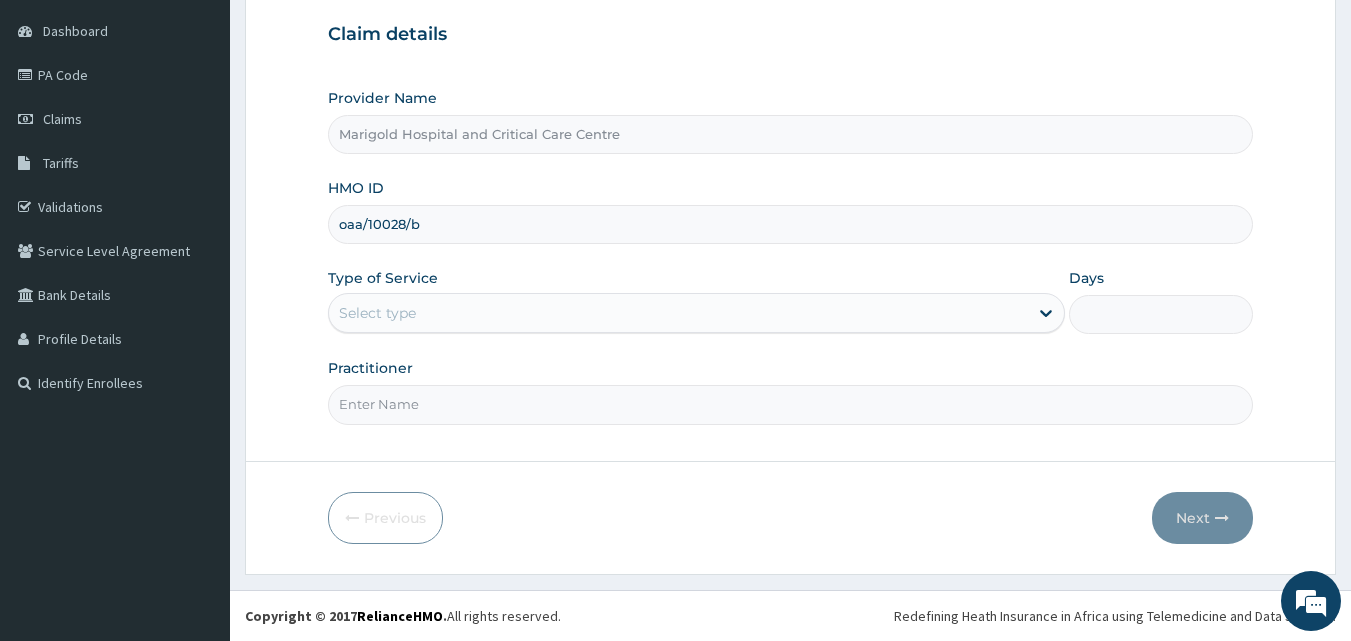 type on "oaa/10028/b" 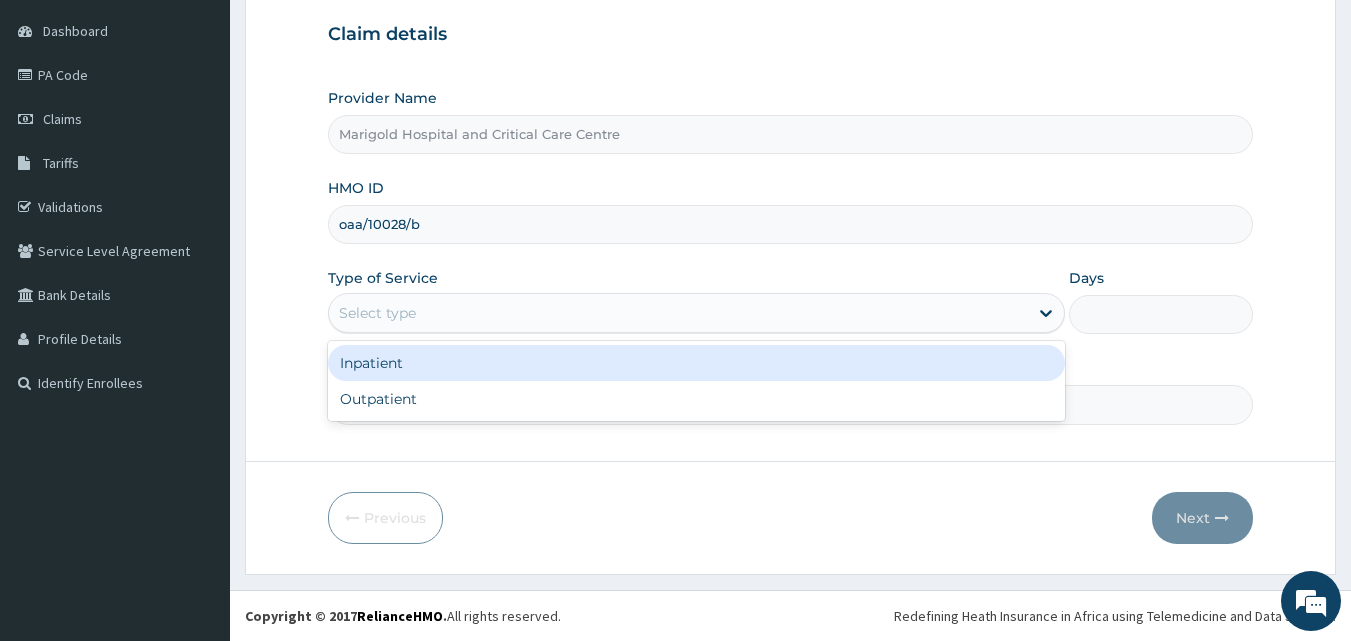 click on "Select type" at bounding box center [377, 313] 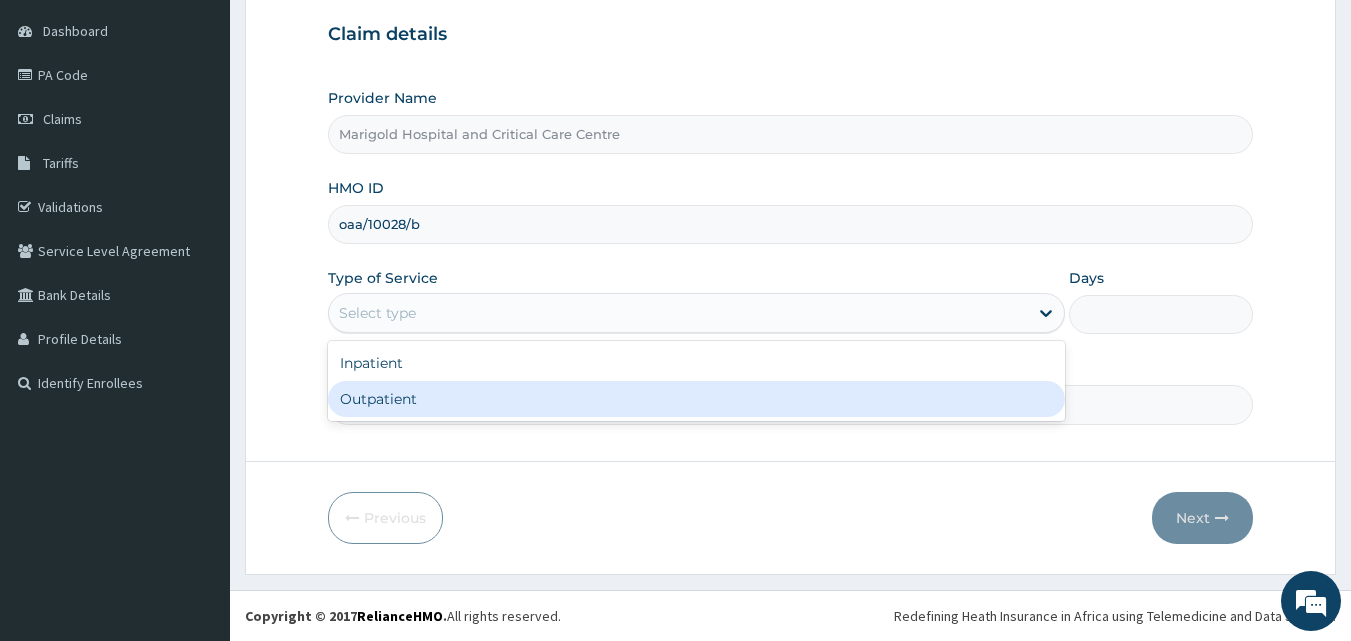click on "Outpatient" at bounding box center [696, 399] 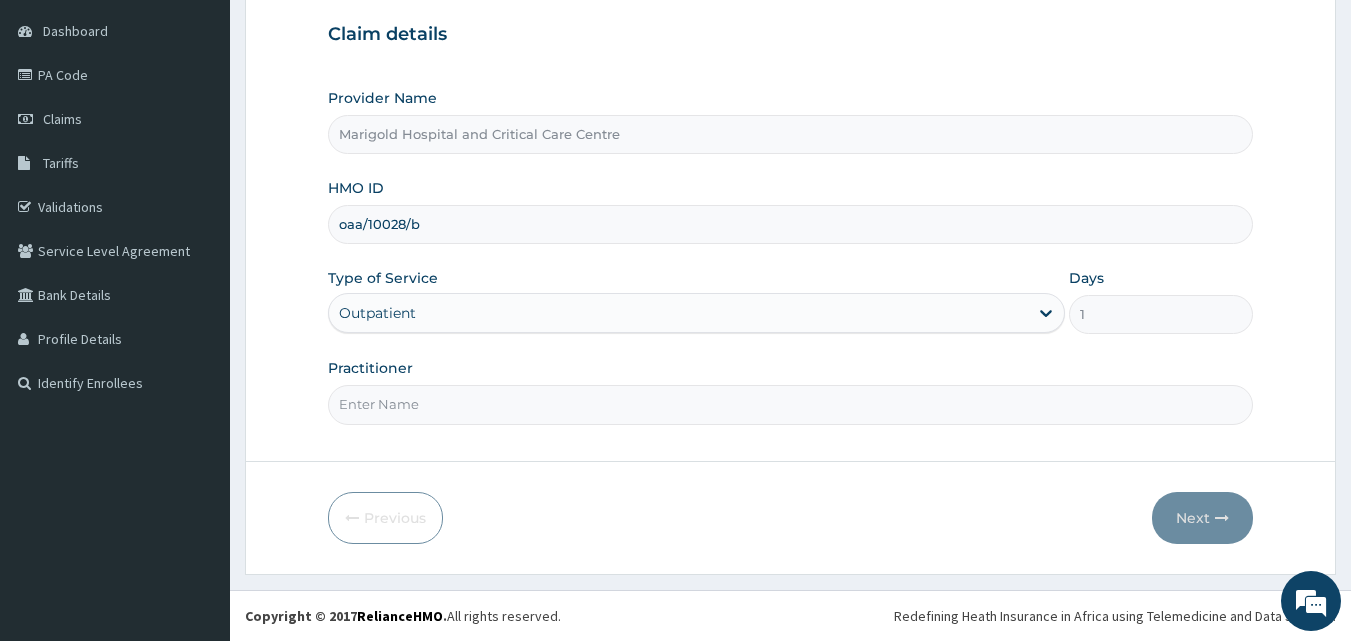 click on "Practitioner" at bounding box center (791, 404) 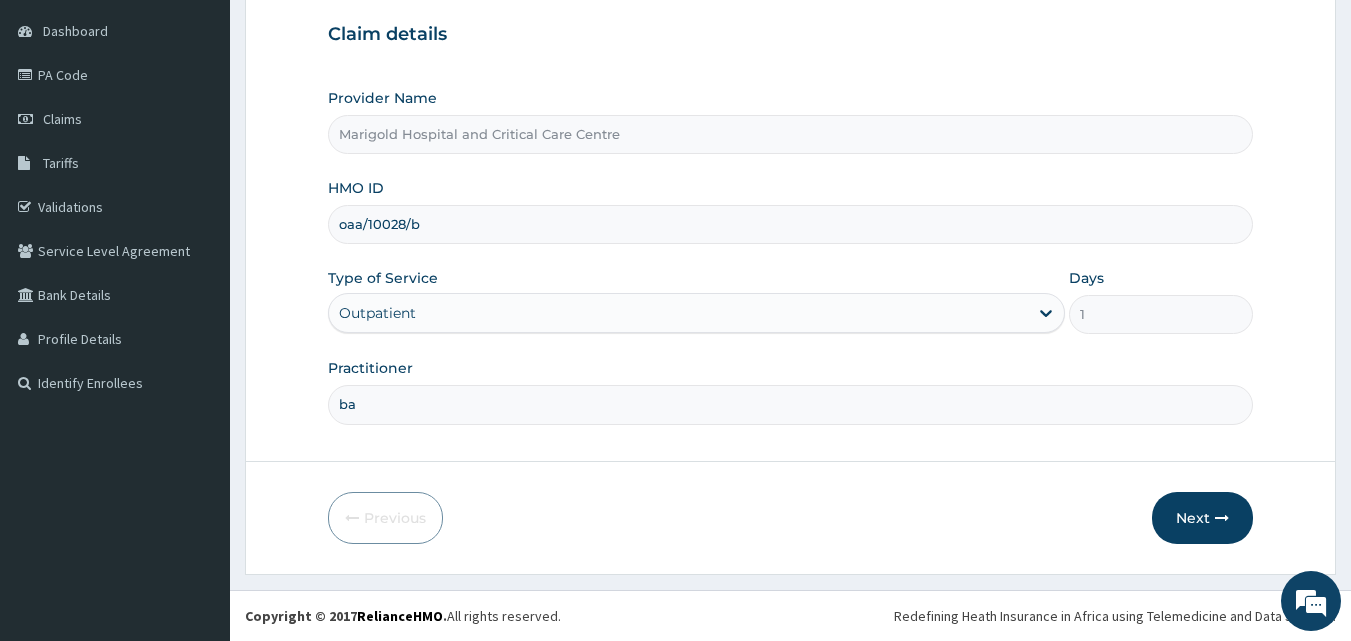 type on "[FIRST], [LAST]" 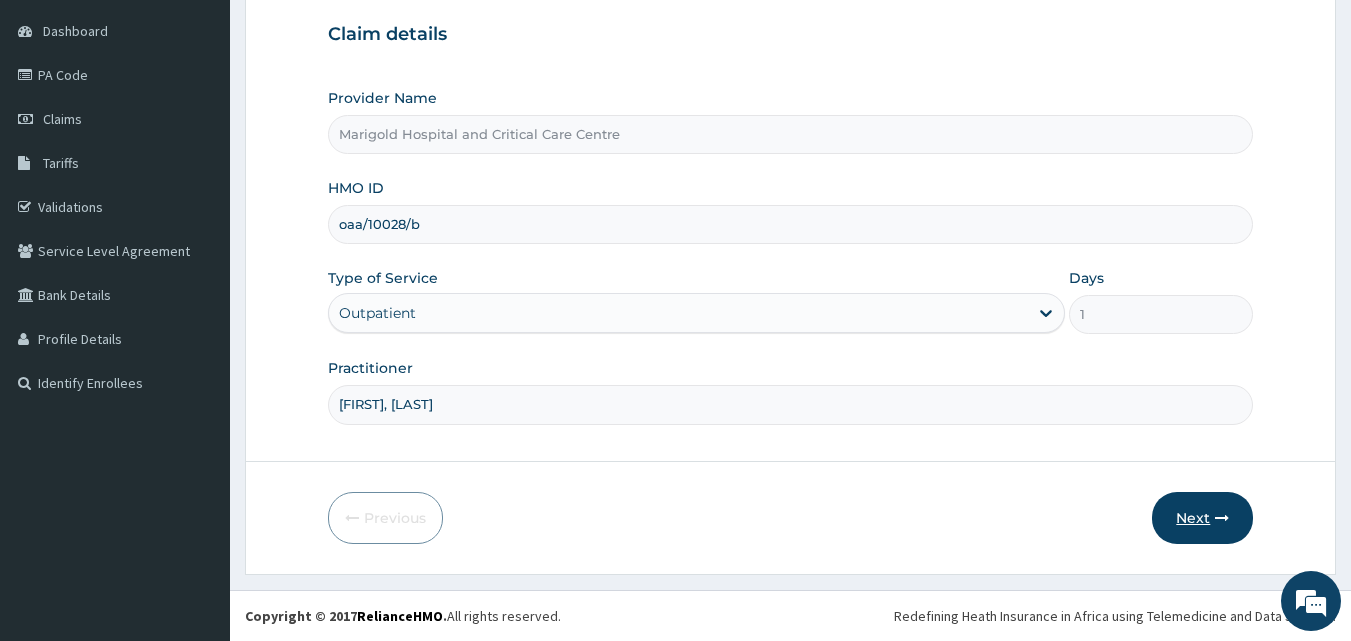click on "Next" at bounding box center (1202, 518) 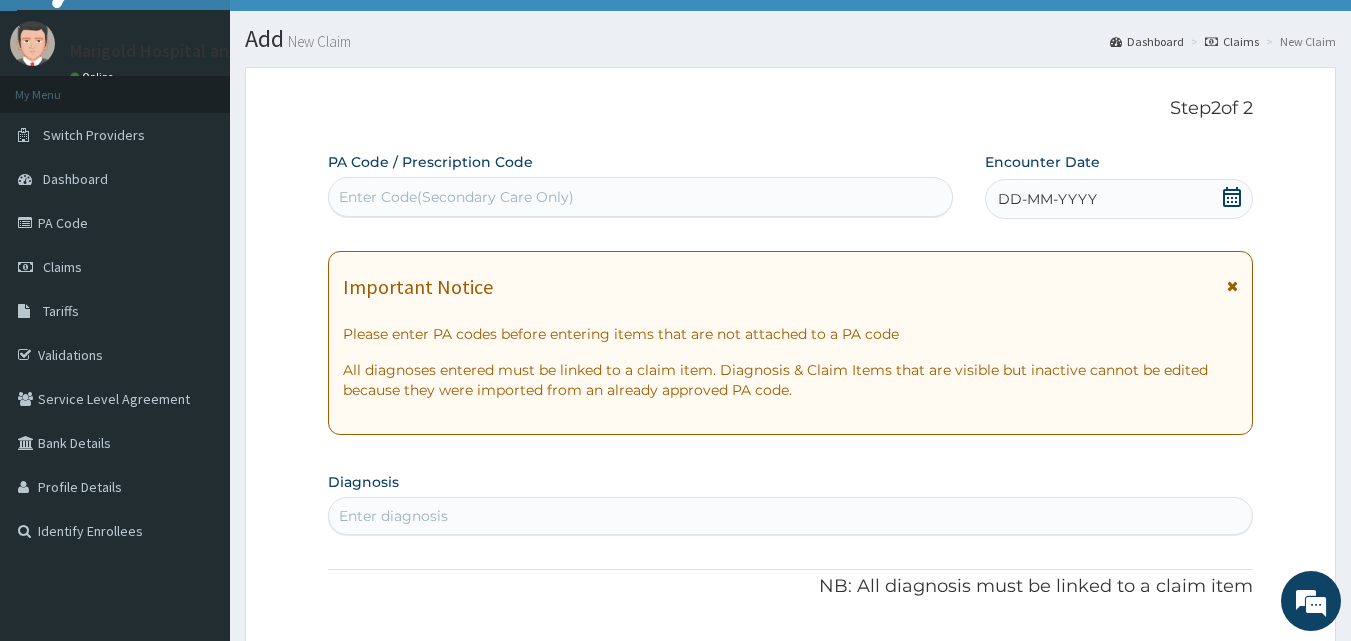 scroll, scrollTop: 0, scrollLeft: 0, axis: both 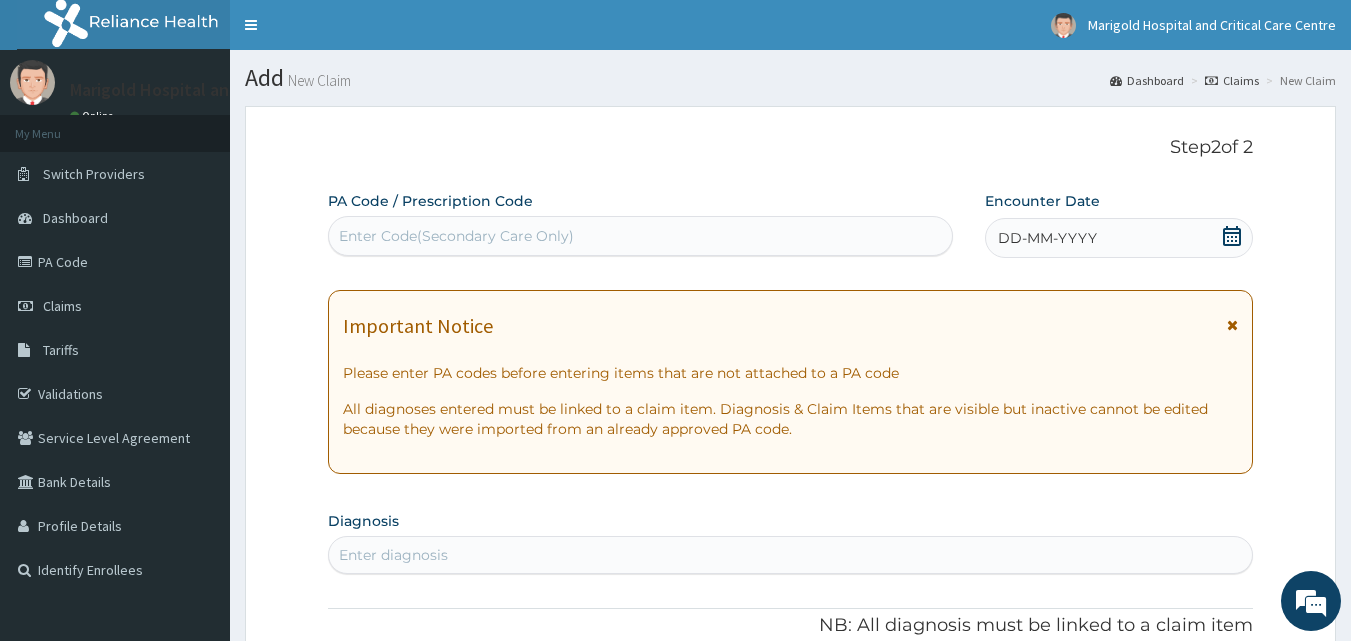 click on "Enter Code(Secondary Care Only)" at bounding box center (641, 236) 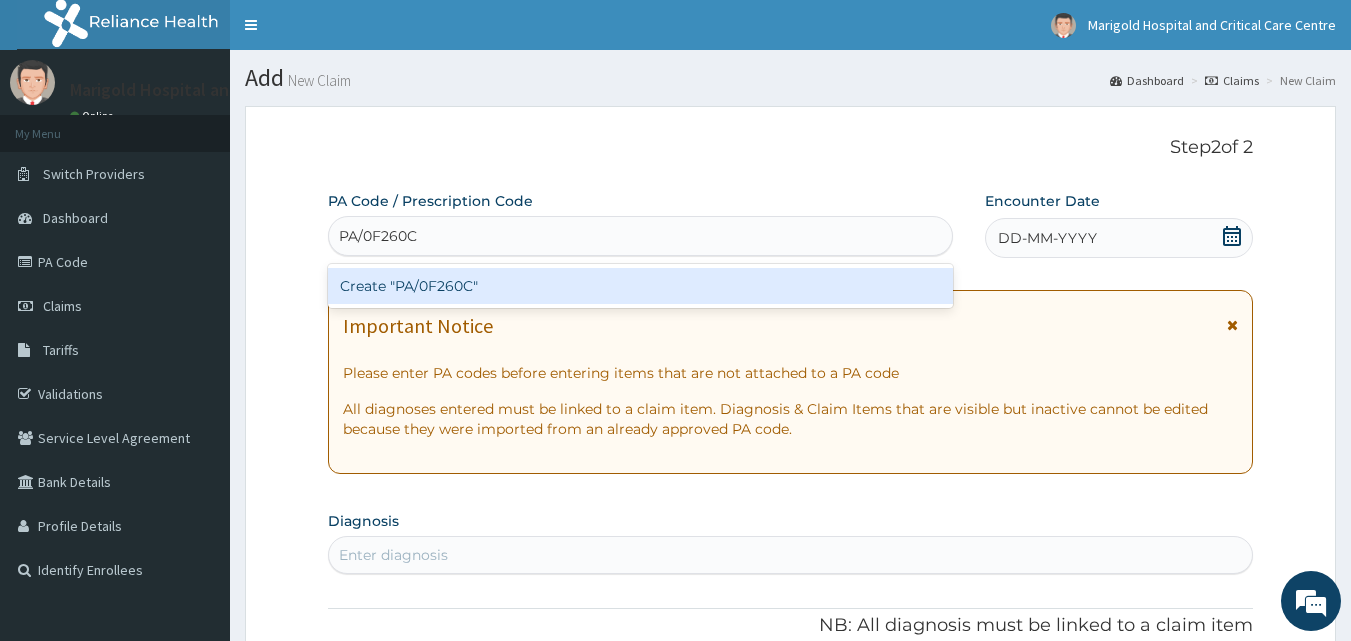 type 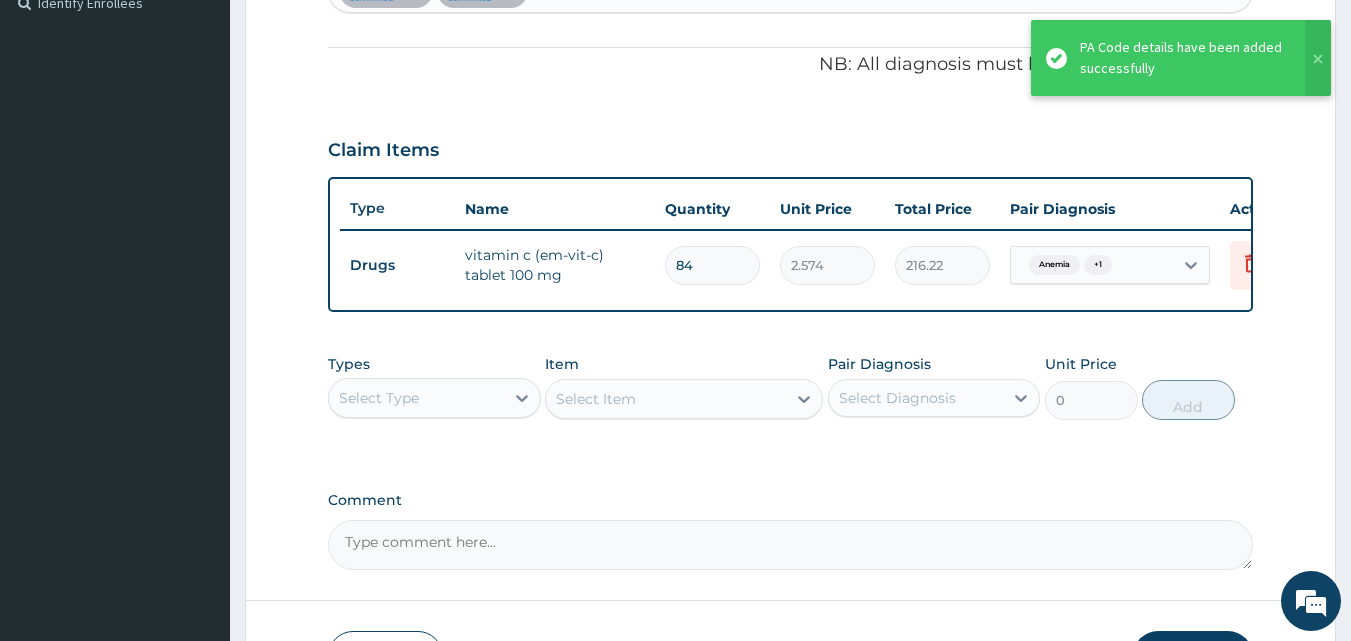 scroll, scrollTop: 712, scrollLeft: 0, axis: vertical 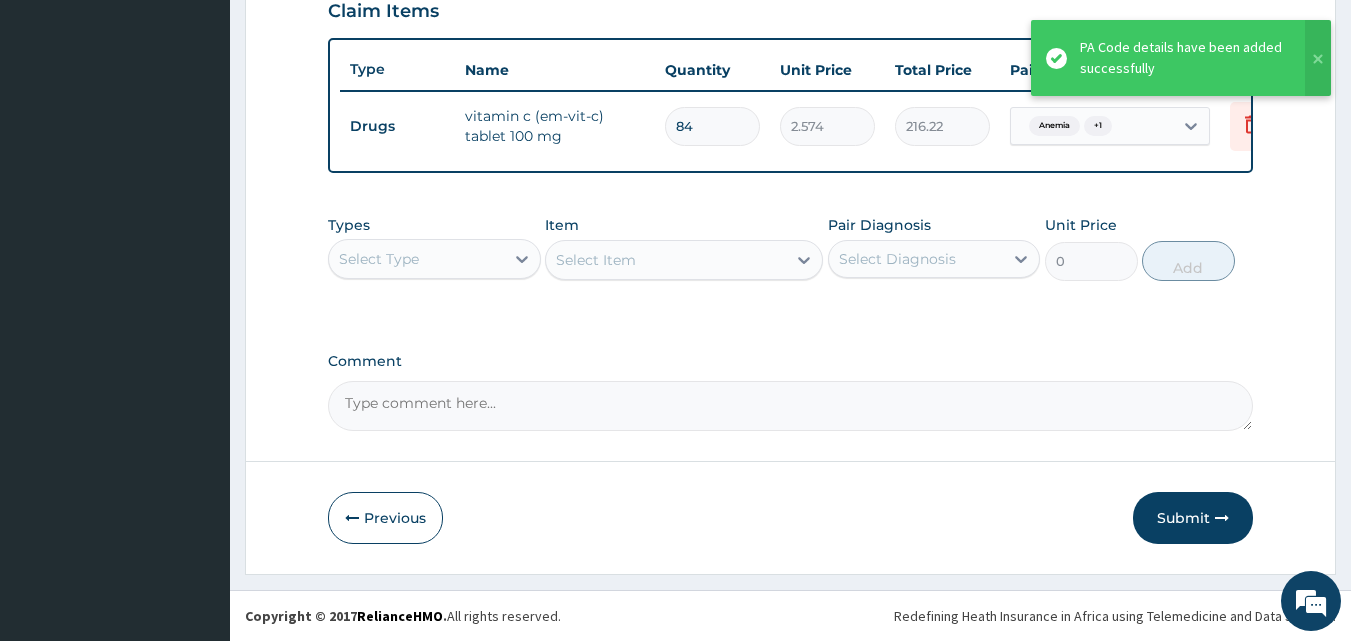 click on "Select Type" at bounding box center (416, 259) 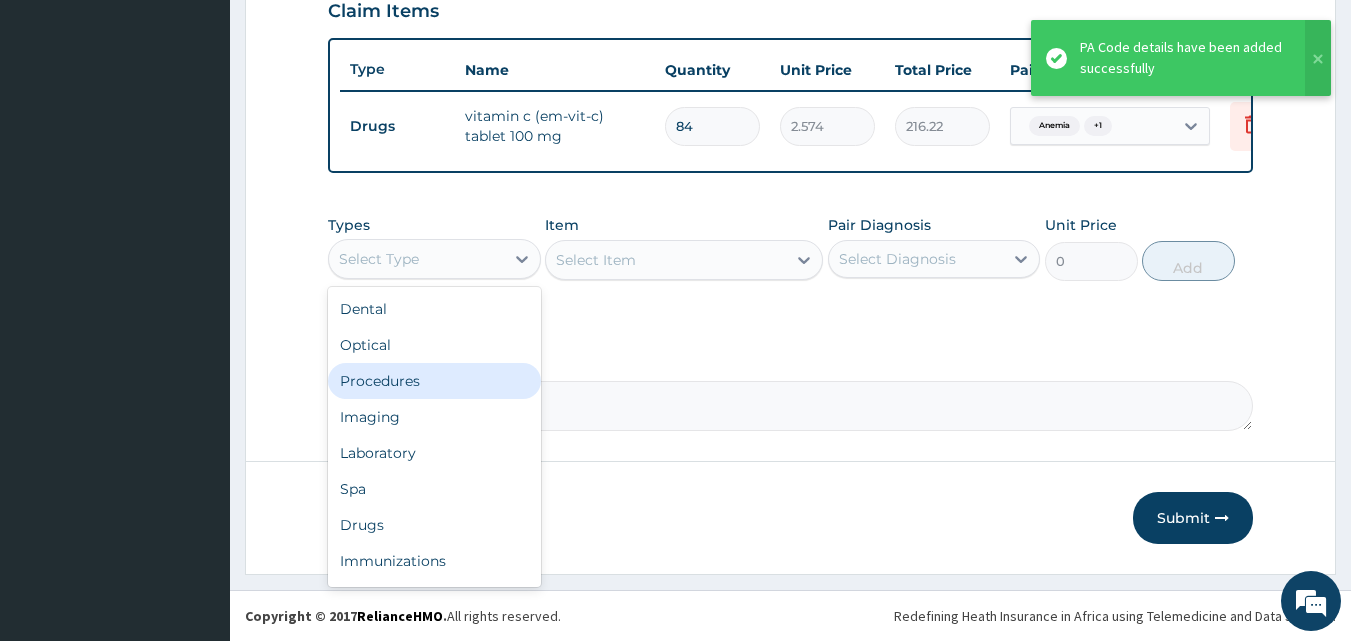 click on "Procedures" at bounding box center (434, 381) 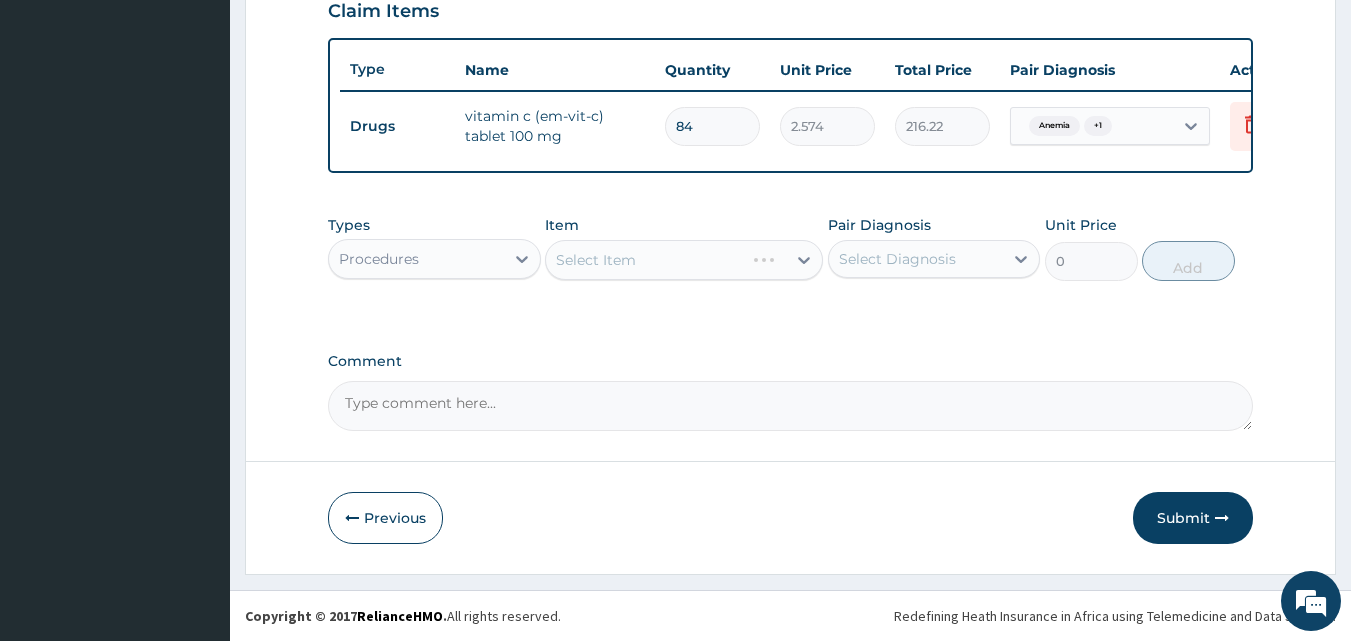 click on "Select Item" at bounding box center [684, 260] 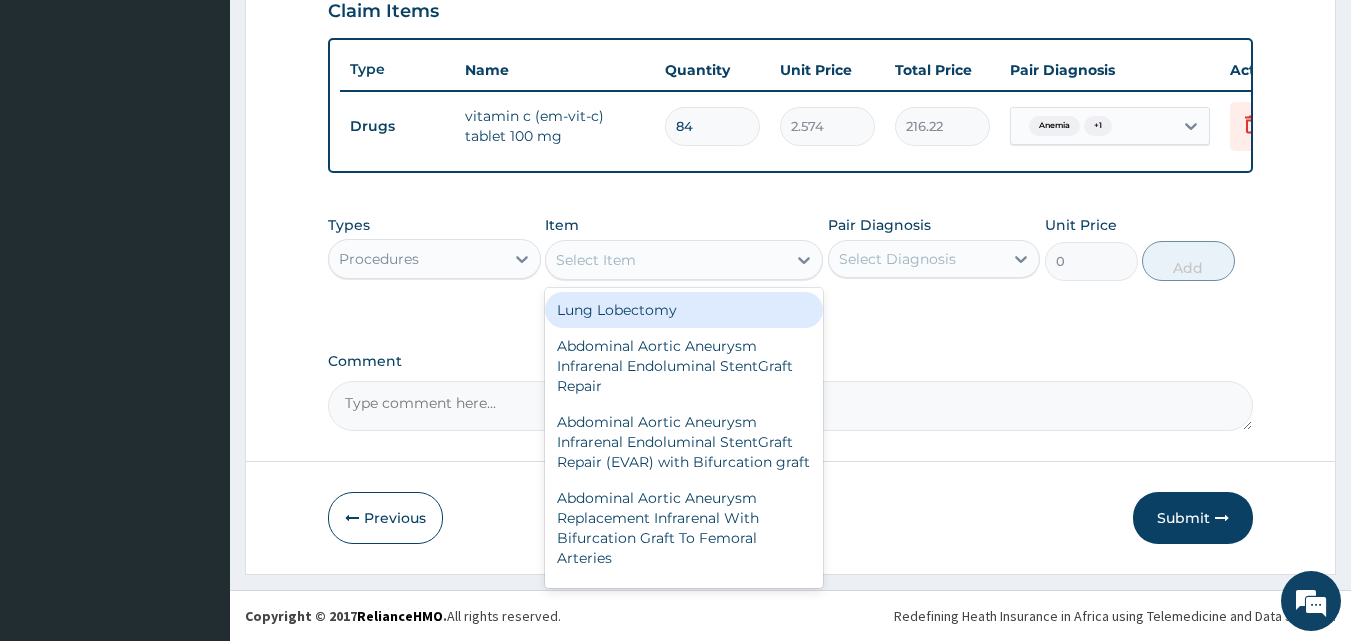 click on "Select Item" at bounding box center [666, 260] 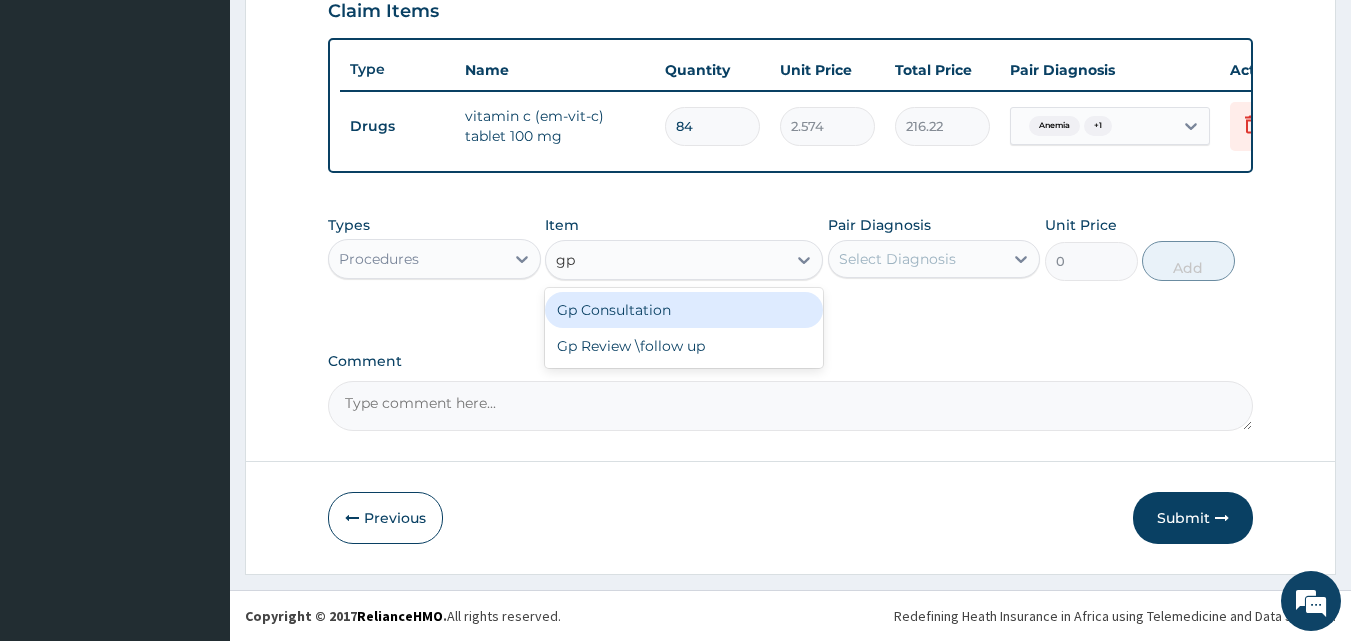 type on "gp" 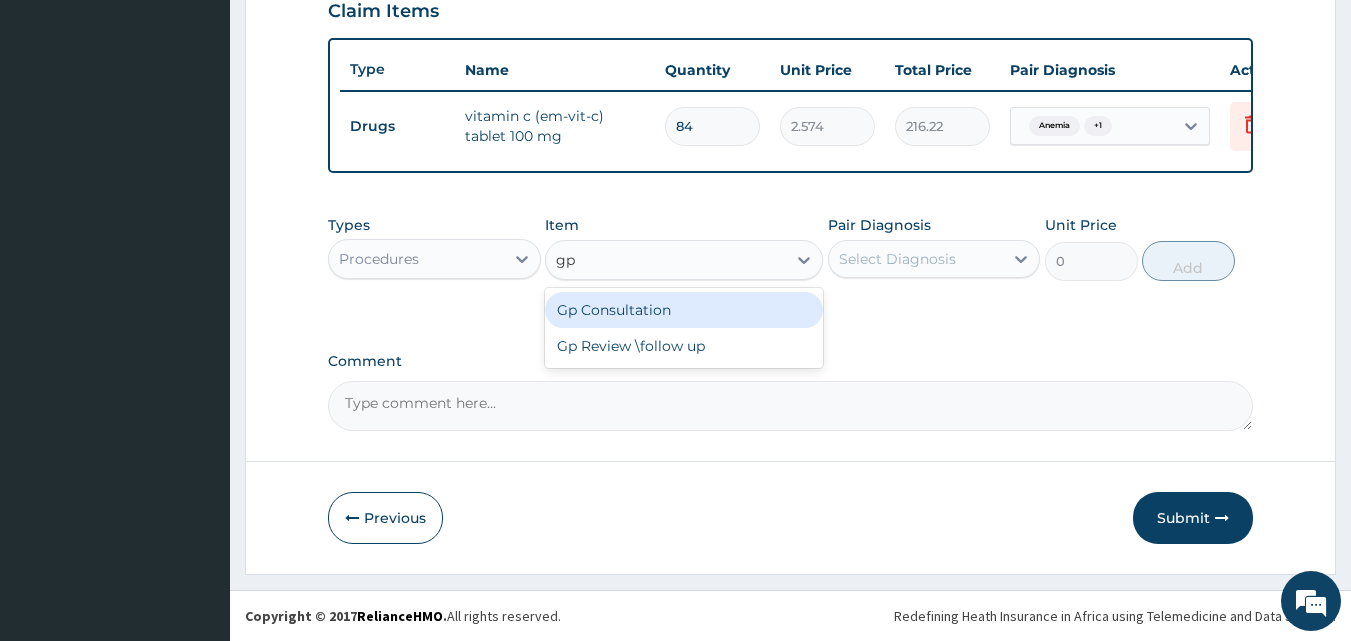 click on "Gp Consultation" at bounding box center (684, 310) 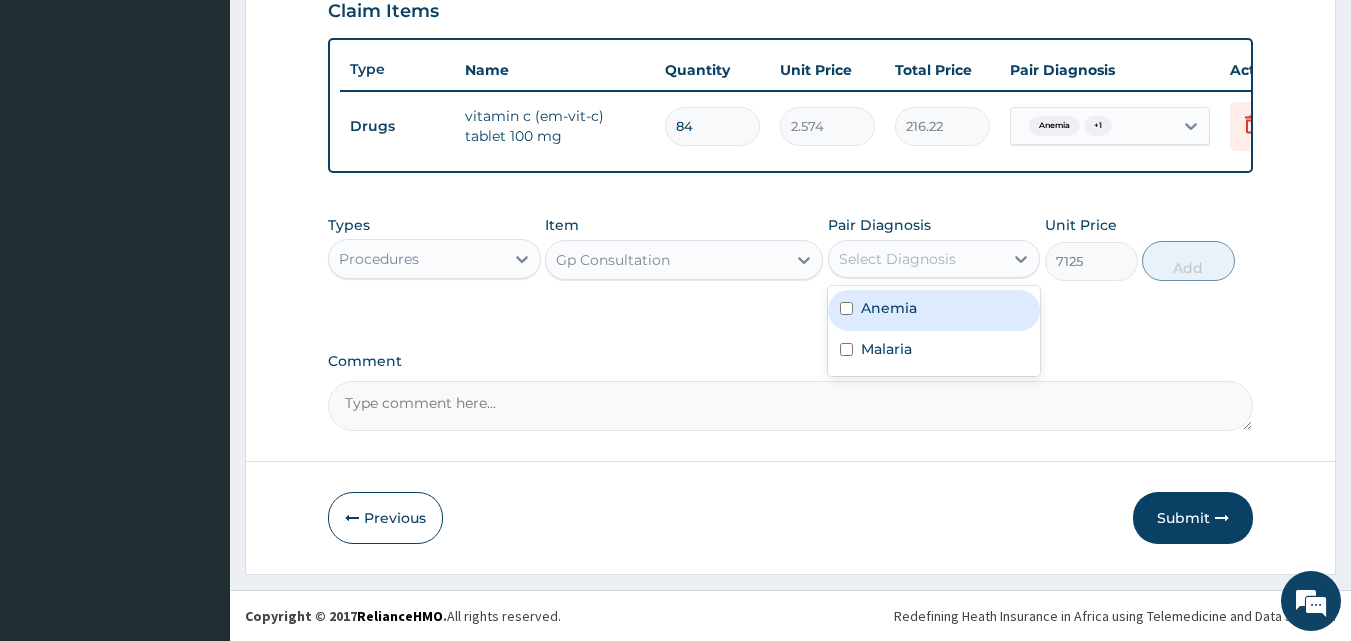 click on "Select Diagnosis" at bounding box center [897, 259] 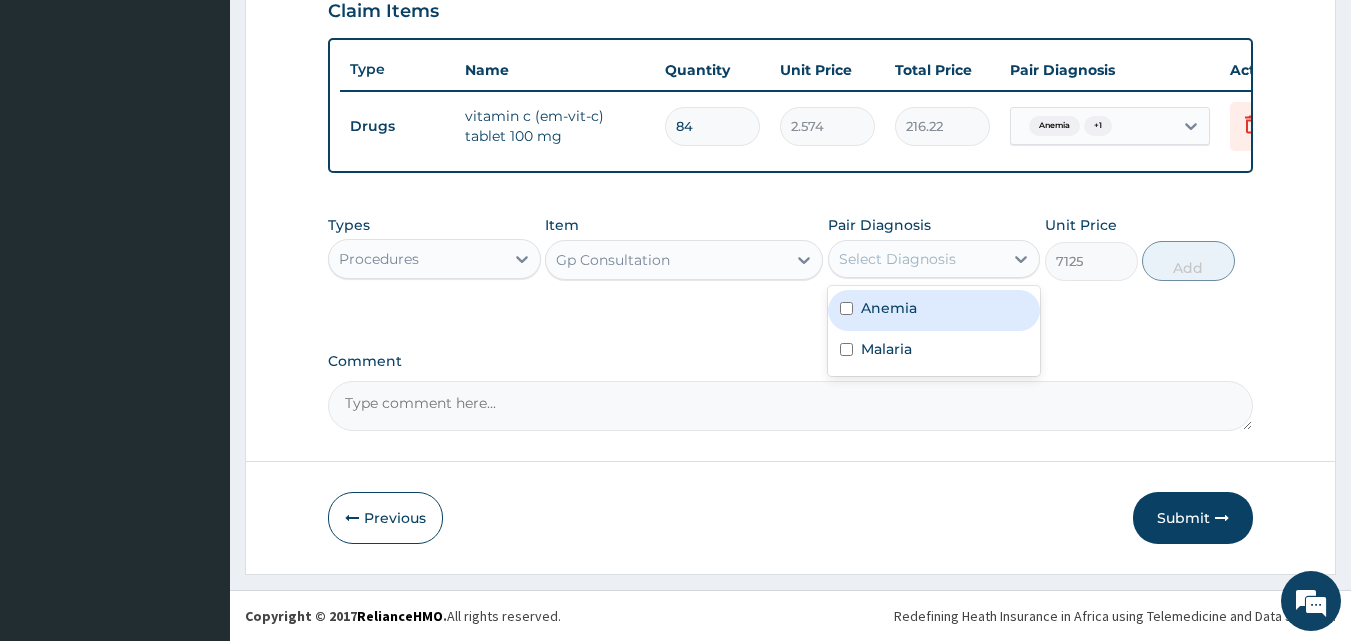 click on "Anemia" at bounding box center (889, 308) 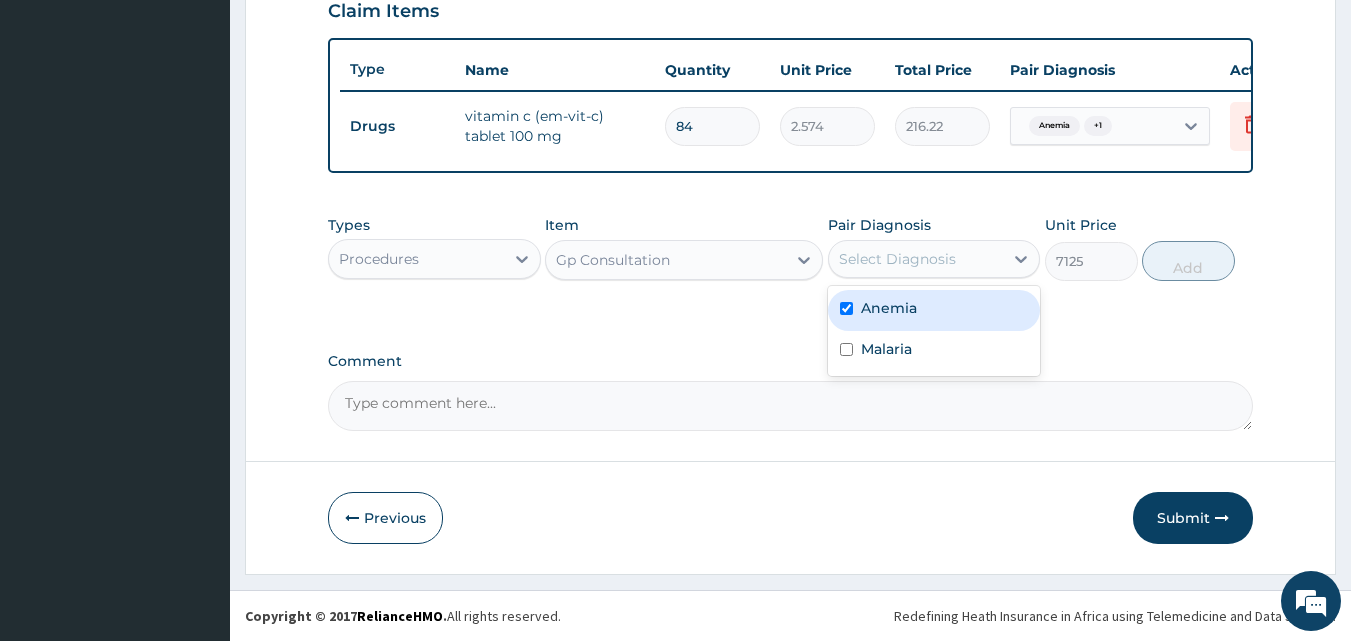 checkbox on "true" 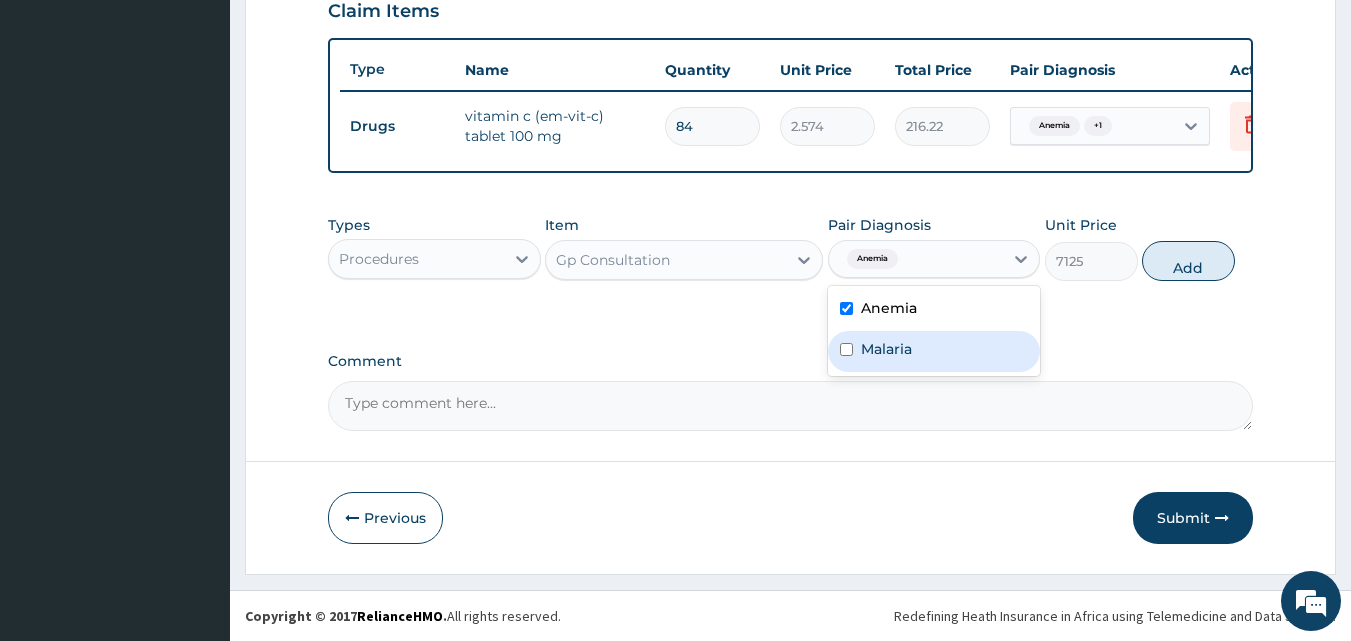 click on "Malaria" at bounding box center [886, 349] 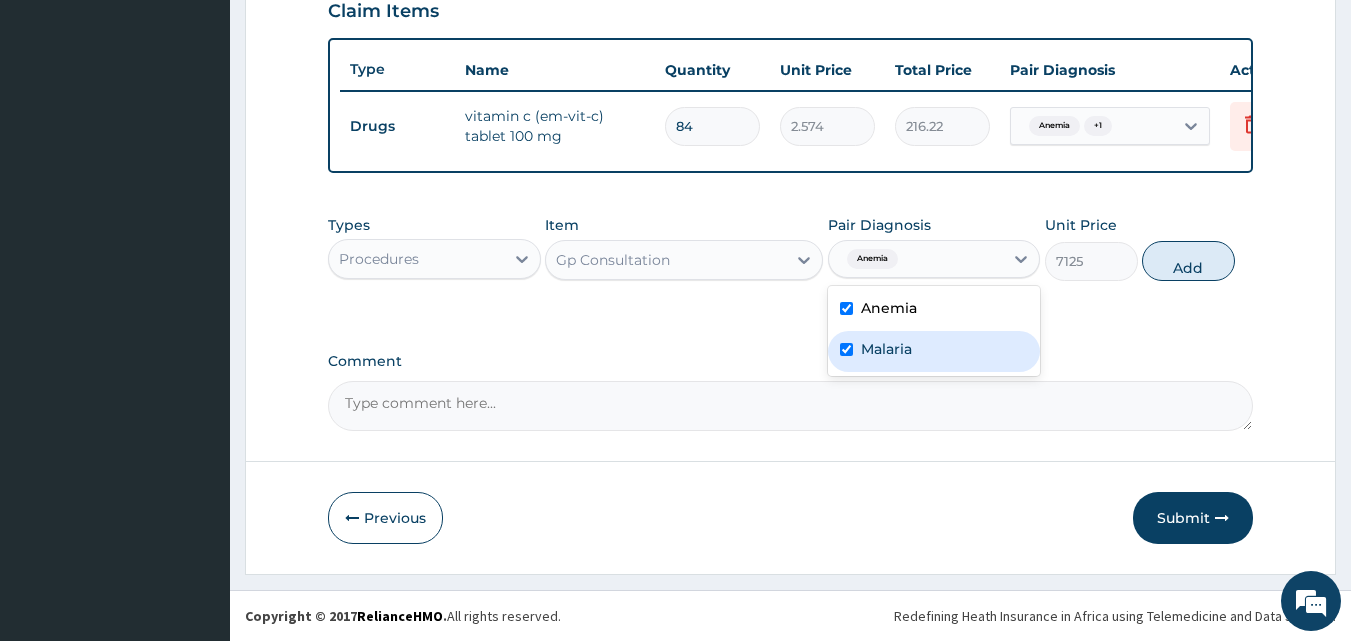 checkbox on "true" 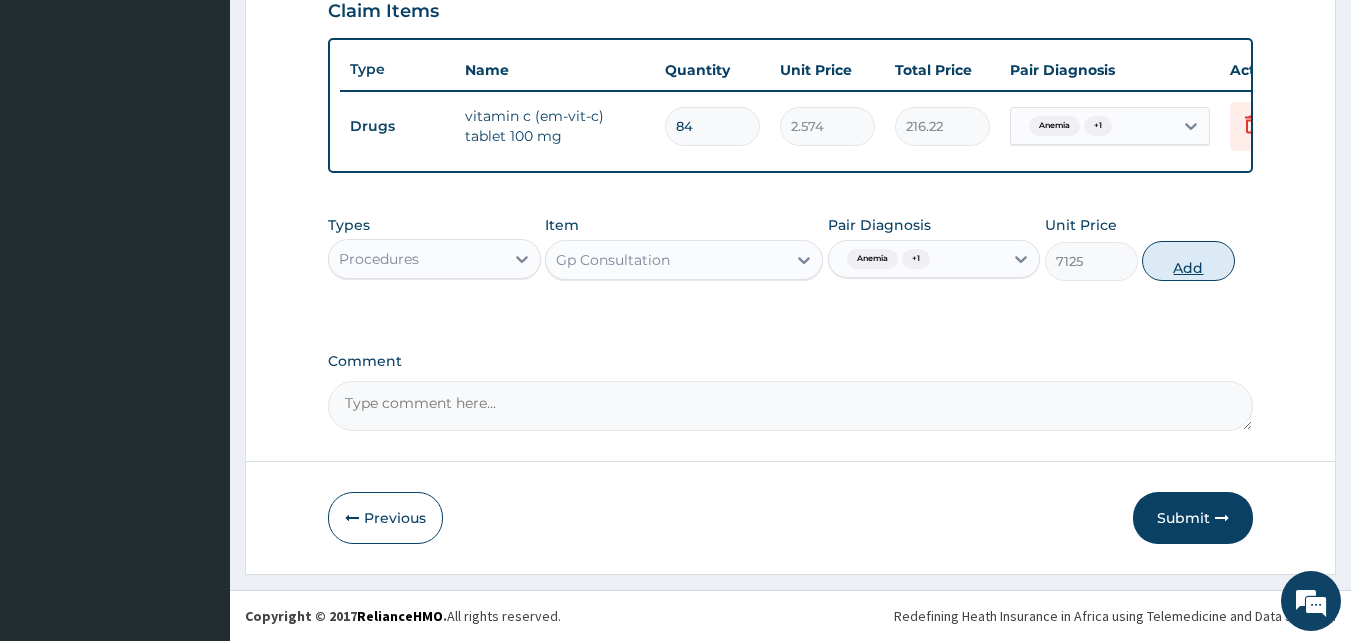click on "Add" at bounding box center (1188, 261) 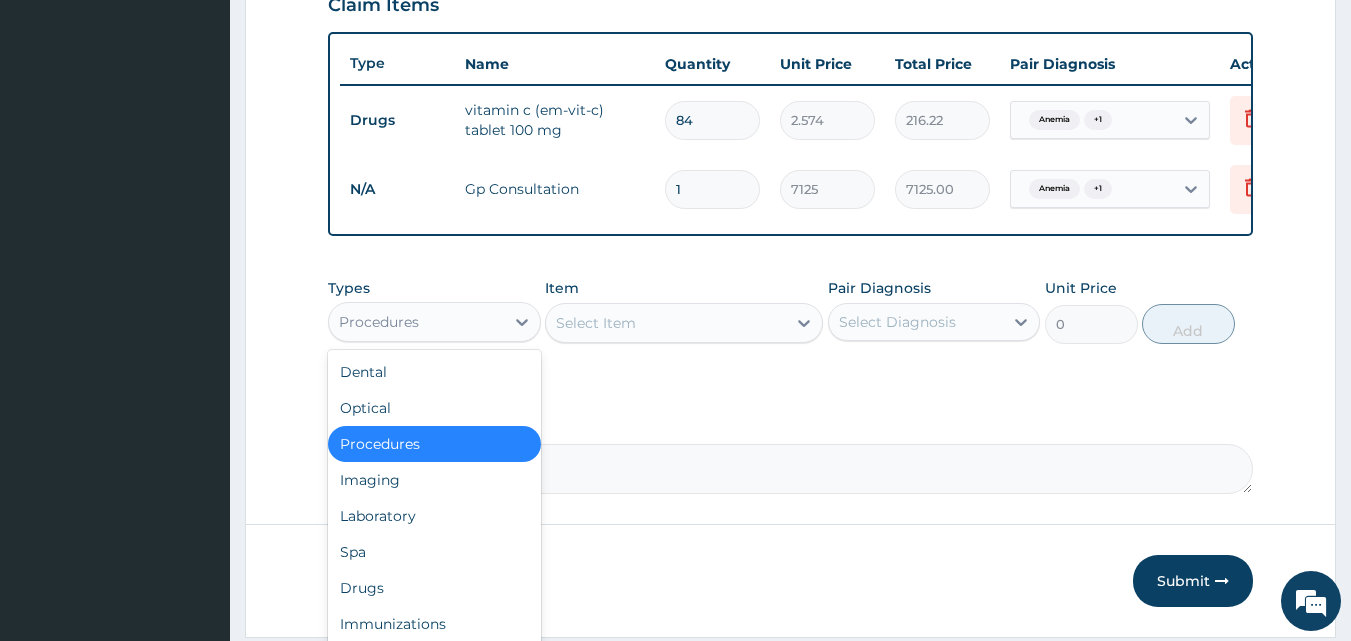 click on "Procedures" at bounding box center (379, 322) 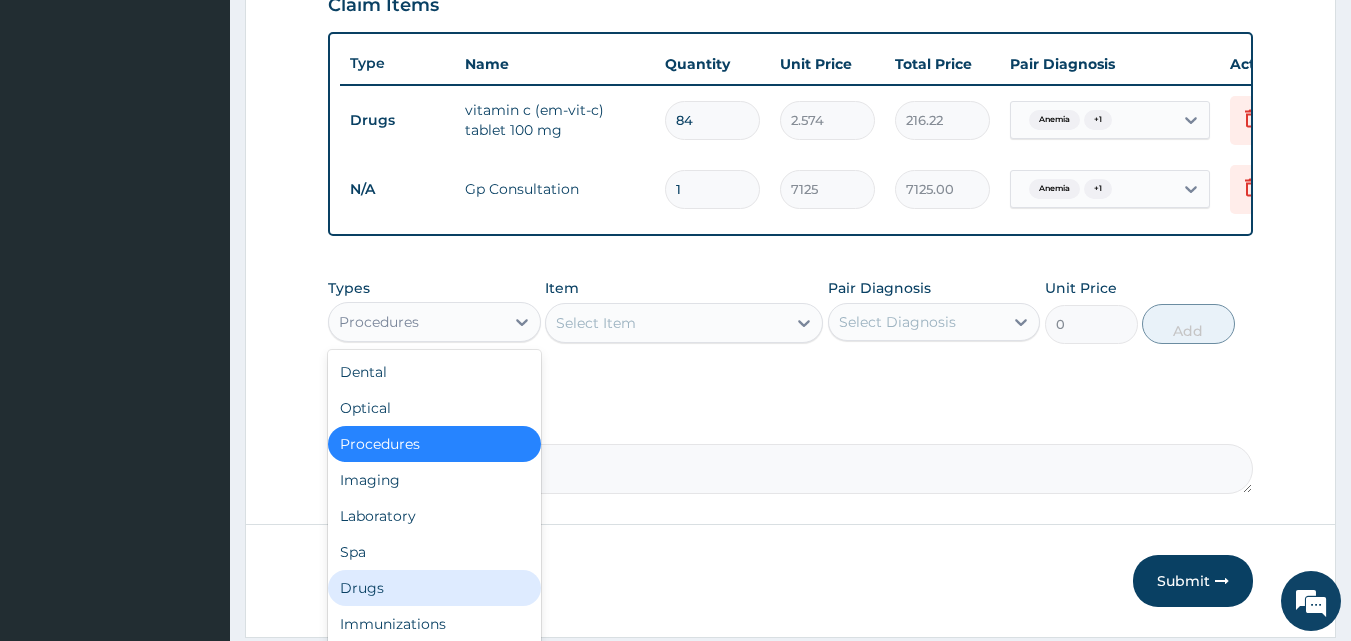 scroll, scrollTop: 68, scrollLeft: 0, axis: vertical 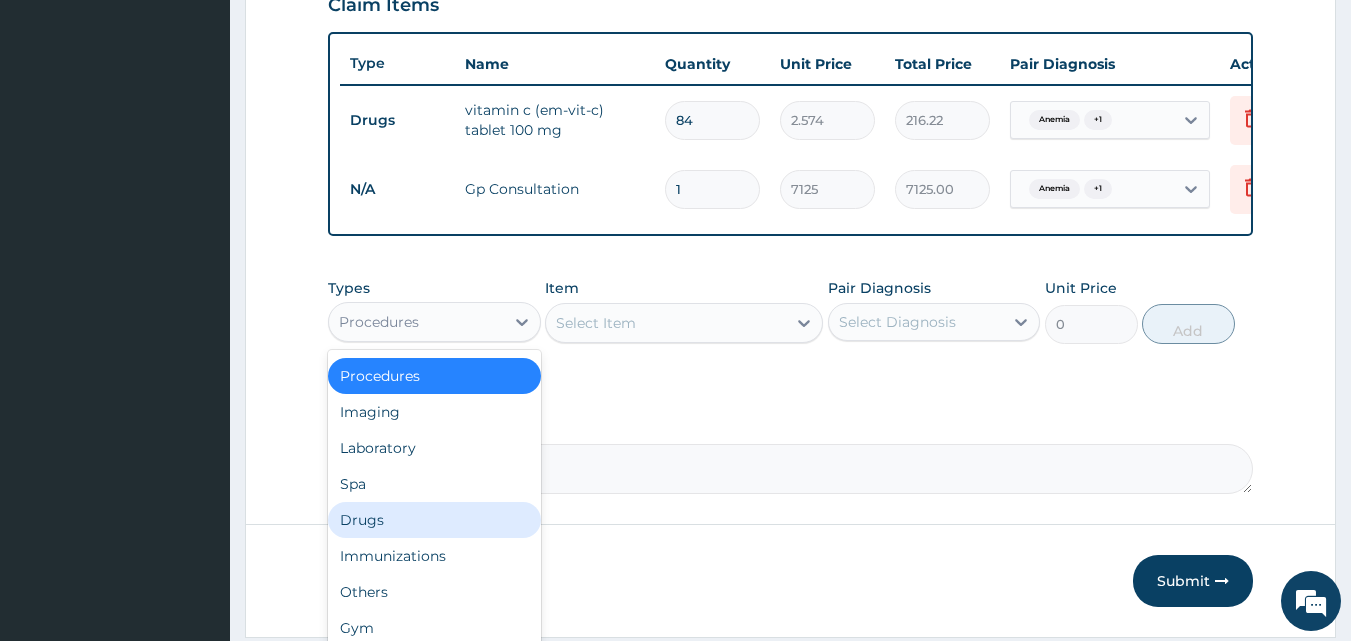 click on "Drugs" at bounding box center [434, 520] 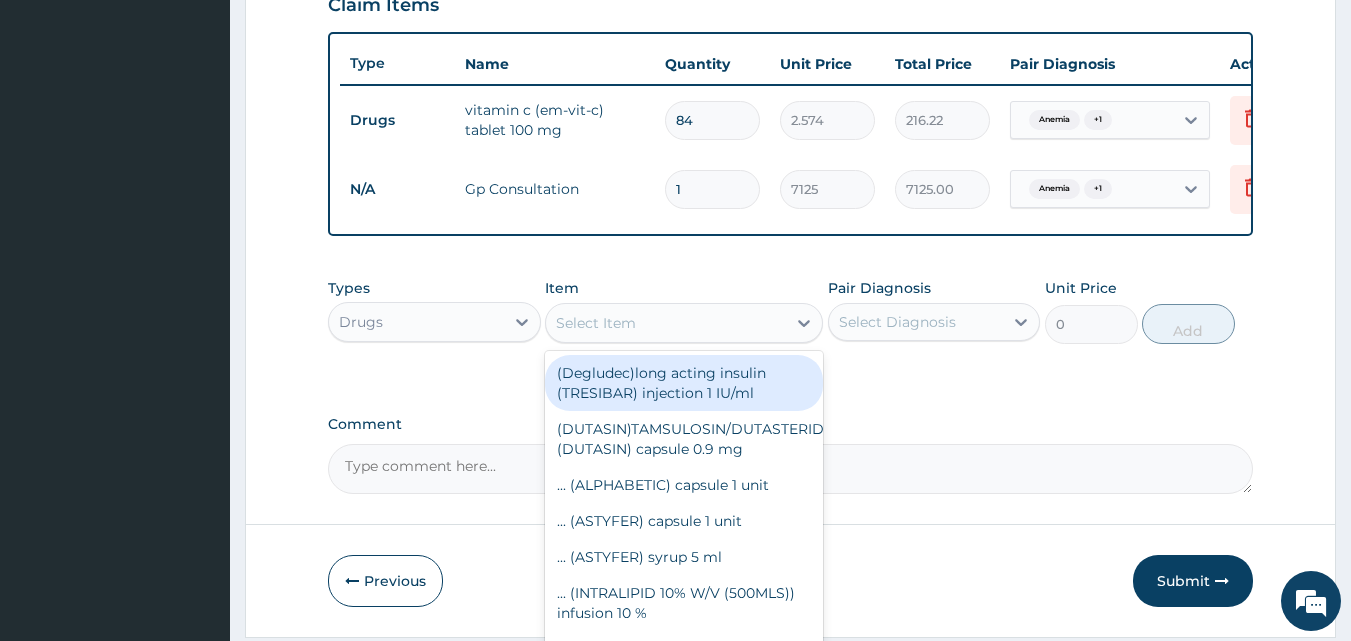 click on "Select Item" at bounding box center [666, 323] 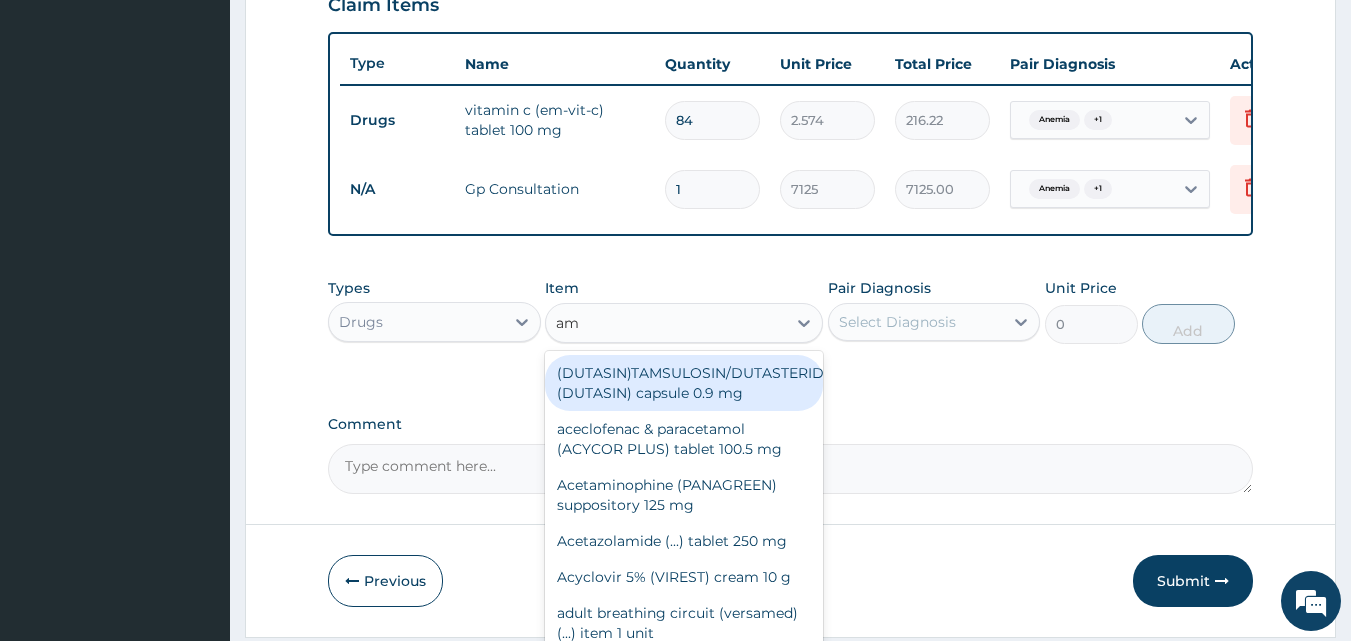 type on "ama" 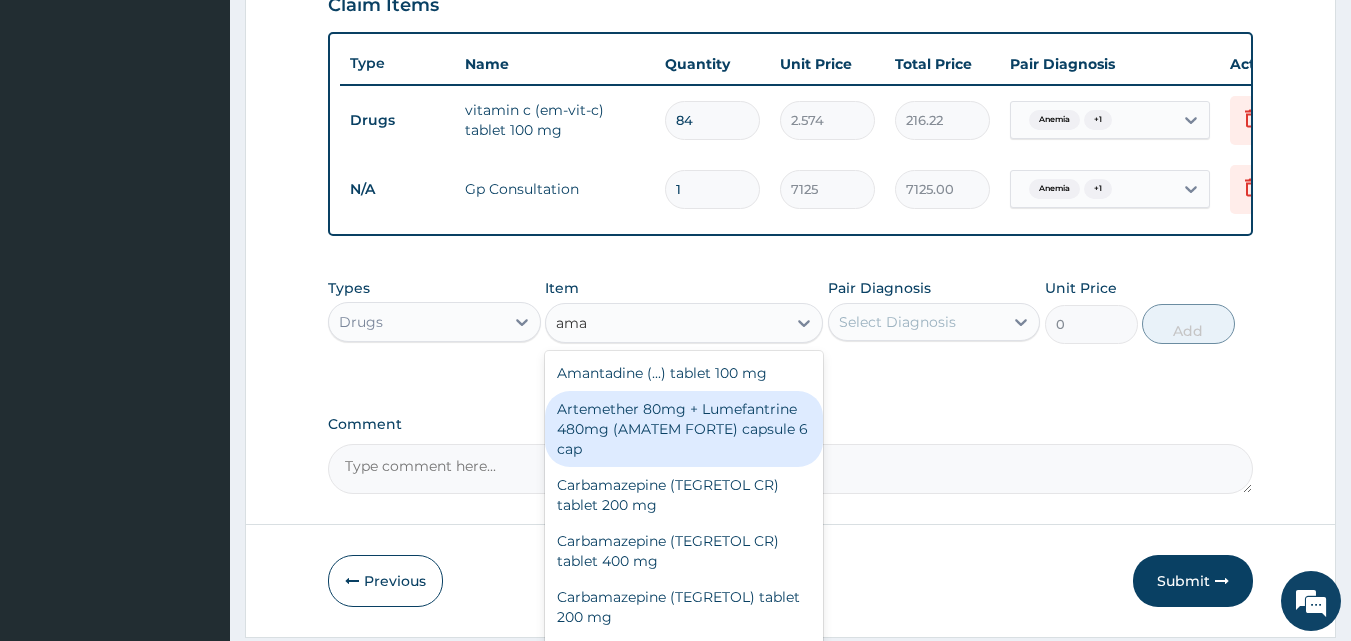 click on "Artemether 80mg + Lumefantrine 480mg (AMATEM FORTE) capsule 6 cap" at bounding box center (684, 429) 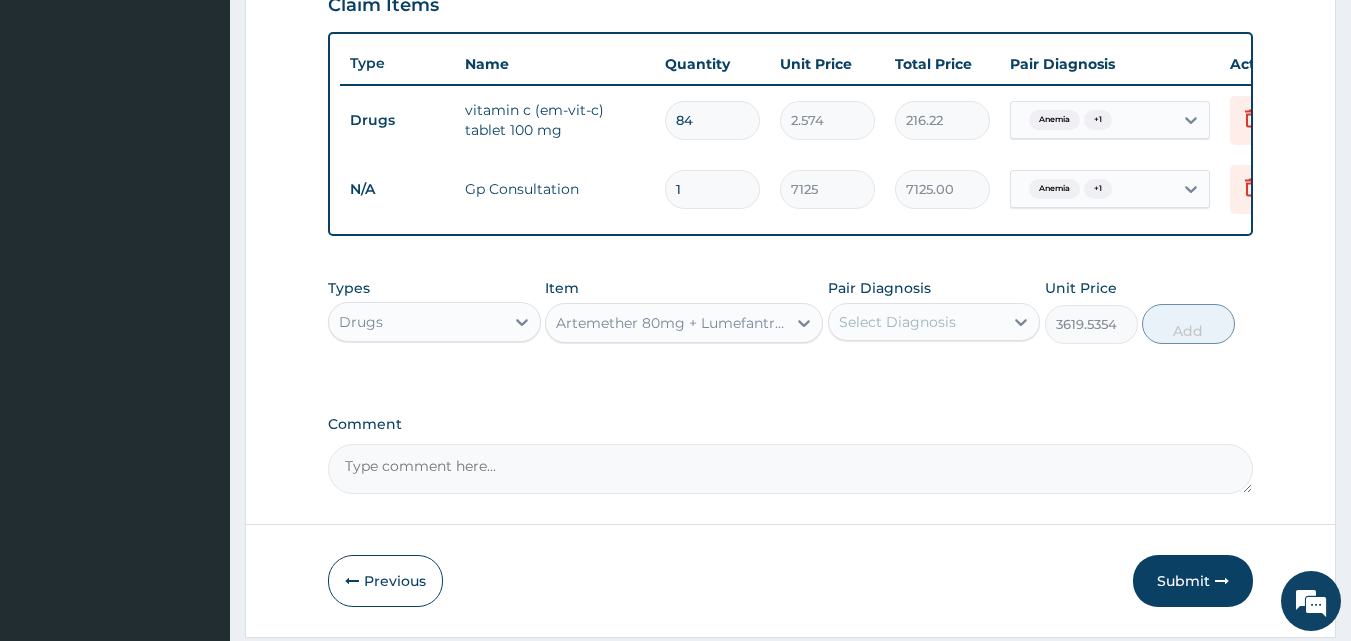 click on "Select Diagnosis" at bounding box center (916, 322) 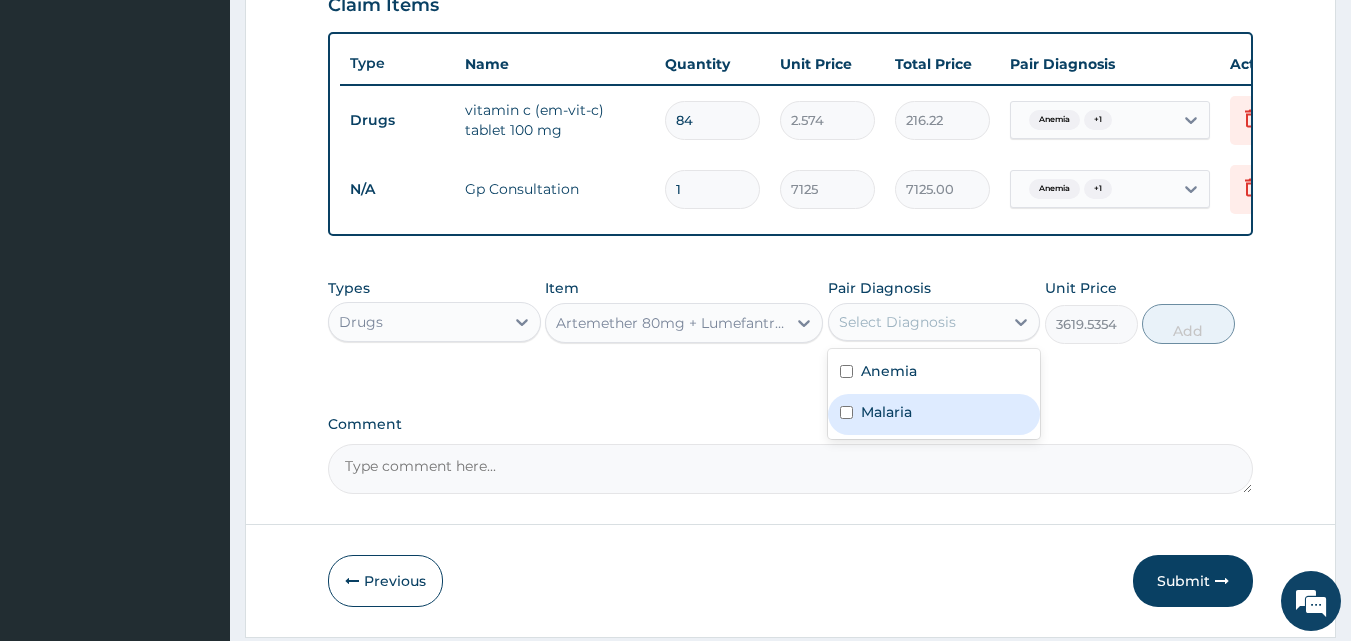 click on "Malaria" at bounding box center (886, 412) 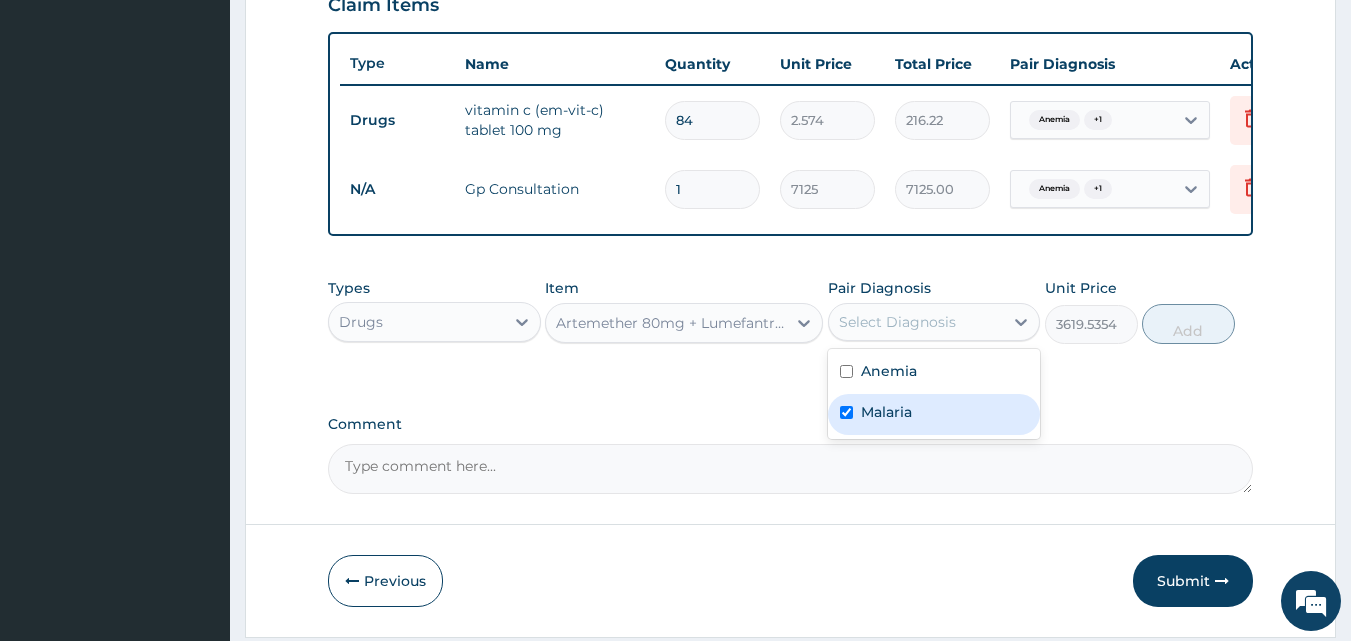 checkbox on "true" 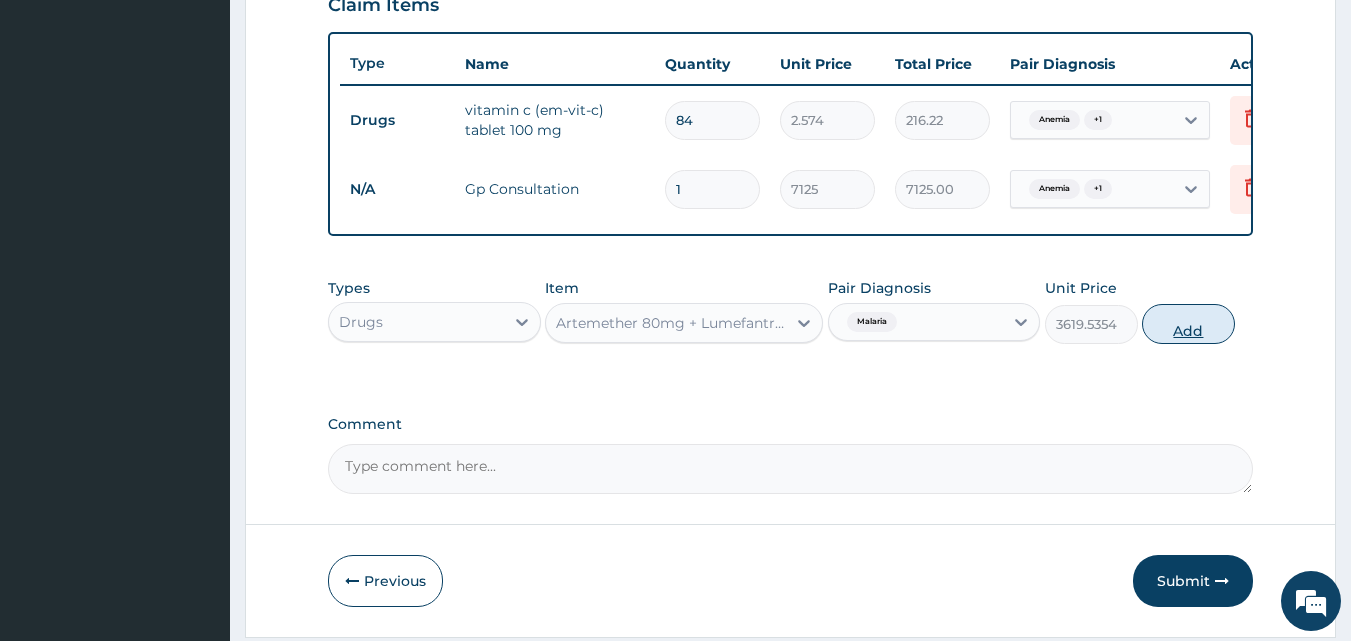 click on "Add" at bounding box center [1188, 324] 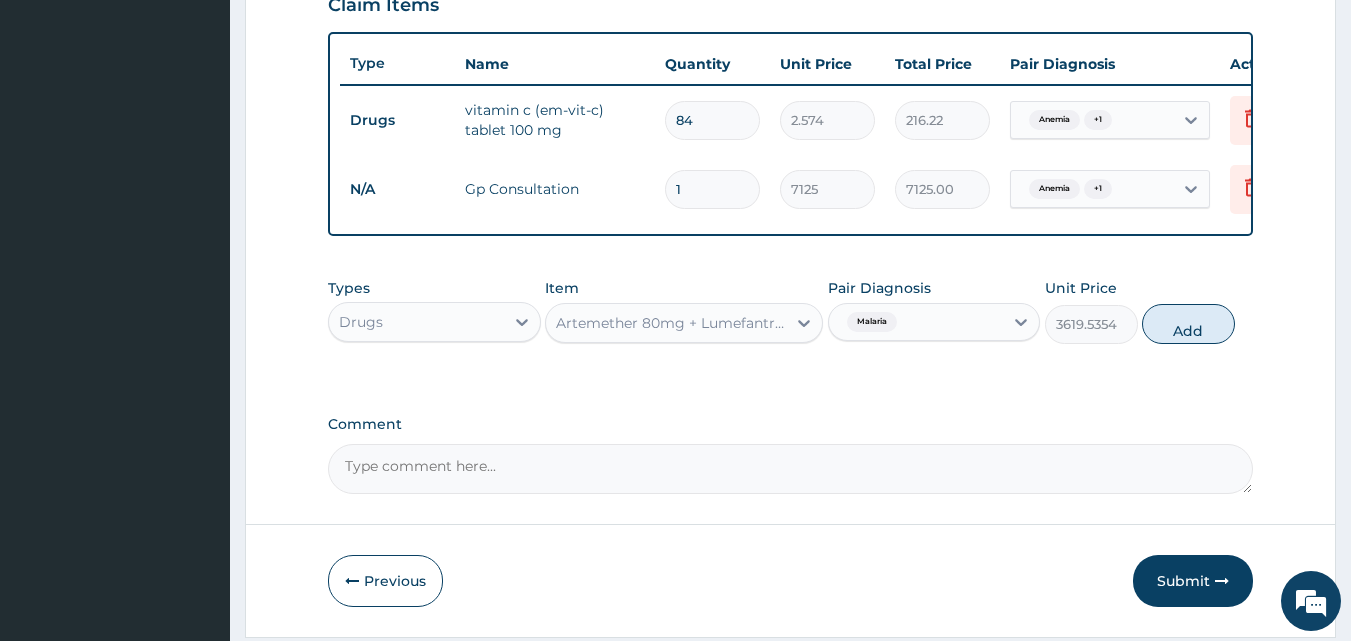 type on "0" 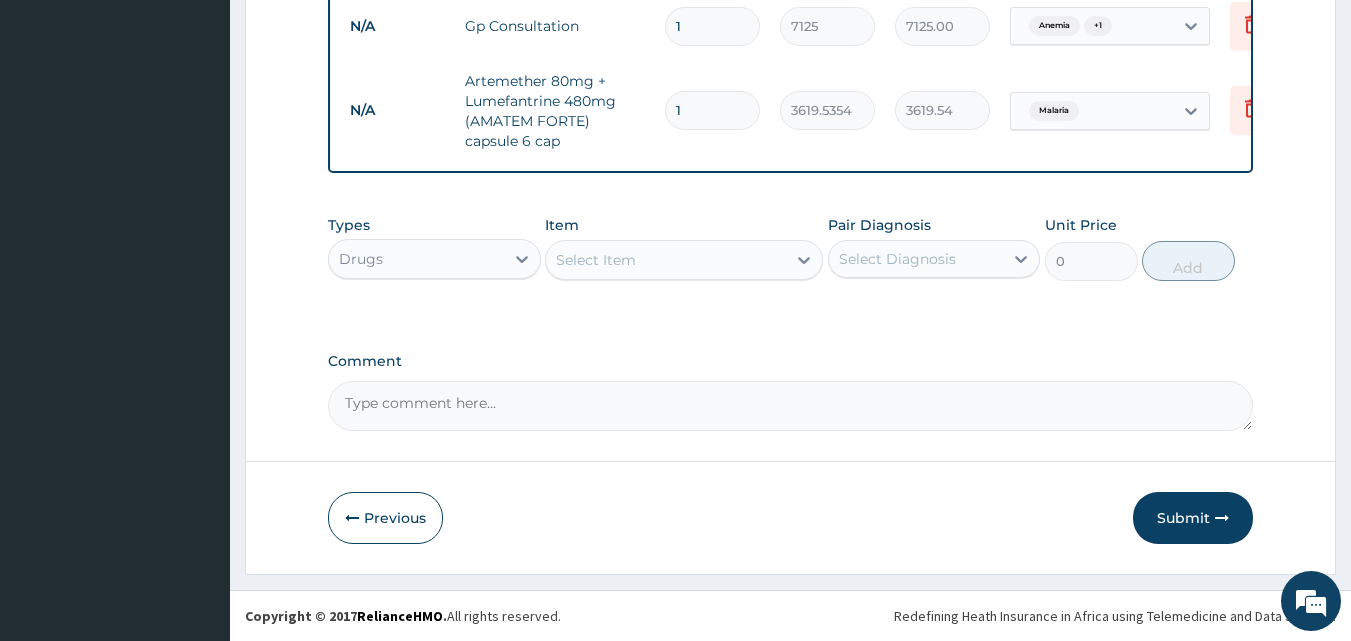 click on "Submit" at bounding box center (1193, 518) 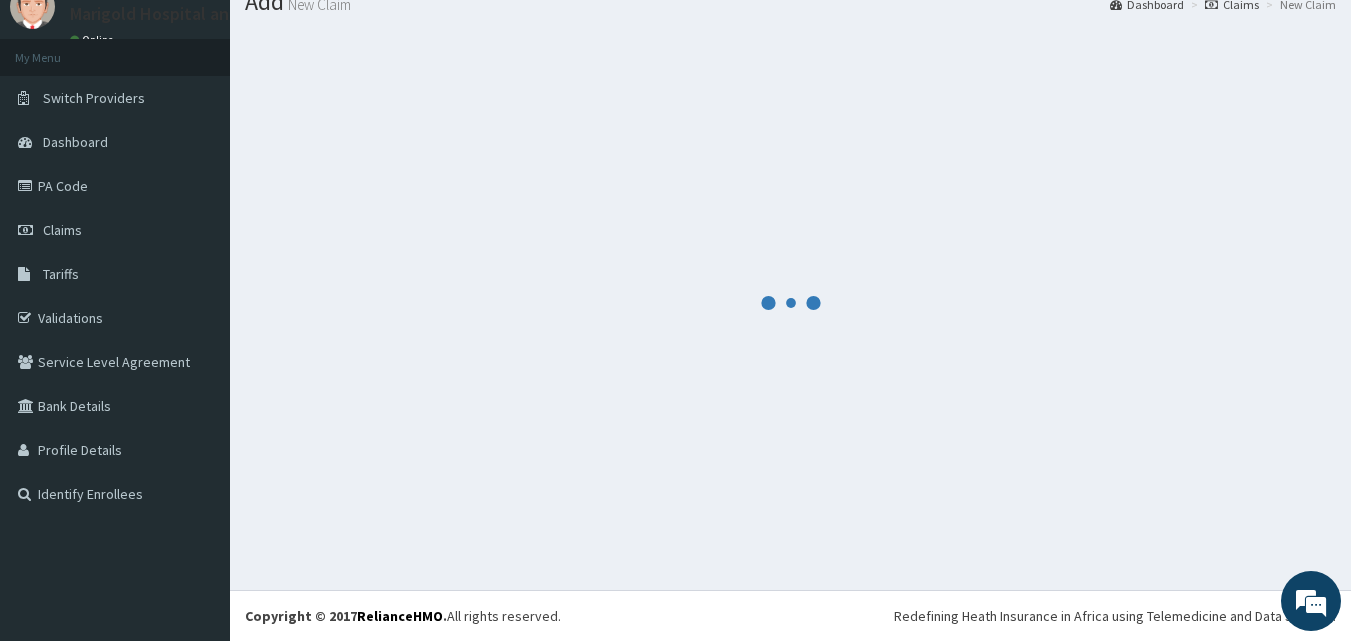 scroll, scrollTop: 890, scrollLeft: 0, axis: vertical 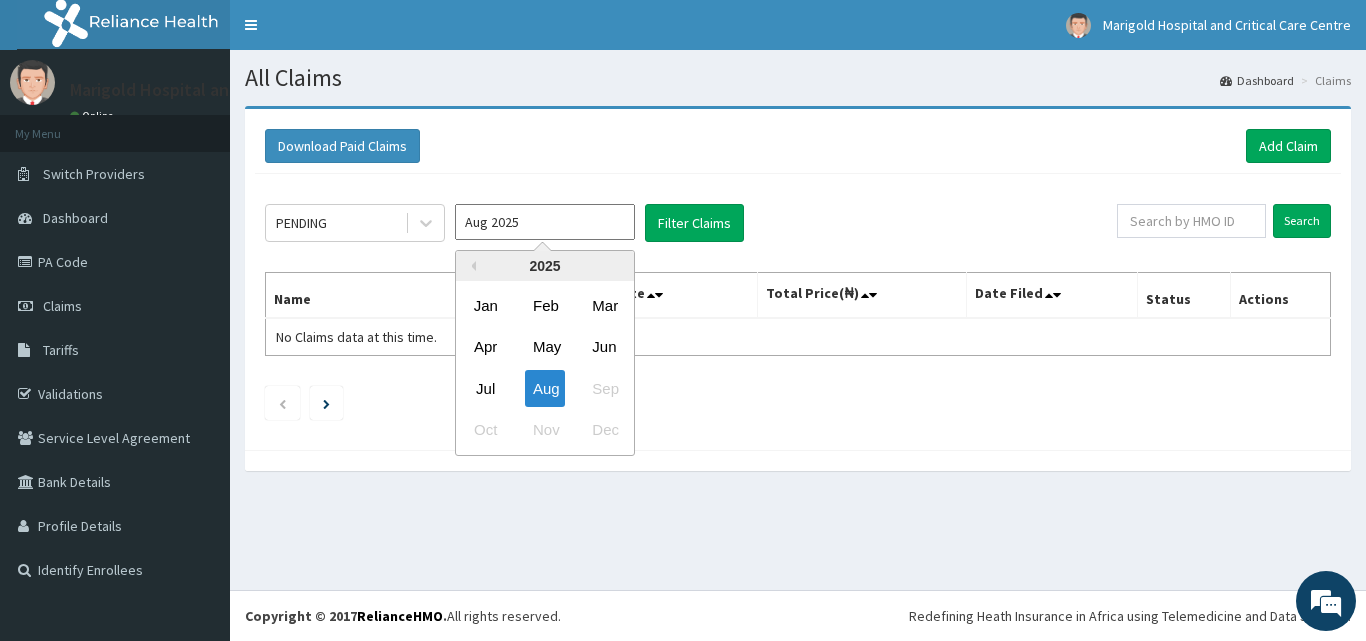 click on "Aug 2025" at bounding box center [545, 222] 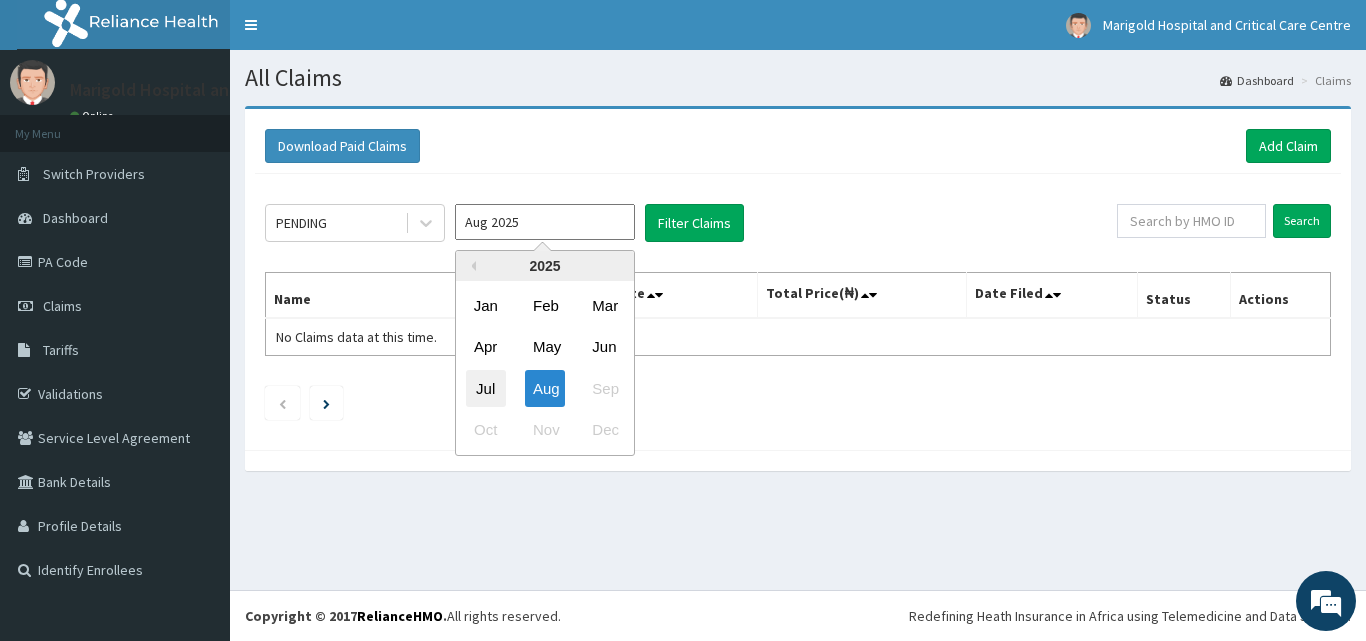click on "Jul" at bounding box center (486, 388) 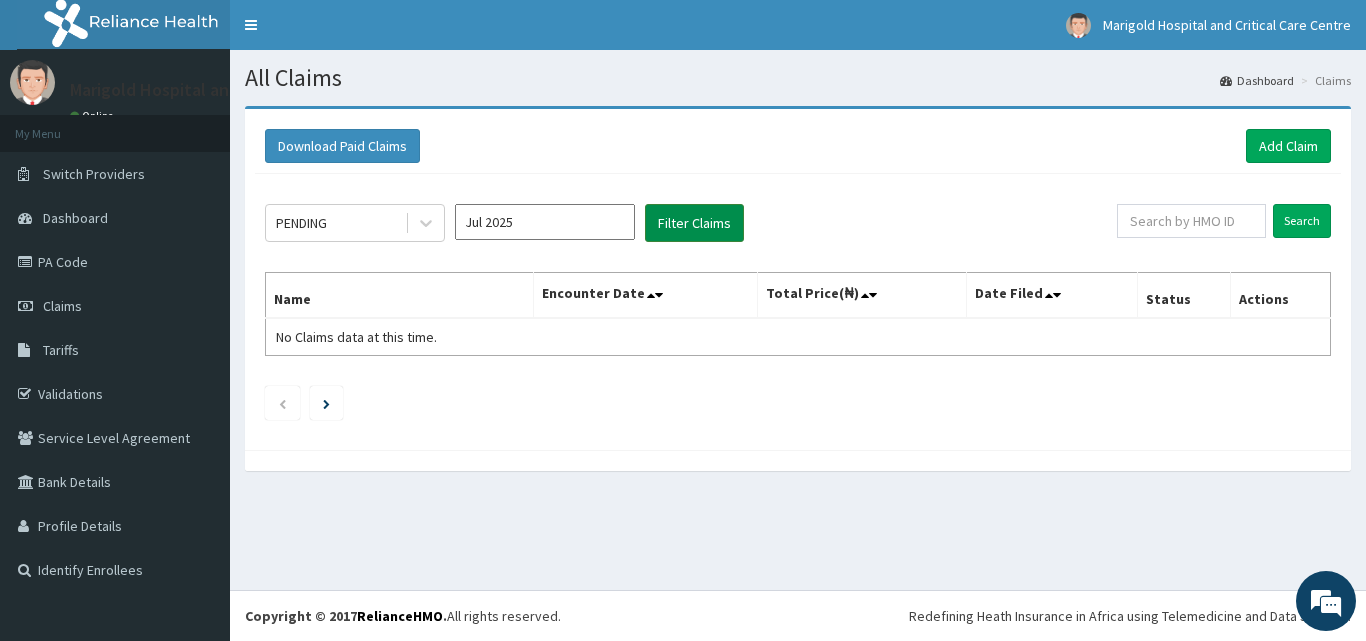 click on "Filter Claims" at bounding box center [694, 223] 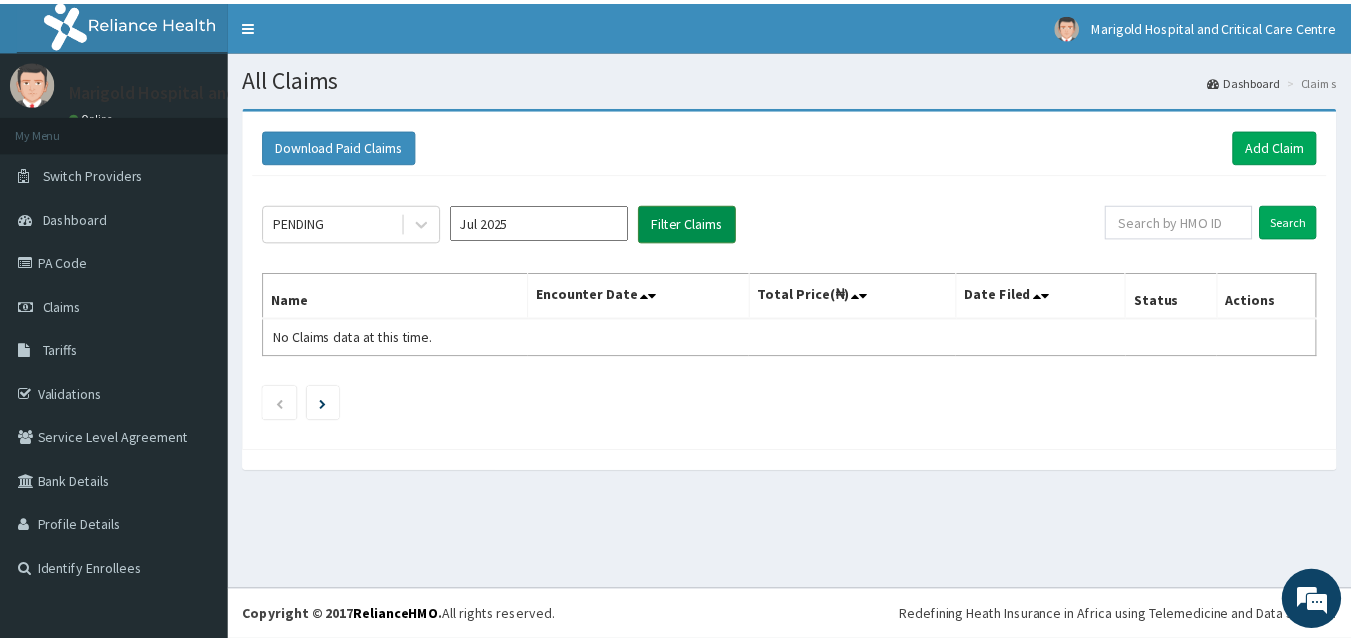 scroll, scrollTop: 0, scrollLeft: 0, axis: both 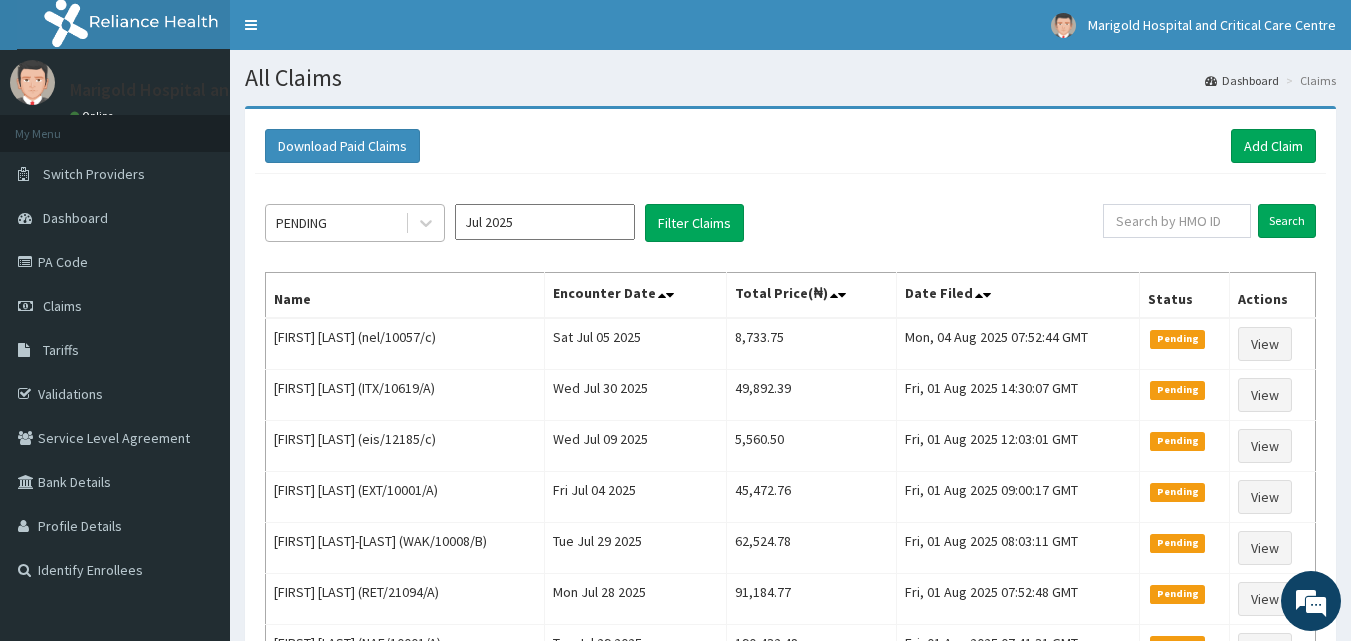 click on "PENDING" at bounding box center [335, 223] 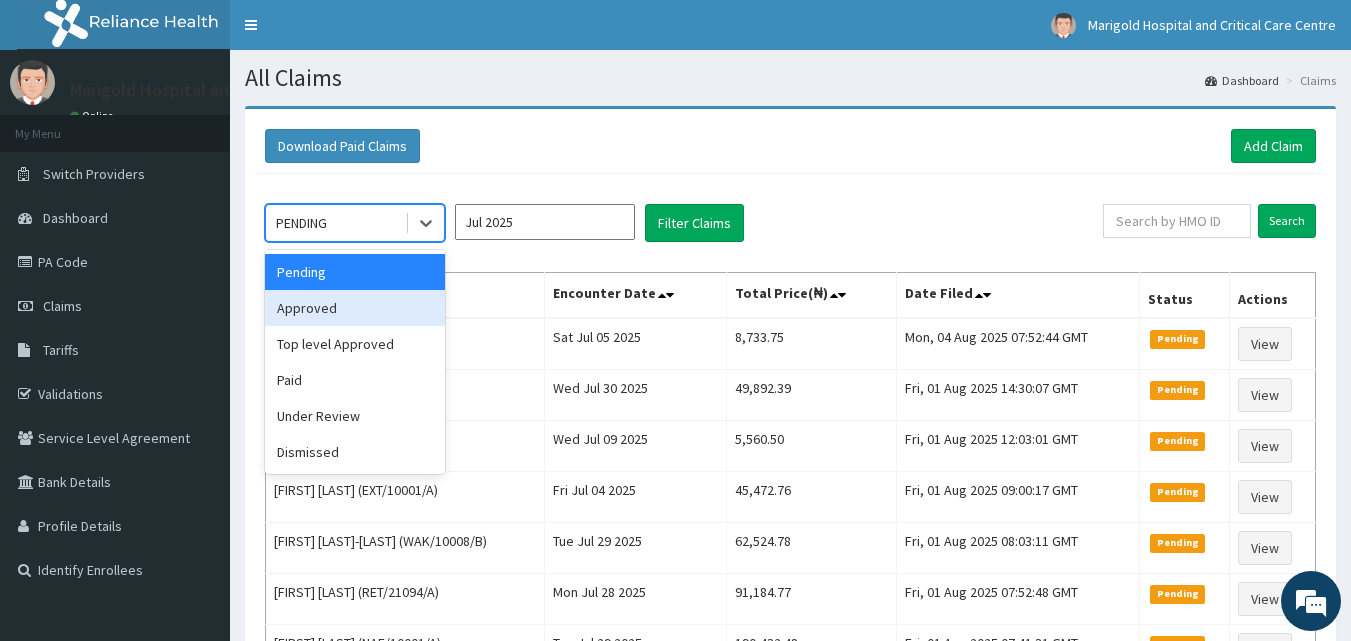drag, startPoint x: 339, startPoint y: 307, endPoint x: 613, endPoint y: 254, distance: 279.07883 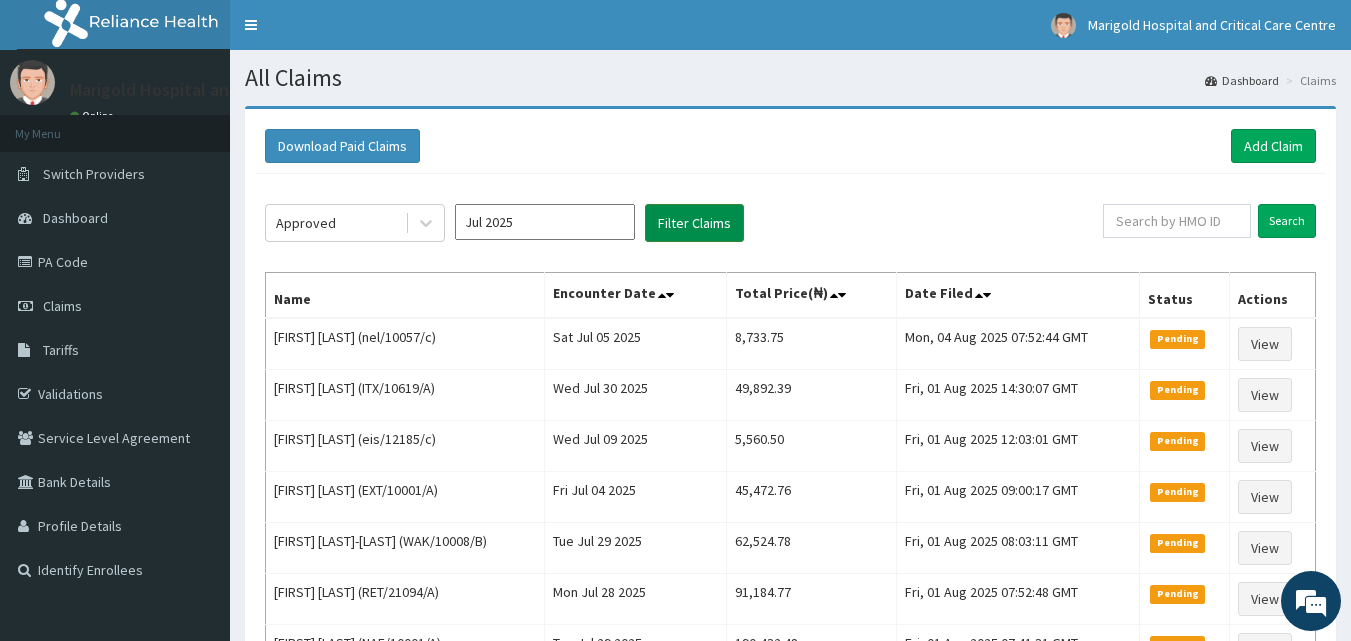 click on "Filter Claims" at bounding box center [694, 223] 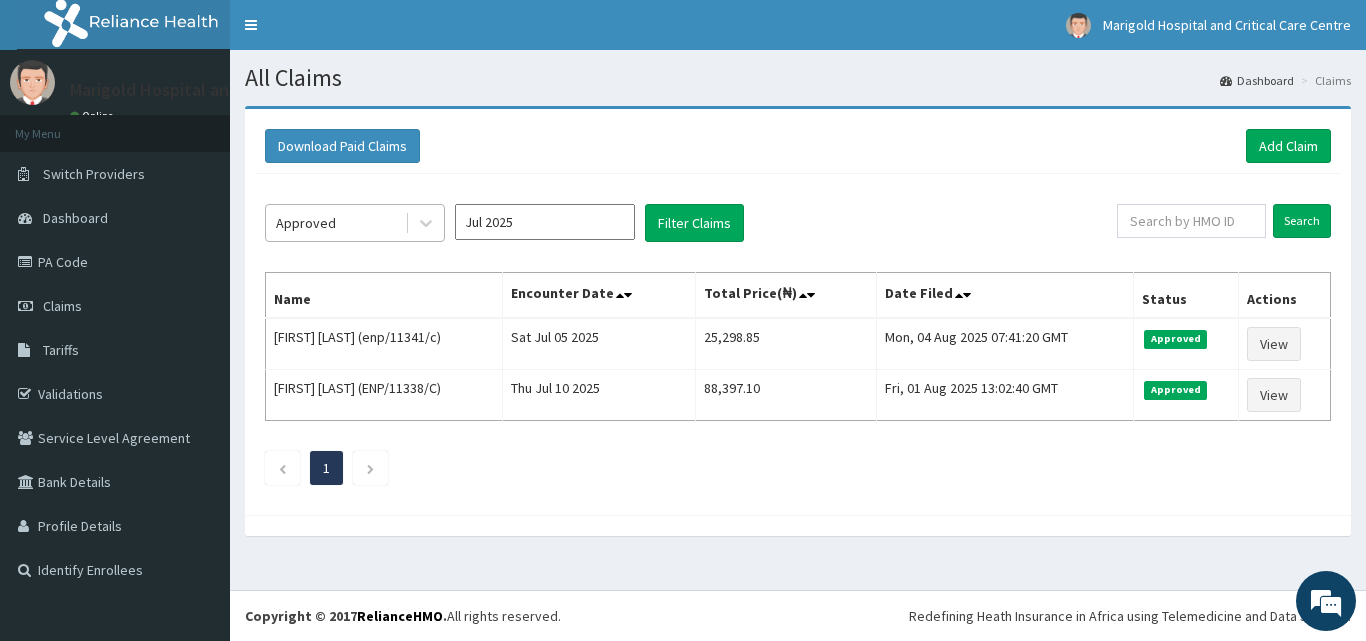 drag, startPoint x: 290, startPoint y: 232, endPoint x: 315, endPoint y: 236, distance: 25.317978 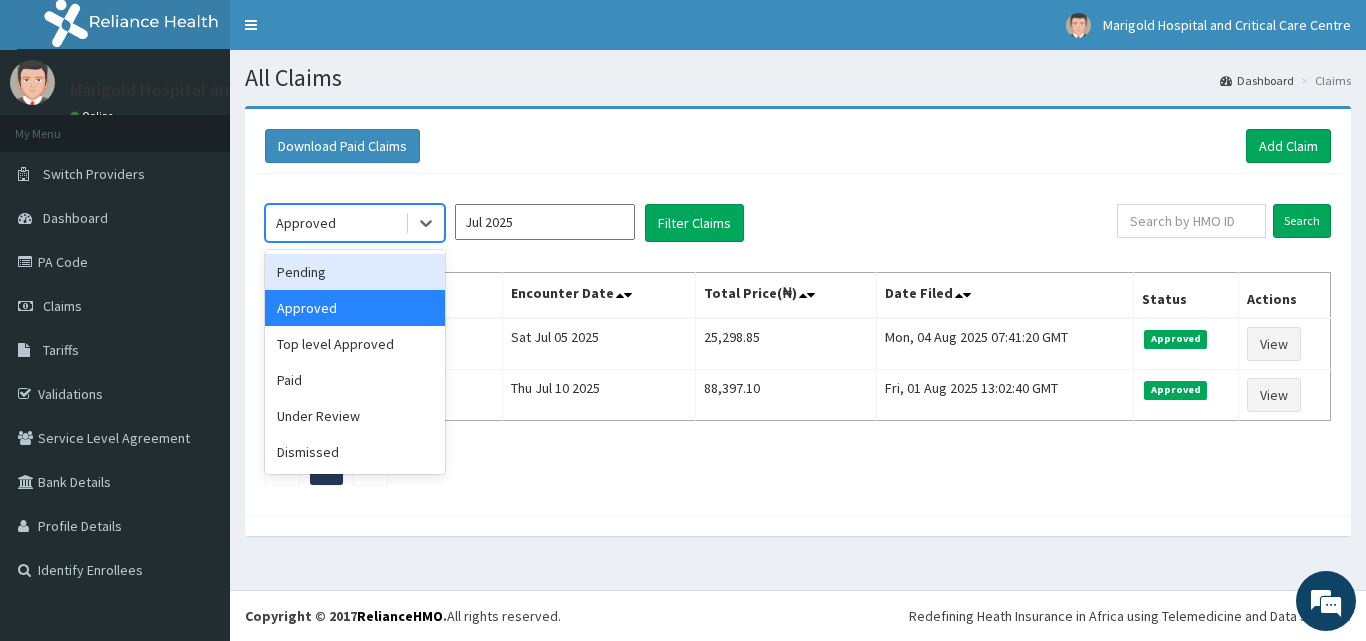 click on "Pending" at bounding box center (355, 272) 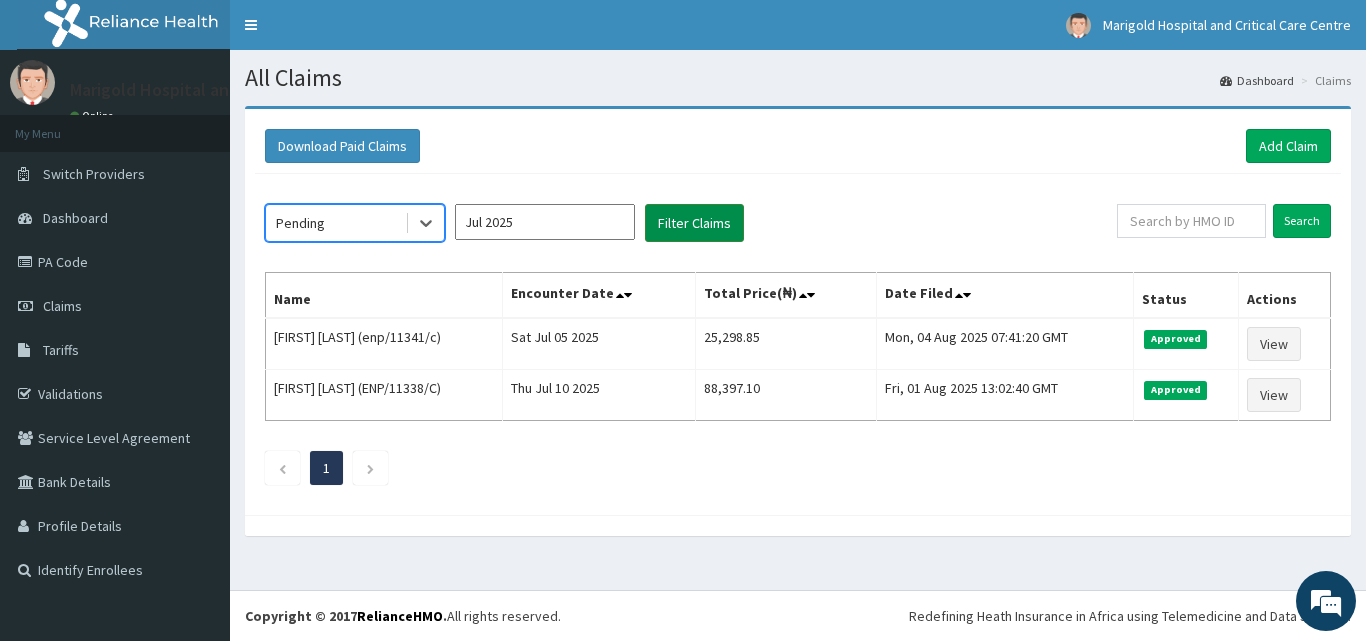 click on "Filter Claims" at bounding box center (694, 223) 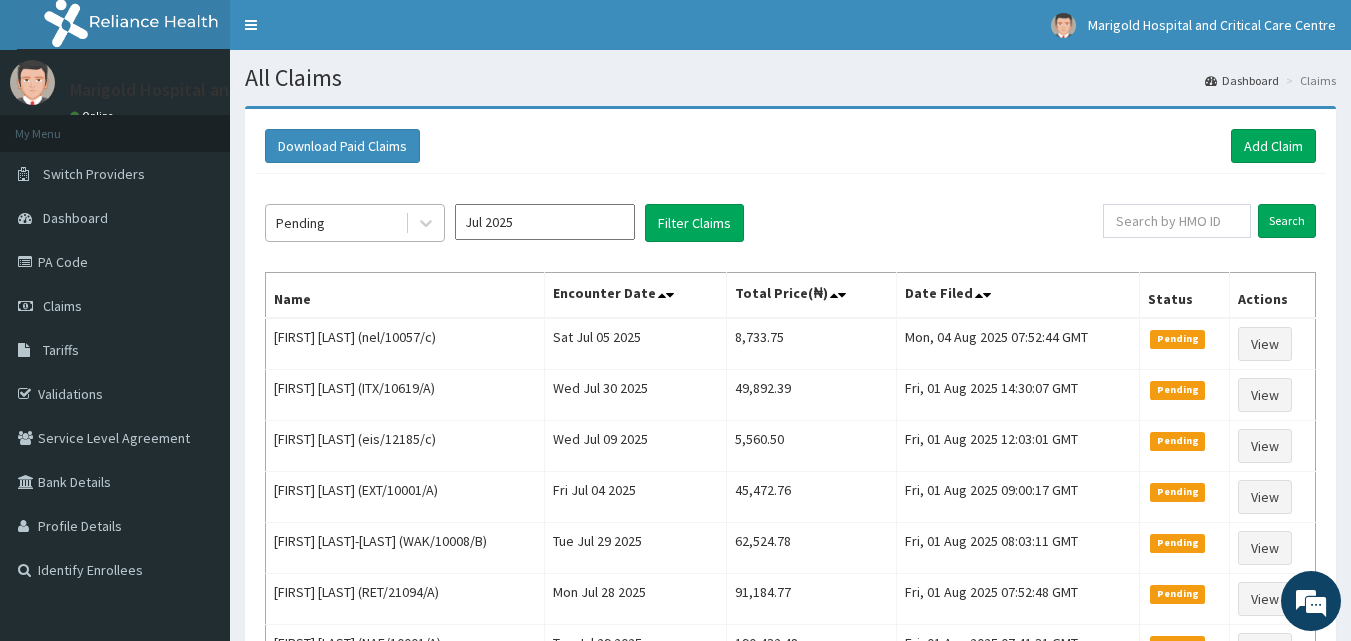 click on "Pending" at bounding box center (335, 223) 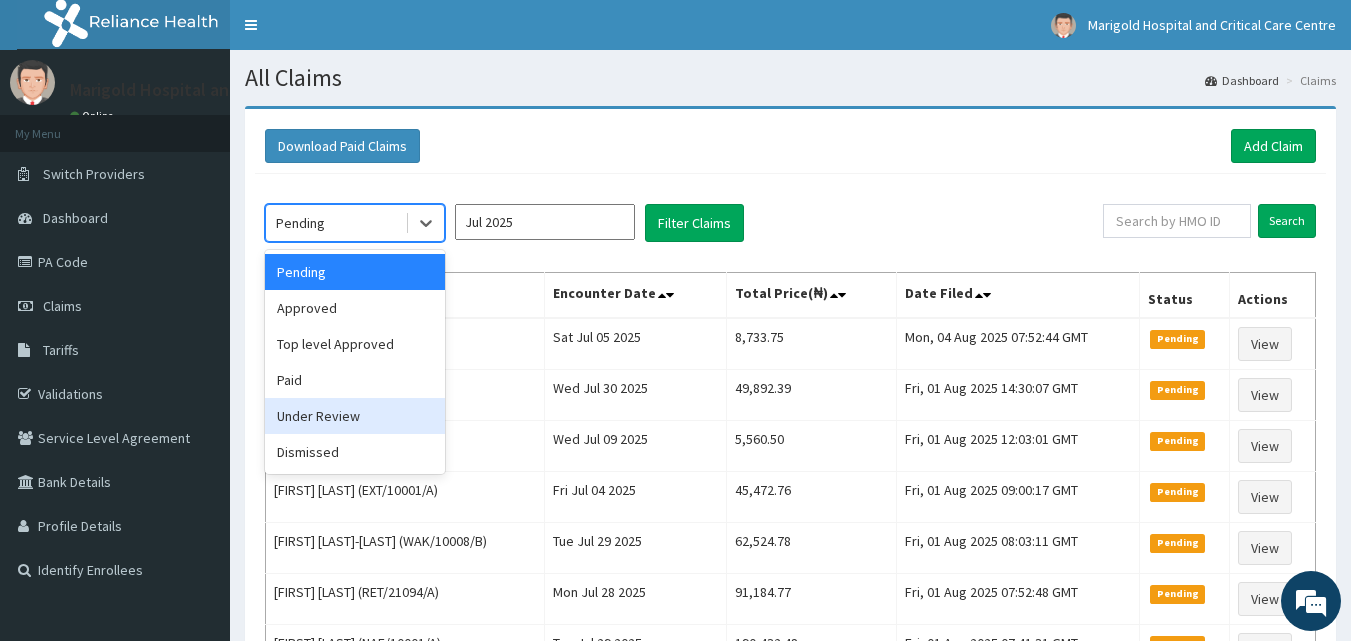 drag, startPoint x: 340, startPoint y: 406, endPoint x: 353, endPoint y: 402, distance: 13.601471 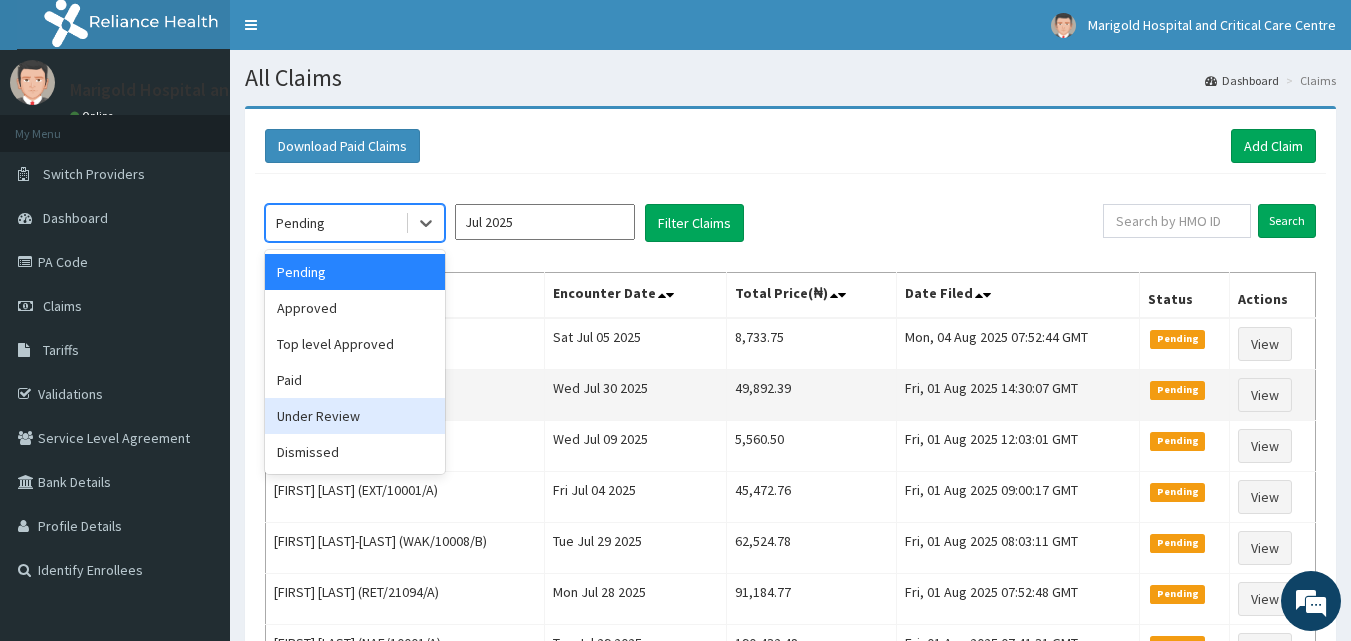 click on "Under Review" at bounding box center (355, 416) 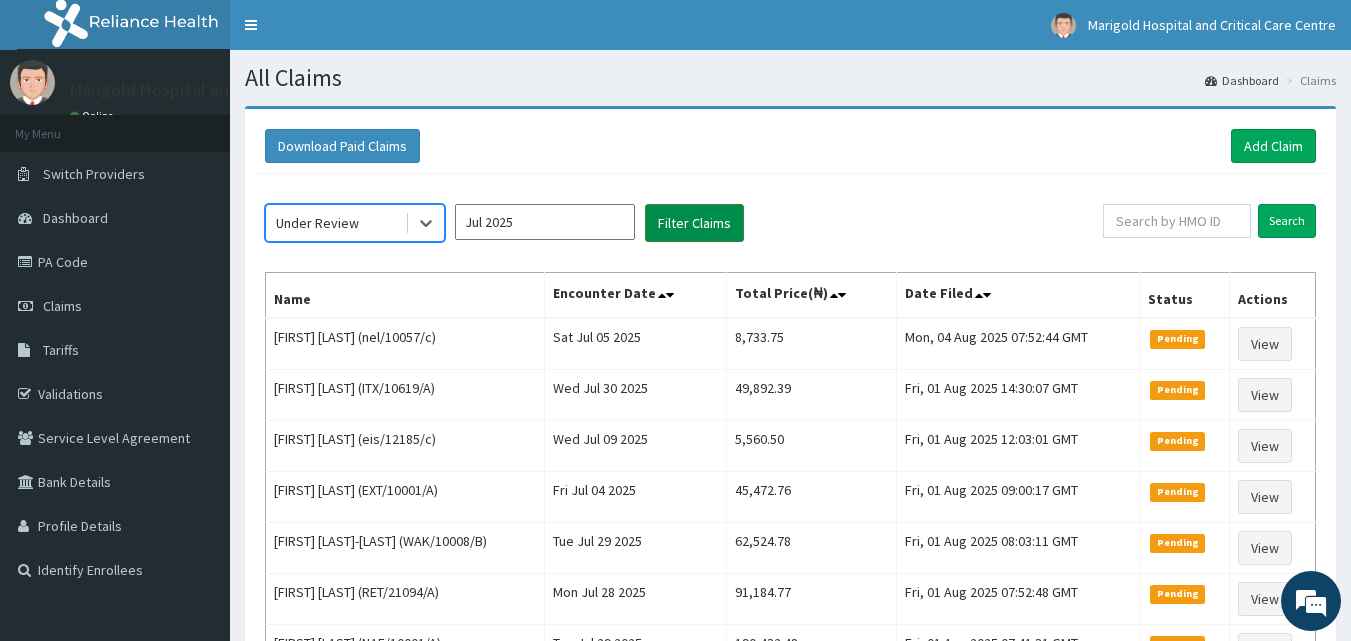 click on "Filter Claims" at bounding box center (694, 223) 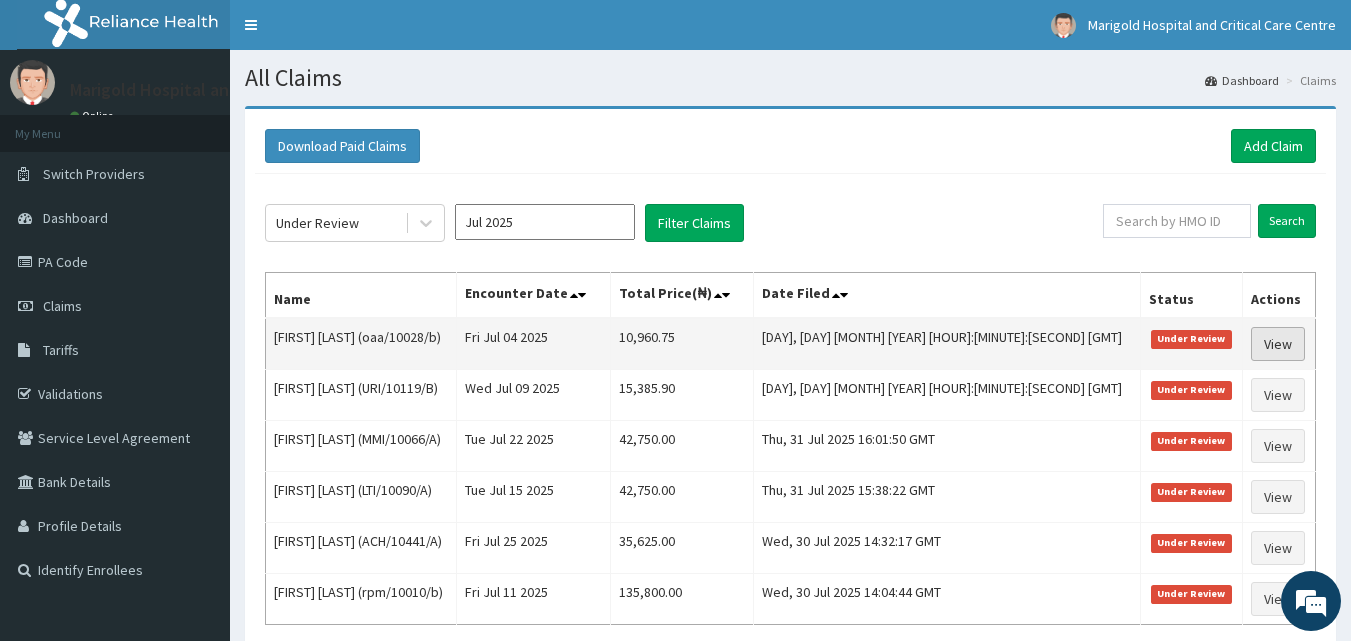 click on "View" at bounding box center [1278, 344] 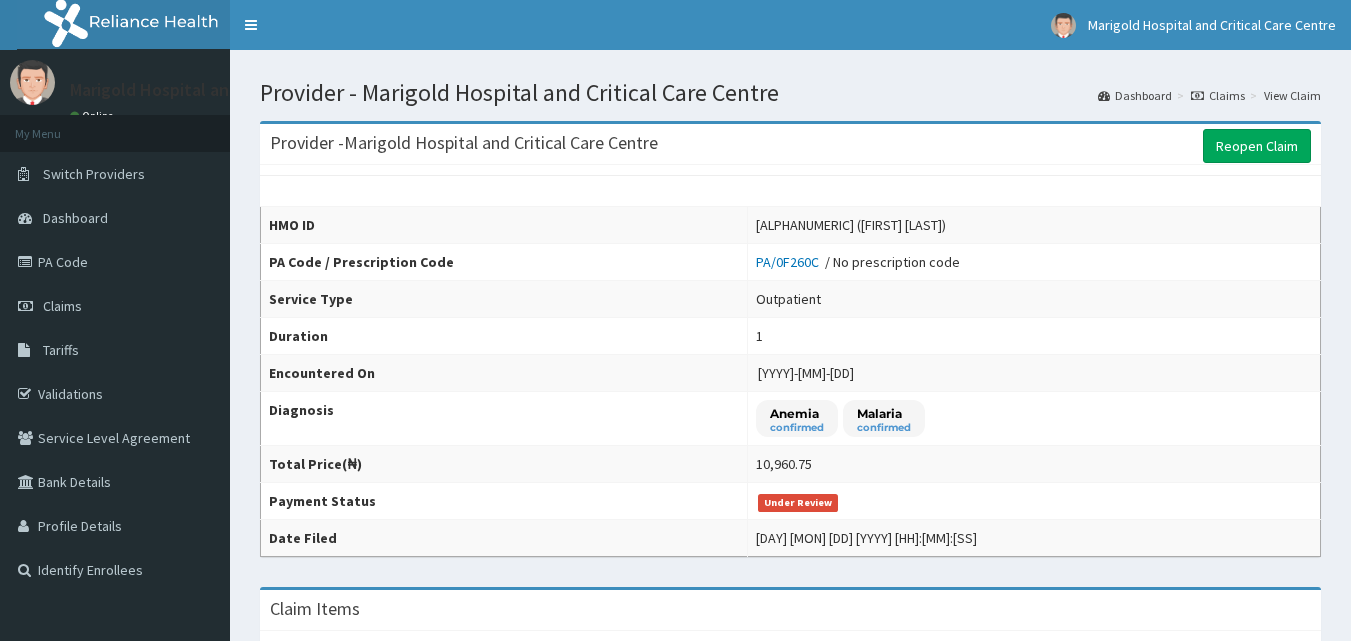 scroll, scrollTop: 656, scrollLeft: 0, axis: vertical 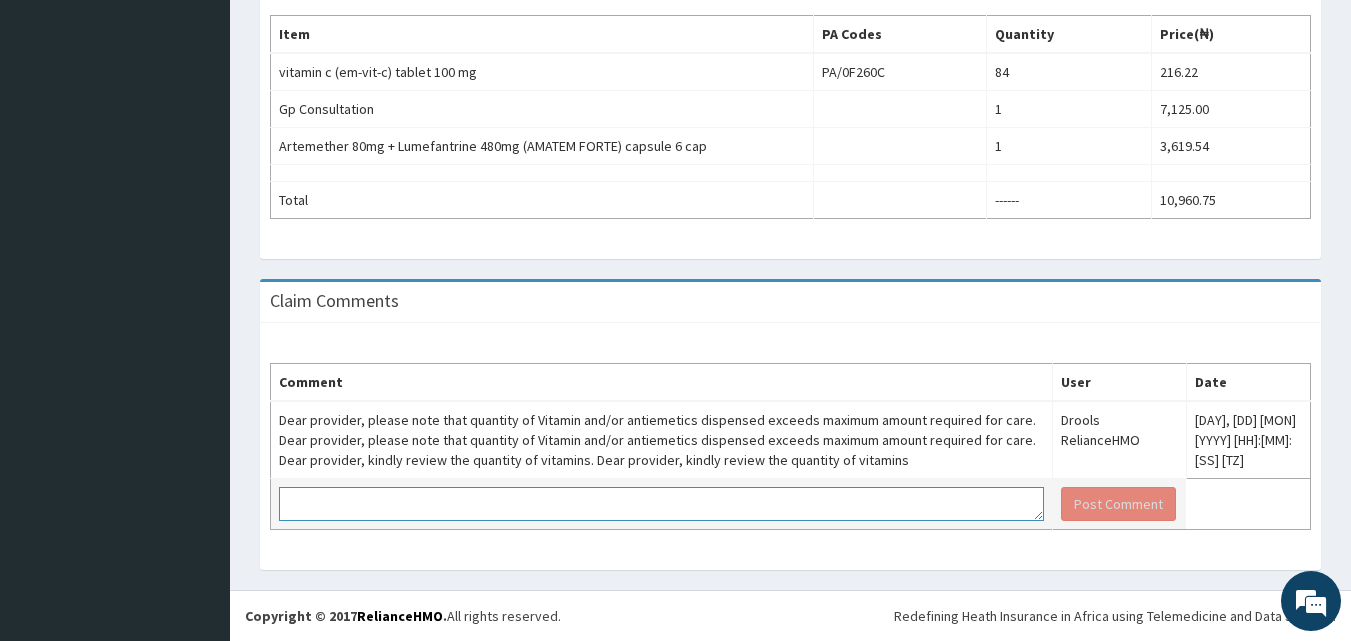 click at bounding box center [661, 504] 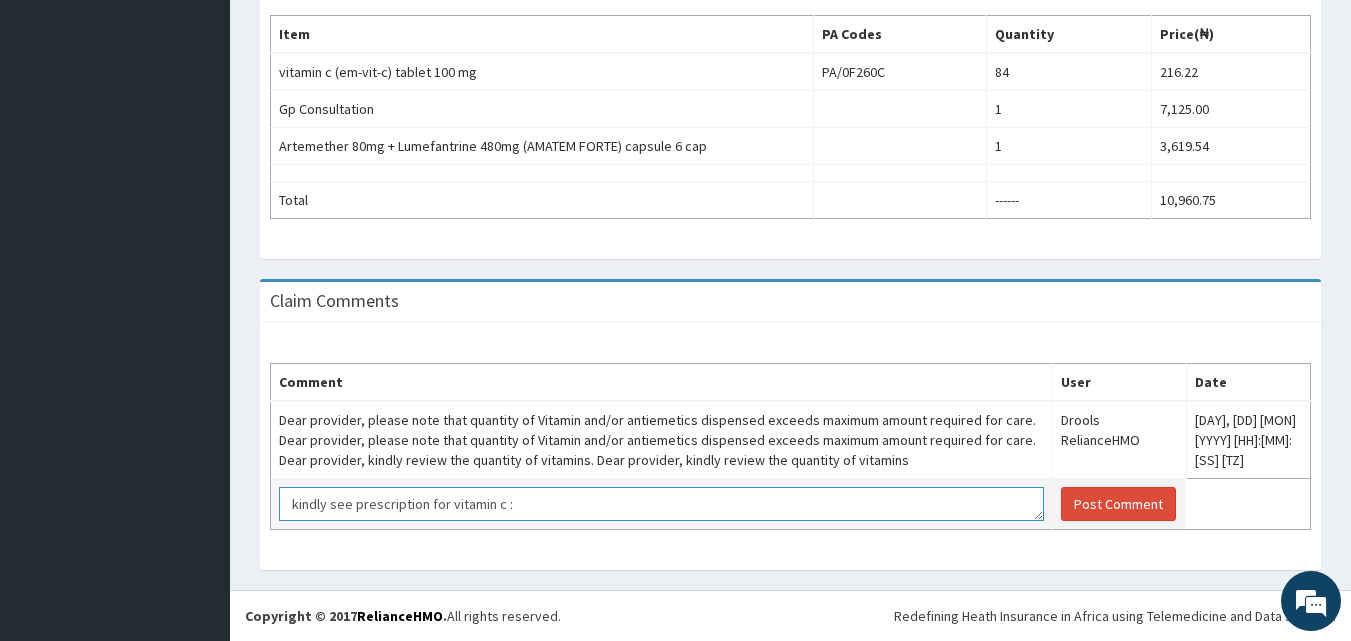 paste on "ORAL tablet Vitamin C (EM-VIT-C, Emzor) 200 mg q8h × 14 days" 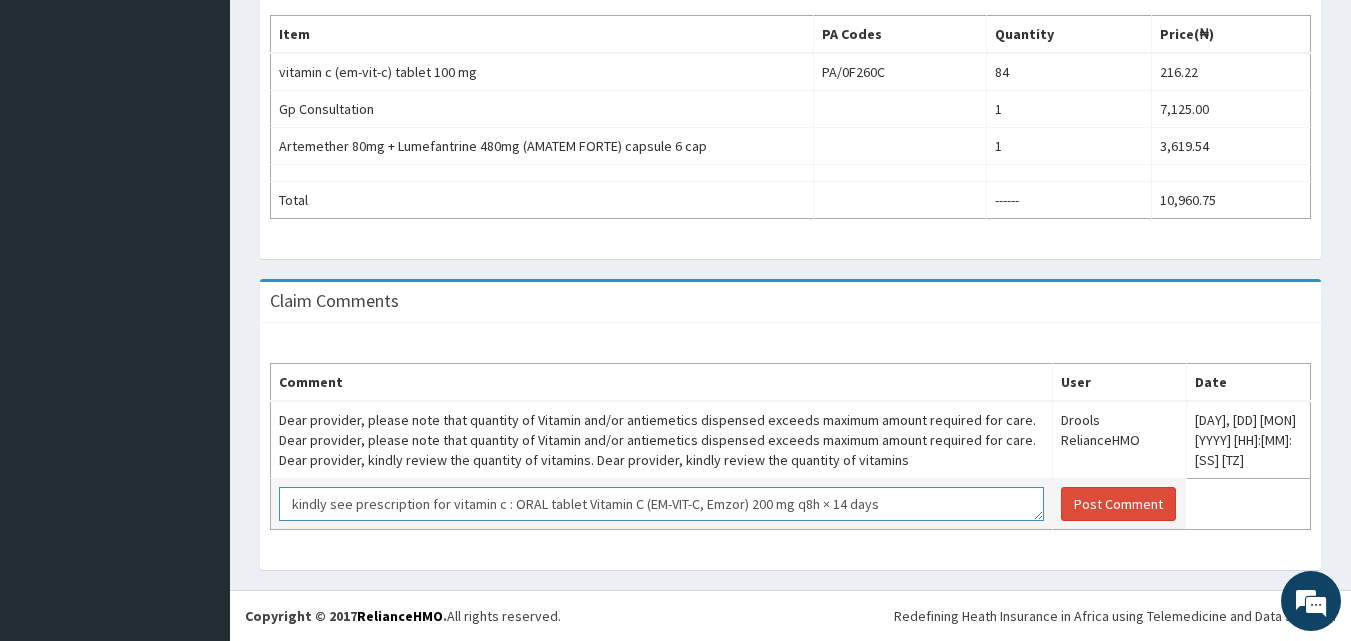 scroll, scrollTop: 14, scrollLeft: 0, axis: vertical 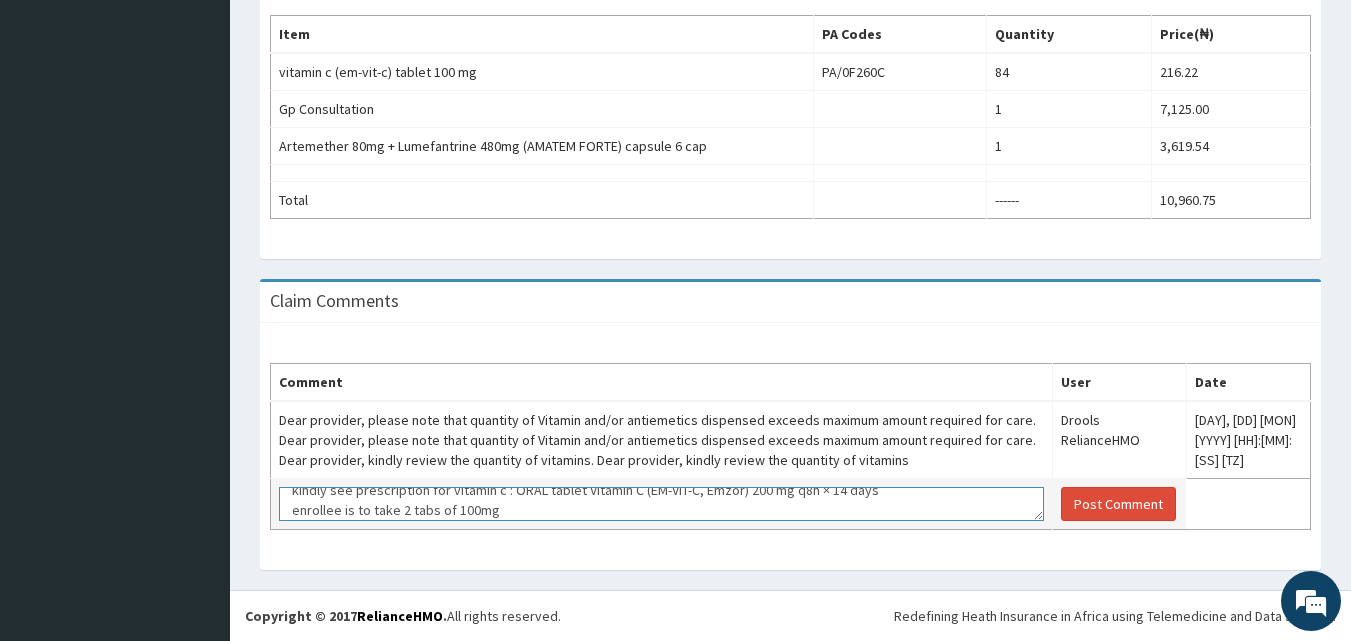 click on "kindly see prescription for vitamin c : ORAL tablet Vitamin C (EM-VIT-C, Emzor) 200 mg q8h × 14 days
enrollee is to take 2 tabs of 100mg" at bounding box center (661, 504) 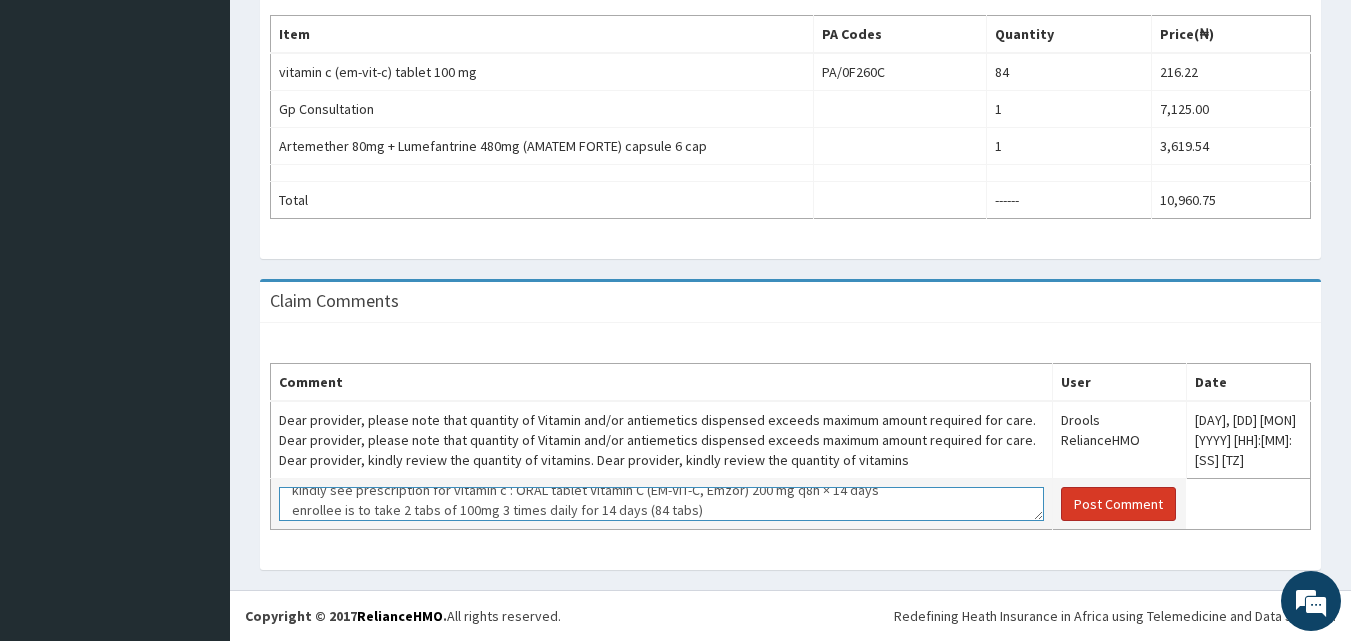 type on "kindly see prescription for vitamin c : ORAL tablet Vitamin C (EM-VIT-C, Emzor) 200 mg q8h × 14 days
enrollee is to take 2 tabs of 100mg 3 times daily for 14 days (84 tabs)" 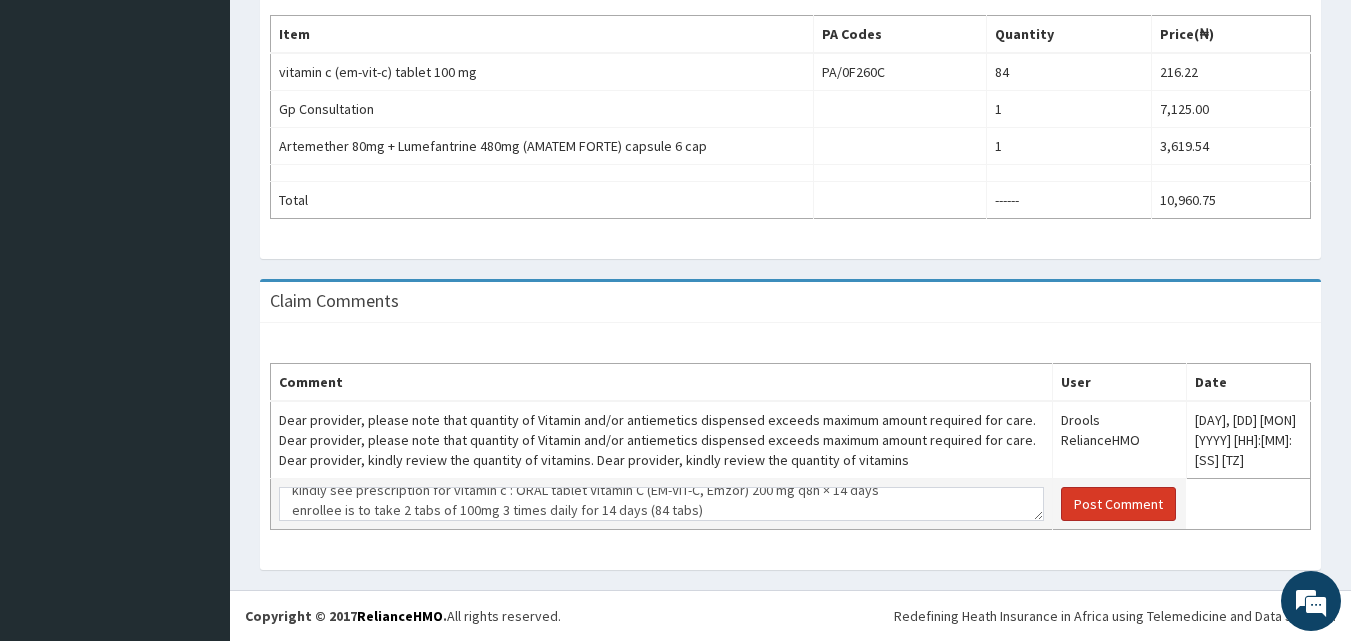 click on "Post Comment" at bounding box center [1118, 504] 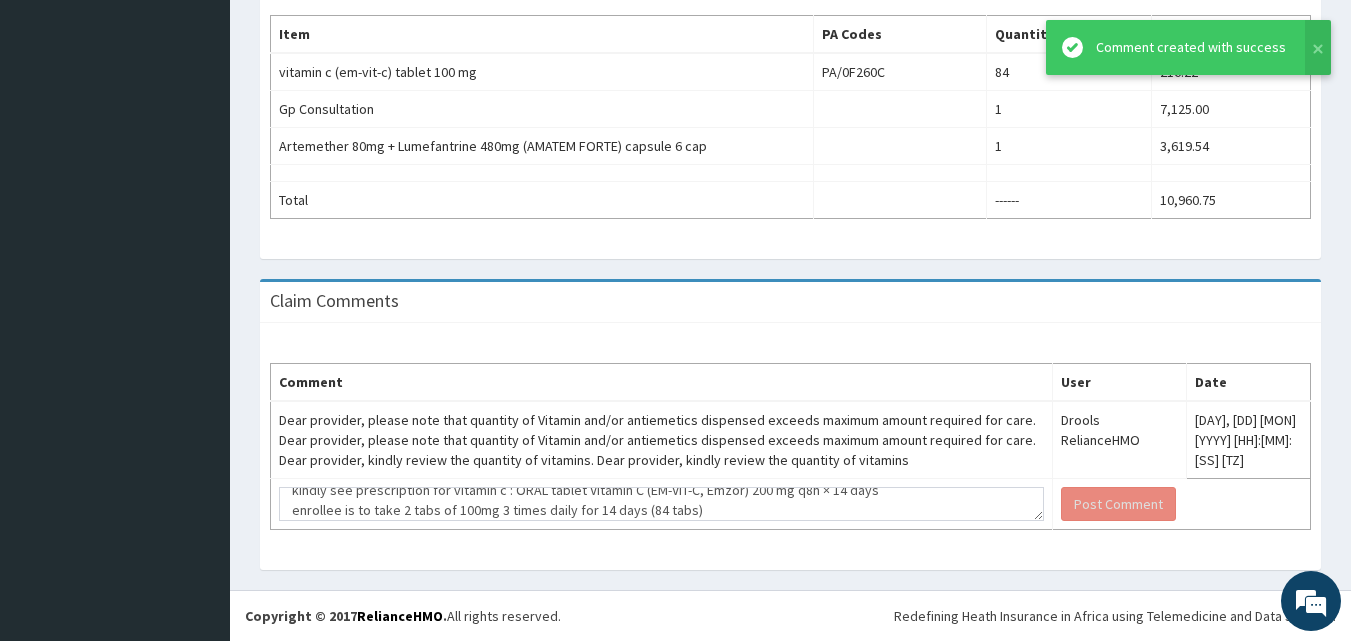 scroll, scrollTop: 0, scrollLeft: 0, axis: both 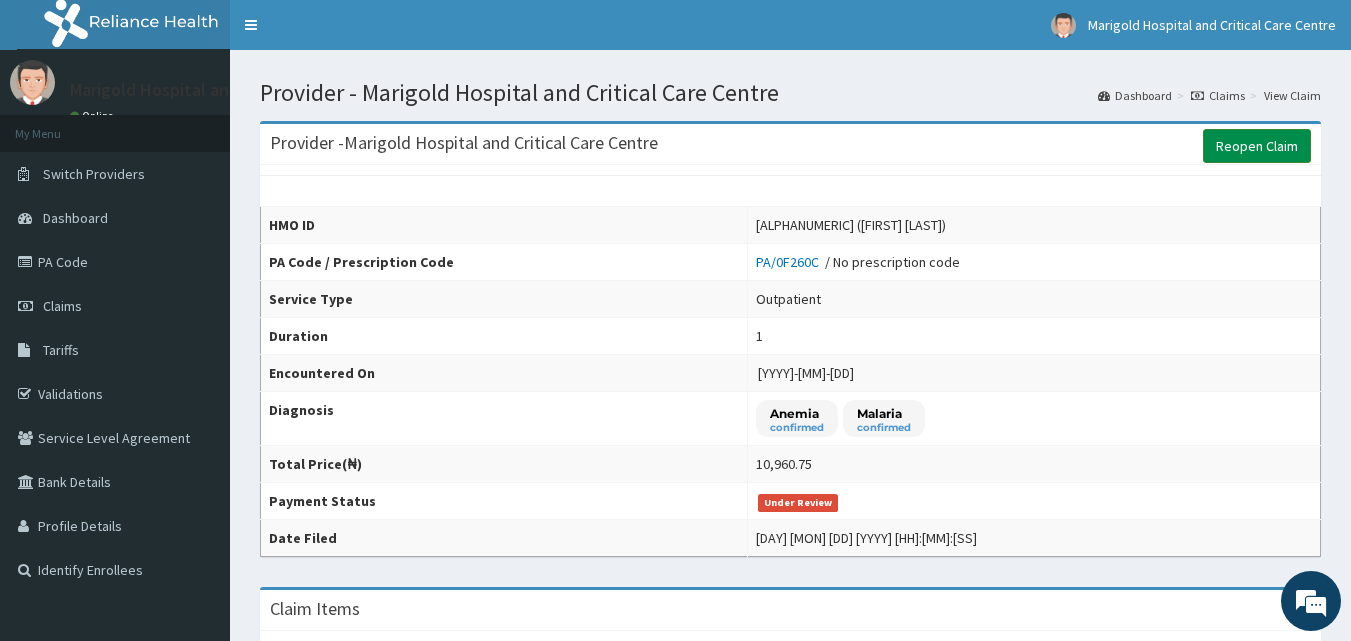 click on "Reopen Claim" at bounding box center [1257, 146] 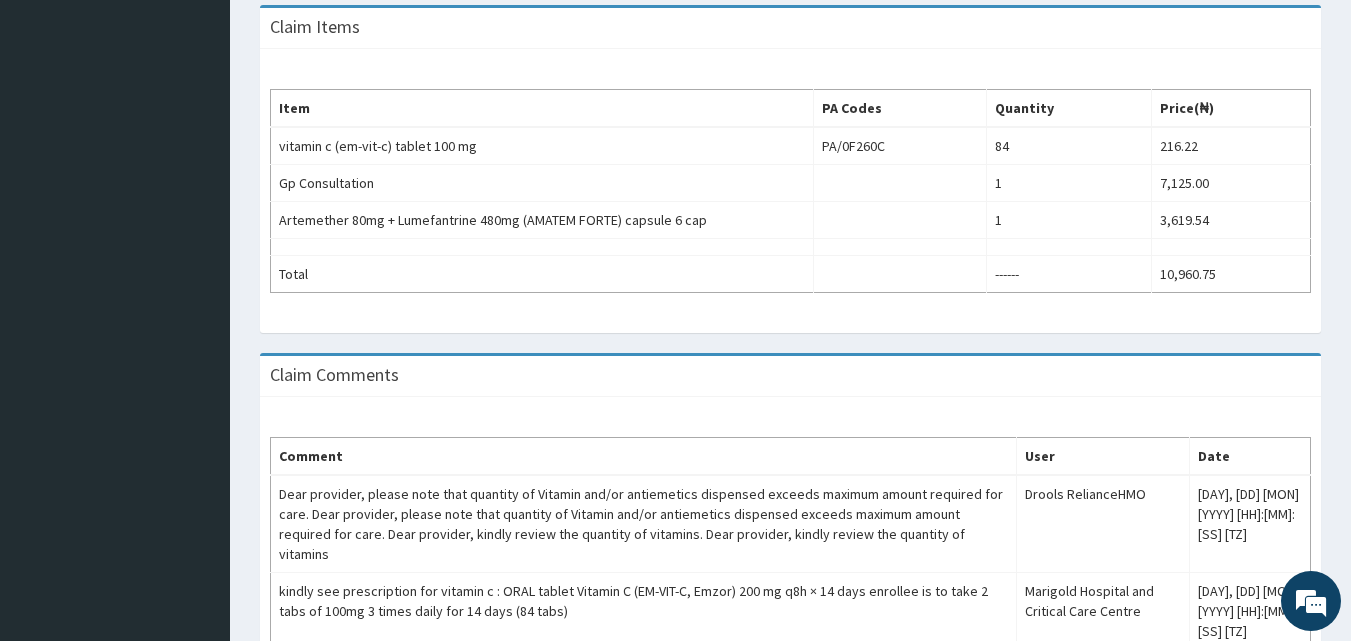 scroll, scrollTop: 600, scrollLeft: 0, axis: vertical 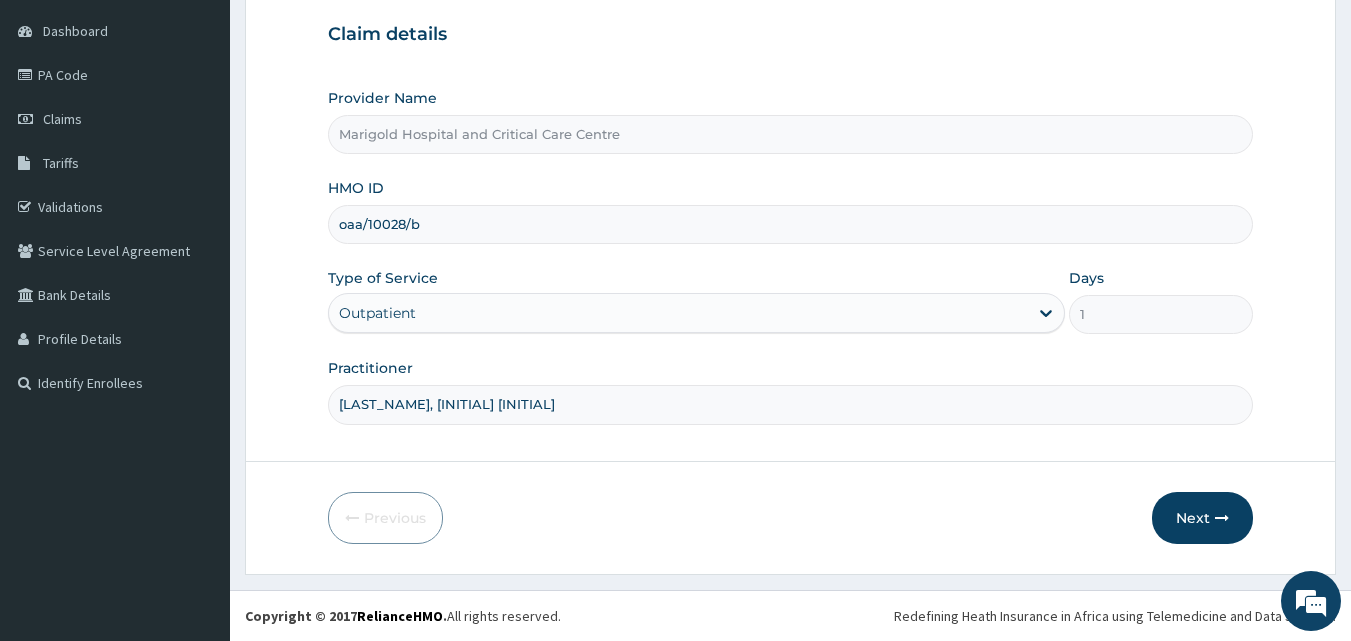 drag, startPoint x: 446, startPoint y: 403, endPoint x: 310, endPoint y: 401, distance: 136.01471 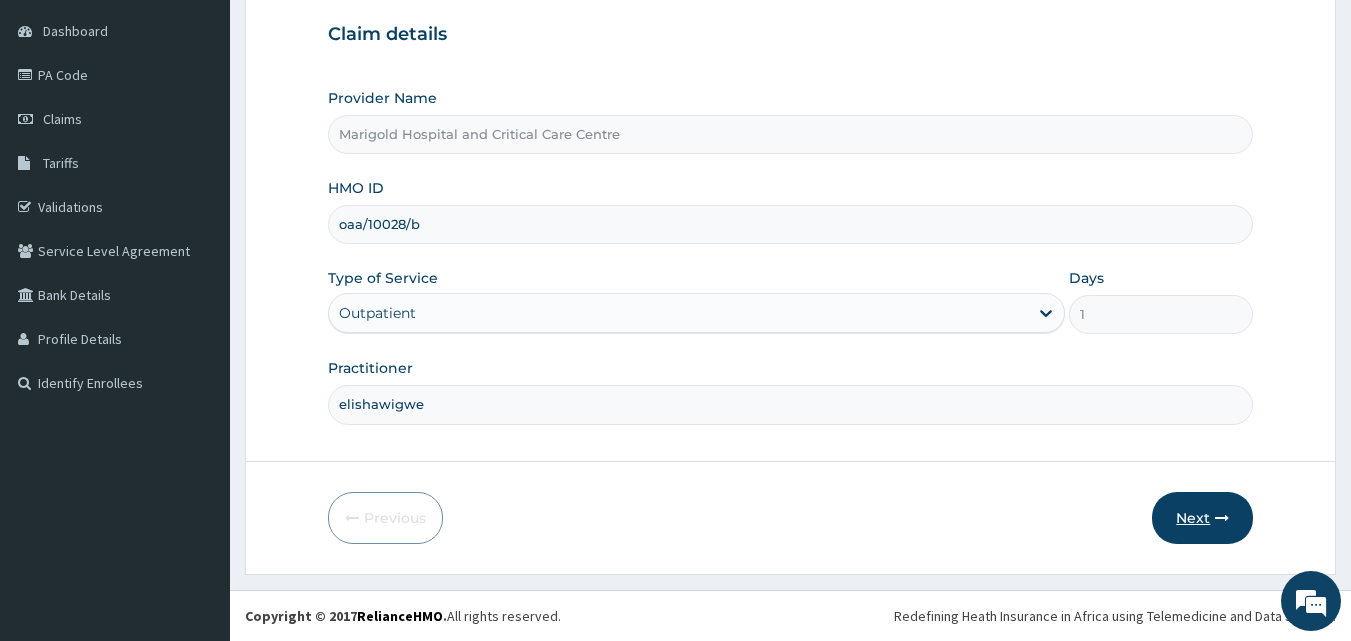 type on "elishawigwe" 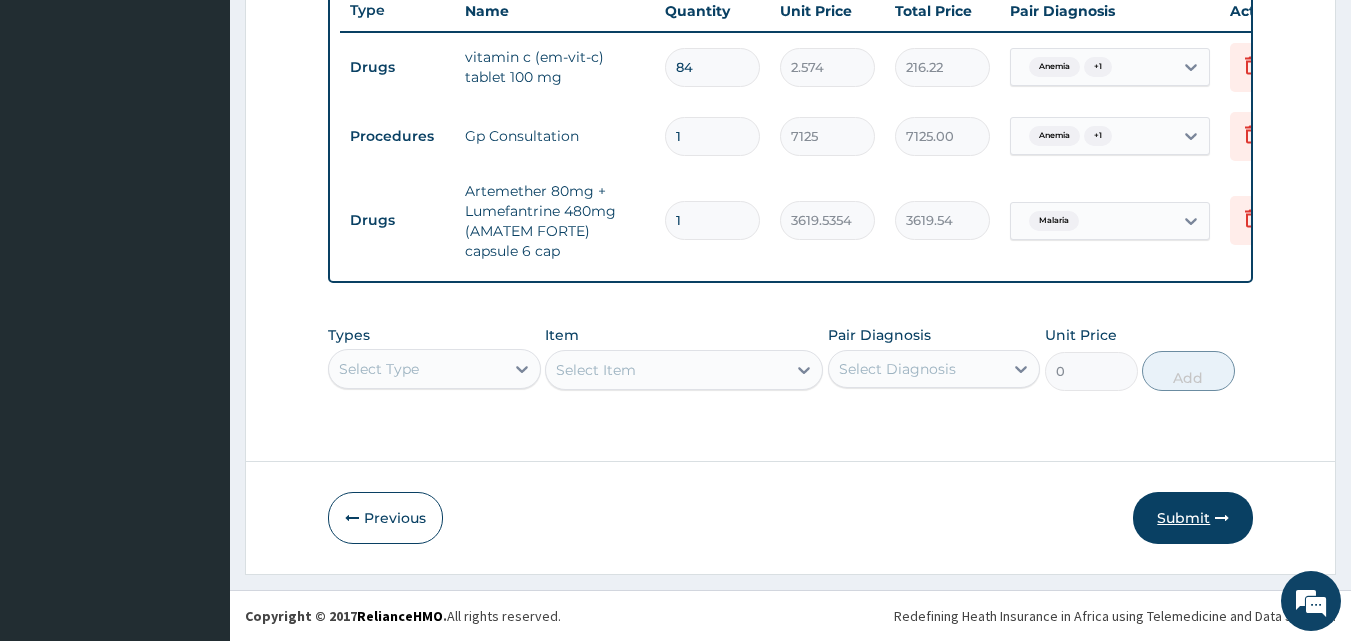 scroll, scrollTop: 780, scrollLeft: 0, axis: vertical 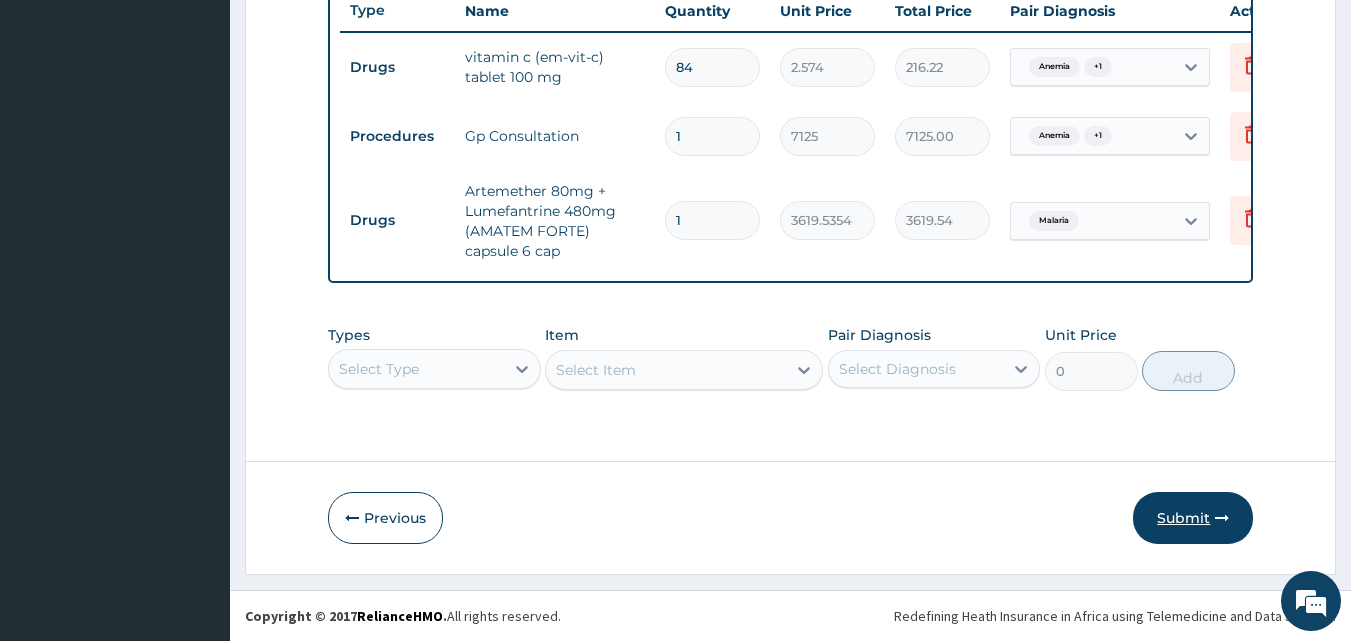 click on "Submit" at bounding box center [1193, 518] 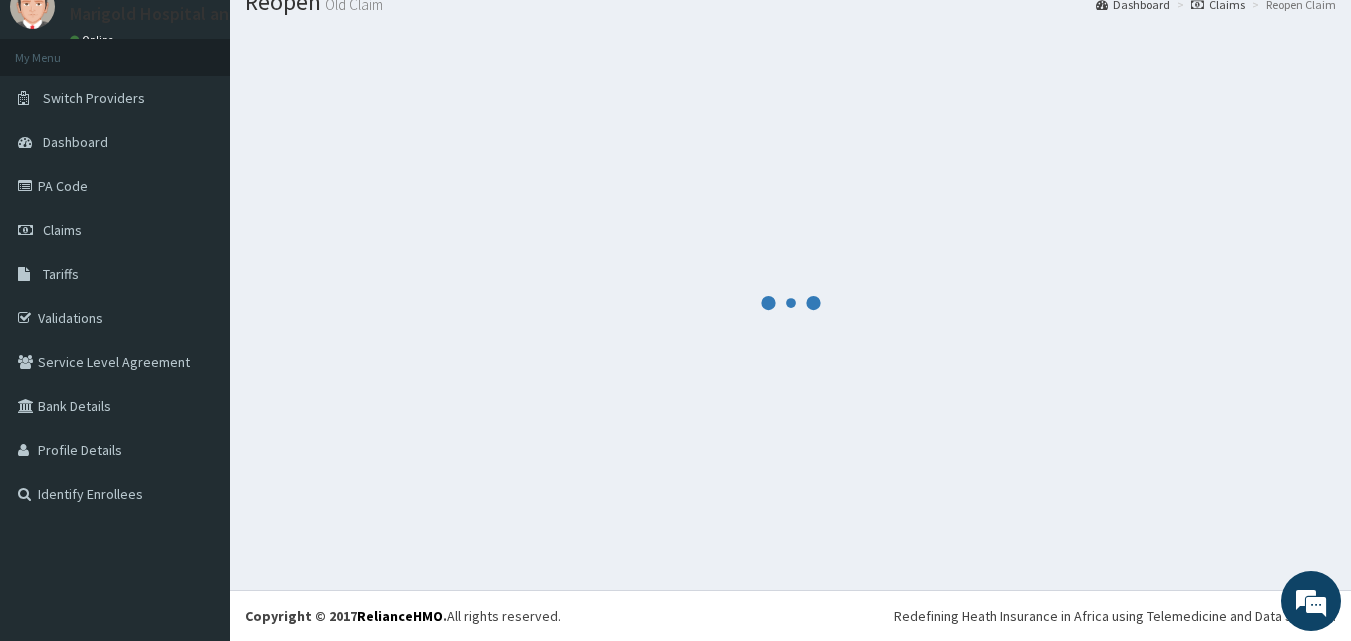 scroll, scrollTop: 76, scrollLeft: 0, axis: vertical 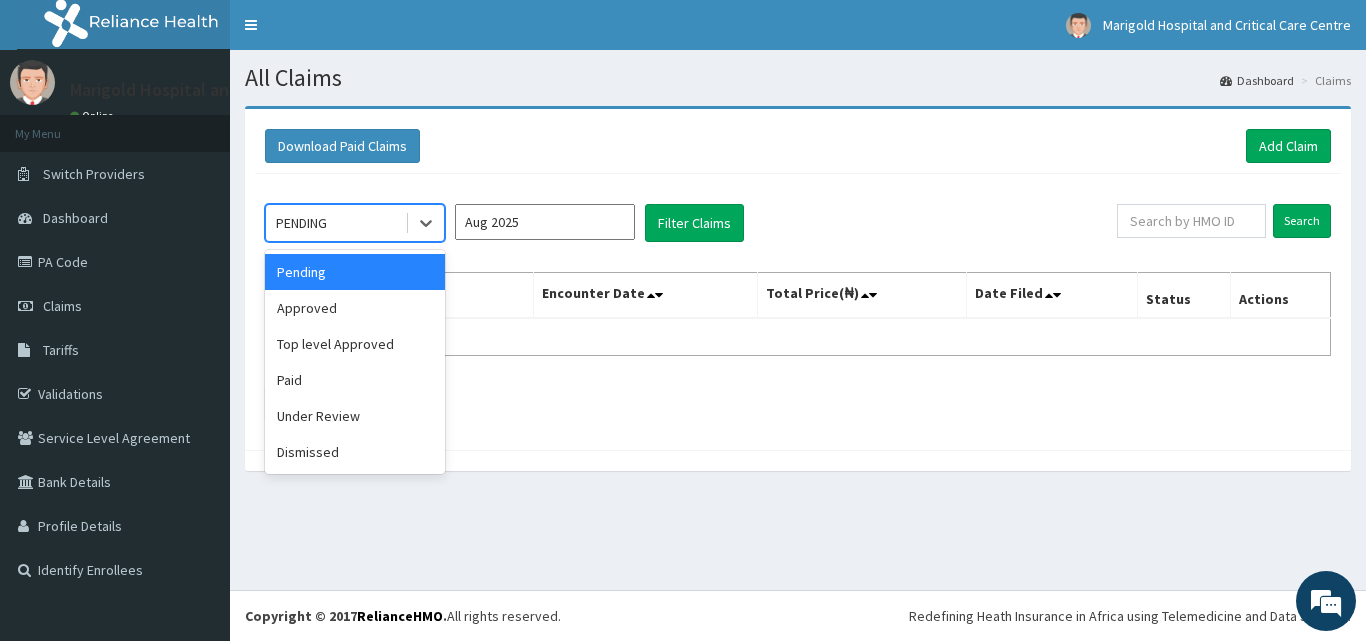click on "PENDING" at bounding box center [335, 223] 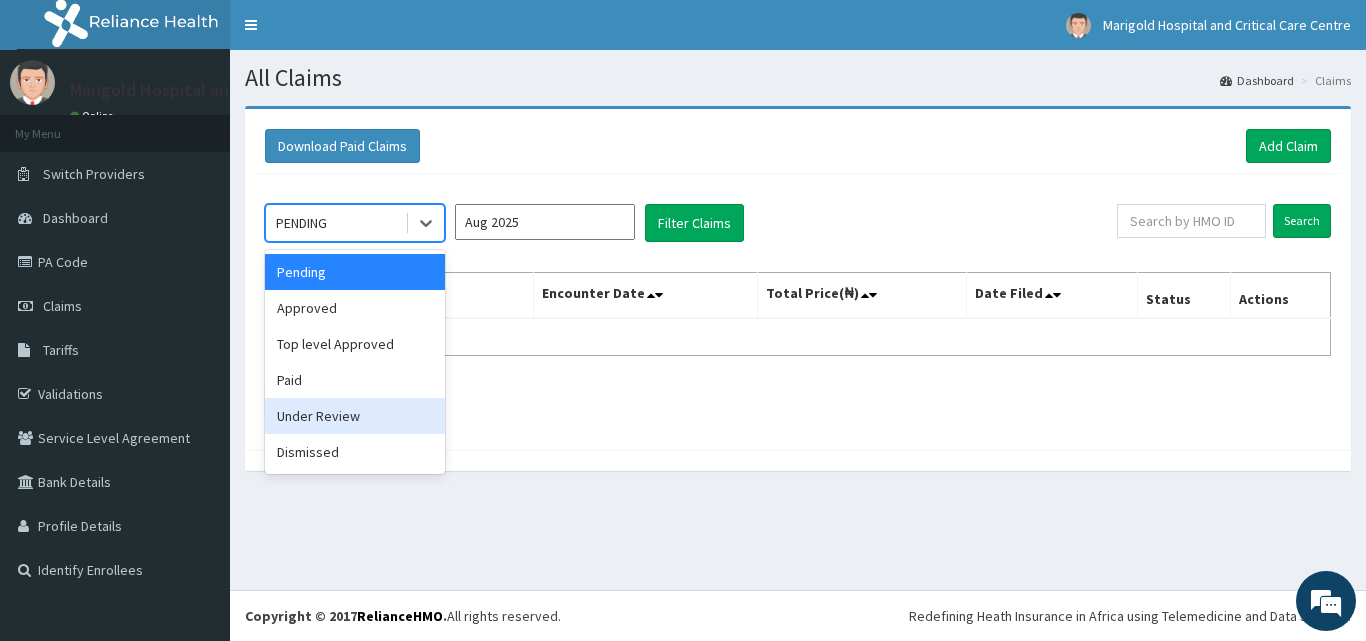 click on "Under Review" at bounding box center [355, 416] 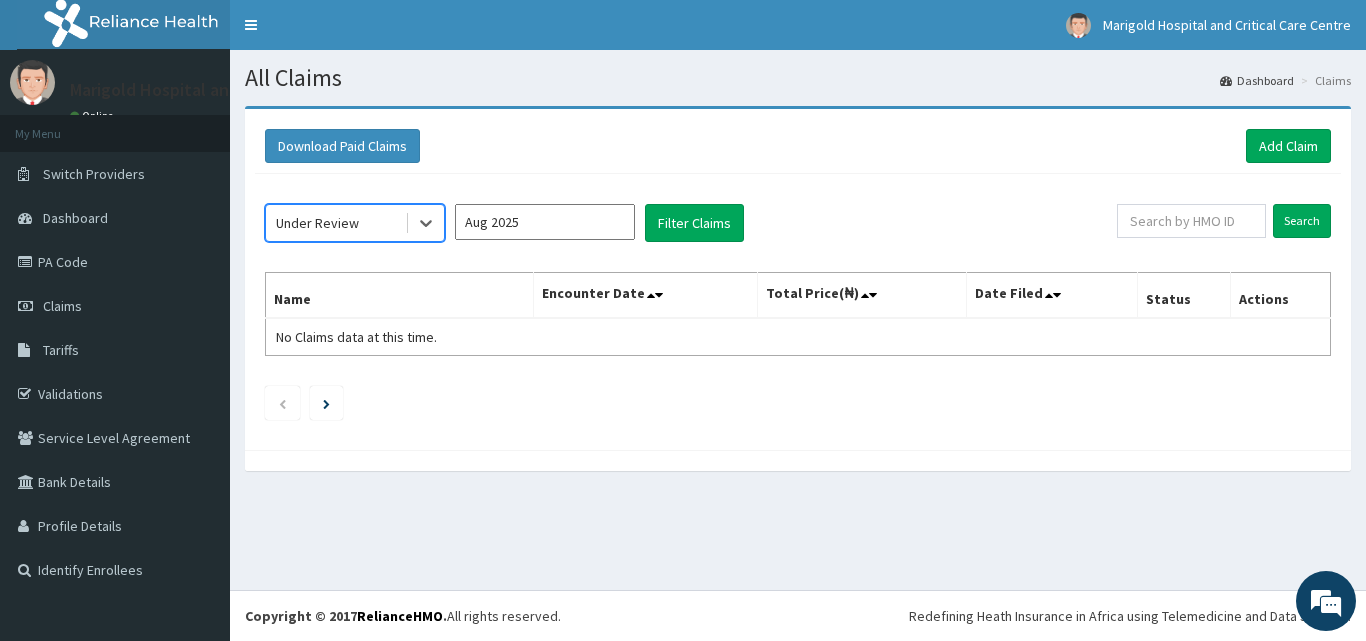 click on "Aug 2025" at bounding box center [545, 222] 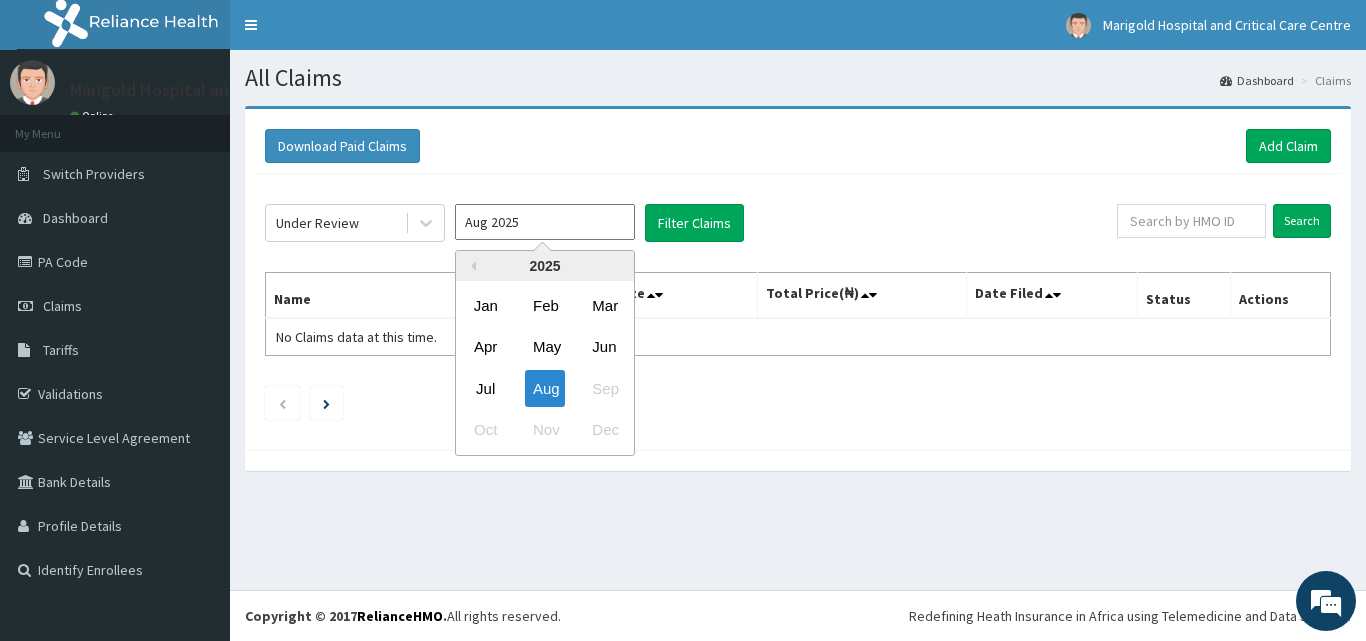 drag, startPoint x: 482, startPoint y: 383, endPoint x: 680, endPoint y: 285, distance: 220.92532 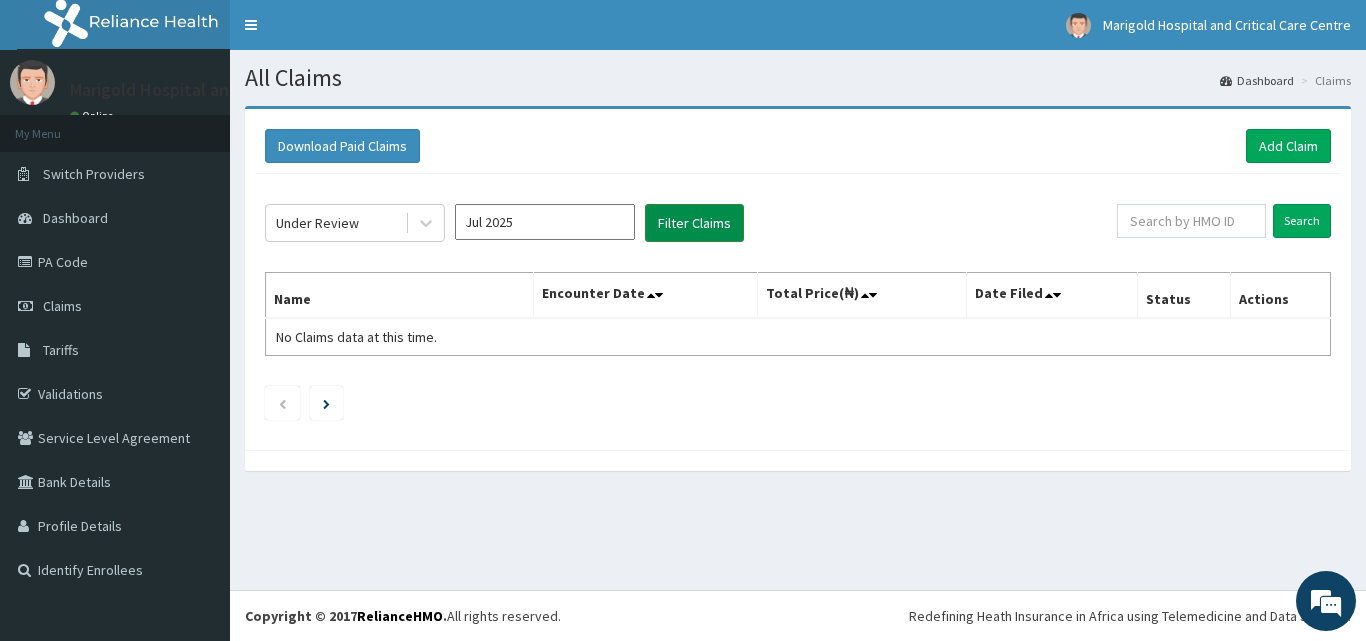 click on "Filter Claims" at bounding box center (694, 223) 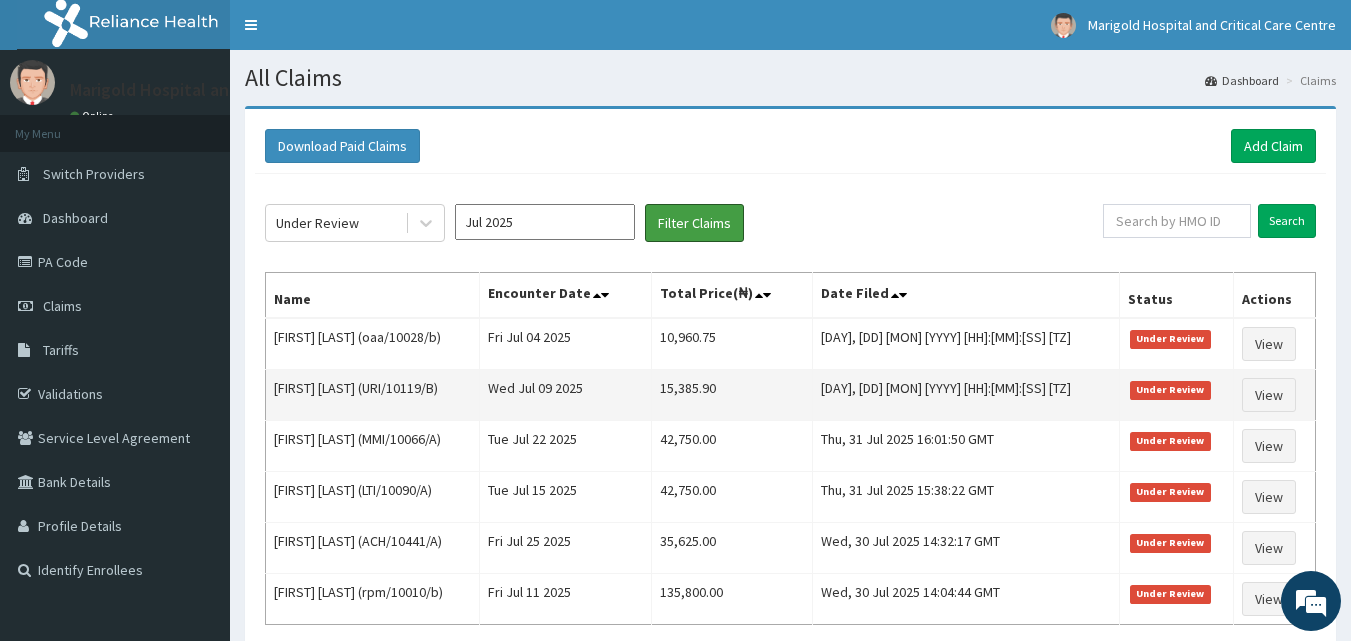 scroll, scrollTop: 0, scrollLeft: 0, axis: both 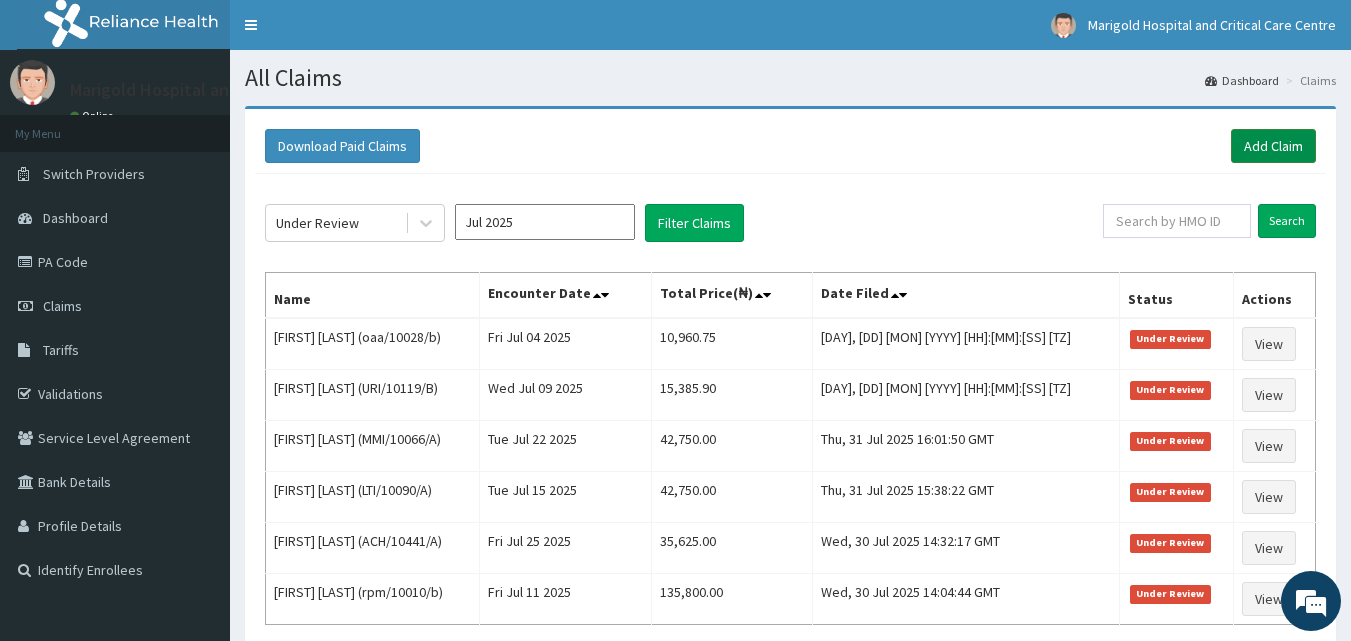 click on "Add Claim" at bounding box center [1273, 146] 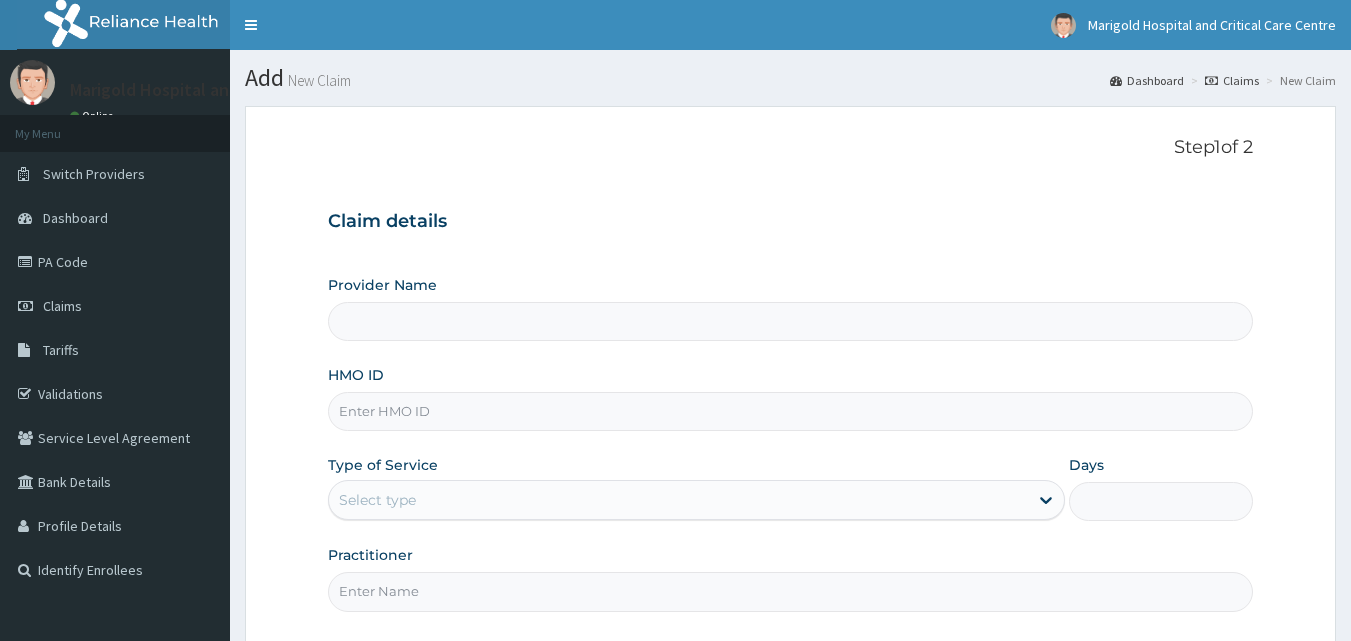 scroll, scrollTop: 0, scrollLeft: 0, axis: both 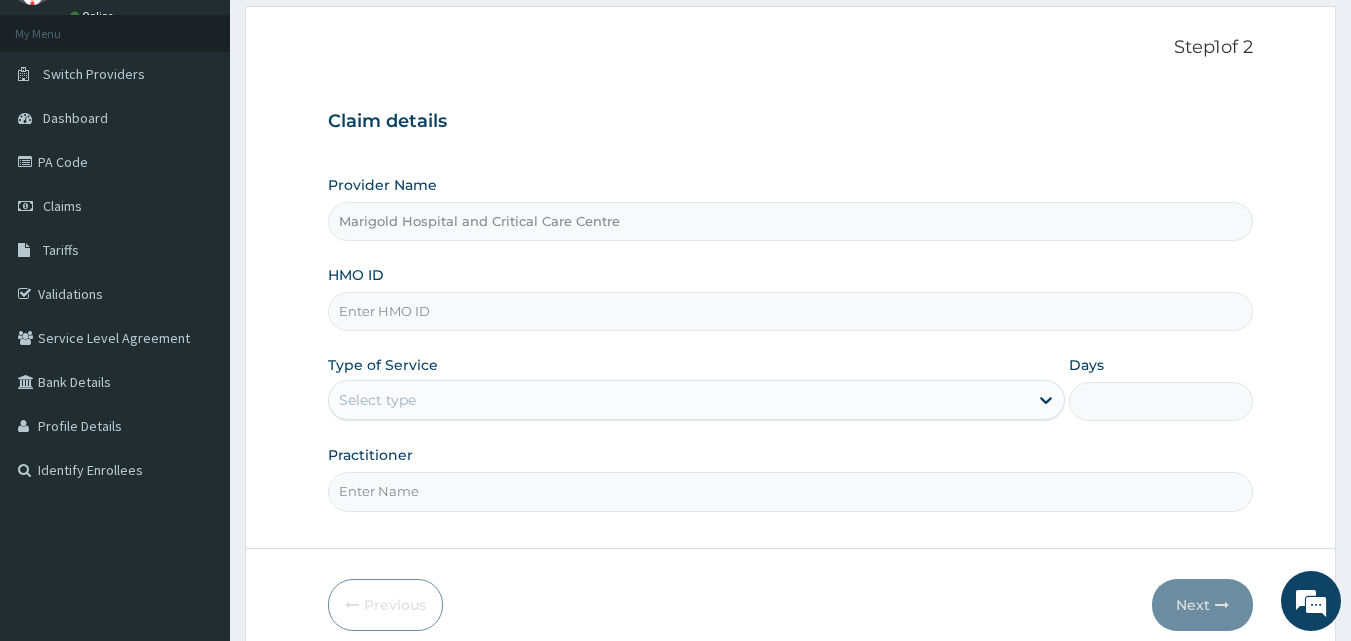 click on "HMO ID" at bounding box center (791, 311) 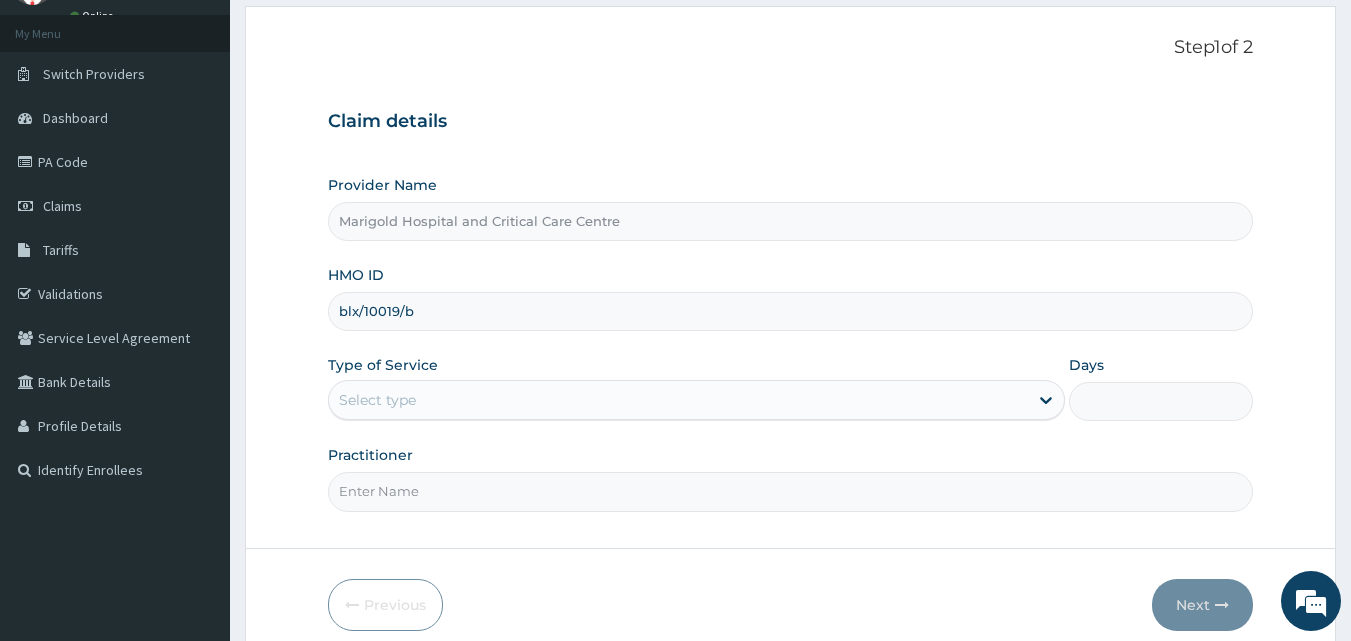 click on "blx/10019/b" at bounding box center [791, 311] 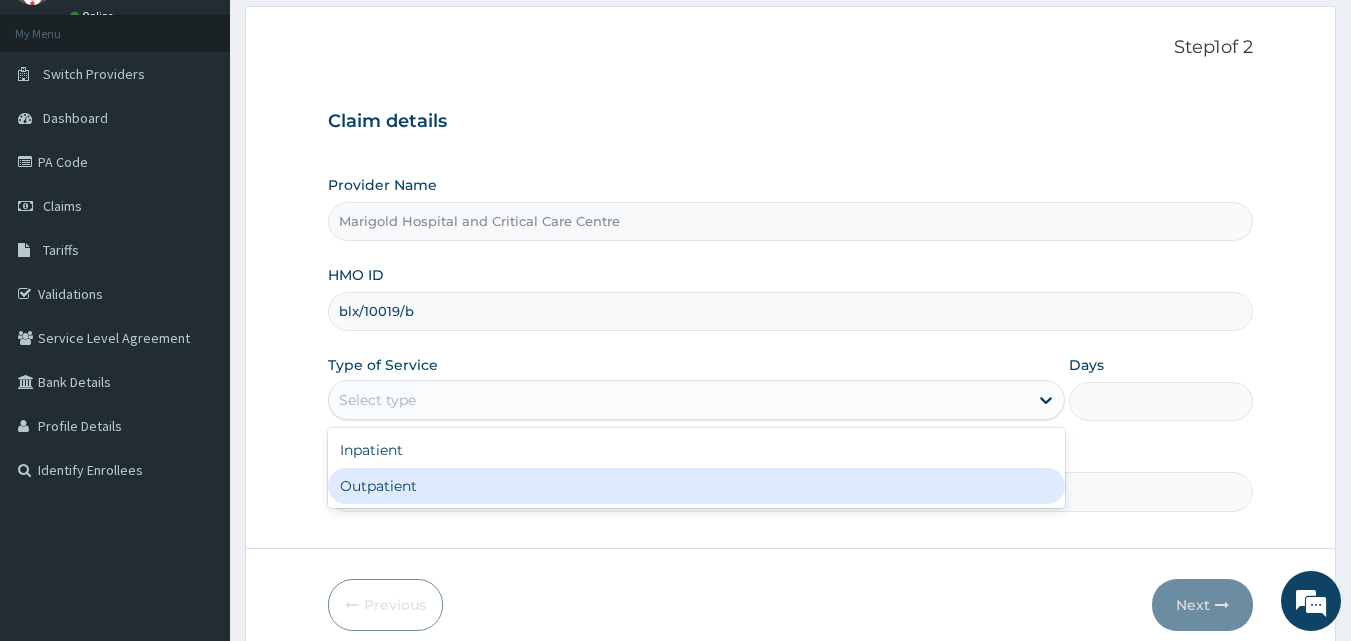 drag, startPoint x: 387, startPoint y: 489, endPoint x: 395, endPoint y: 481, distance: 11.313708 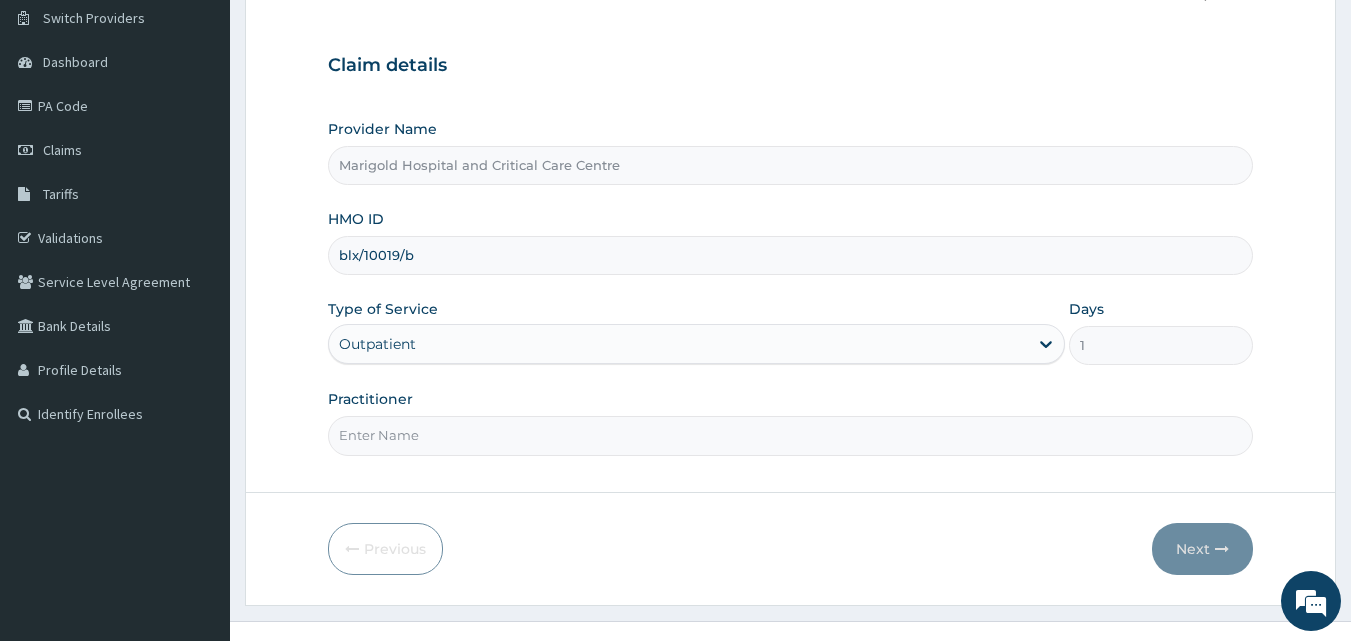 scroll, scrollTop: 187, scrollLeft: 0, axis: vertical 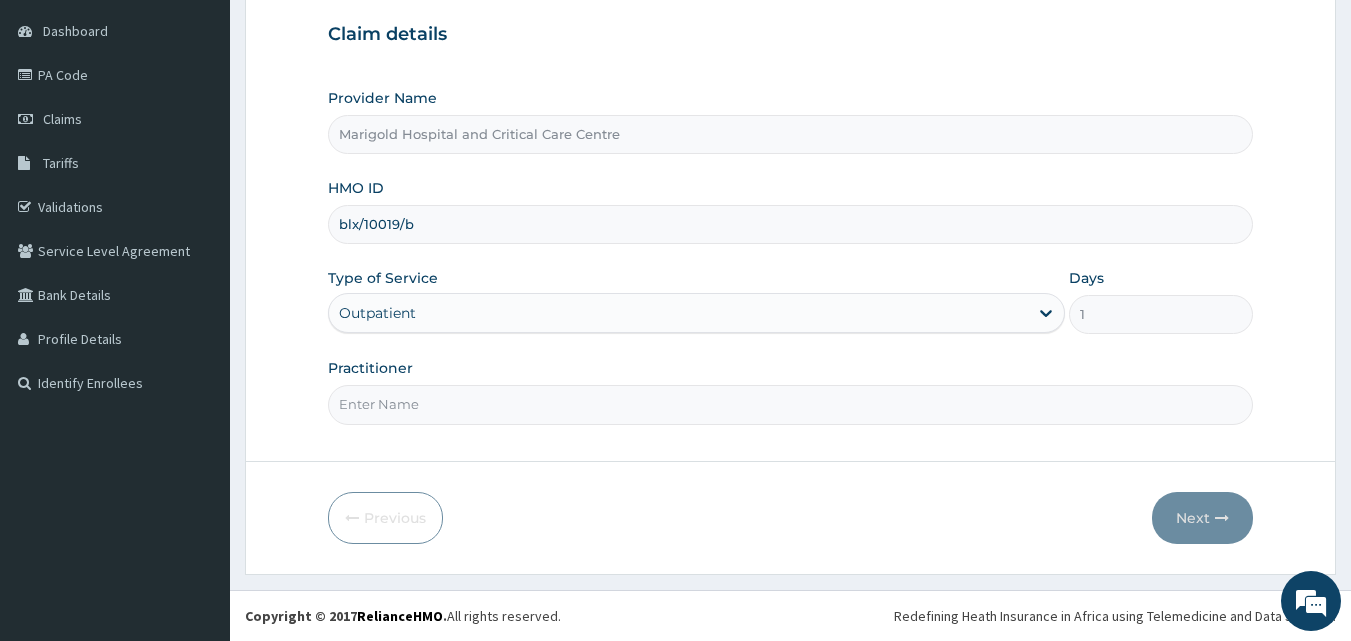click on "Practitioner" at bounding box center [791, 404] 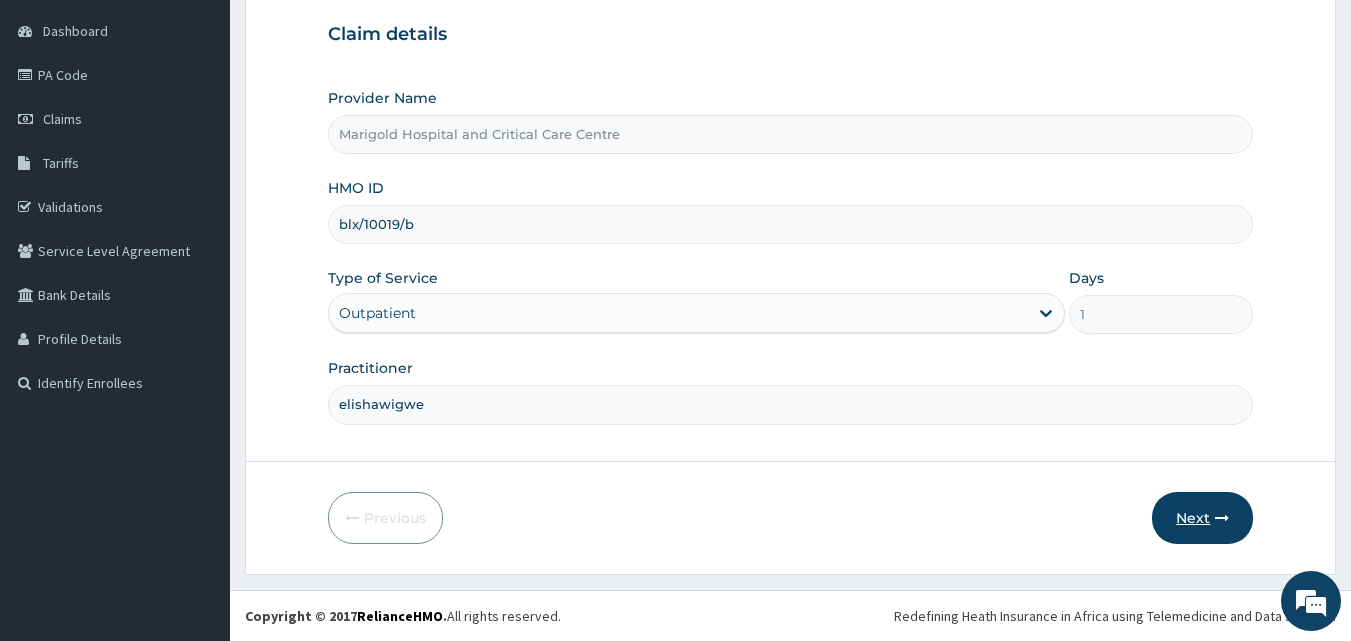 type on "elishawigwe" 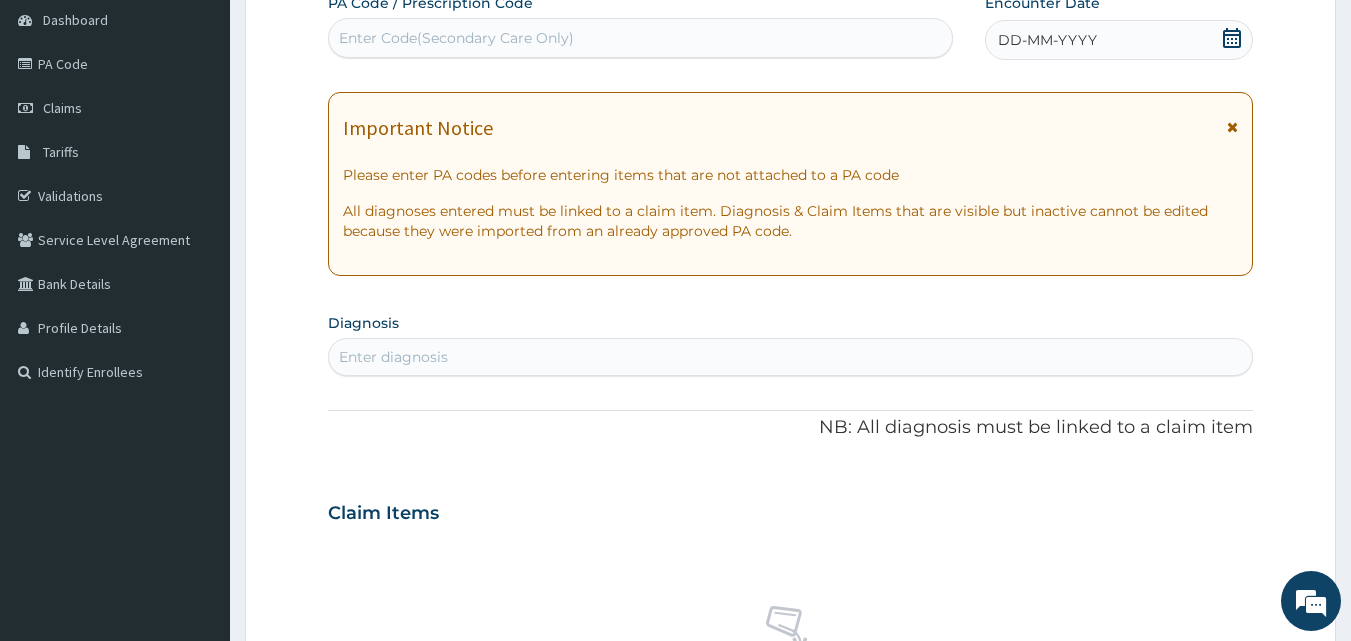 scroll, scrollTop: 200, scrollLeft: 0, axis: vertical 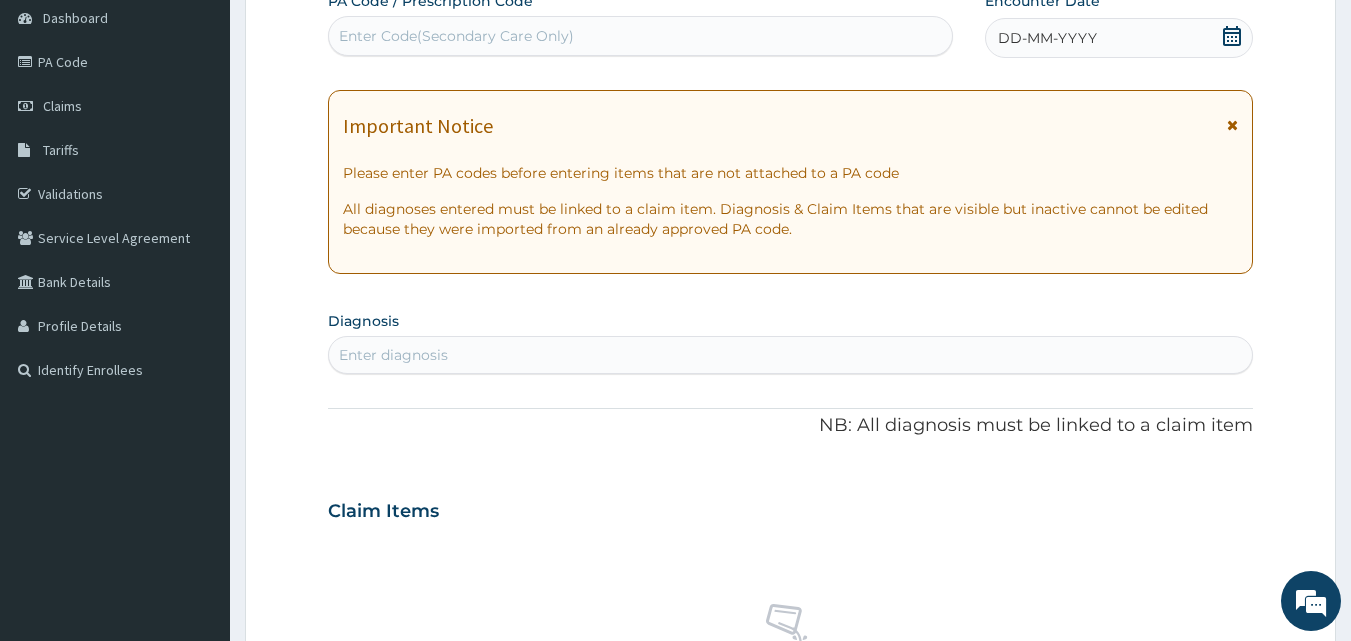 click on "Enter Code(Secondary Care Only)" at bounding box center (456, 36) 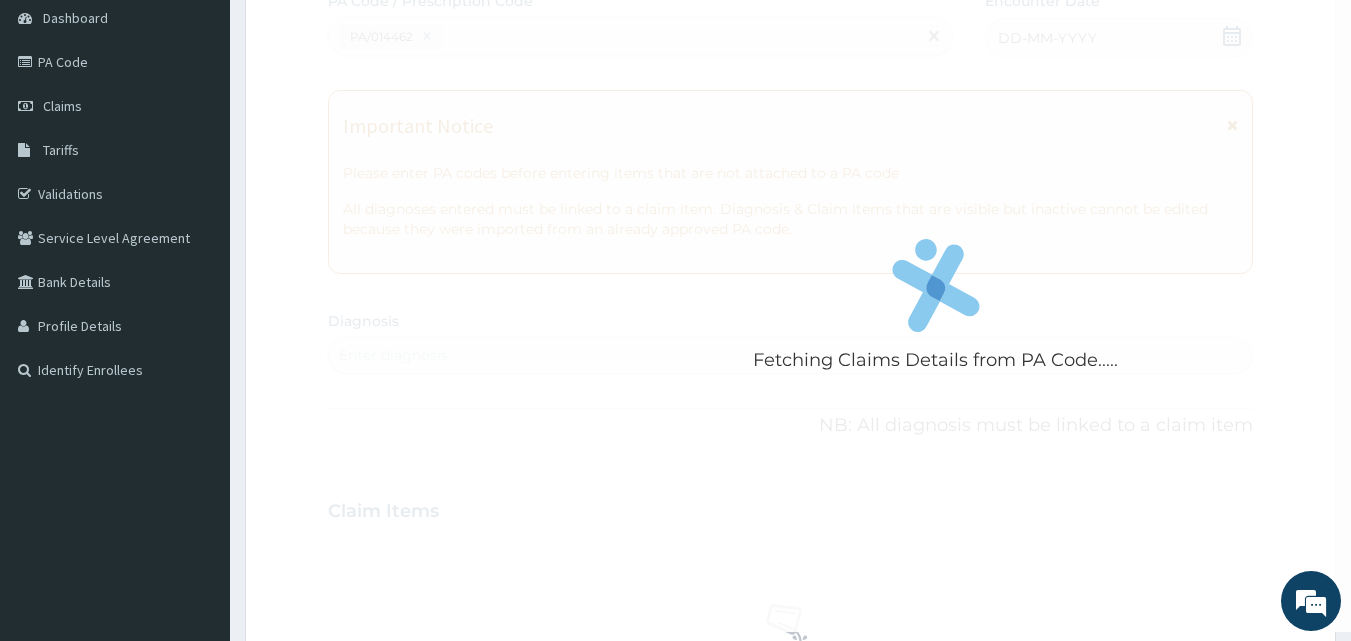 scroll, scrollTop: 581, scrollLeft: 0, axis: vertical 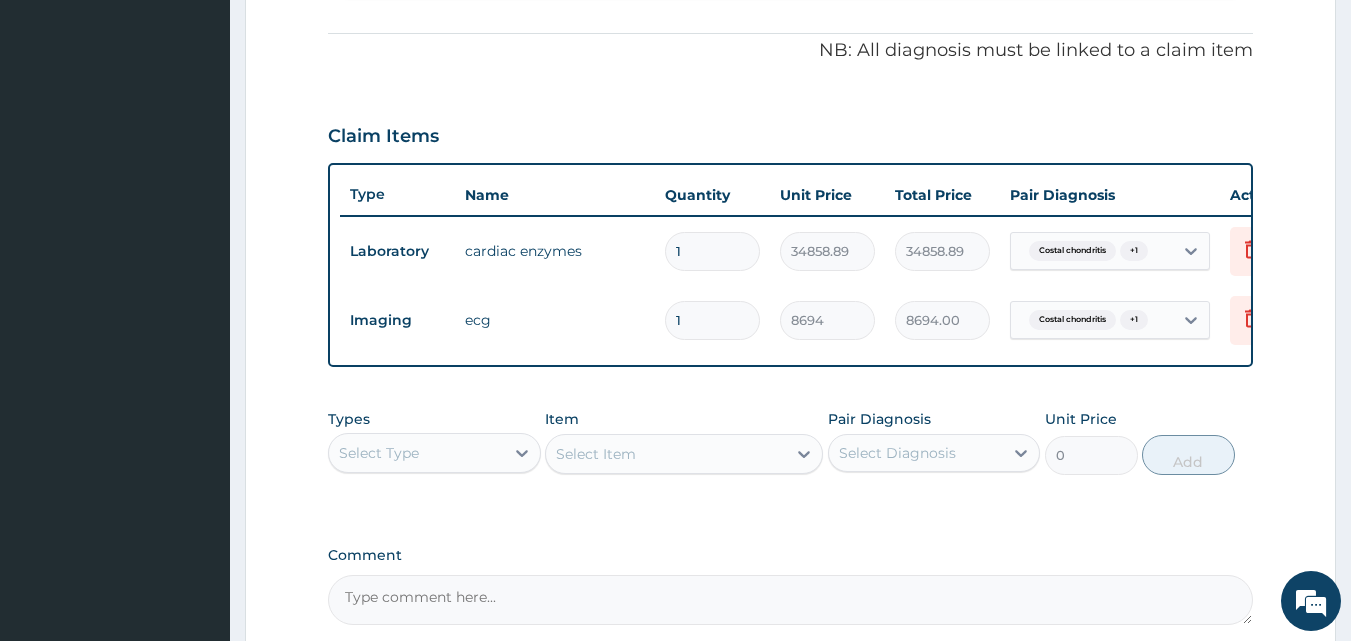 click on "Types Select Type Item Select Item Pair Diagnosis Select Diagnosis Unit Price 0 Add" at bounding box center (791, 442) 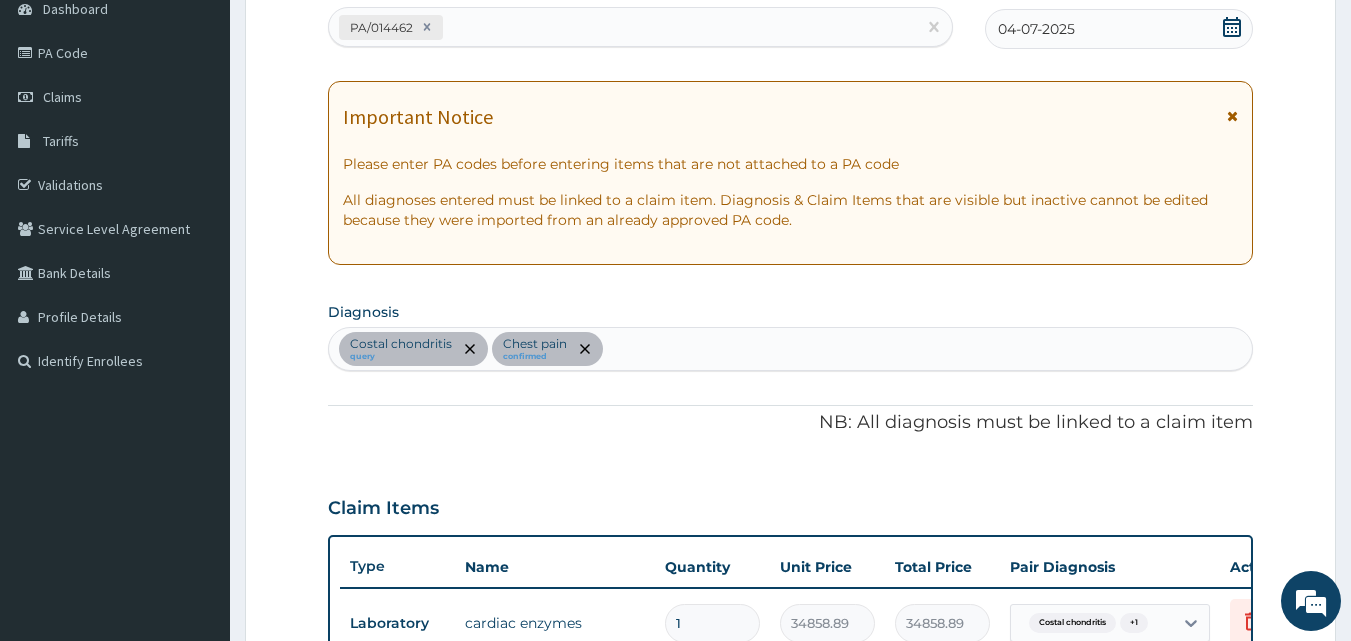 scroll, scrollTop: 181, scrollLeft: 0, axis: vertical 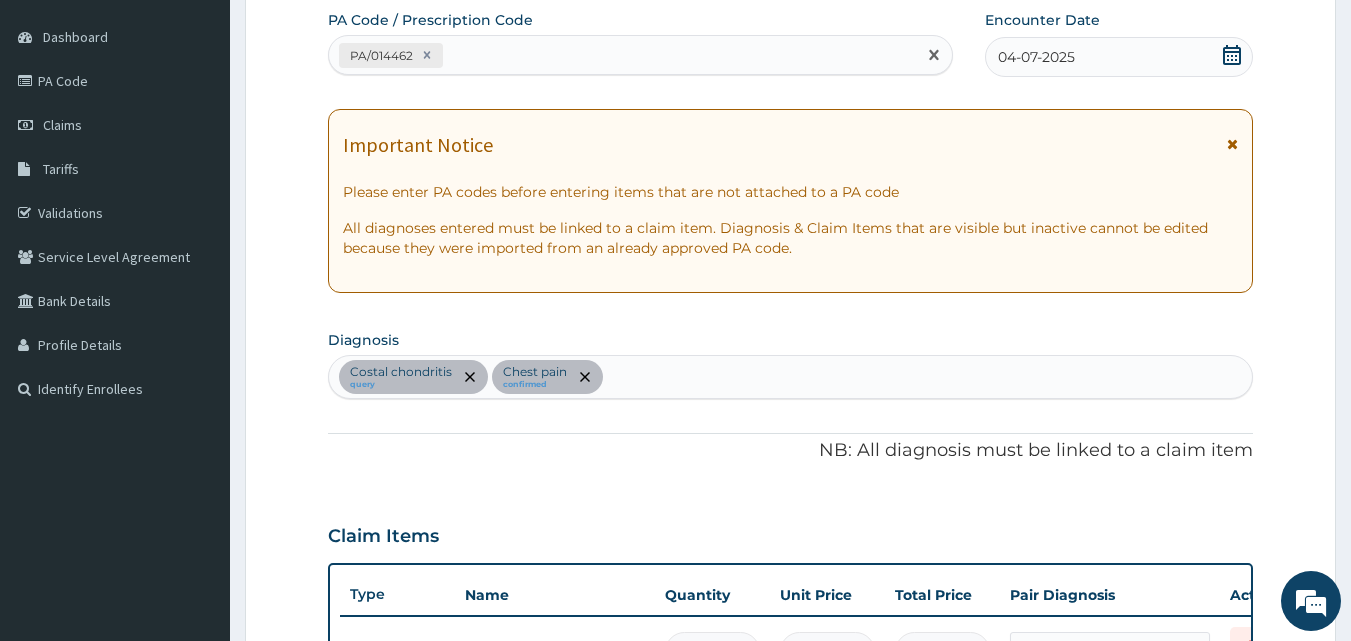 click on "PA/014462" at bounding box center [623, 55] 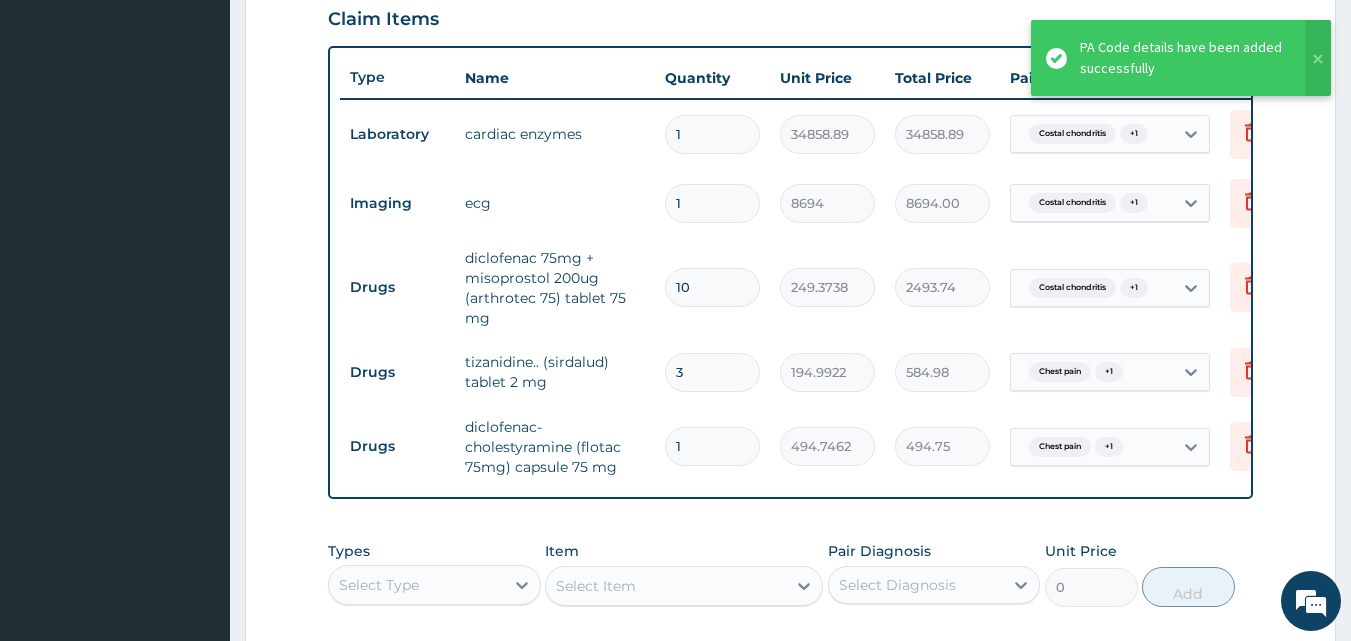 scroll, scrollTop: 1024, scrollLeft: 0, axis: vertical 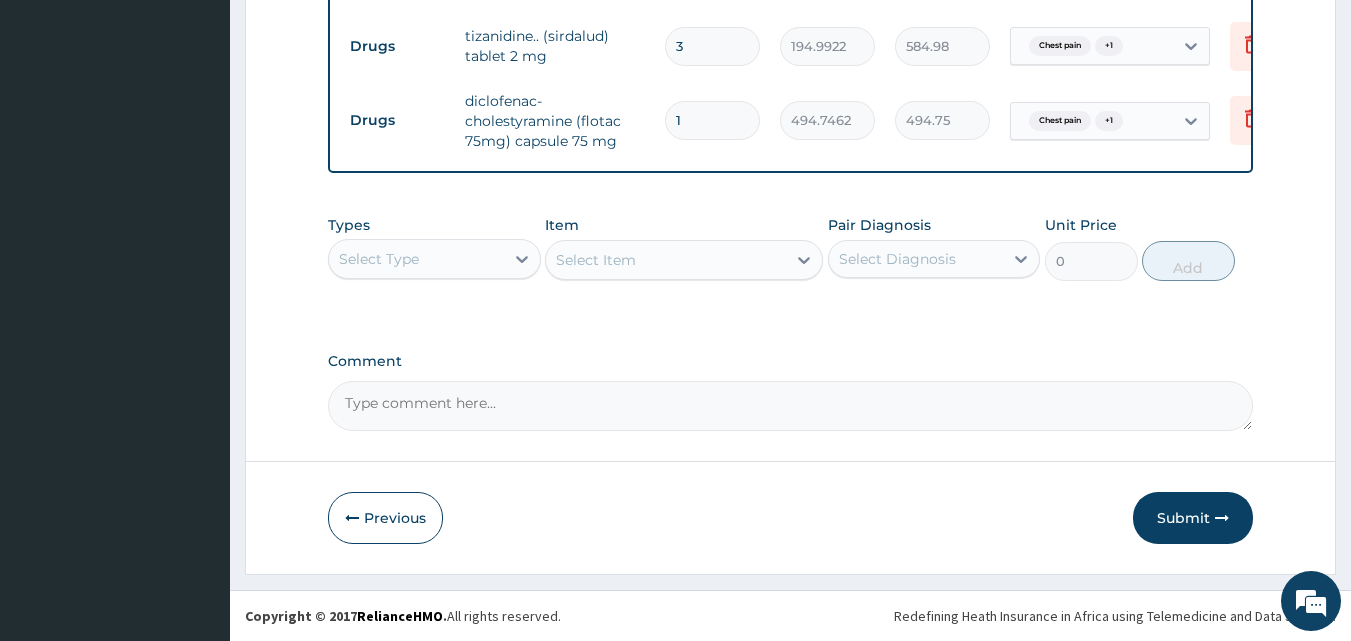 click on "Comment" at bounding box center (791, 406) 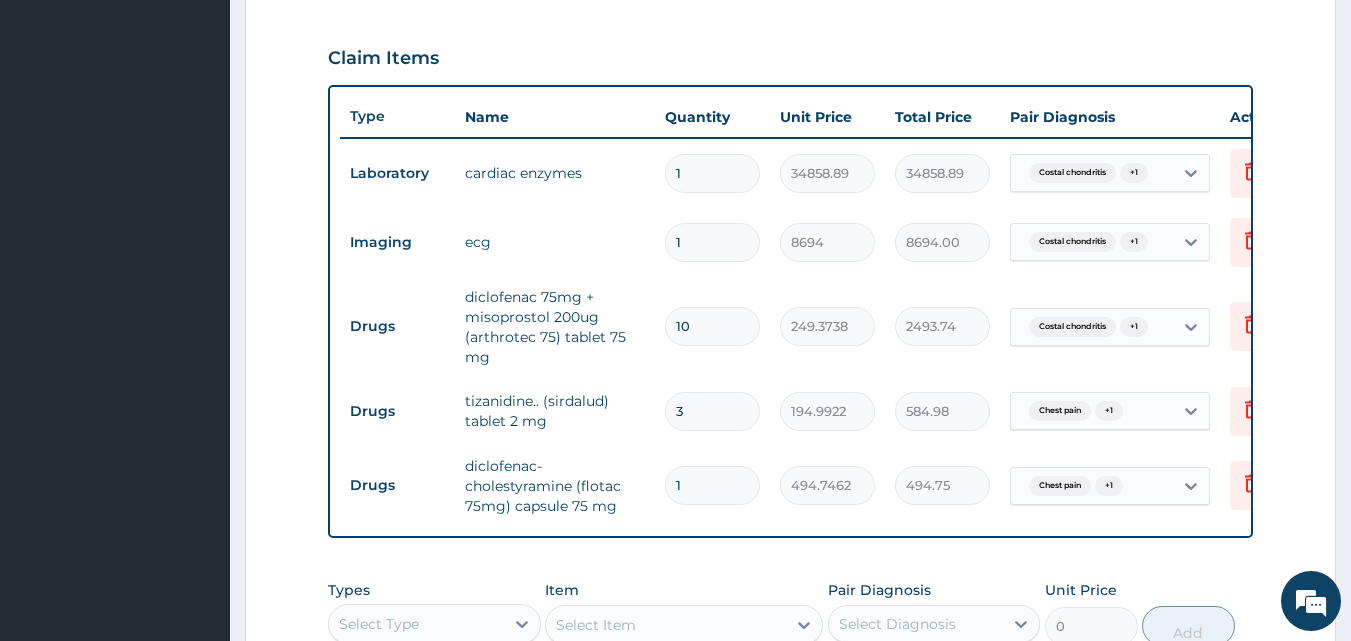 scroll, scrollTop: 524, scrollLeft: 0, axis: vertical 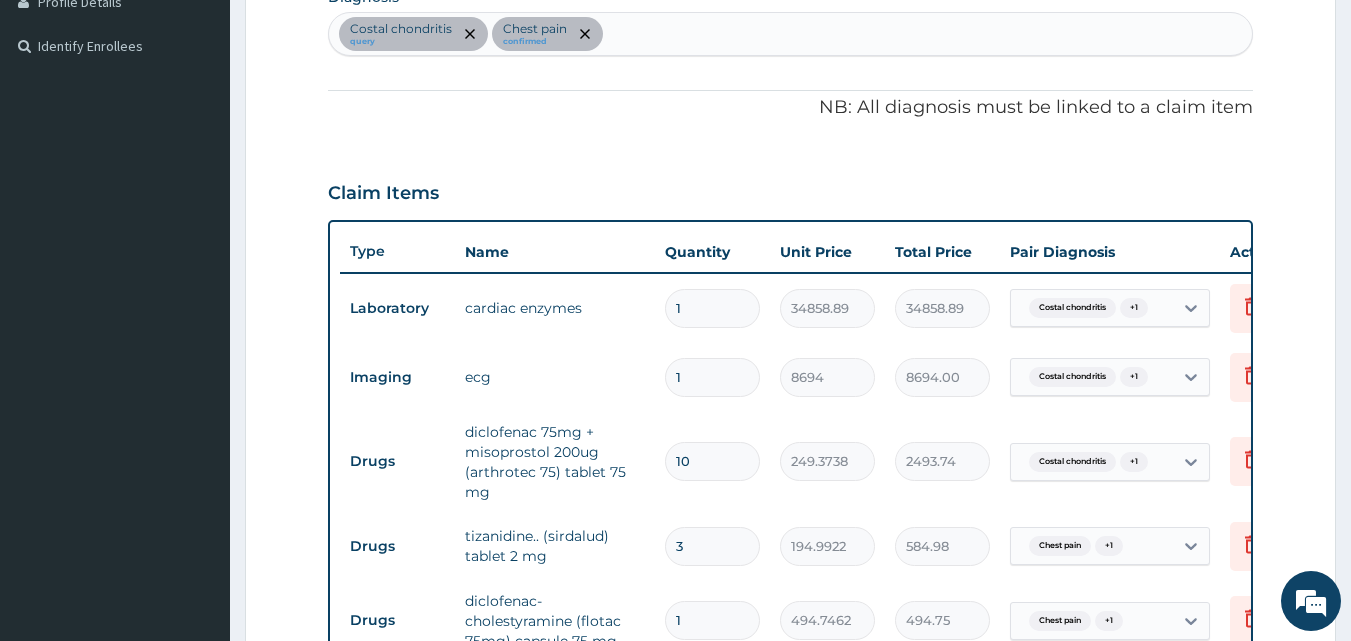 click on "Costal chondritis query Chest pain confirmed" at bounding box center [791, 34] 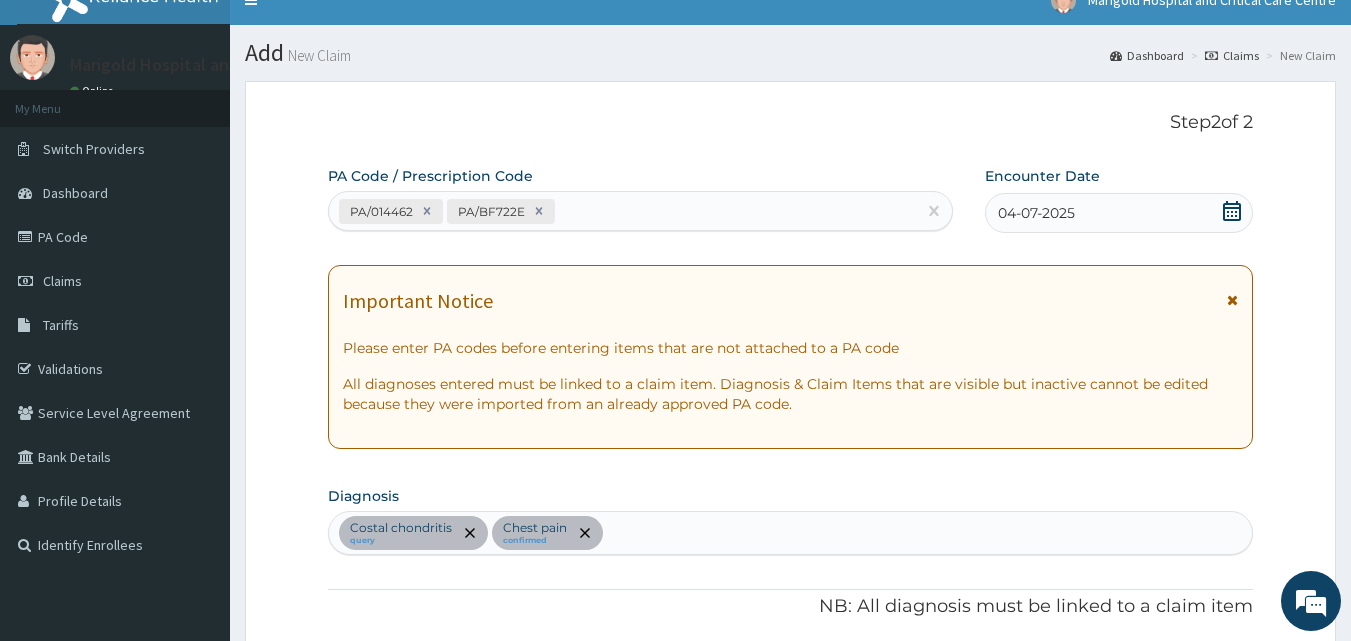 scroll, scrollTop: 24, scrollLeft: 0, axis: vertical 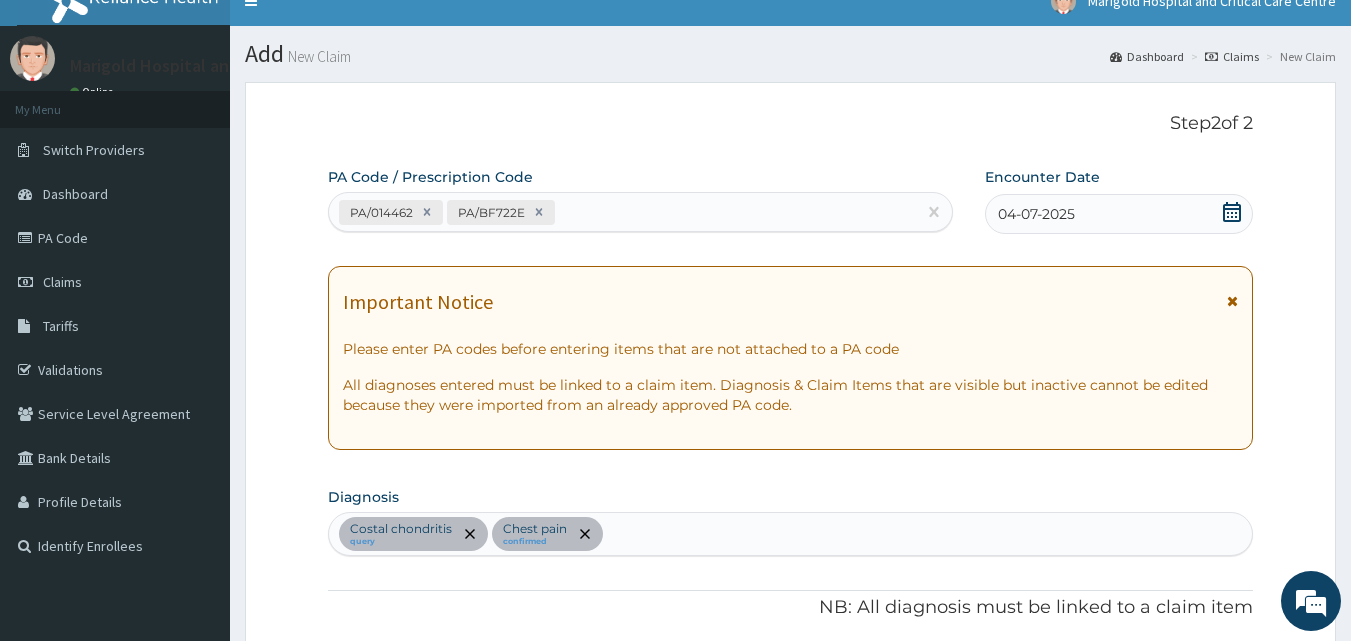 click on "PA/014462 PA/BF722E" at bounding box center [623, 212] 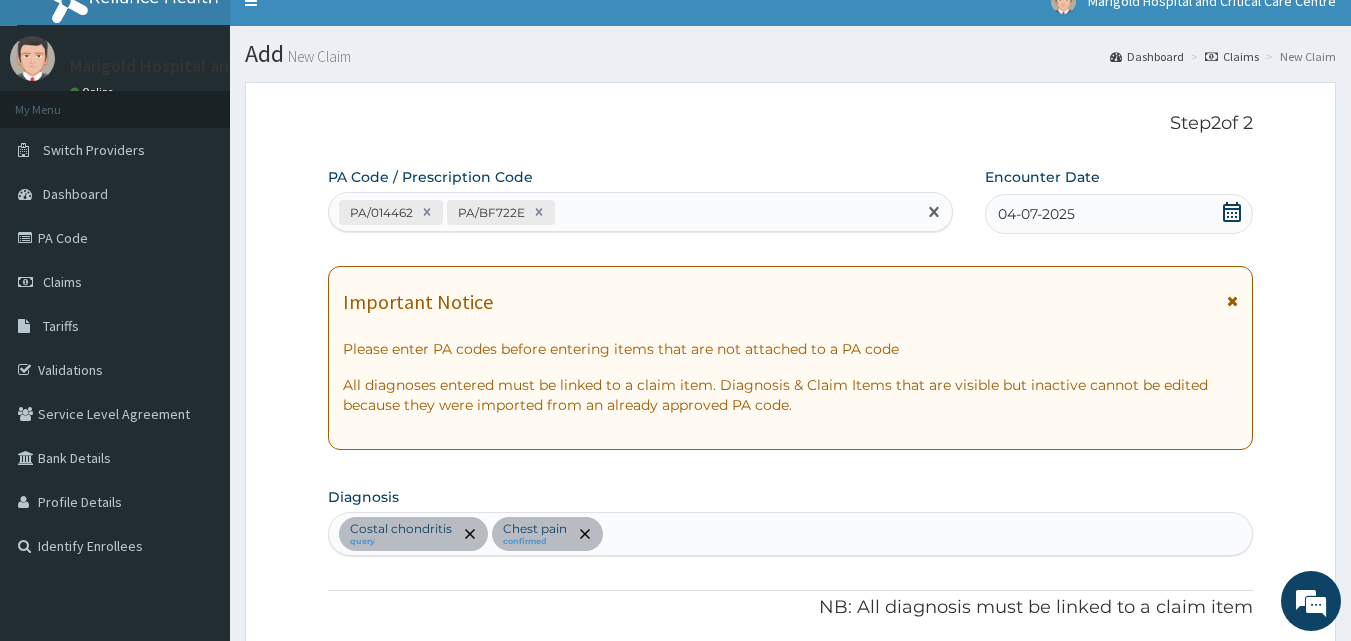 paste on "PA/750C11" 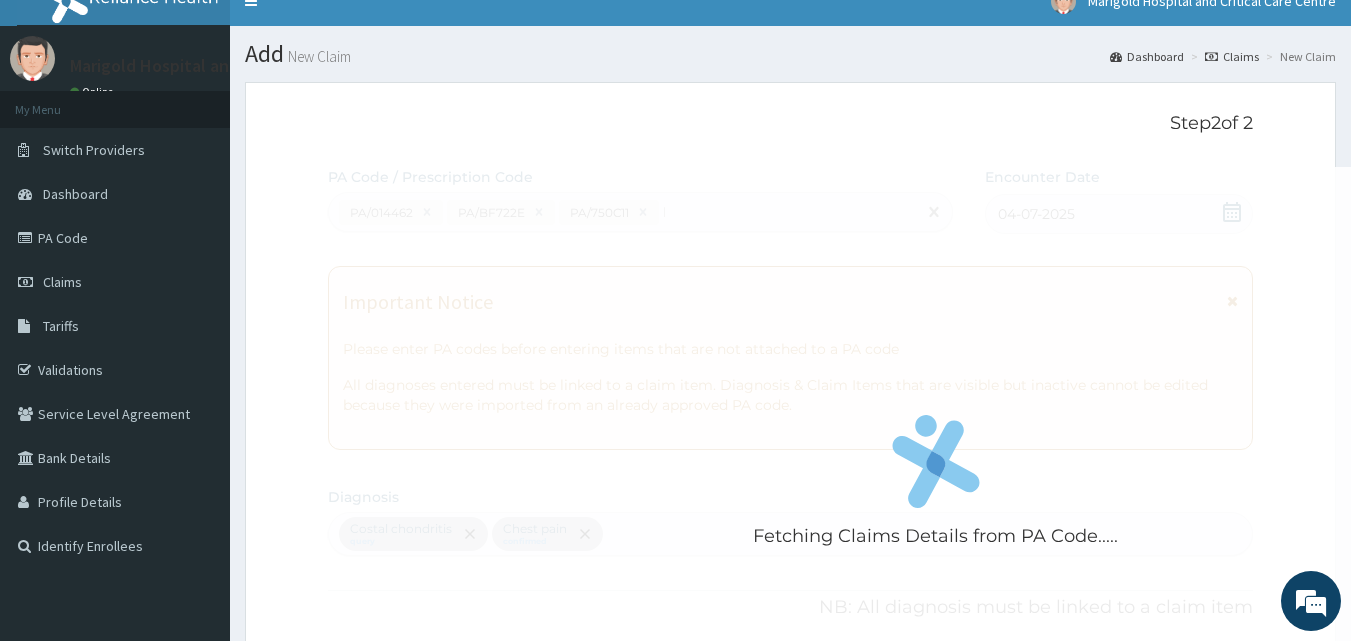 type 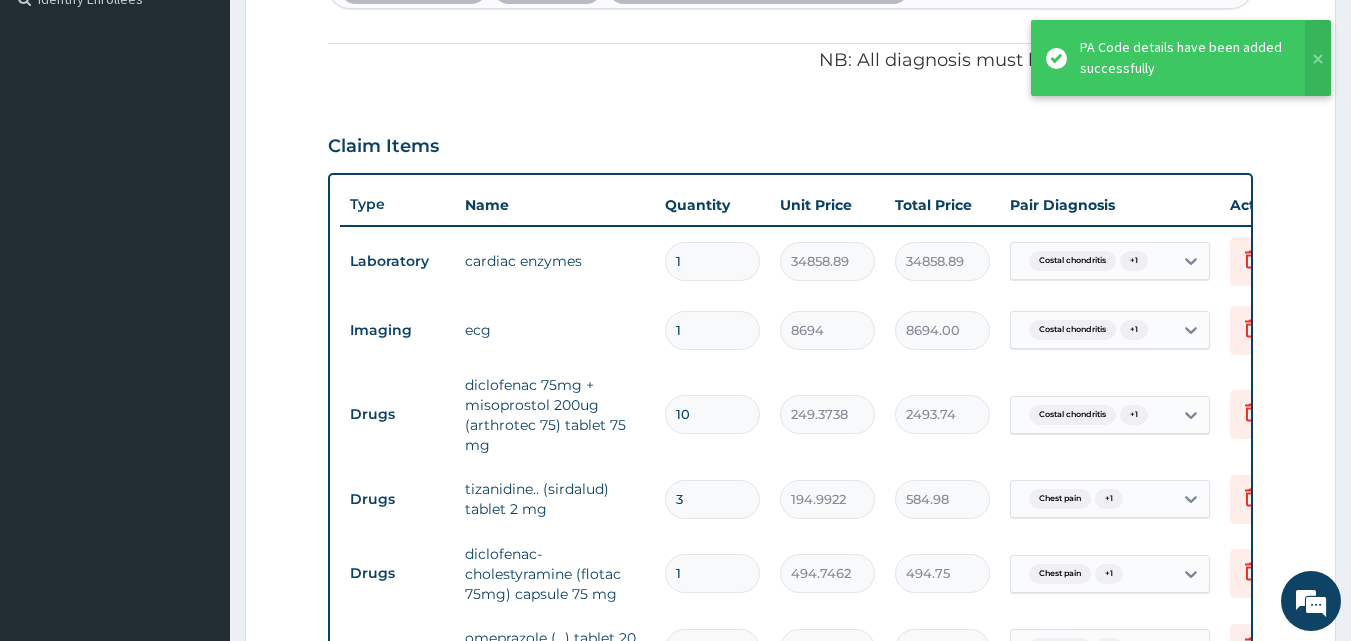 scroll, scrollTop: 499, scrollLeft: 0, axis: vertical 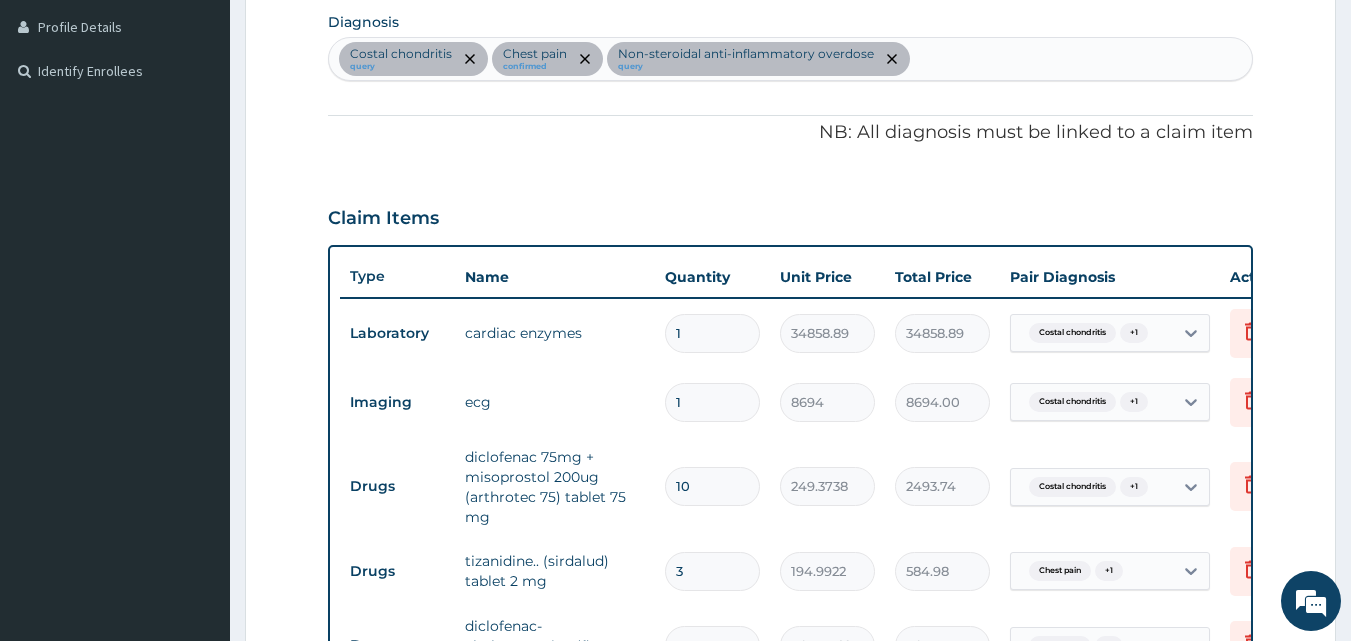 click on "Claim Items" at bounding box center [791, 214] 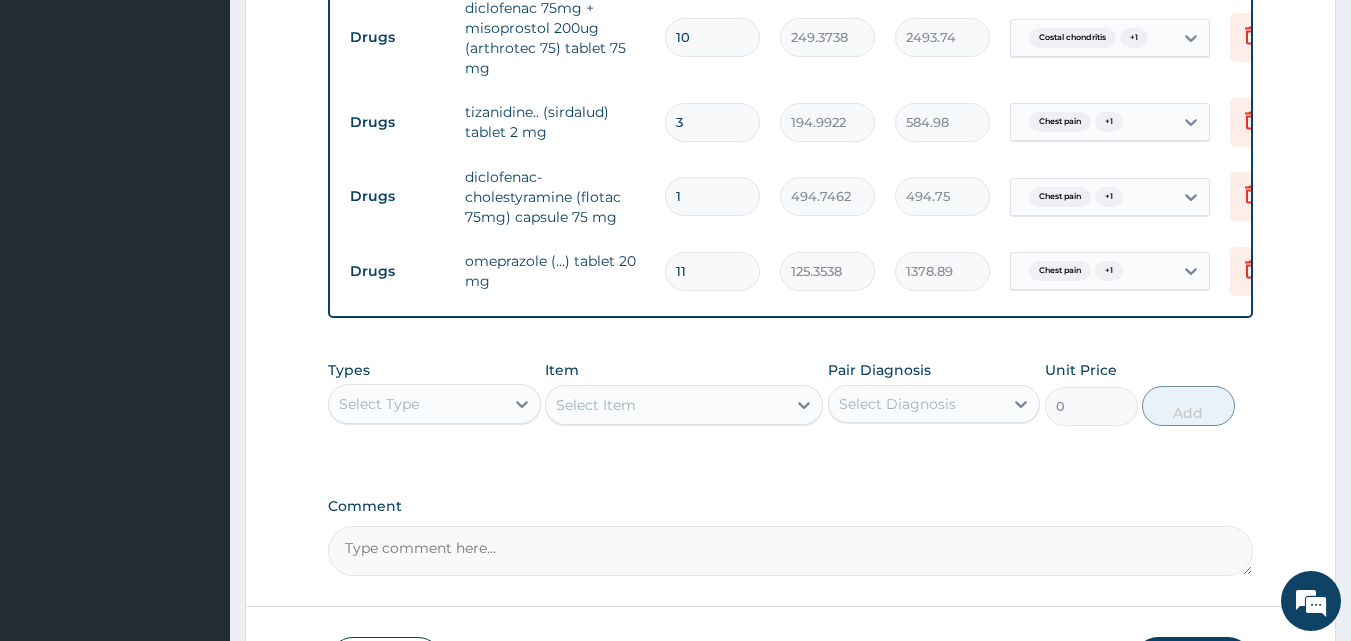scroll, scrollTop: 1108, scrollLeft: 0, axis: vertical 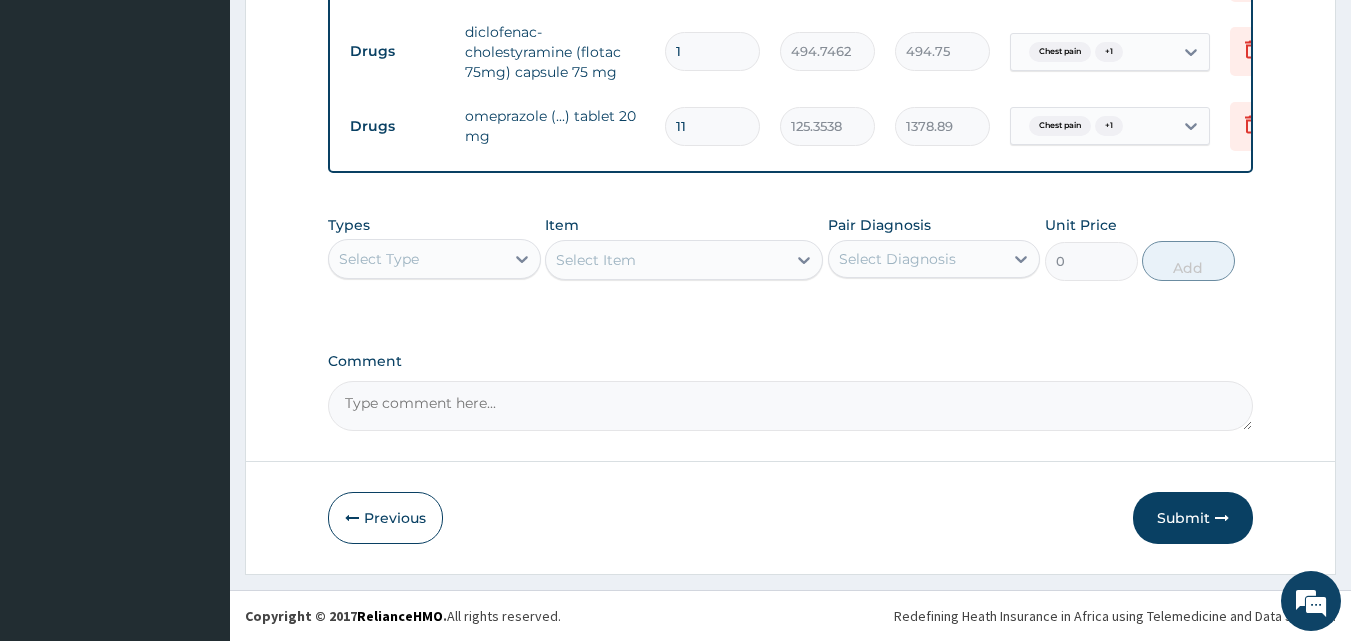 click on "Types Select Type" at bounding box center [434, 248] 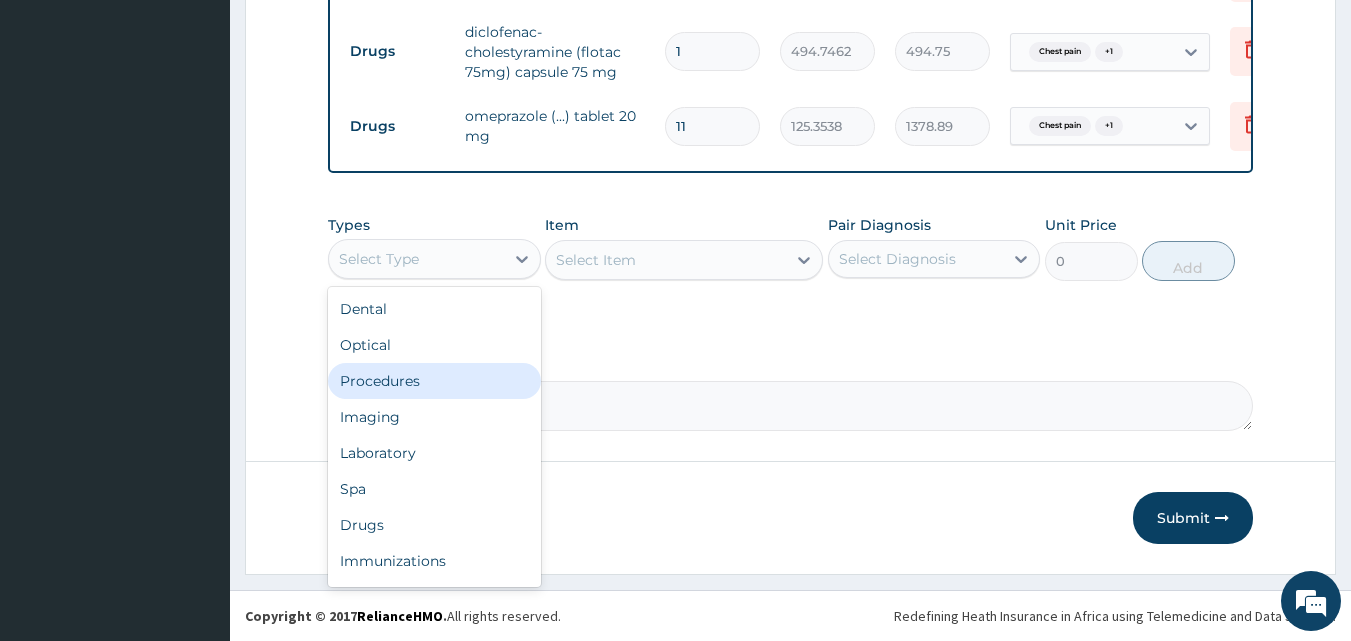 click on "Procedures" at bounding box center (434, 381) 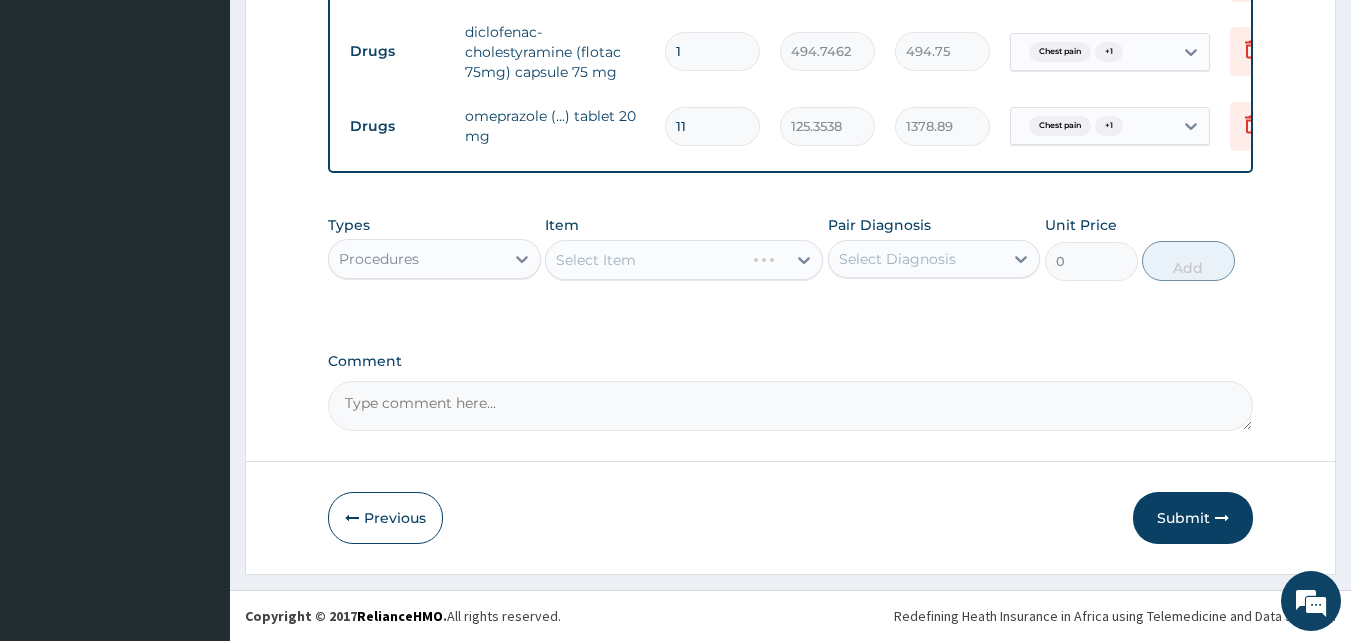 scroll, scrollTop: 1008, scrollLeft: 0, axis: vertical 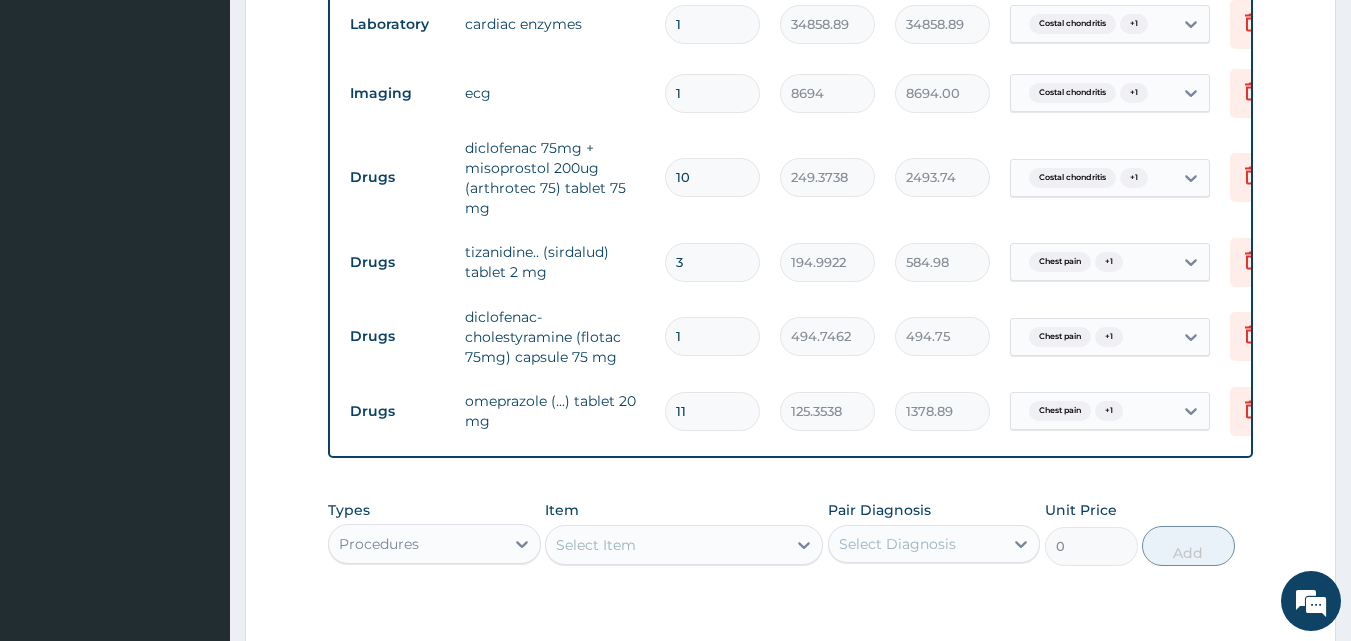 drag, startPoint x: 671, startPoint y: 265, endPoint x: 687, endPoint y: 268, distance: 16.27882 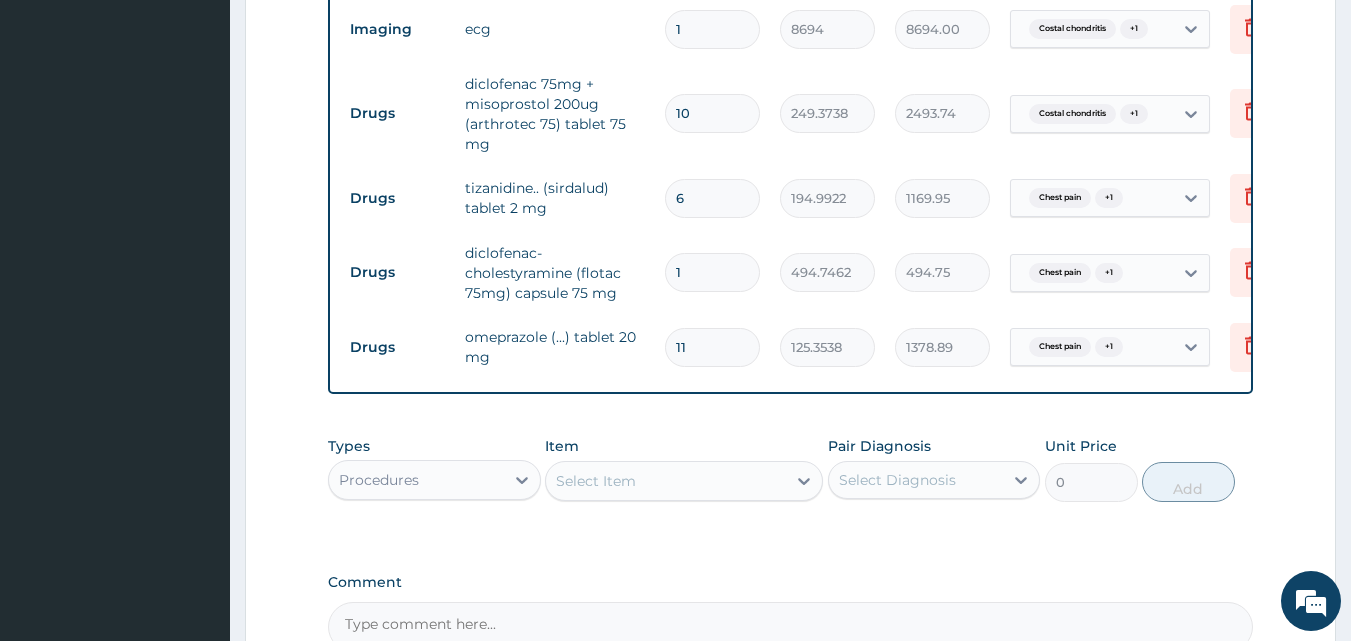 scroll, scrollTop: 1108, scrollLeft: 0, axis: vertical 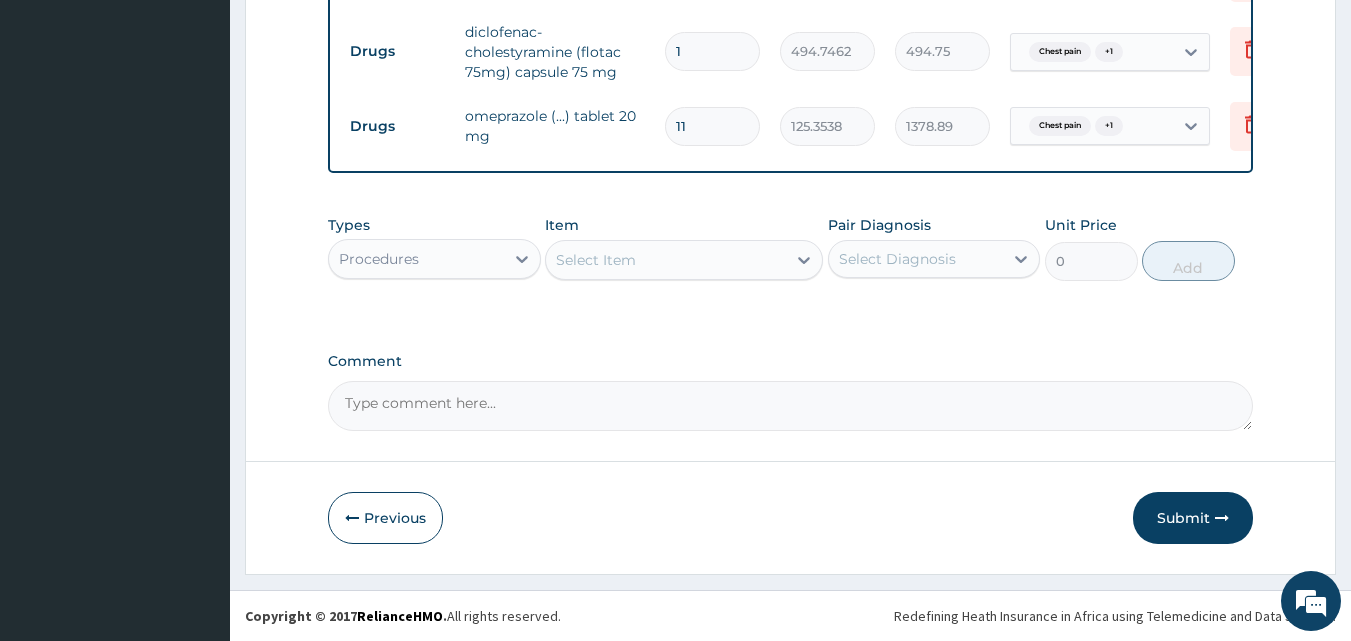 type on "6" 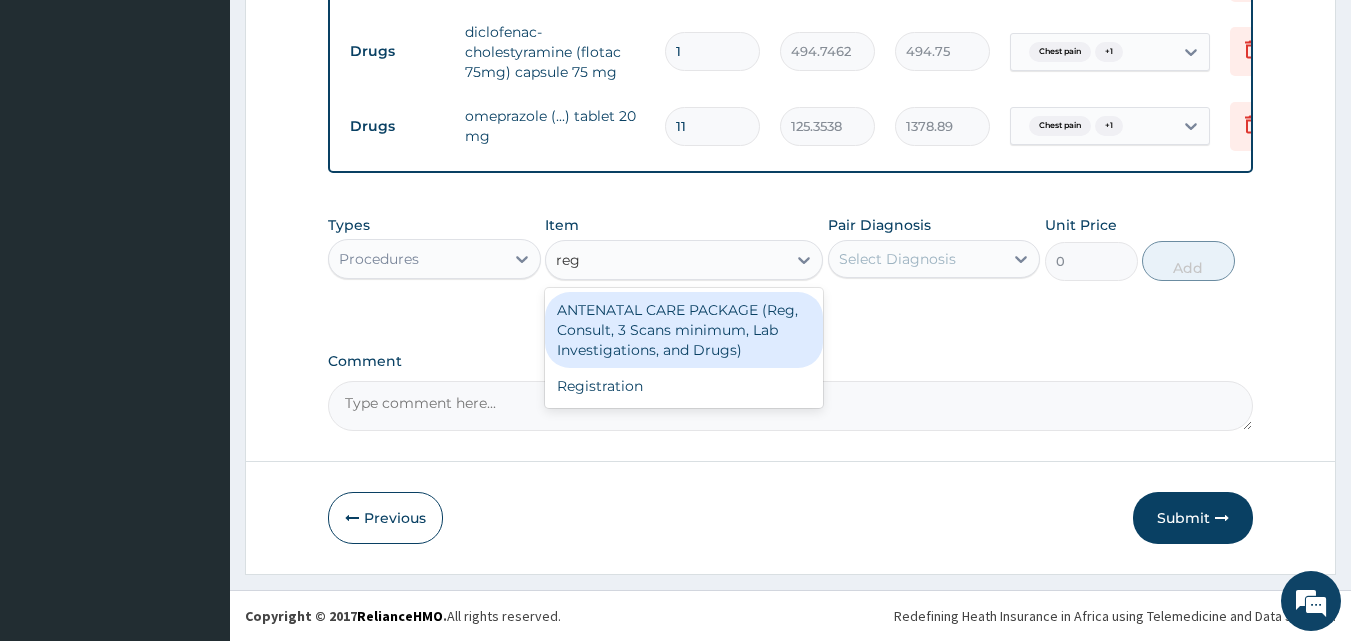 type on "regi" 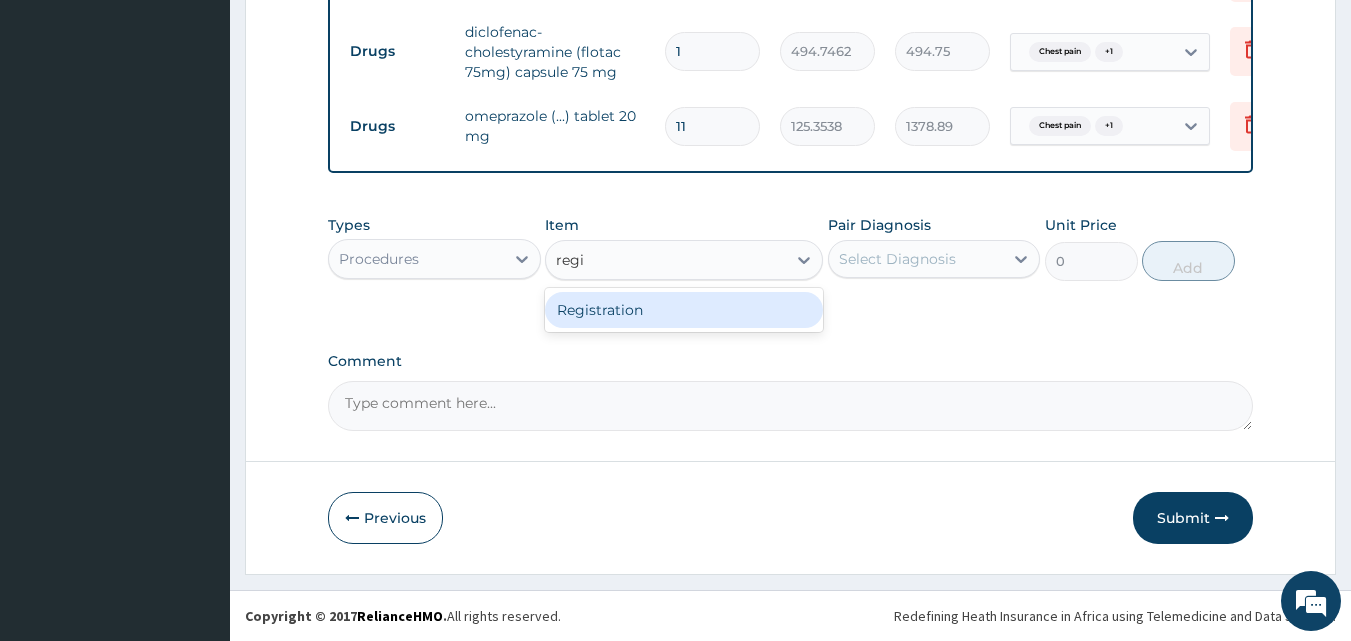 drag, startPoint x: 727, startPoint y: 307, endPoint x: 828, endPoint y: 250, distance: 115.97414 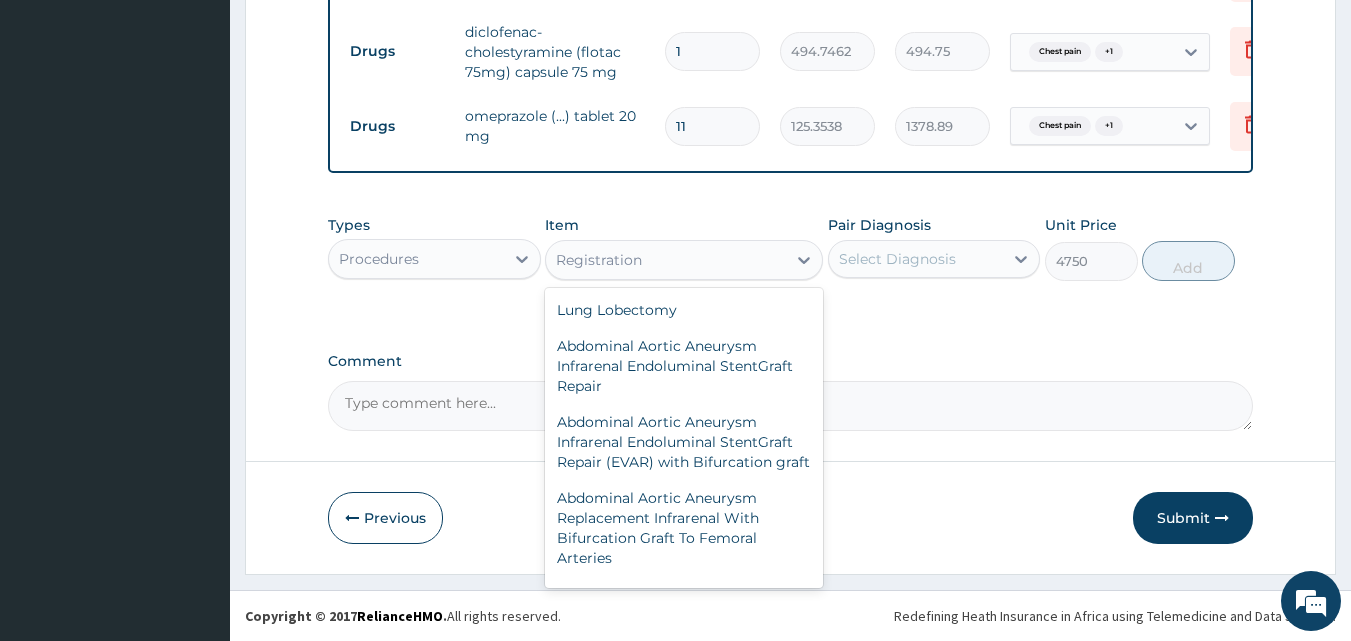 click on "Registration" at bounding box center (666, 260) 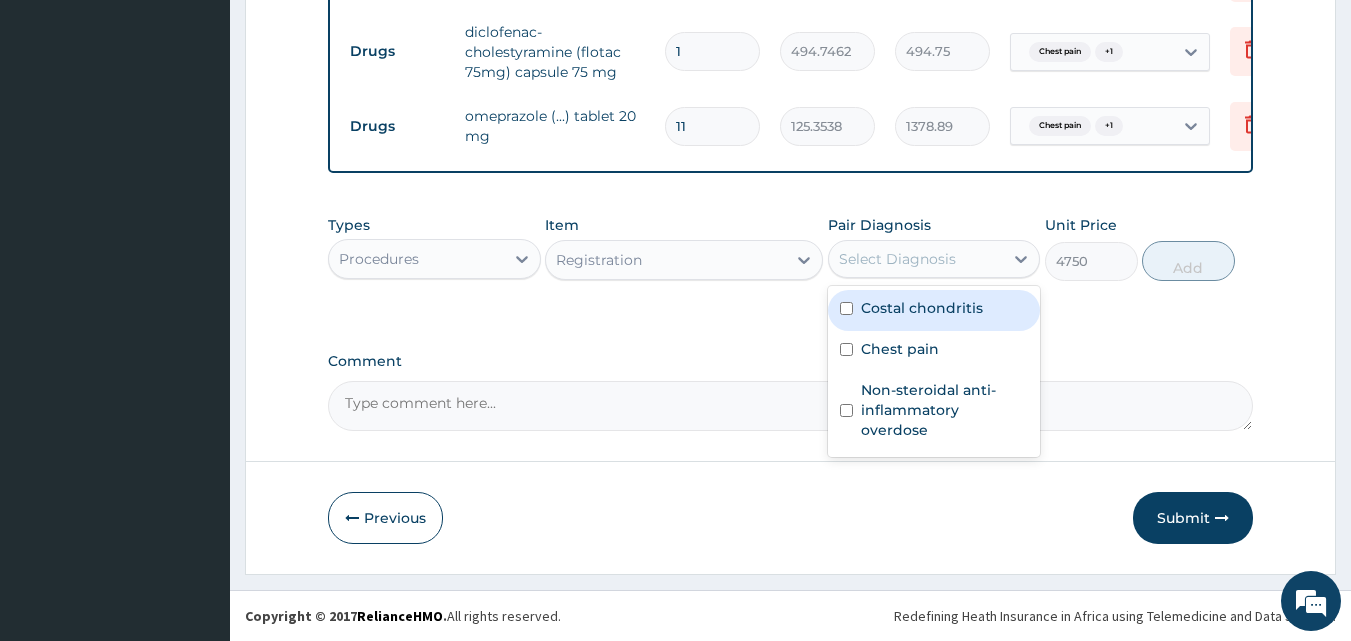 click on "Select Diagnosis" at bounding box center (897, 259) 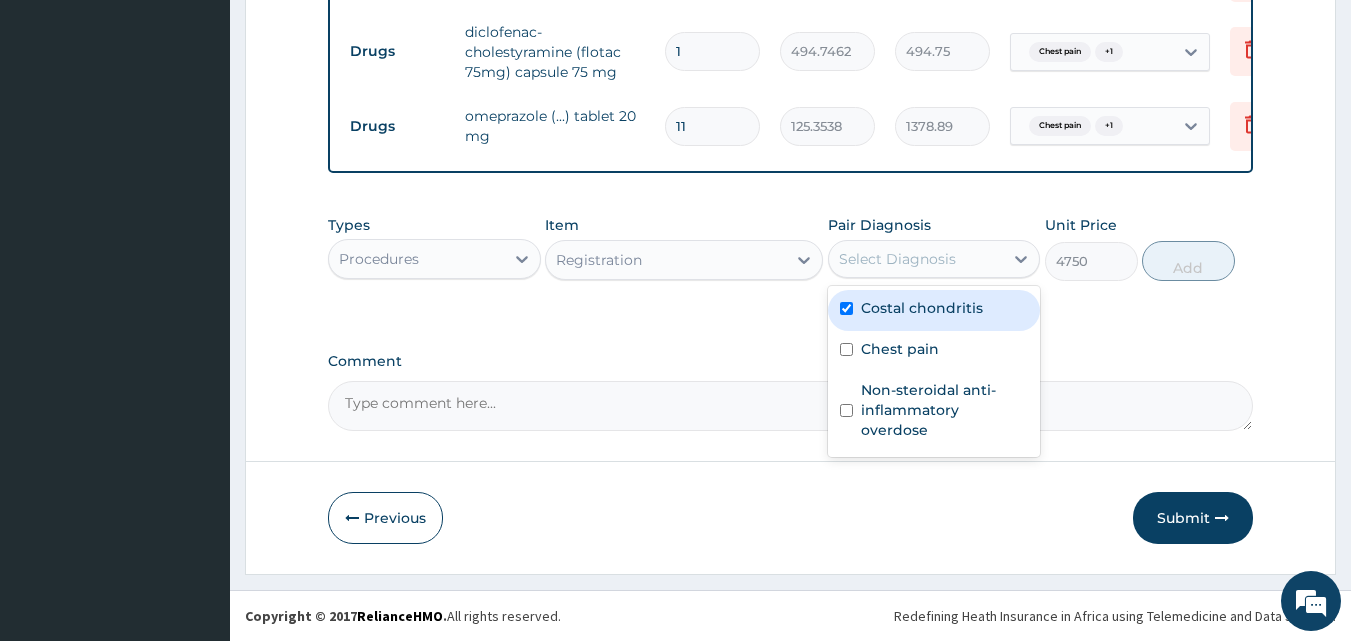 checkbox on "true" 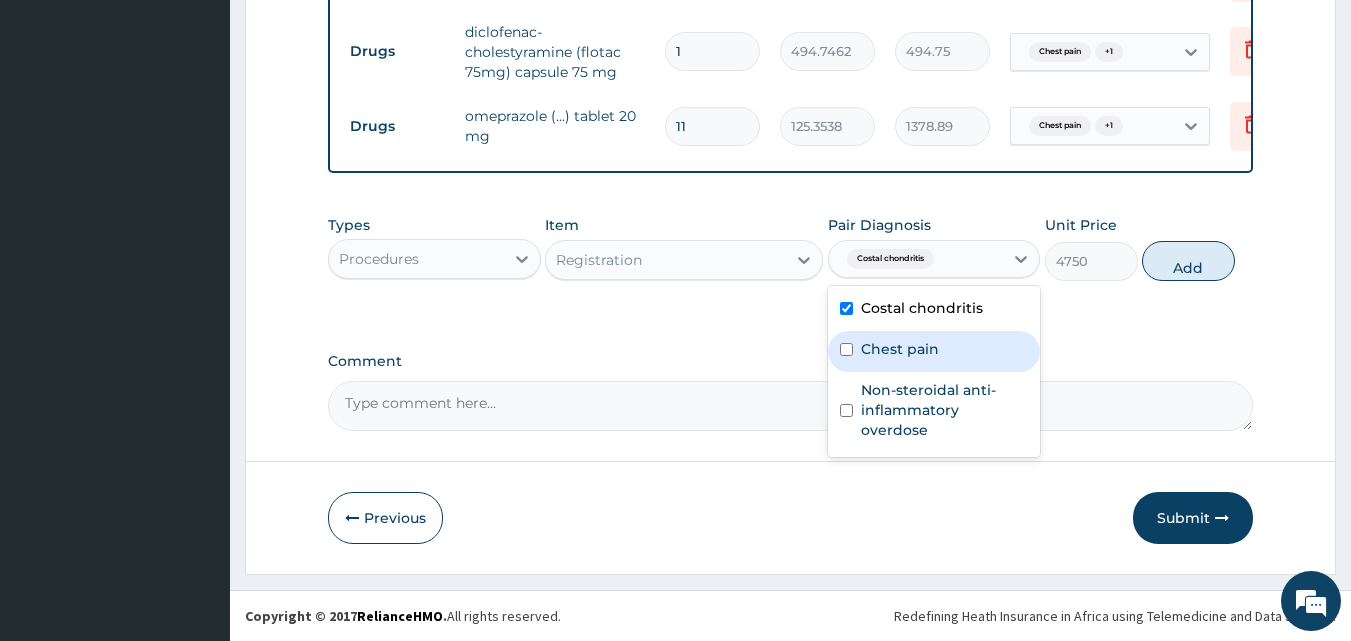 drag, startPoint x: 905, startPoint y: 365, endPoint x: 904, endPoint y: 386, distance: 21.023796 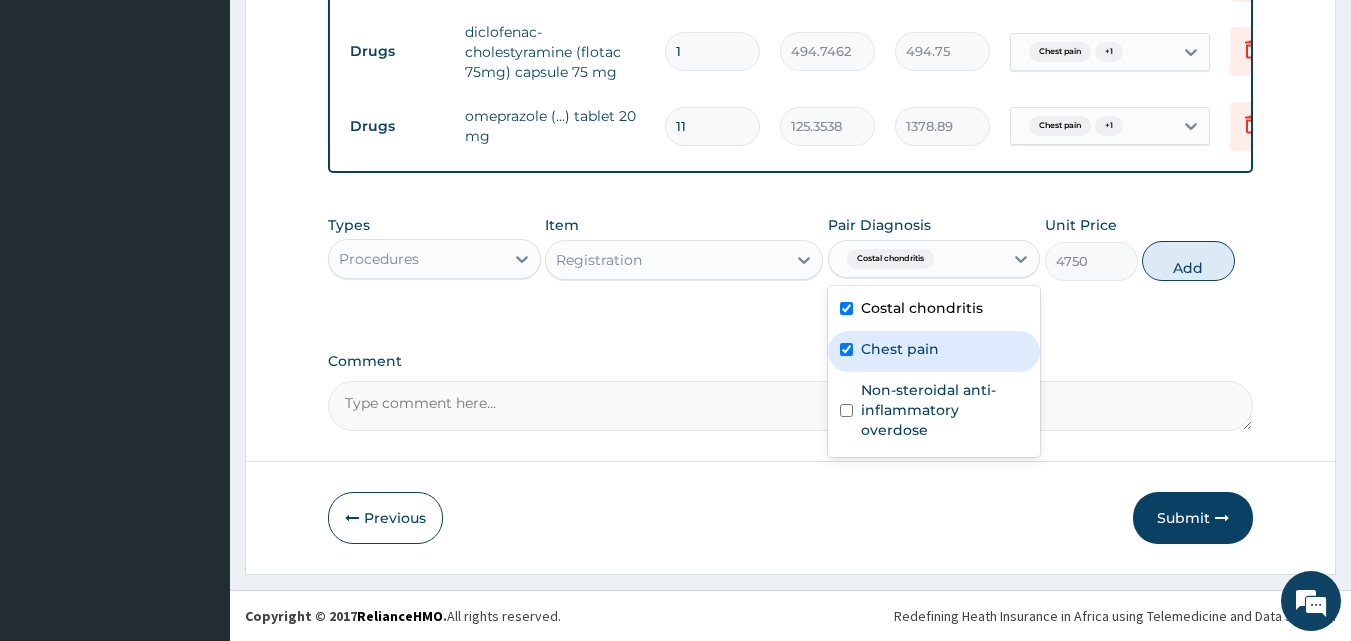 checkbox on "true" 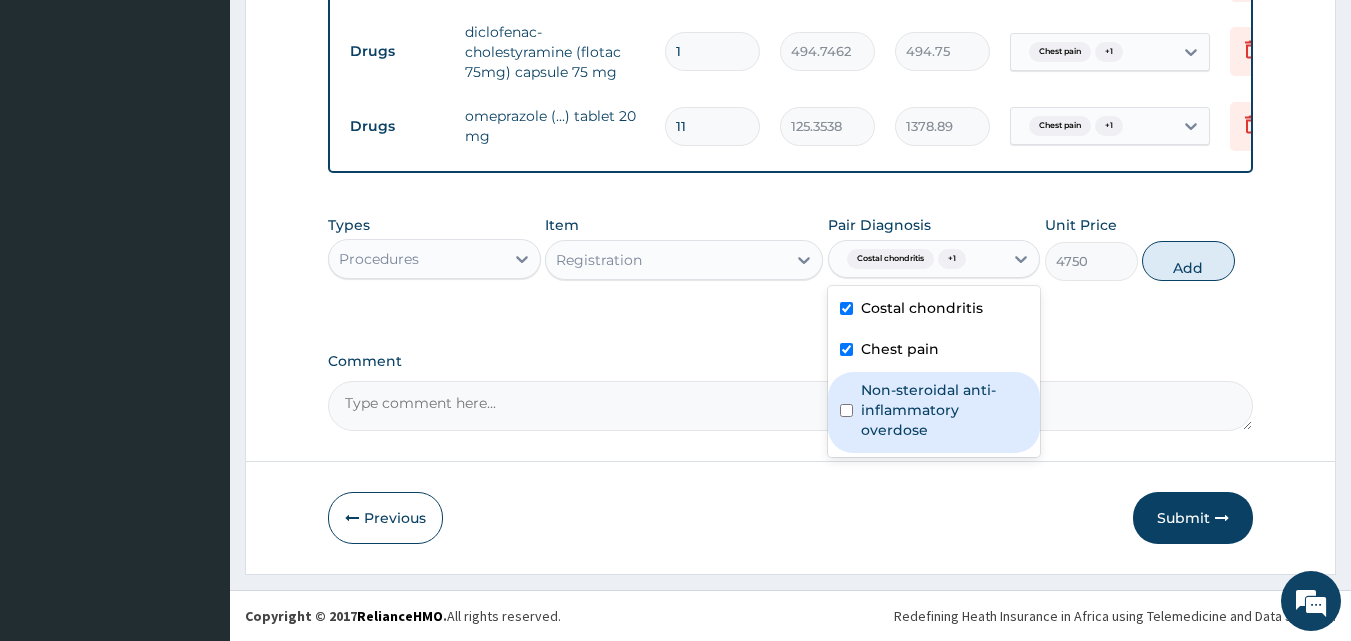 drag, startPoint x: 904, startPoint y: 405, endPoint x: 1134, endPoint y: 296, distance: 254.52112 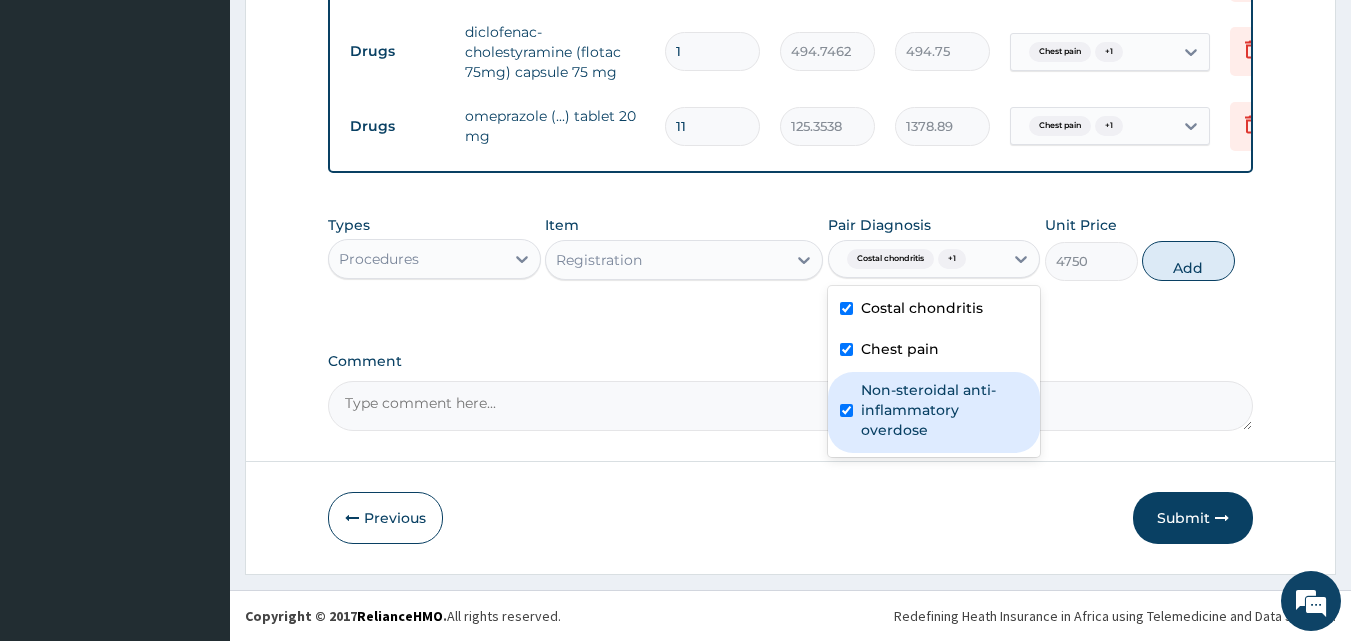 checkbox on "true" 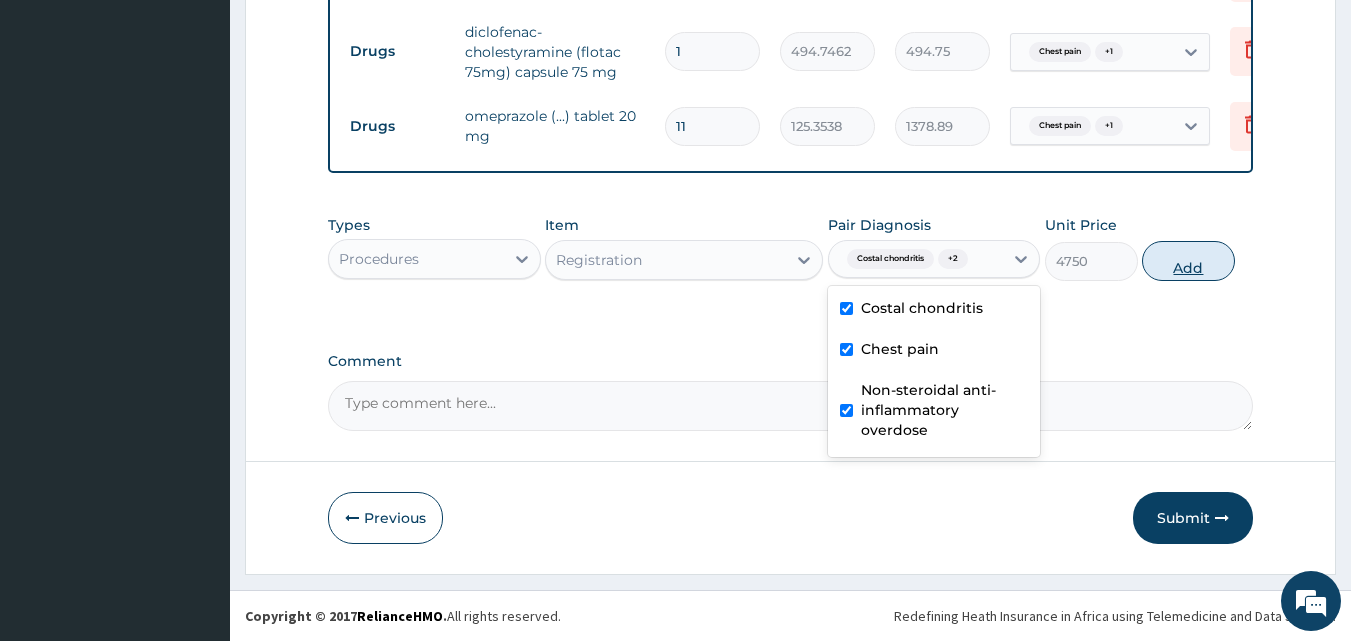 drag, startPoint x: 1198, startPoint y: 265, endPoint x: 943, endPoint y: 286, distance: 255.86325 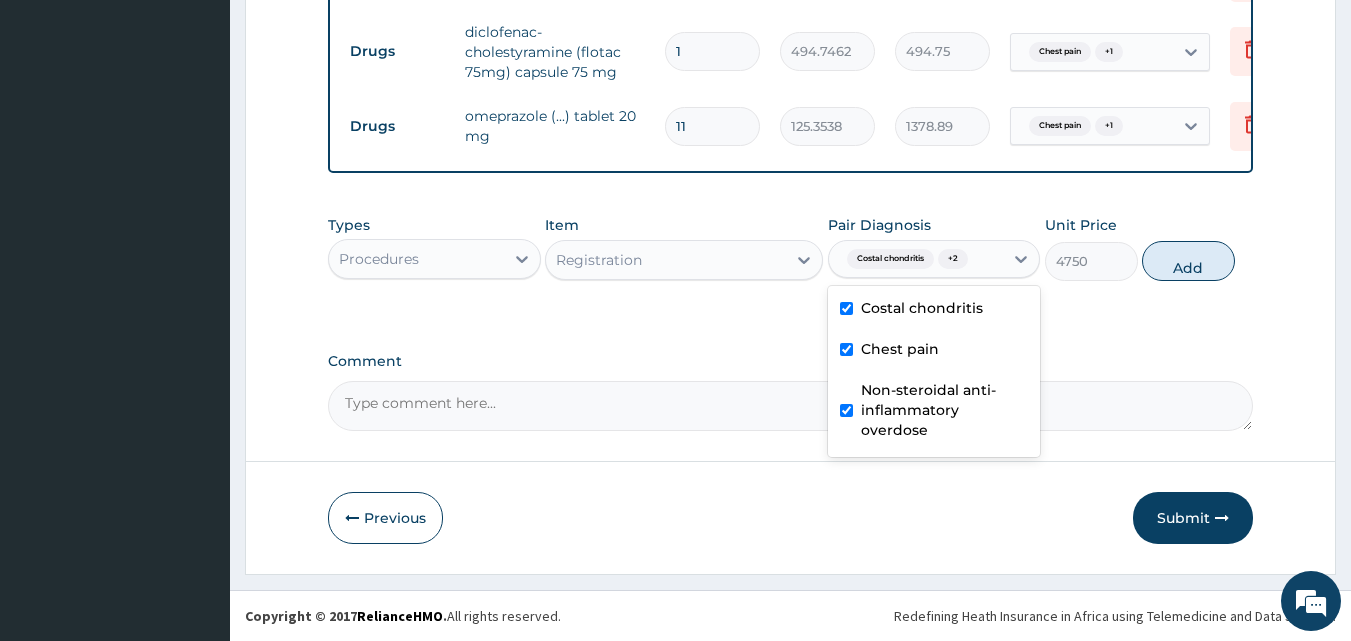 click on "Add" at bounding box center [1188, 261] 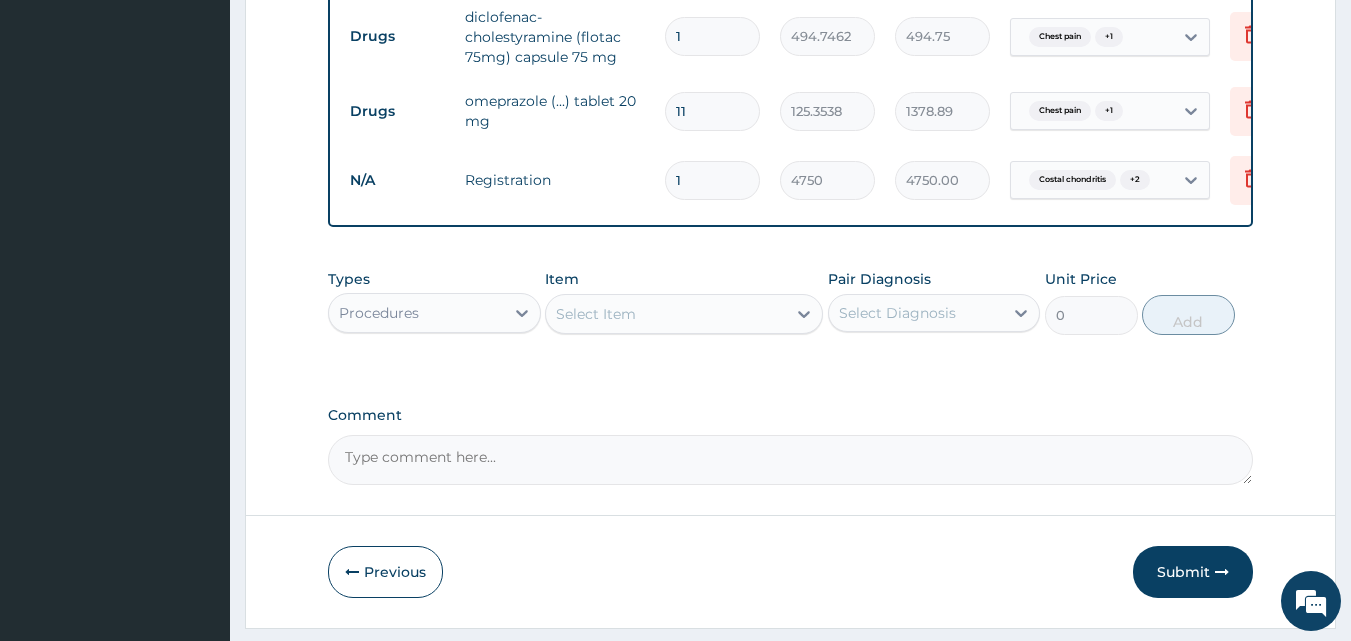 click on "Select Item" at bounding box center [684, 314] 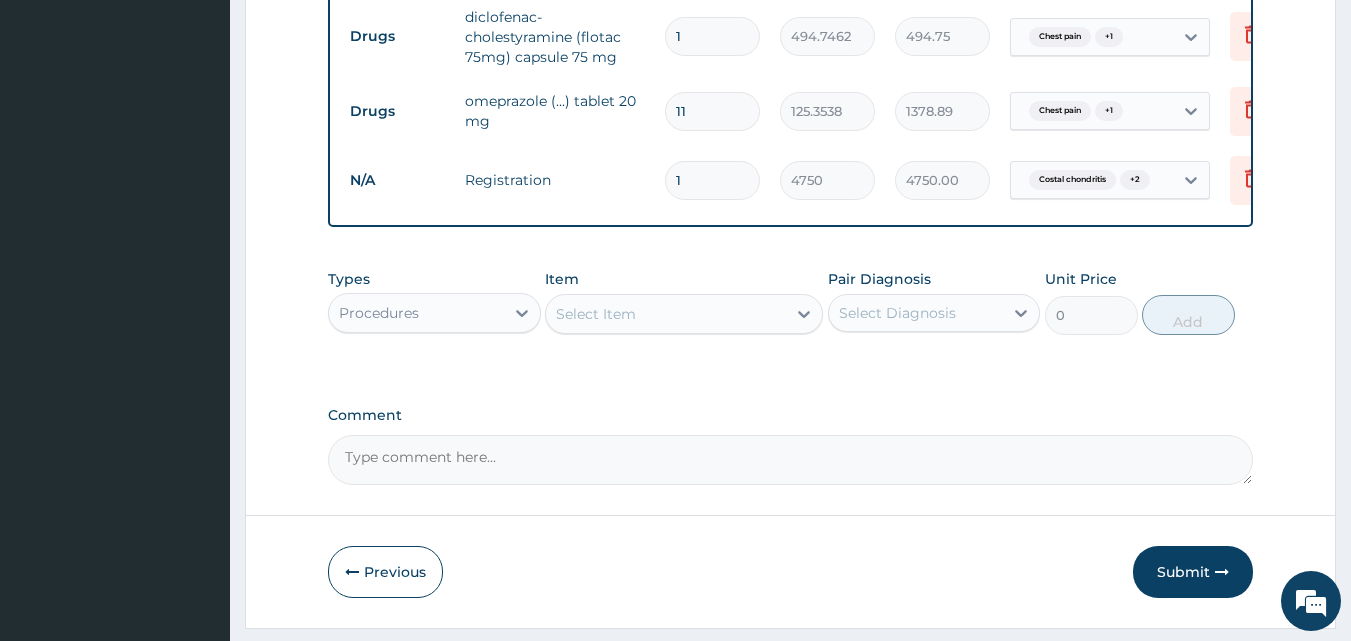 click on "Select Item" at bounding box center [596, 314] 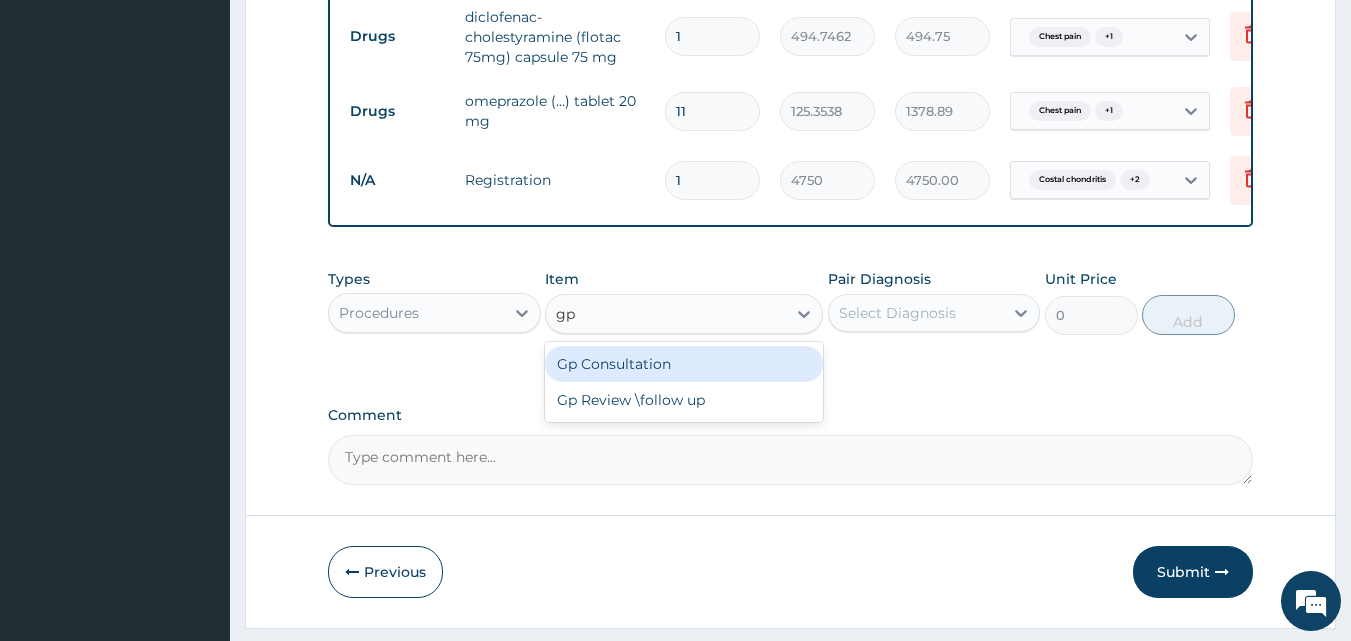 type on "gp" 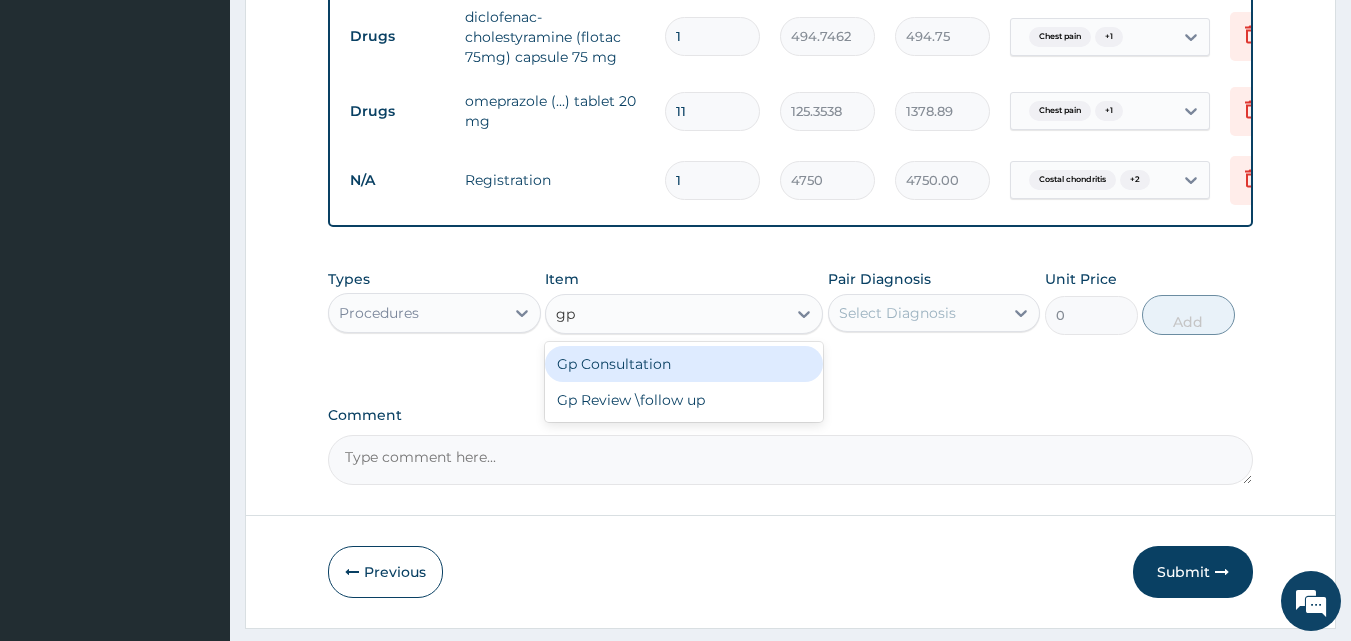 click on "Gp Consultation" at bounding box center (684, 364) 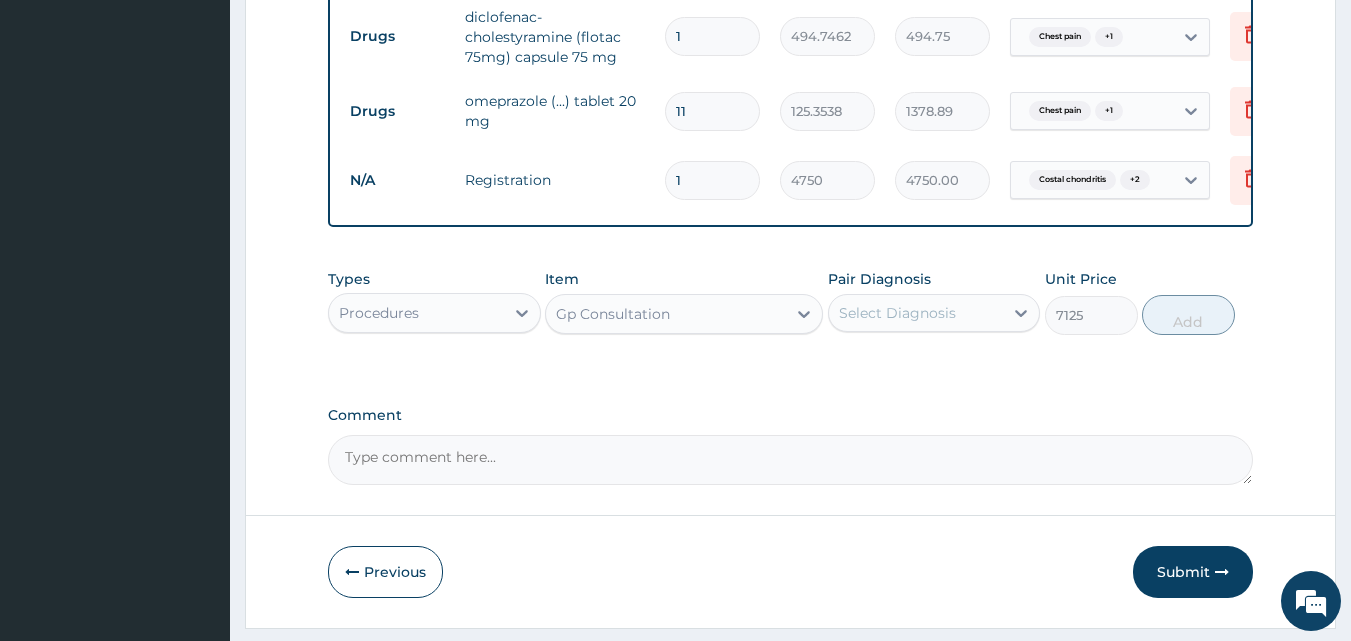 click on "Select Diagnosis" at bounding box center [897, 313] 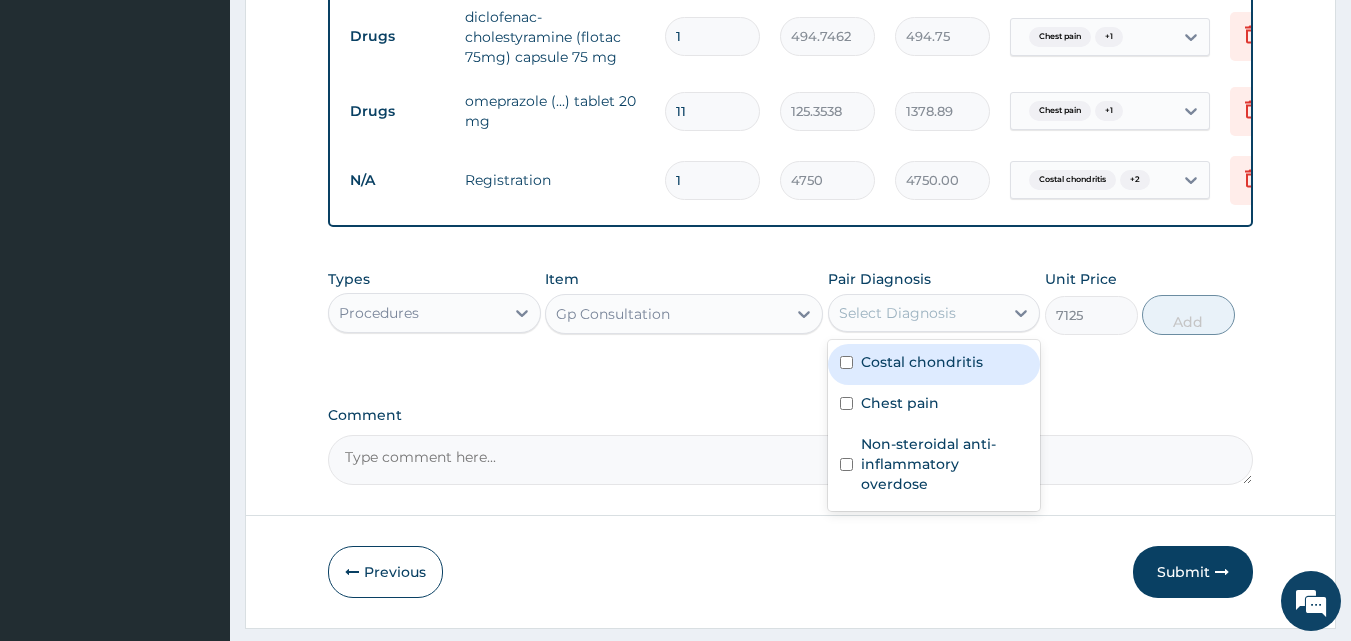 click on "Costal chondritis" at bounding box center [922, 362] 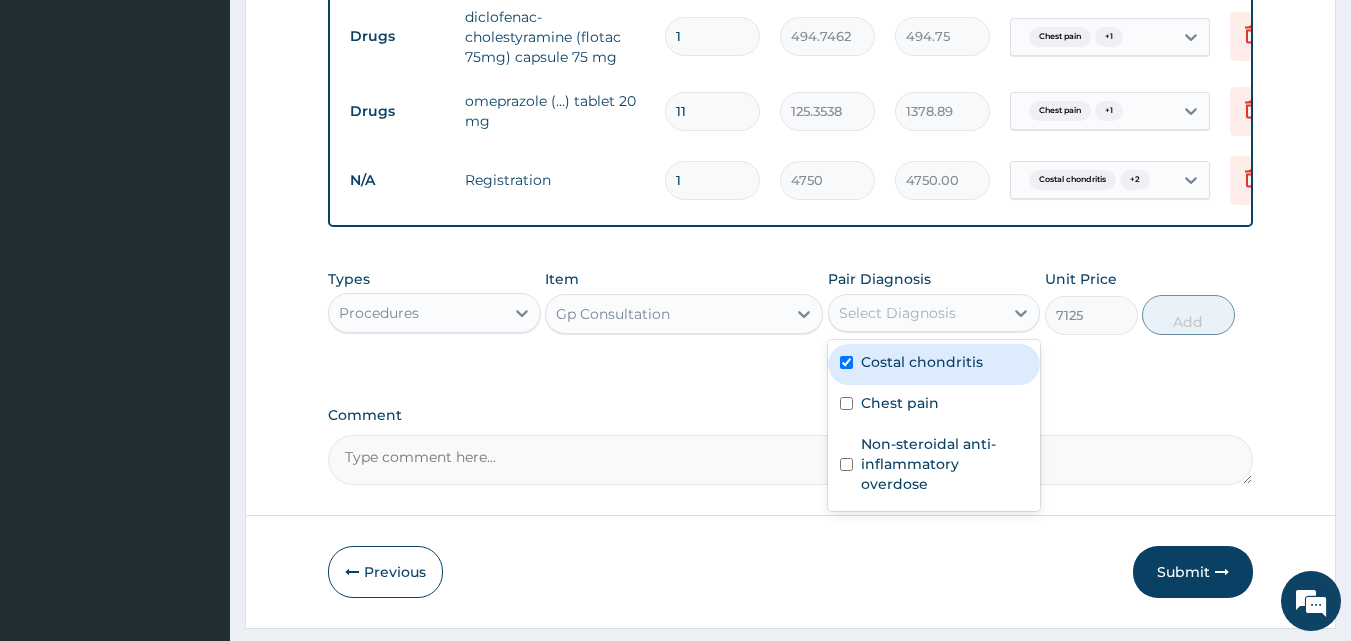 checkbox on "true" 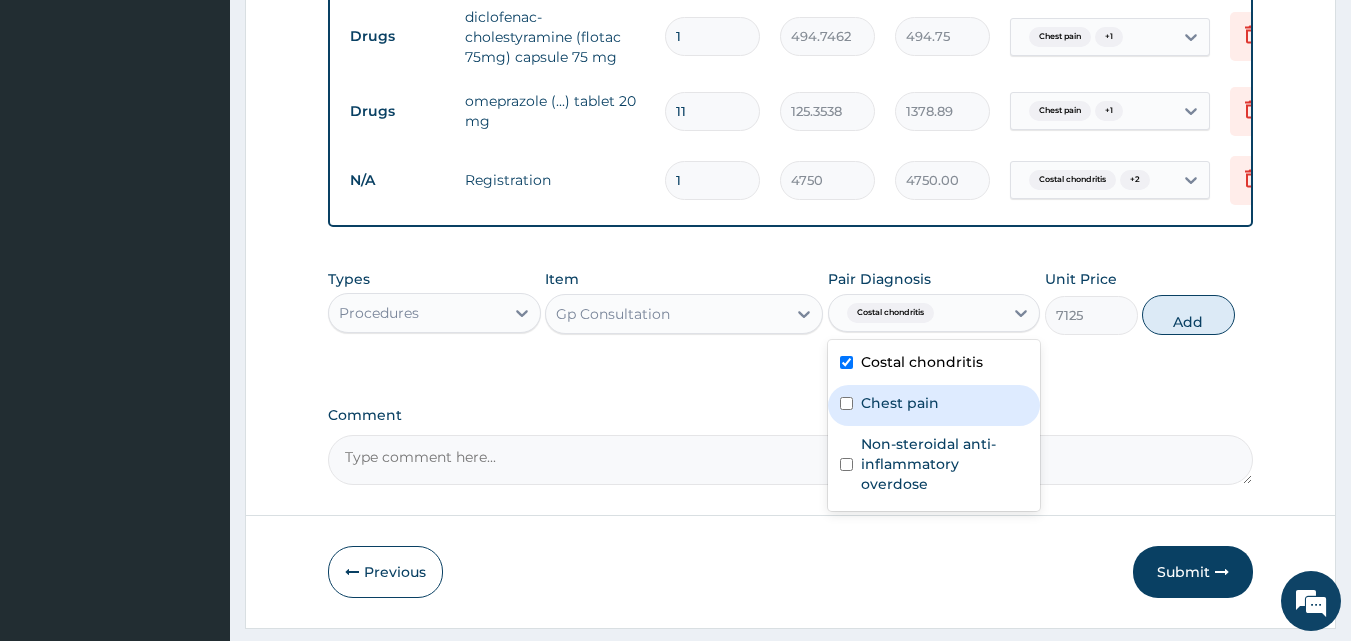 click on "Chest pain" at bounding box center (900, 403) 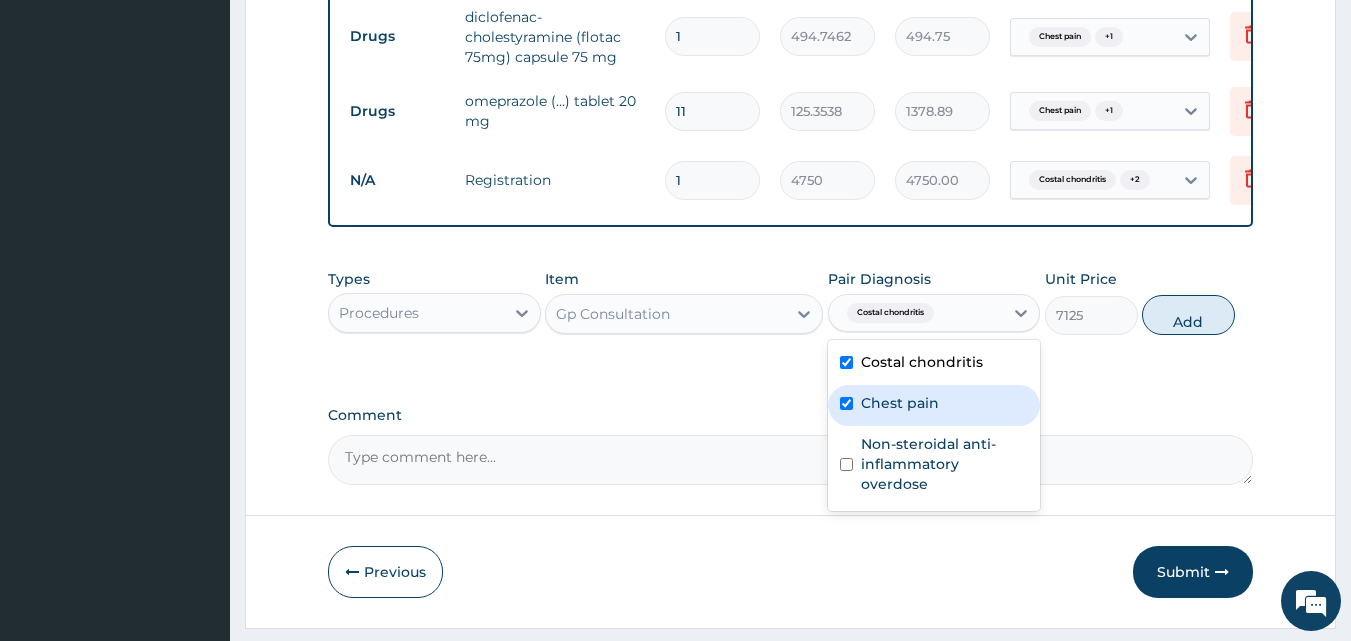 checkbox on "true" 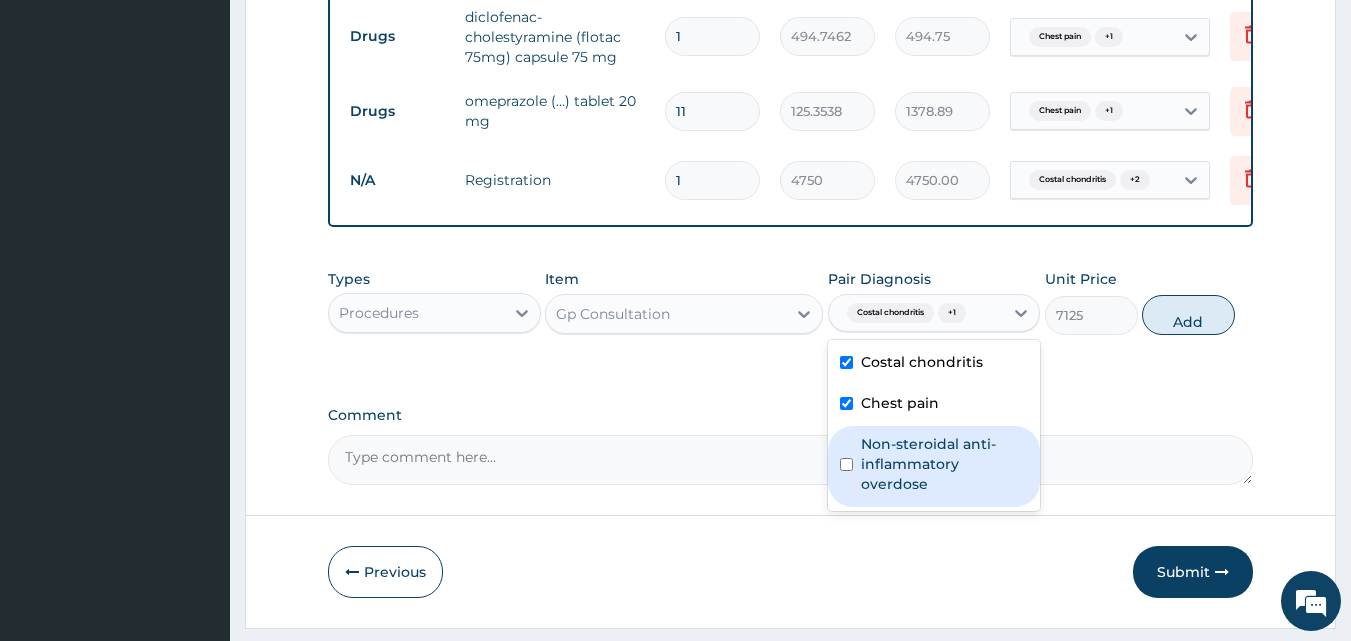 drag, startPoint x: 899, startPoint y: 482, endPoint x: 982, endPoint y: 434, distance: 95.880135 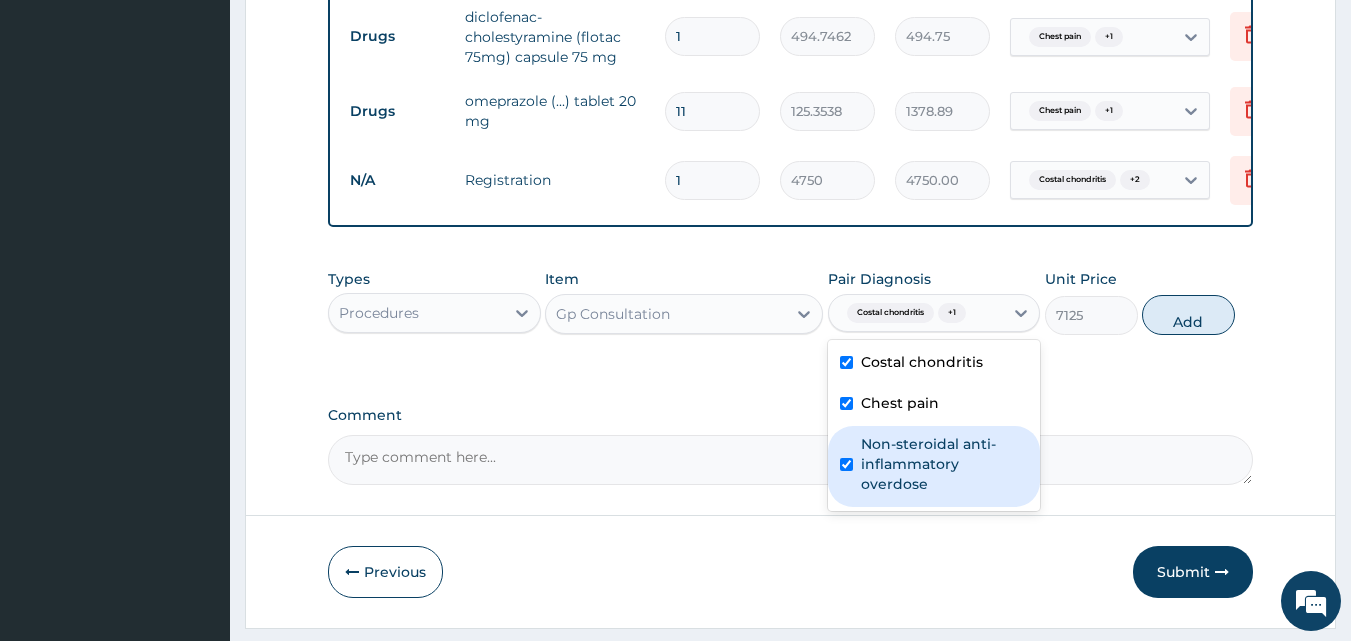 checkbox on "true" 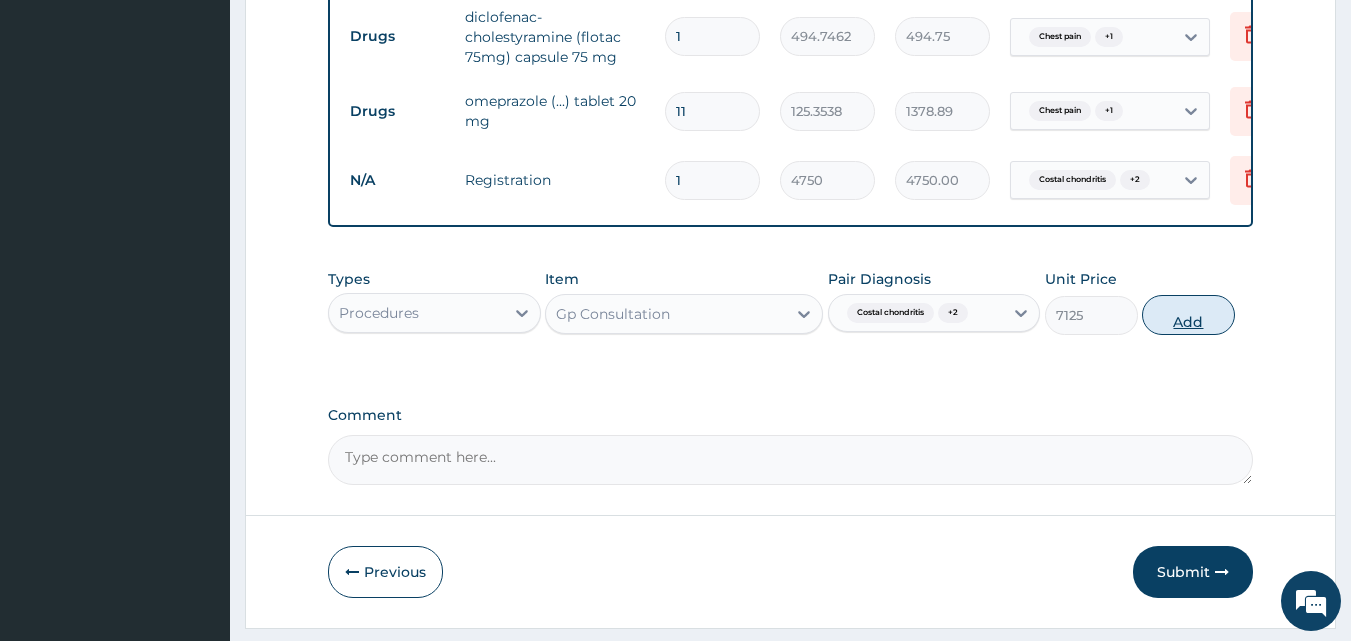 click on "Add" at bounding box center (1188, 315) 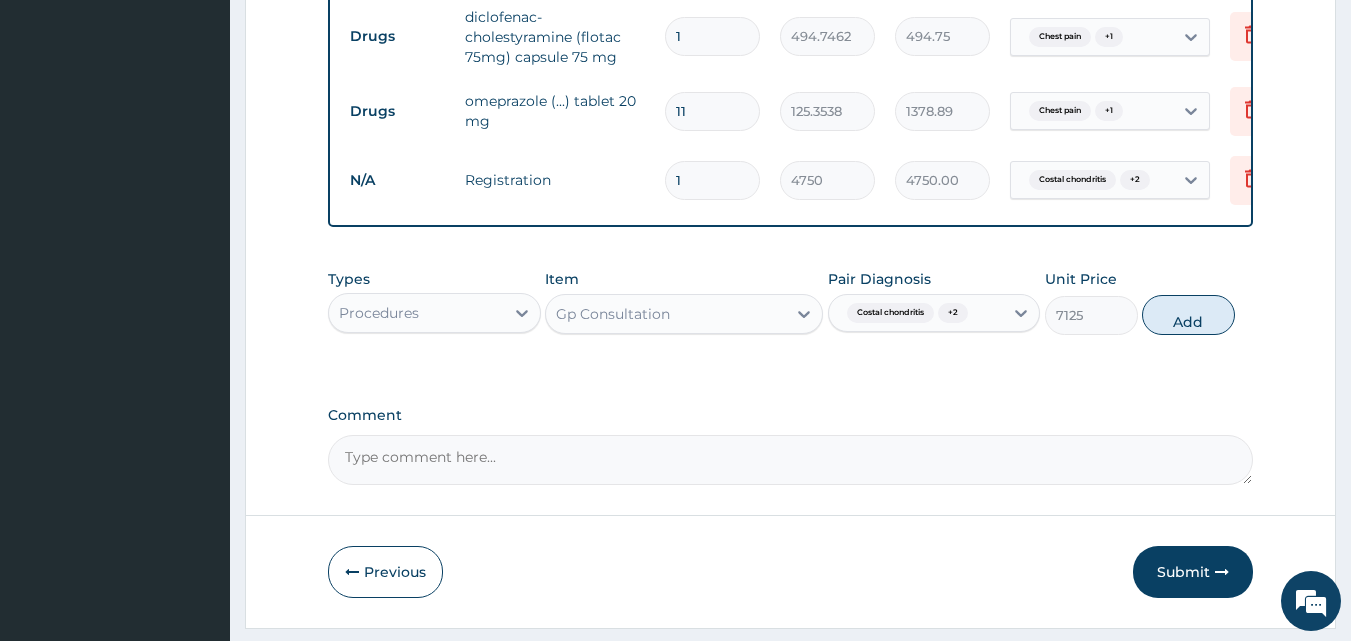type on "0" 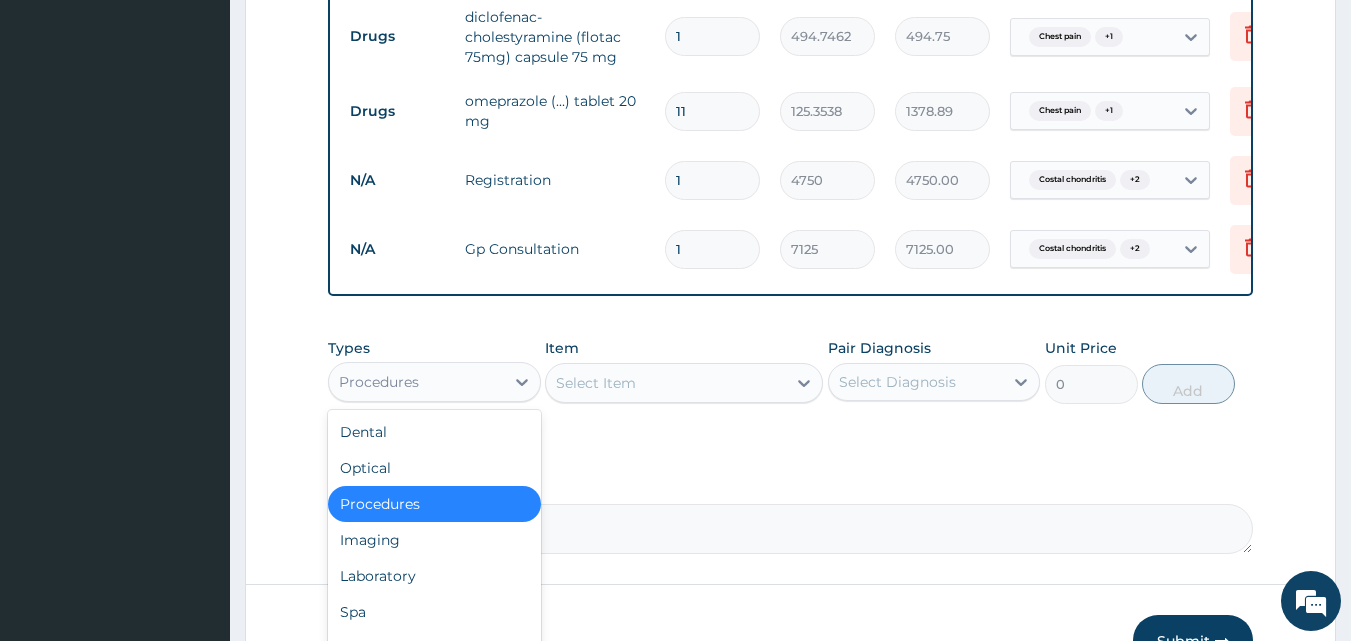 click on "Procedures" at bounding box center (379, 382) 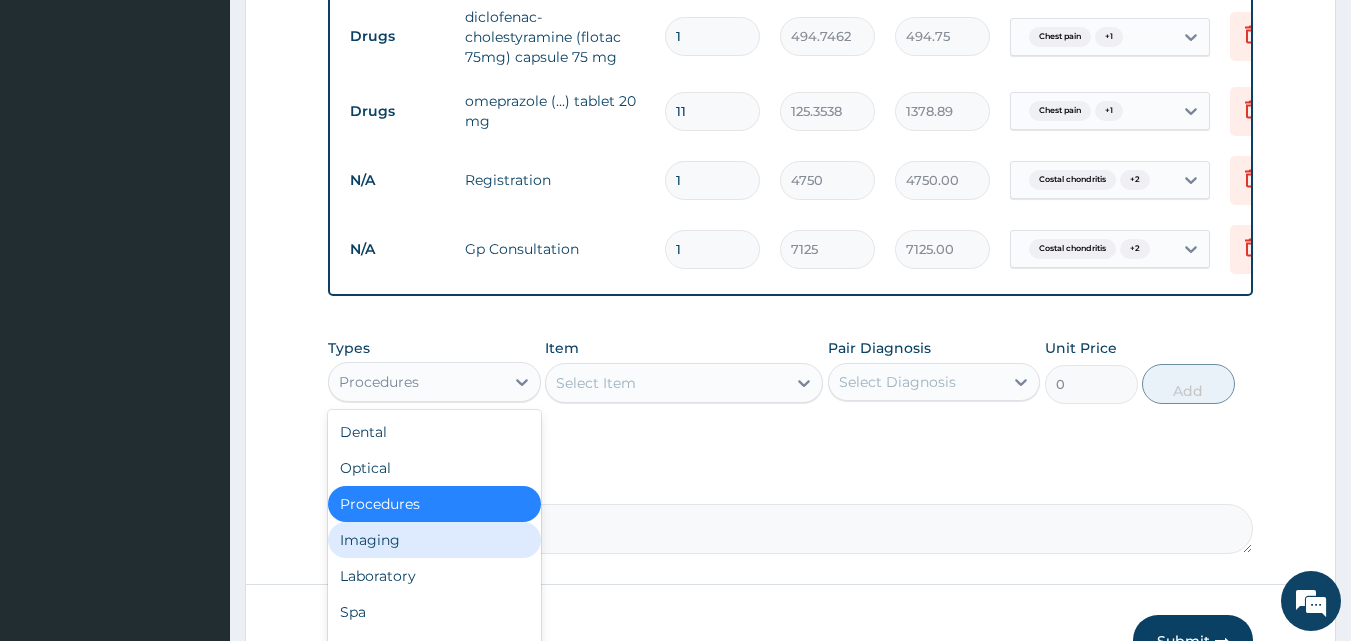 scroll, scrollTop: 68, scrollLeft: 0, axis: vertical 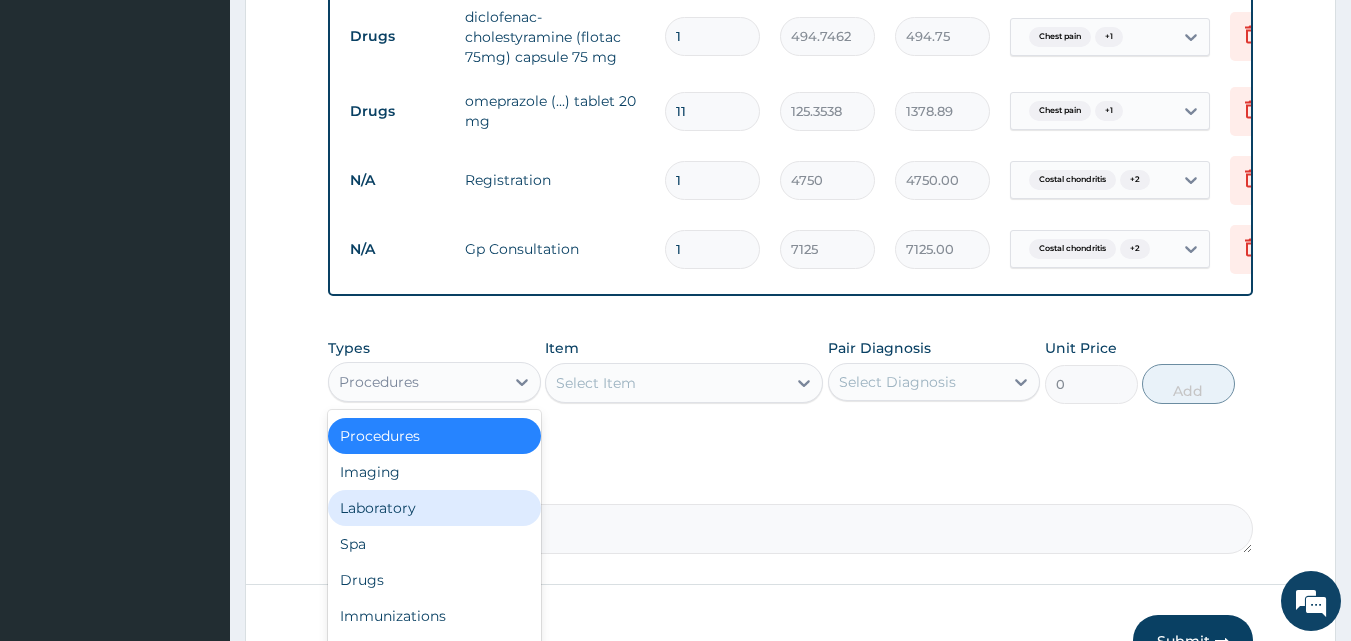 drag, startPoint x: 403, startPoint y: 531, endPoint x: 469, endPoint y: 481, distance: 82.800964 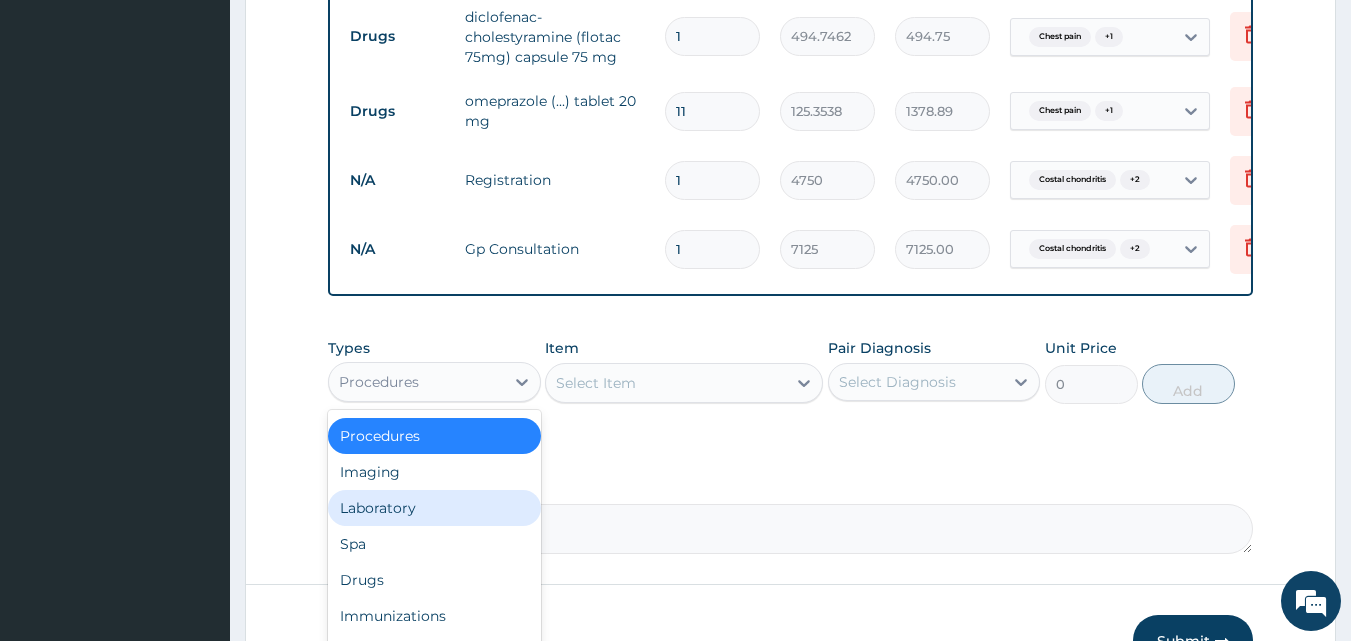 click on "Laboratory" at bounding box center [434, 508] 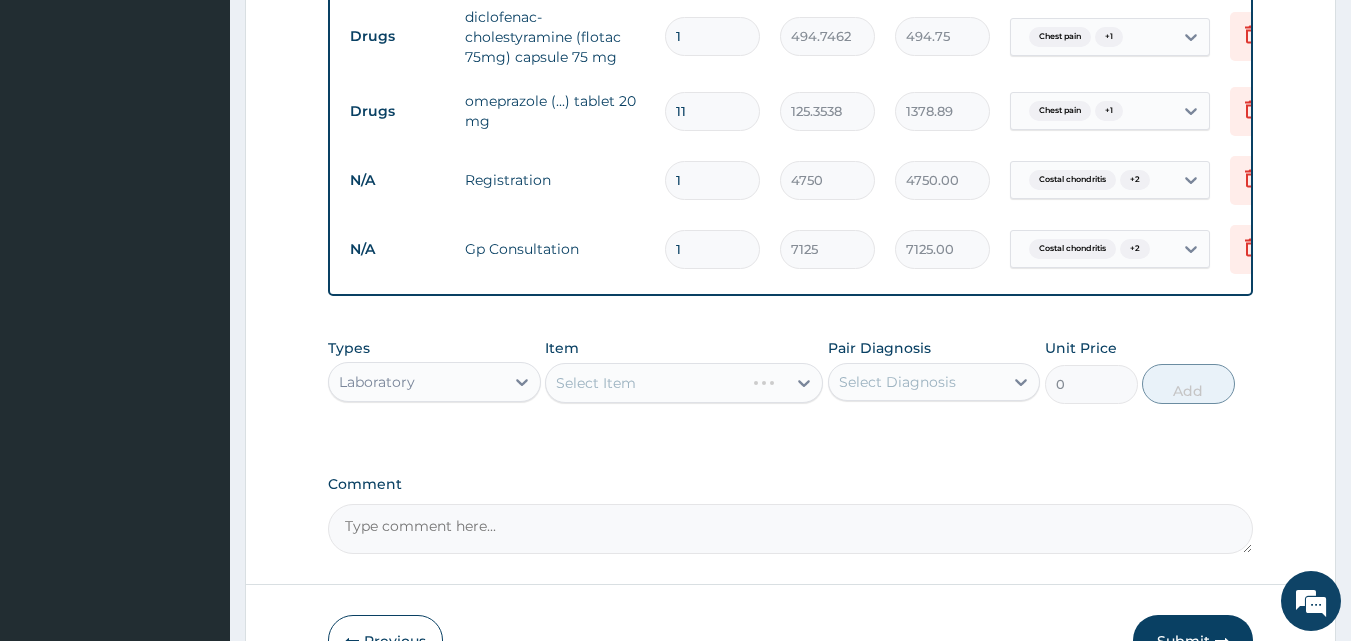 click on "Select Item" at bounding box center (684, 383) 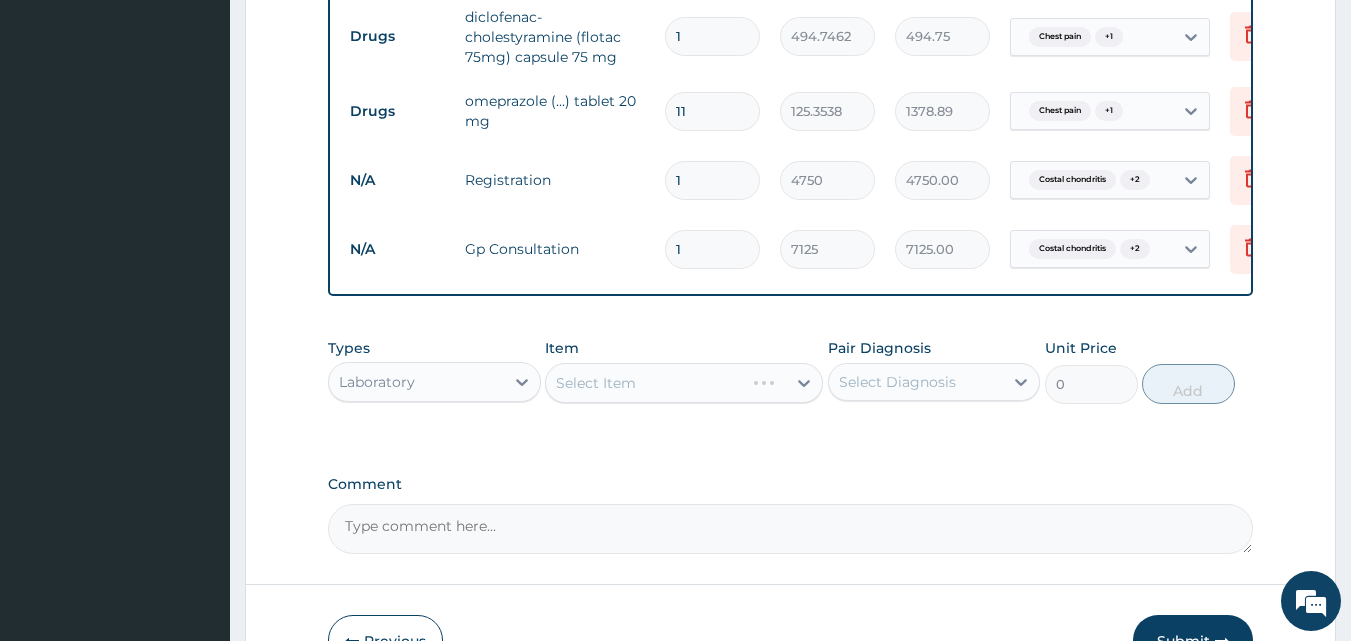 click on "Select Item" at bounding box center [684, 383] 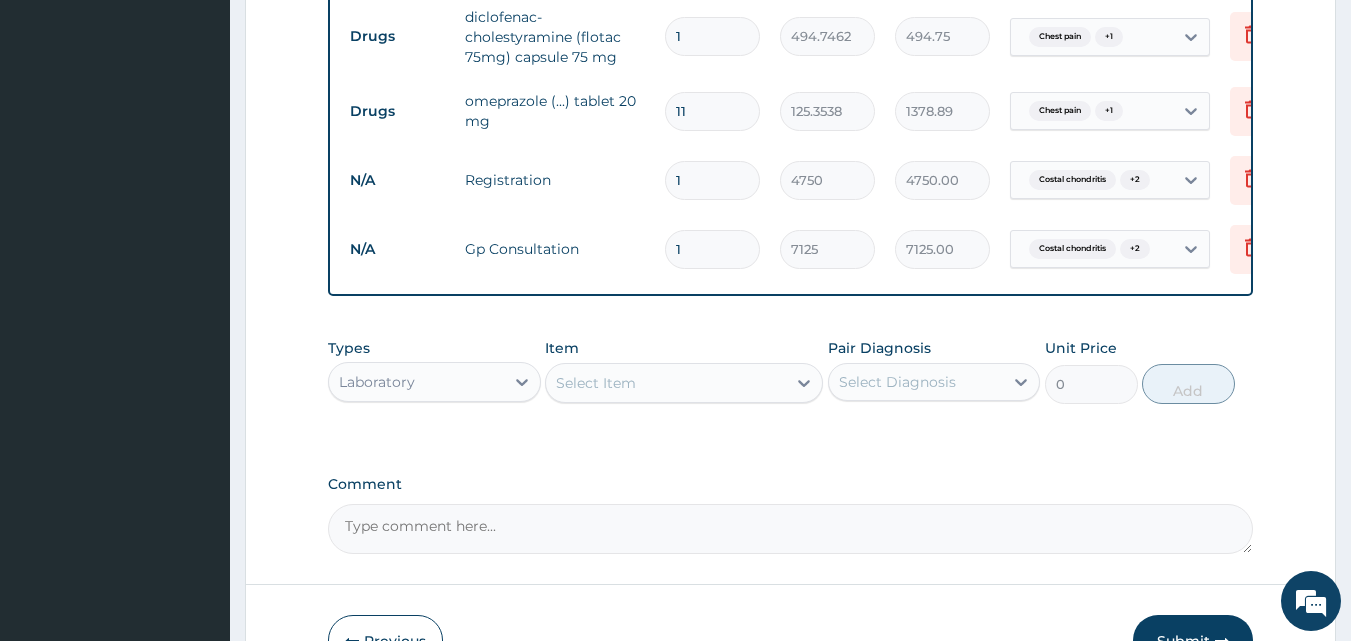 click on "Select Item" at bounding box center (666, 383) 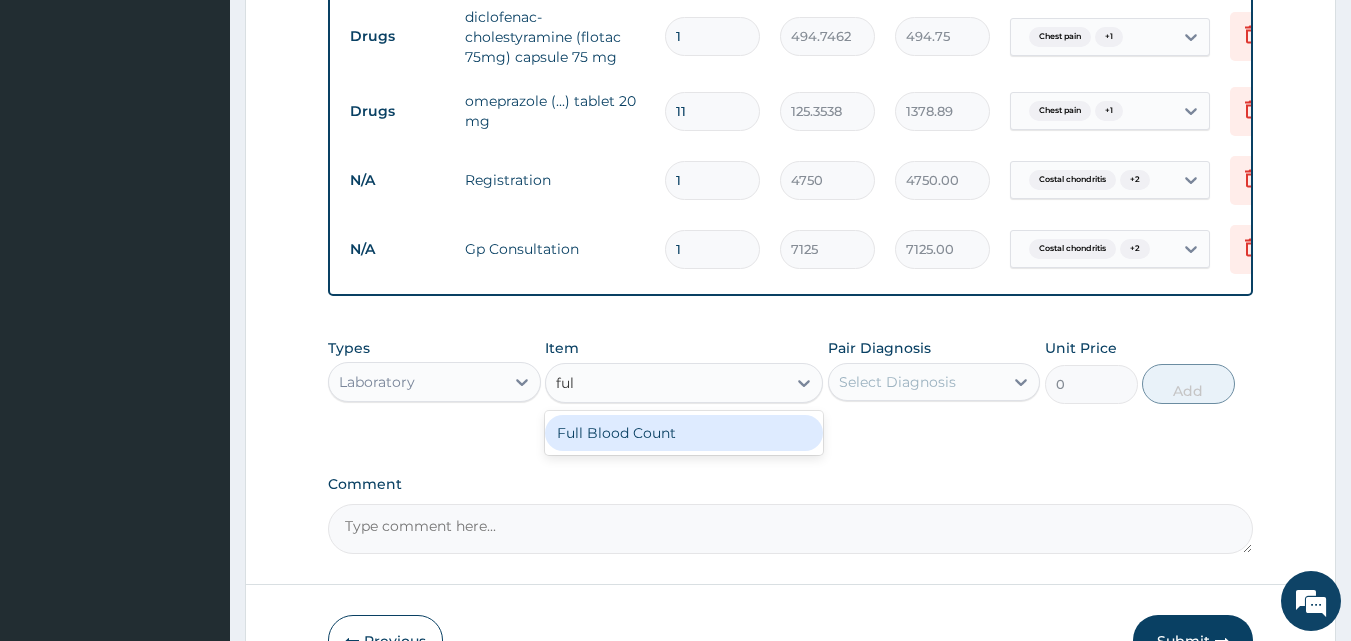 type on "full" 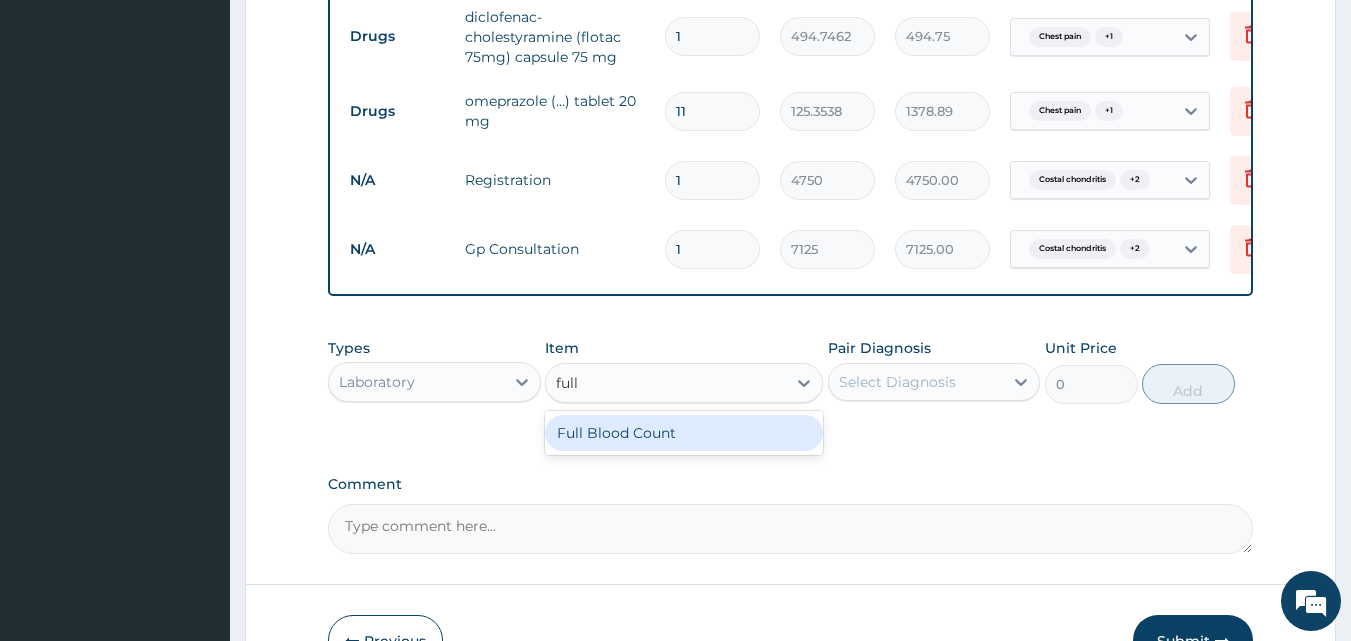 click on "Full Blood Count" at bounding box center [684, 433] 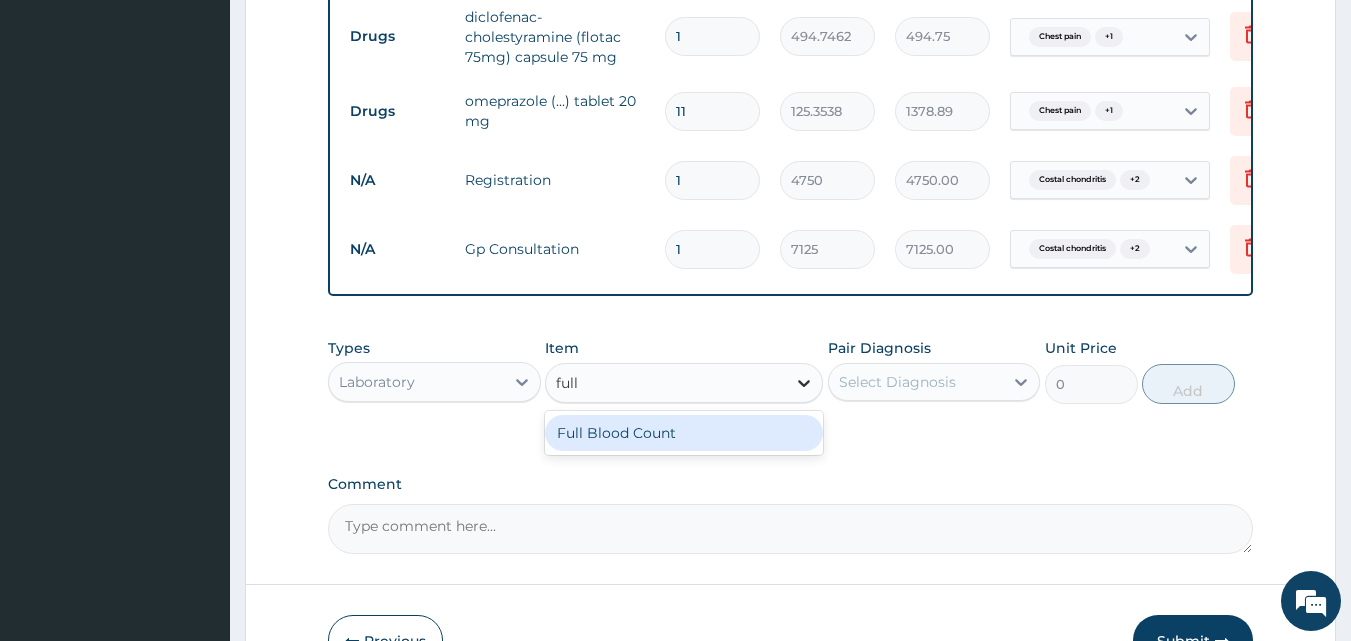type 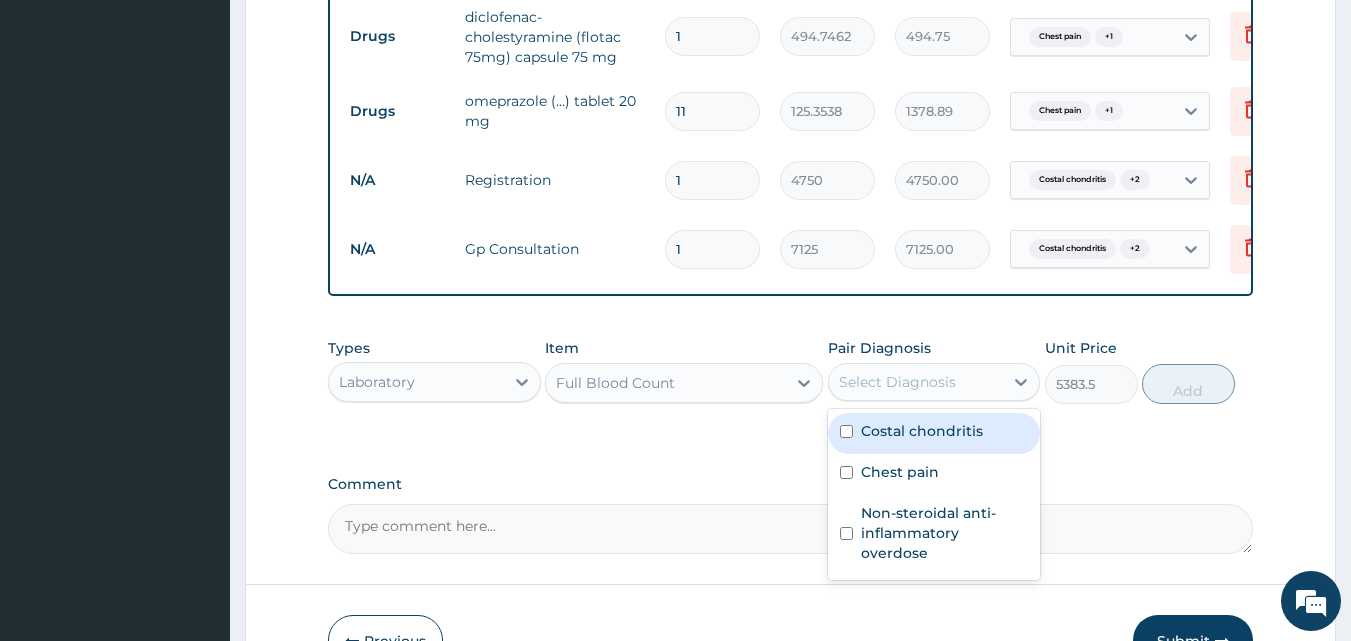 click on "Select Diagnosis" at bounding box center [897, 382] 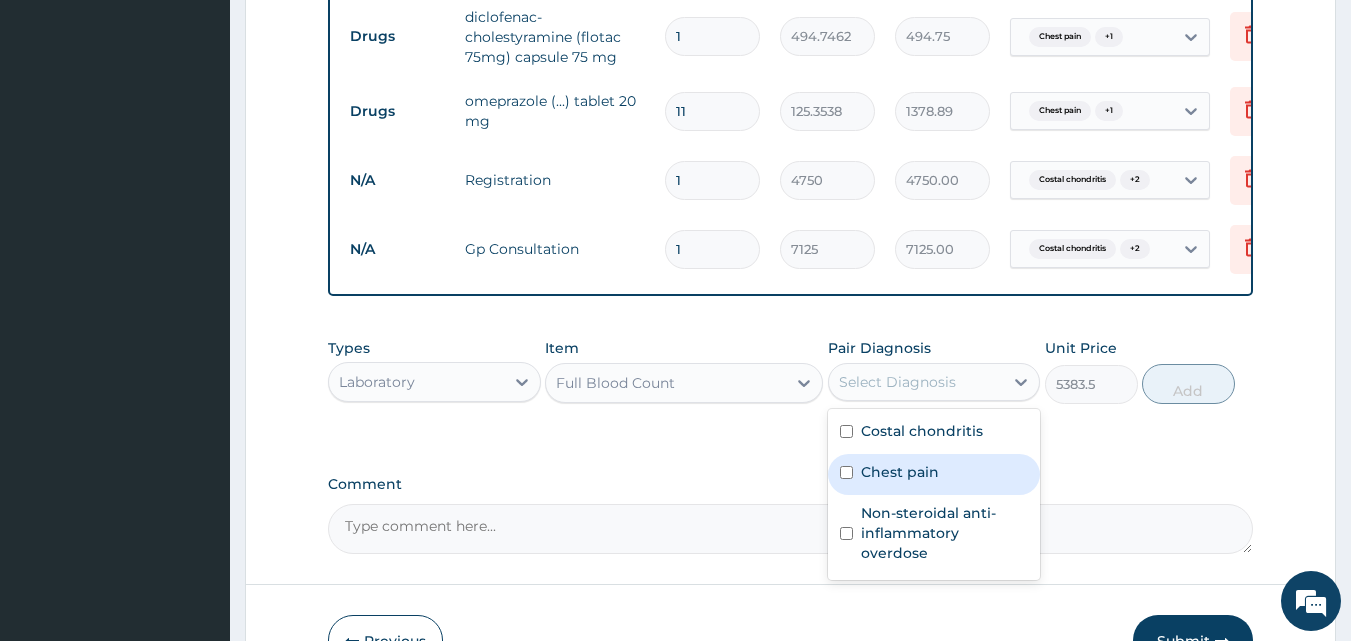 click on "Chest pain" at bounding box center [934, 474] 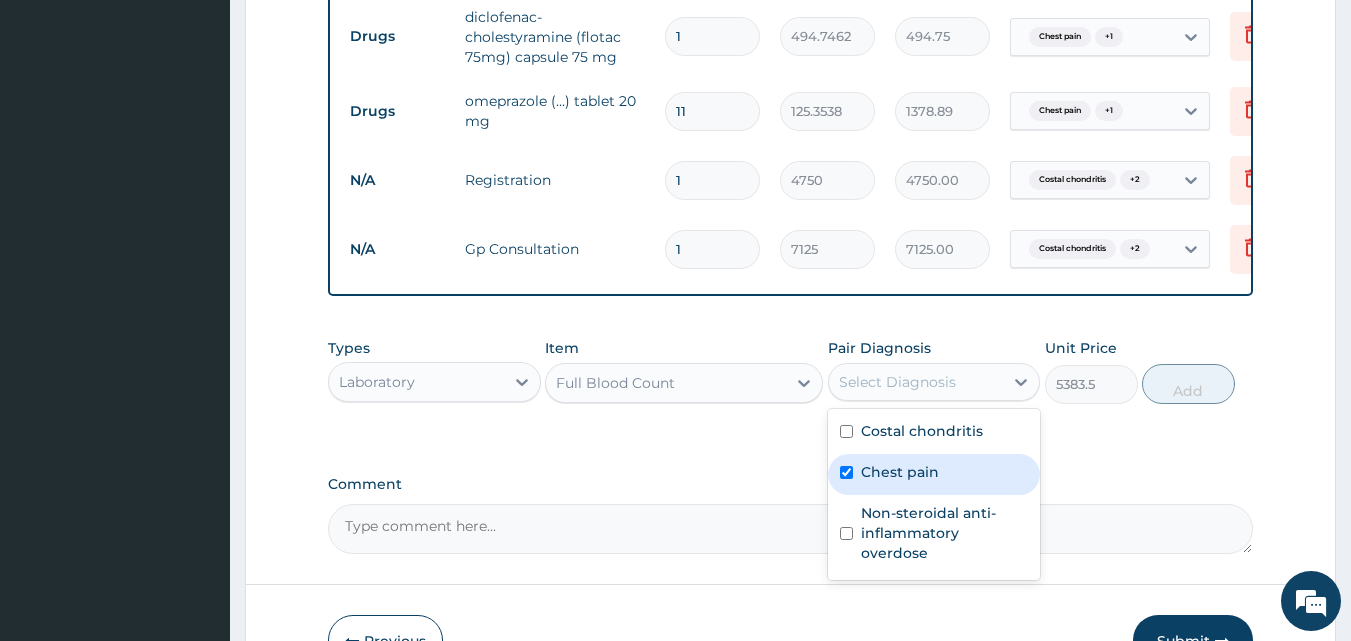 checkbox on "true" 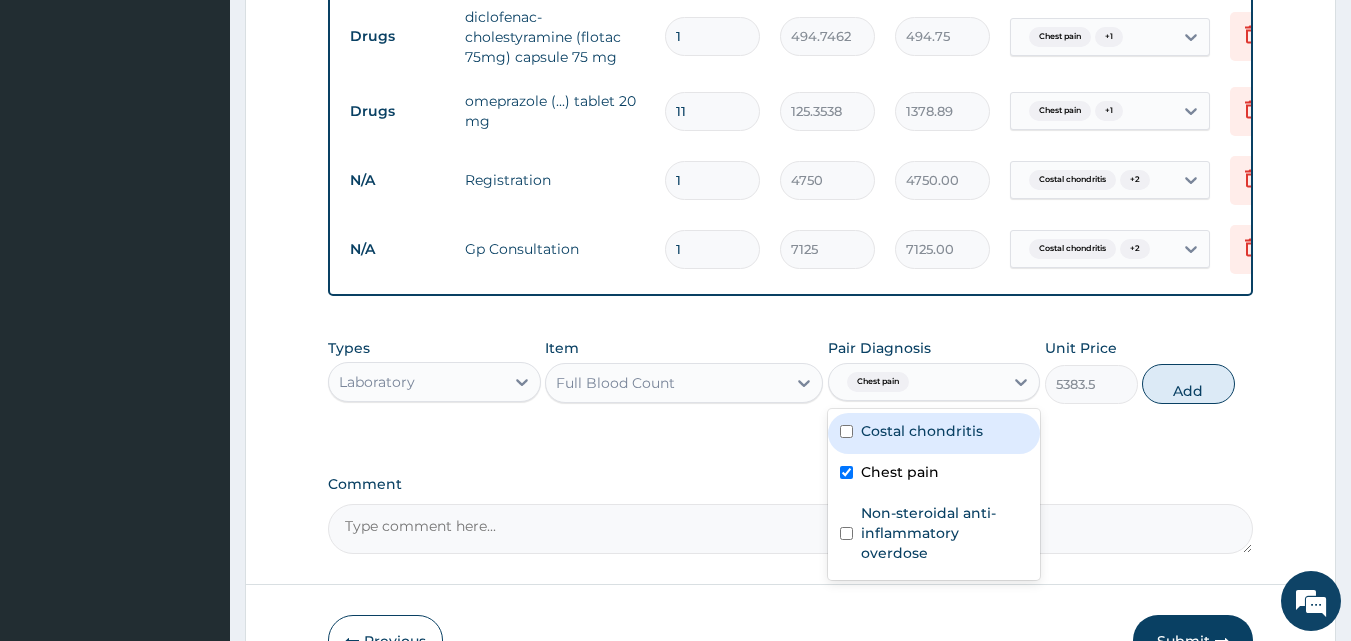 click on "Costal chondritis" at bounding box center [922, 431] 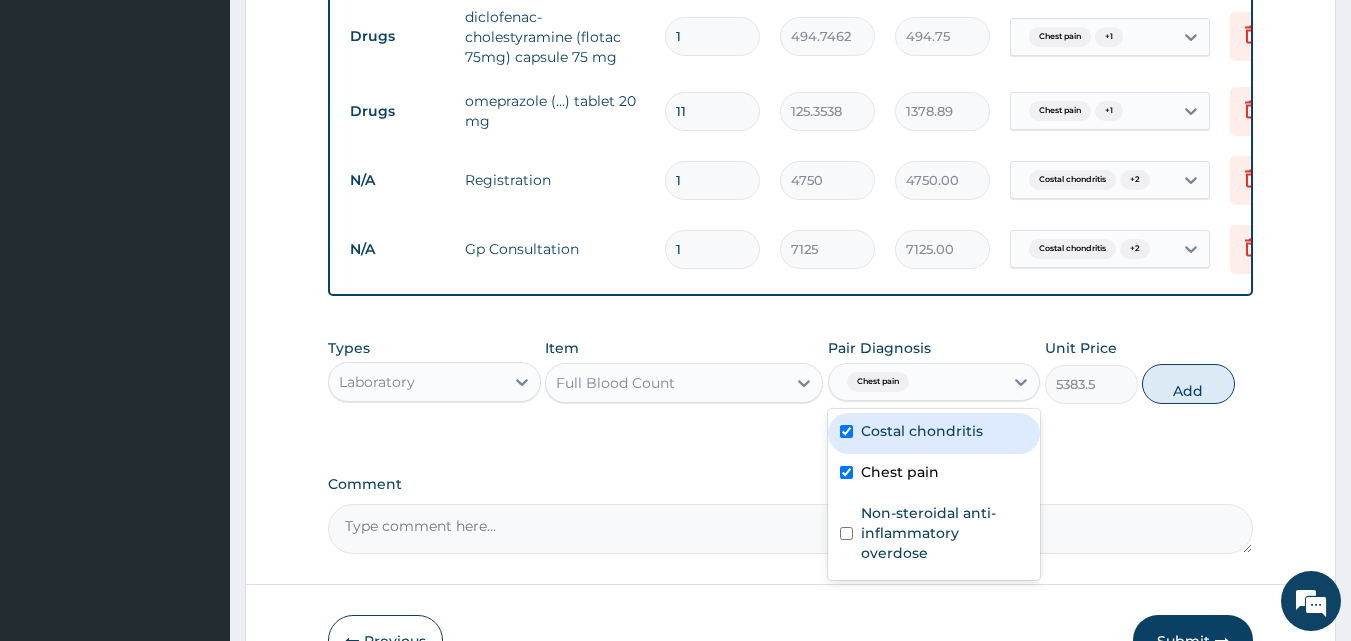checkbox on "true" 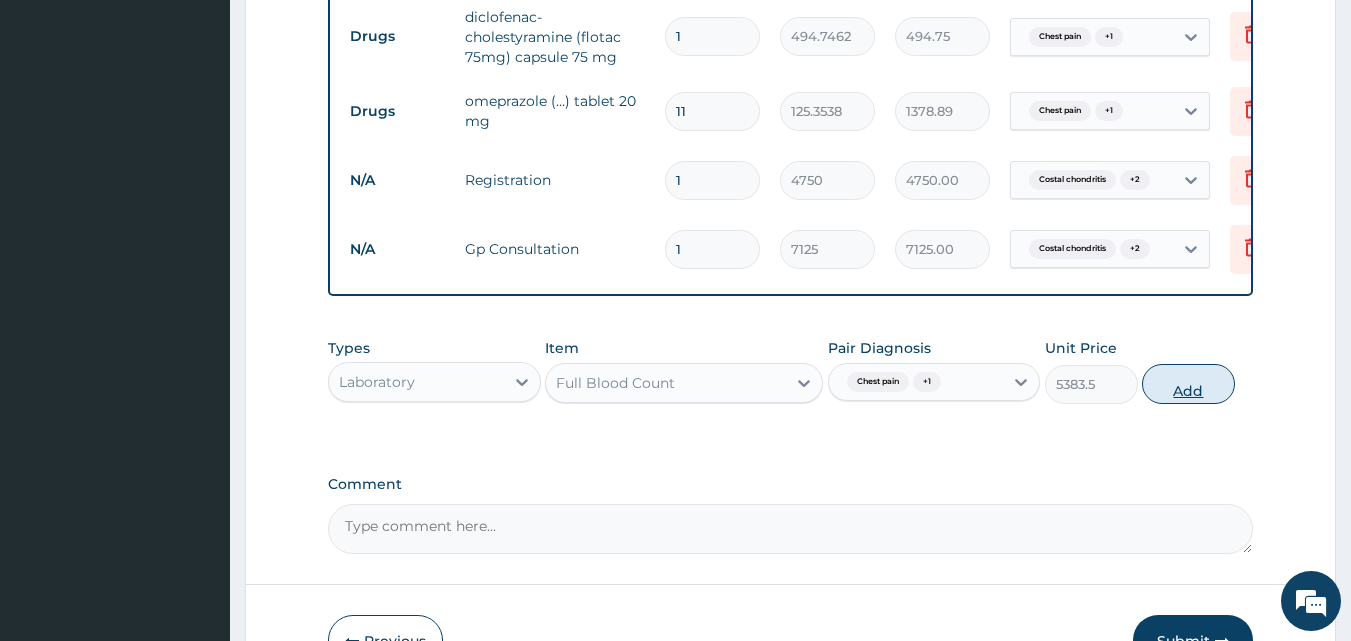 click on "Add" at bounding box center (1188, 384) 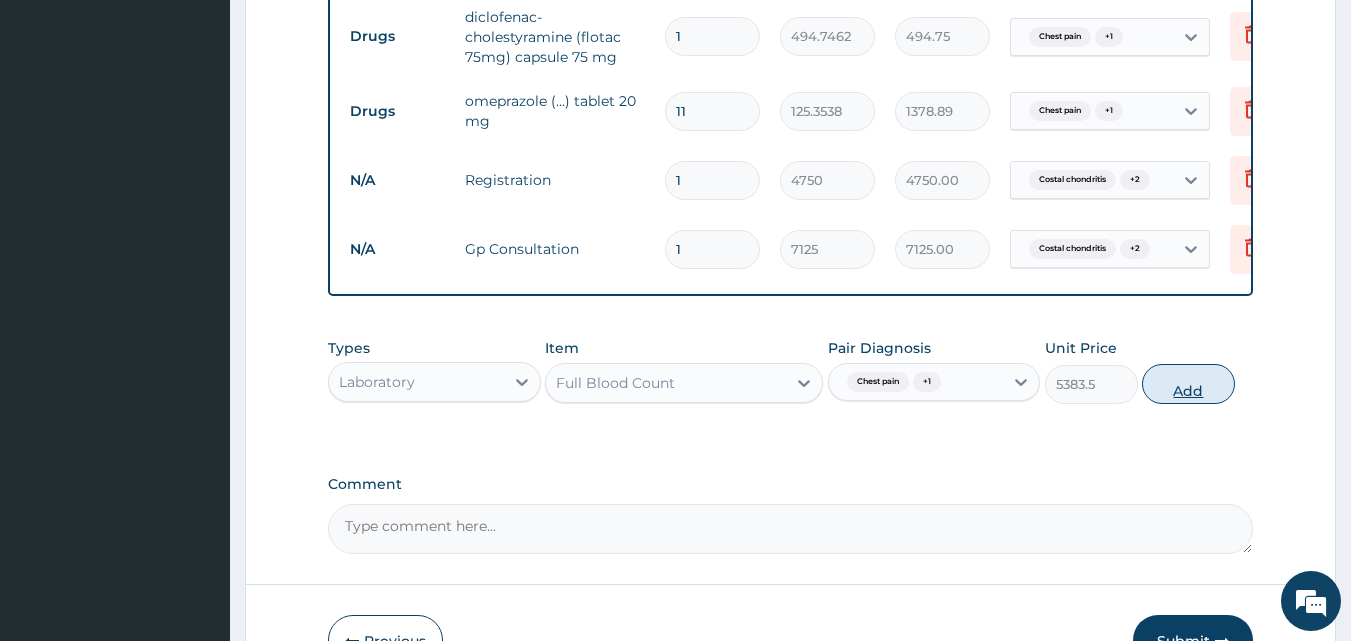 type on "0" 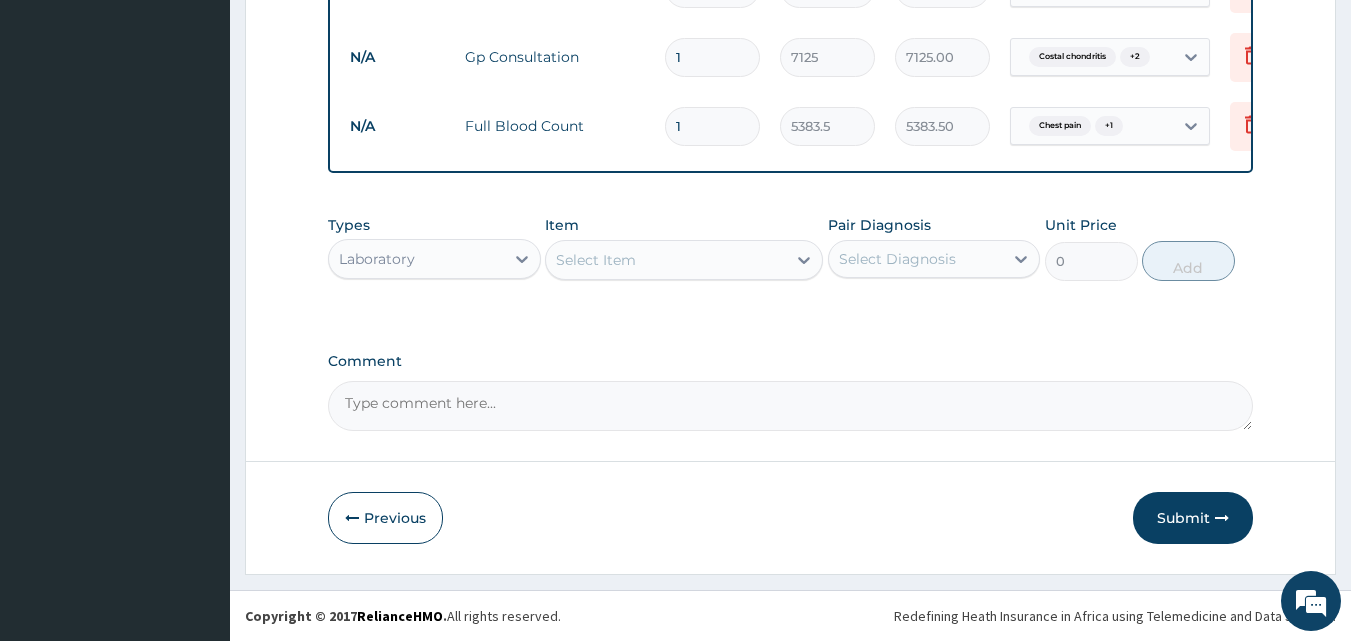 scroll, scrollTop: 1315, scrollLeft: 0, axis: vertical 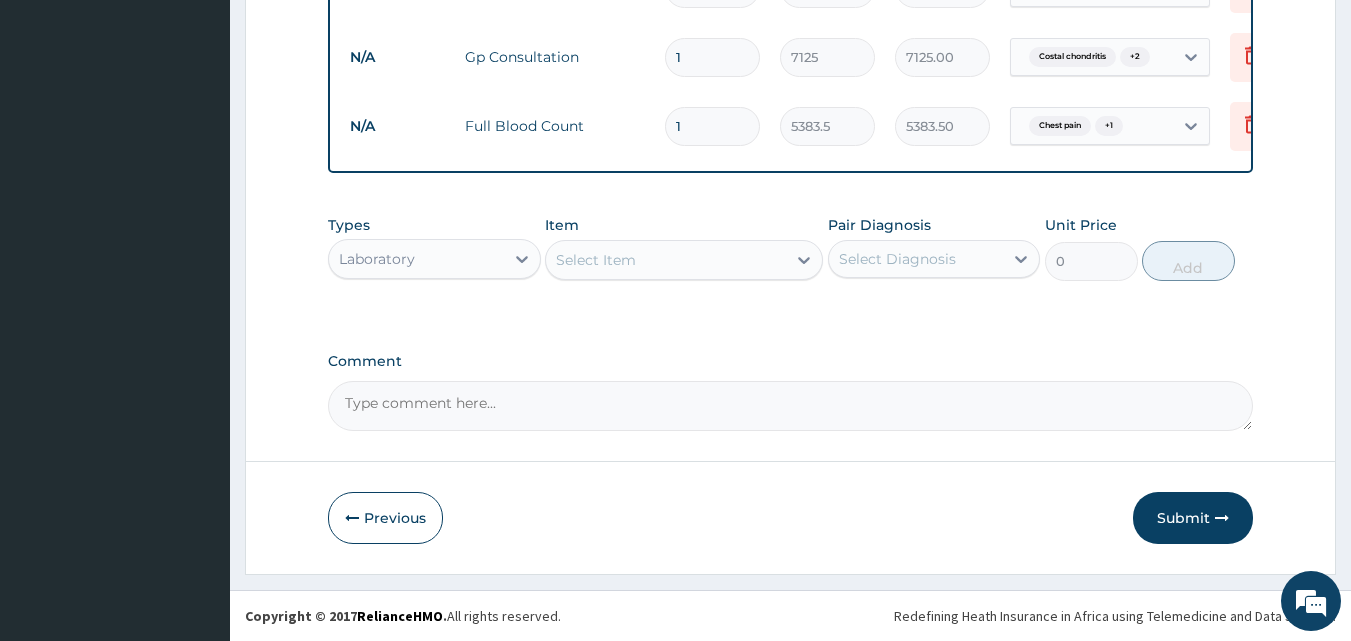 click on "Submit" at bounding box center (1193, 518) 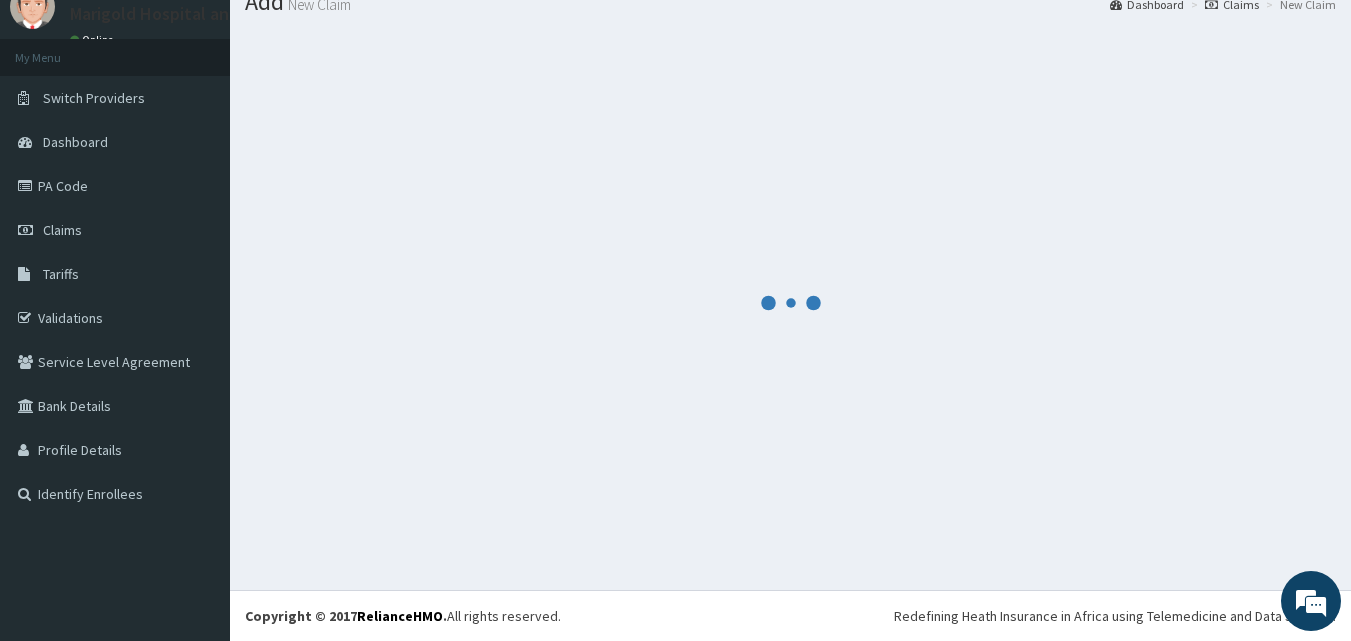 scroll, scrollTop: 1315, scrollLeft: 0, axis: vertical 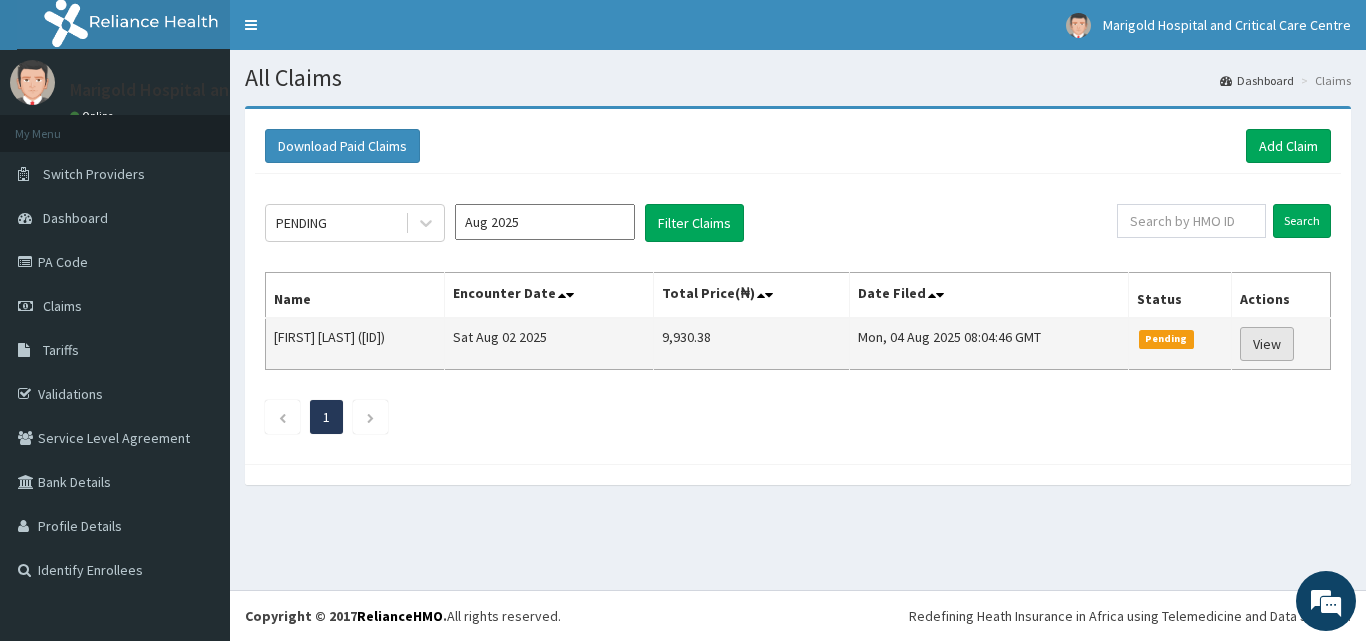 click on "View" at bounding box center [1267, 344] 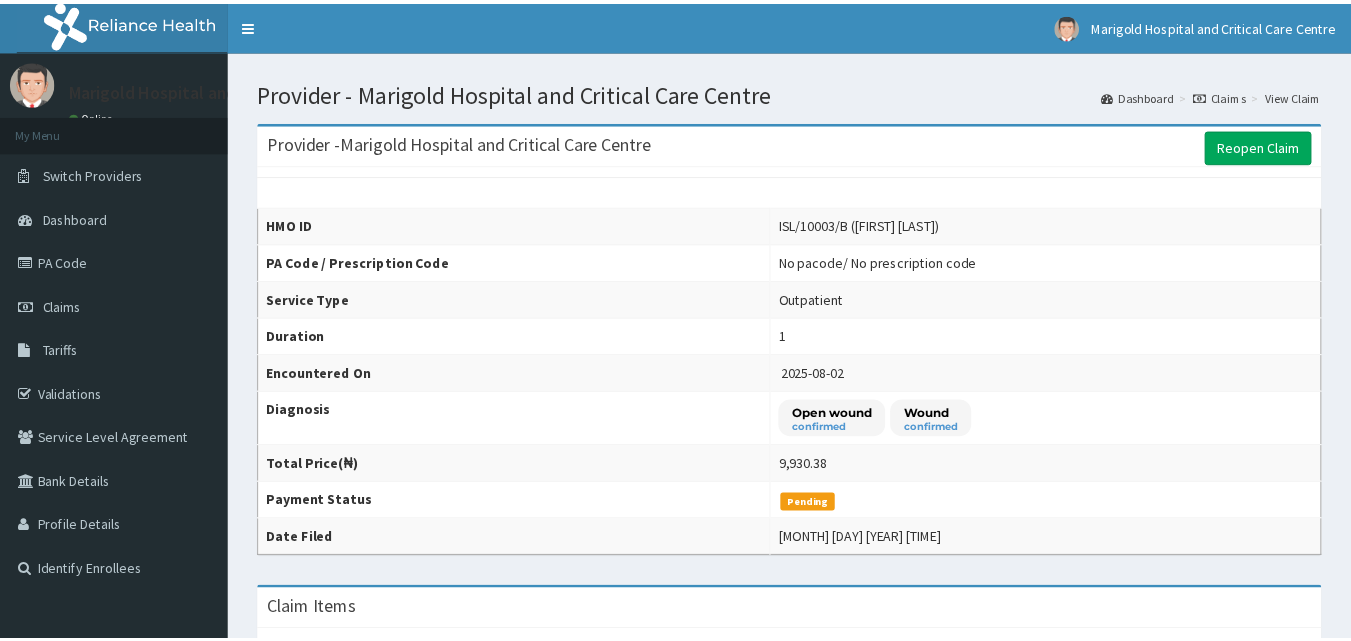 scroll, scrollTop: 0, scrollLeft: 0, axis: both 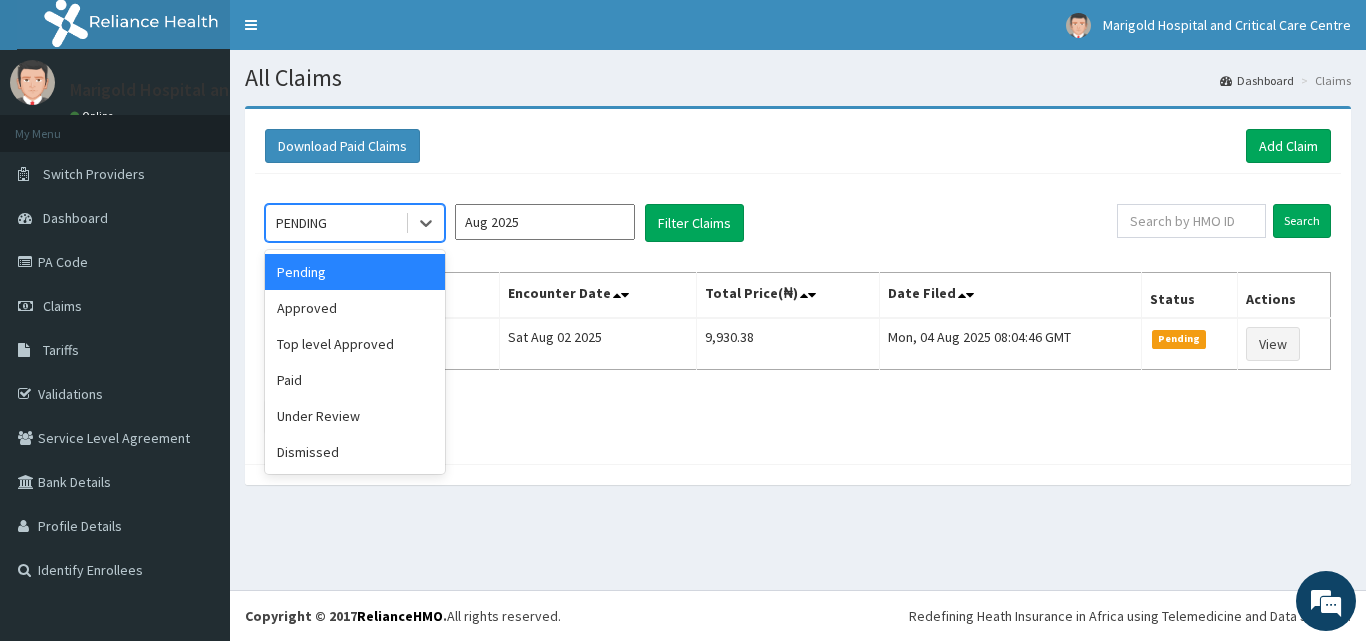 click on "PENDING" at bounding box center [301, 223] 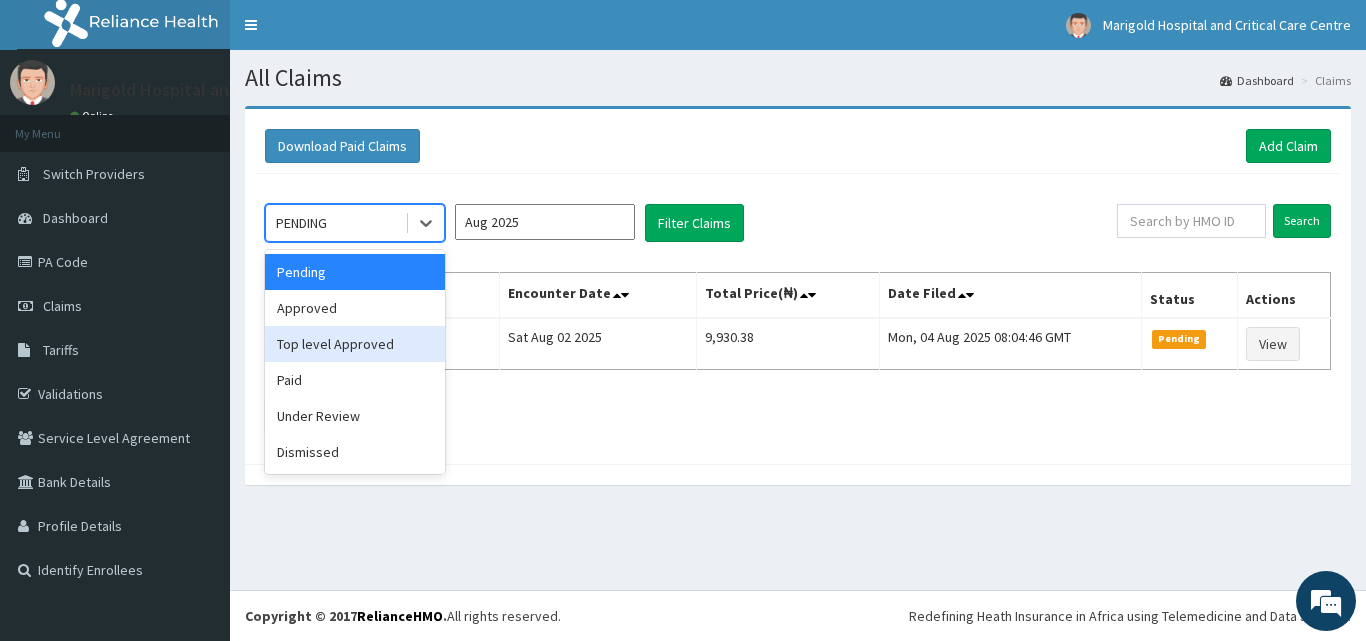 click on "Top level Approved" at bounding box center [355, 344] 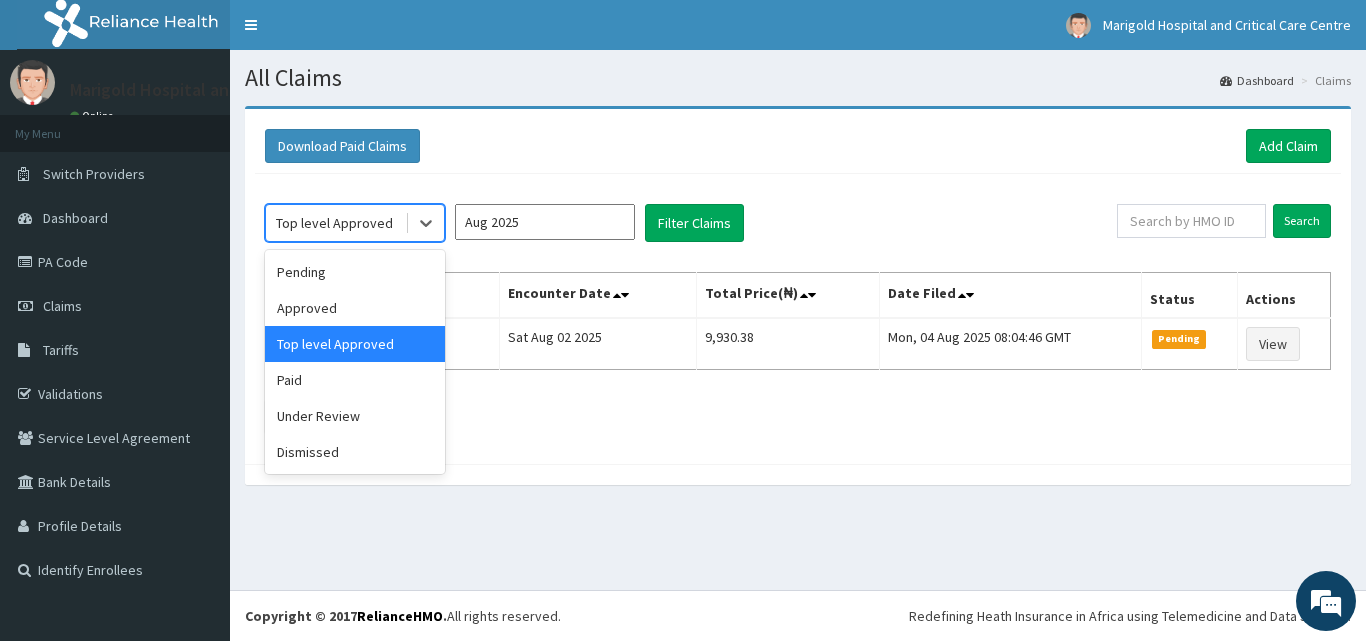 click on "Top level Approved" at bounding box center [335, 223] 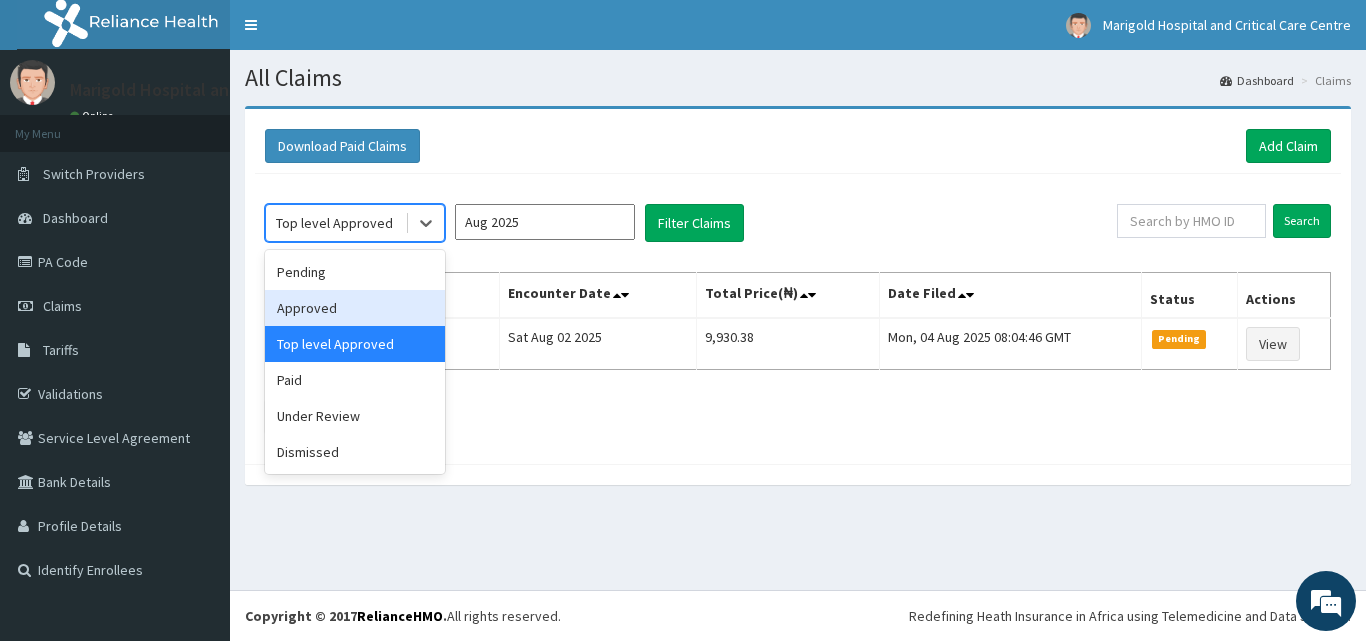 click on "Approved" at bounding box center [355, 308] 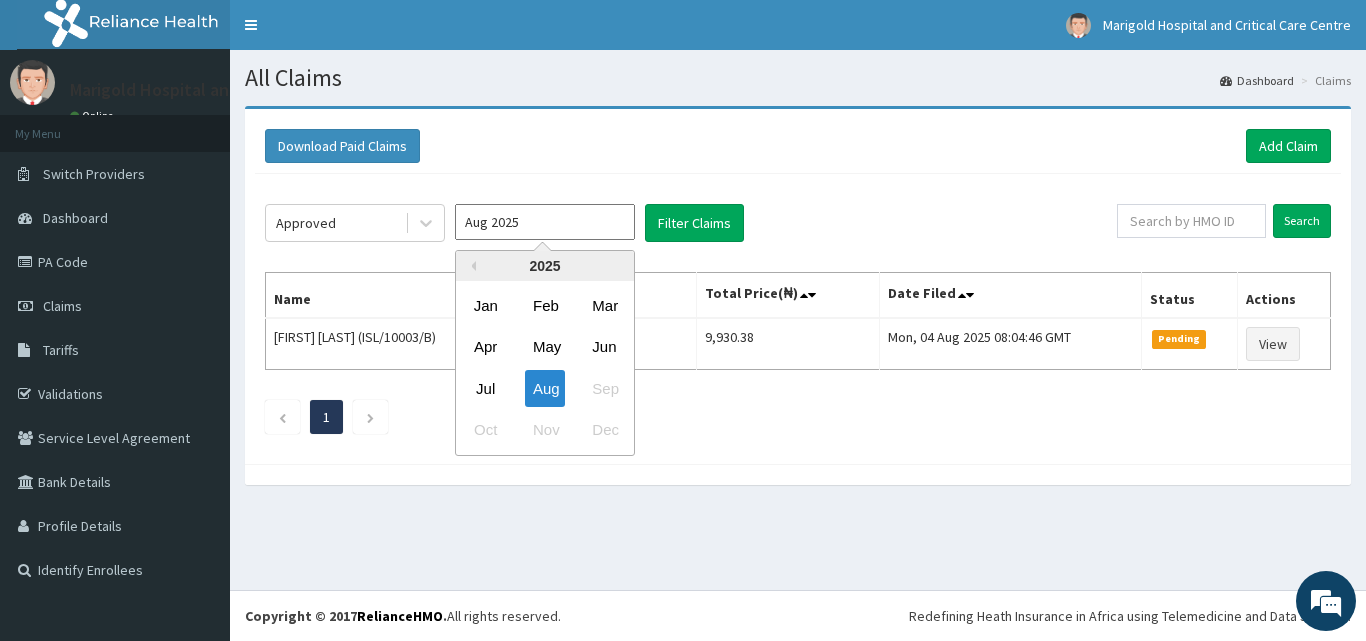drag, startPoint x: 590, startPoint y: 227, endPoint x: 546, endPoint y: 266, distance: 58.796257 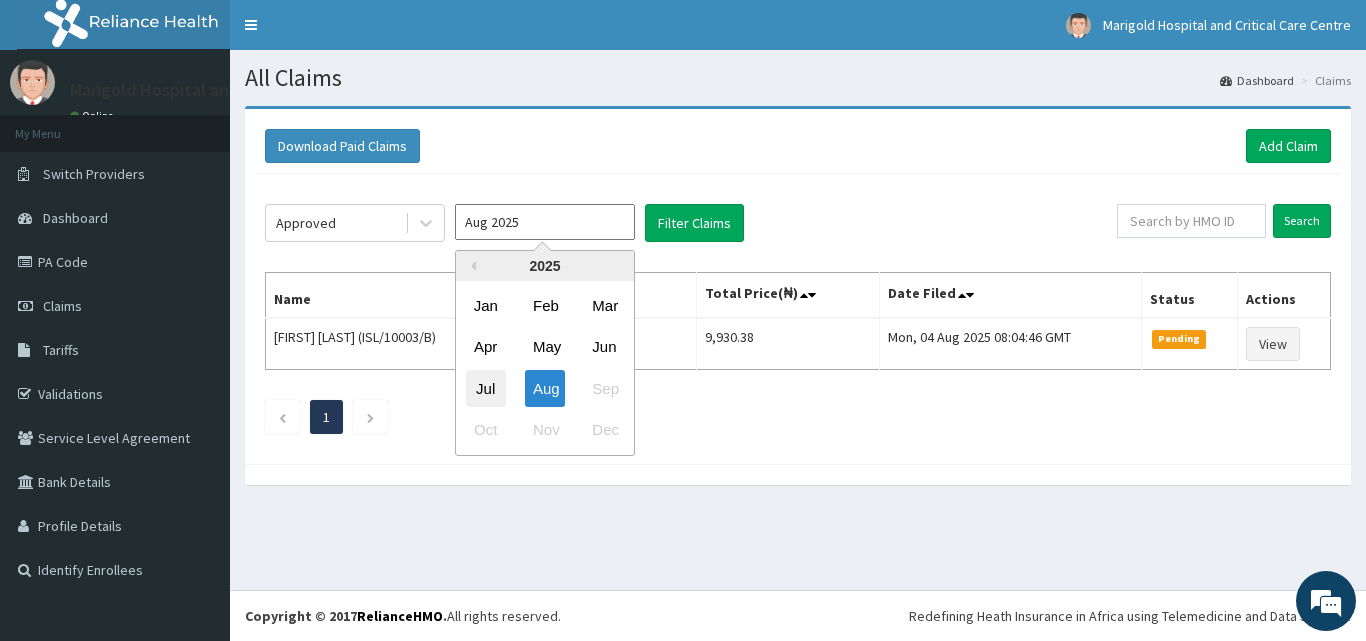 click on "Jul" at bounding box center [486, 388] 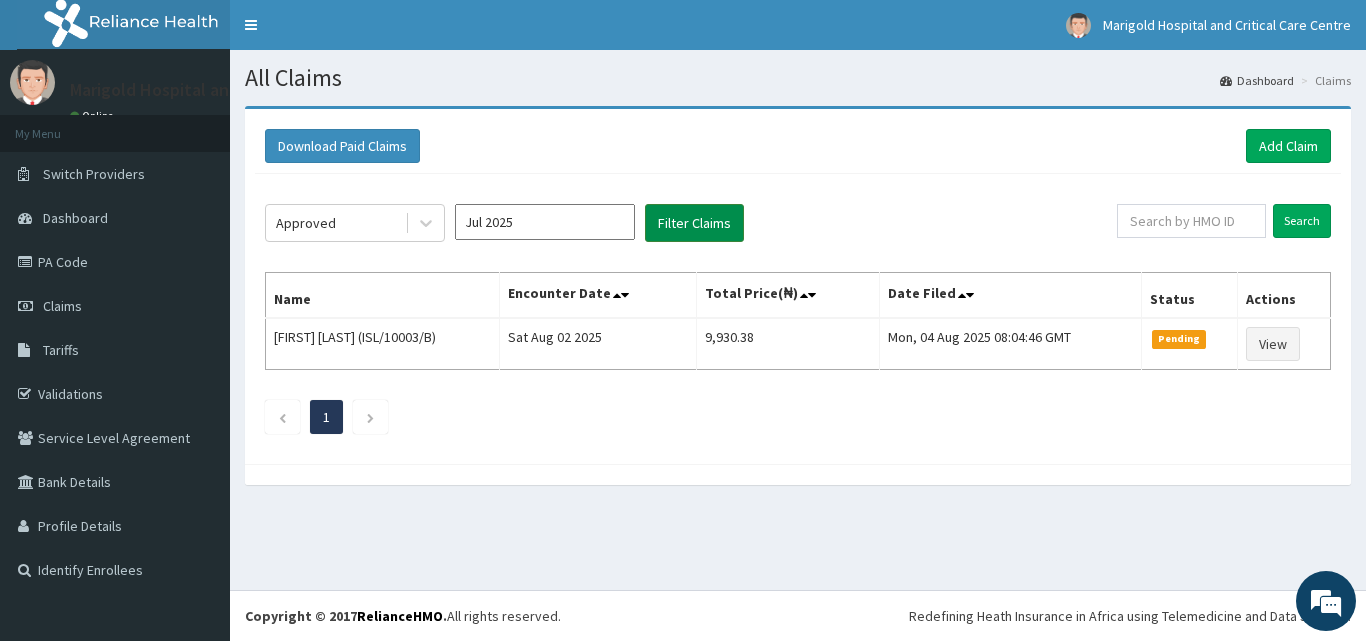 click on "Filter Claims" at bounding box center (694, 223) 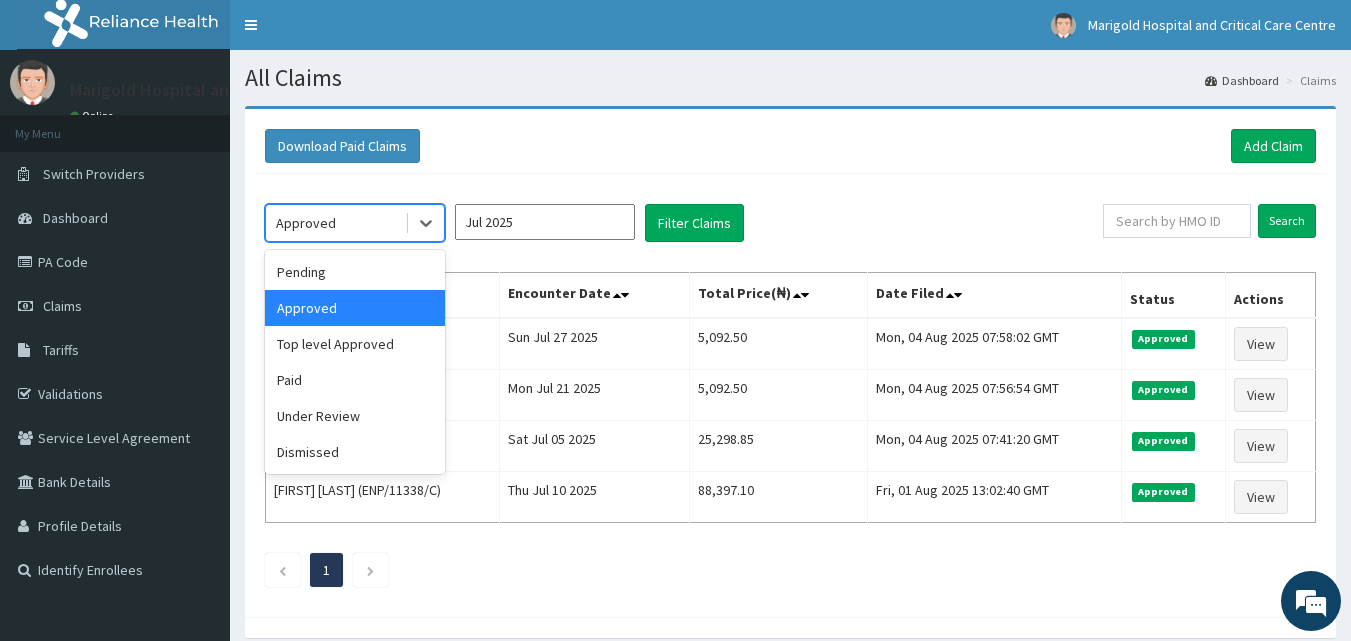 click on "Approved" at bounding box center [306, 223] 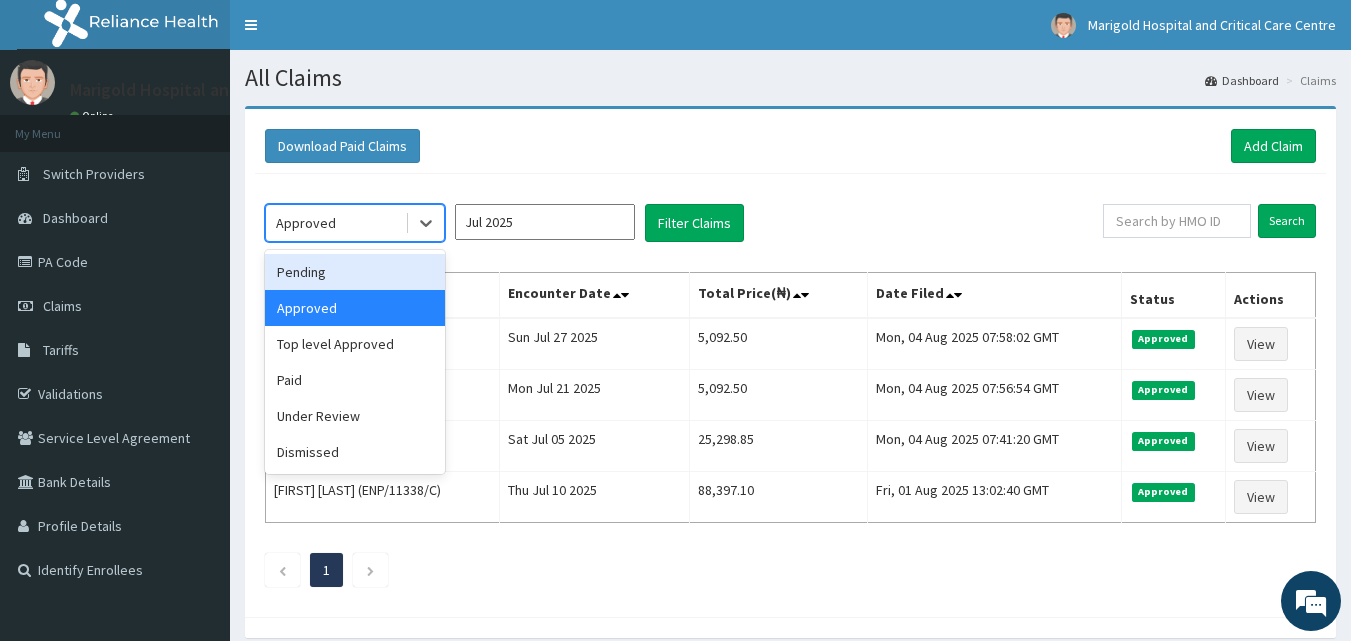 click on "Pending" at bounding box center [355, 272] 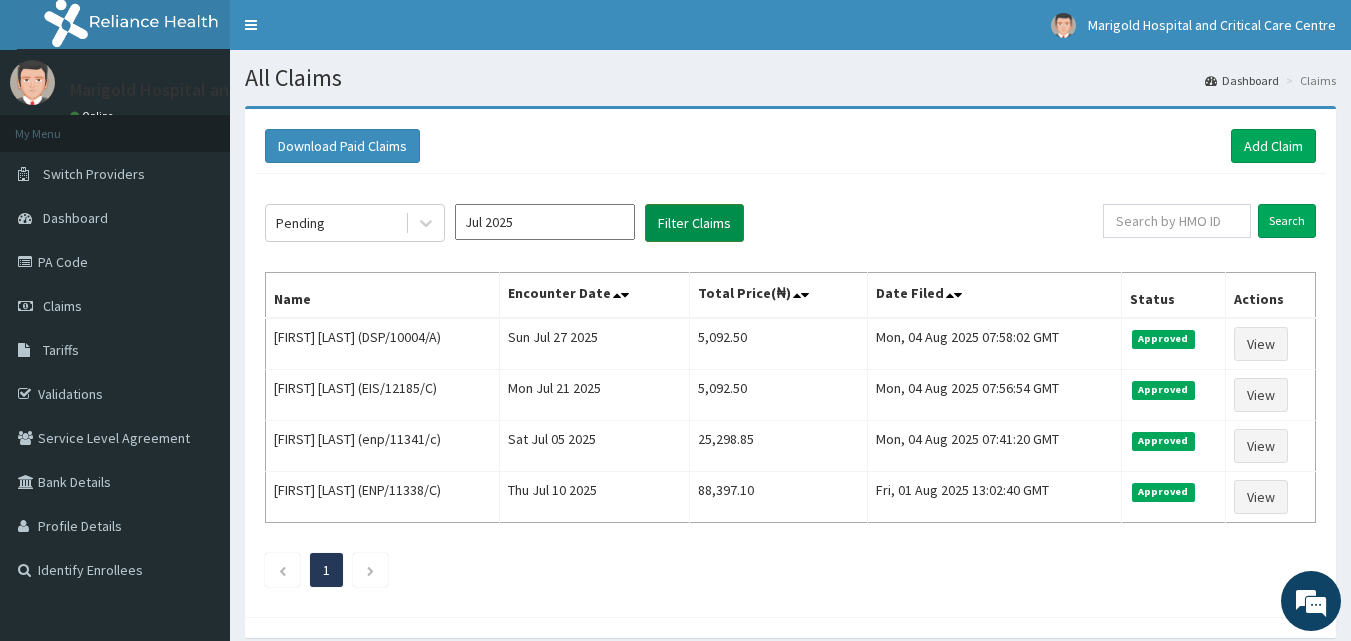 click on "Filter Claims" at bounding box center [694, 223] 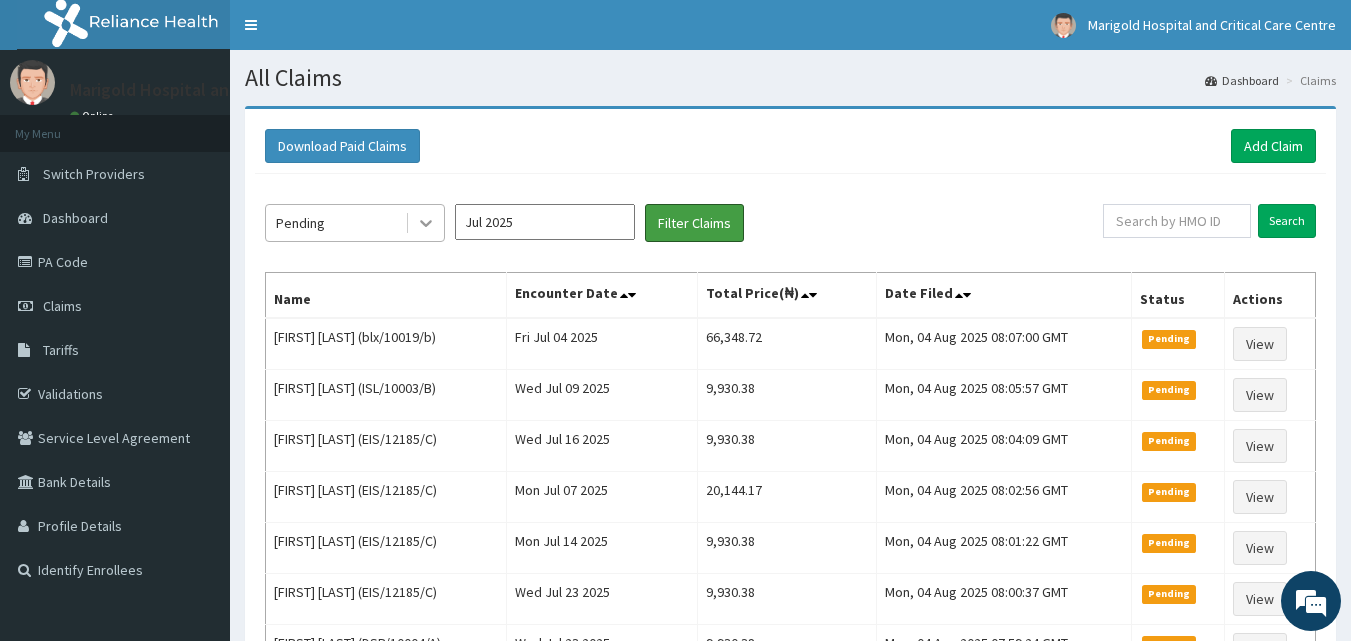 scroll, scrollTop: 0, scrollLeft: 0, axis: both 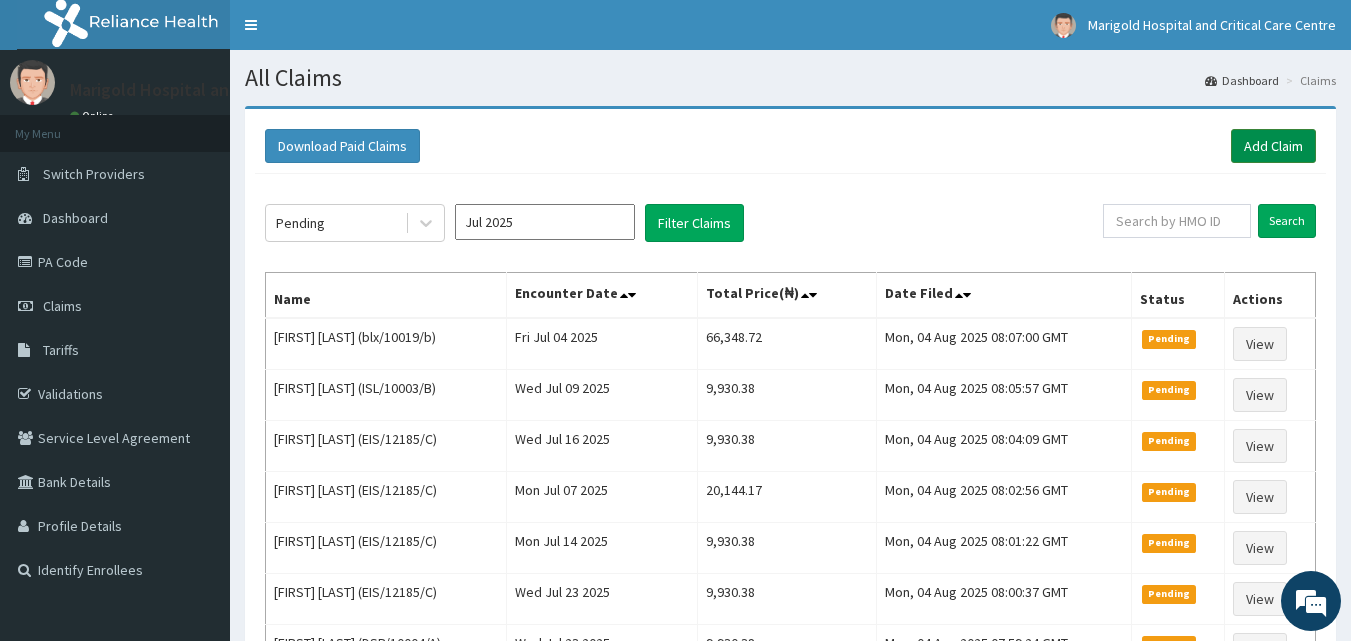 click on "Add Claim" at bounding box center [1273, 146] 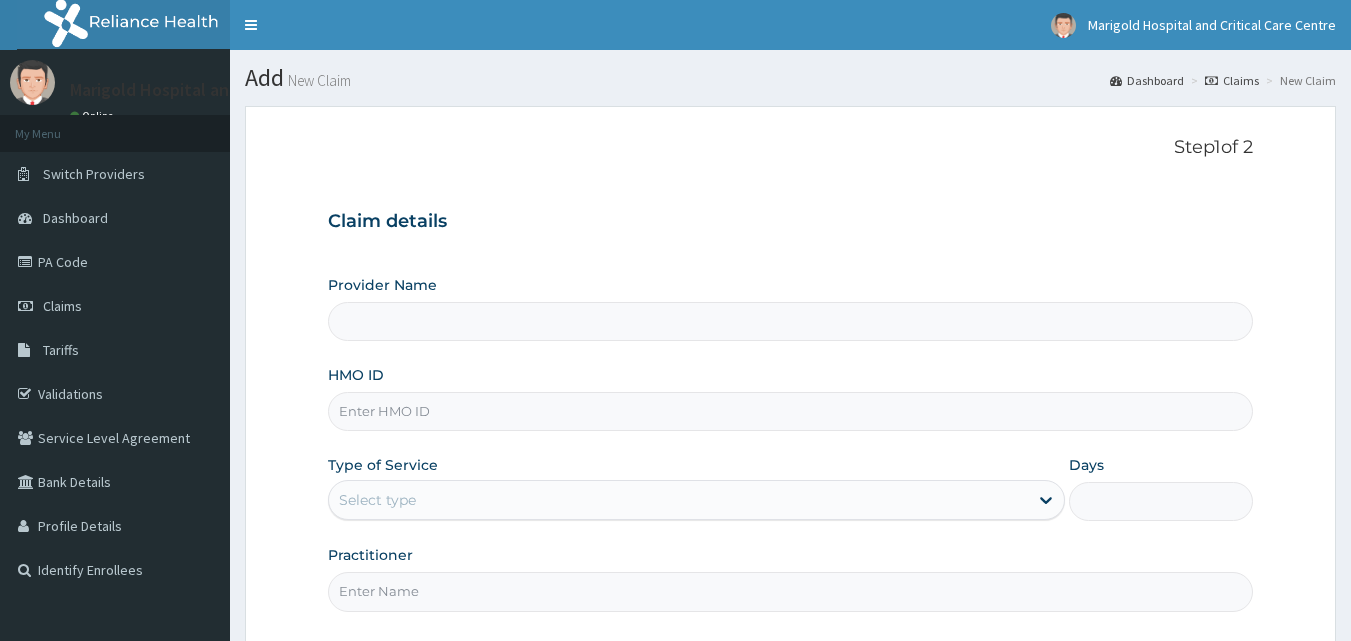 scroll, scrollTop: 0, scrollLeft: 0, axis: both 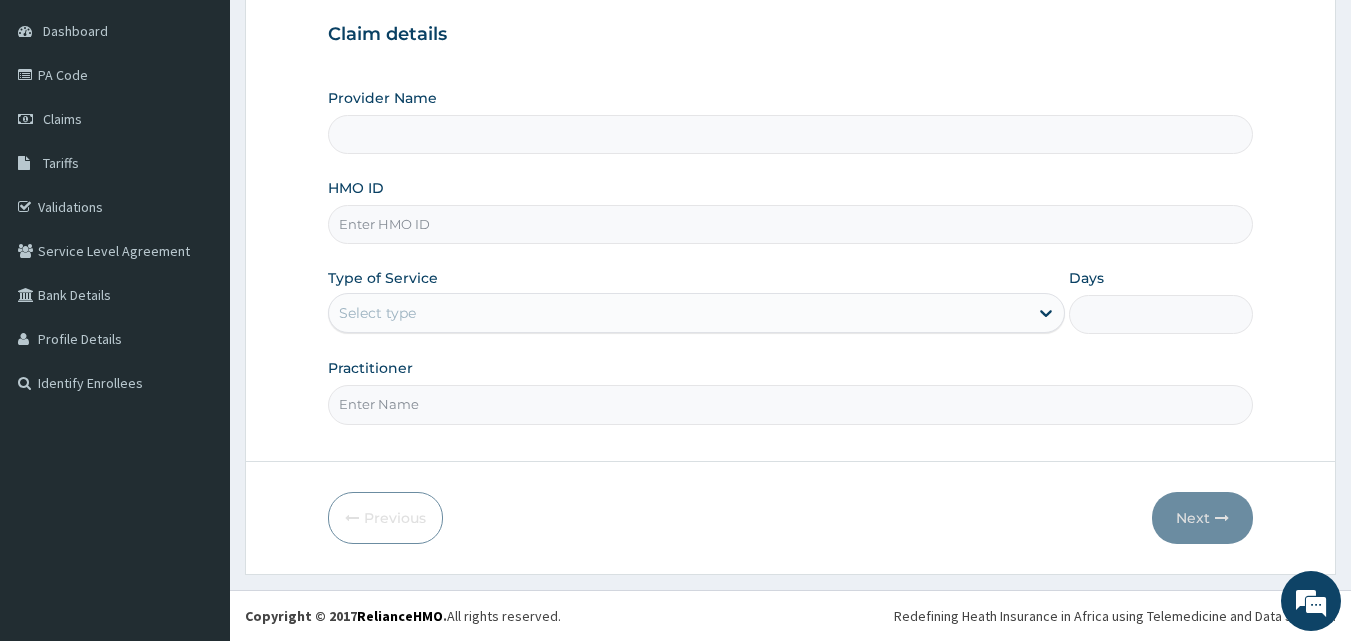 type on "Marigold Hospital and Critical Care Centre" 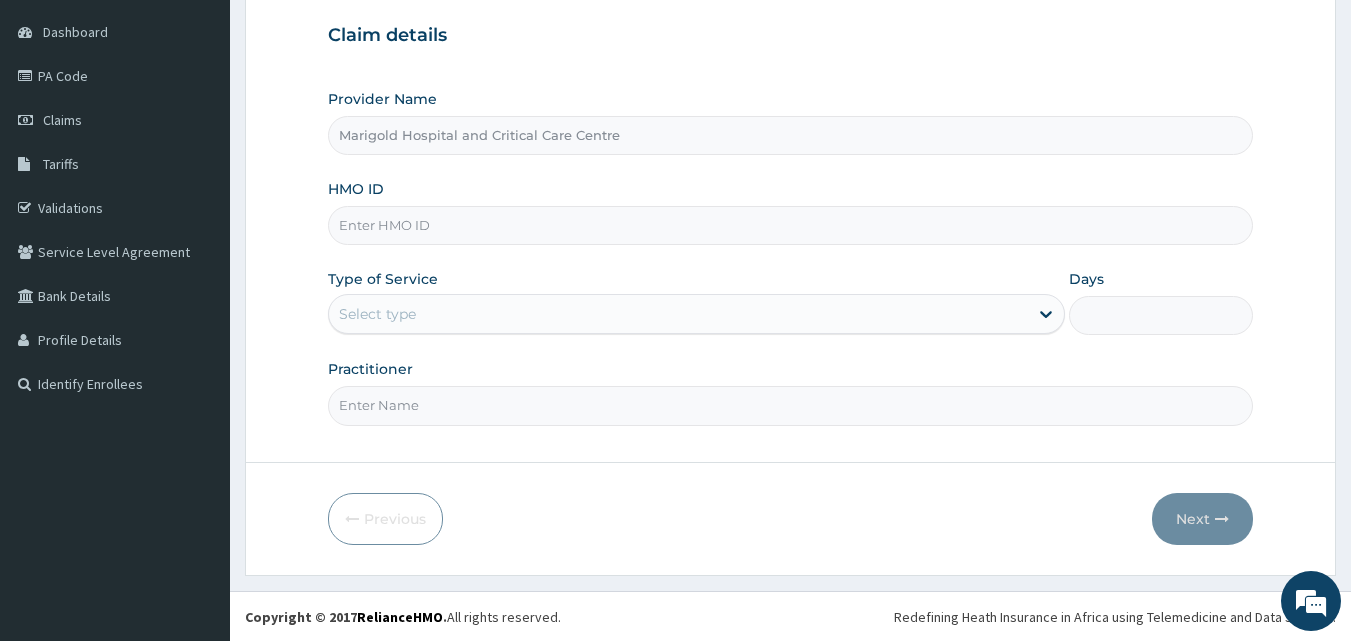 scroll, scrollTop: 187, scrollLeft: 0, axis: vertical 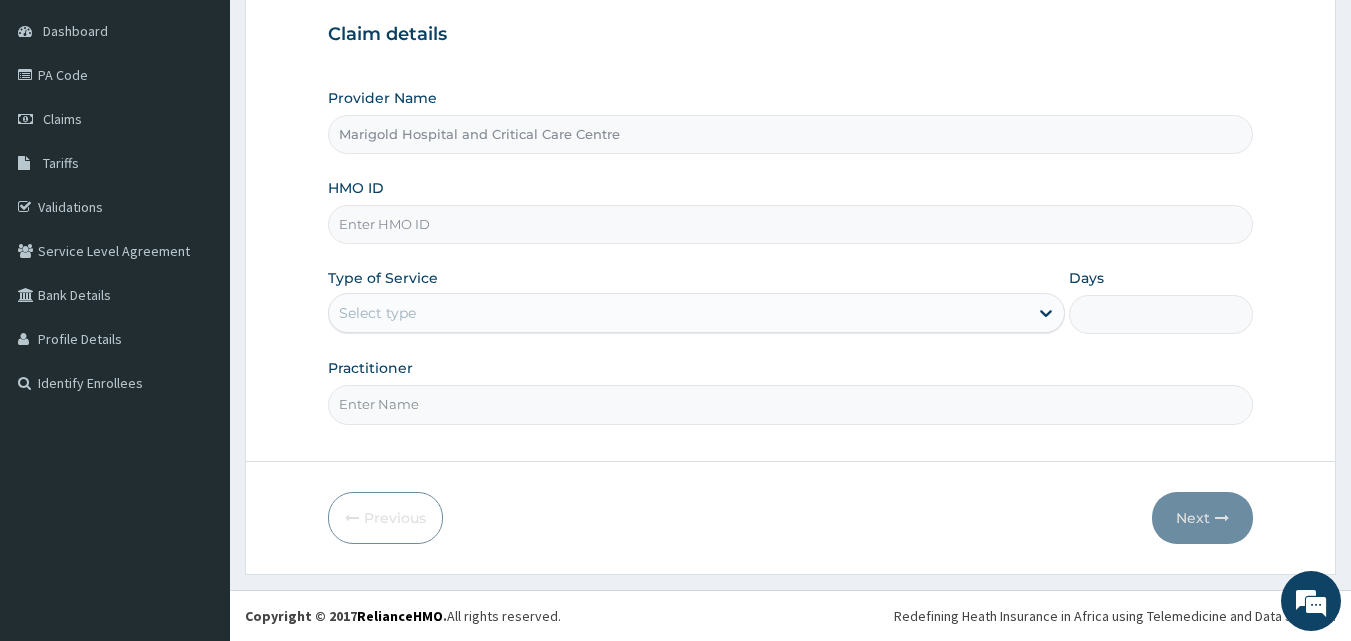 click on "HMO ID" at bounding box center [791, 224] 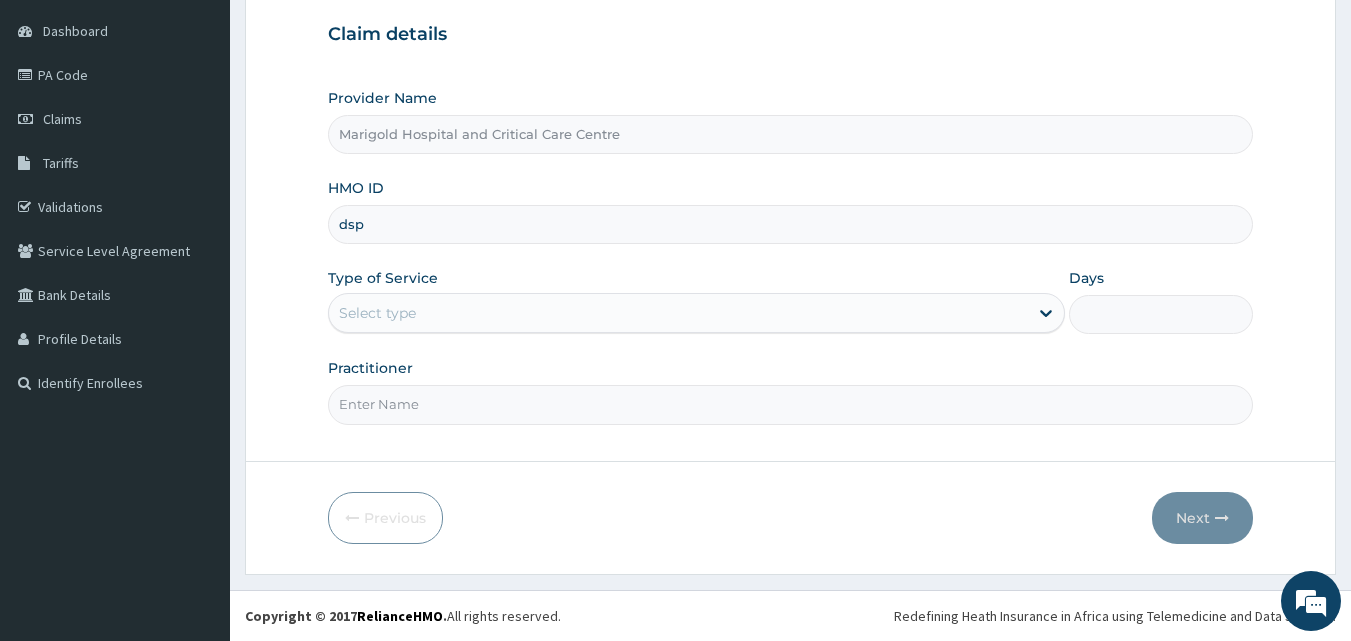 scroll, scrollTop: 0, scrollLeft: 0, axis: both 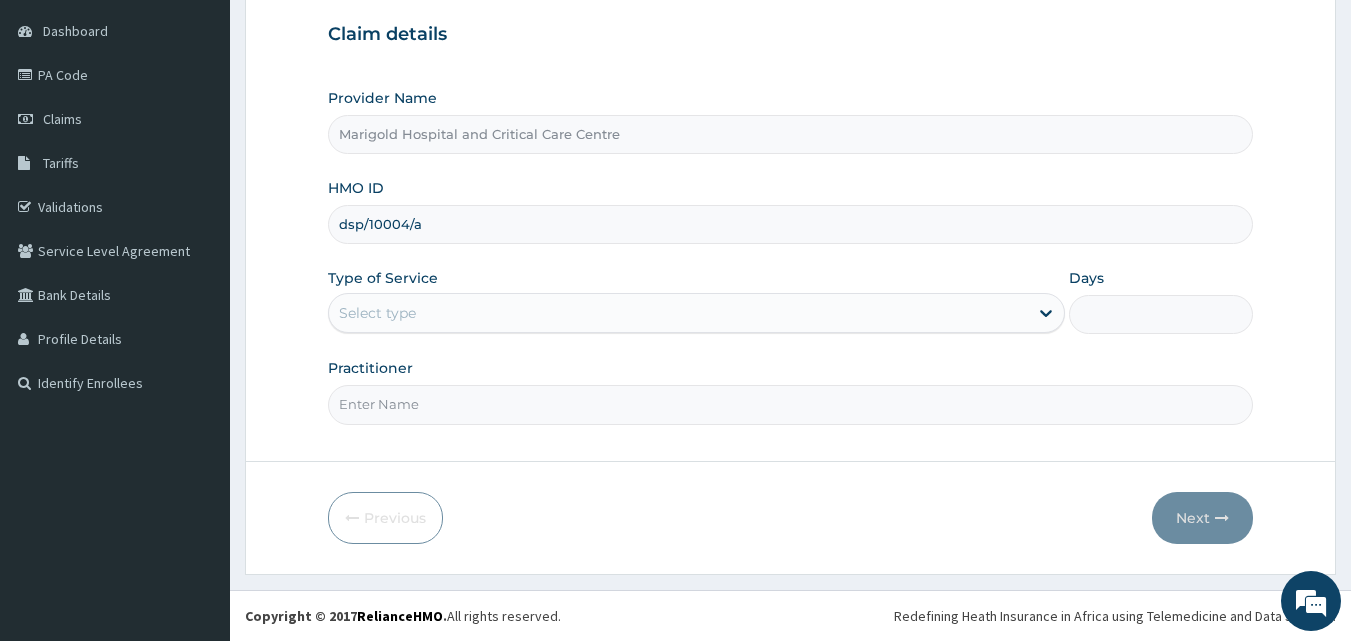 click on "dsp/10004/a" at bounding box center (791, 224) 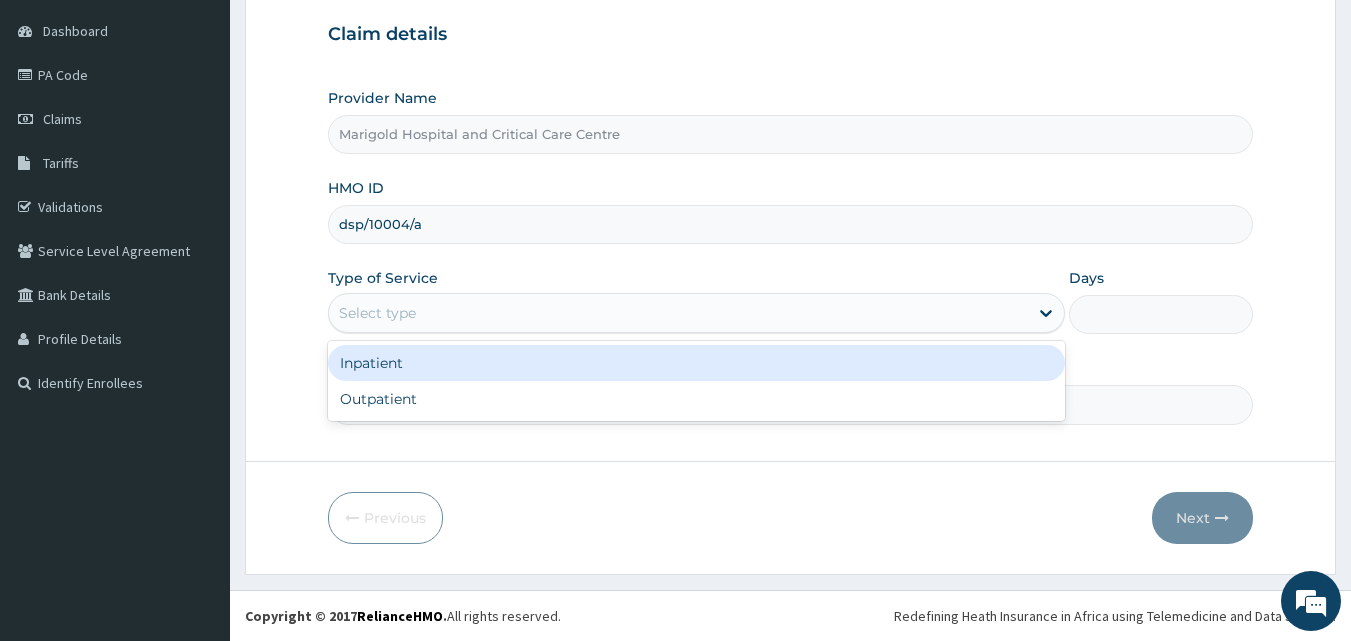 click on "Select type" at bounding box center (377, 313) 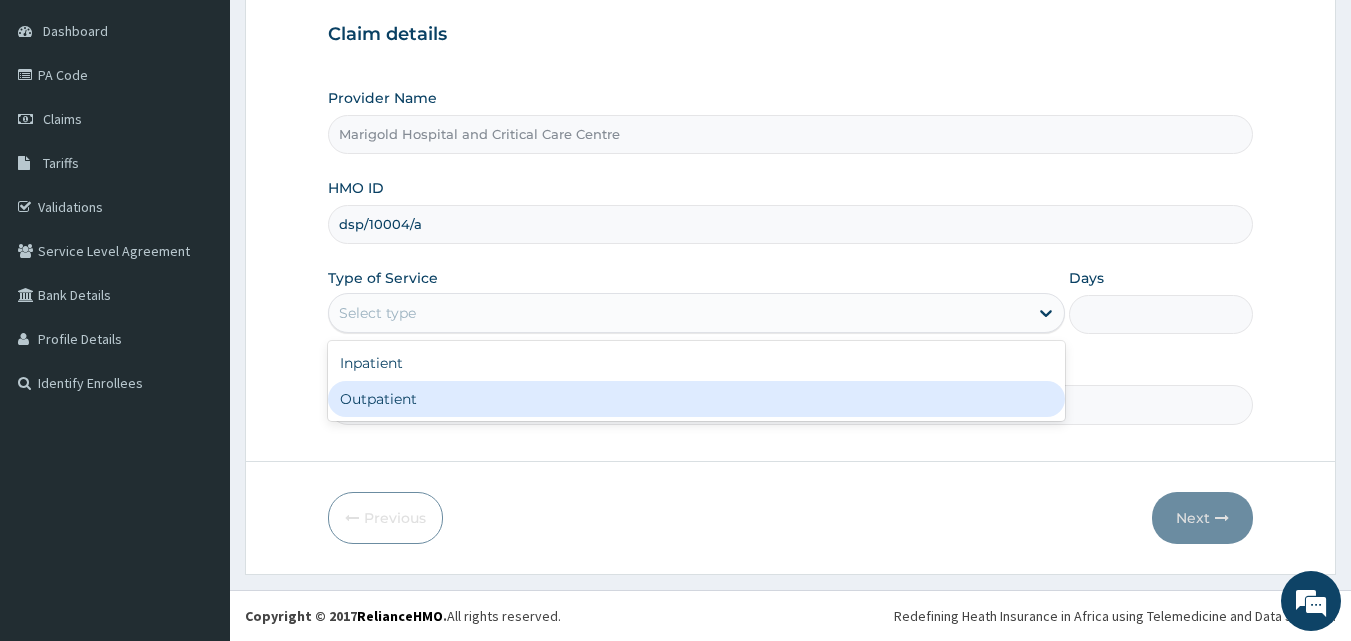 click on "Outpatient" at bounding box center (696, 399) 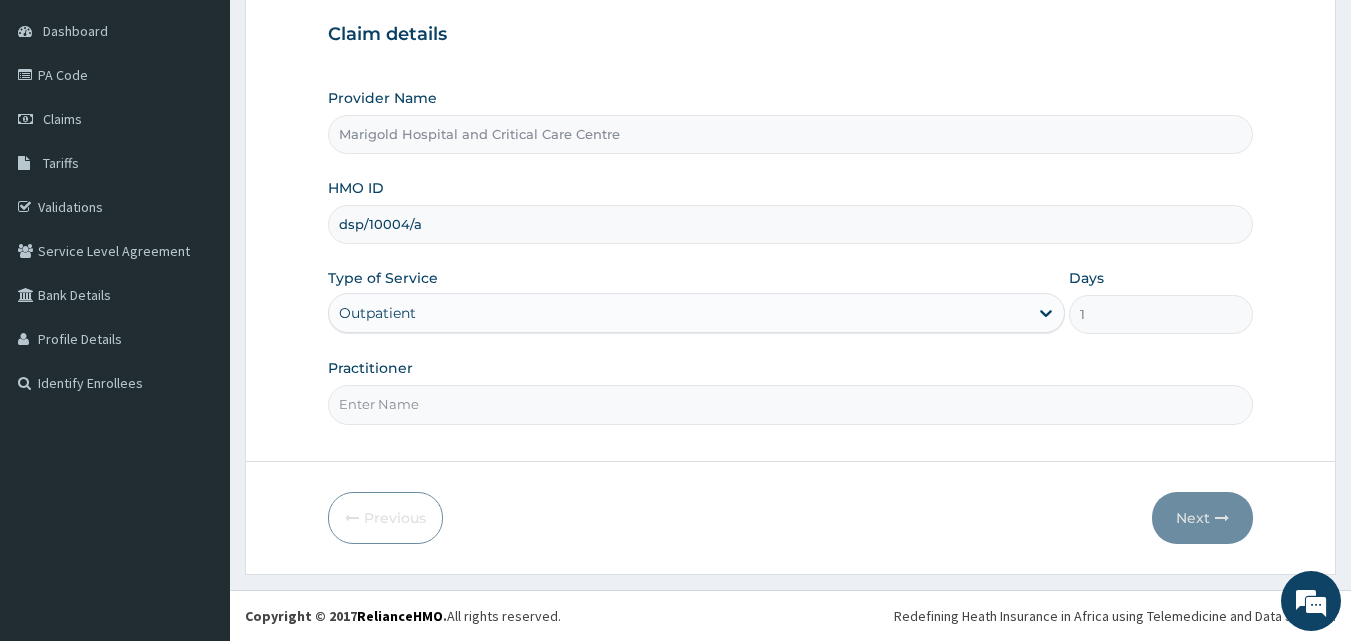 click on "Practitioner" at bounding box center (791, 404) 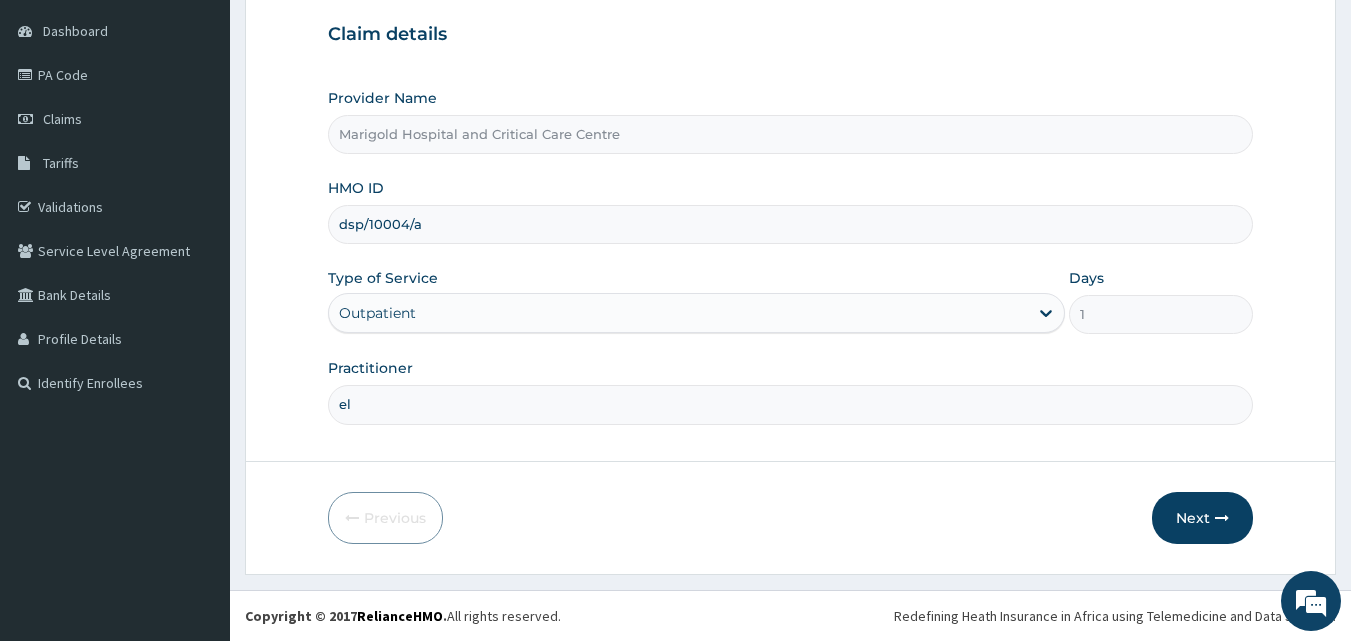 type on "elishawigwe" 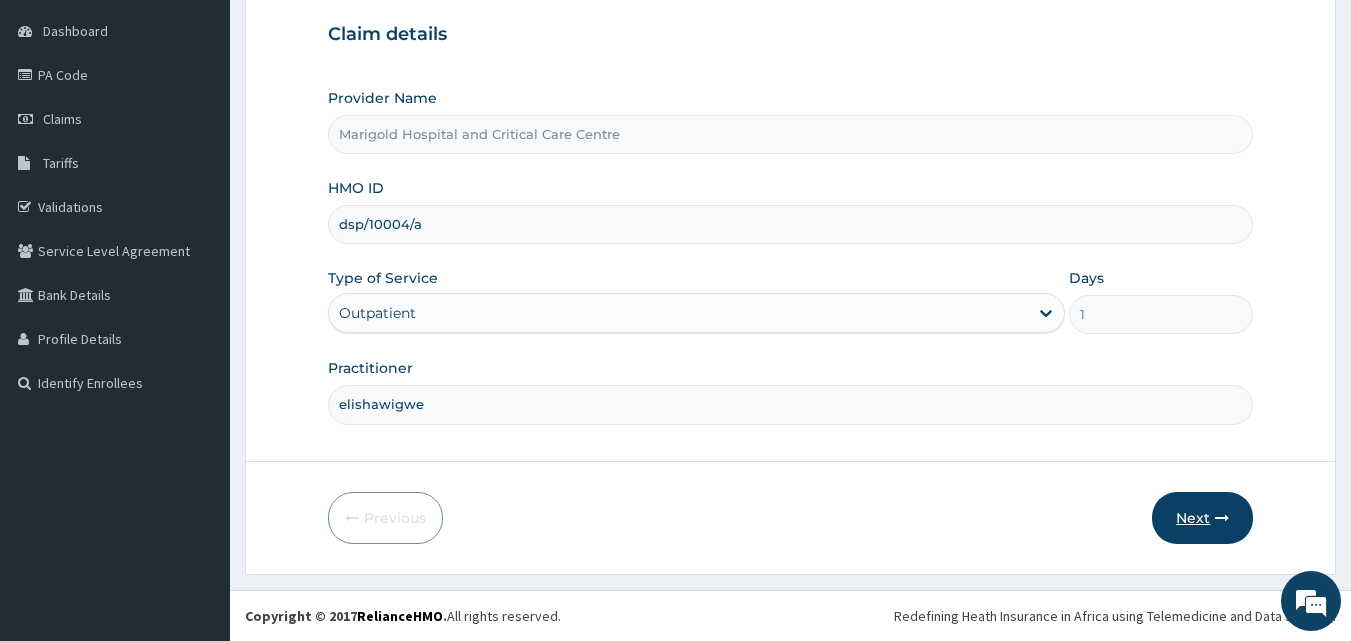 click on "Next" at bounding box center [1202, 518] 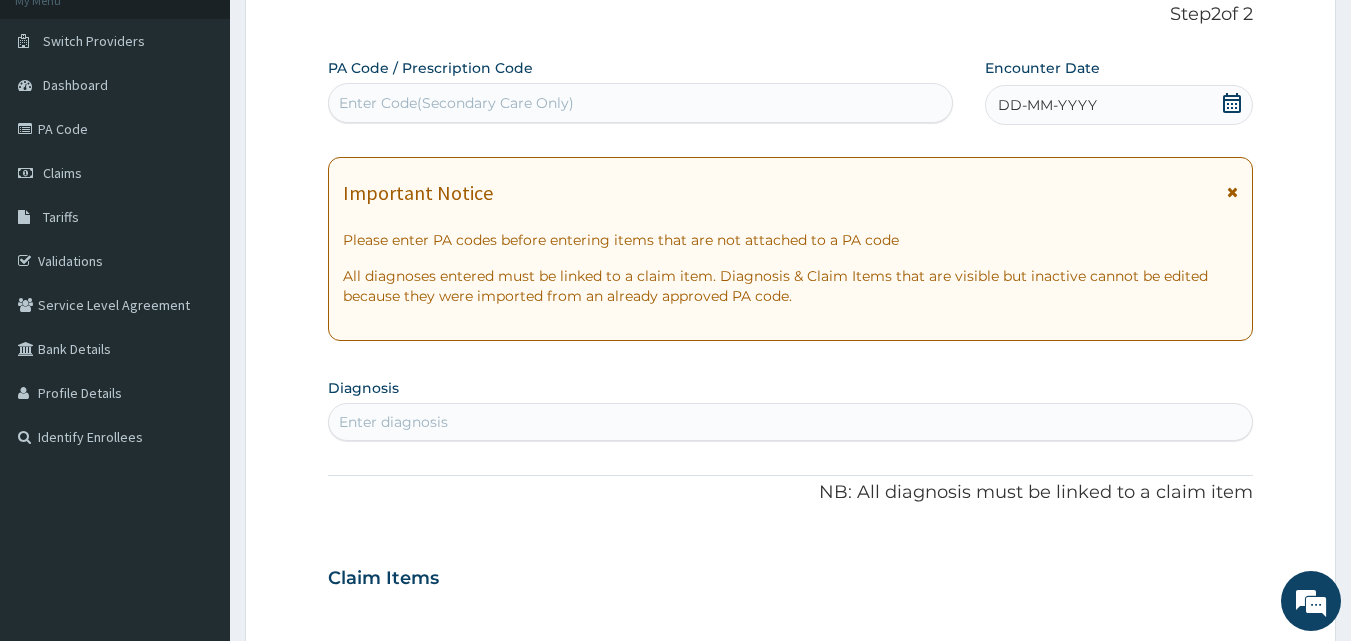 scroll, scrollTop: 87, scrollLeft: 0, axis: vertical 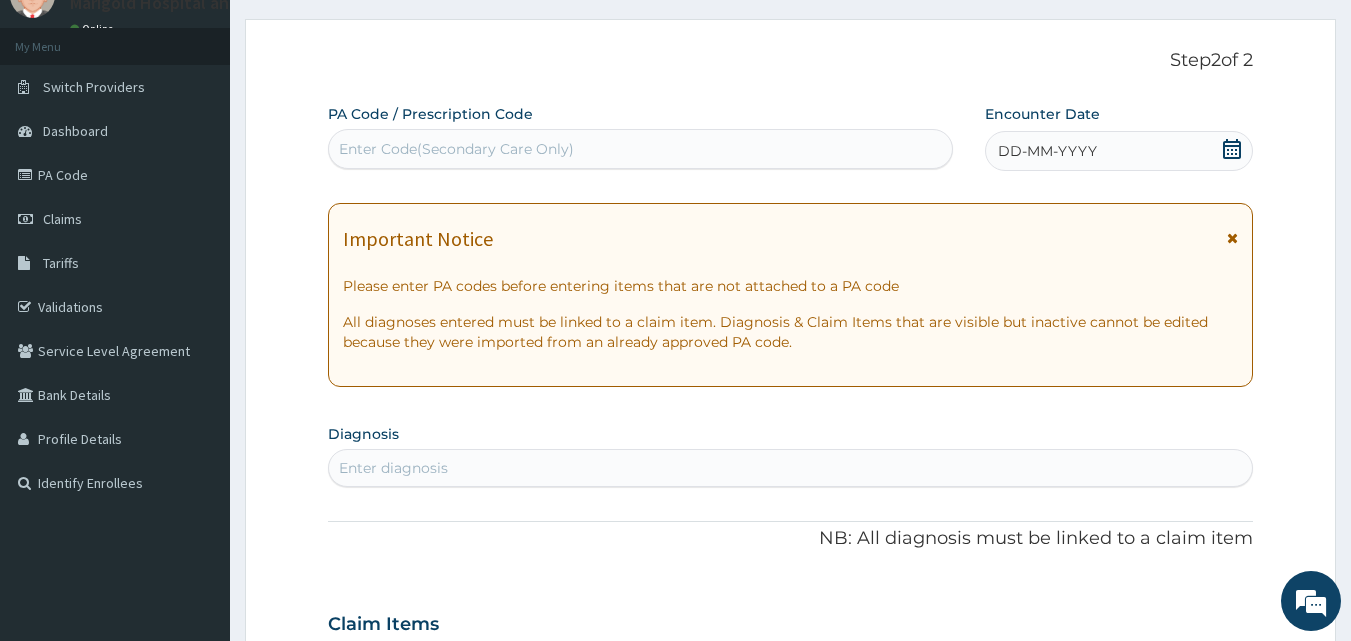 drag, startPoint x: 1117, startPoint y: 432, endPoint x: 1071, endPoint y: 436, distance: 46.173584 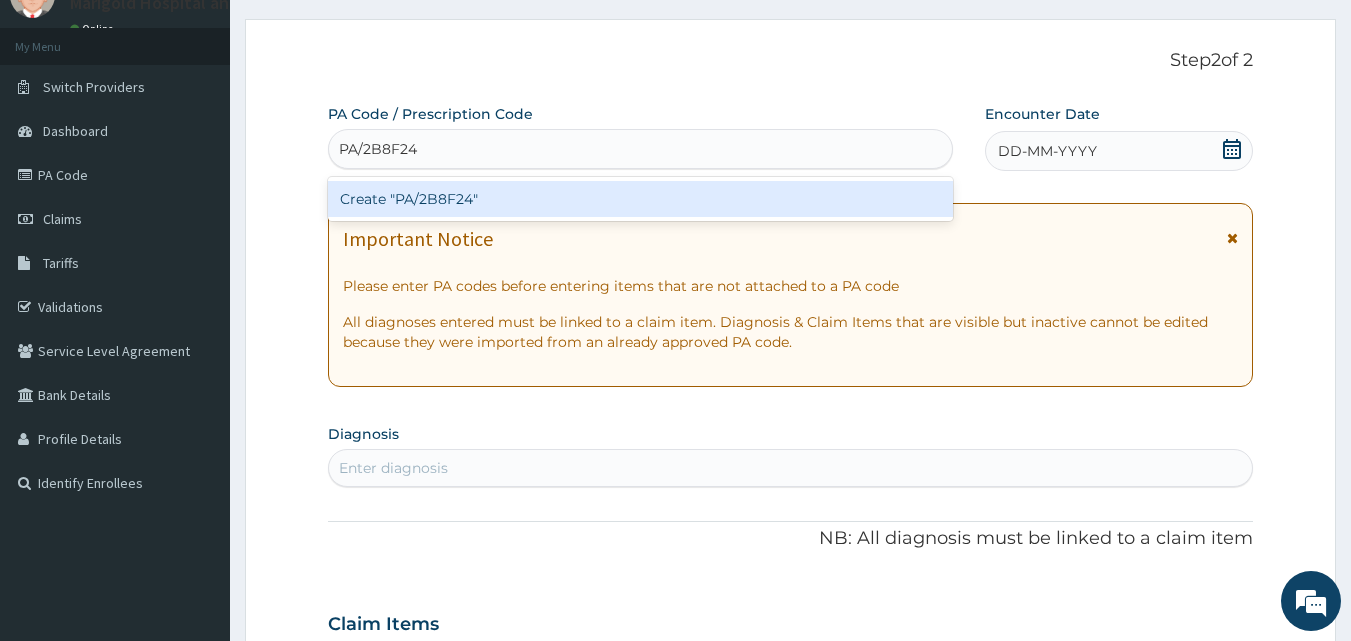 type 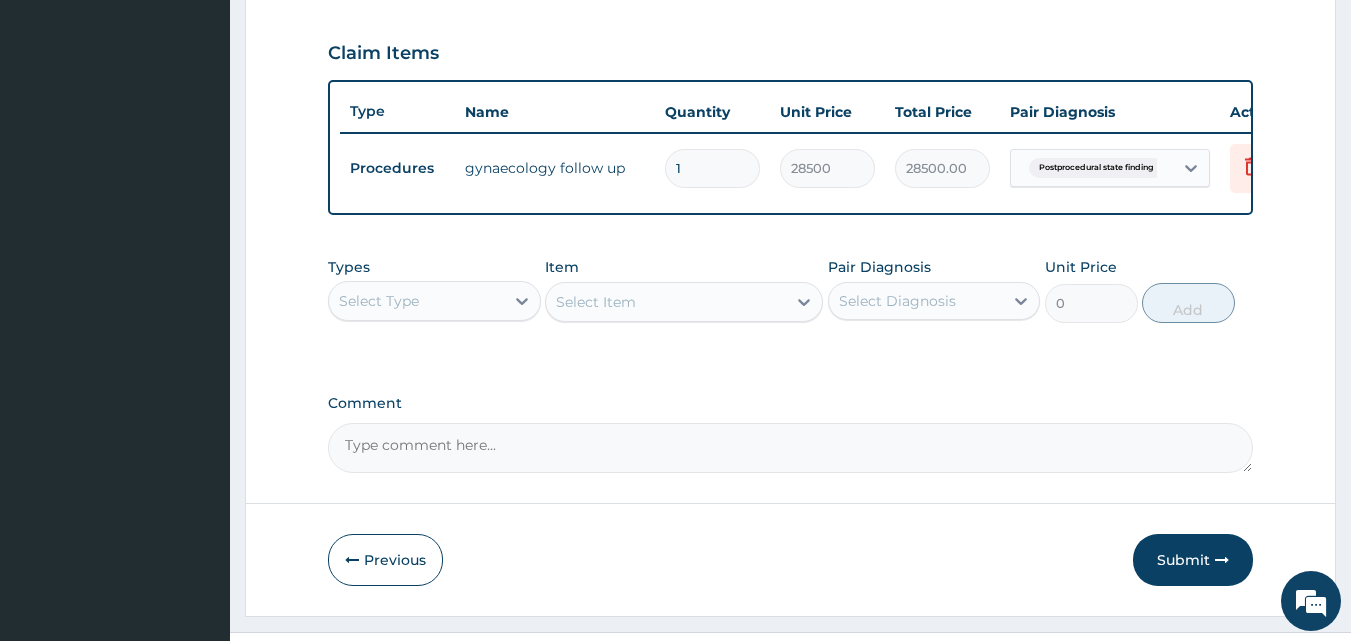 scroll, scrollTop: 712, scrollLeft: 0, axis: vertical 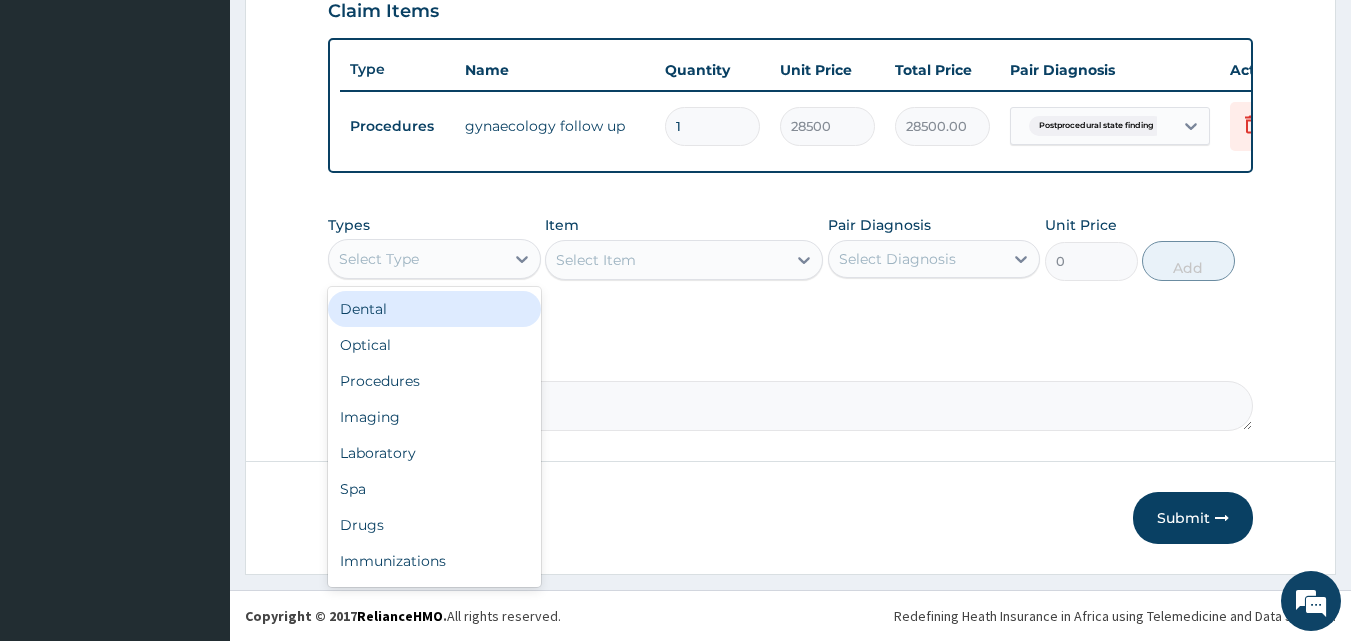 click on "Select Type" at bounding box center (379, 259) 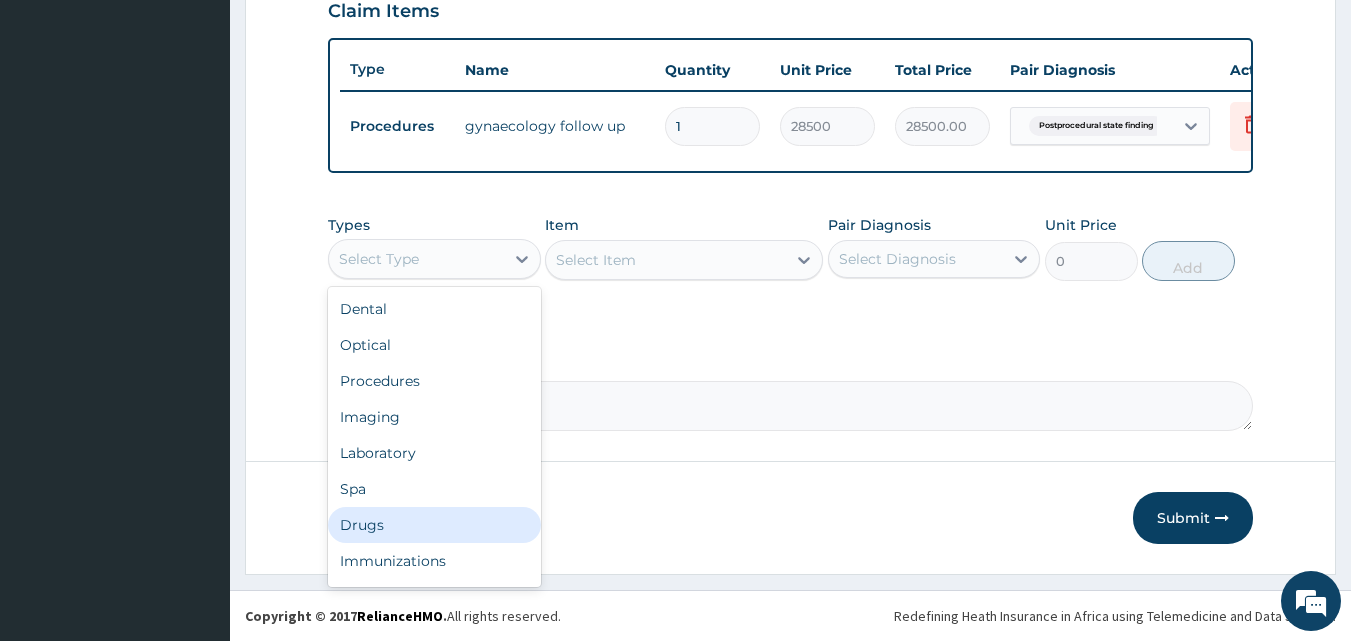 drag, startPoint x: 354, startPoint y: 525, endPoint x: 521, endPoint y: 412, distance: 201.63829 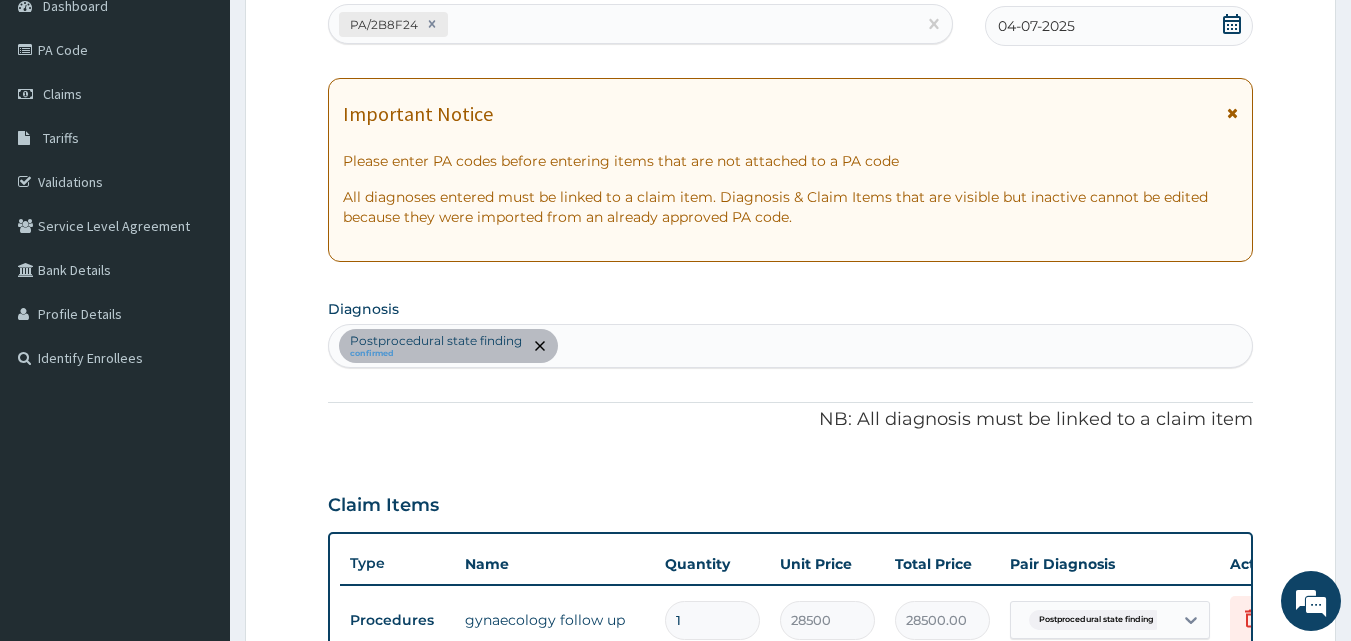 scroll, scrollTop: 112, scrollLeft: 0, axis: vertical 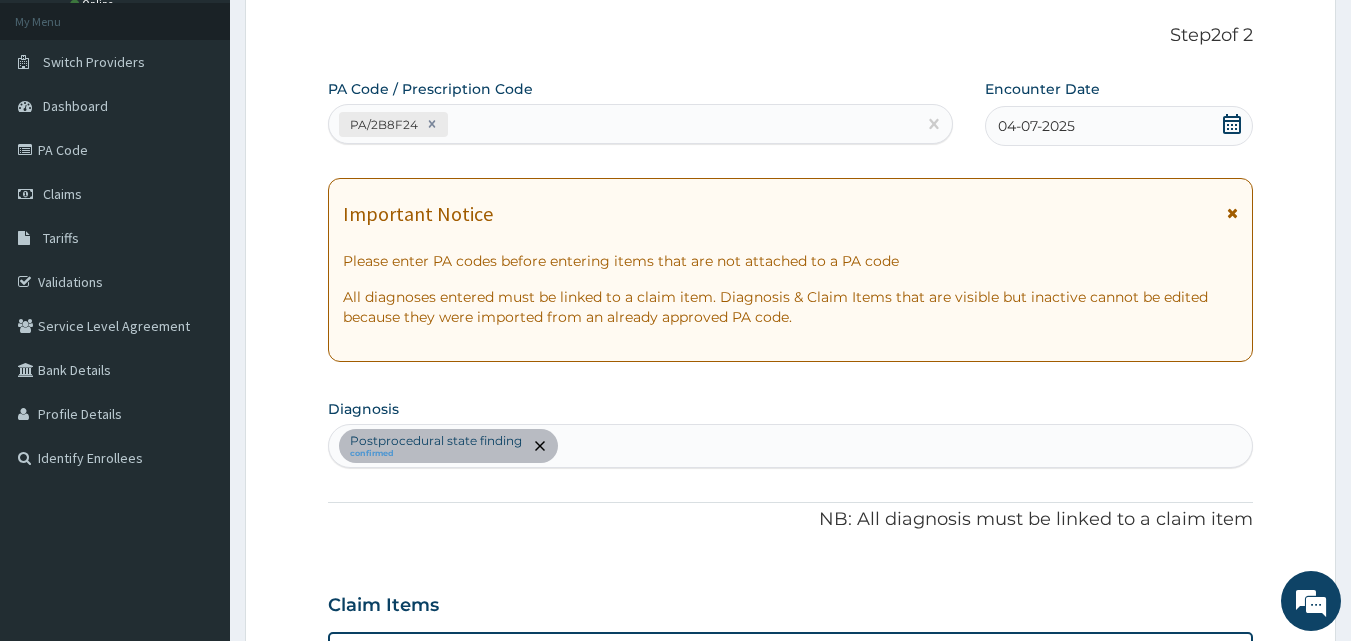 click on "Postprocedural state finding confirmed" at bounding box center [791, 446] 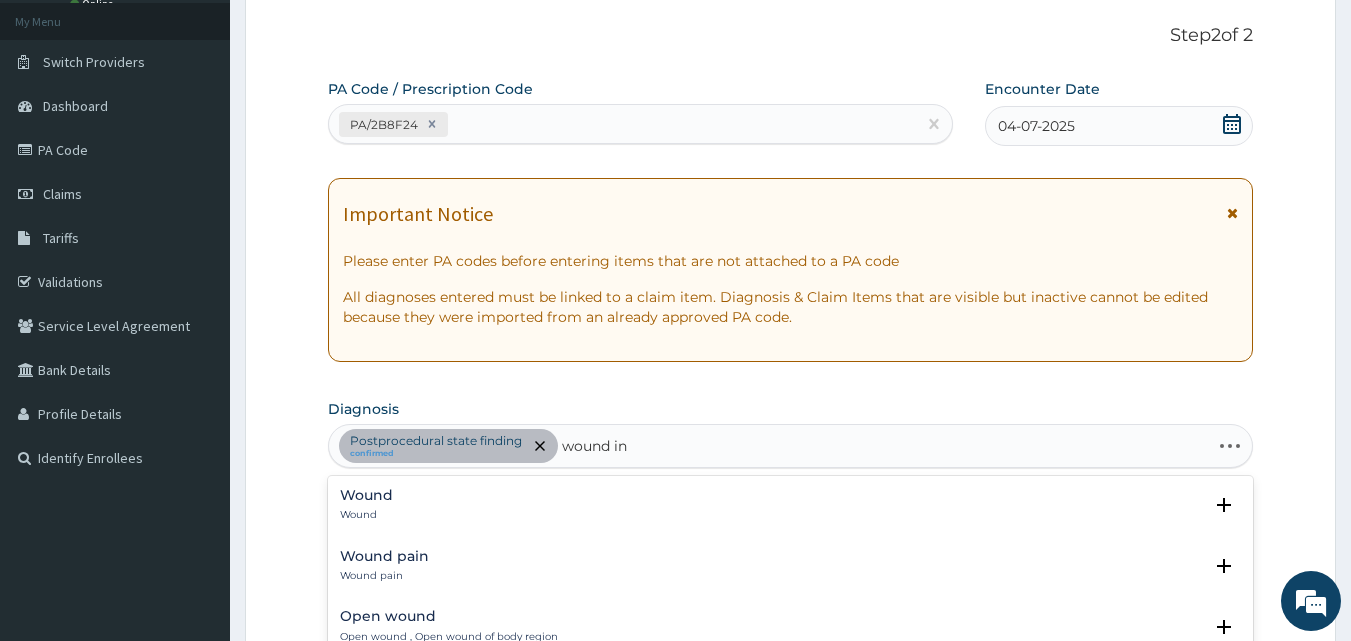 type on "wound inf" 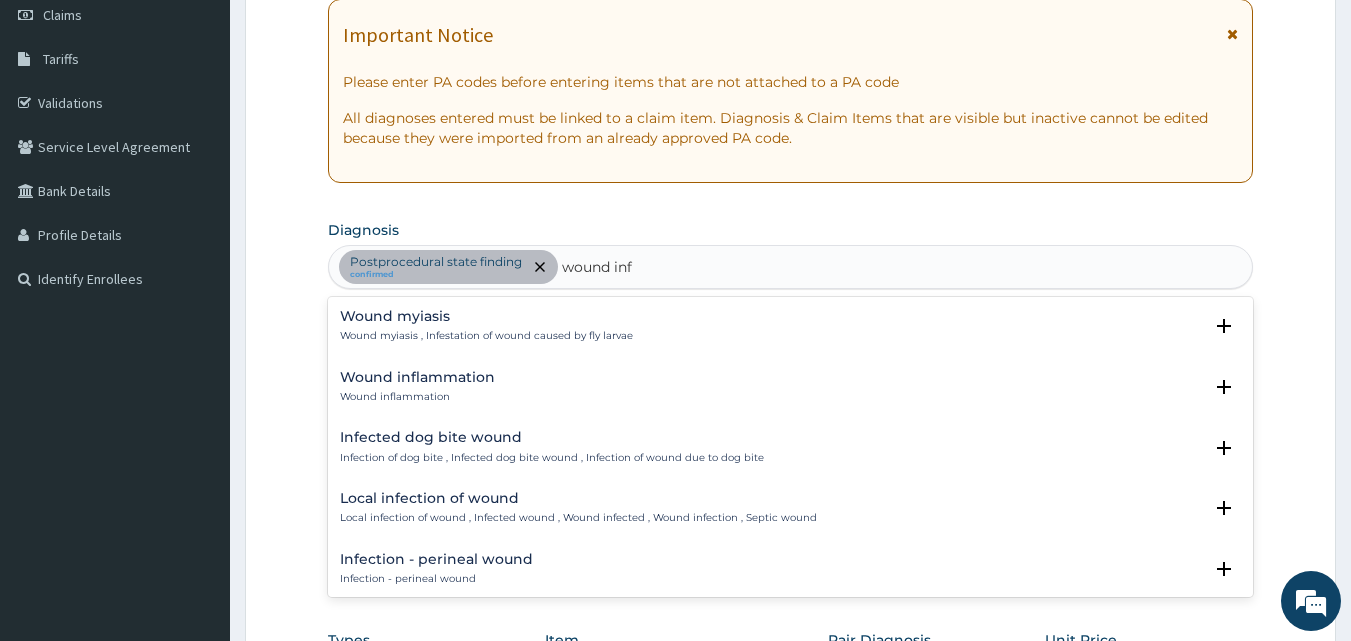 scroll, scrollTop: 312, scrollLeft: 0, axis: vertical 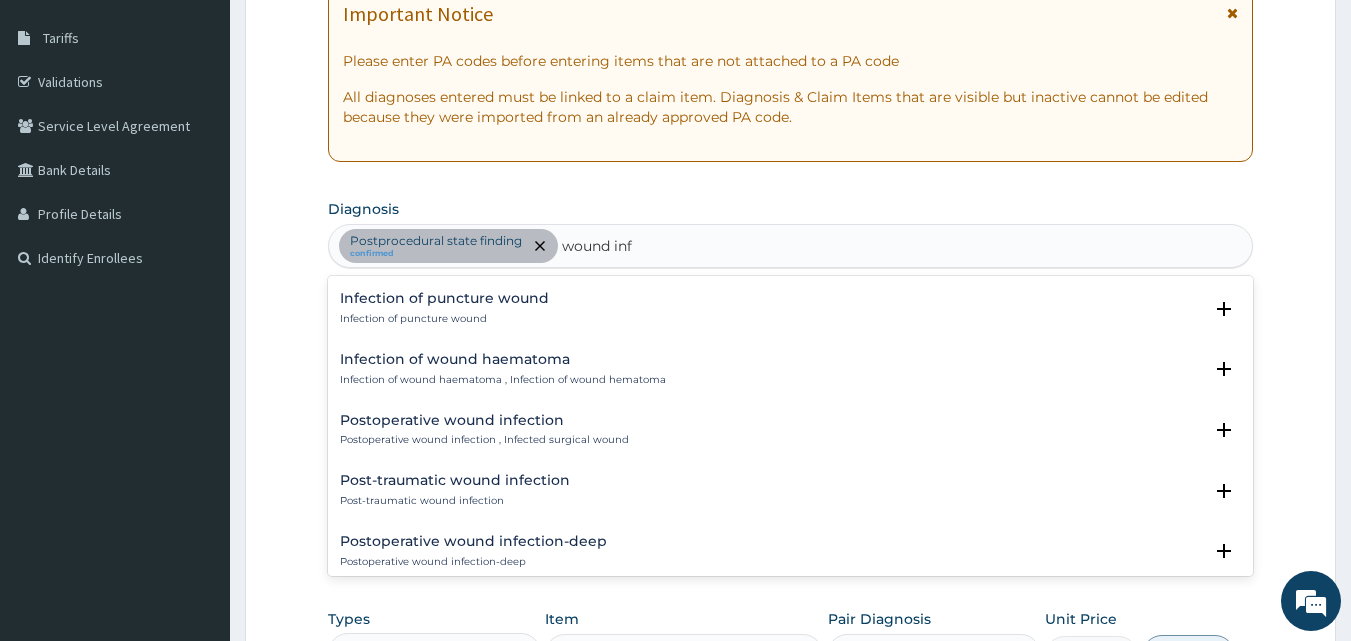 click on "Postoperative wound infection , Infected surgical wound" at bounding box center [484, 440] 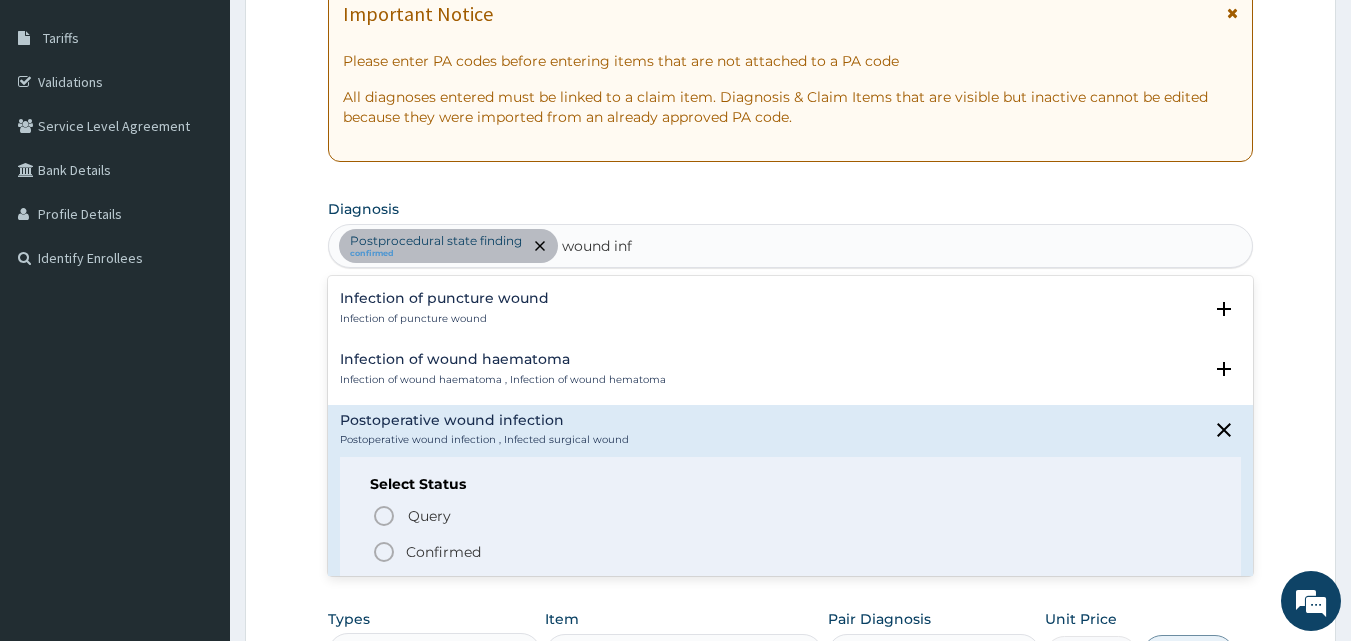 click 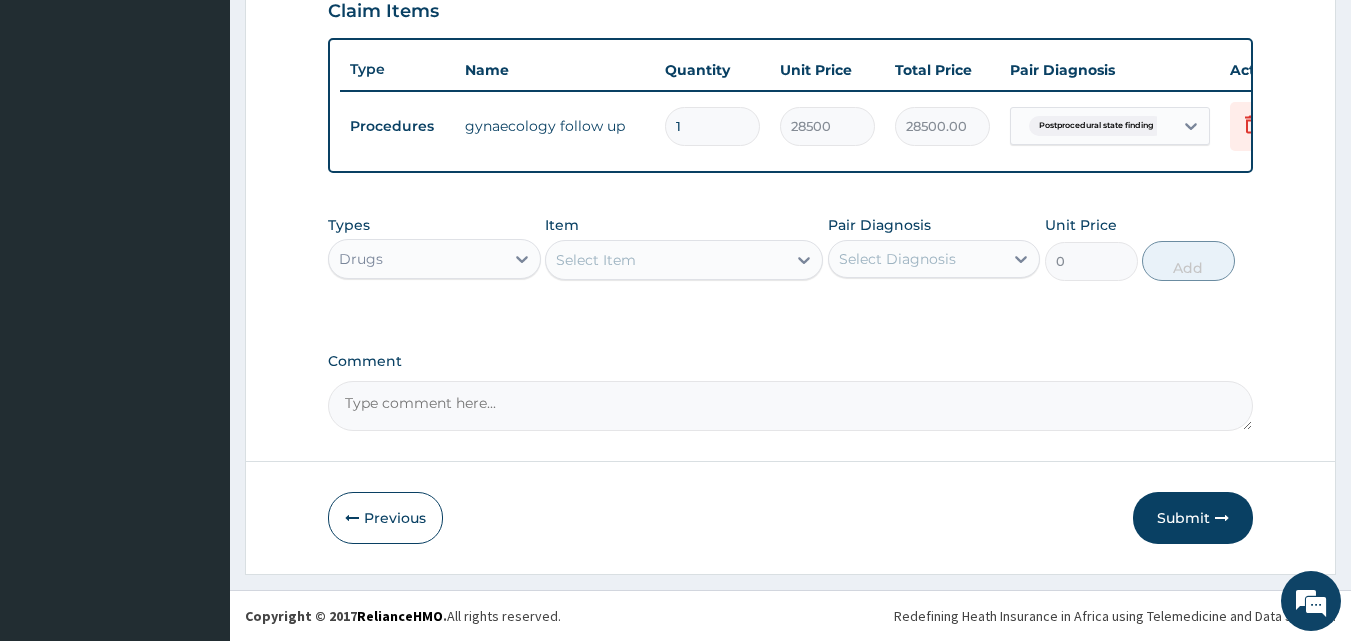 scroll, scrollTop: 712, scrollLeft: 0, axis: vertical 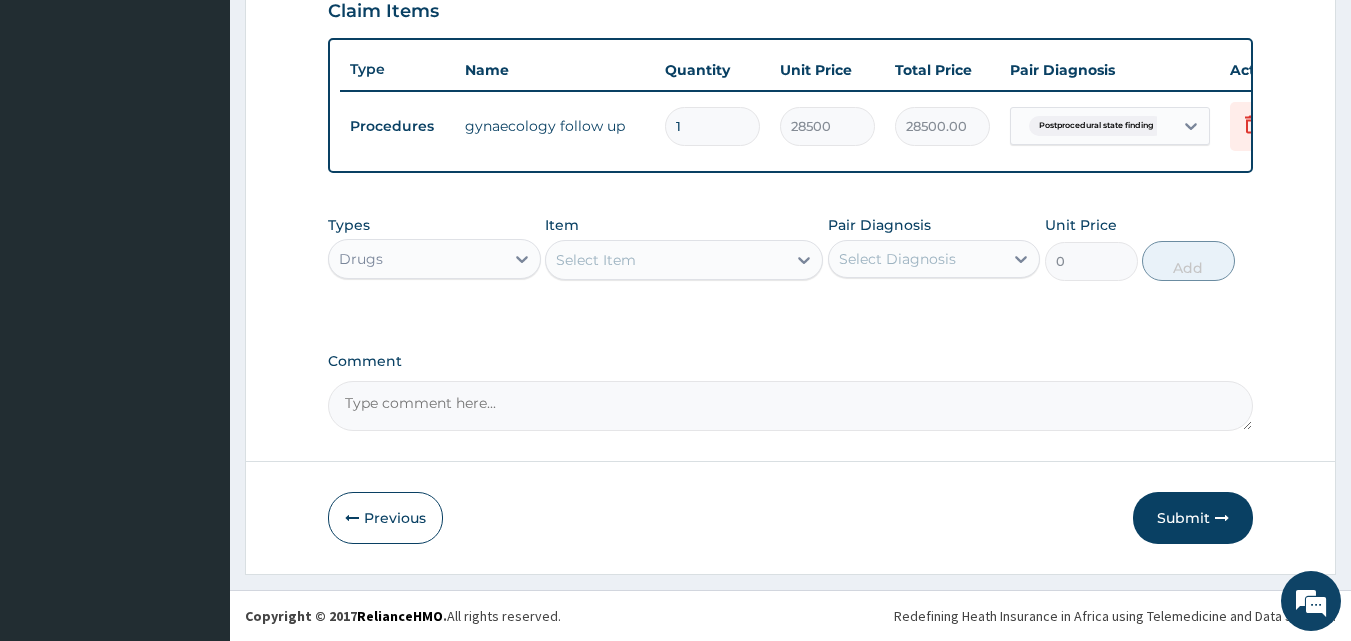 click on "Select Item" at bounding box center (666, 260) 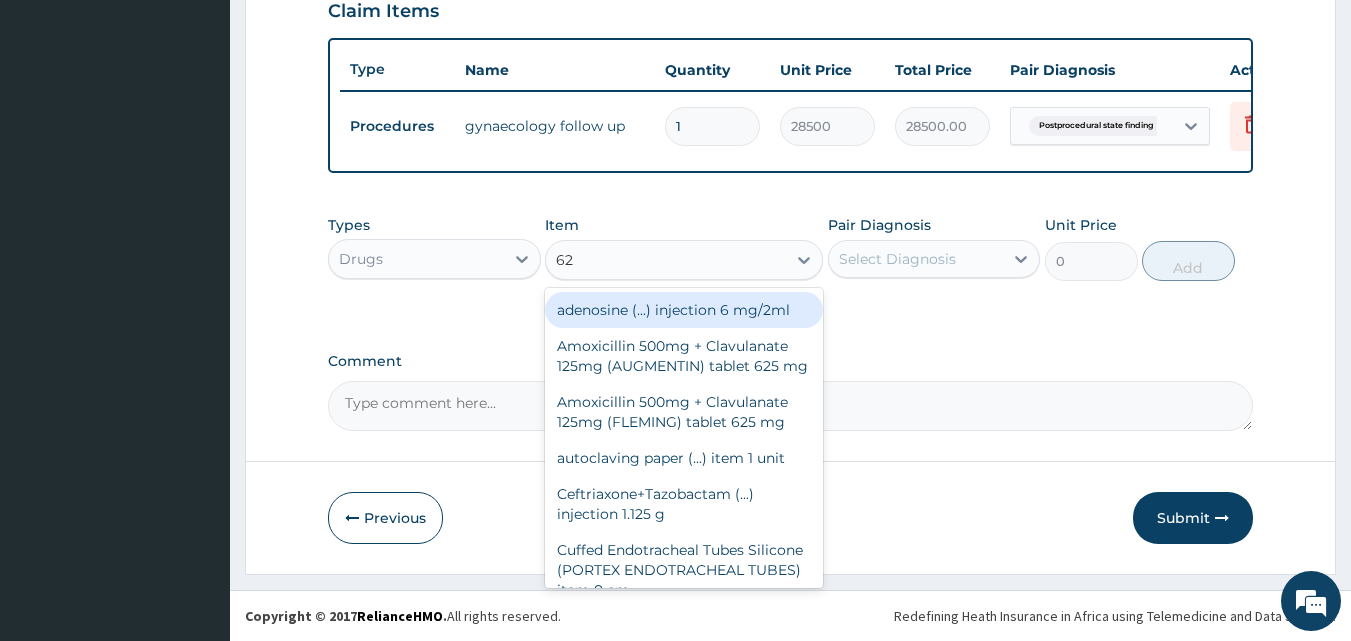 type on "625" 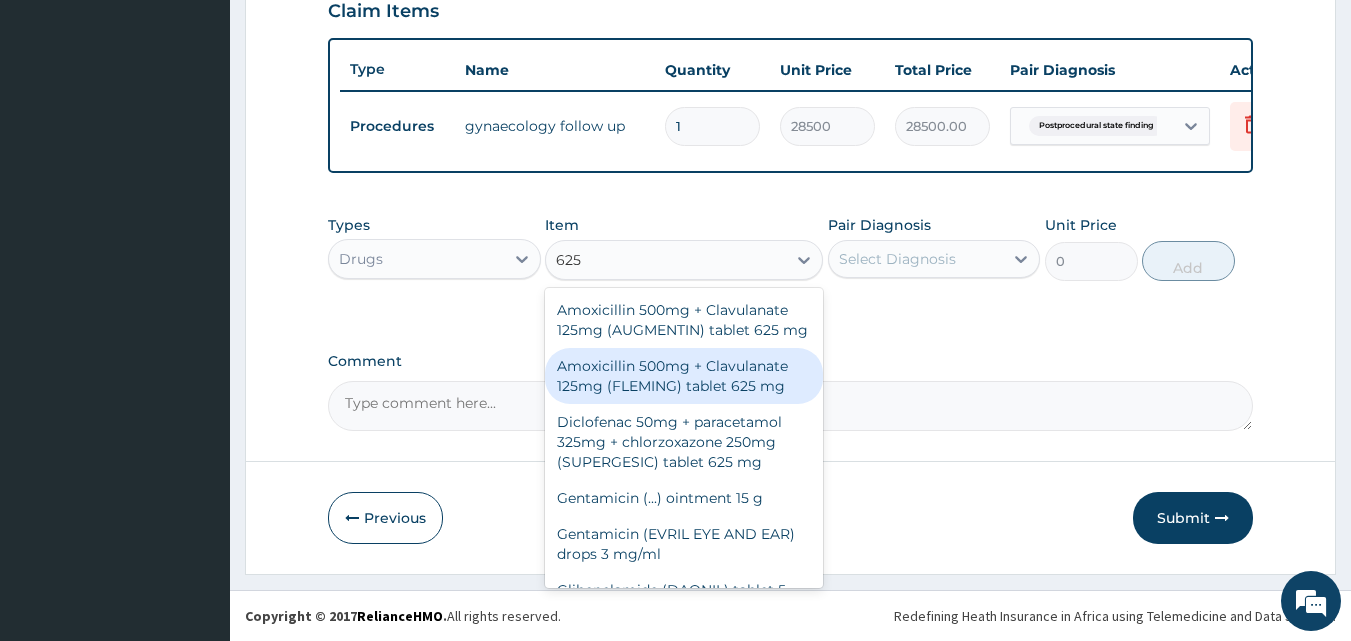 click on "Amoxicillin 500mg + Clavulanate 125mg (FLEMING) tablet 625 mg" at bounding box center (684, 376) 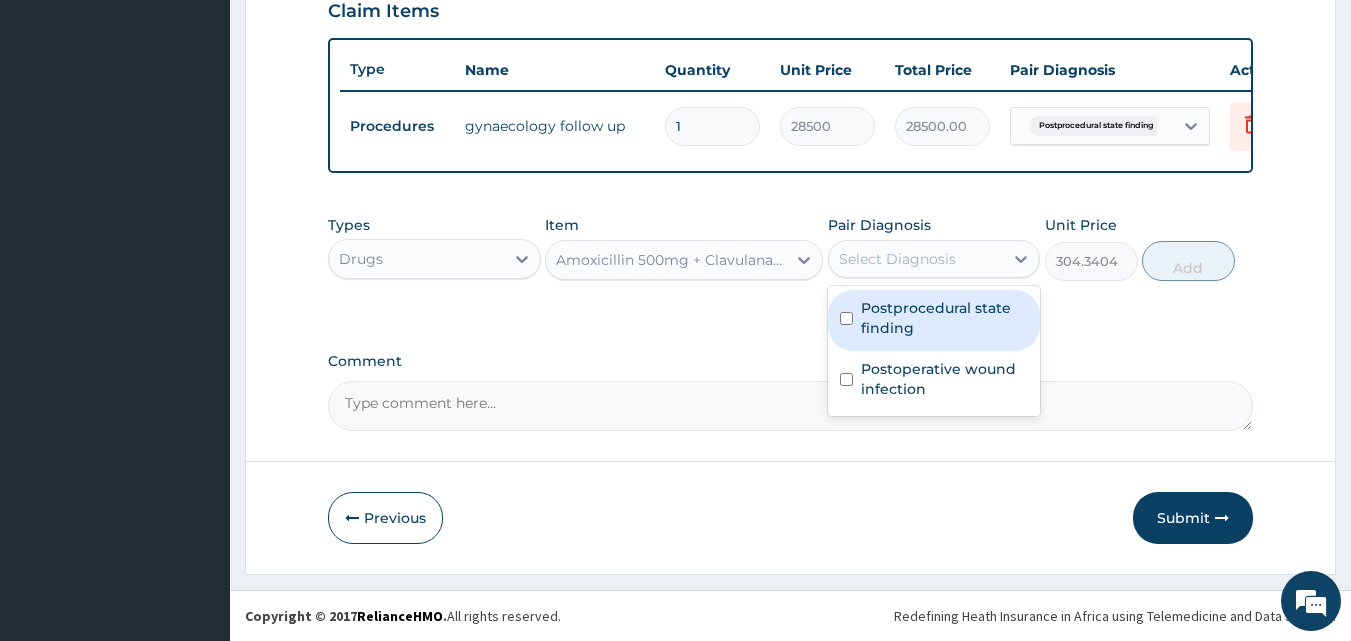 click on "Select Diagnosis" at bounding box center (897, 259) 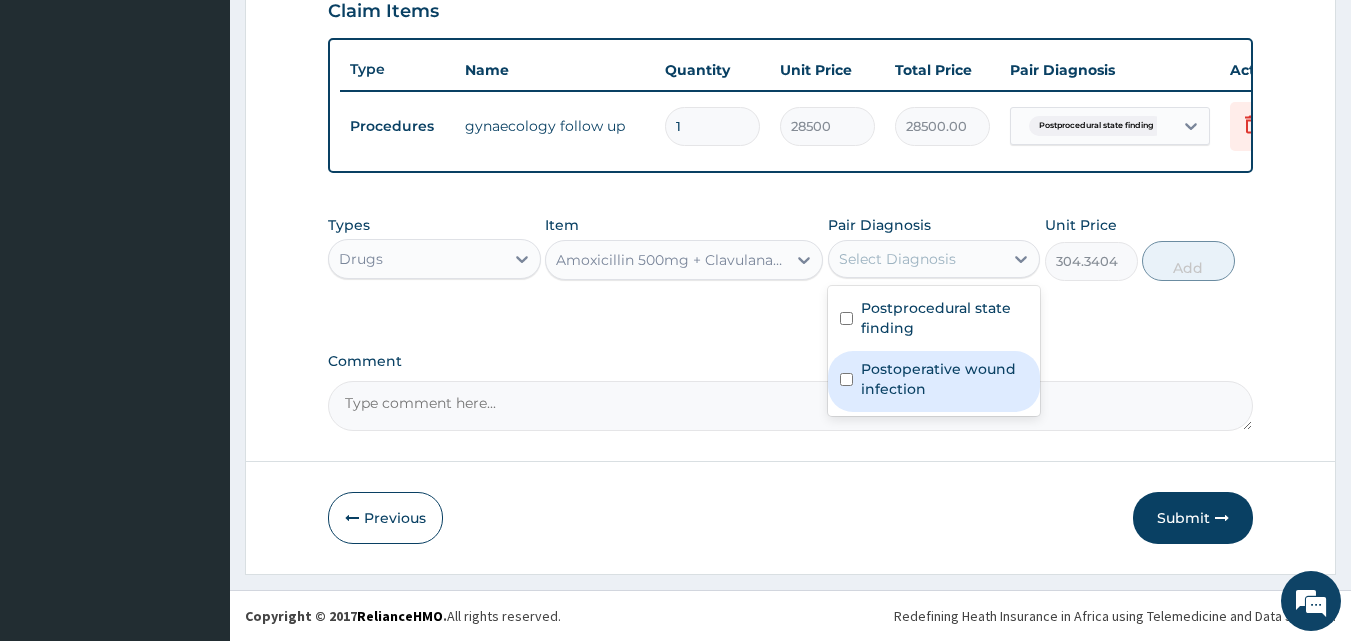 drag, startPoint x: 926, startPoint y: 382, endPoint x: 922, endPoint y: 348, distance: 34.234486 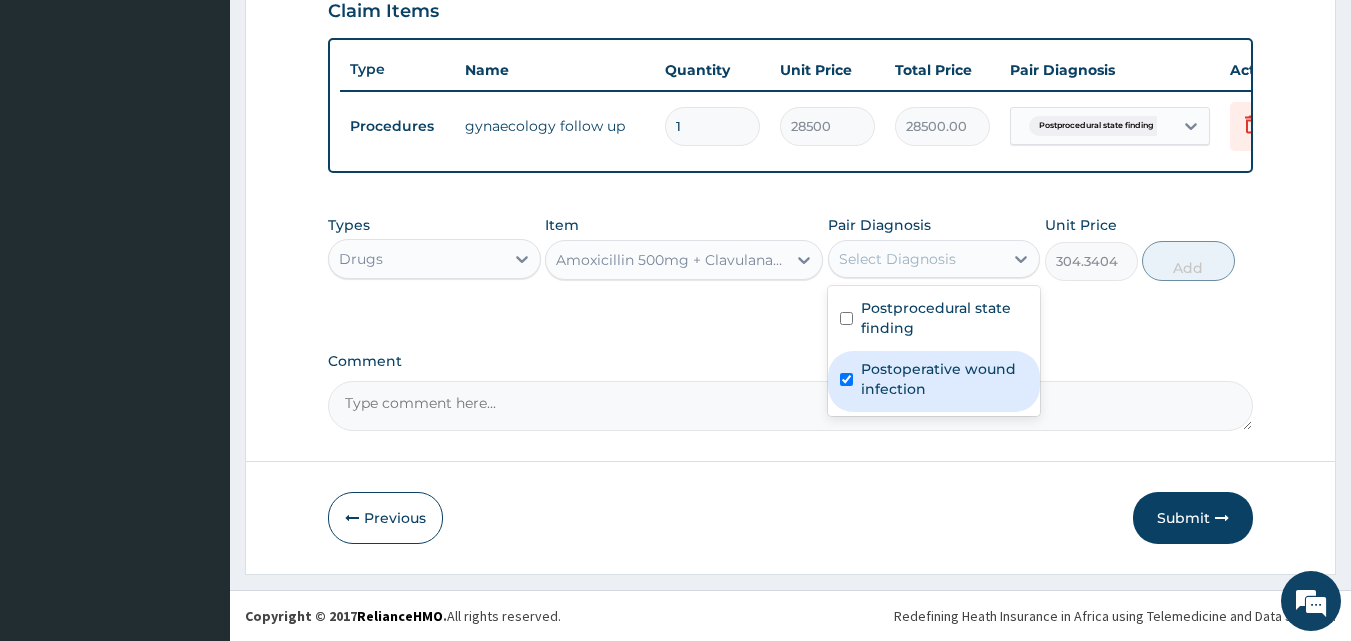 checkbox on "true" 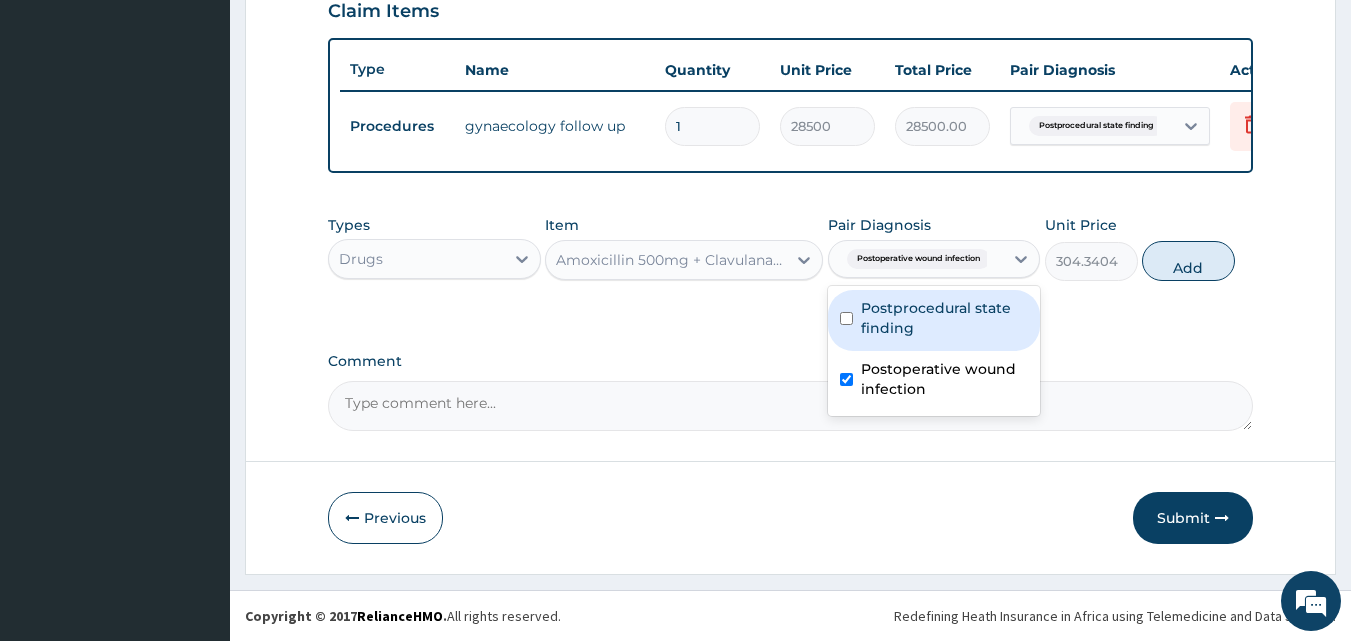 drag, startPoint x: 922, startPoint y: 348, endPoint x: 1163, endPoint y: 284, distance: 249.35316 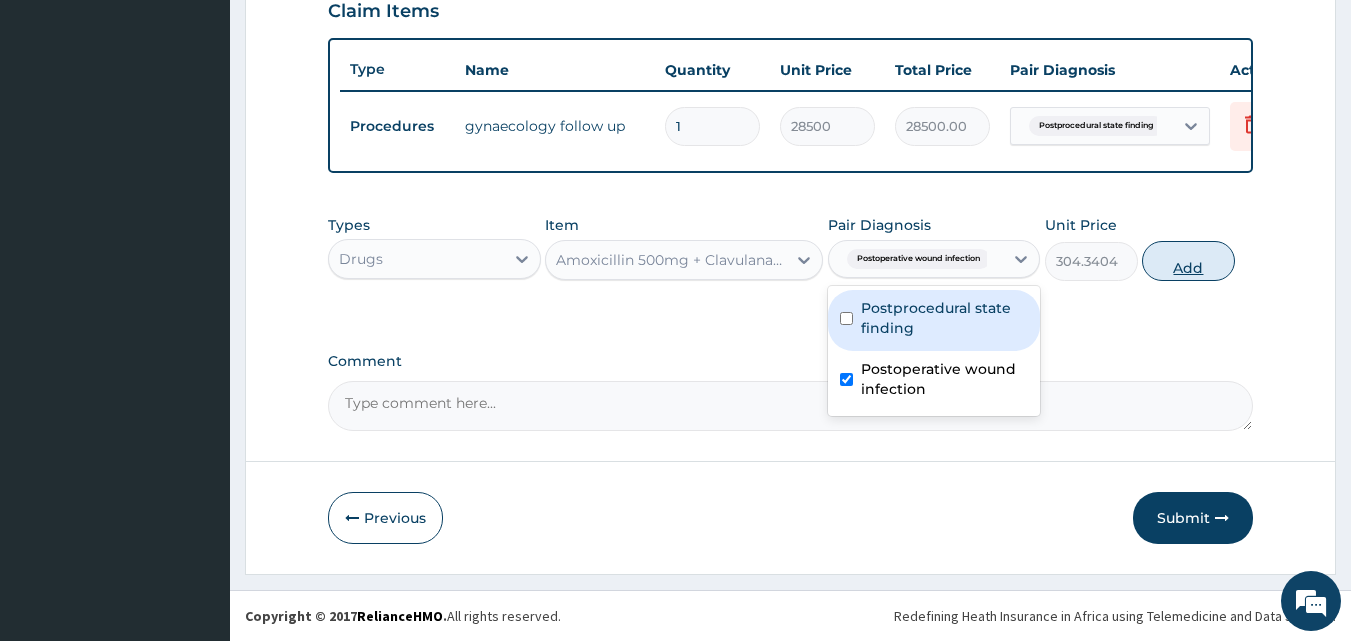 click on "Postprocedural state finding" at bounding box center [934, 320] 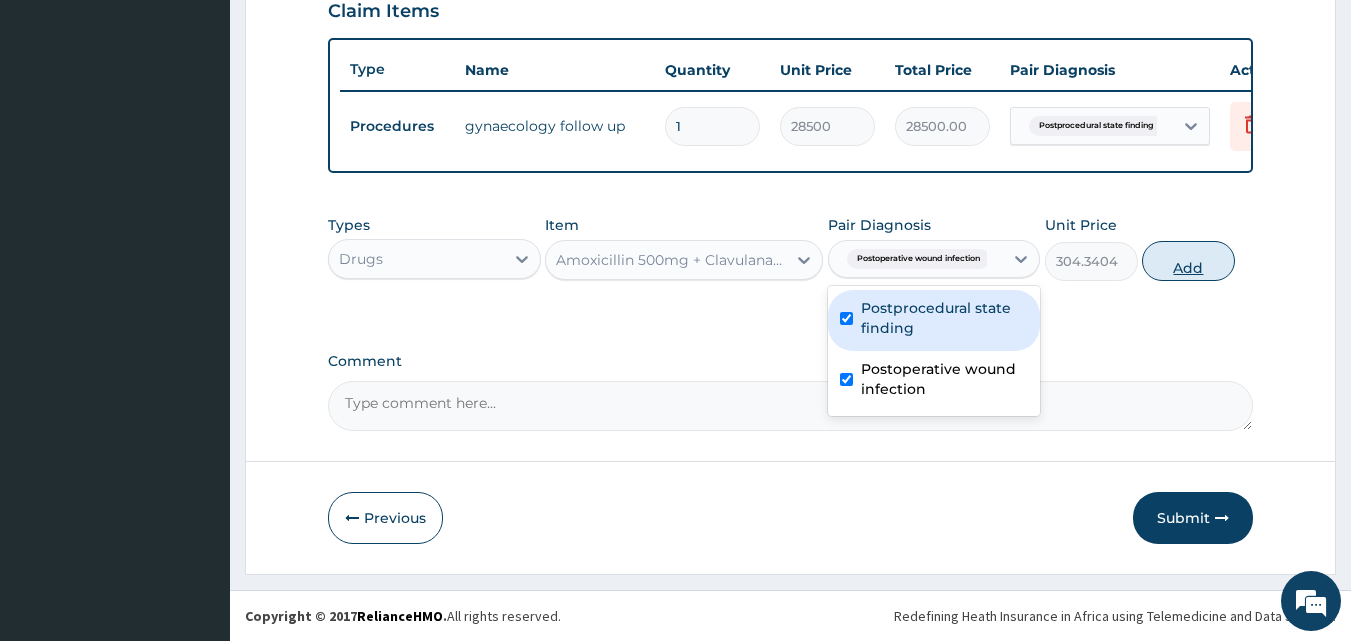 checkbox on "true" 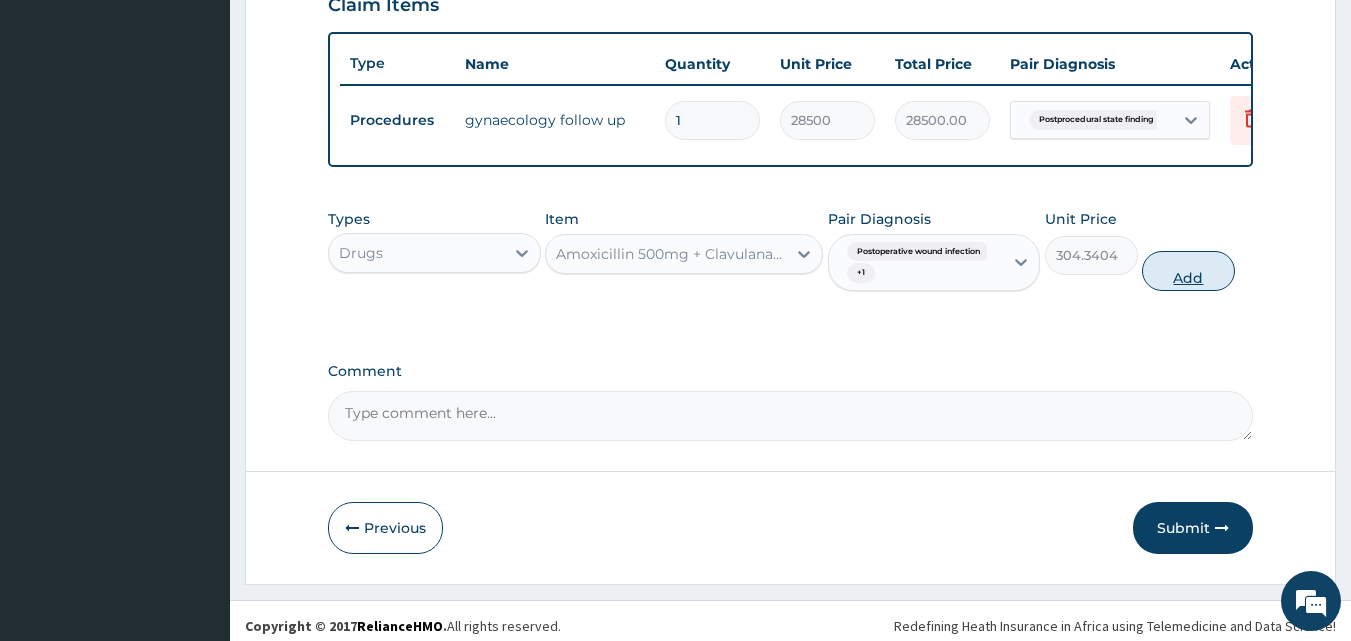 click on "Add" at bounding box center [1188, 271] 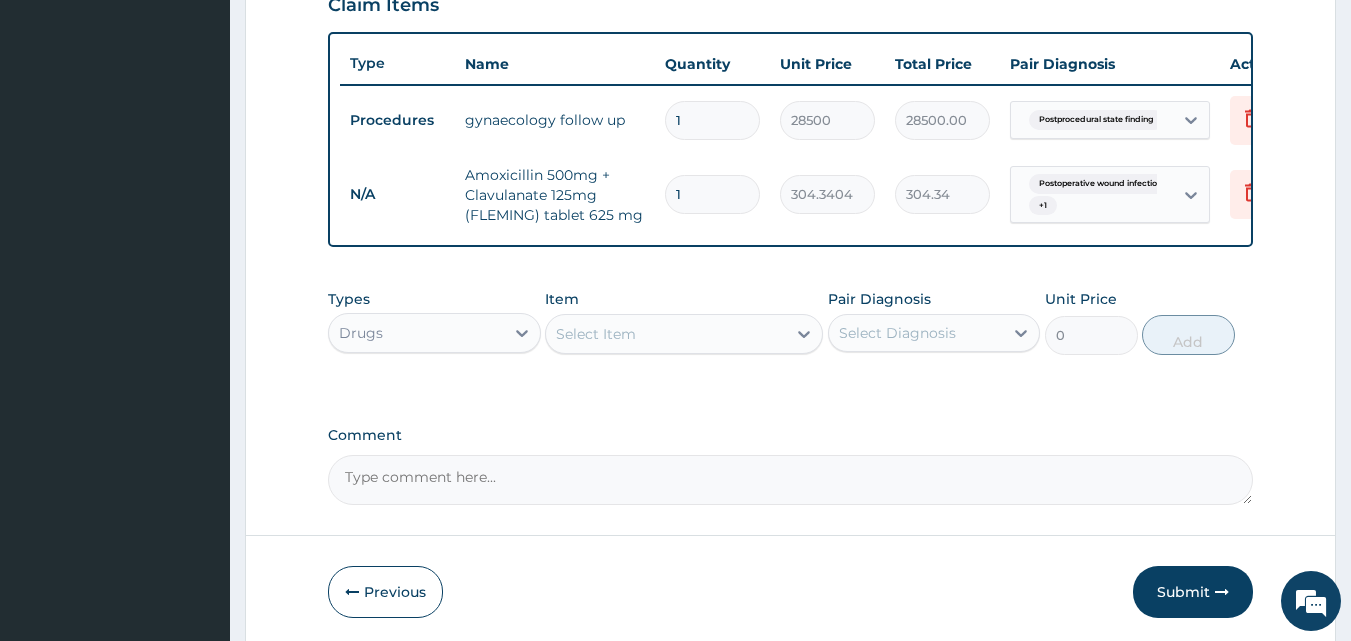 type on "10" 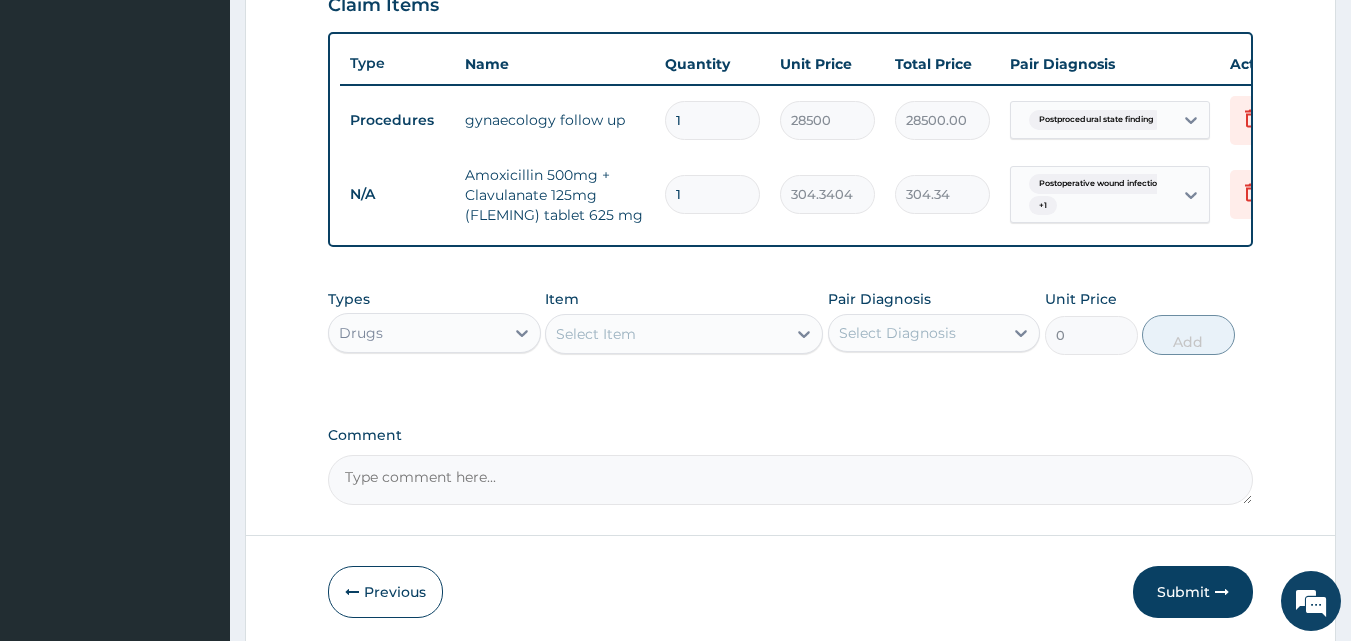 type on "3043.40" 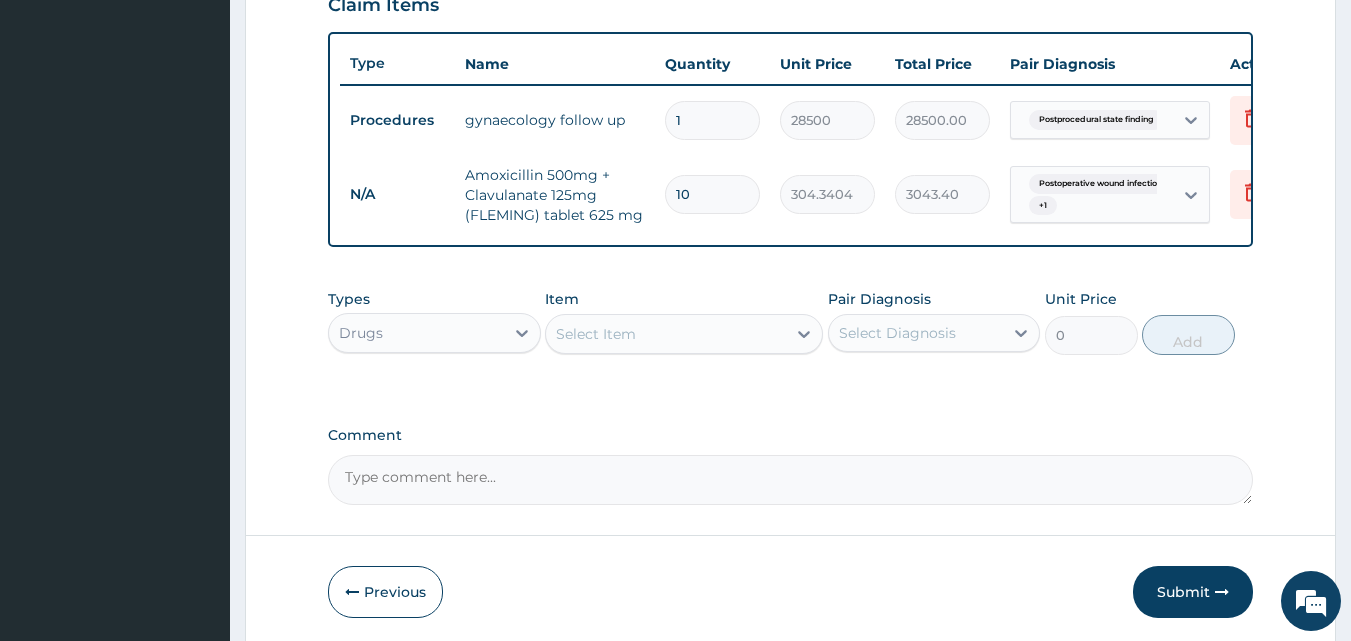 type on "10" 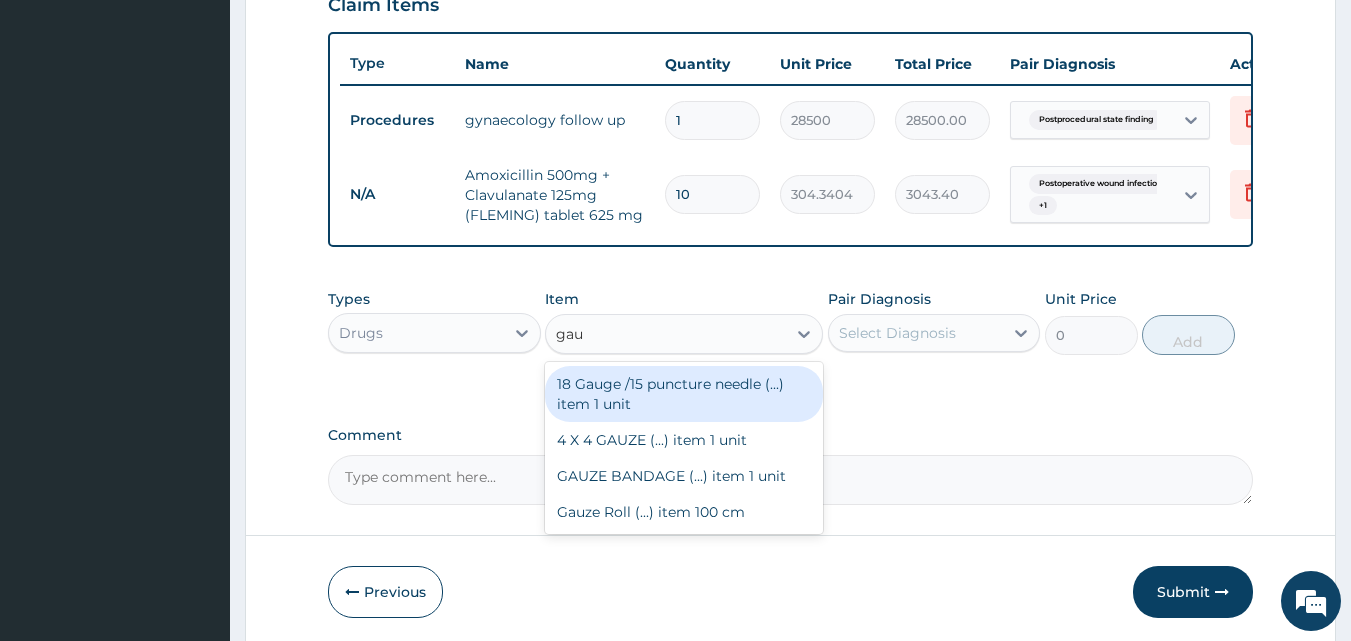 type on "gauz" 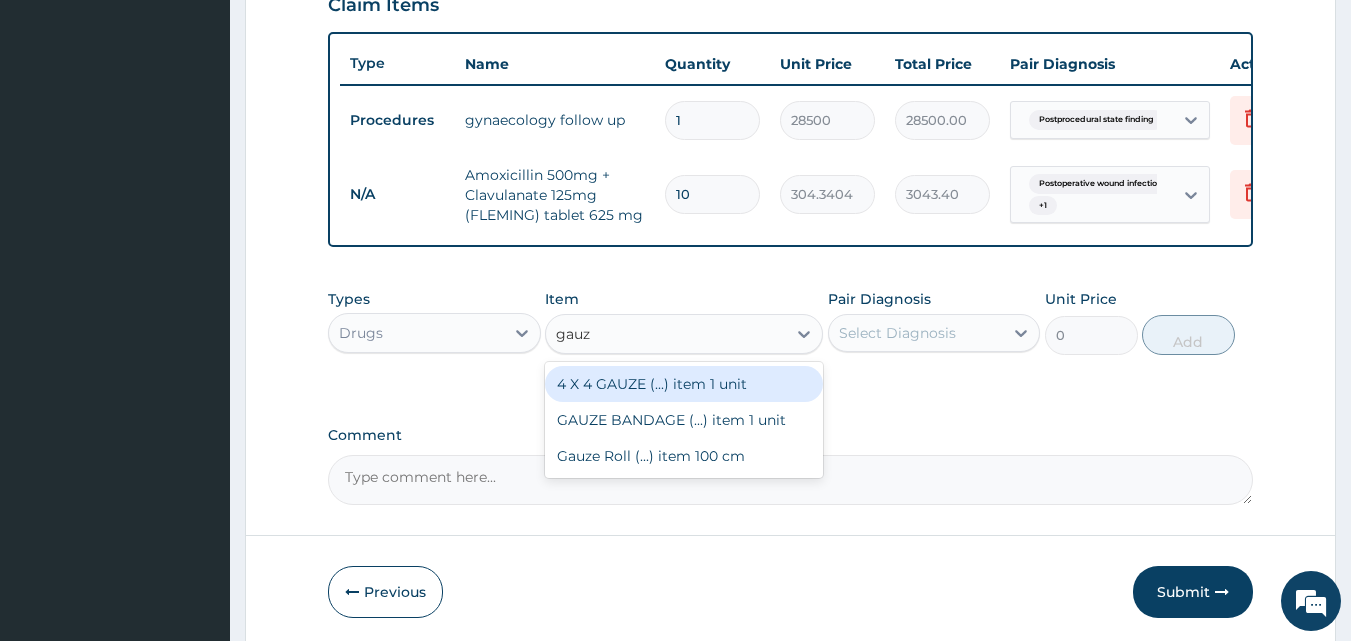 drag, startPoint x: 675, startPoint y: 398, endPoint x: 690, endPoint y: 398, distance: 15 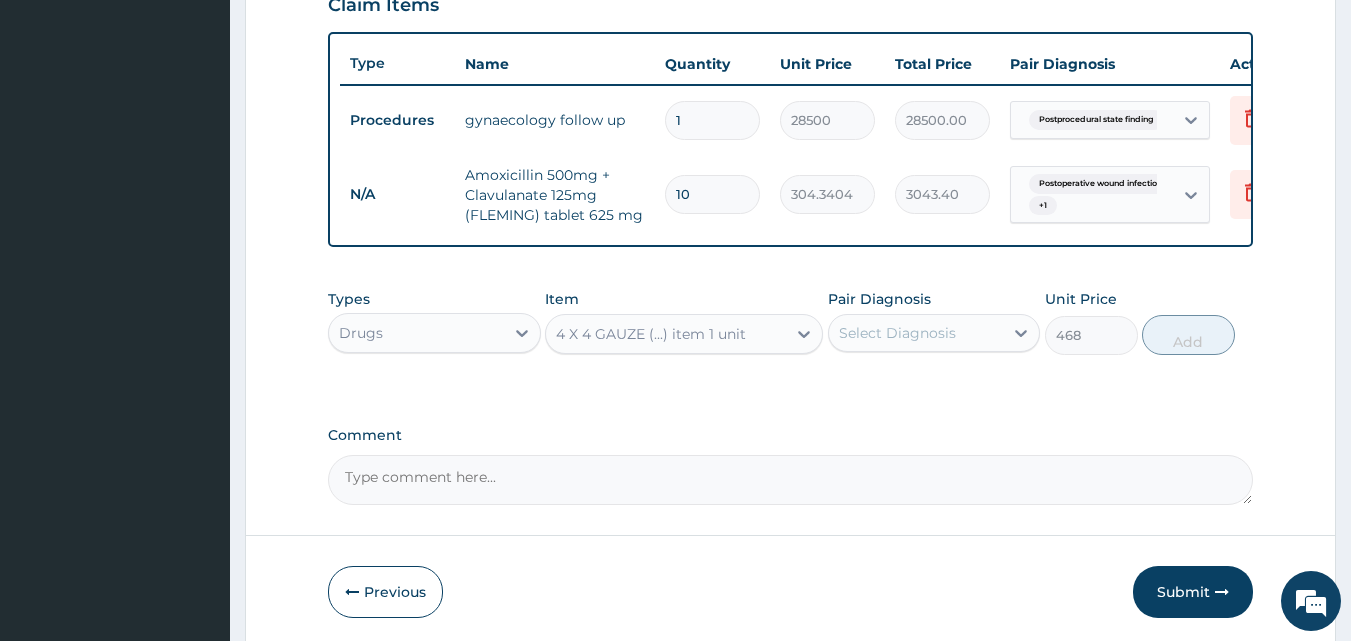 click on "Select Diagnosis" at bounding box center (897, 333) 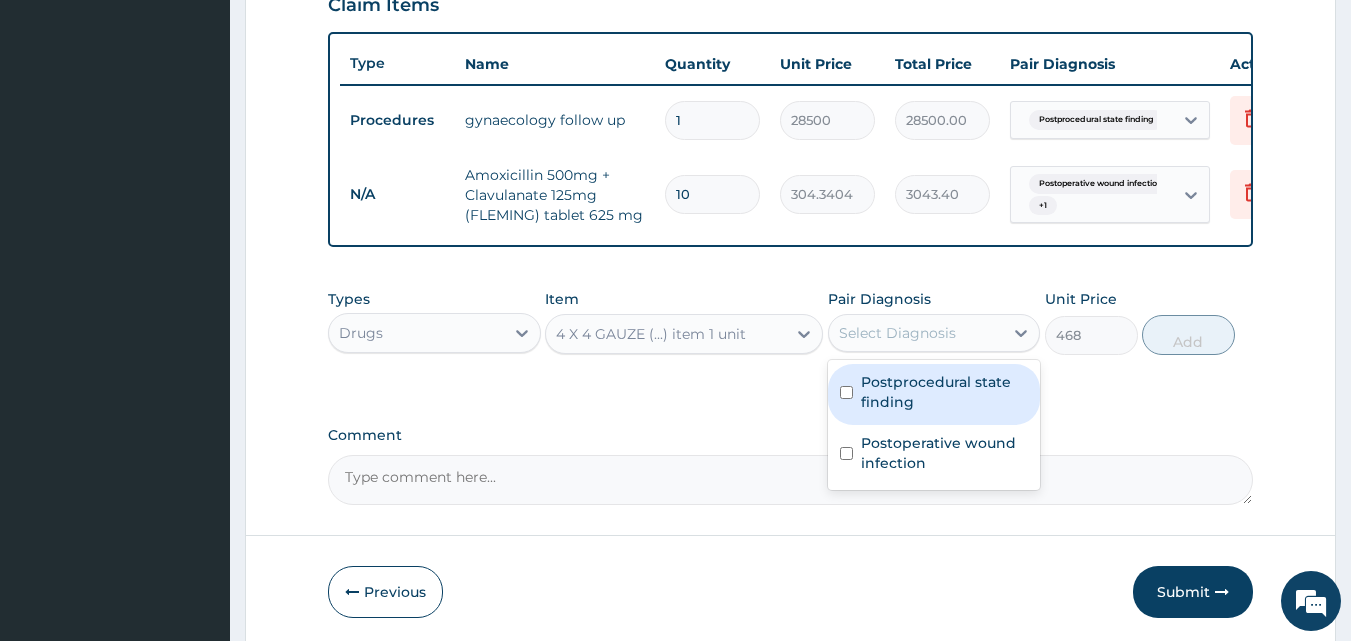 click on "Postprocedural state finding" at bounding box center (934, 394) 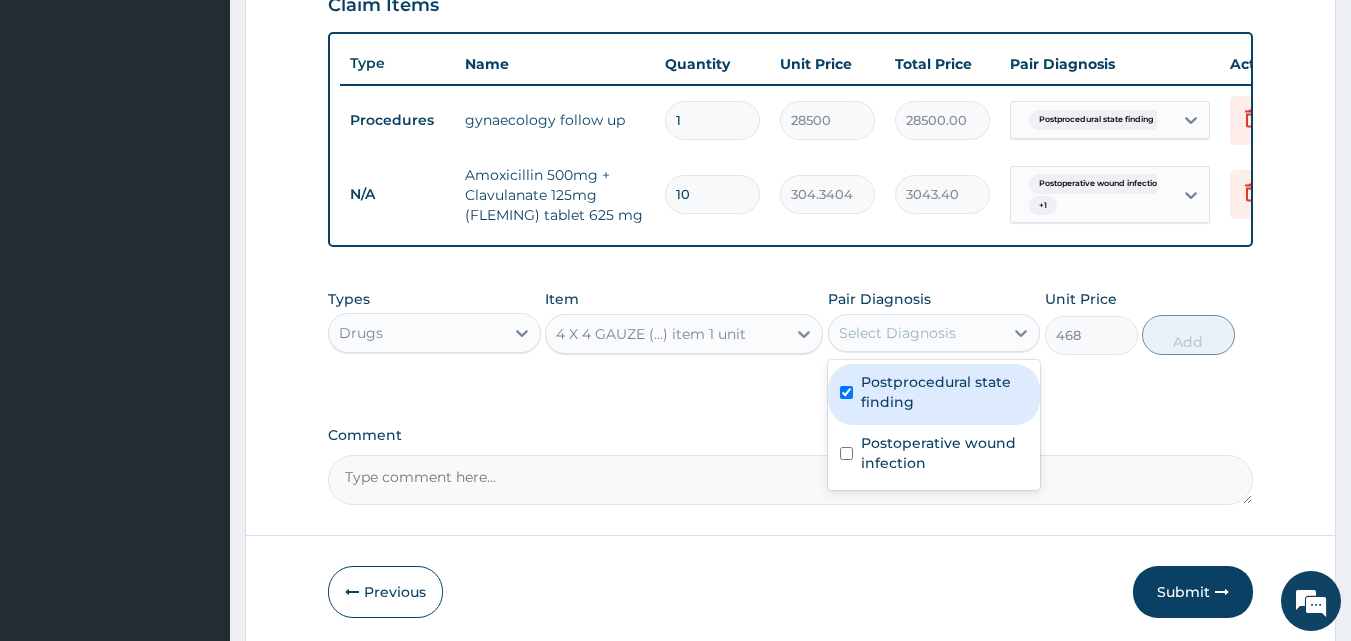 checkbox on "true" 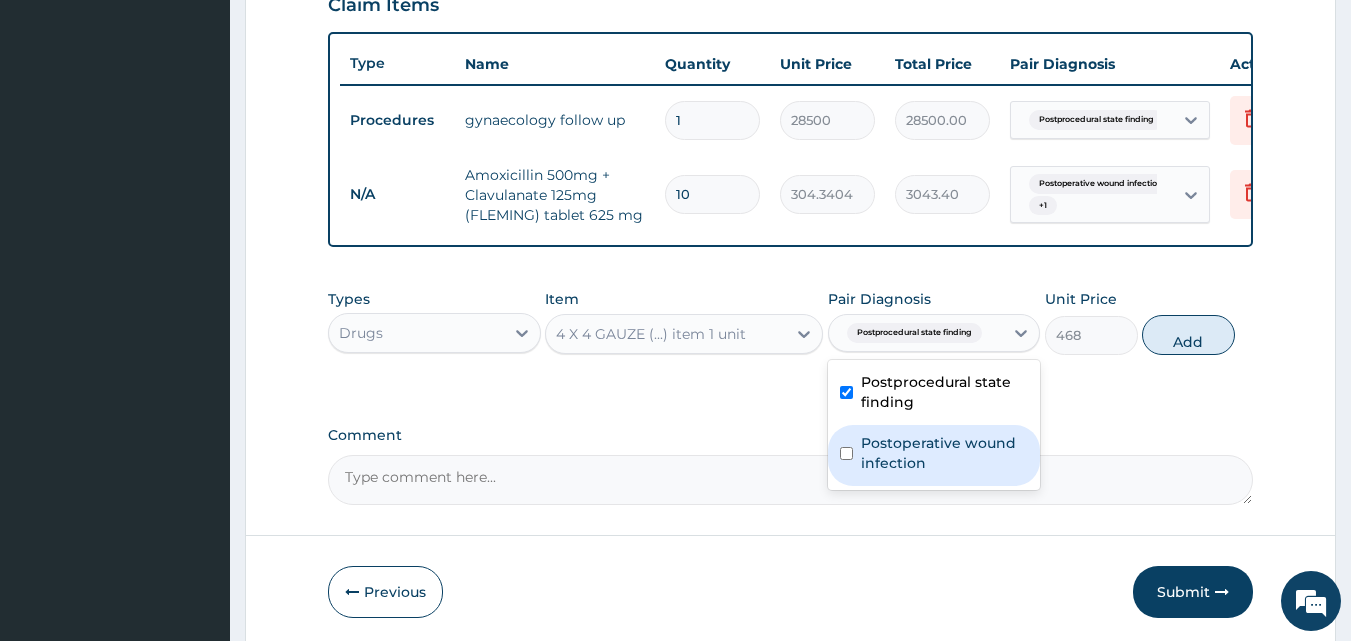 click on "Postoperative wound infection" at bounding box center (945, 453) 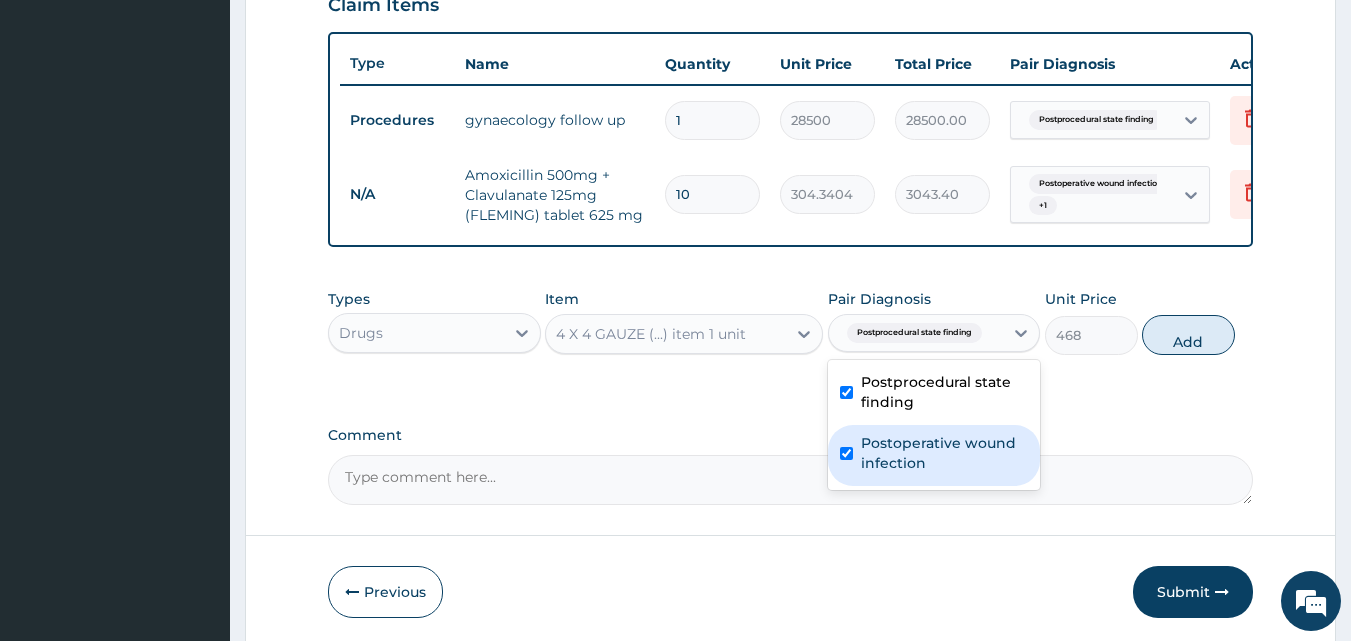 checkbox on "true" 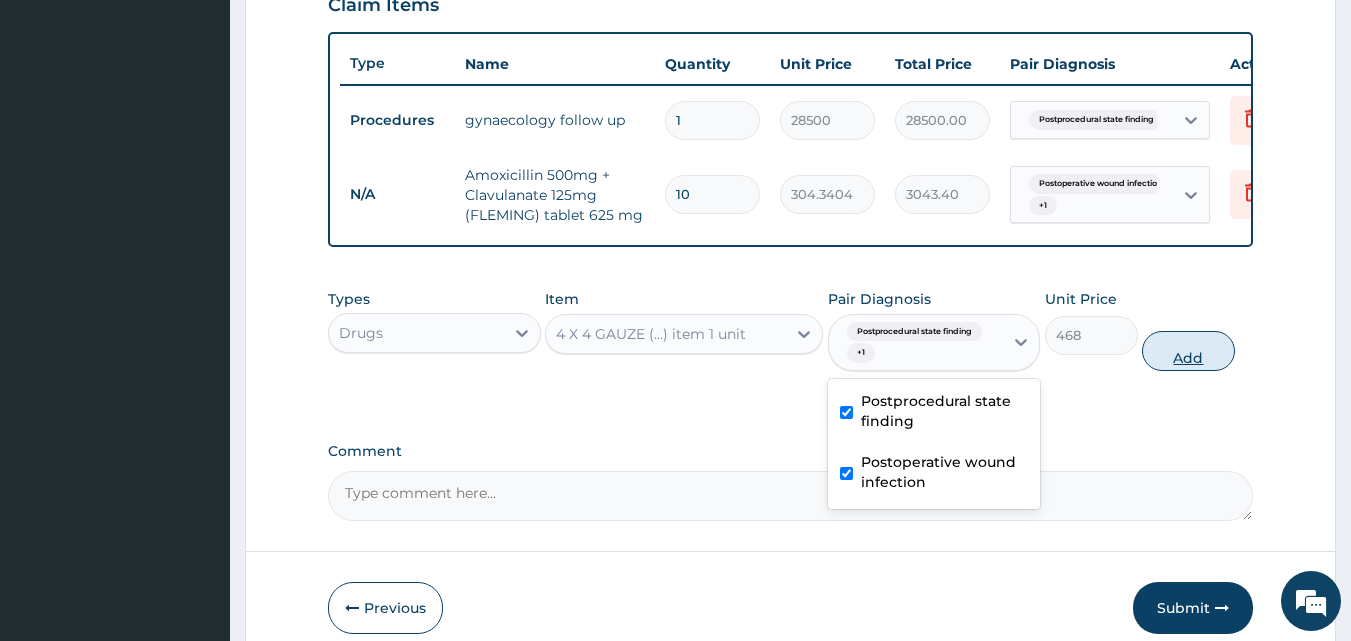 click on "Add" at bounding box center [1188, 351] 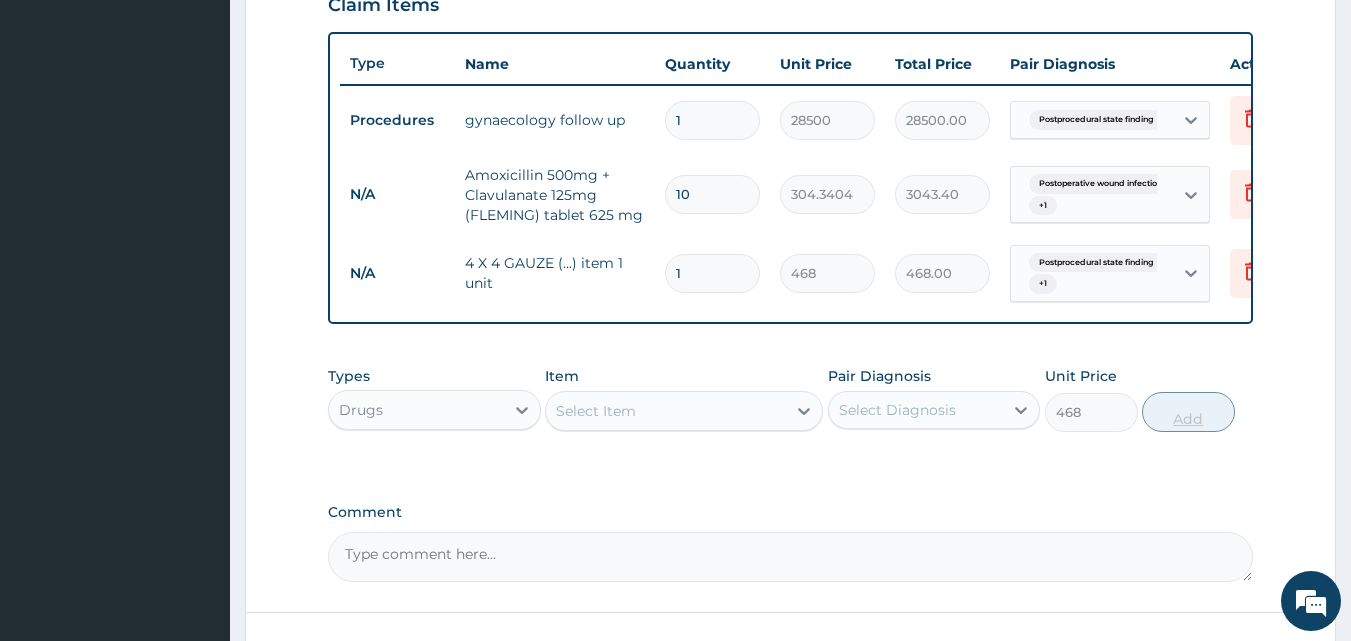 type on "0" 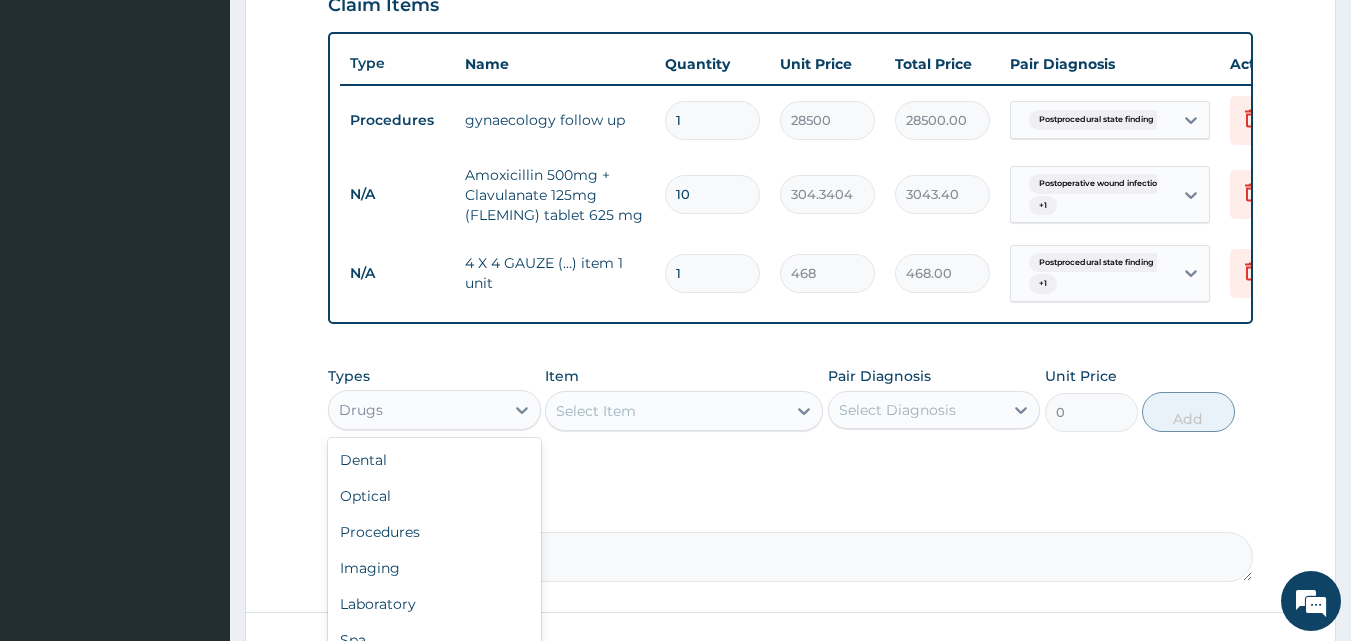 click on "Drugs" at bounding box center (416, 410) 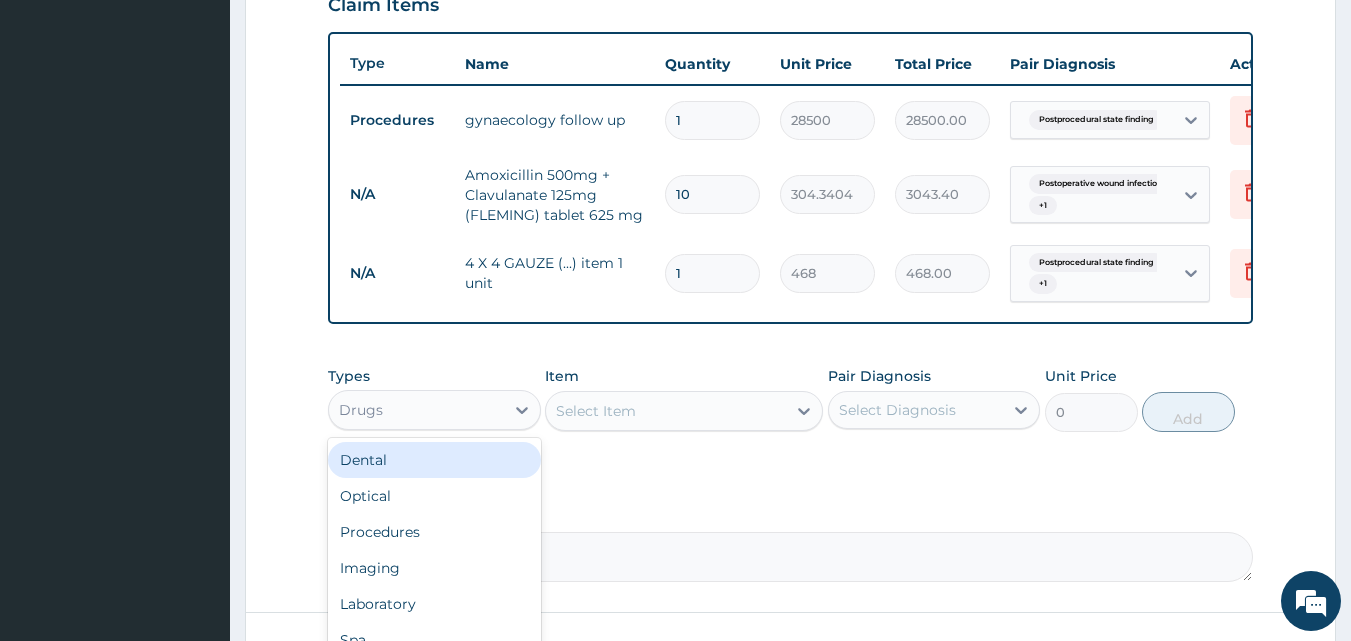 scroll, scrollTop: 68, scrollLeft: 0, axis: vertical 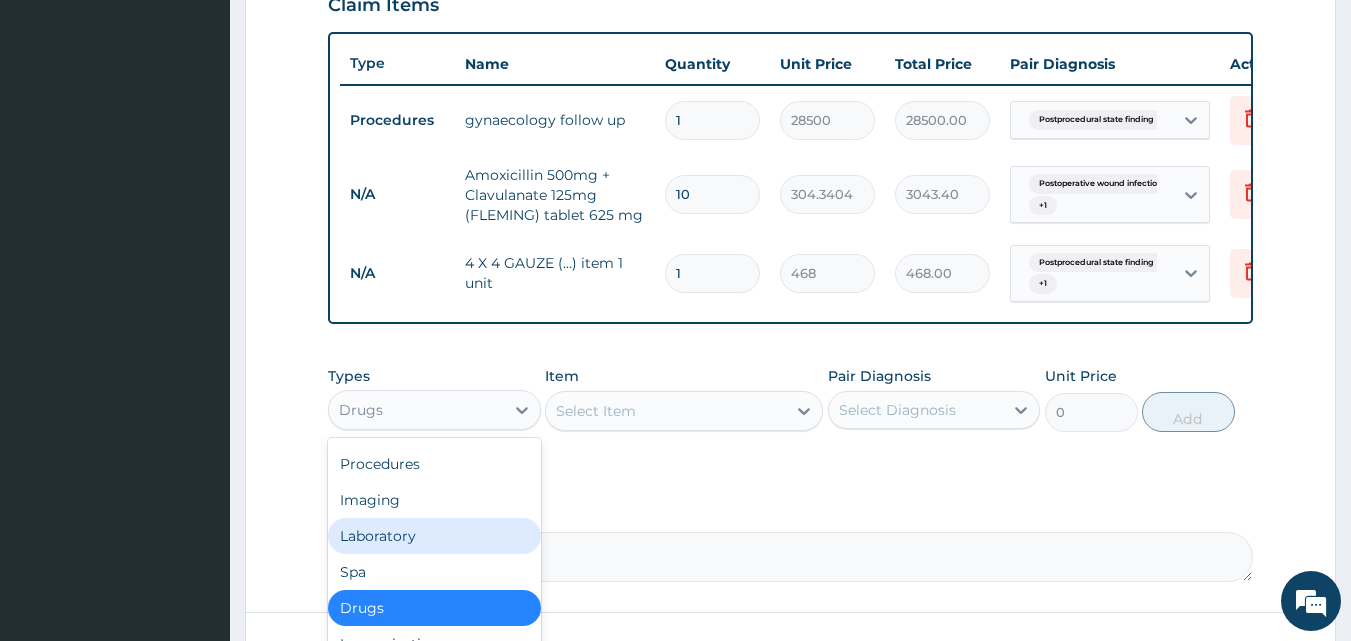 drag, startPoint x: 436, startPoint y: 560, endPoint x: 455, endPoint y: 542, distance: 26.172504 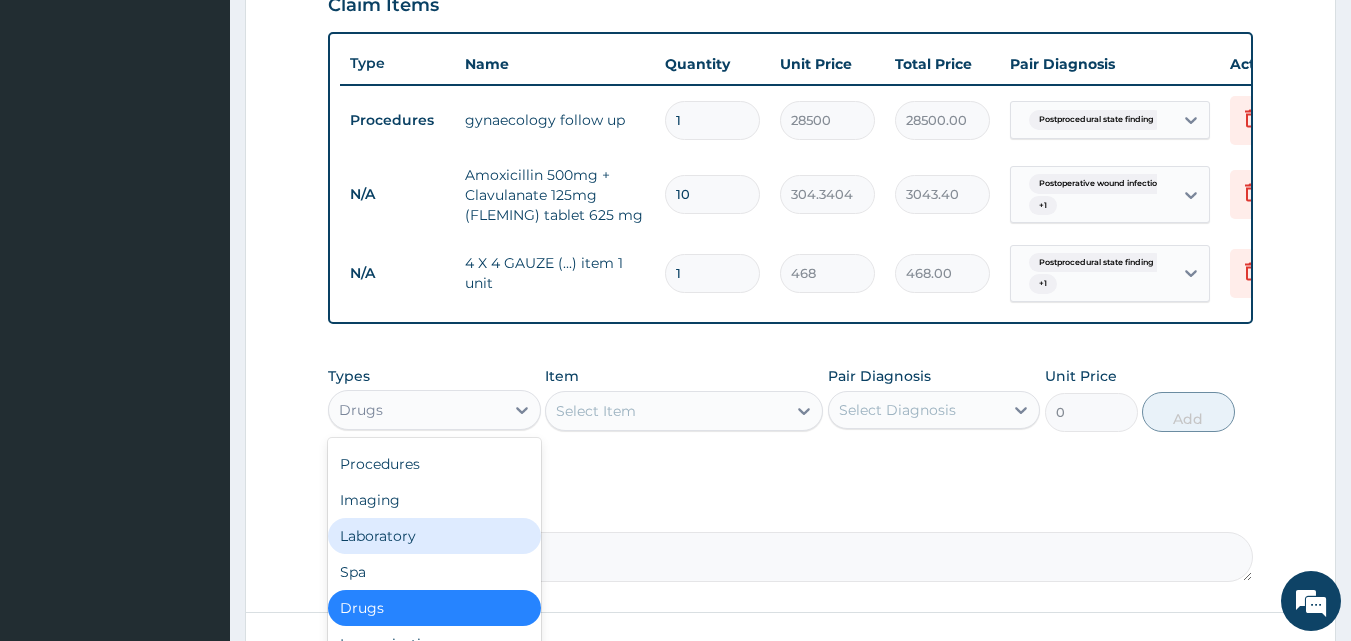 click on "Laboratory" at bounding box center (434, 536) 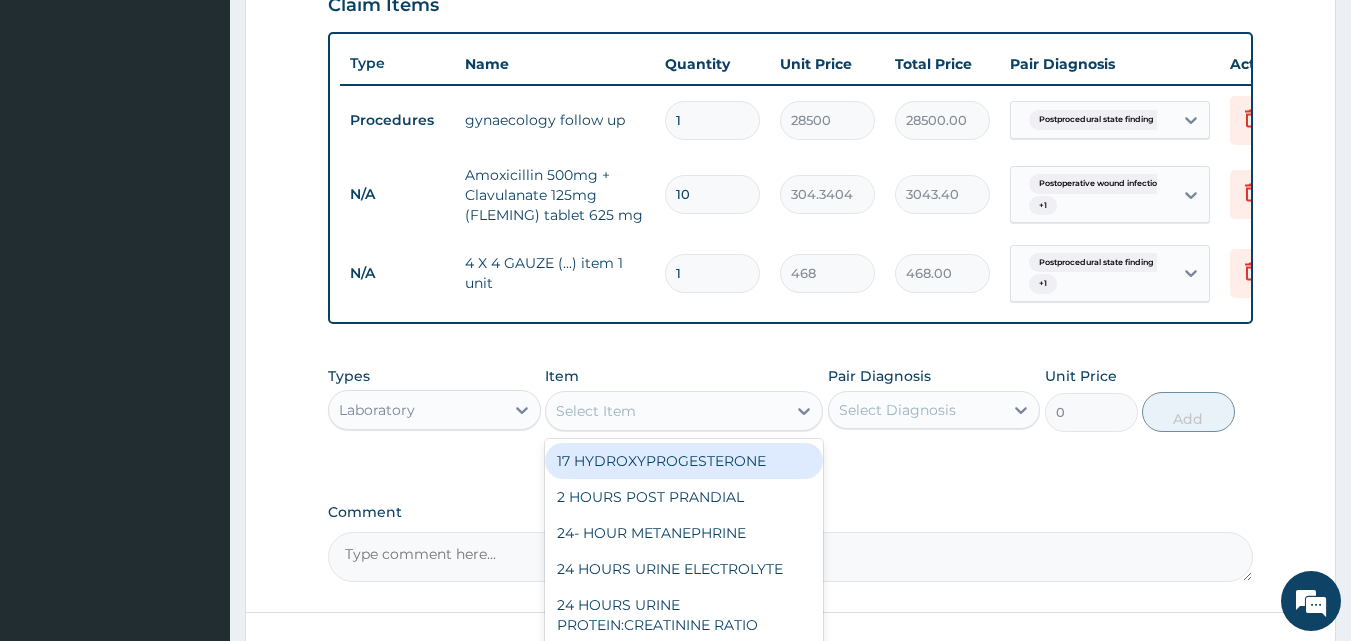 click on "Select Item" at bounding box center [596, 411] 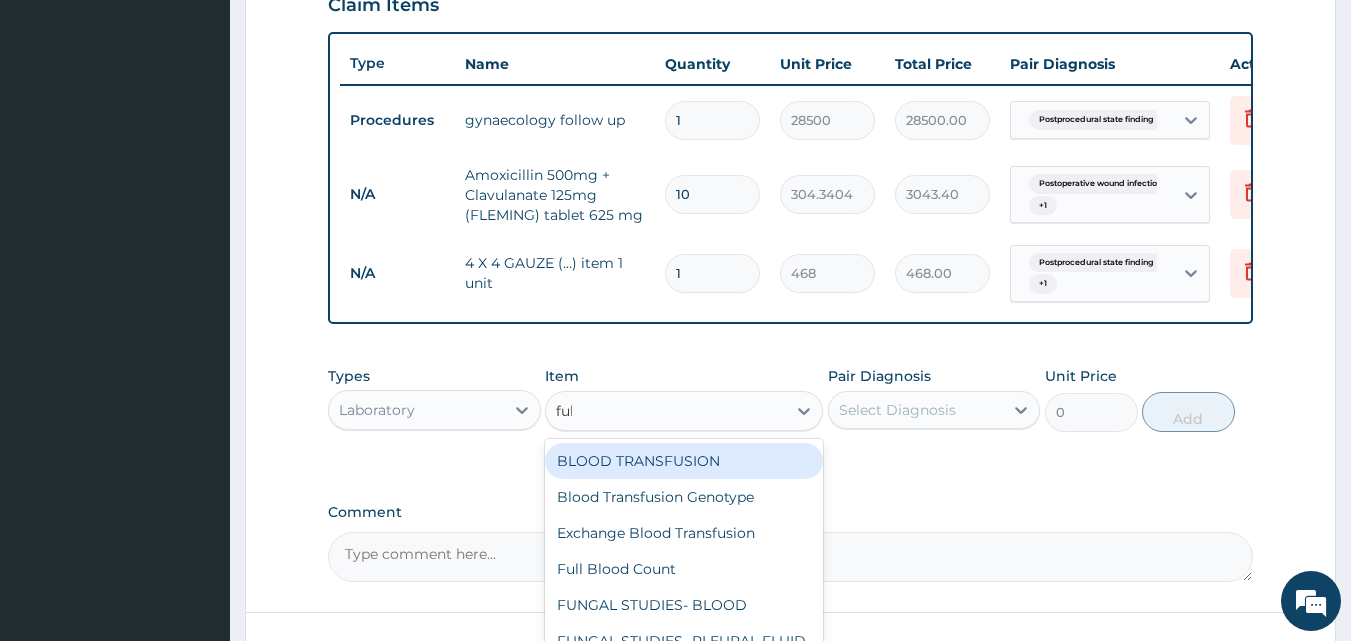 type on "full" 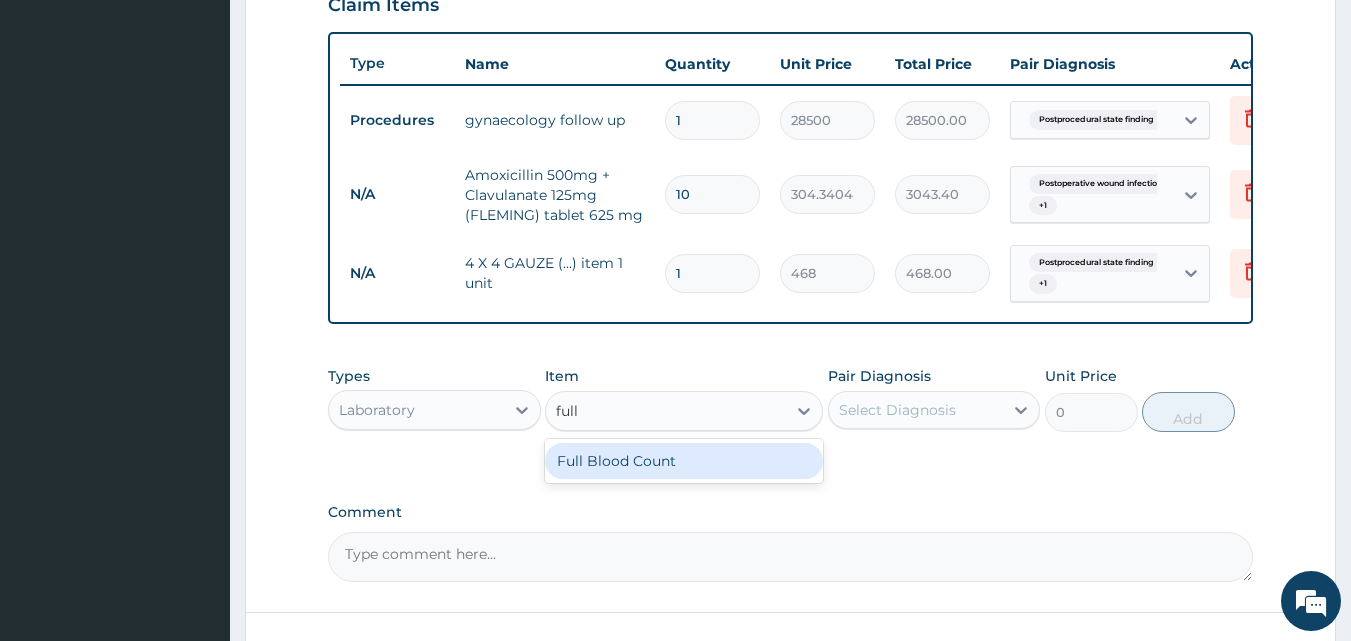 drag, startPoint x: 672, startPoint y: 488, endPoint x: 871, endPoint y: 440, distance: 204.7071 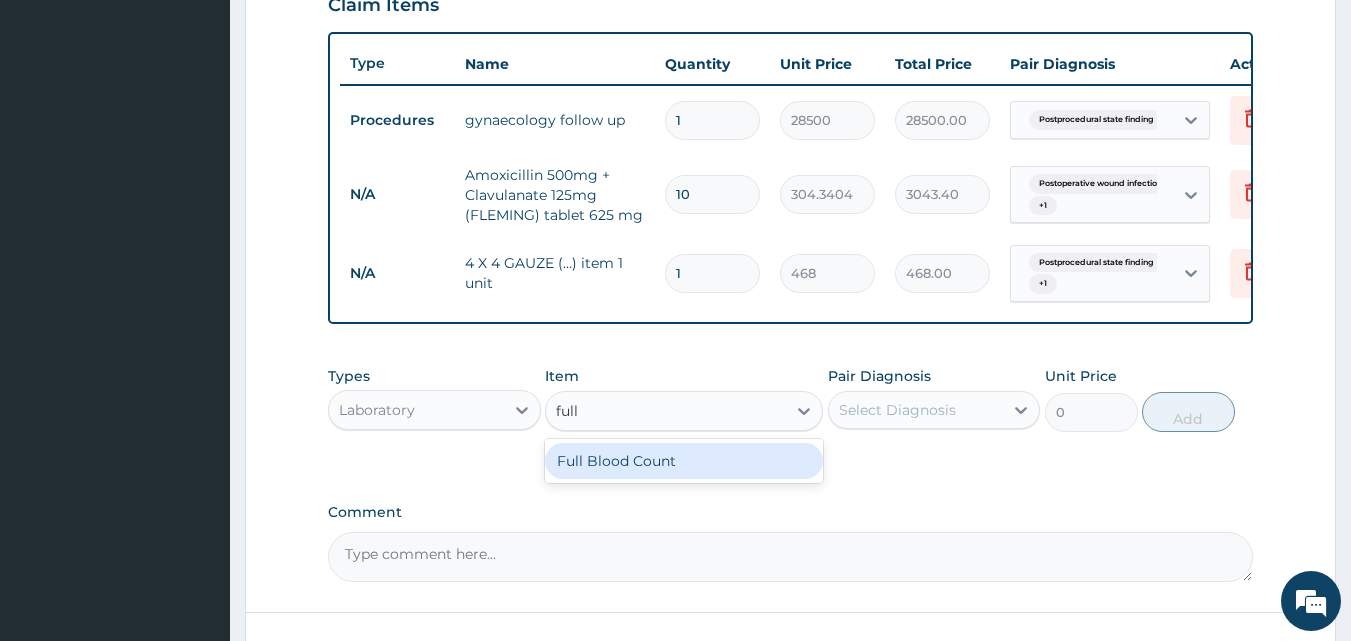 click on "Full Blood Count" at bounding box center (684, 461) 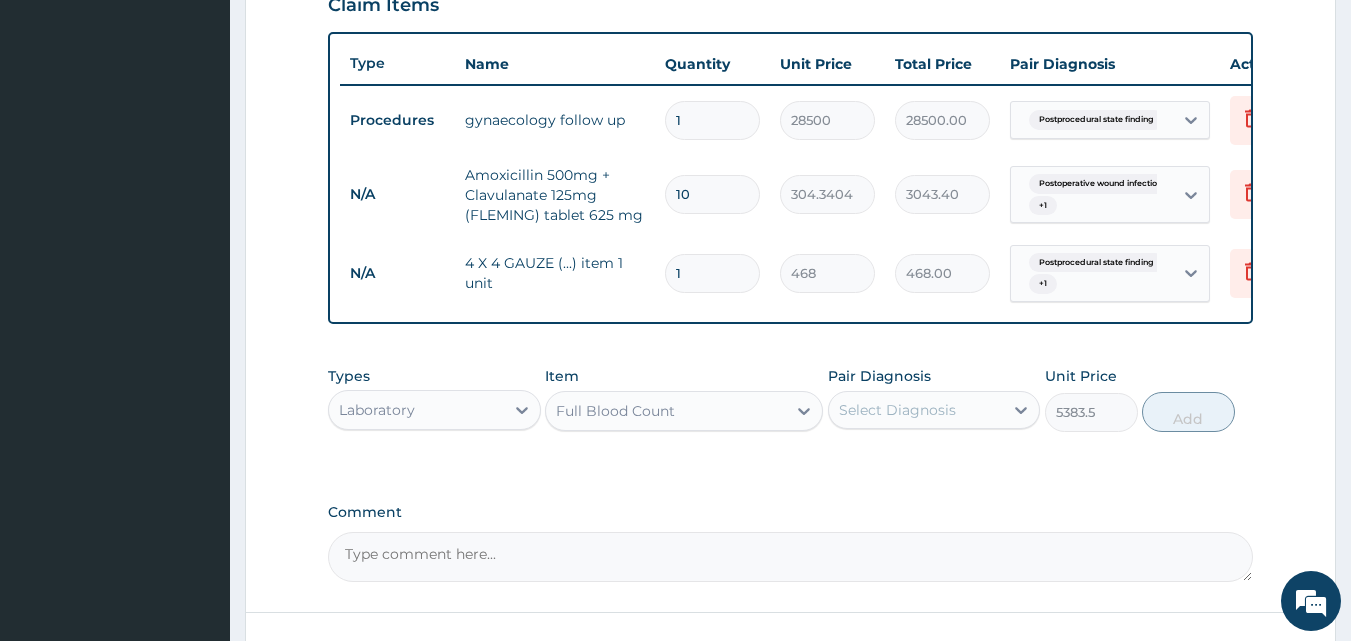 click on "Select Diagnosis" at bounding box center [916, 410] 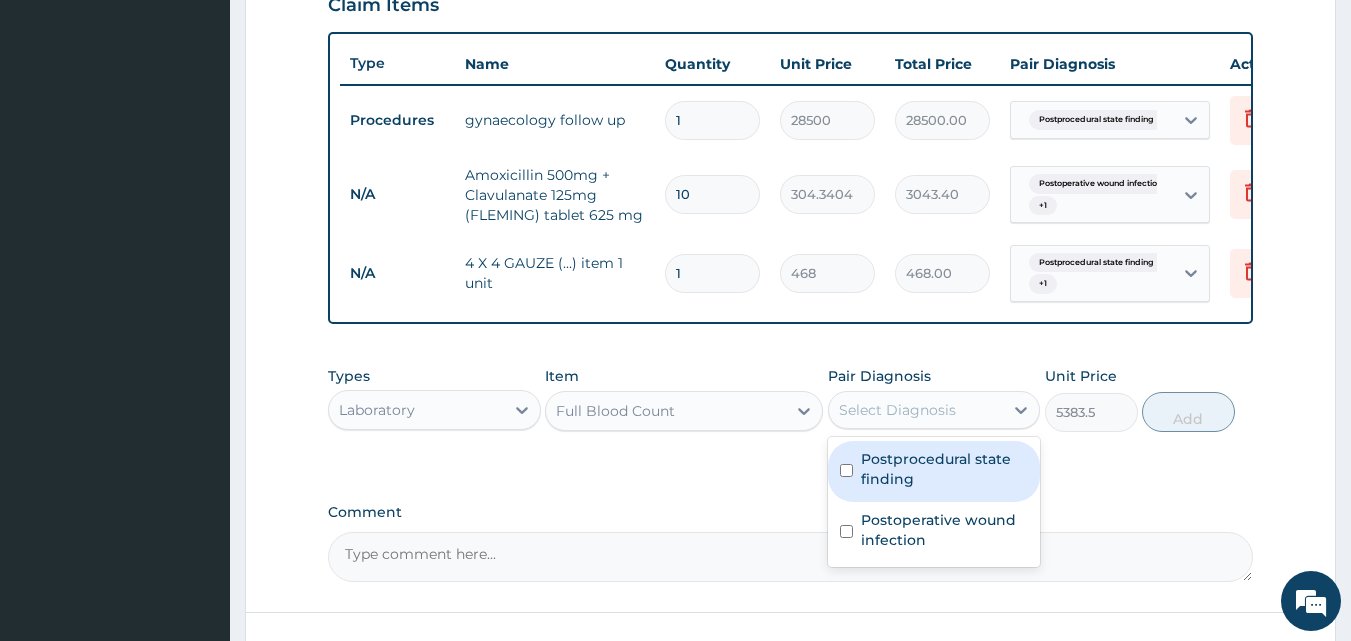 click on "Postprocedural state finding" at bounding box center [945, 469] 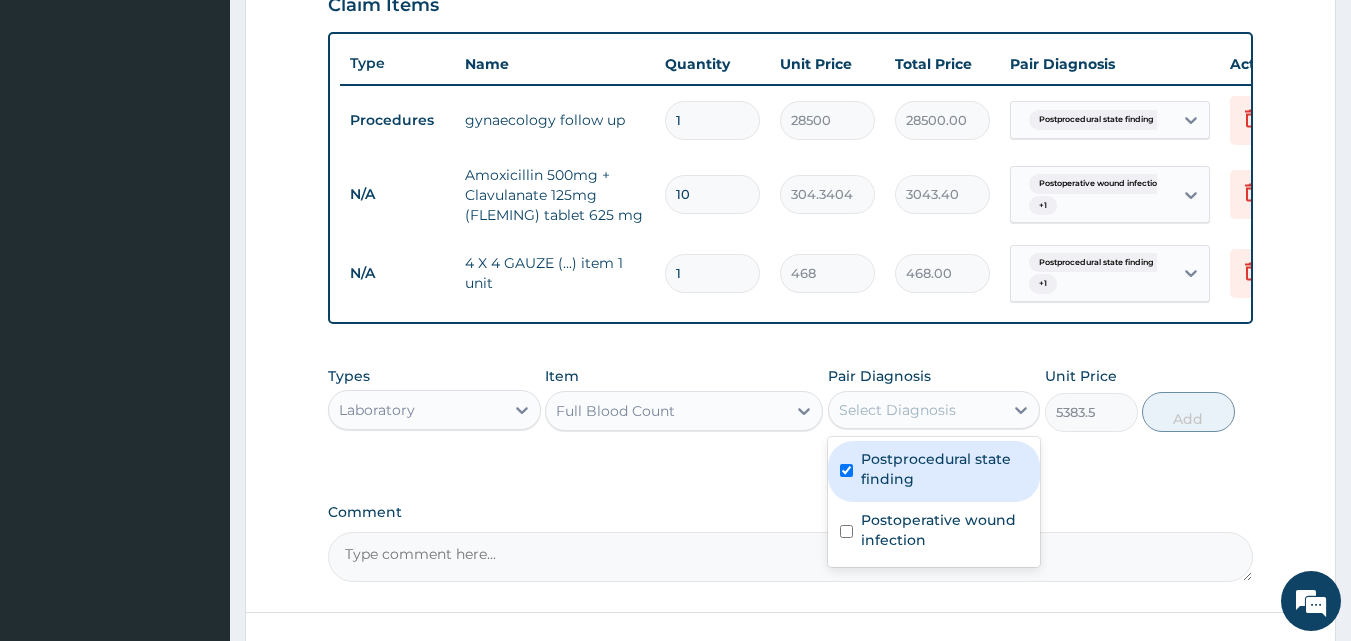 checkbox on "true" 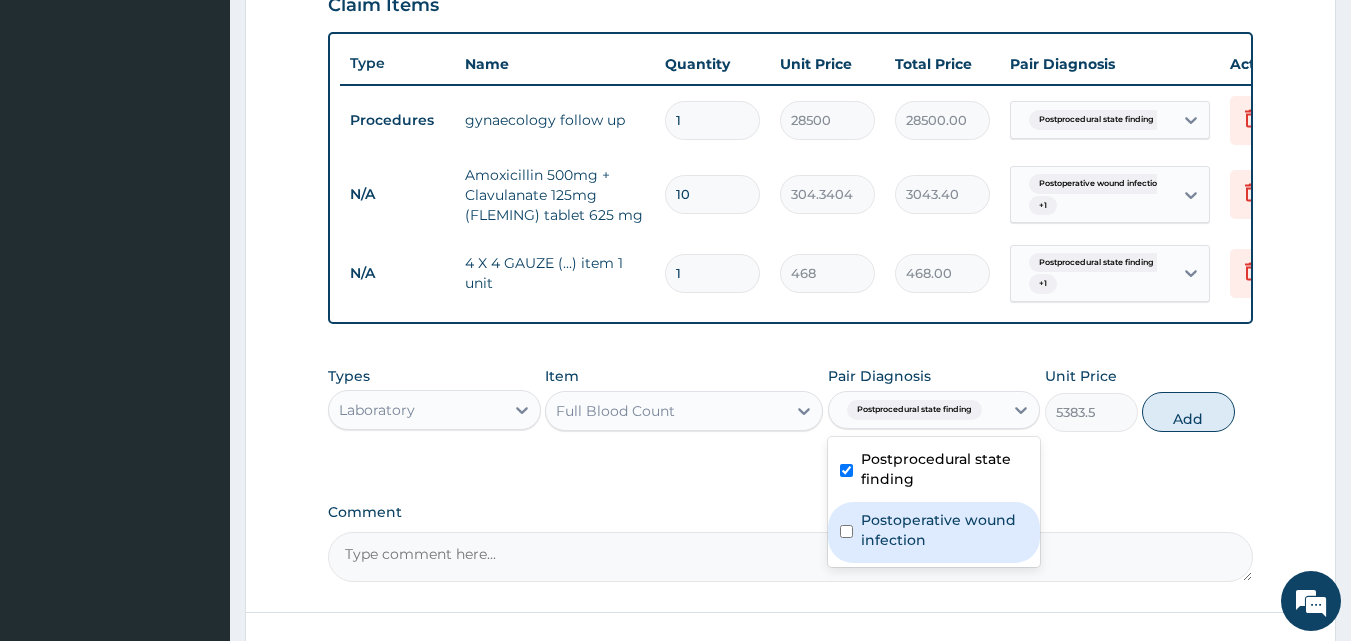 click on "Postoperative wound infection" at bounding box center [945, 530] 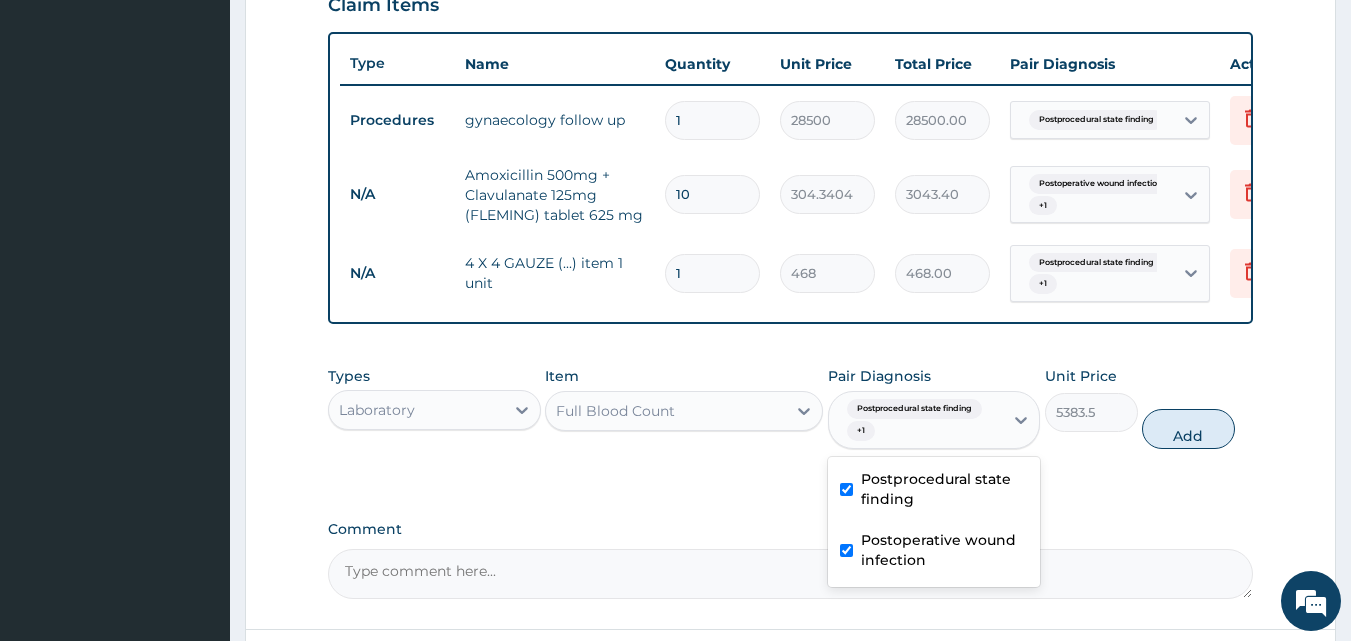 checkbox on "true" 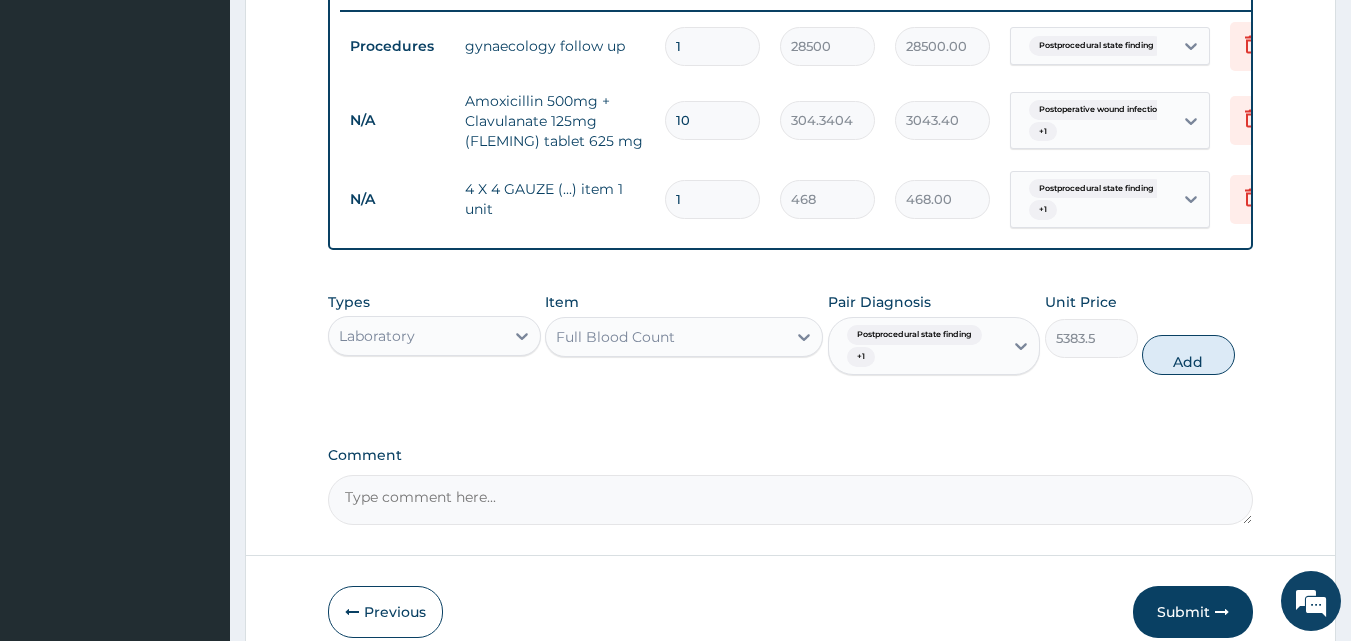 scroll, scrollTop: 895, scrollLeft: 0, axis: vertical 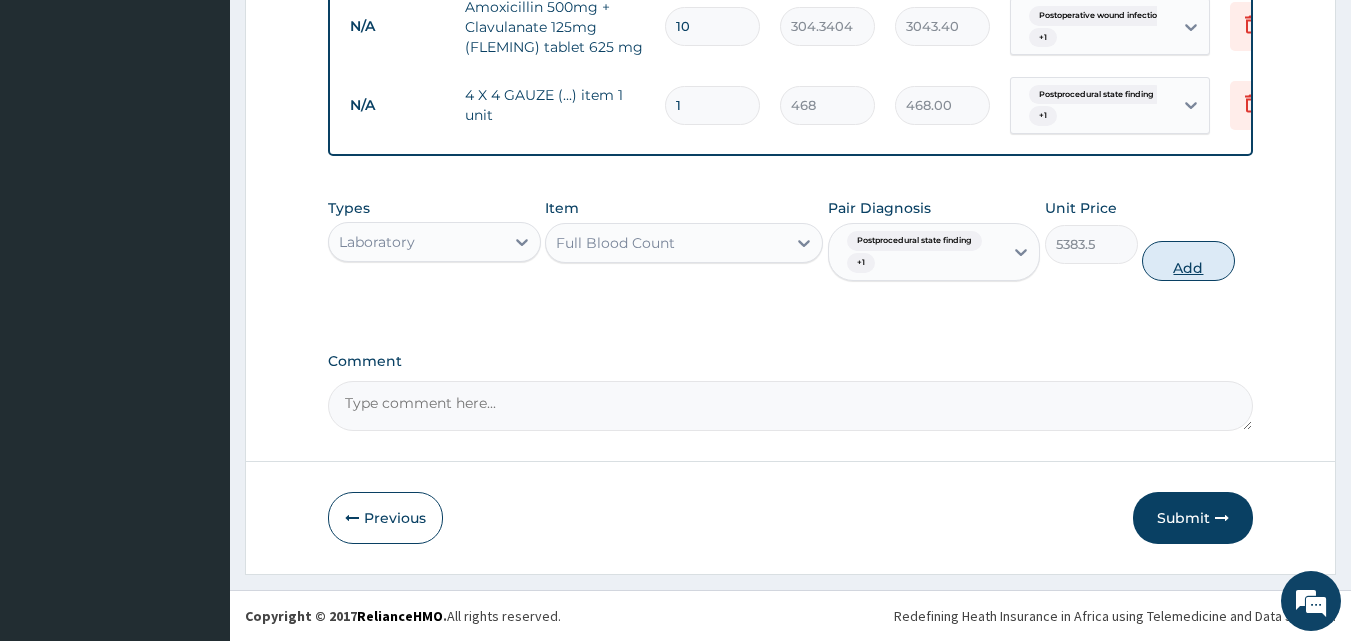 click on "Add" at bounding box center [1188, 261] 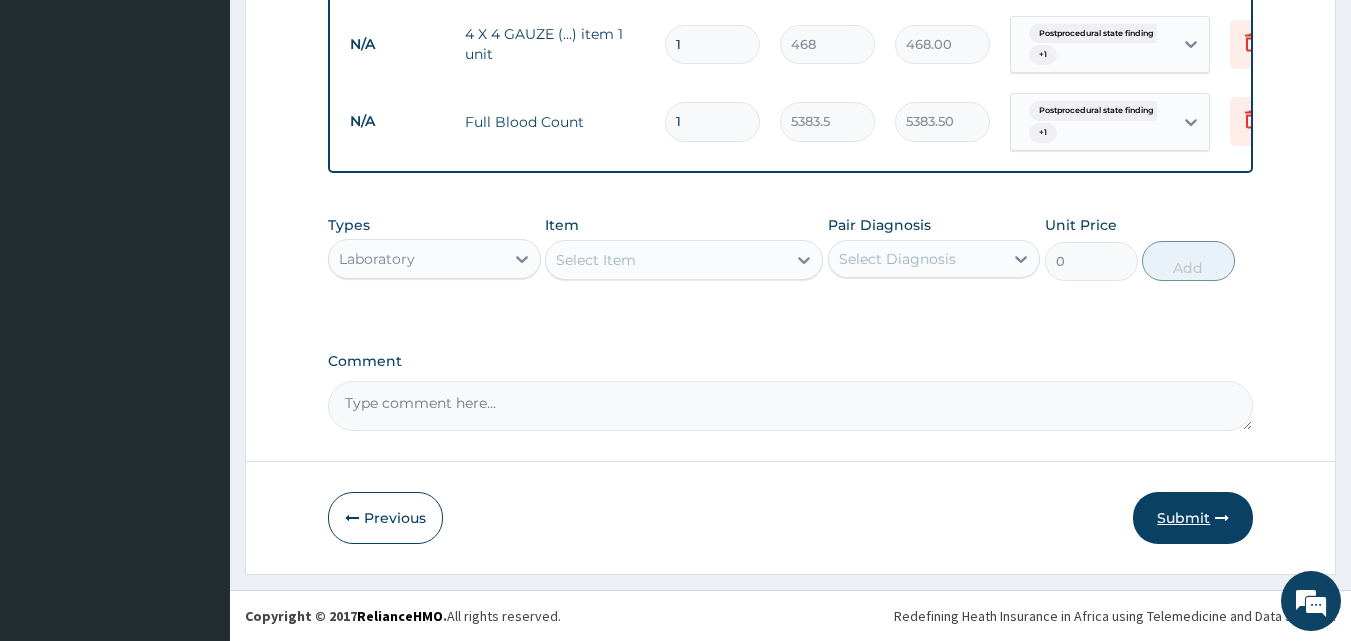 click on "Submit" at bounding box center [1193, 518] 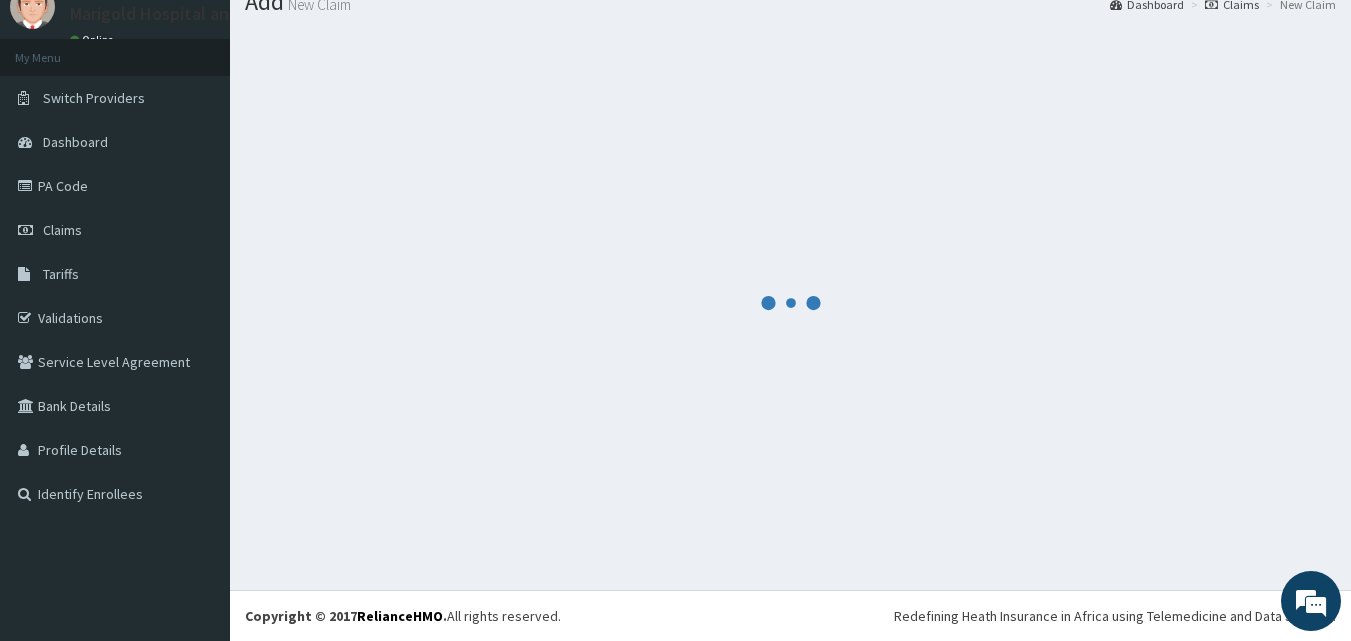 scroll, scrollTop: 956, scrollLeft: 0, axis: vertical 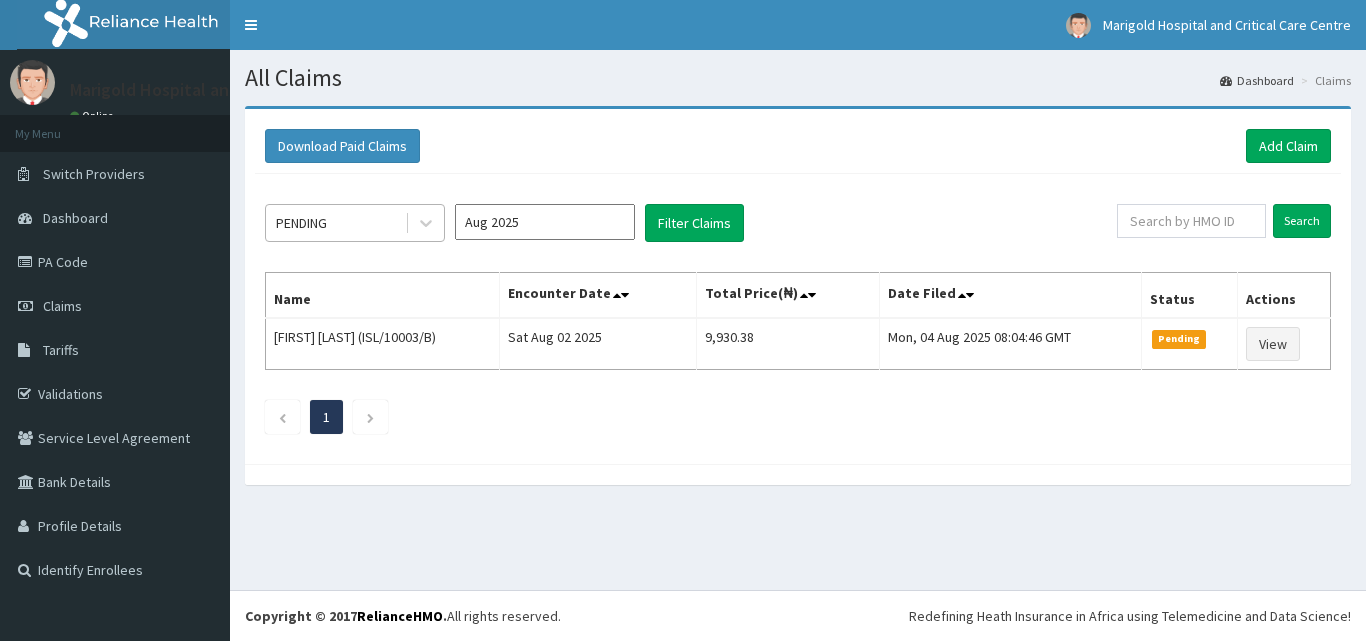 click on "PENDING" at bounding box center (335, 223) 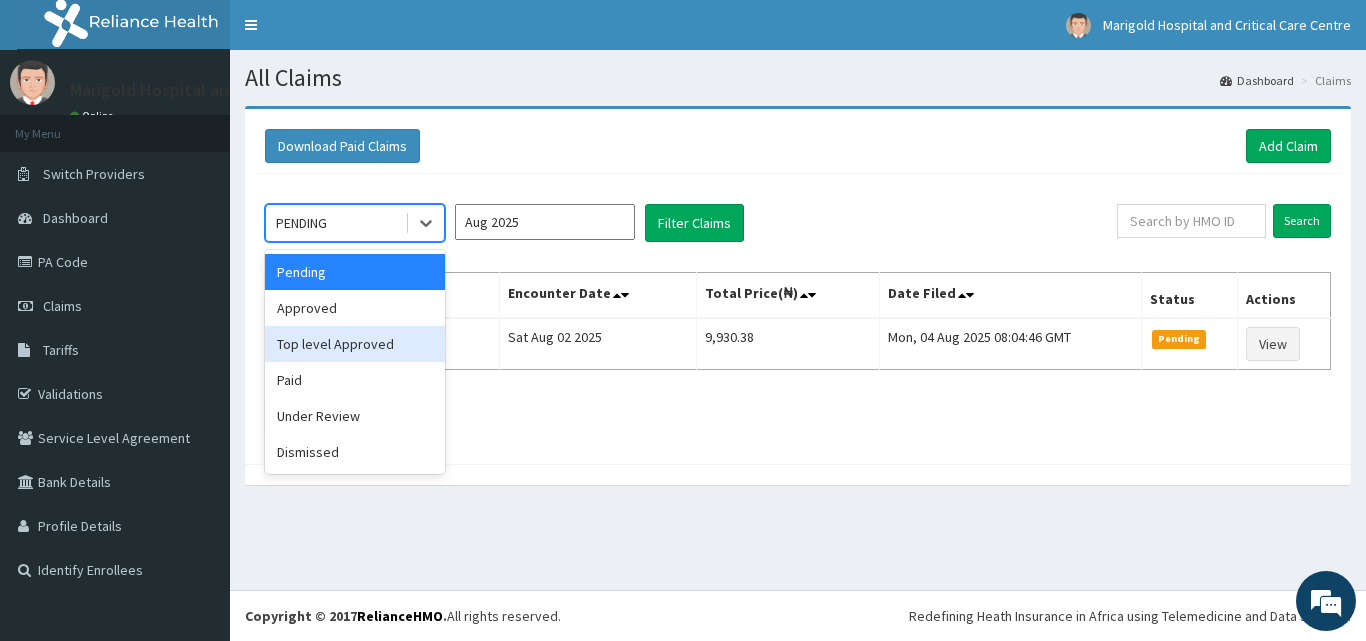 drag, startPoint x: 301, startPoint y: 366, endPoint x: 304, endPoint y: 333, distance: 33.13608 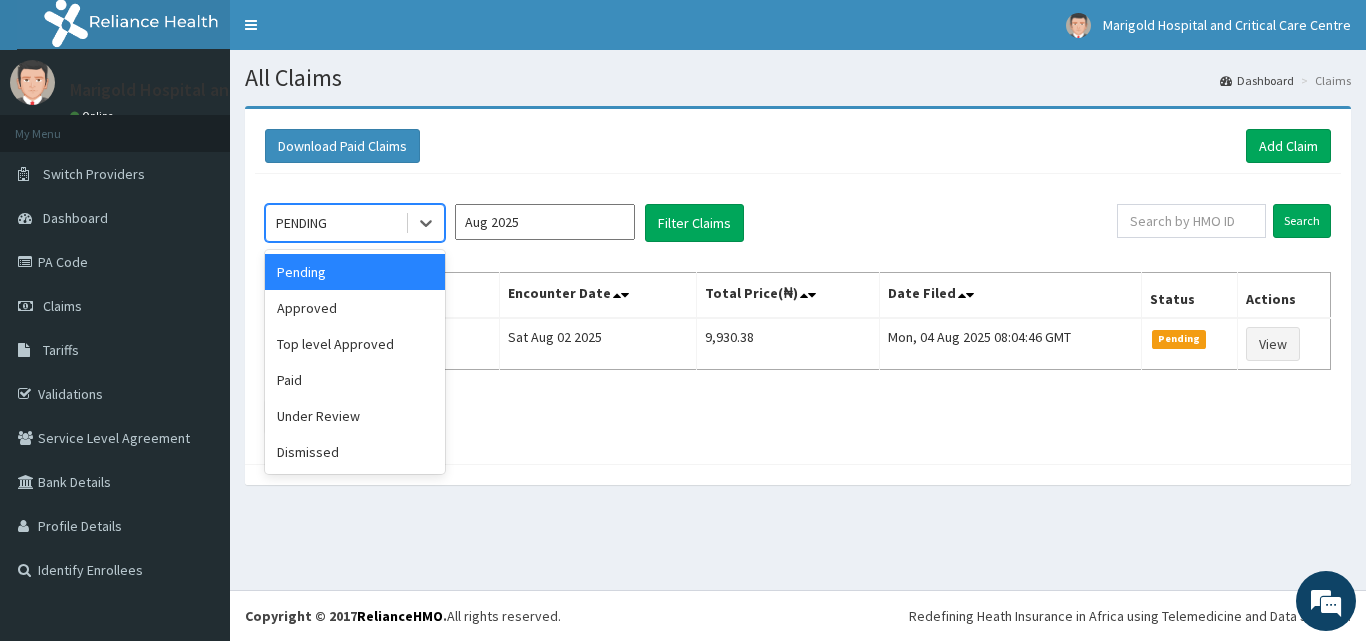 drag, startPoint x: 591, startPoint y: 219, endPoint x: 576, endPoint y: 246, distance: 30.88689 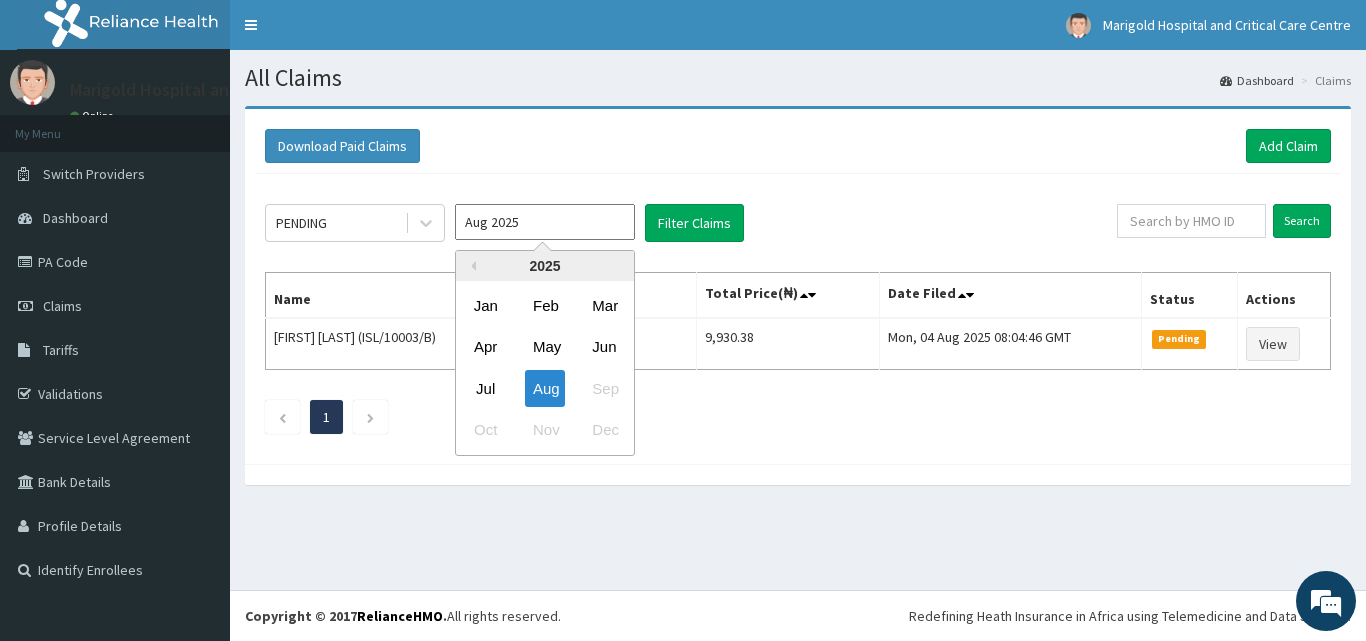 click on "Jul" at bounding box center (486, 388) 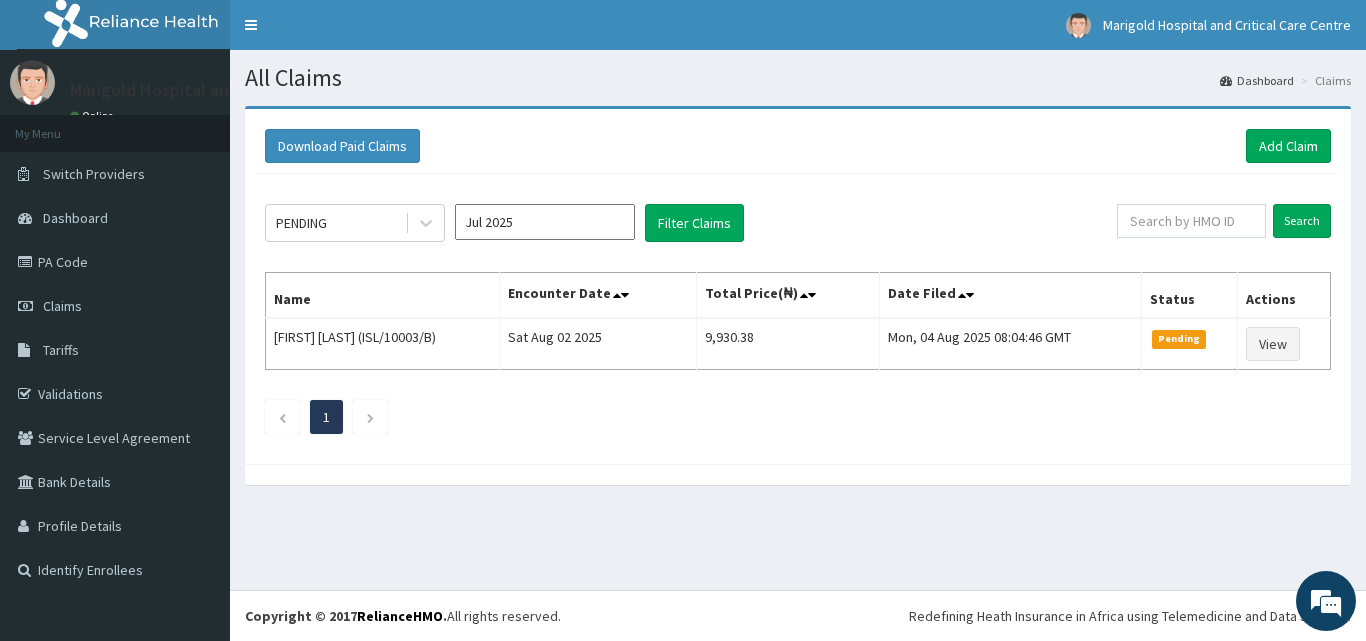 click on "PENDING Jul 2025 Filter Claims Search Name Encounter Date Total Price(₦) Date Filed Status Actions [FIRST] [LAST] (ISL/10003/B) Sat Aug 02 2025 9,930.38 Mon, 04 Aug 2025 08:04:46 GMT Pending View 1" 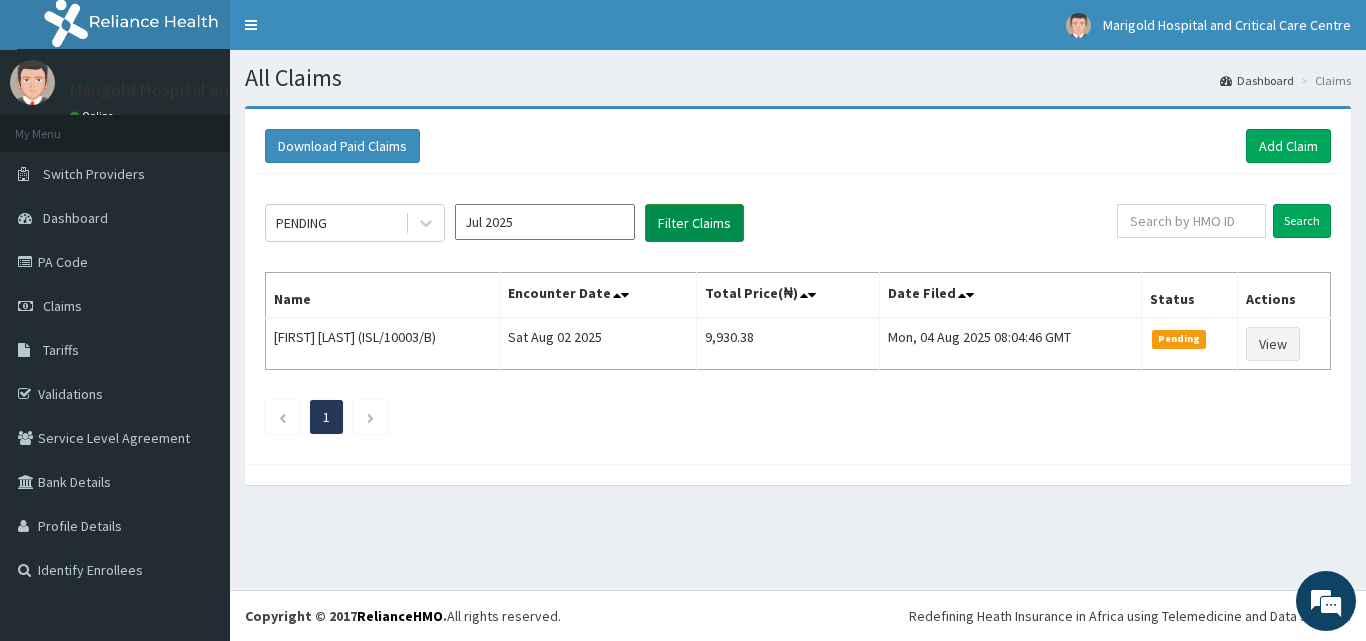 click on "Filter Claims" at bounding box center [694, 223] 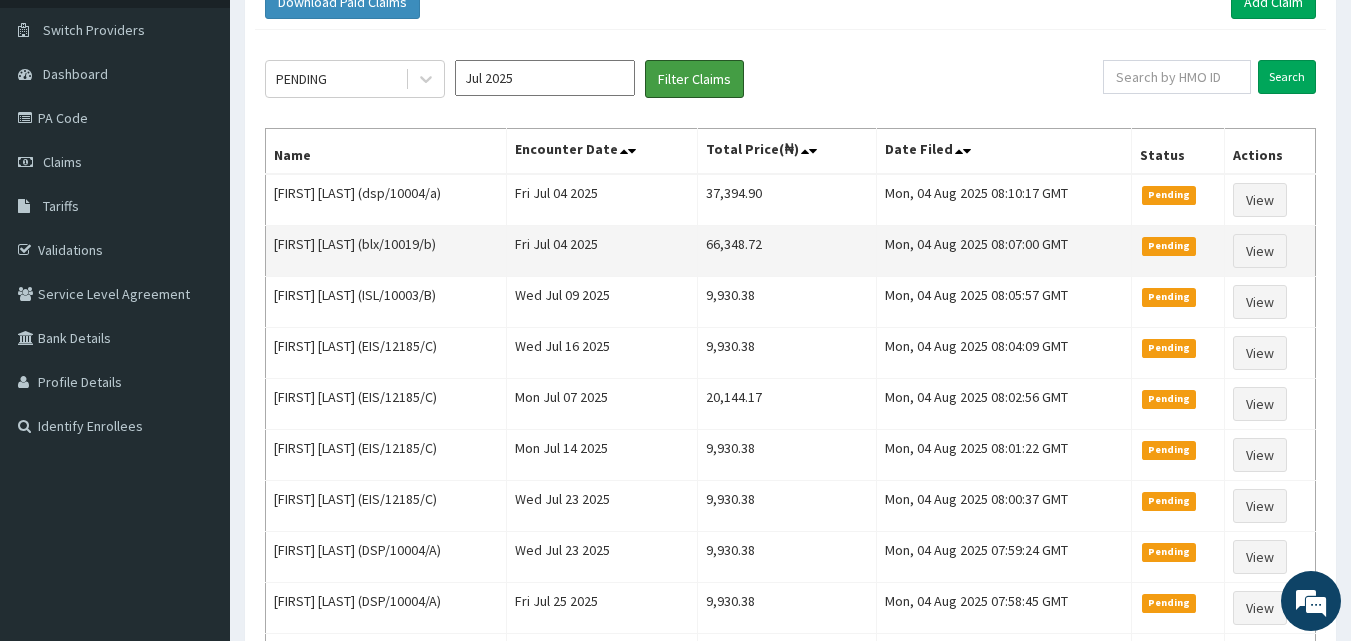 scroll, scrollTop: 200, scrollLeft: 0, axis: vertical 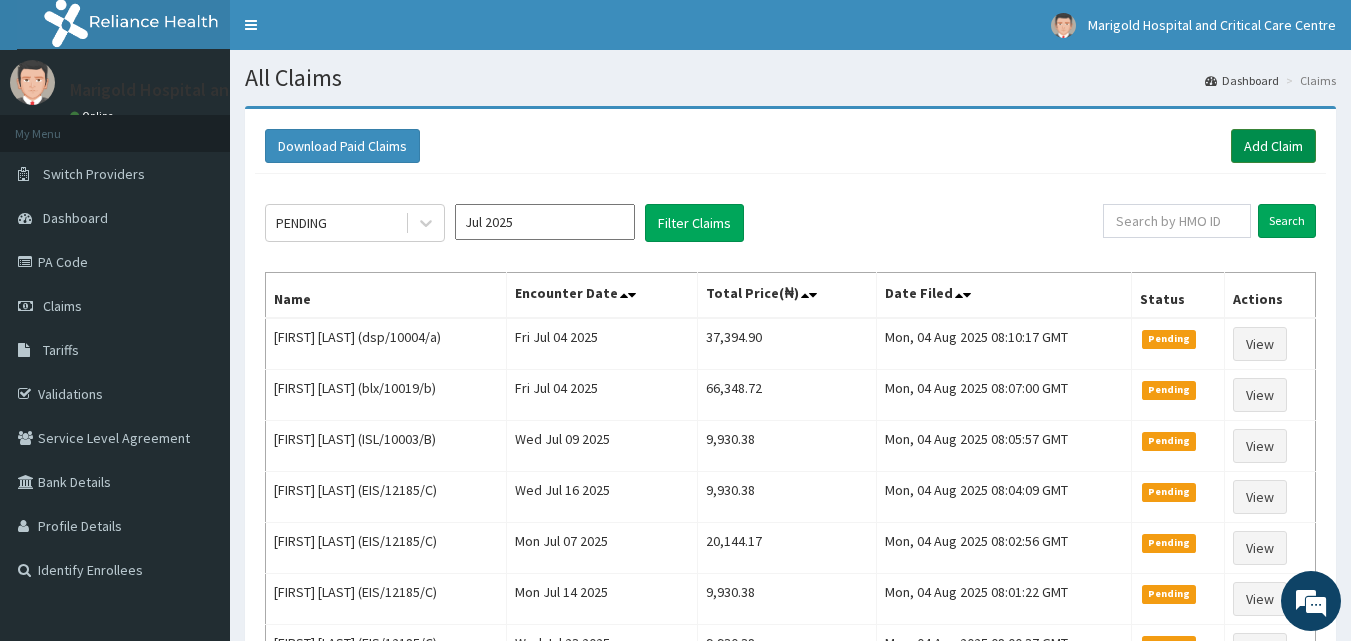 click on "Add Claim" at bounding box center [1273, 146] 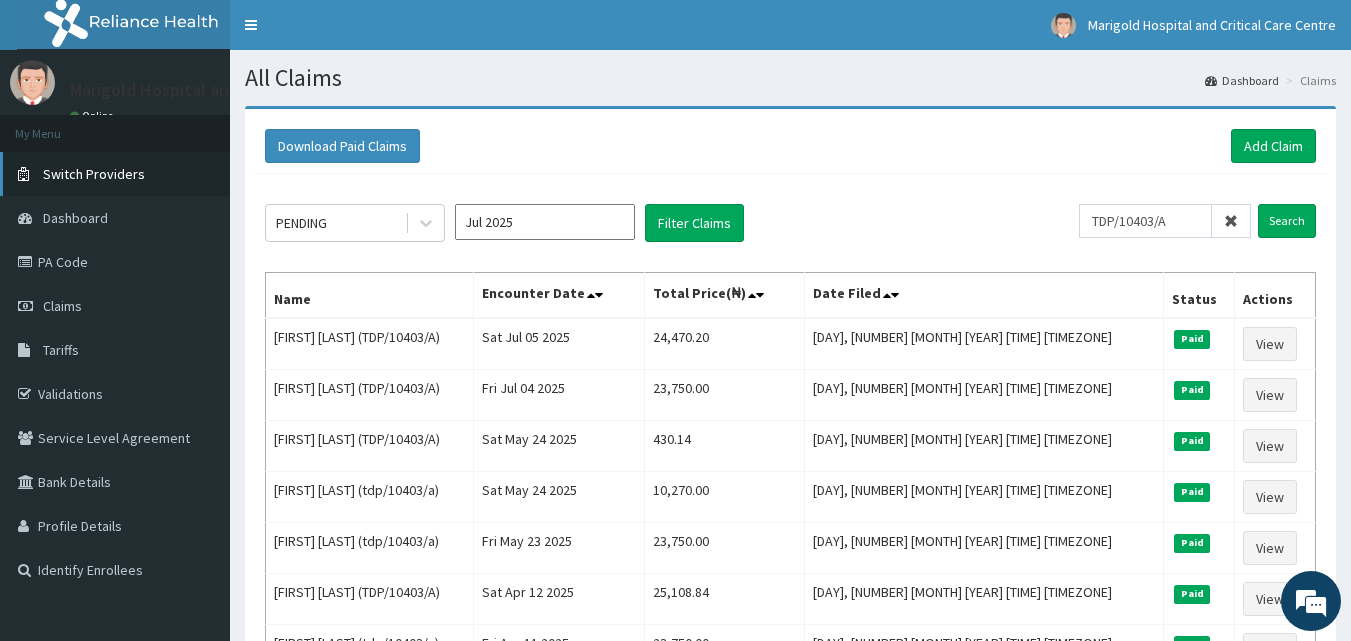 scroll, scrollTop: 0, scrollLeft: 0, axis: both 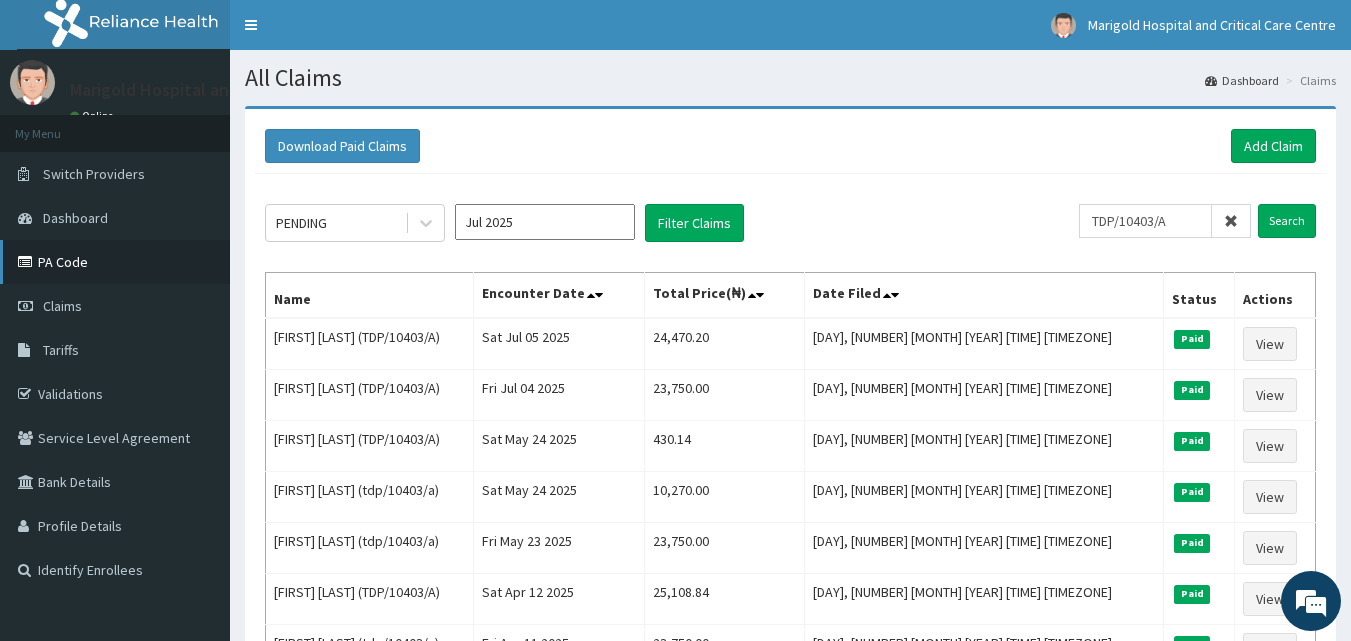 click on "PA Code" at bounding box center [115, 262] 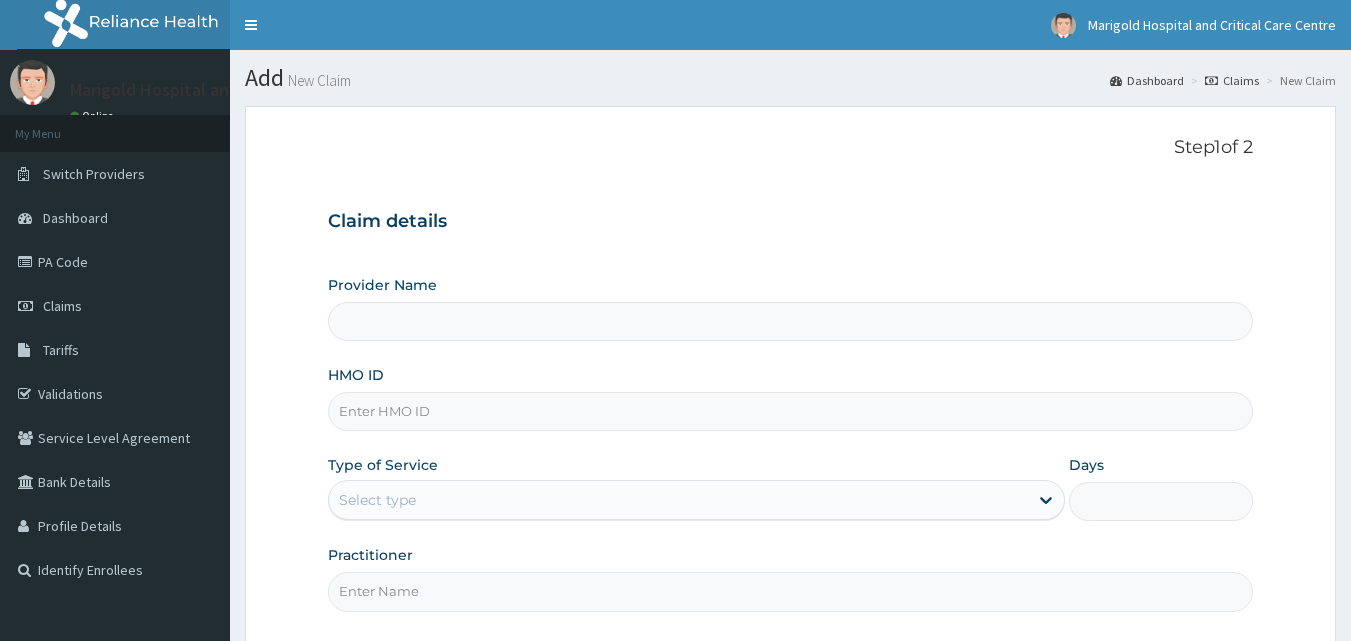 scroll, scrollTop: 0, scrollLeft: 0, axis: both 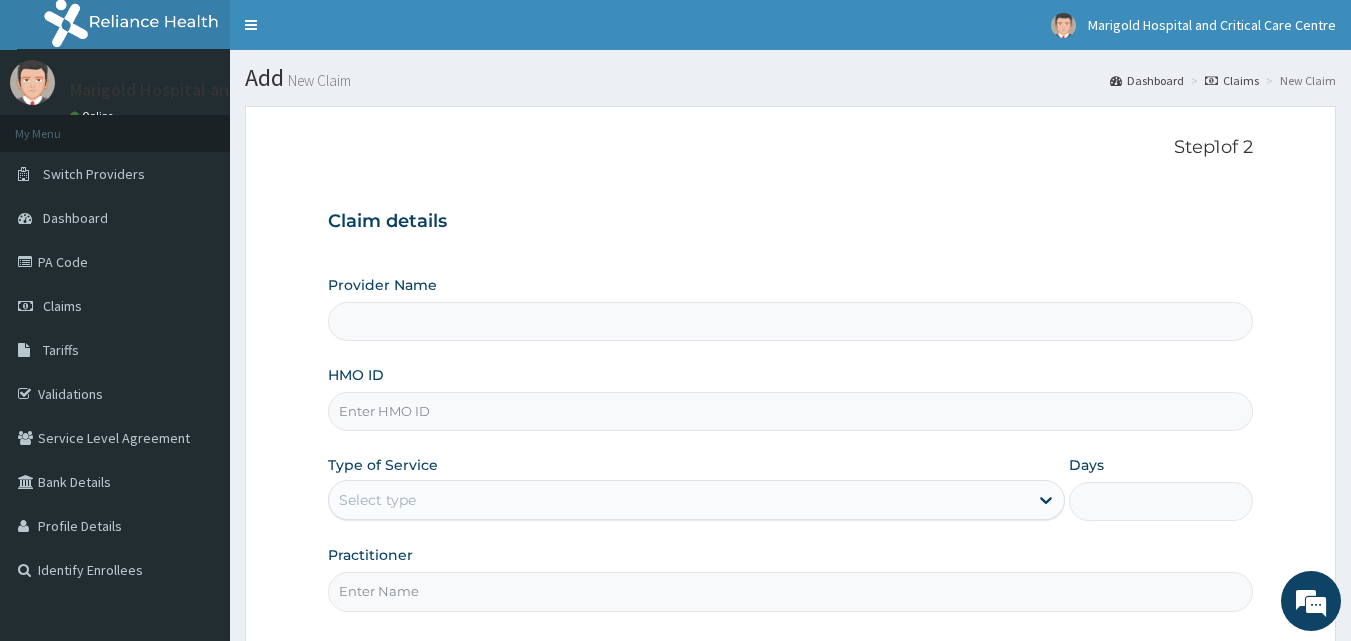 type on "Marigold Hospital and Critical Care Centre" 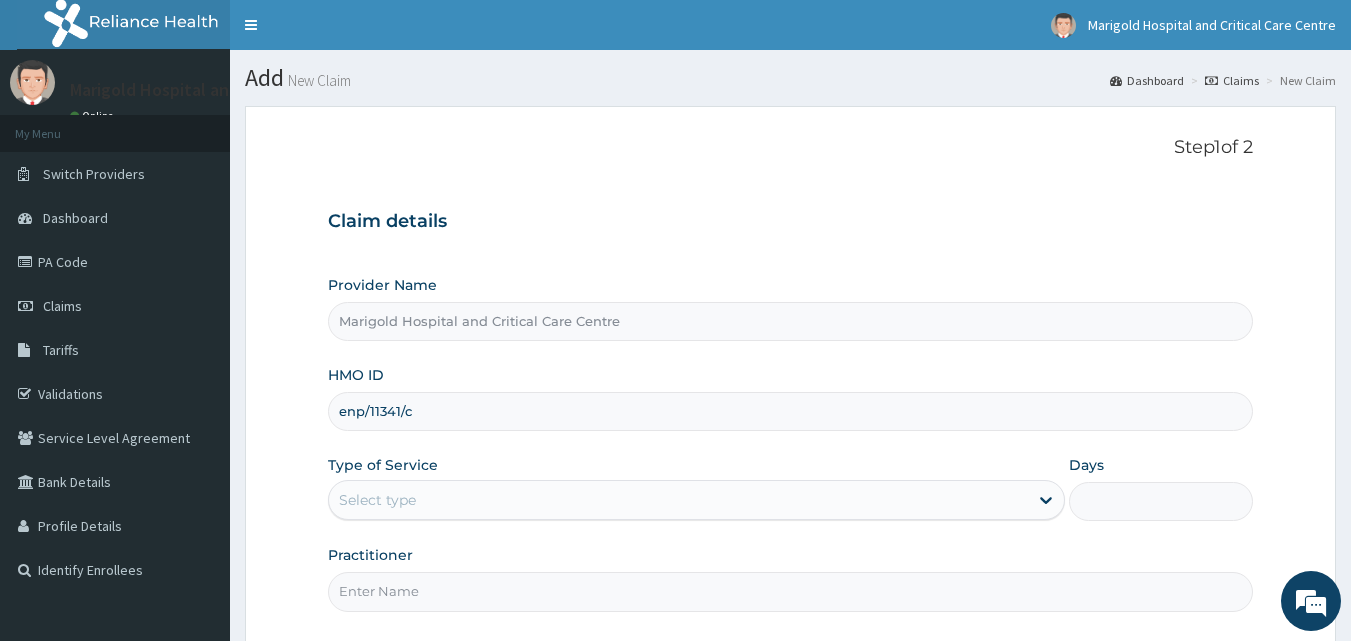 click on "enp/11341/c" at bounding box center [791, 411] 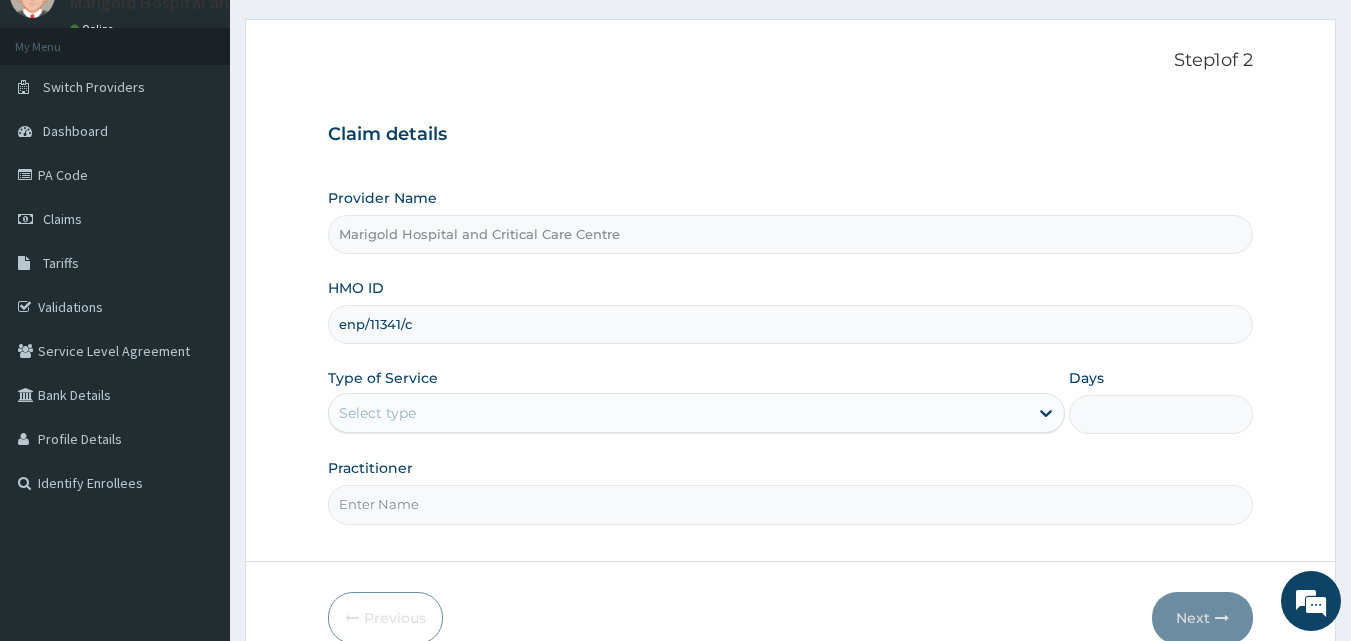 scroll, scrollTop: 187, scrollLeft: 0, axis: vertical 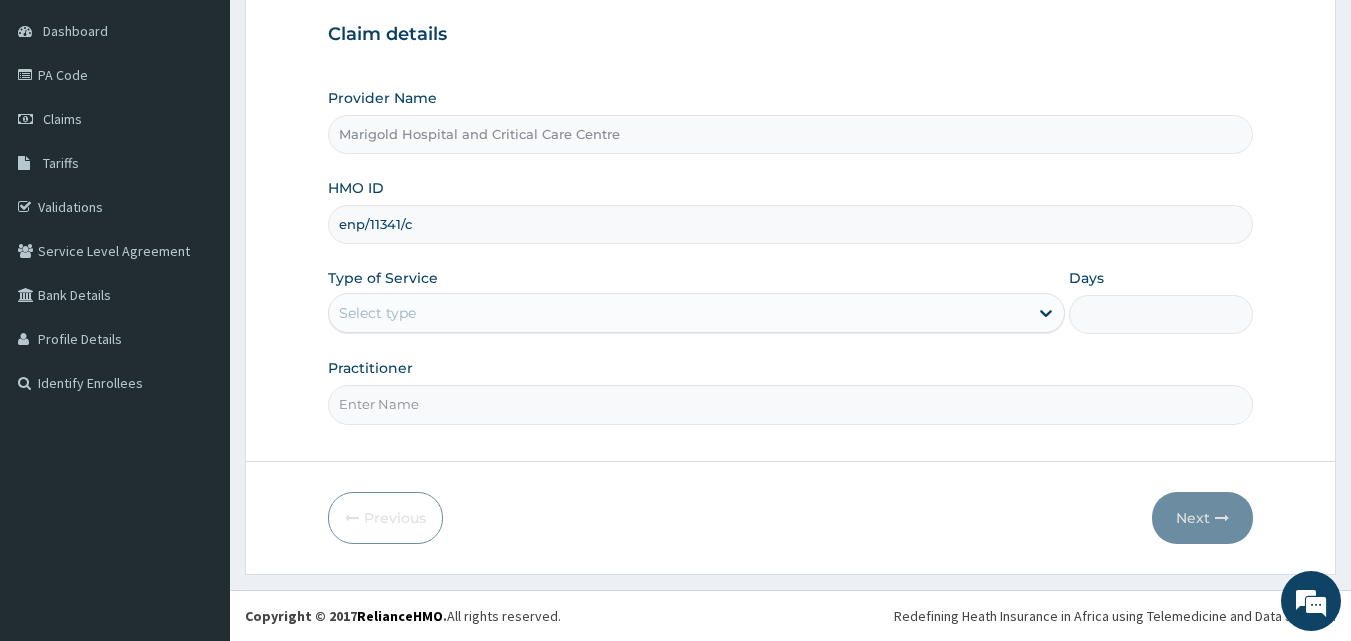 type on "enp/11341/c" 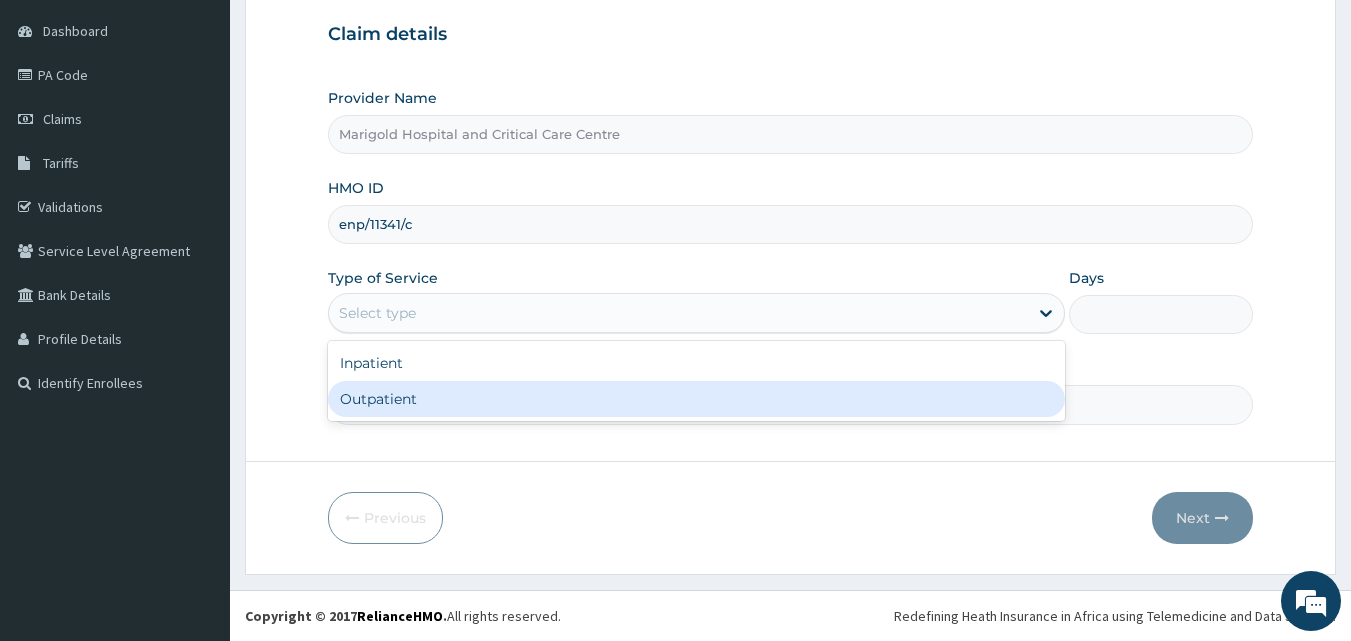 click on "Outpatient" at bounding box center (696, 399) 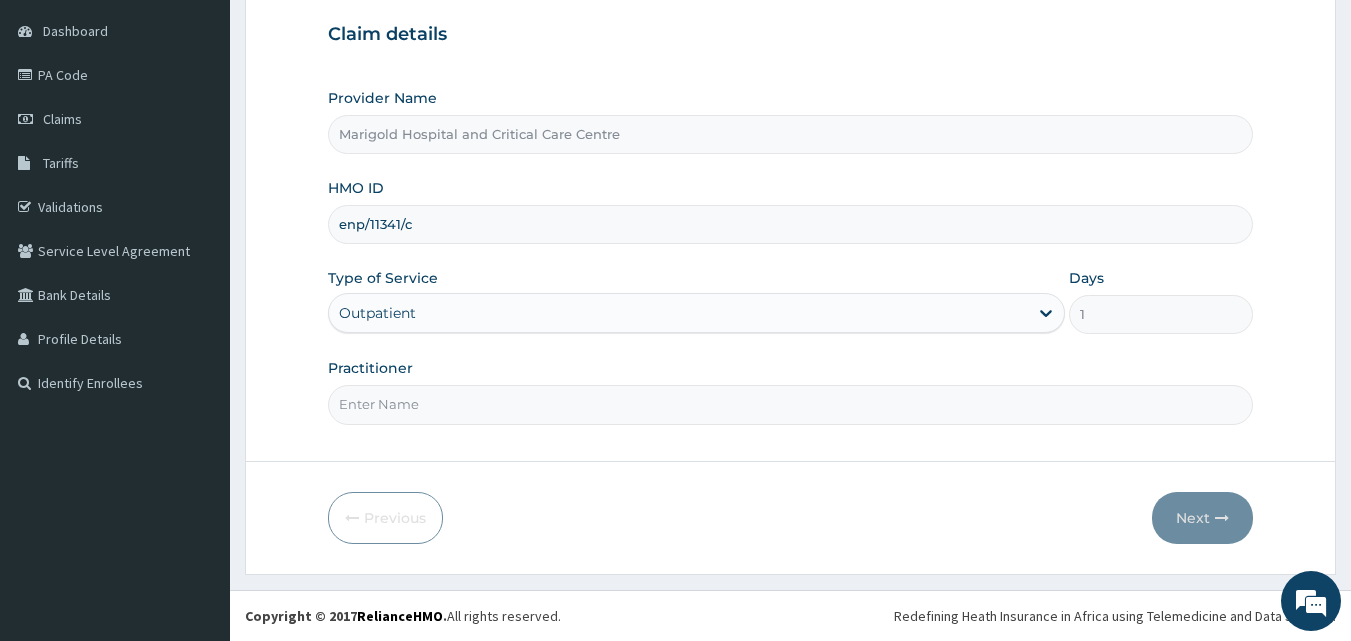 click on "Practitioner" at bounding box center [791, 404] 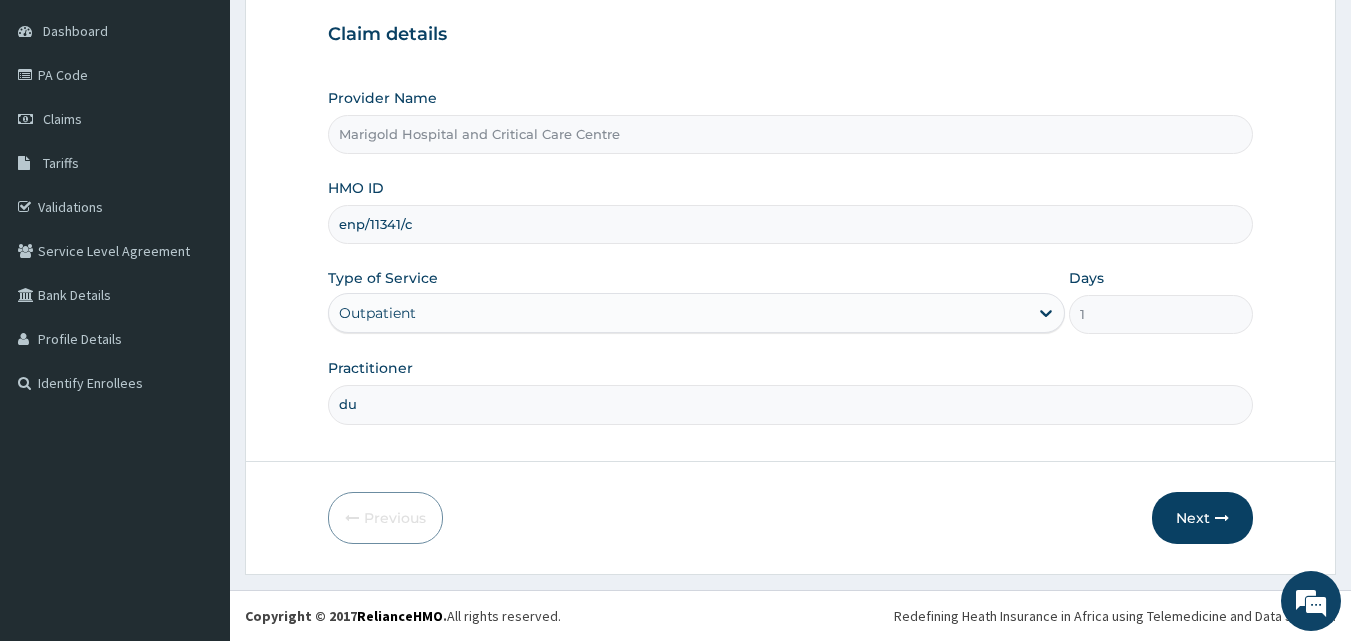 type on "Duru, B S" 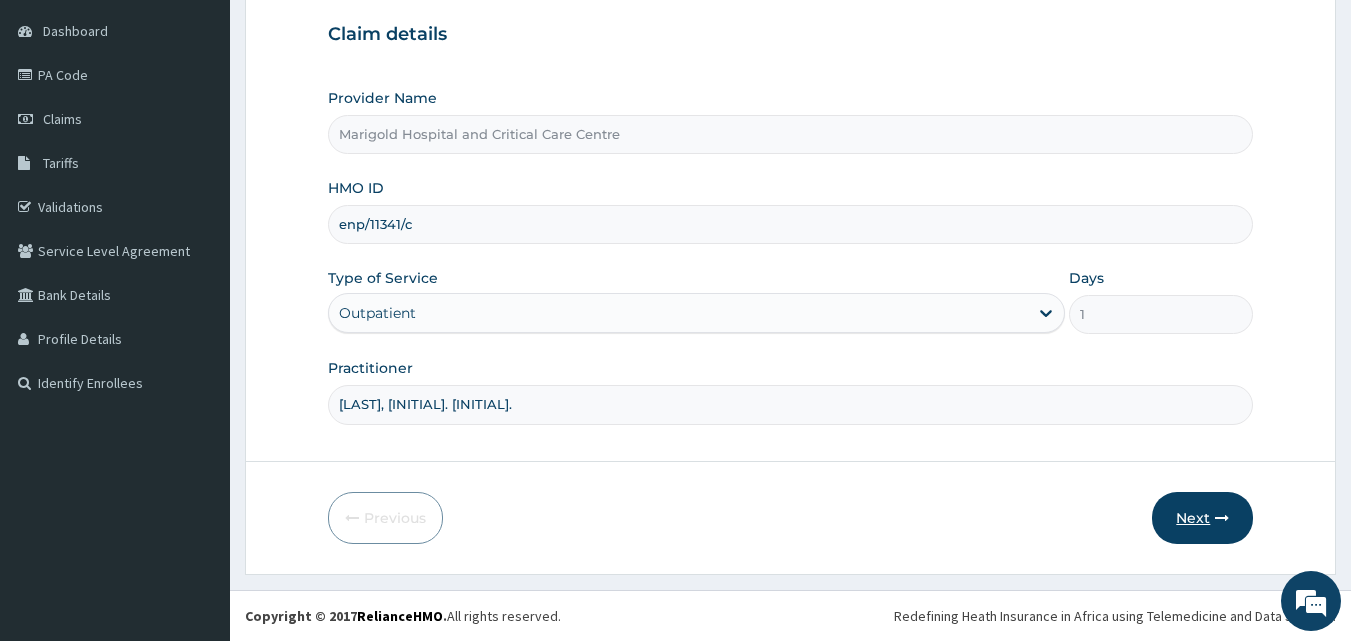 click on "Next" at bounding box center [1202, 518] 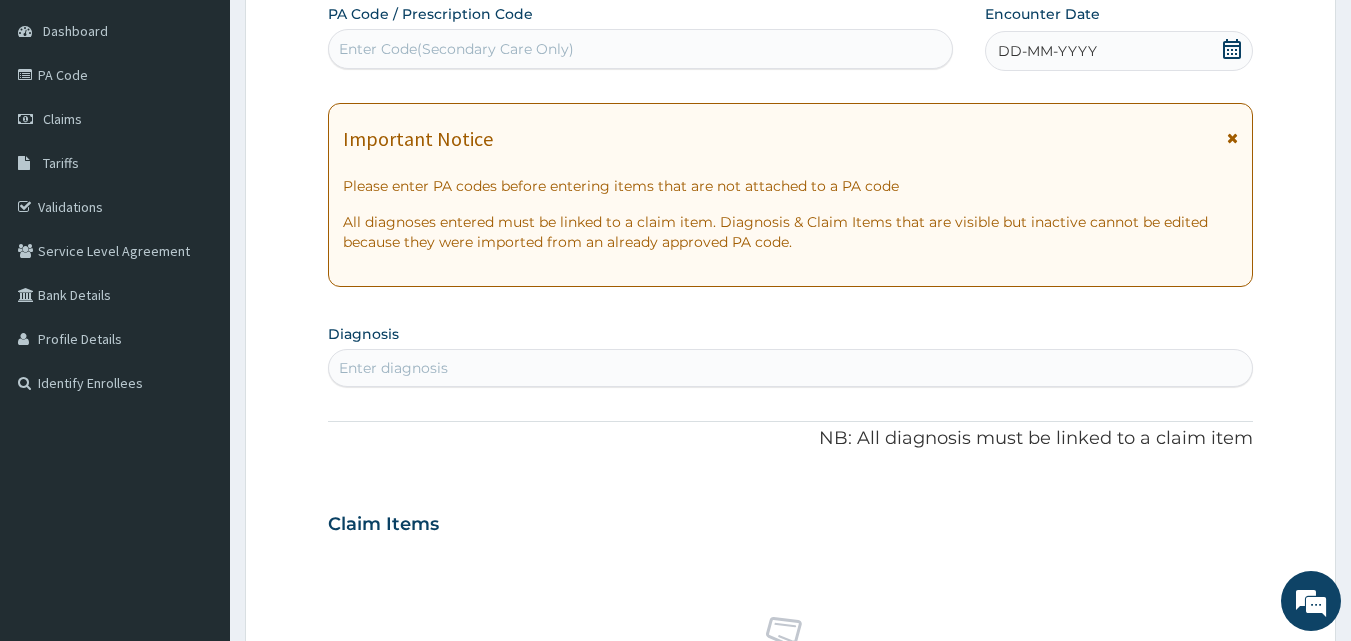 click on "Enter Code(Secondary Care Only)" at bounding box center [641, 49] 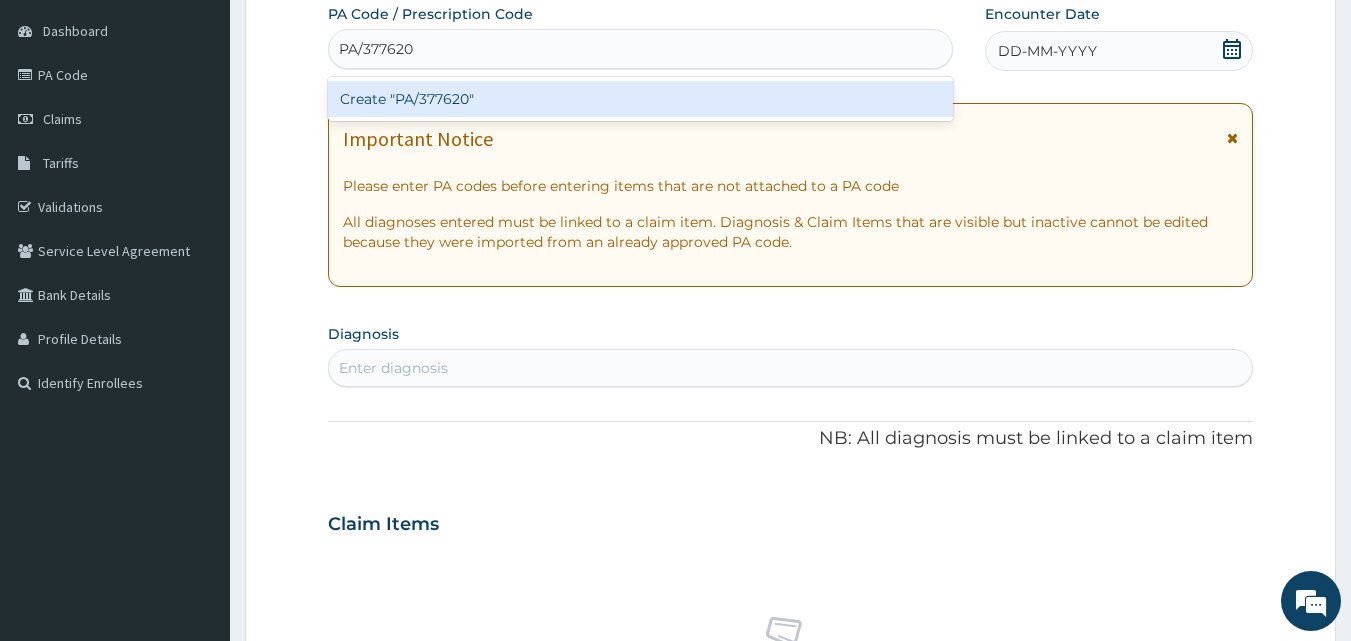 type 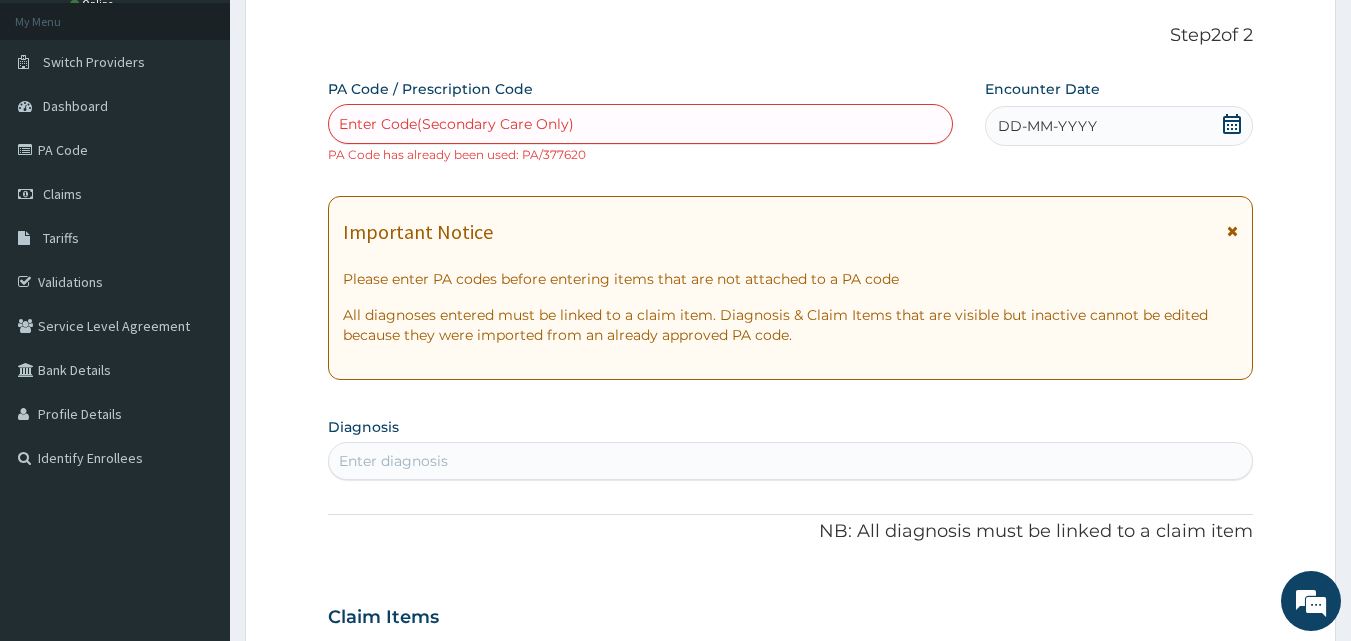 scroll, scrollTop: 0, scrollLeft: 0, axis: both 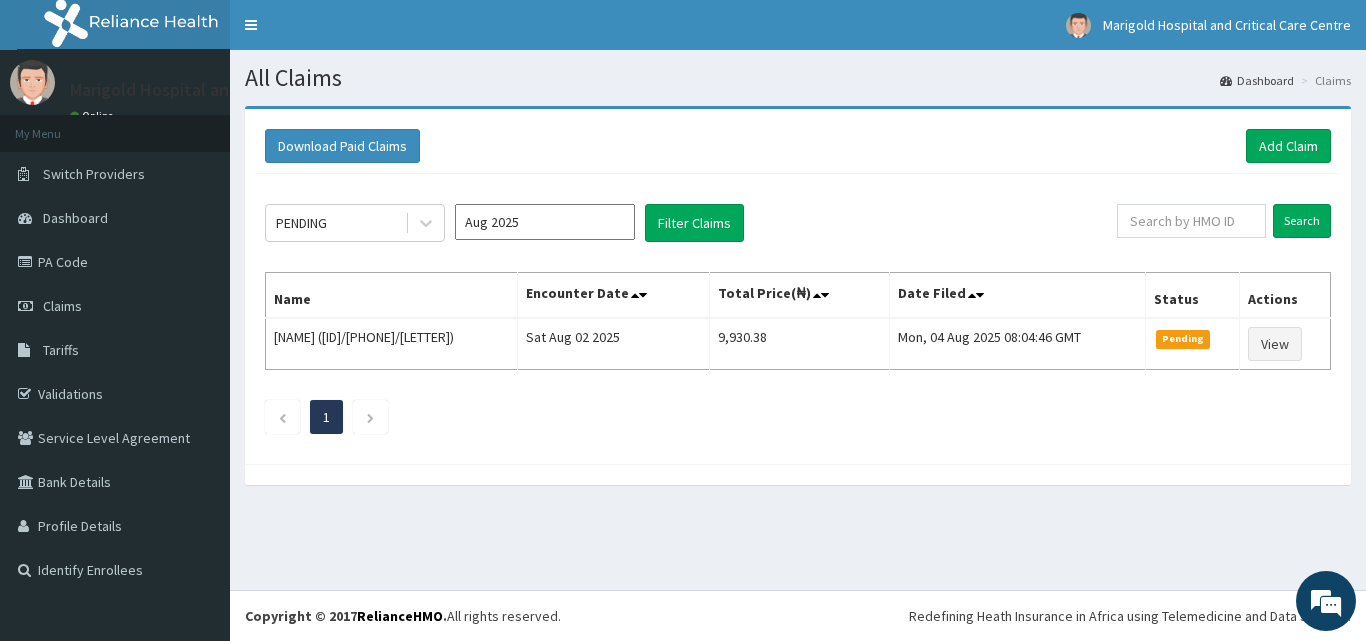 click on "Aug 2025" at bounding box center [545, 222] 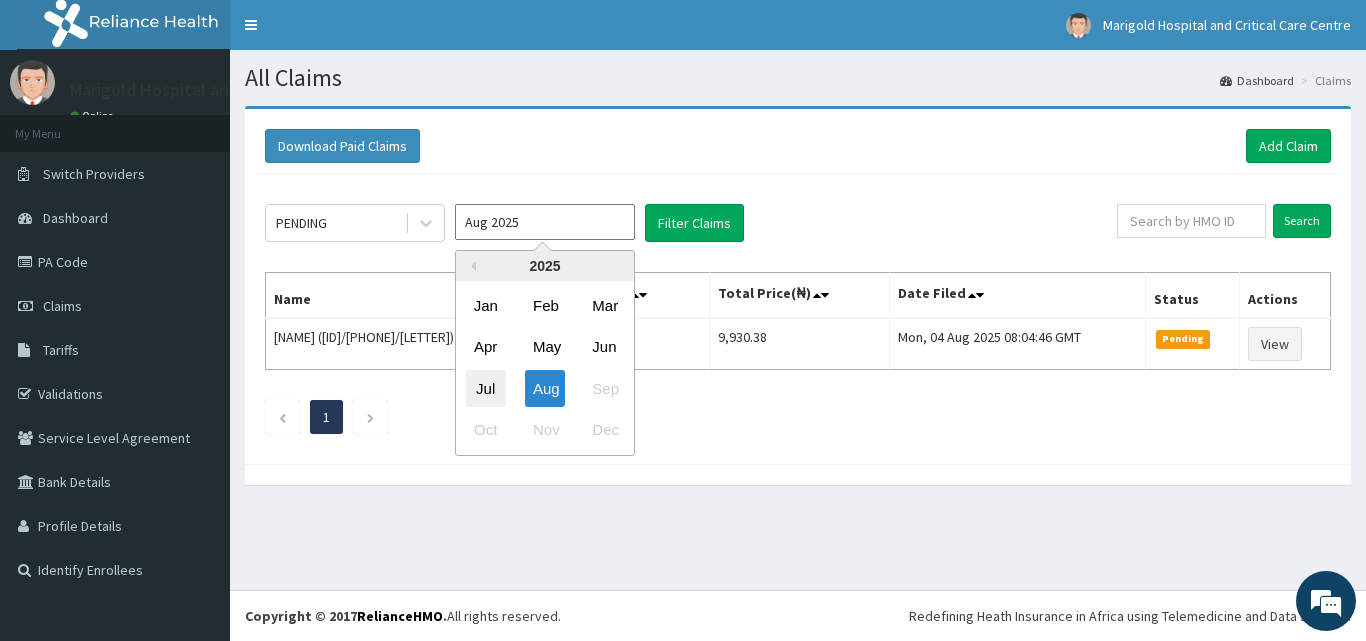 click on "Jul" at bounding box center [486, 388] 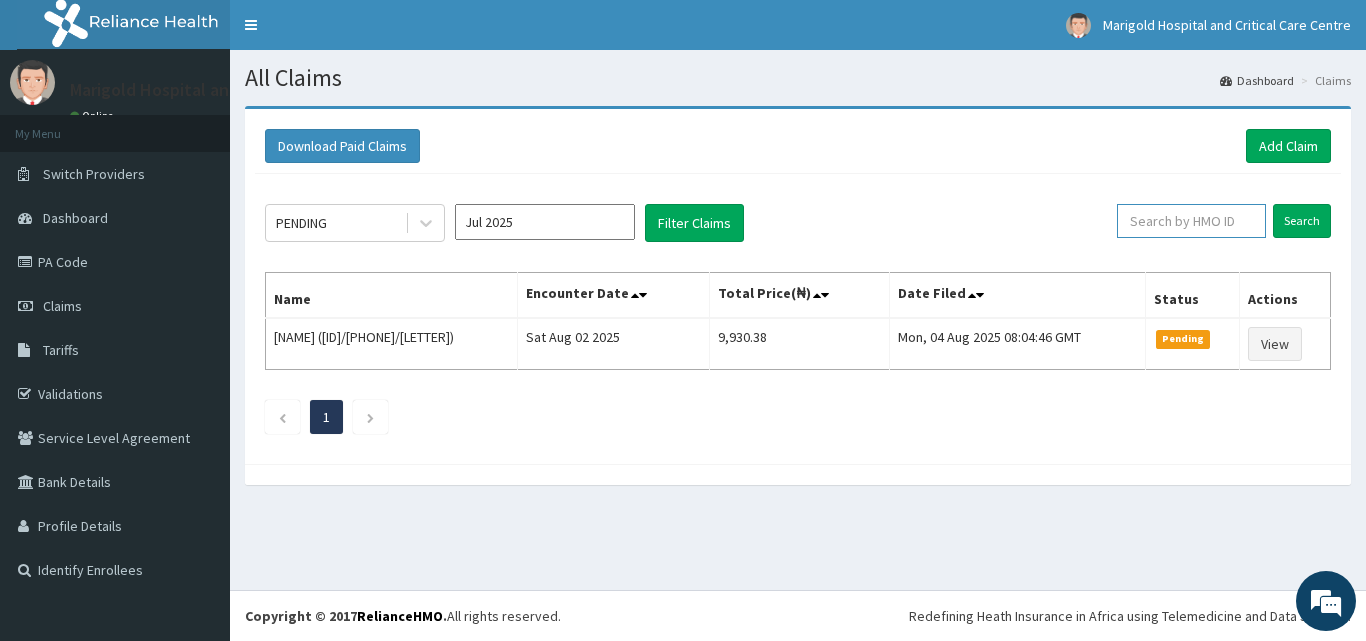 paste on "ENP/11341/C" 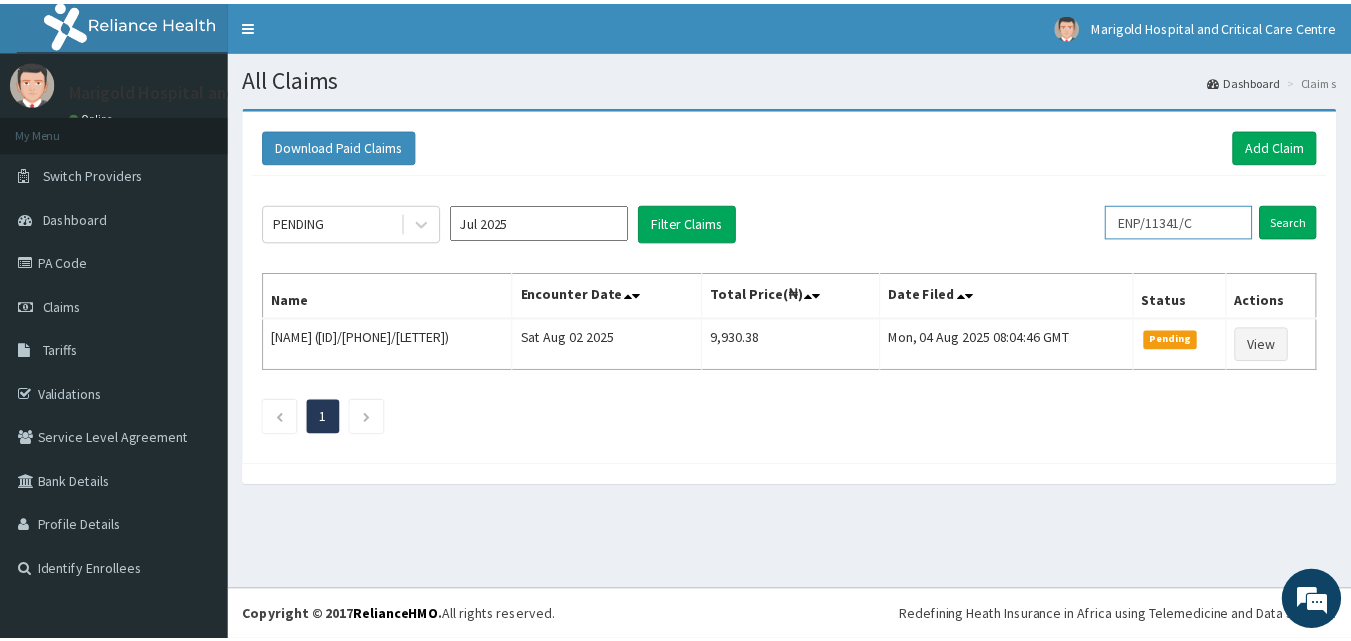 scroll, scrollTop: 0, scrollLeft: 0, axis: both 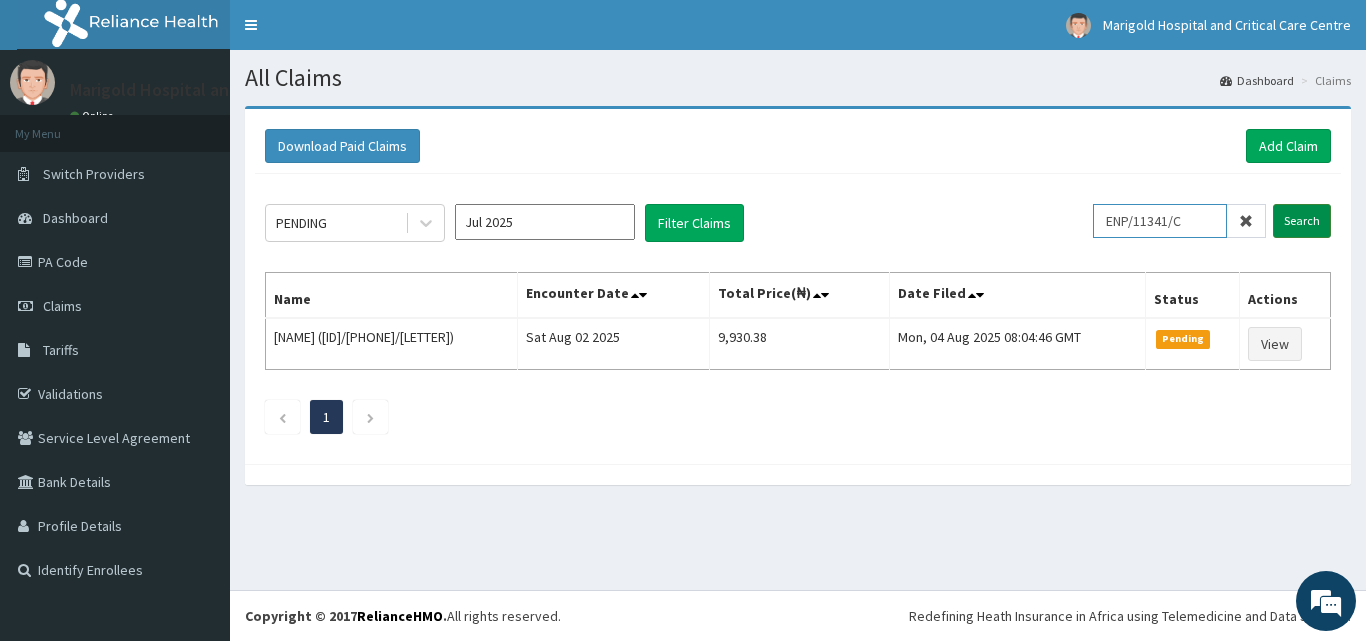 type on "ENP/11341/C" 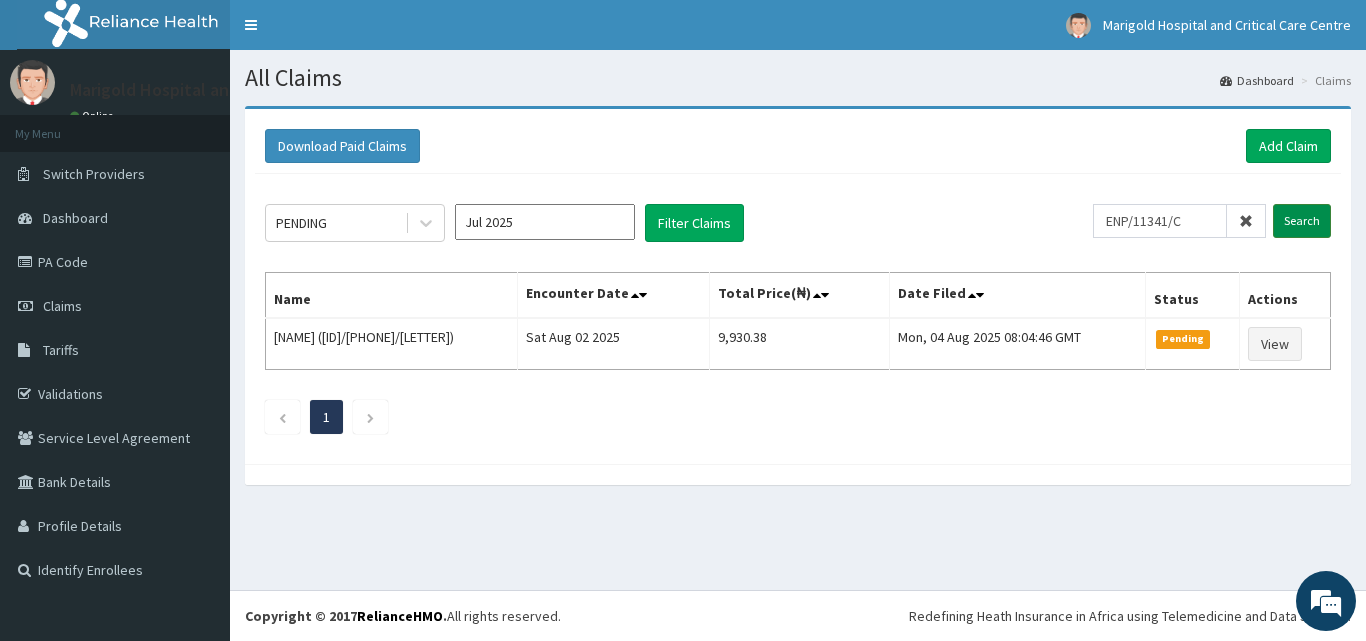 click on "Search" at bounding box center [1302, 221] 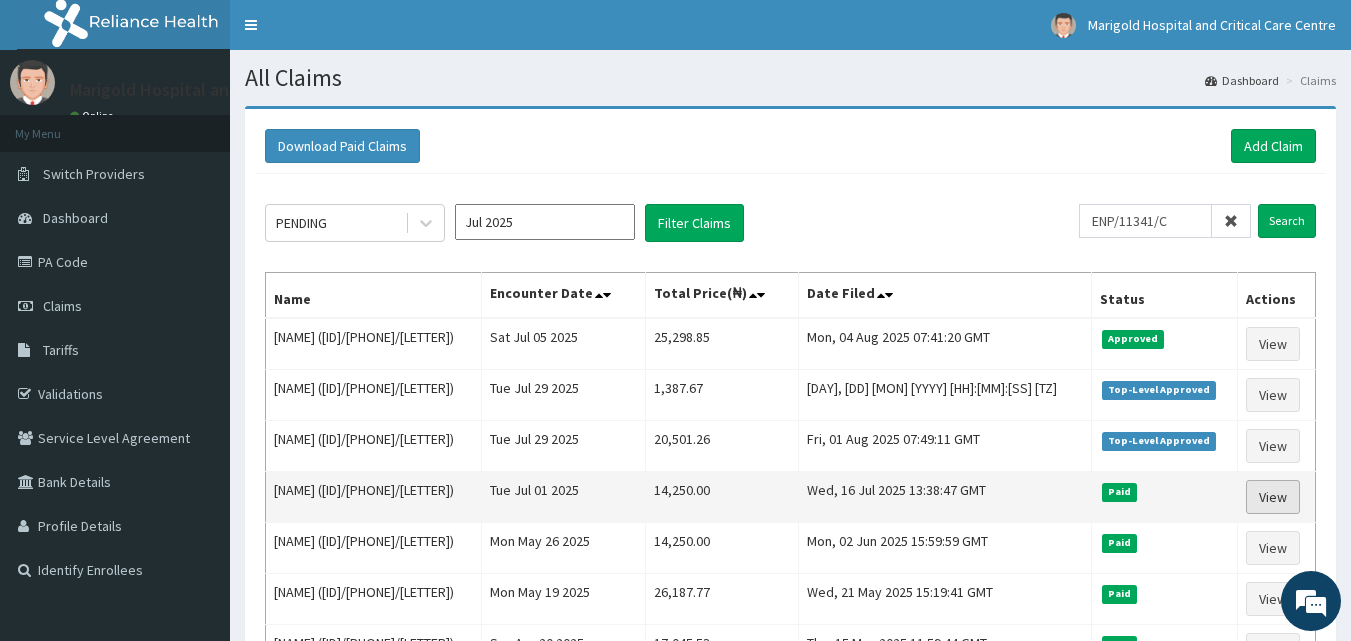click on "View" at bounding box center [1273, 497] 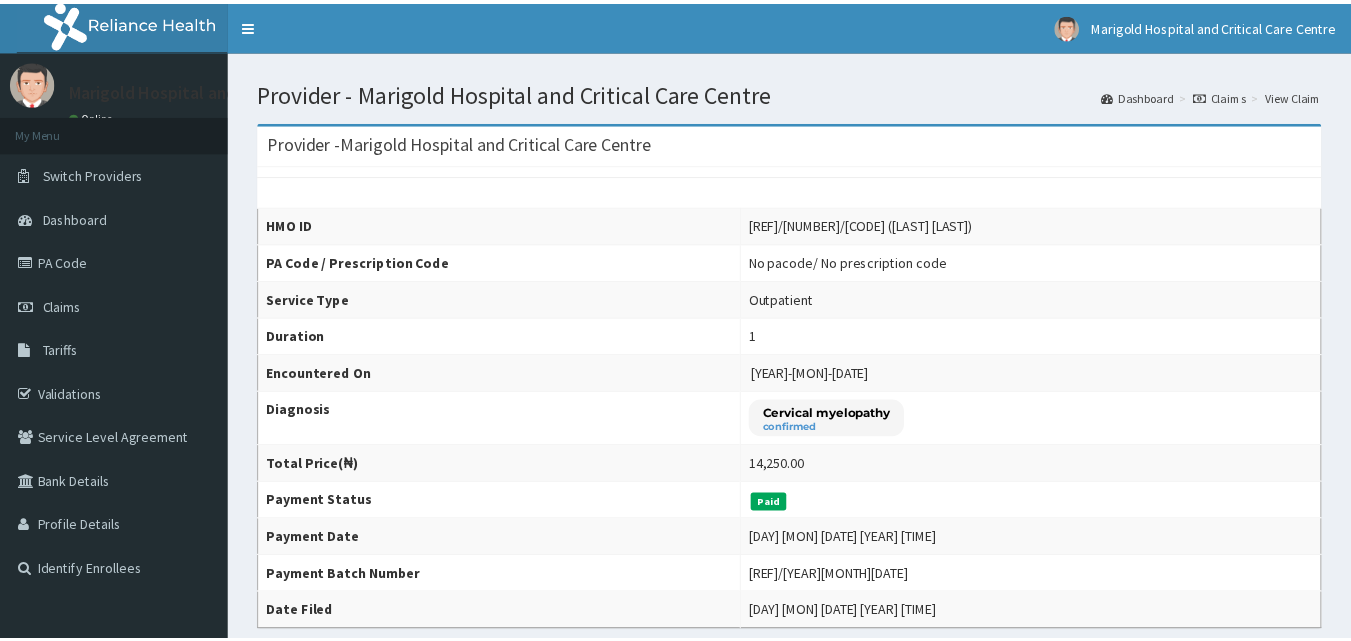 scroll, scrollTop: 0, scrollLeft: 0, axis: both 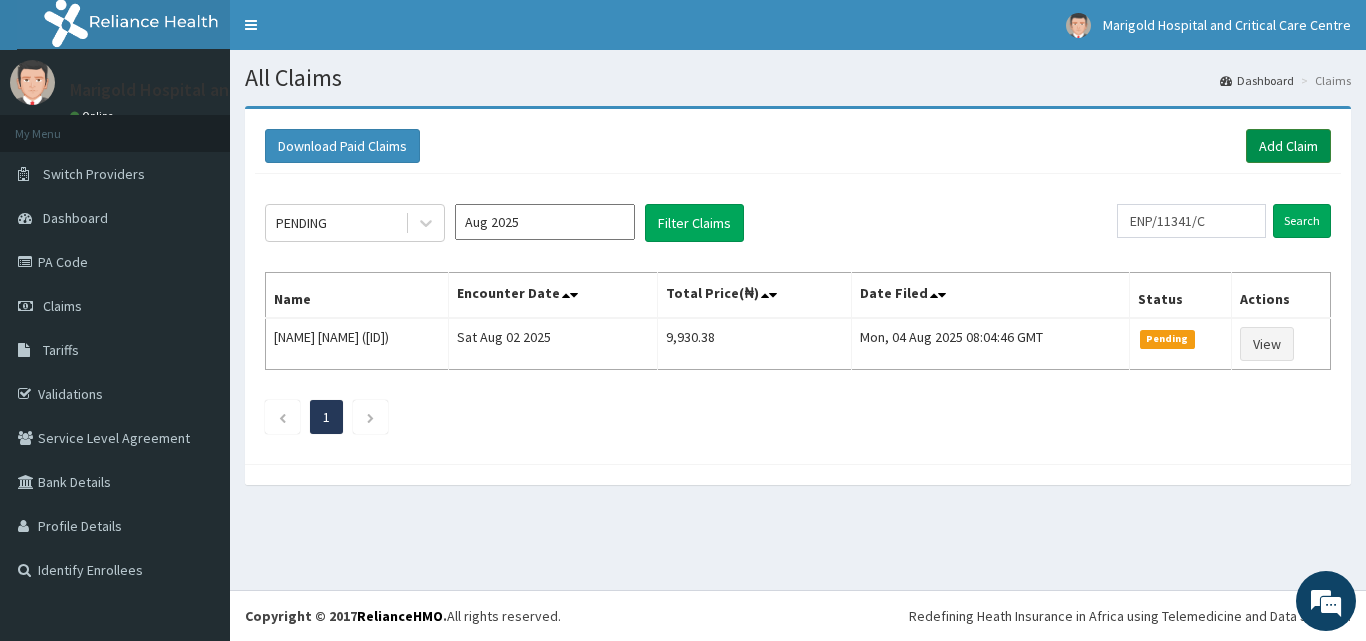 click on "Add Claim" at bounding box center (1288, 146) 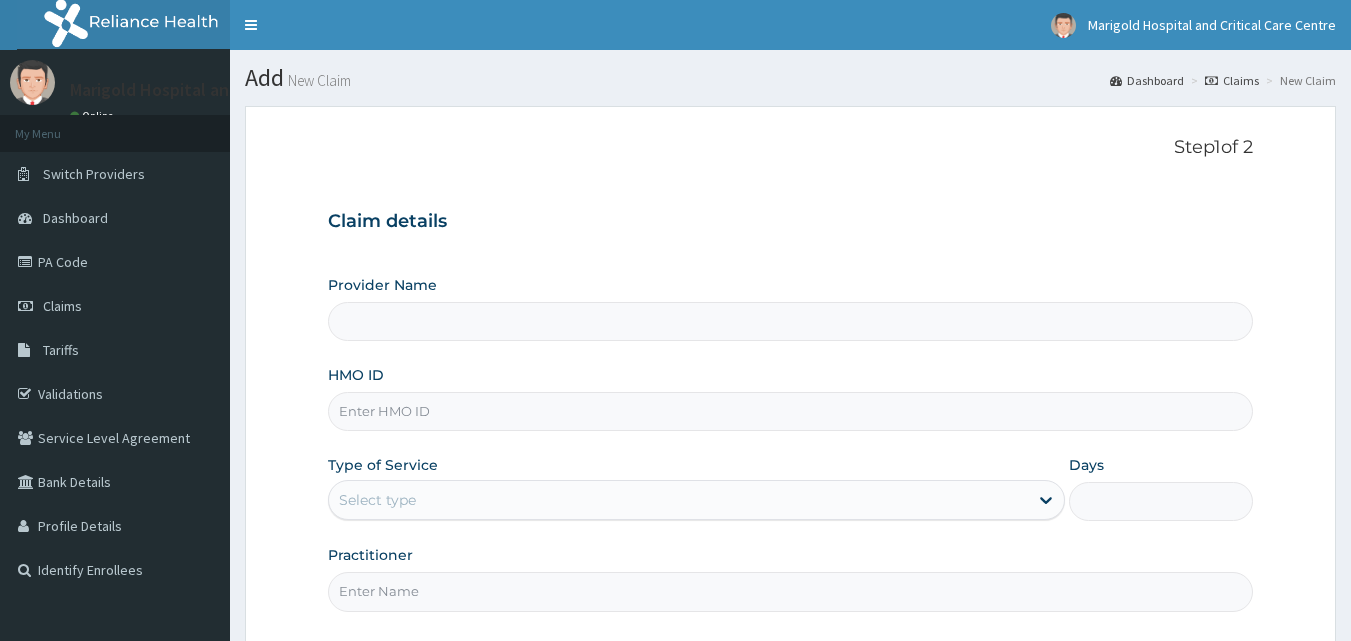 scroll, scrollTop: 0, scrollLeft: 0, axis: both 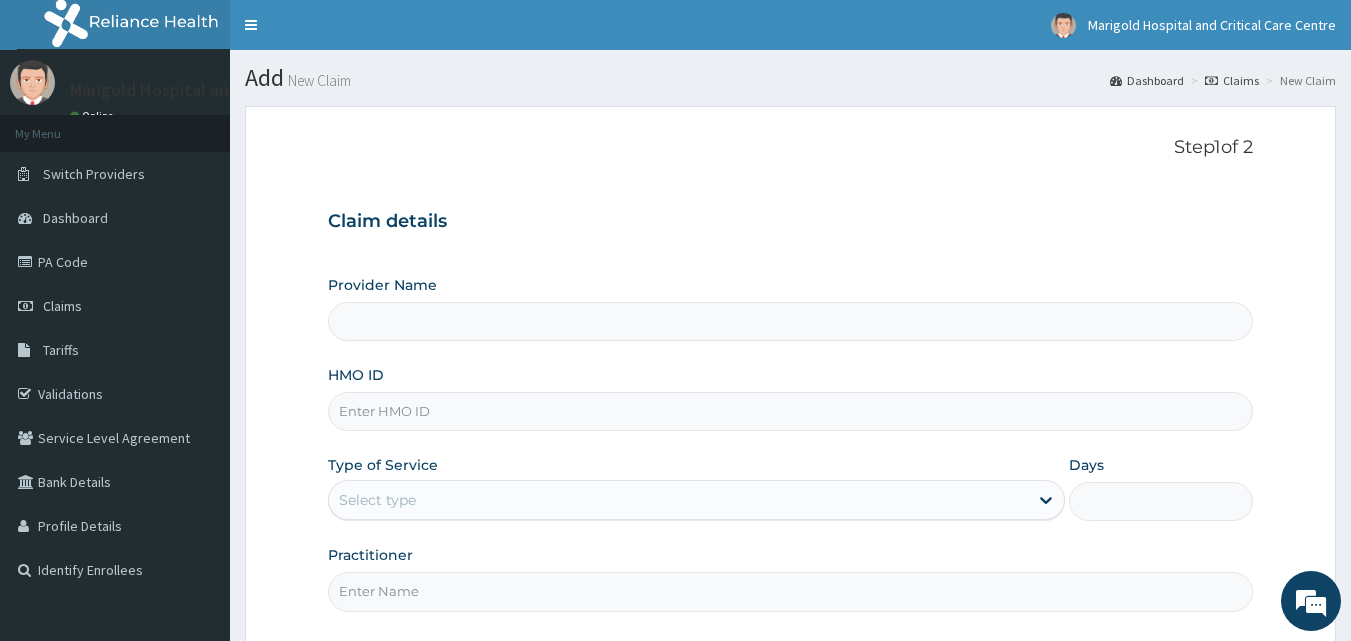 type on "Marigold Hospital and Critical Care Centre" 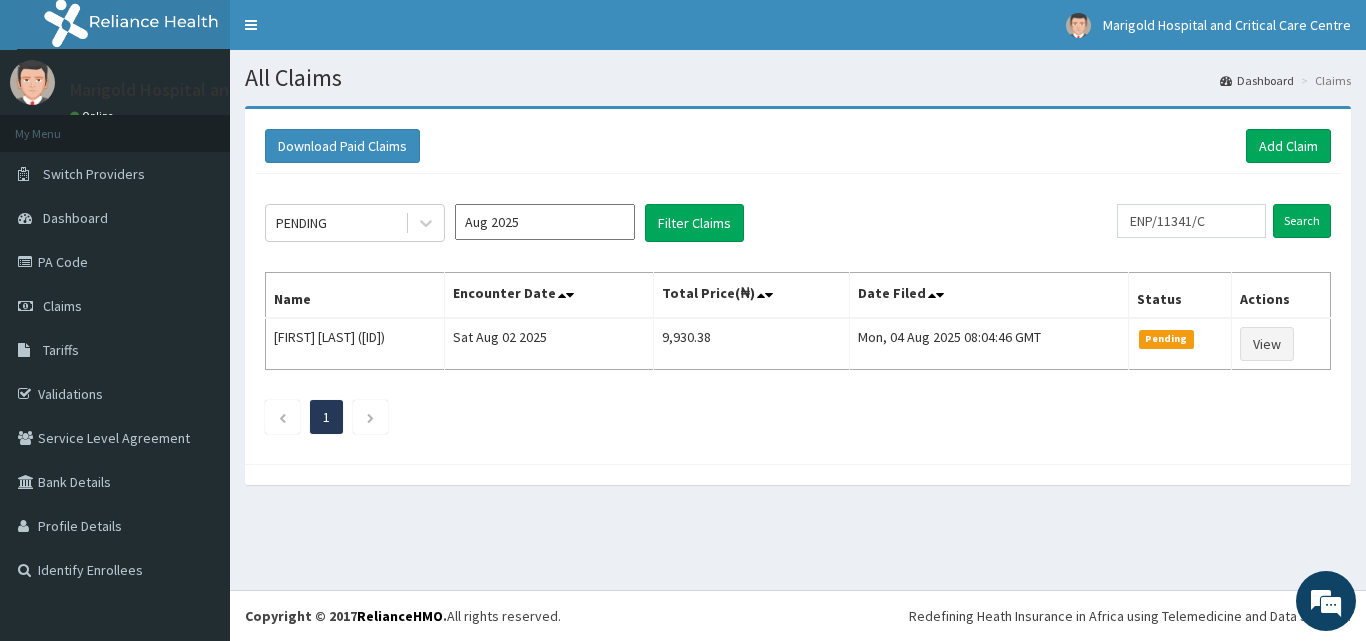 scroll, scrollTop: 0, scrollLeft: 0, axis: both 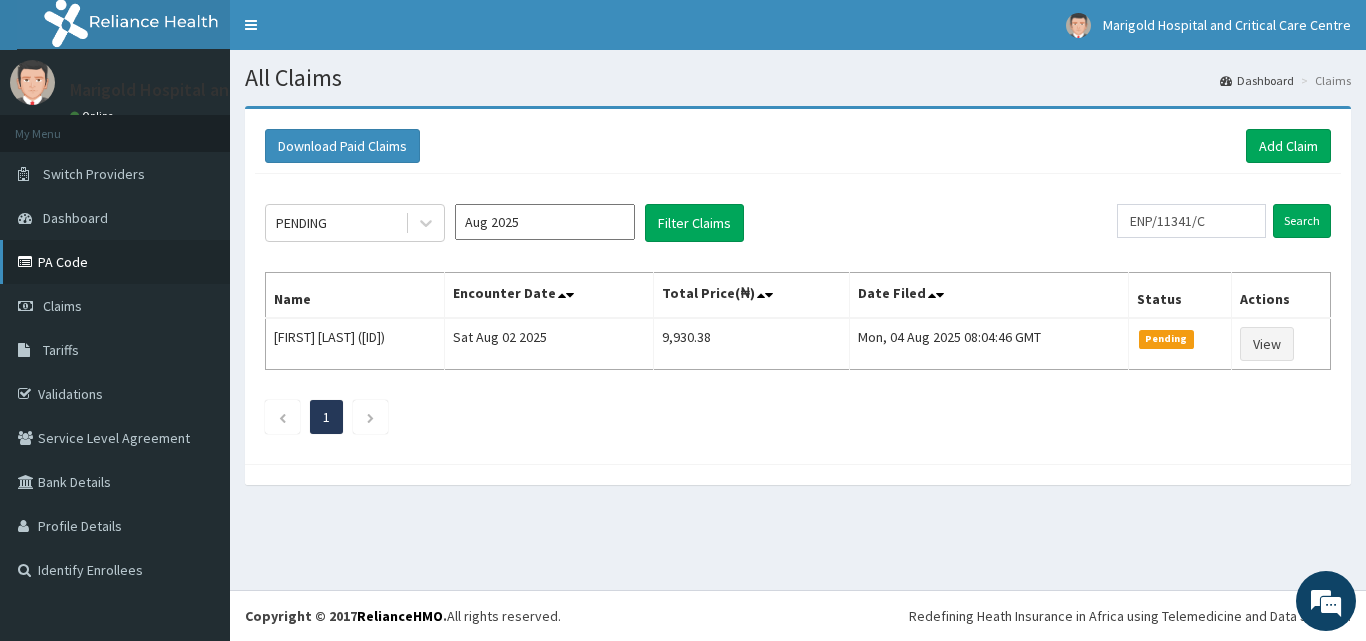 click on "PA Code" at bounding box center (115, 262) 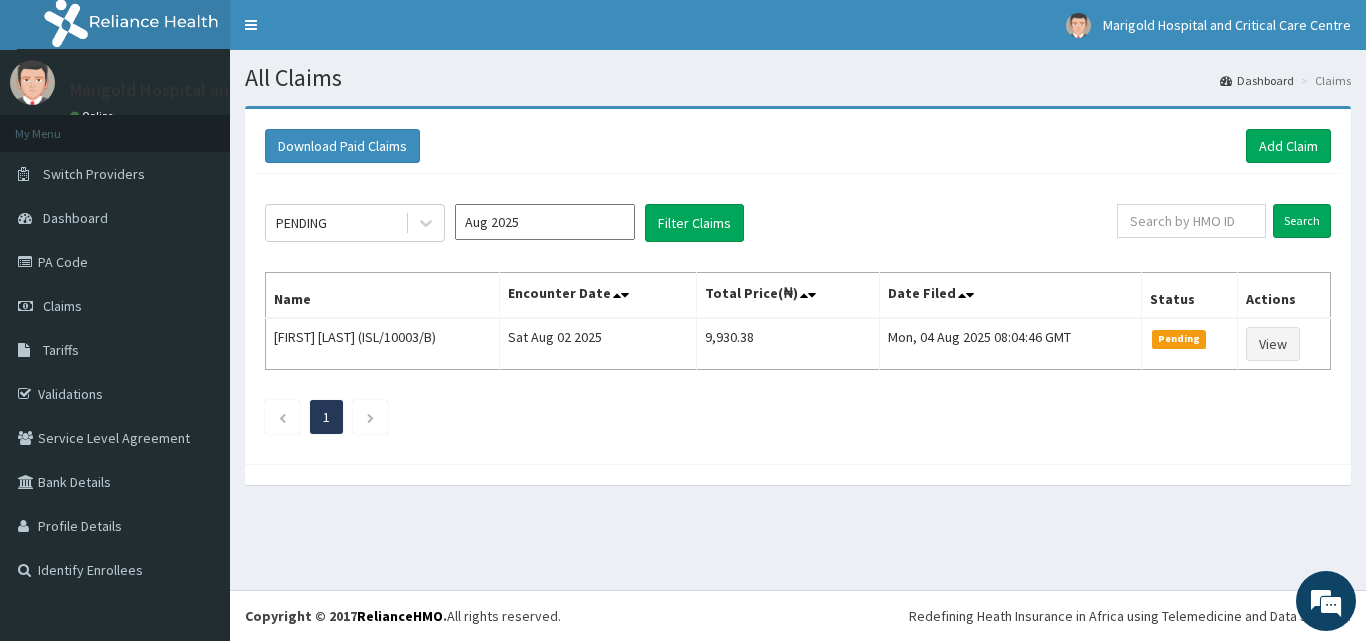 scroll, scrollTop: 0, scrollLeft: 0, axis: both 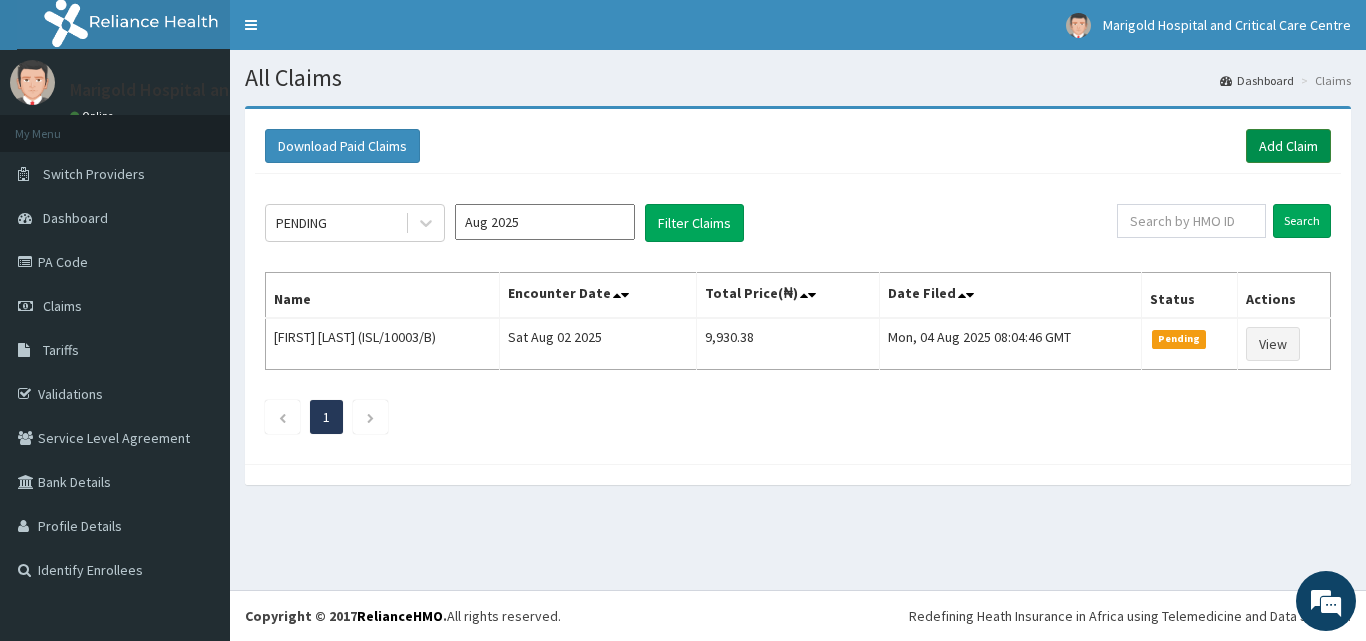 click on "Add Claim" at bounding box center (1288, 146) 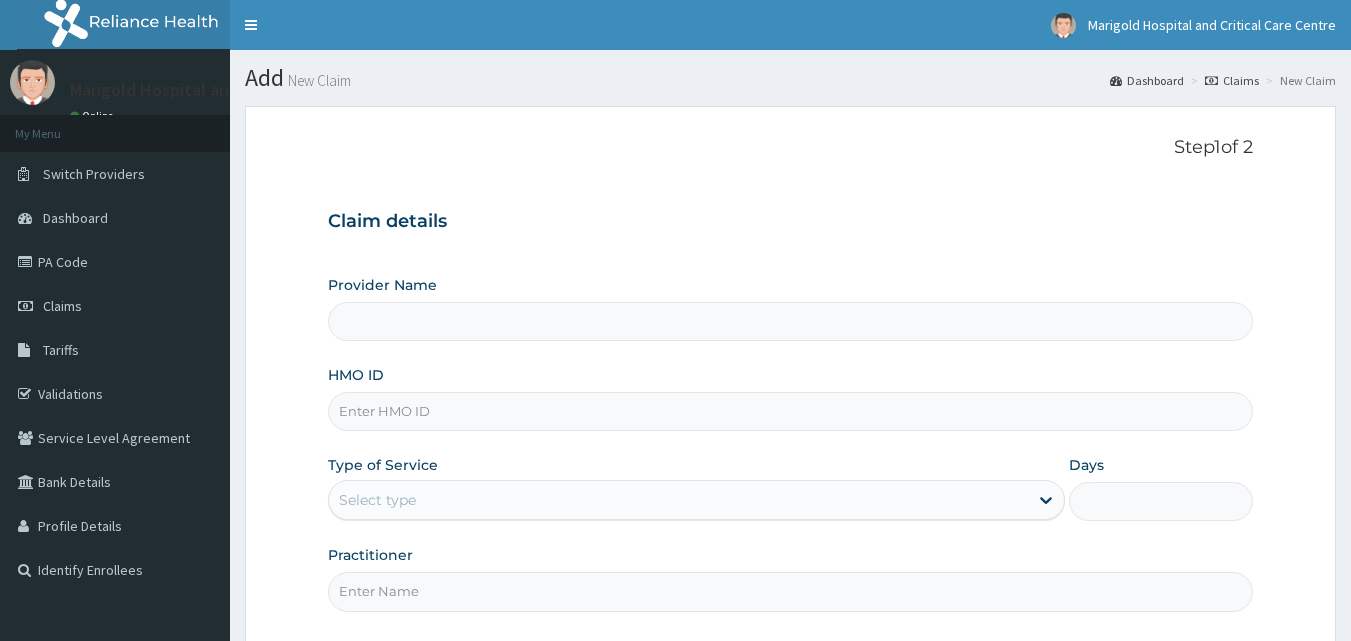 scroll, scrollTop: 0, scrollLeft: 0, axis: both 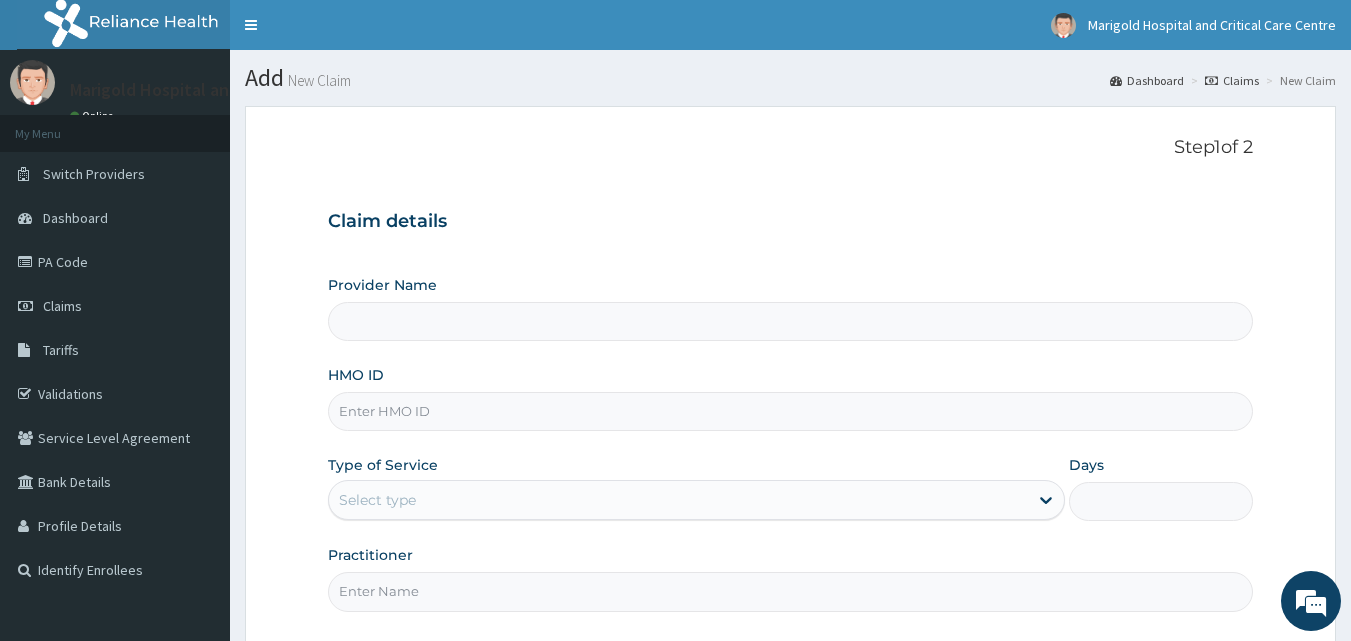 type on "Marigold Hospital and Critical Care Centre" 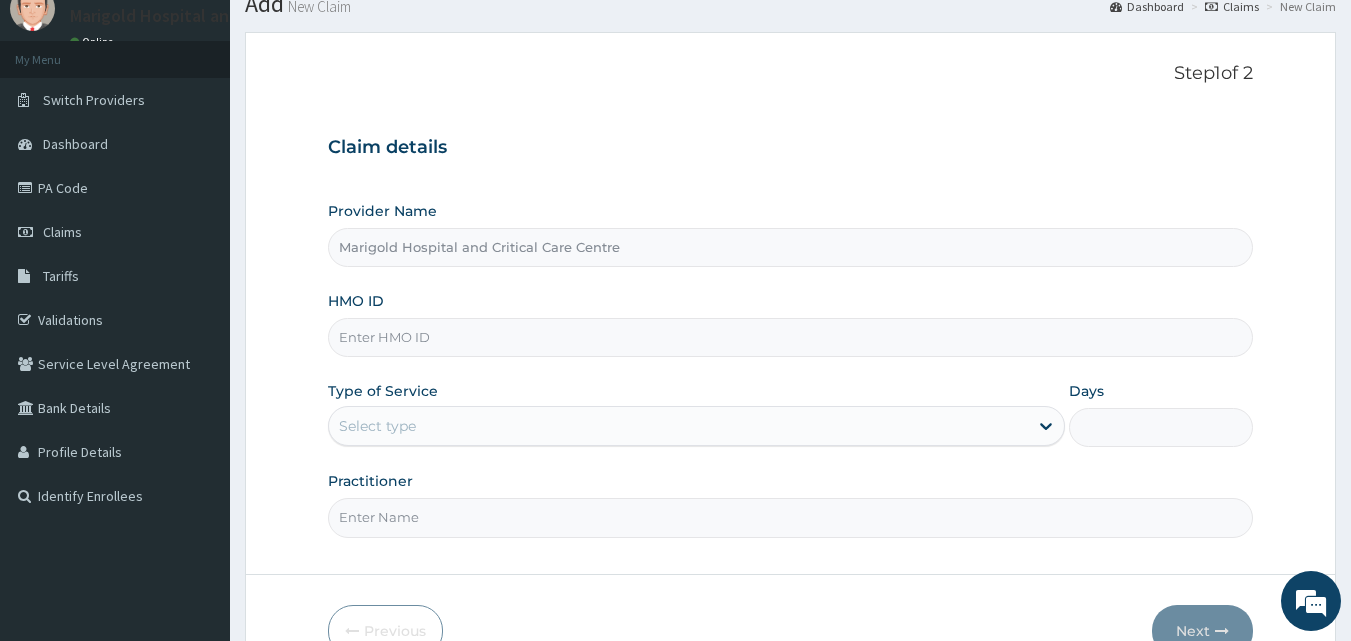 scroll, scrollTop: 187, scrollLeft: 0, axis: vertical 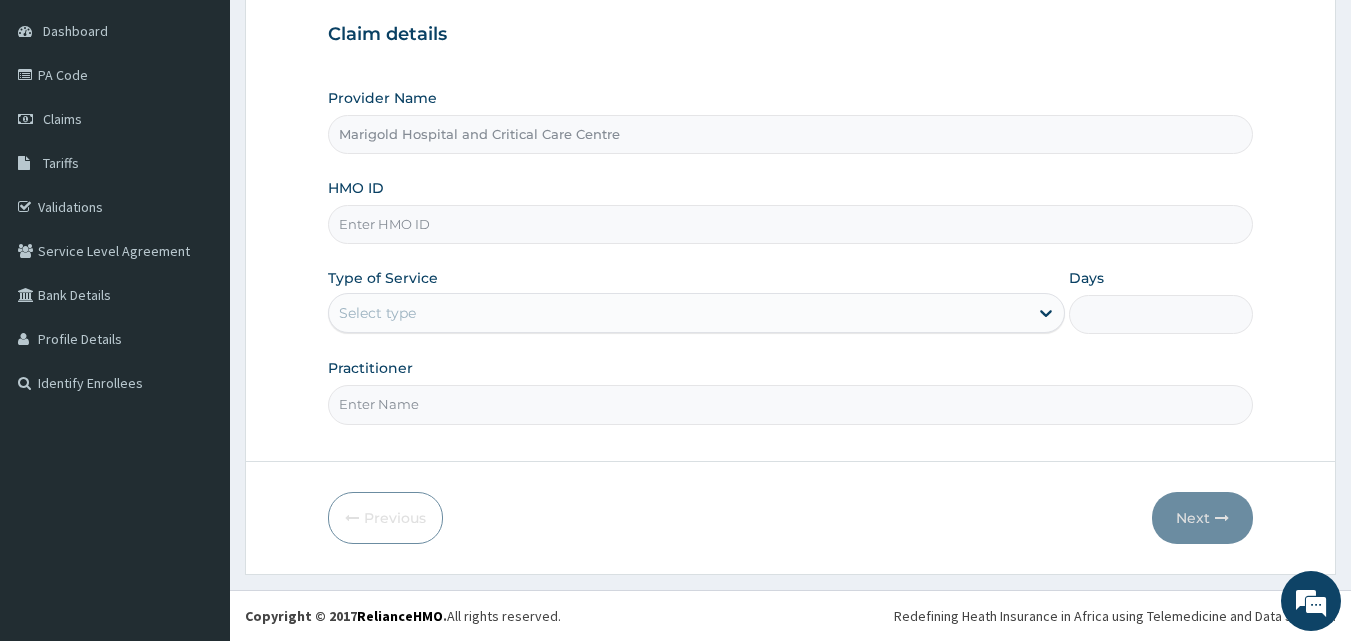 click on "HMO ID" at bounding box center (791, 224) 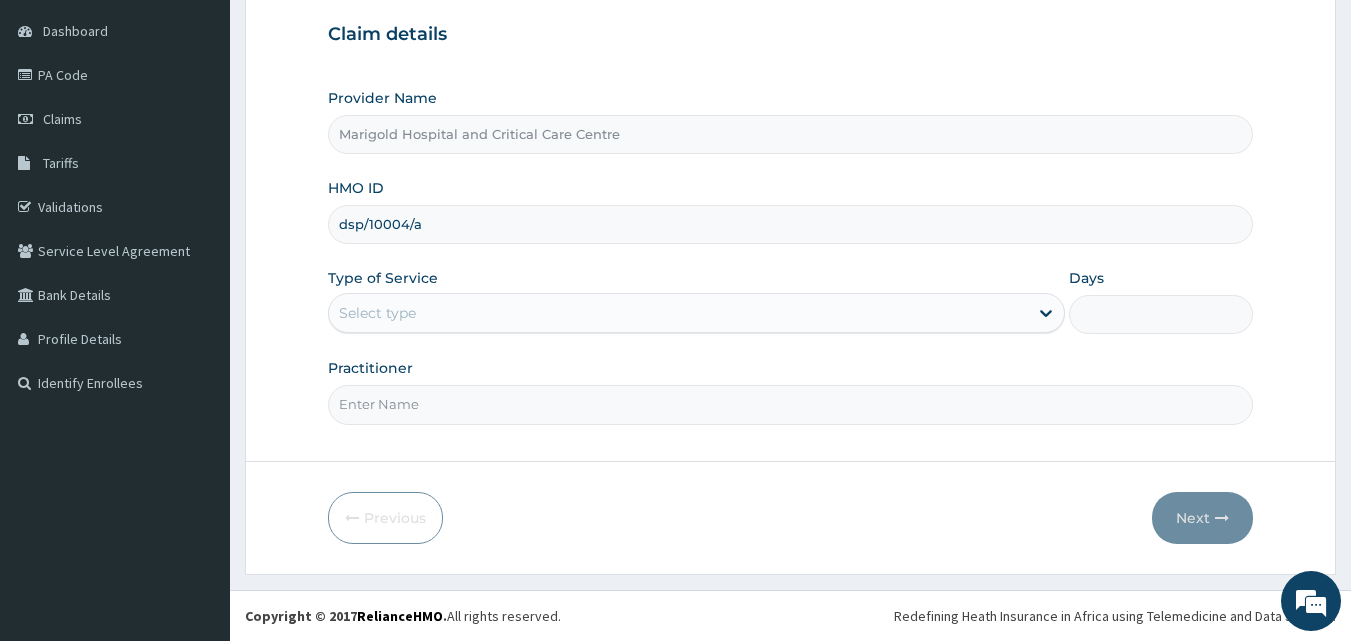 type on "dsp/10004/a" 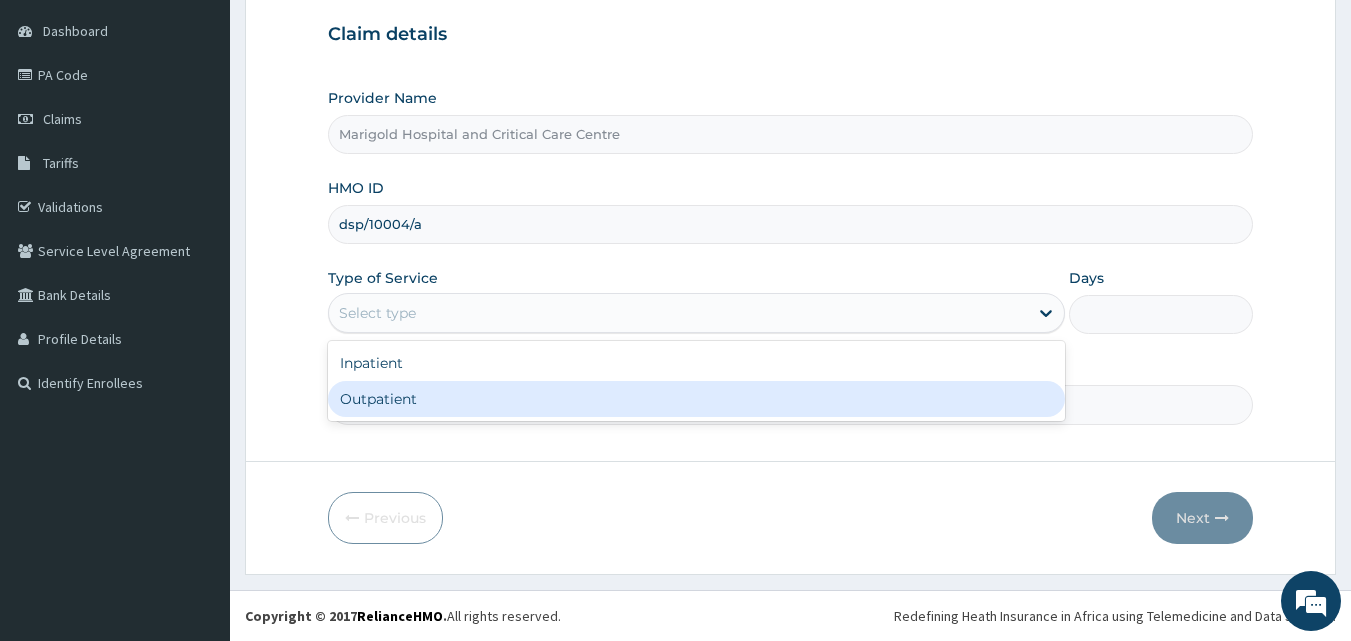 click on "Outpatient" at bounding box center (696, 399) 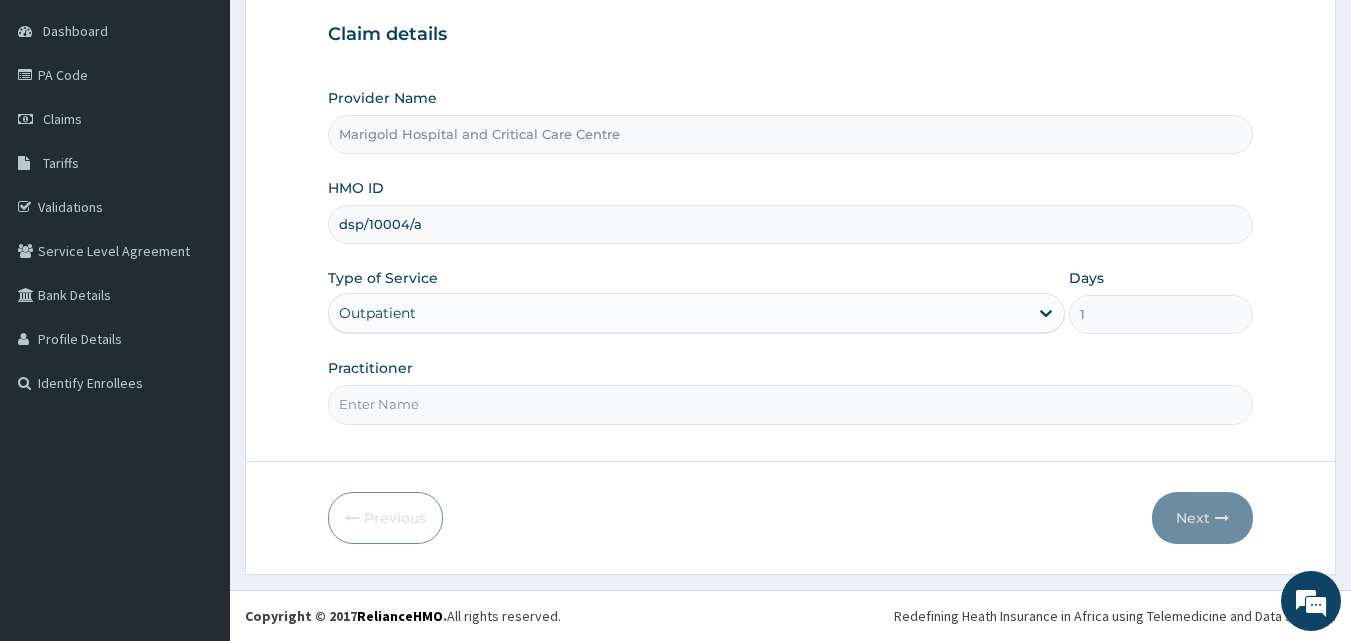 drag, startPoint x: 415, startPoint y: 408, endPoint x: 419, endPoint y: 454, distance: 46.173584 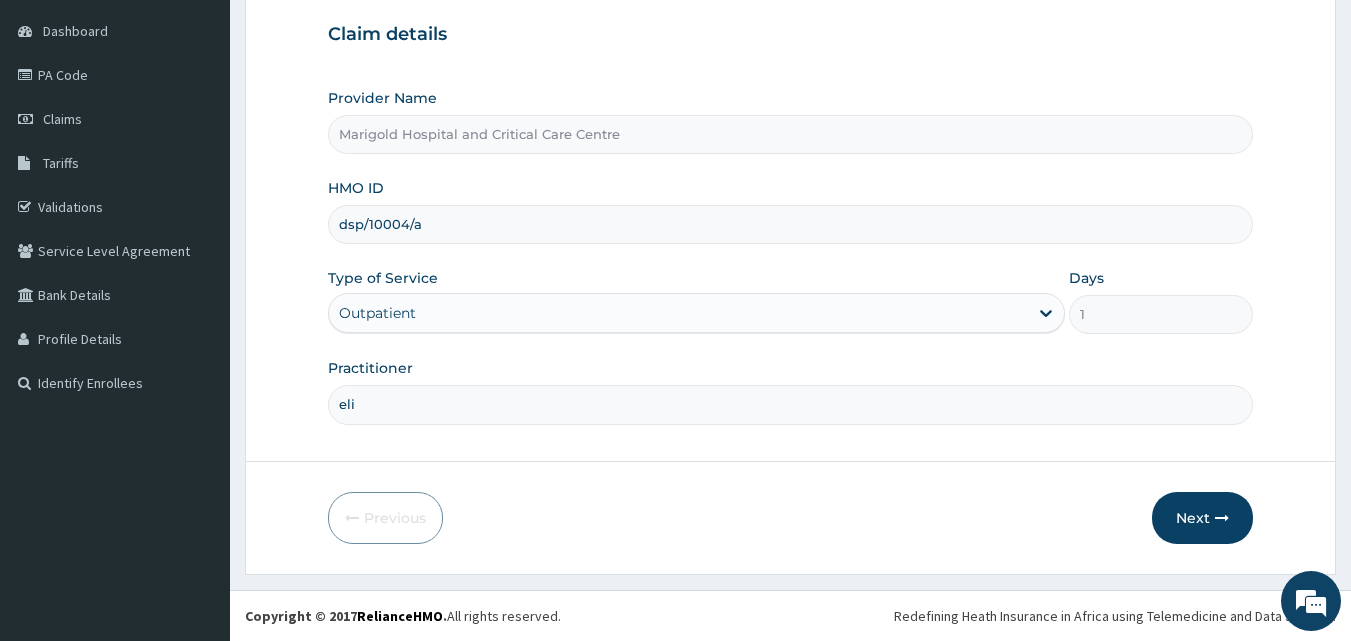 type on "elishawigwe" 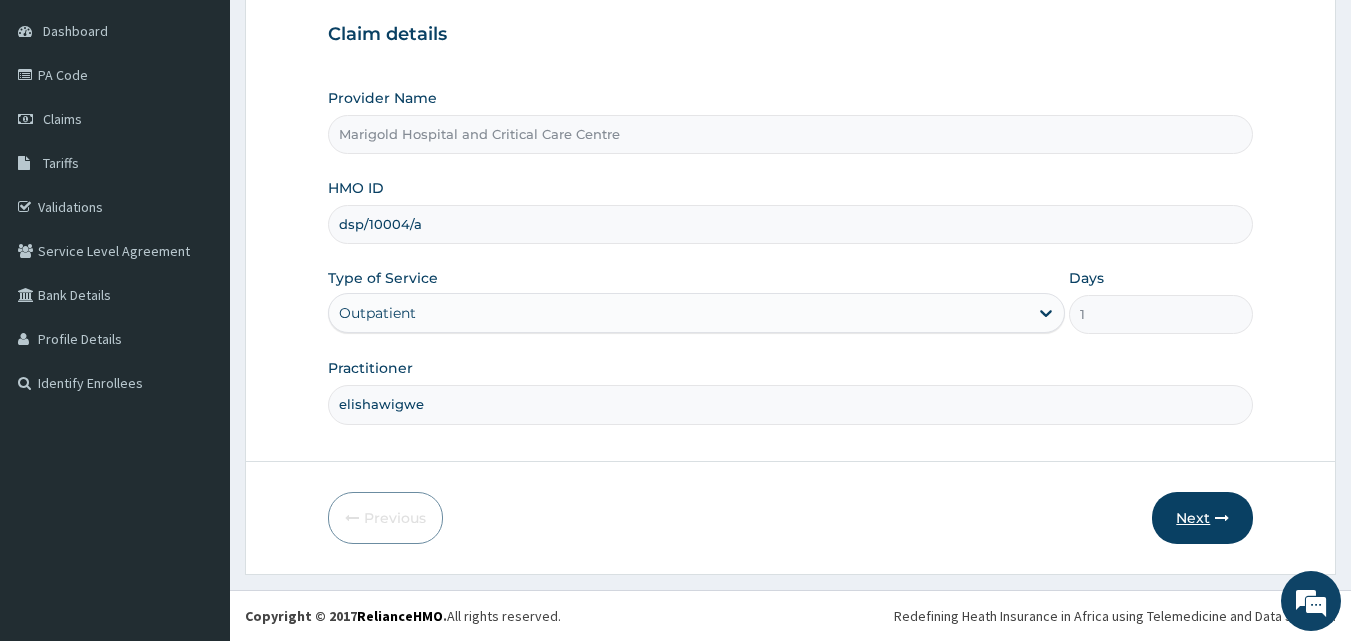 click on "Next" at bounding box center (1202, 518) 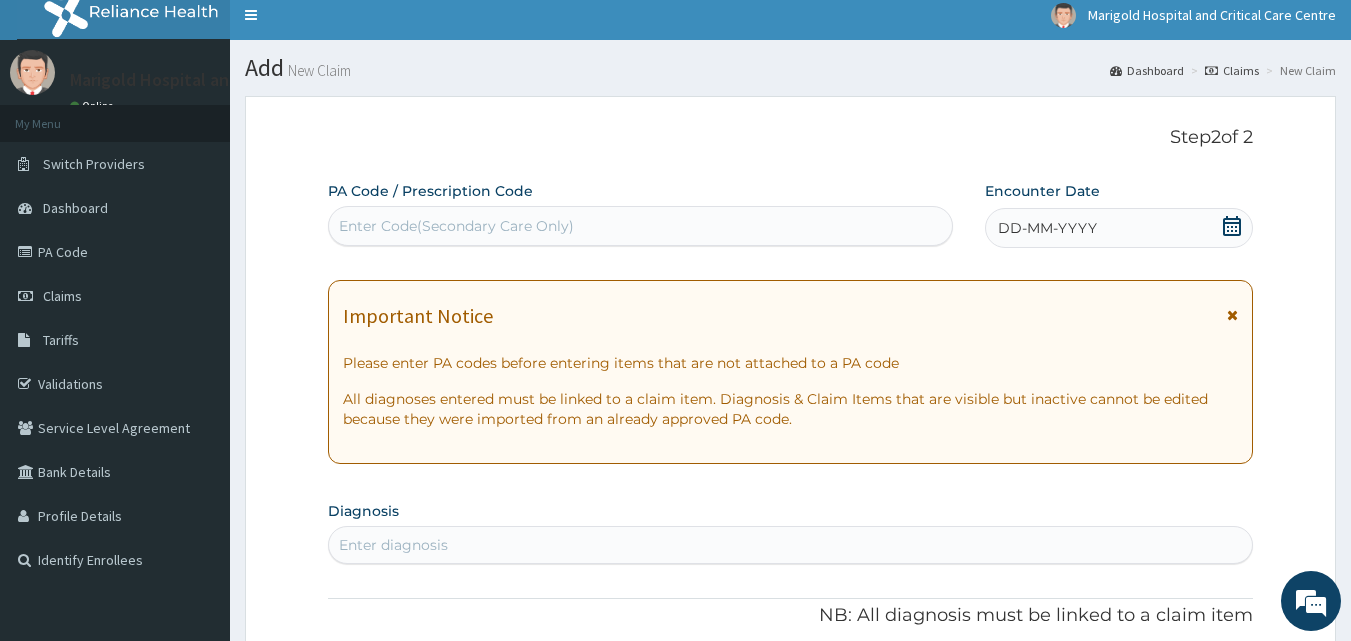 scroll, scrollTop: 0, scrollLeft: 0, axis: both 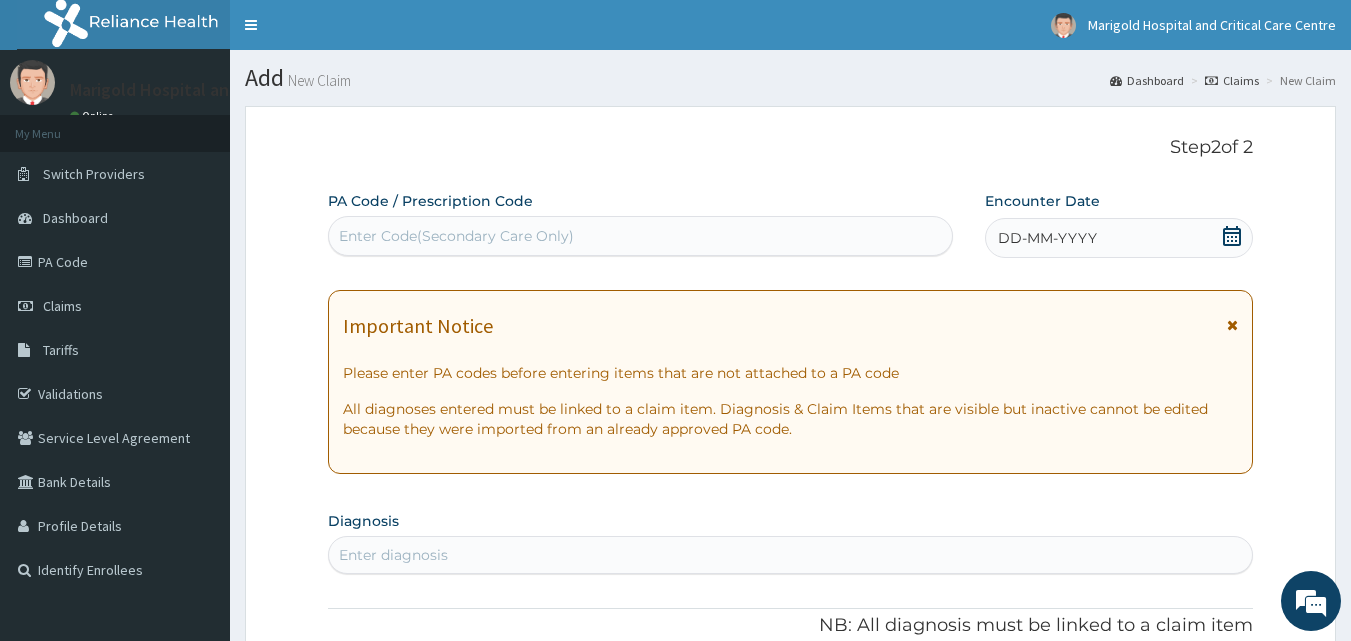 click 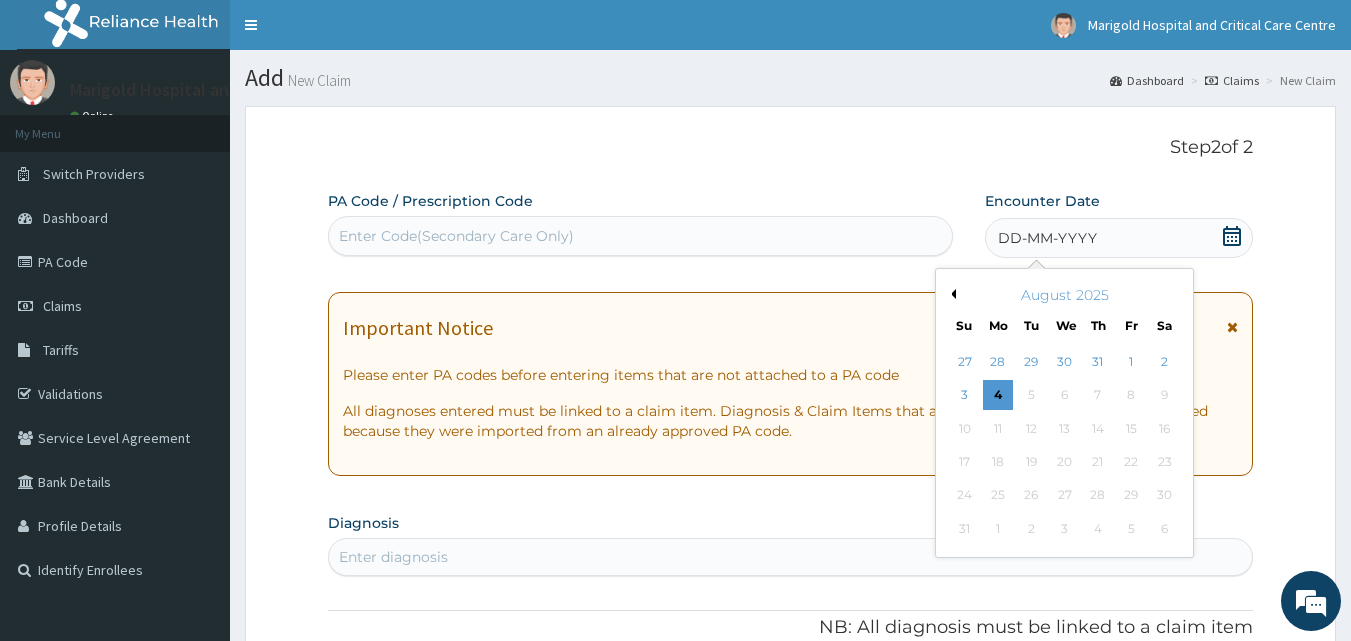 click on "August 2025" at bounding box center (1064, 295) 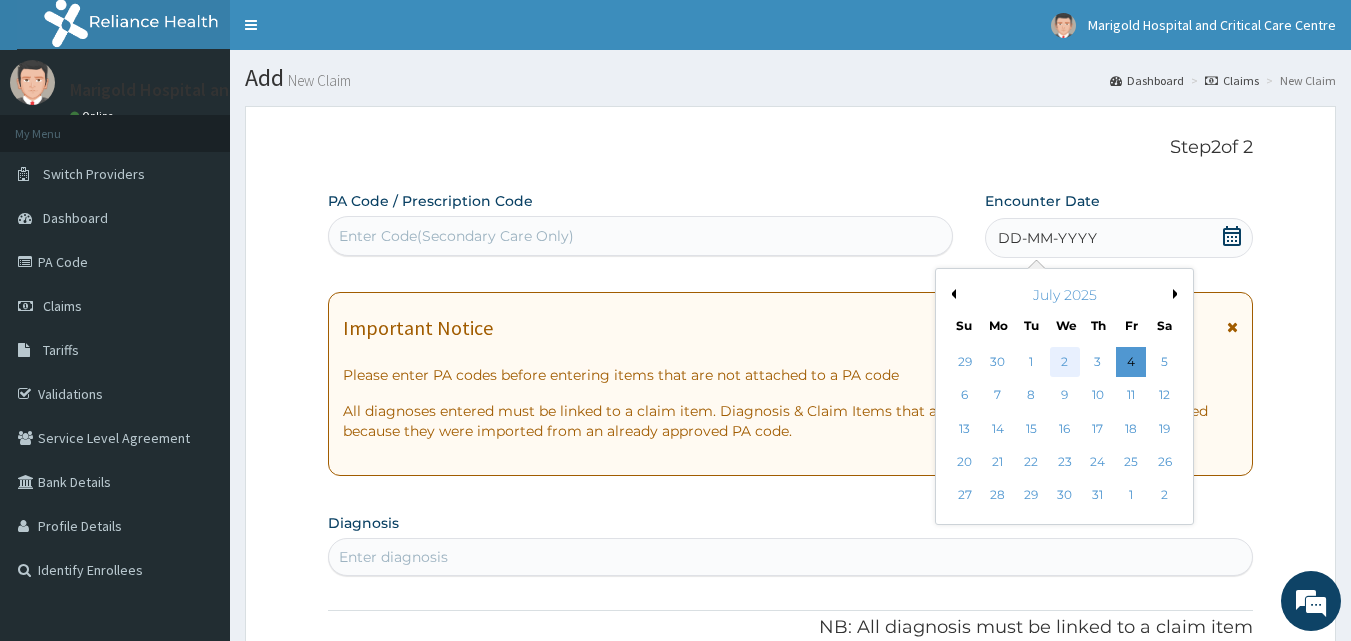 click on "2" at bounding box center [1065, 362] 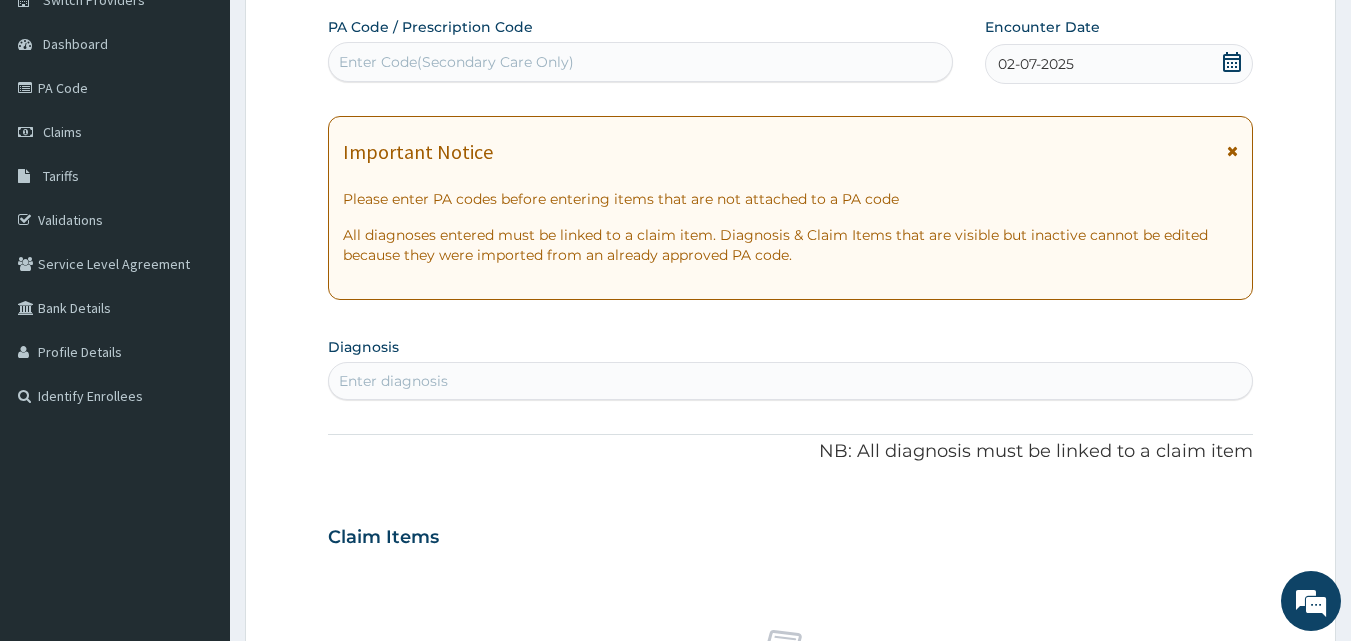 scroll, scrollTop: 500, scrollLeft: 0, axis: vertical 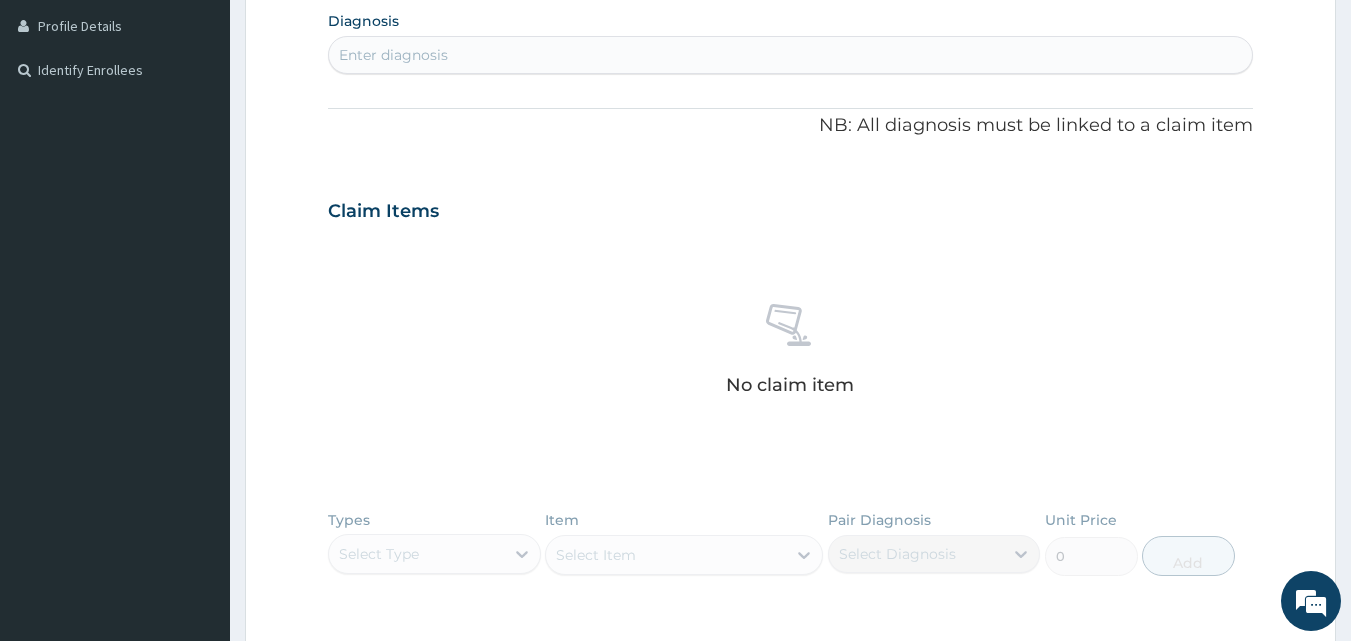 click on "Enter diagnosis" at bounding box center [791, 55] 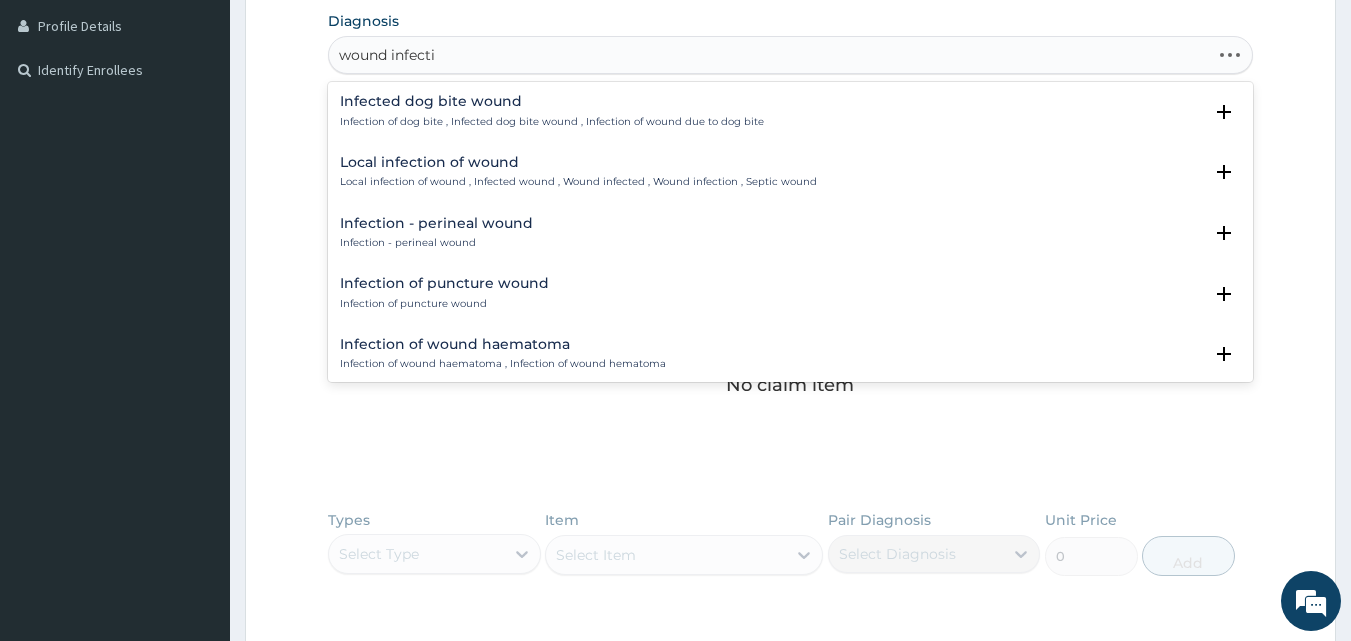type on "wound infectio" 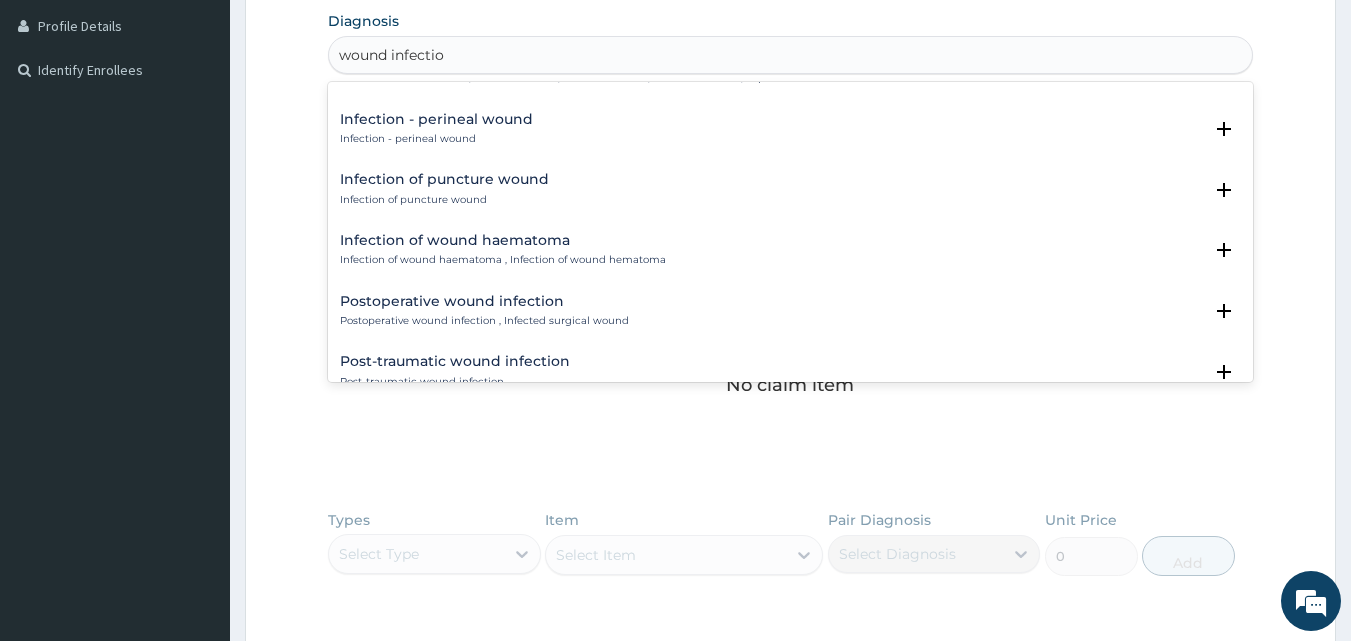 scroll, scrollTop: 200, scrollLeft: 0, axis: vertical 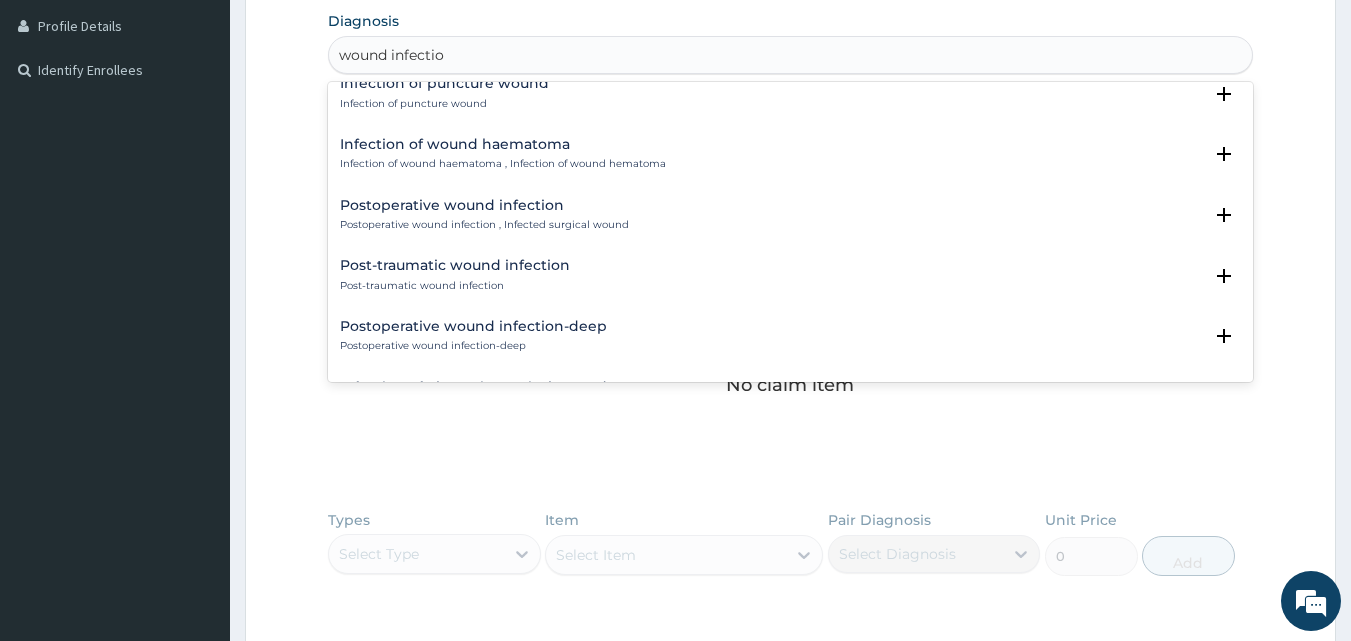 click on "Postoperative wound infection" at bounding box center [484, 205] 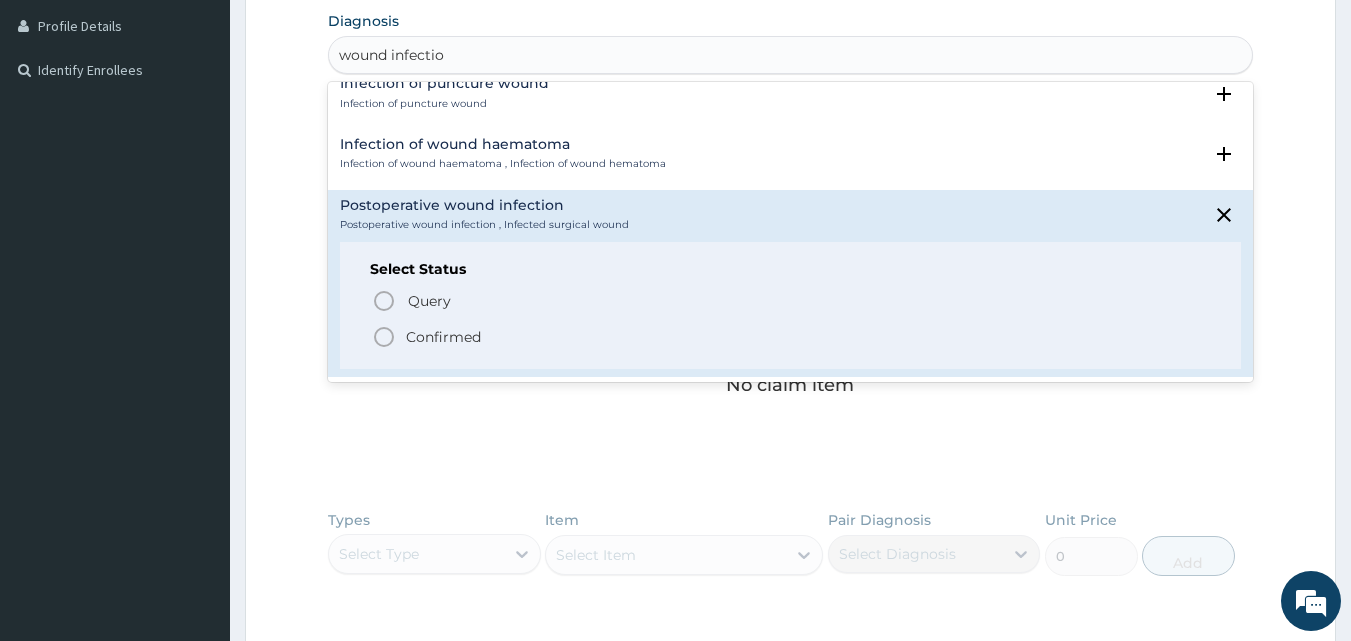 click on "Confirmed" at bounding box center [443, 337] 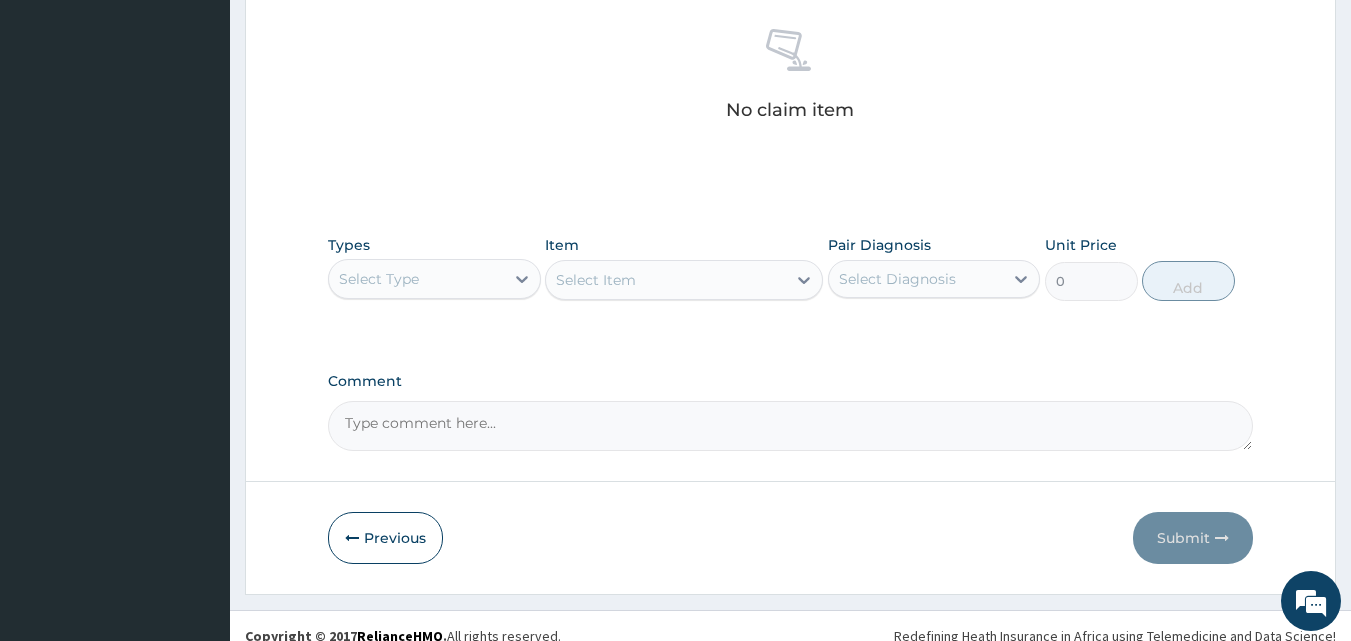 scroll, scrollTop: 800, scrollLeft: 0, axis: vertical 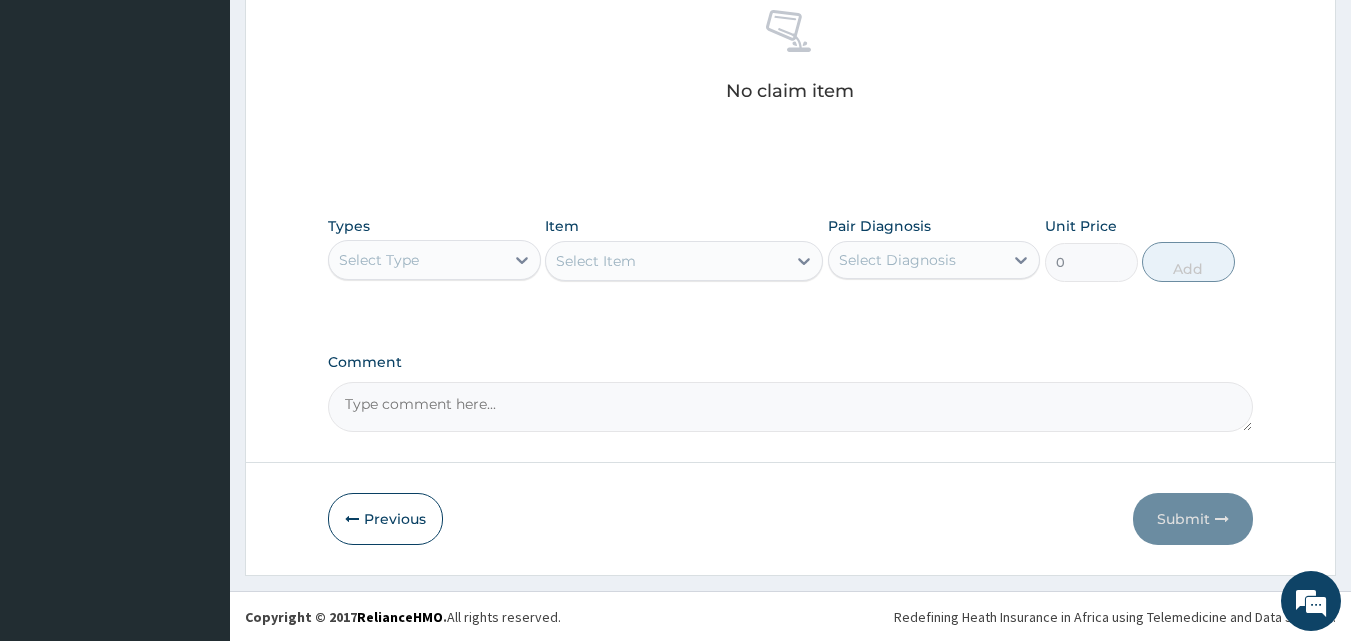 click on "Select Type" at bounding box center [434, 260] 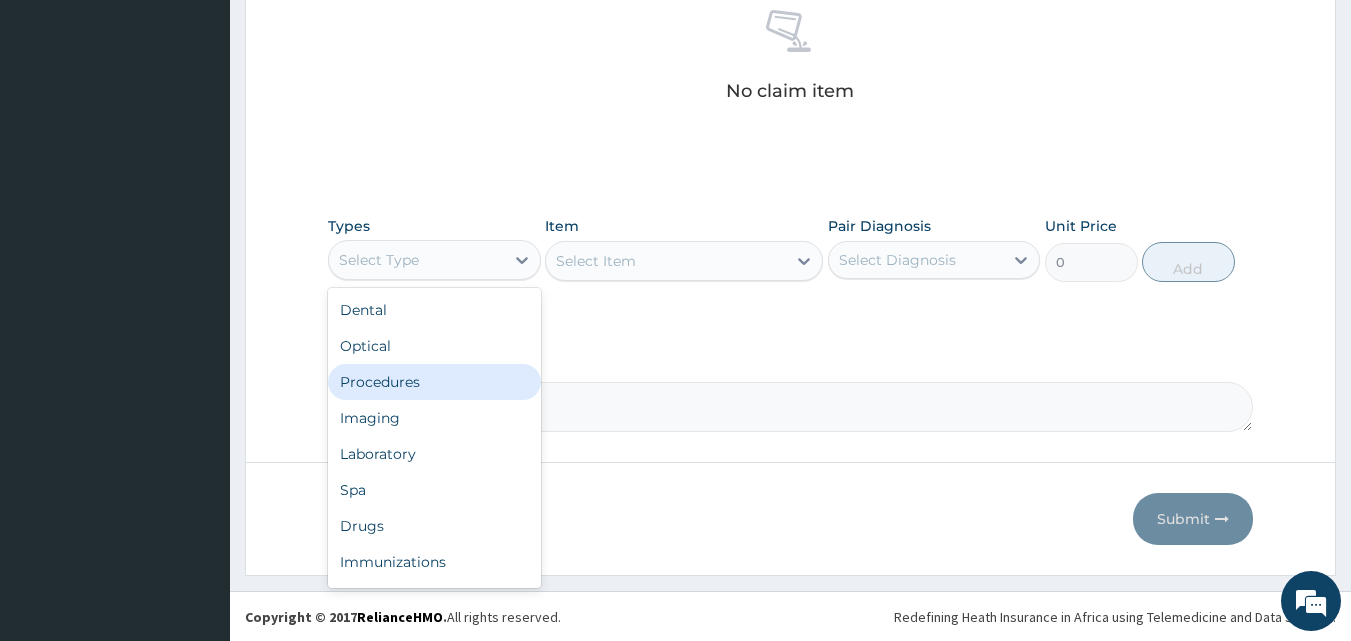click on "Procedures" at bounding box center [434, 382] 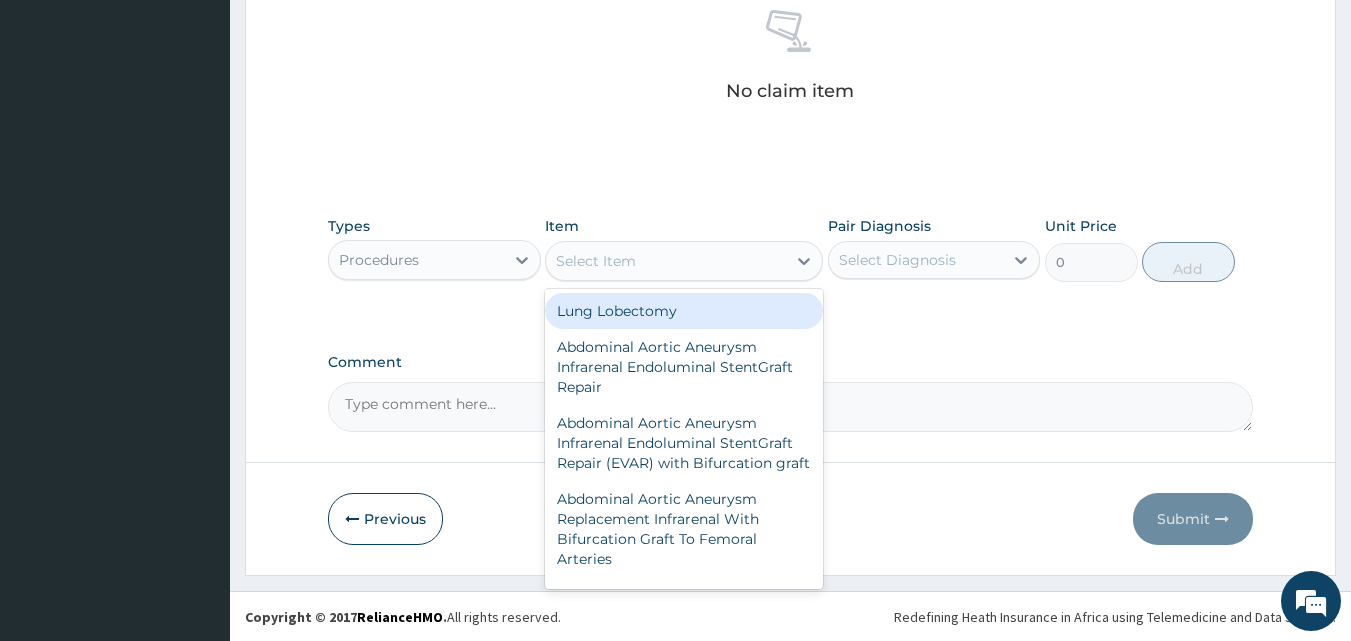 click on "Select Item" at bounding box center (596, 261) 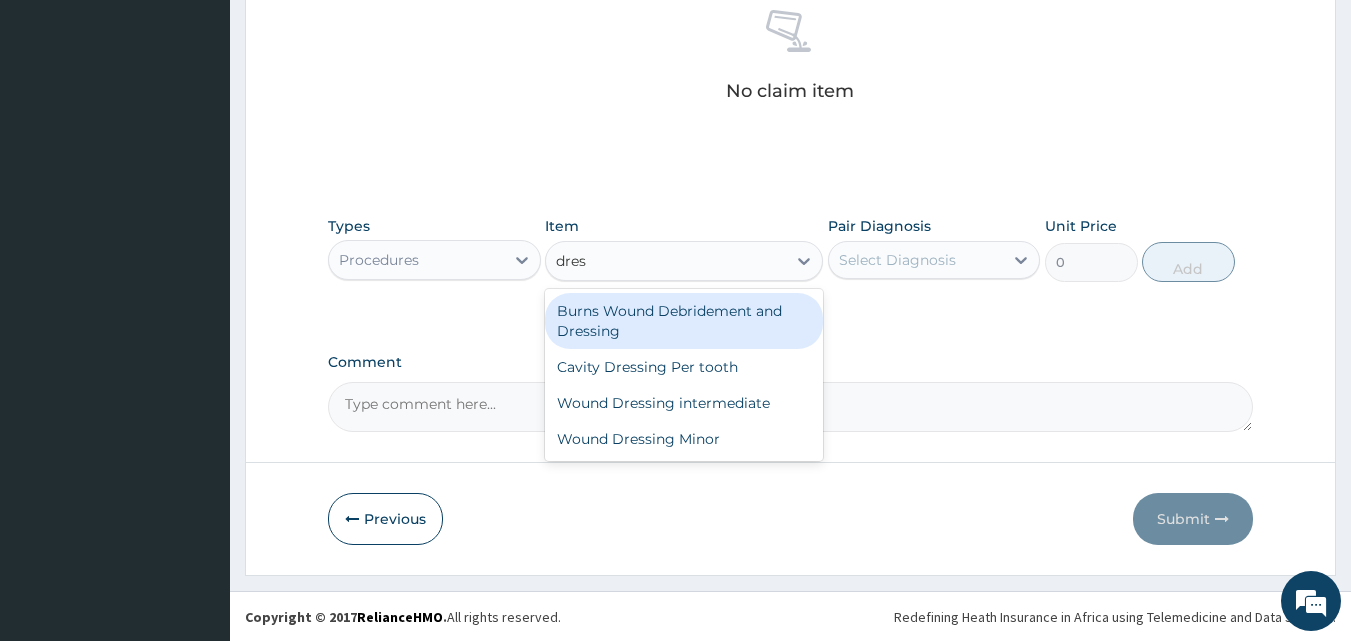 type on "dress" 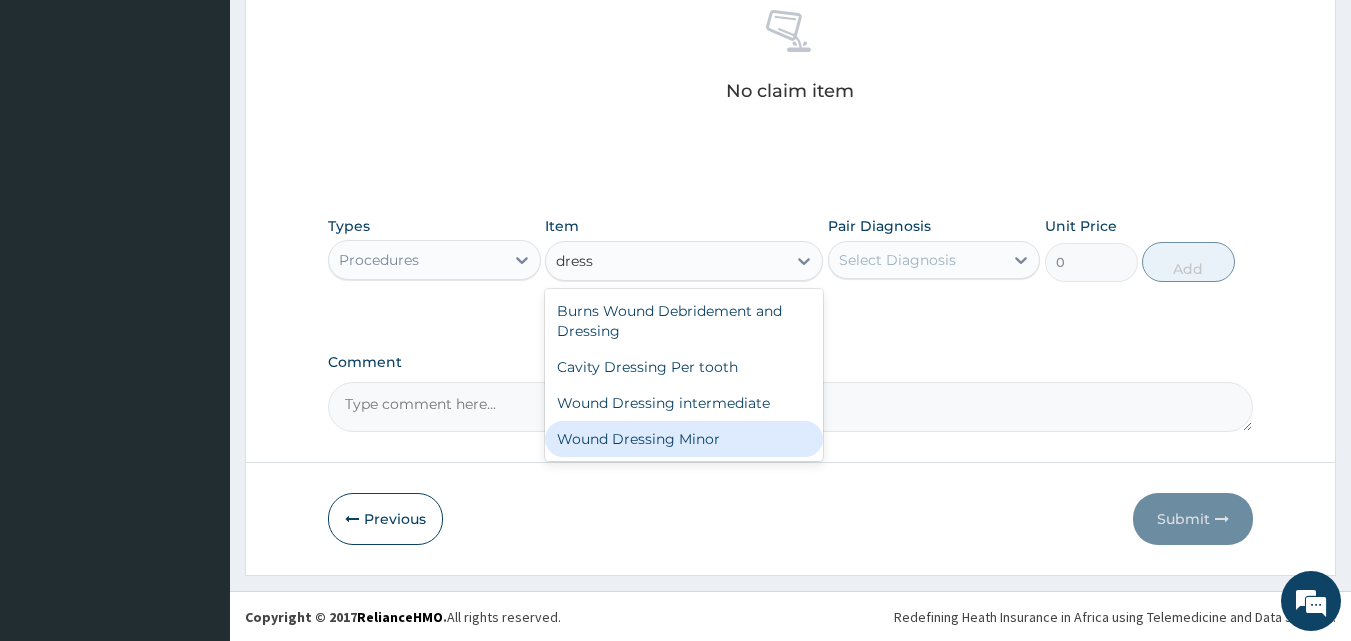 click on "Wound Dressing Minor" at bounding box center [684, 439] 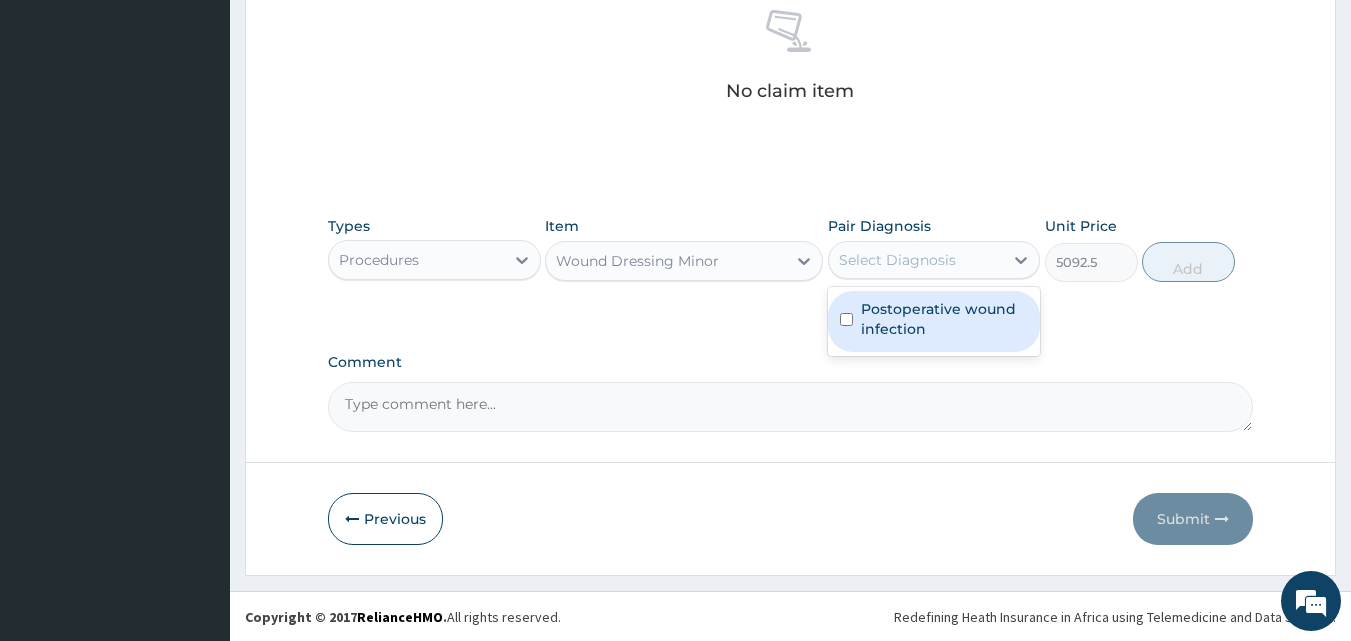 drag, startPoint x: 893, startPoint y: 268, endPoint x: 913, endPoint y: 336, distance: 70.88018 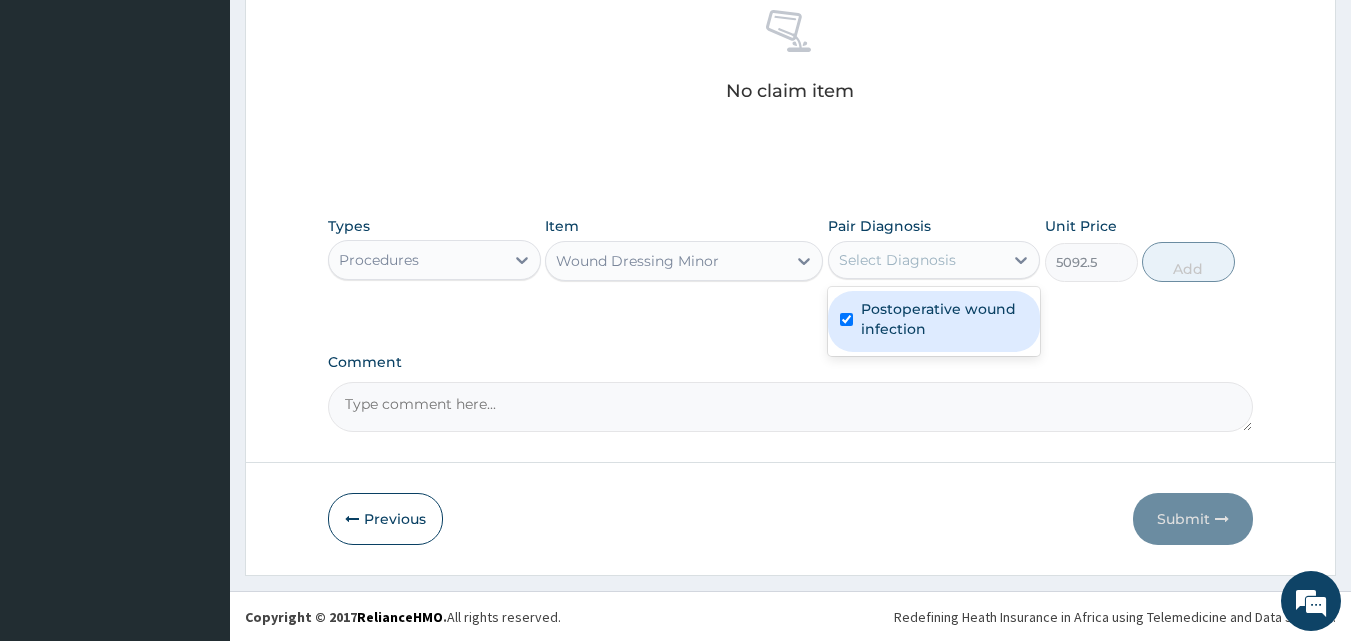 checkbox on "true" 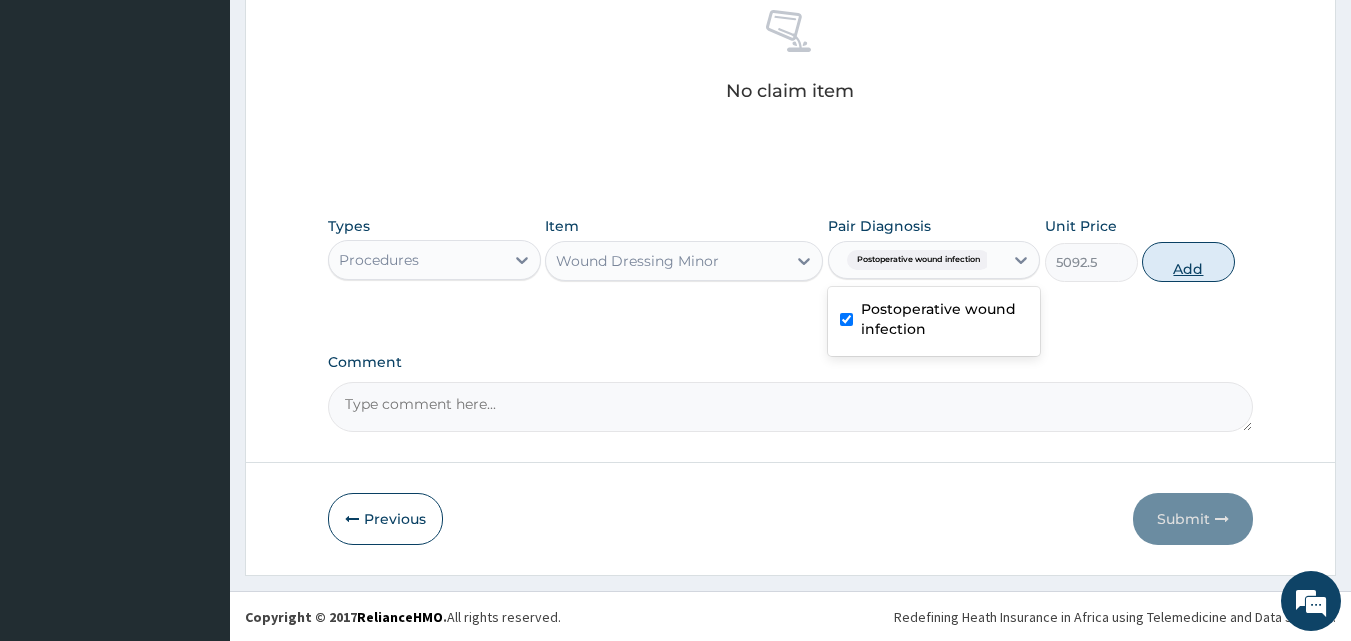click on "Add" at bounding box center [1188, 262] 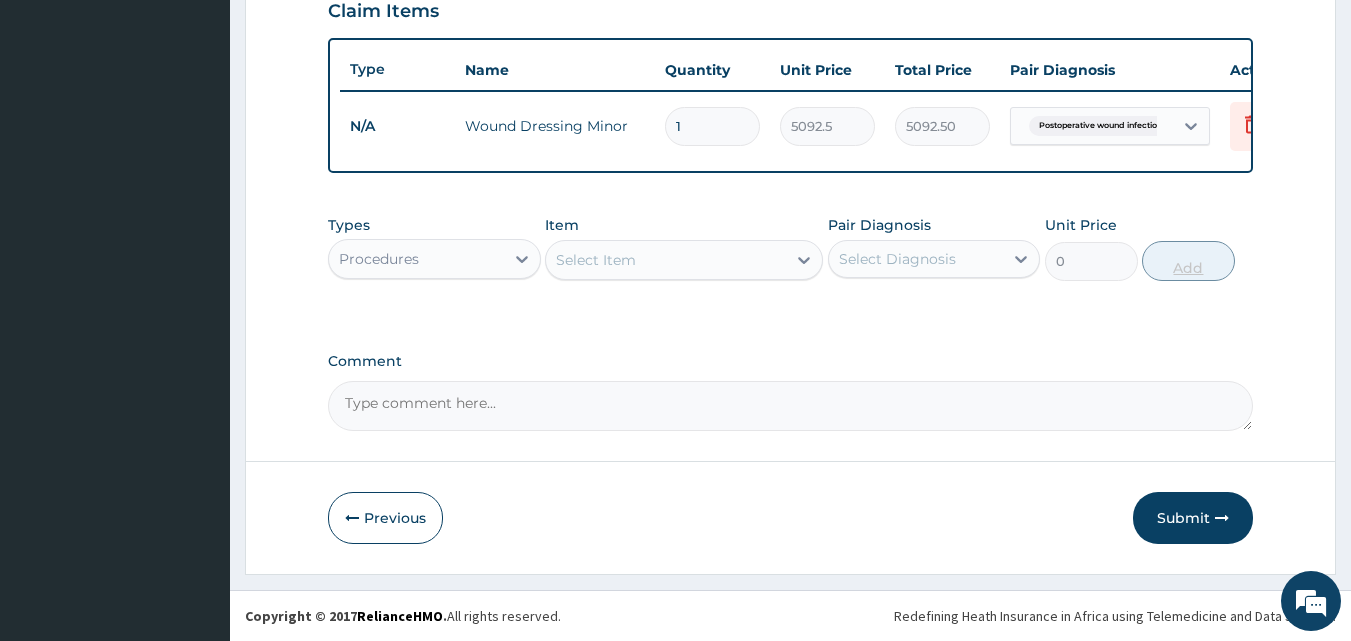 scroll, scrollTop: 721, scrollLeft: 0, axis: vertical 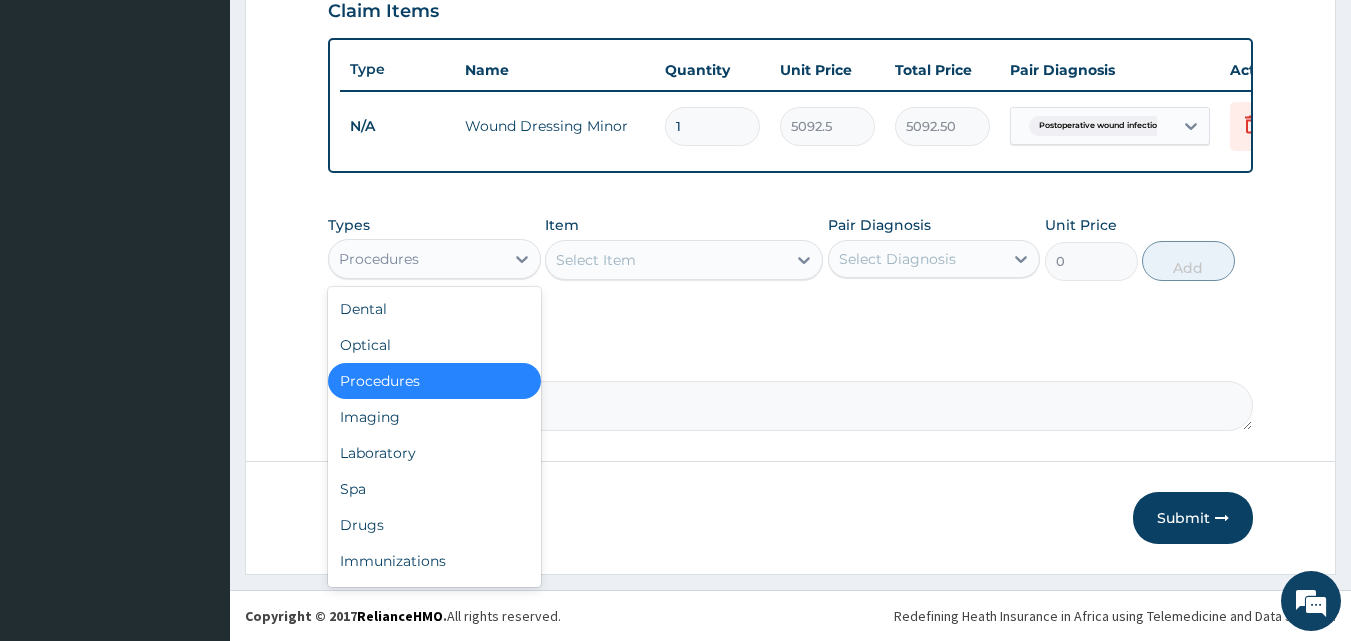 drag, startPoint x: 360, startPoint y: 256, endPoint x: 417, endPoint y: 359, distance: 117.72001 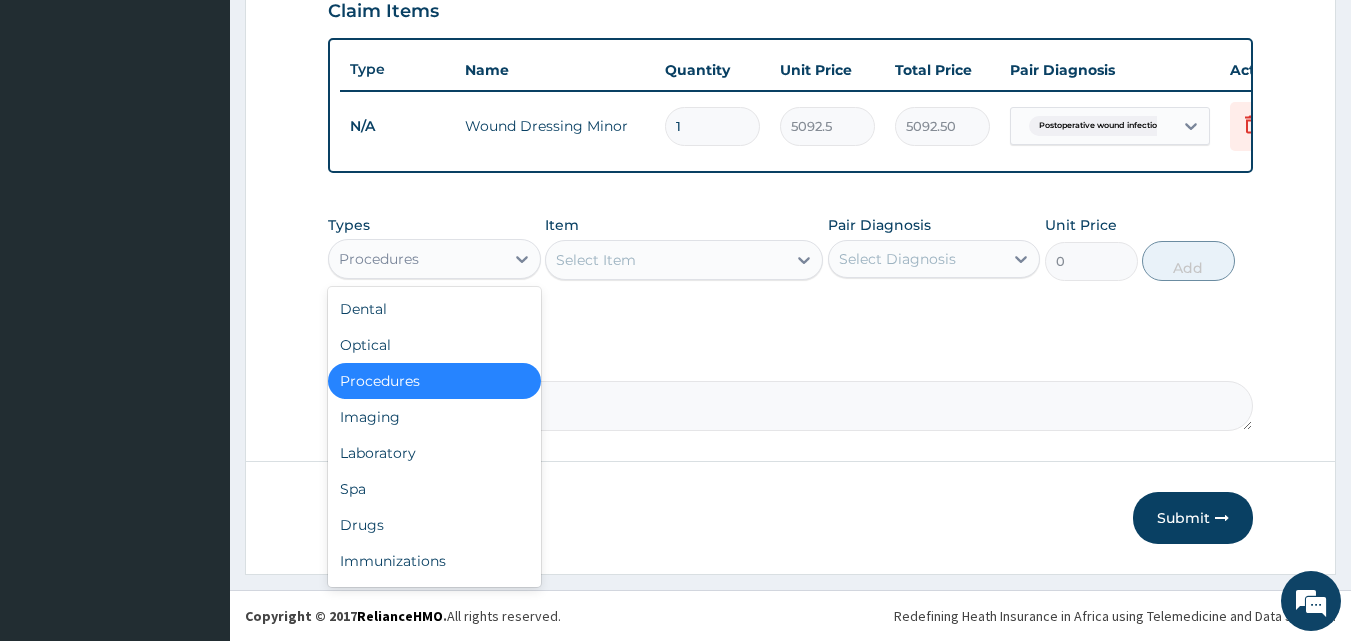 click on "Procedures" at bounding box center (379, 259) 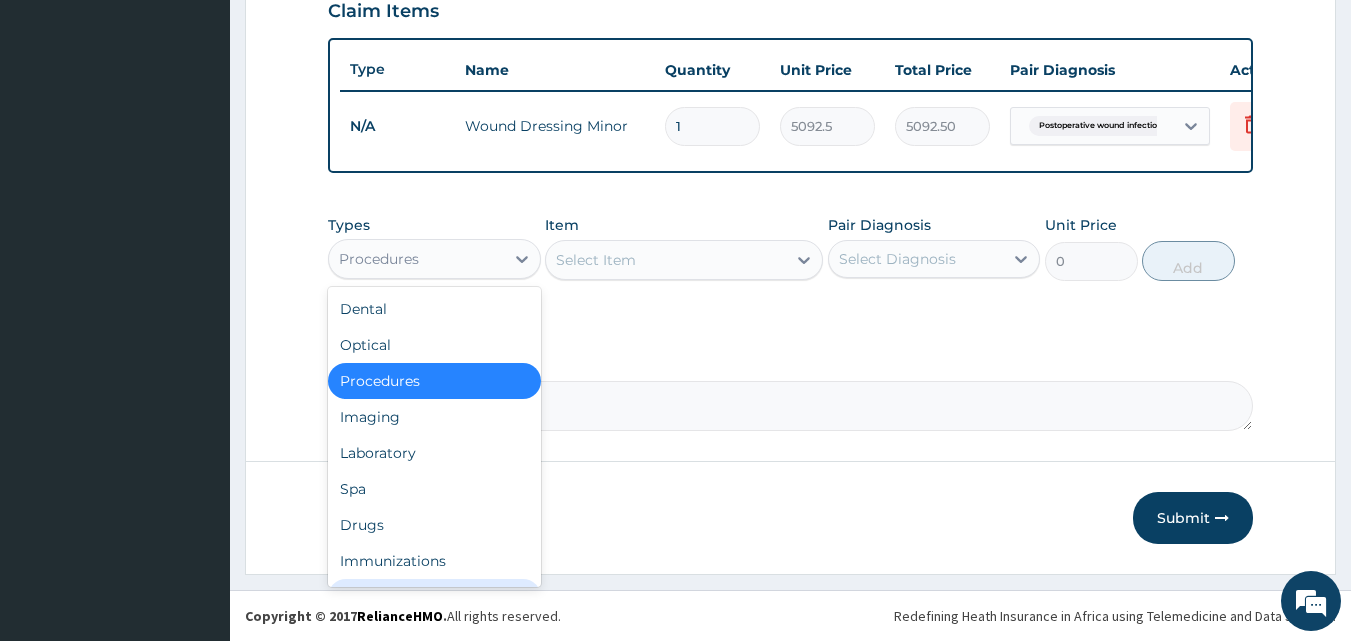 scroll, scrollTop: 68, scrollLeft: 0, axis: vertical 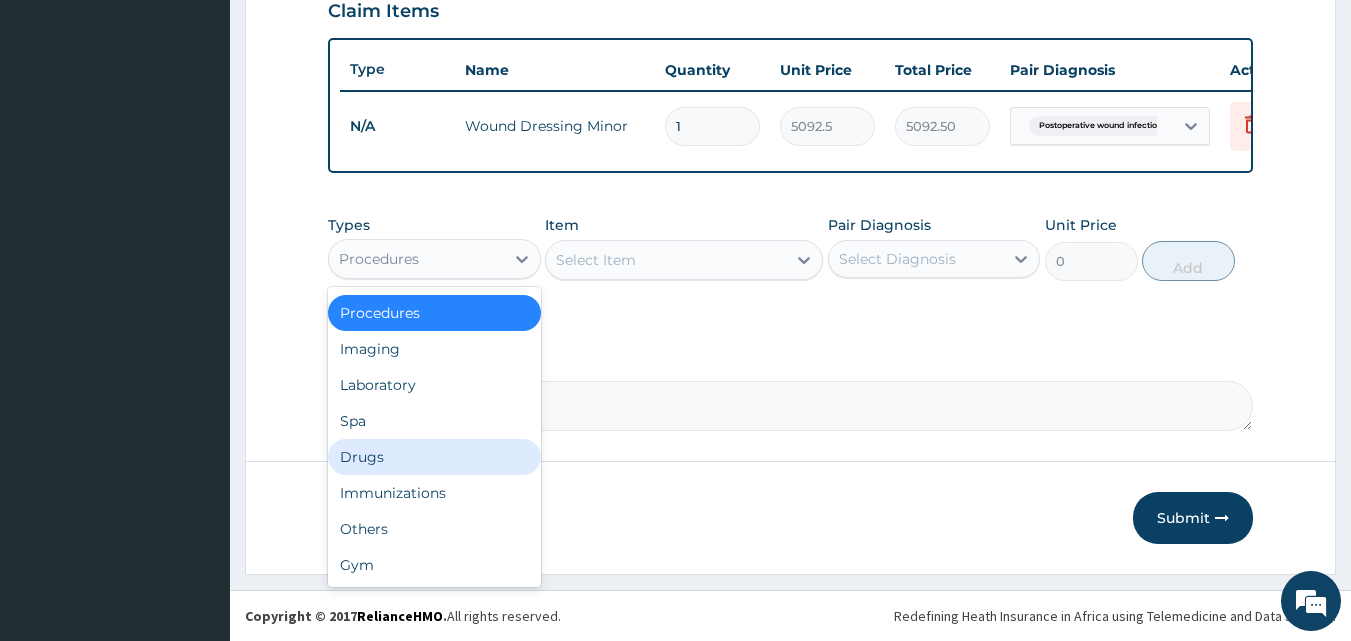 click on "Drugs" at bounding box center (434, 457) 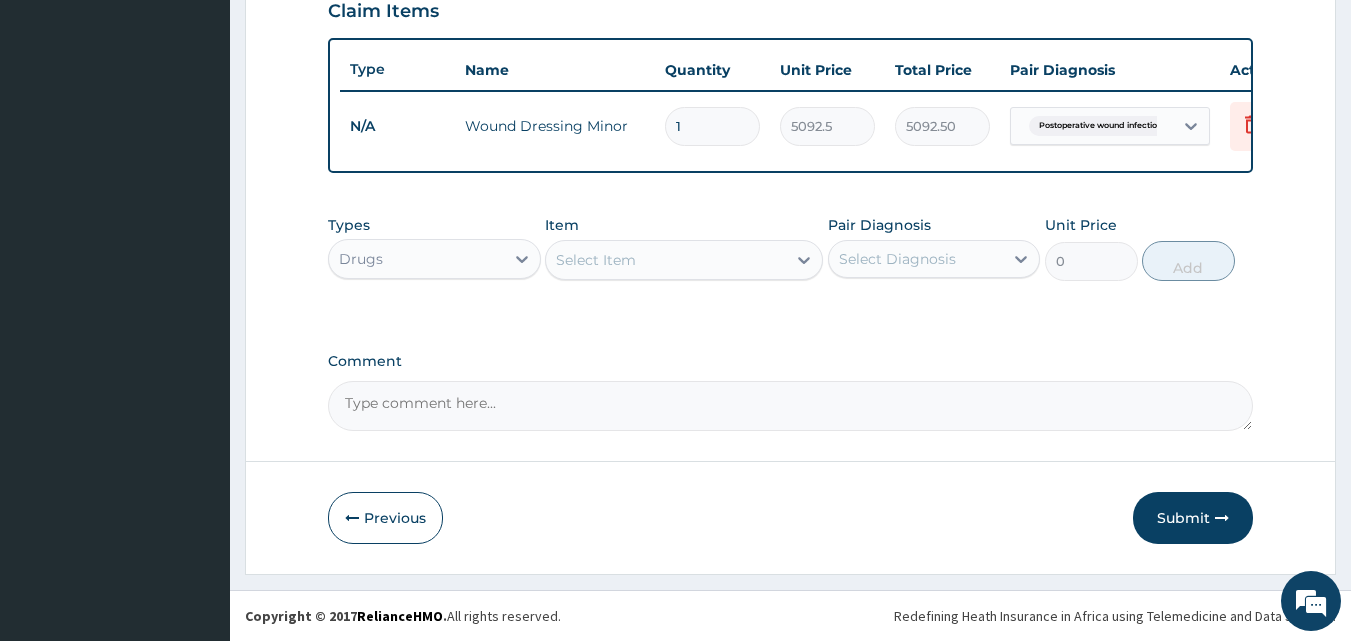 click on "Select Item" at bounding box center [596, 260] 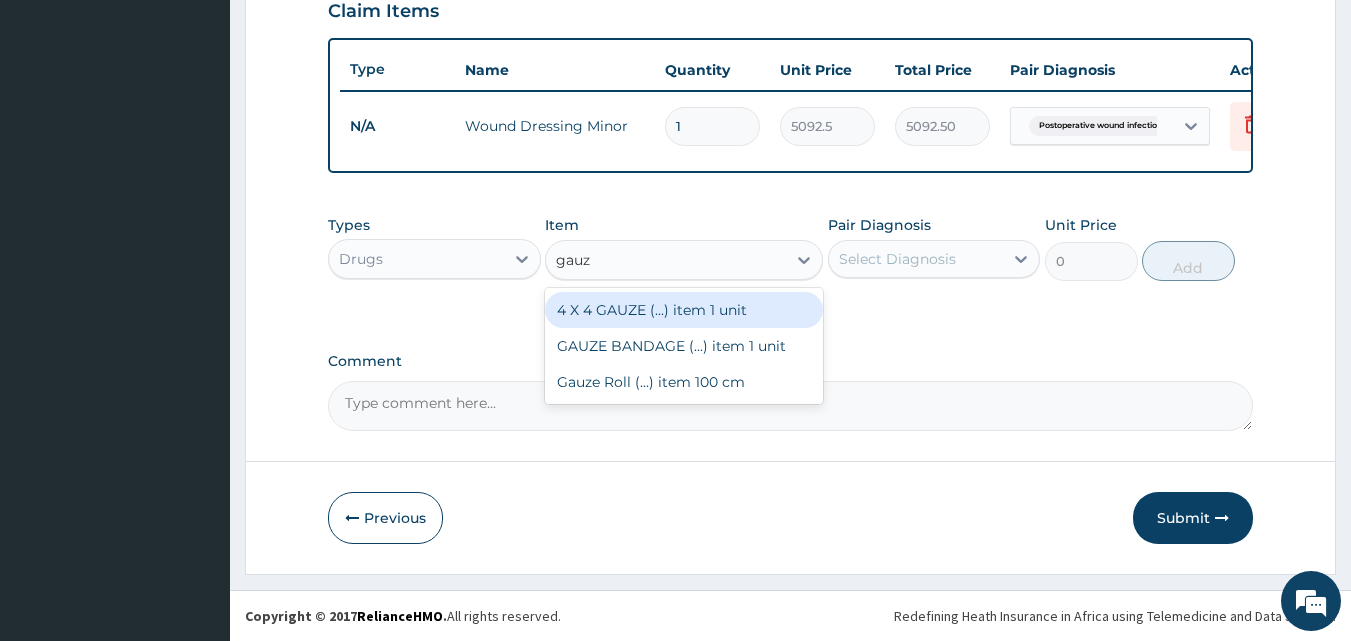 type on "gauze" 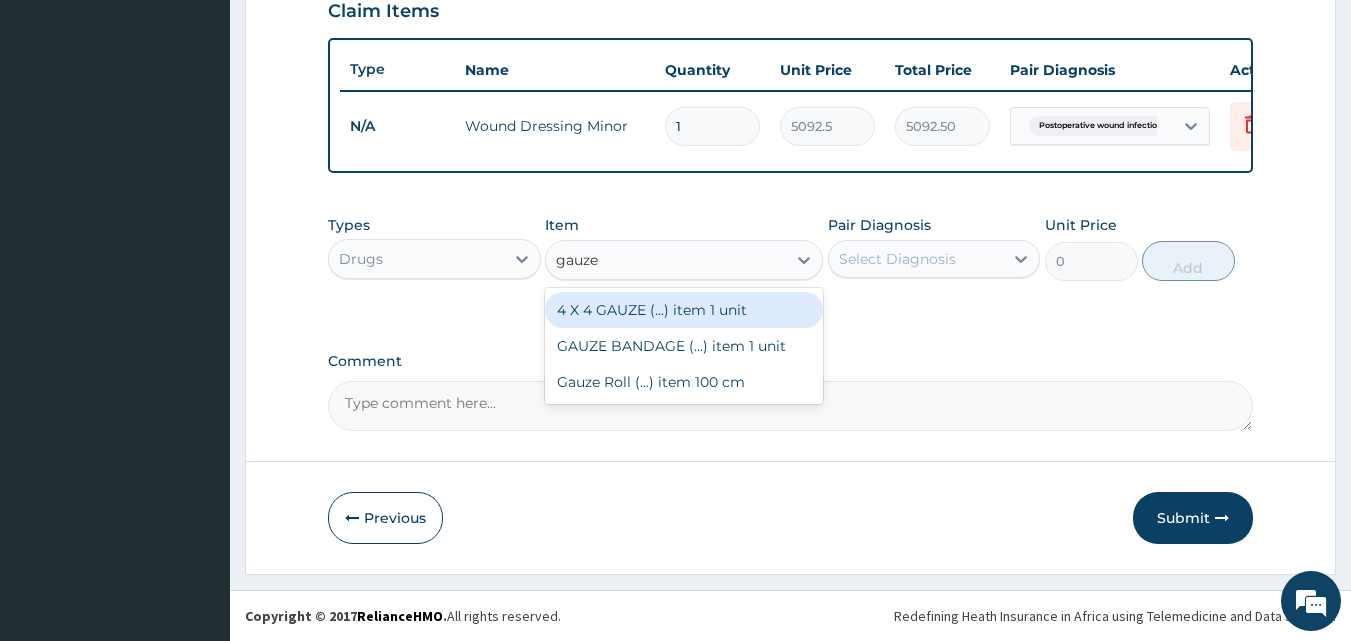 click on "4 X 4 GAUZE (...) item 1 unit" at bounding box center (684, 310) 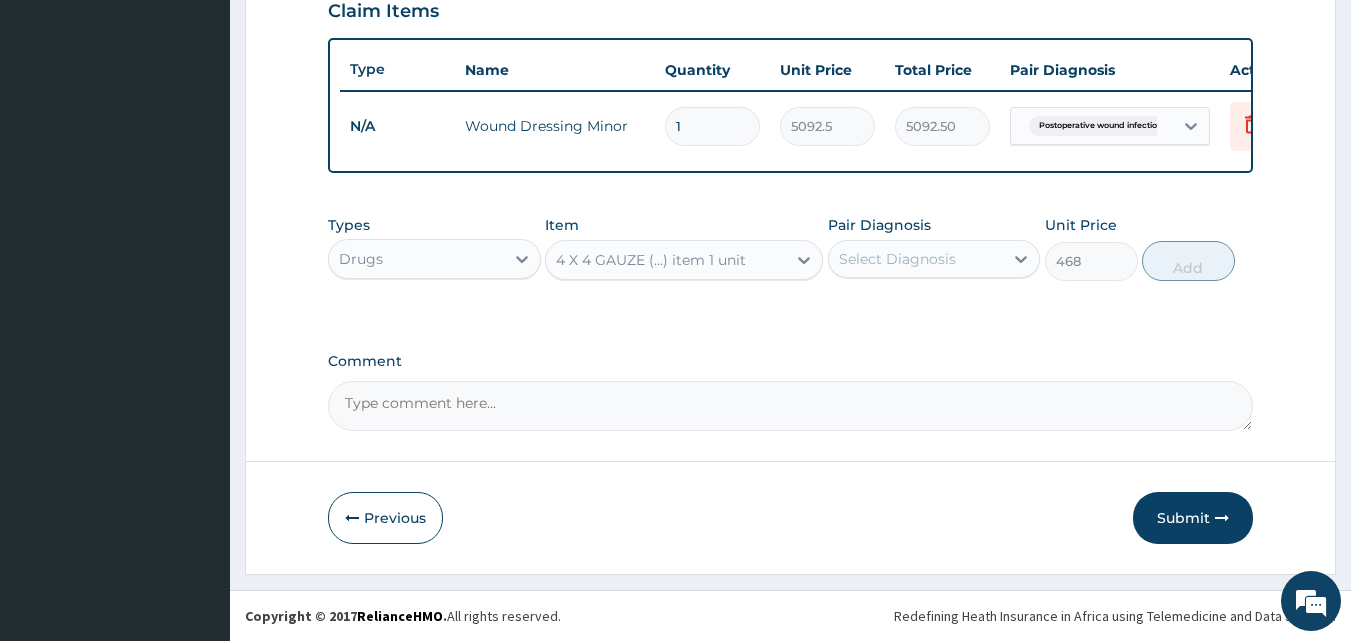 click on "Select Diagnosis" at bounding box center (897, 259) 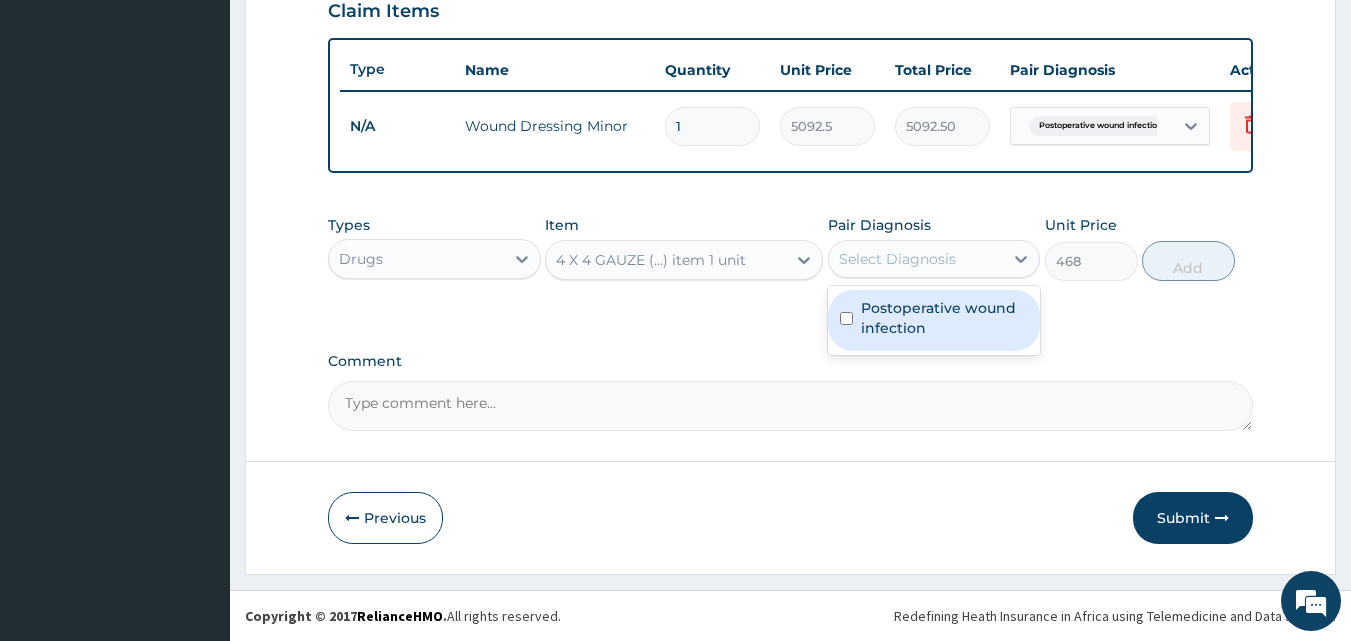 drag, startPoint x: 896, startPoint y: 314, endPoint x: 1135, endPoint y: 280, distance: 241.4063 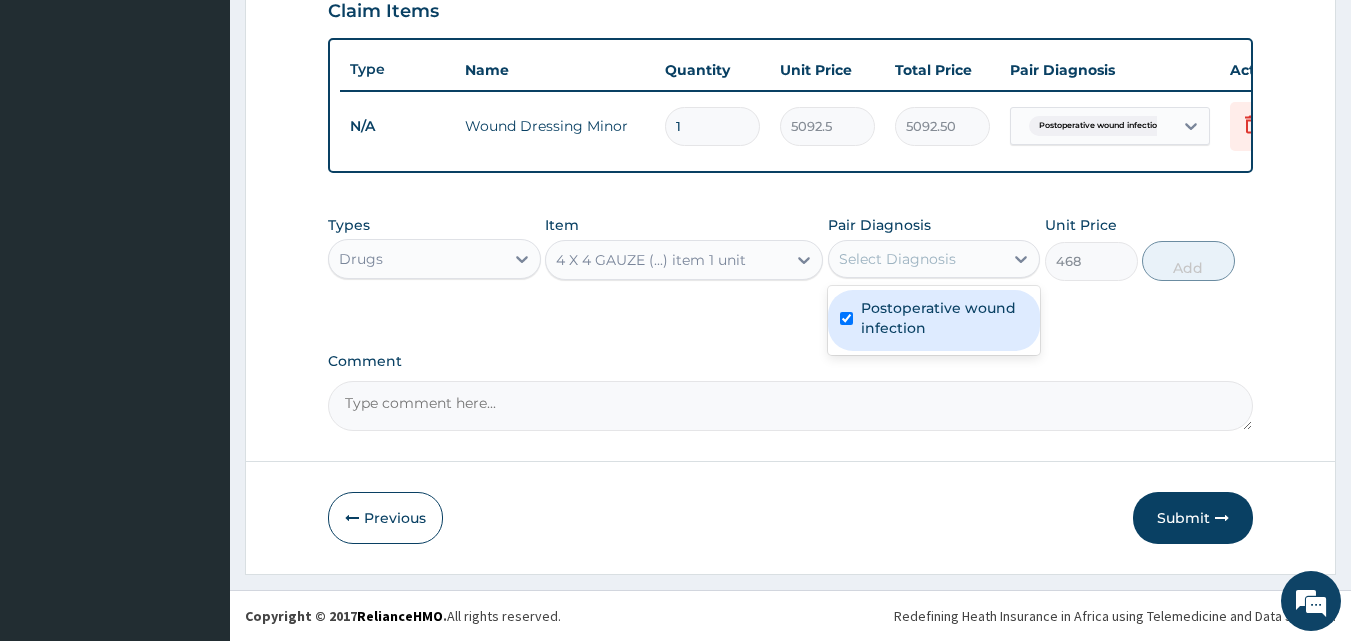 checkbox on "true" 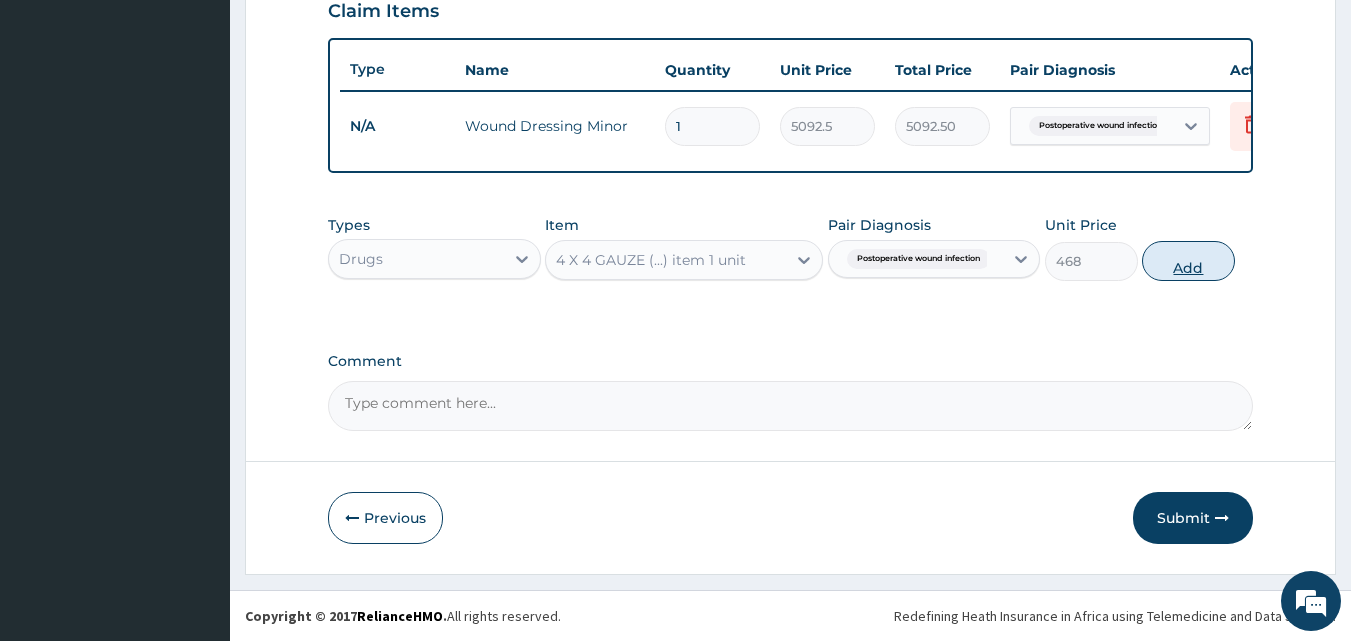 click on "Add" at bounding box center (1188, 261) 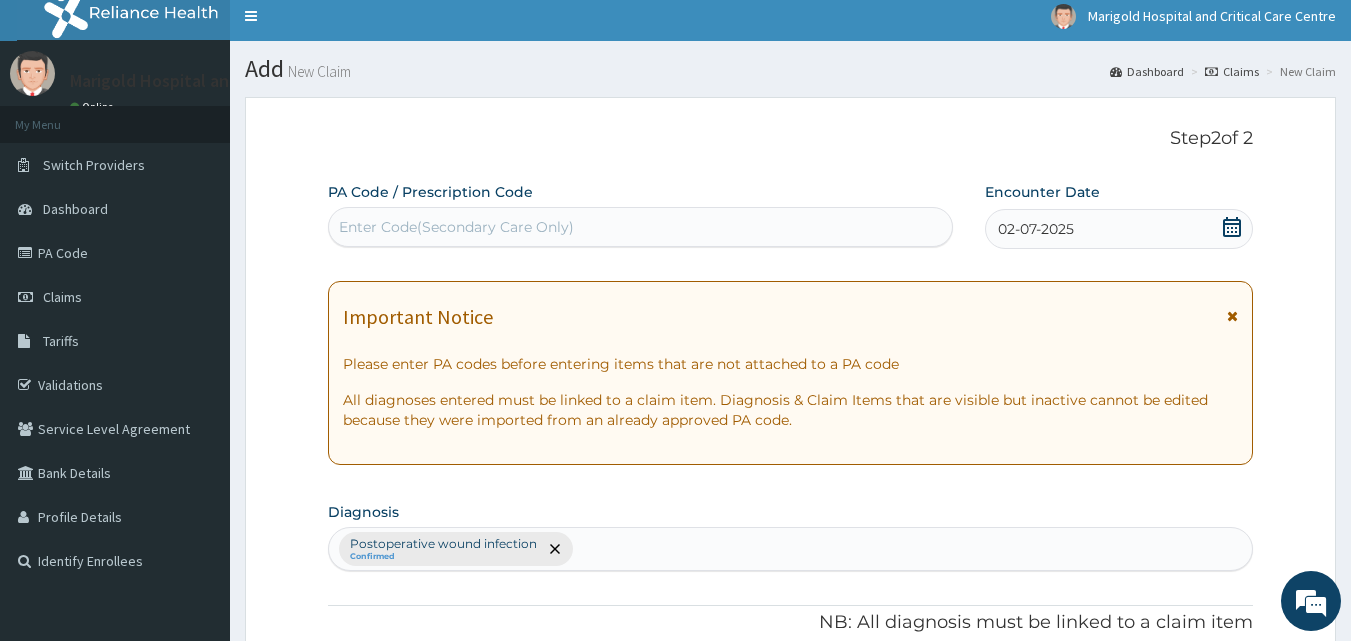 scroll, scrollTop: 0, scrollLeft: 0, axis: both 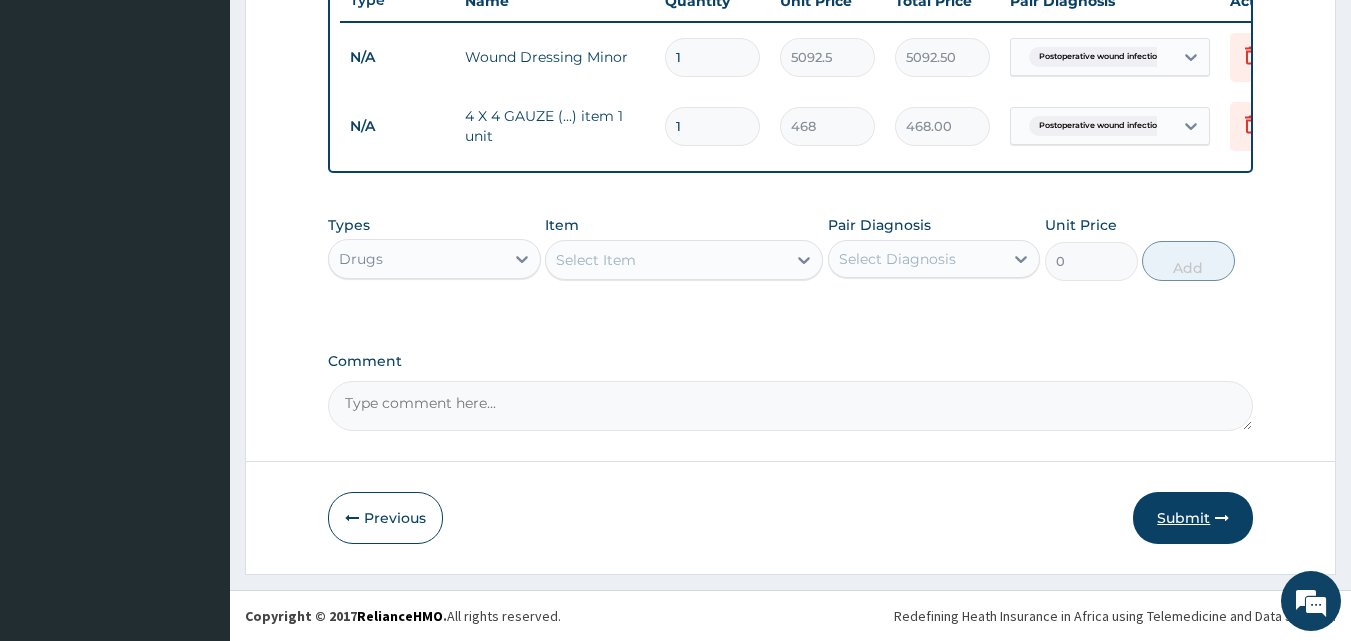 click on "Submit" at bounding box center (1193, 518) 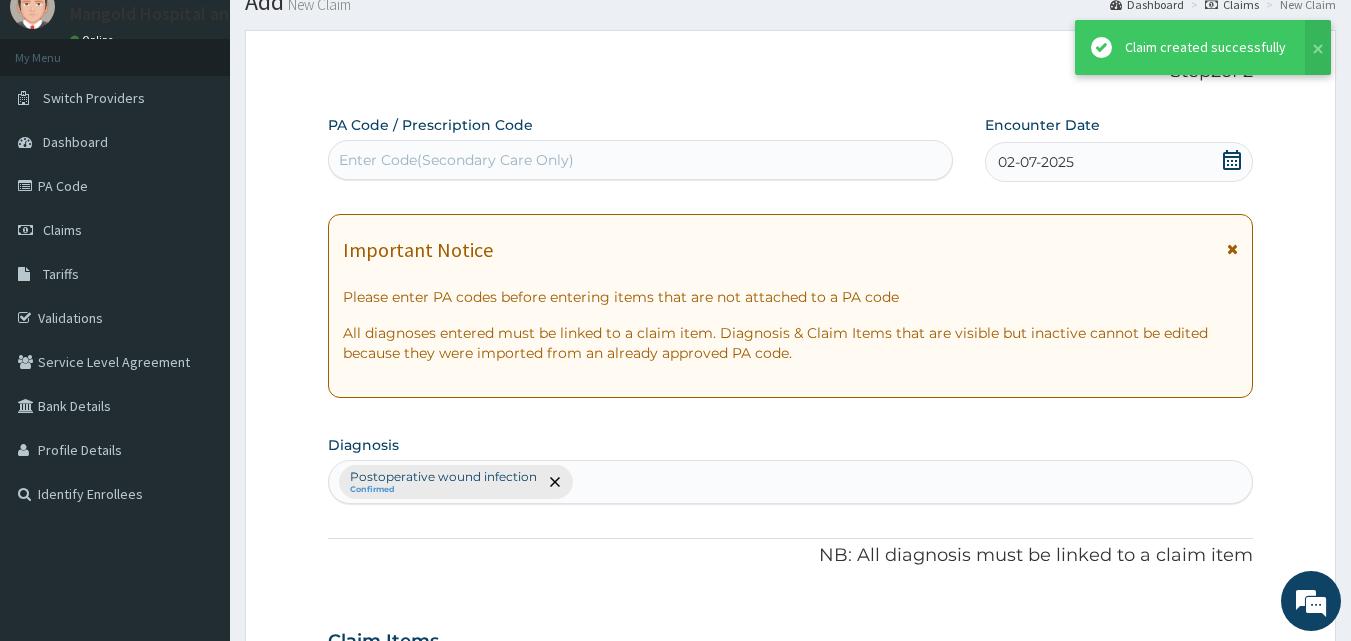 scroll, scrollTop: 790, scrollLeft: 0, axis: vertical 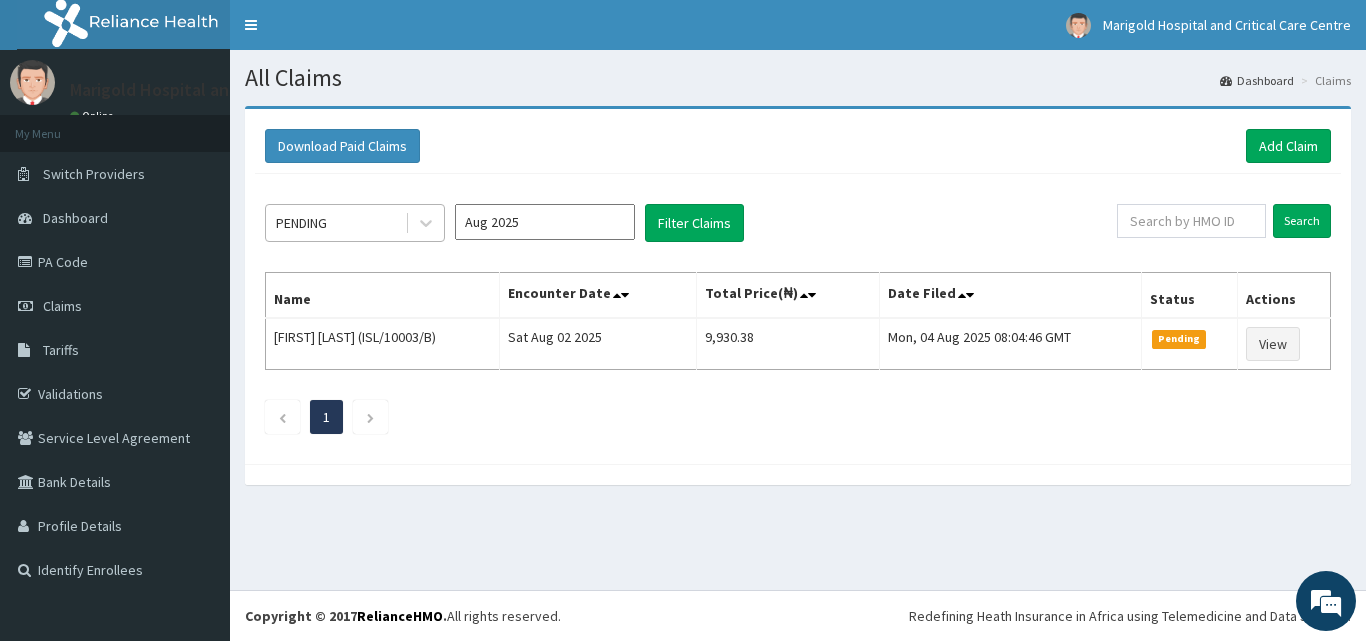 click on "PENDING" at bounding box center (335, 223) 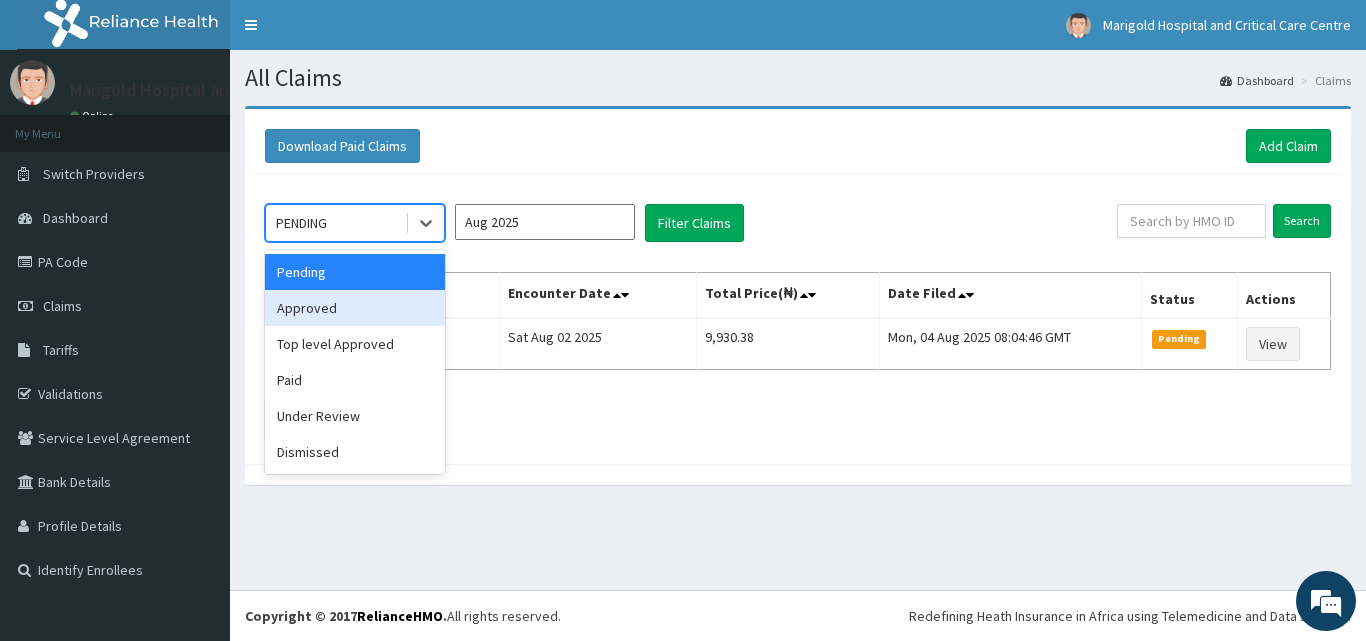 click on "Approved" at bounding box center (355, 308) 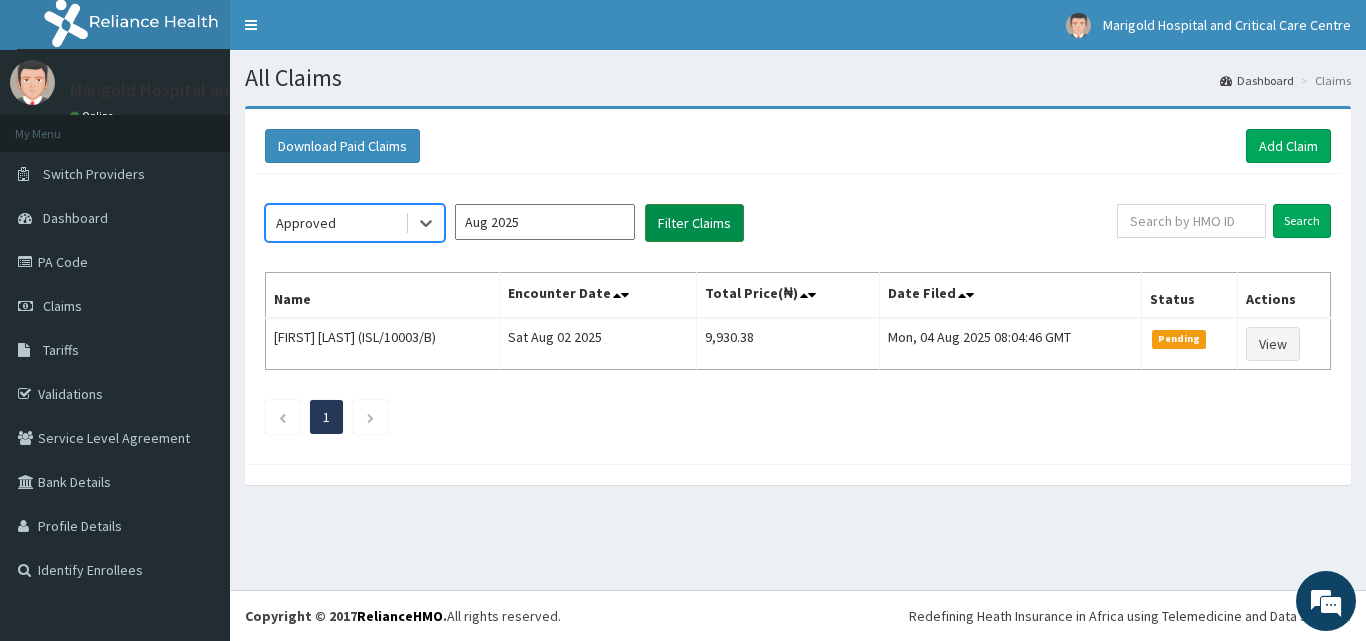 click on "Filter Claims" at bounding box center [694, 223] 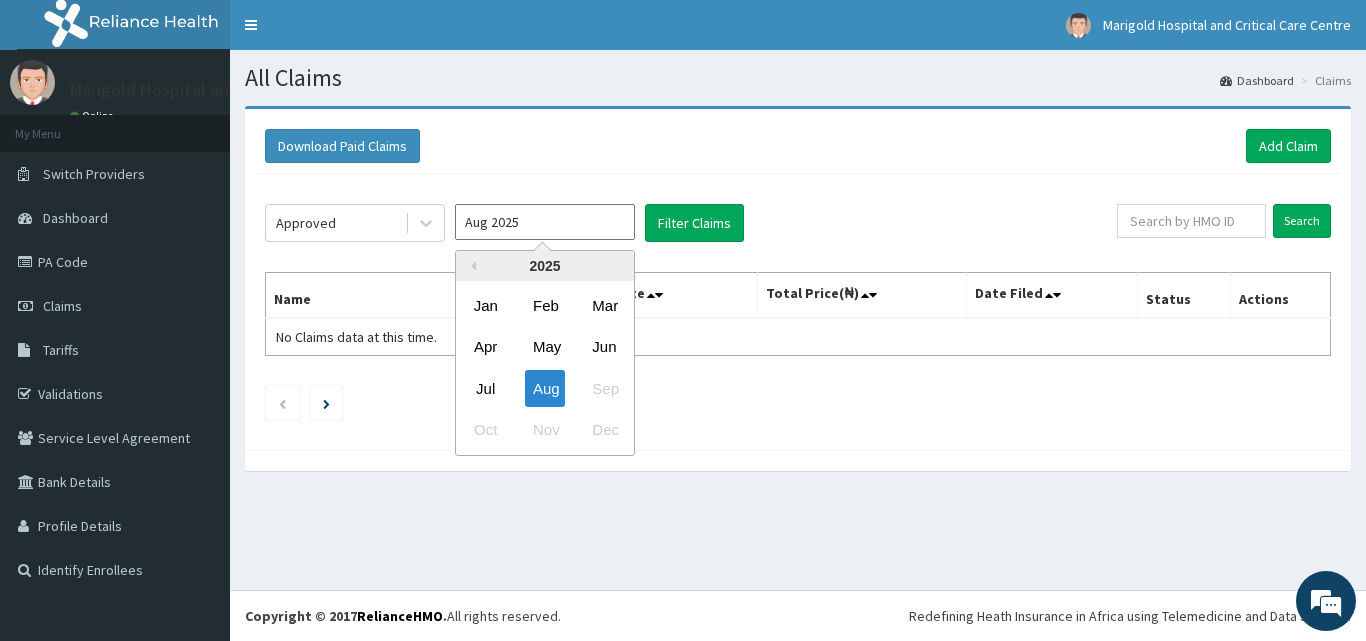 drag, startPoint x: 531, startPoint y: 222, endPoint x: 521, endPoint y: 231, distance: 13.453624 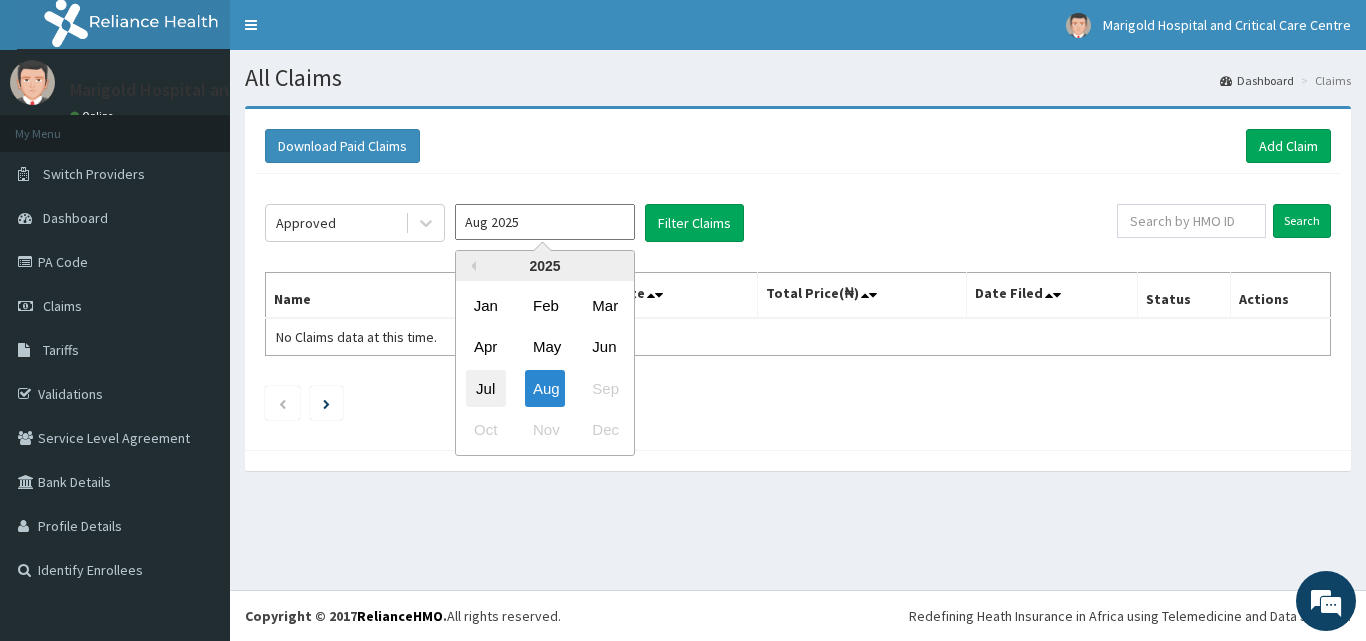 click on "Jul" at bounding box center (486, 388) 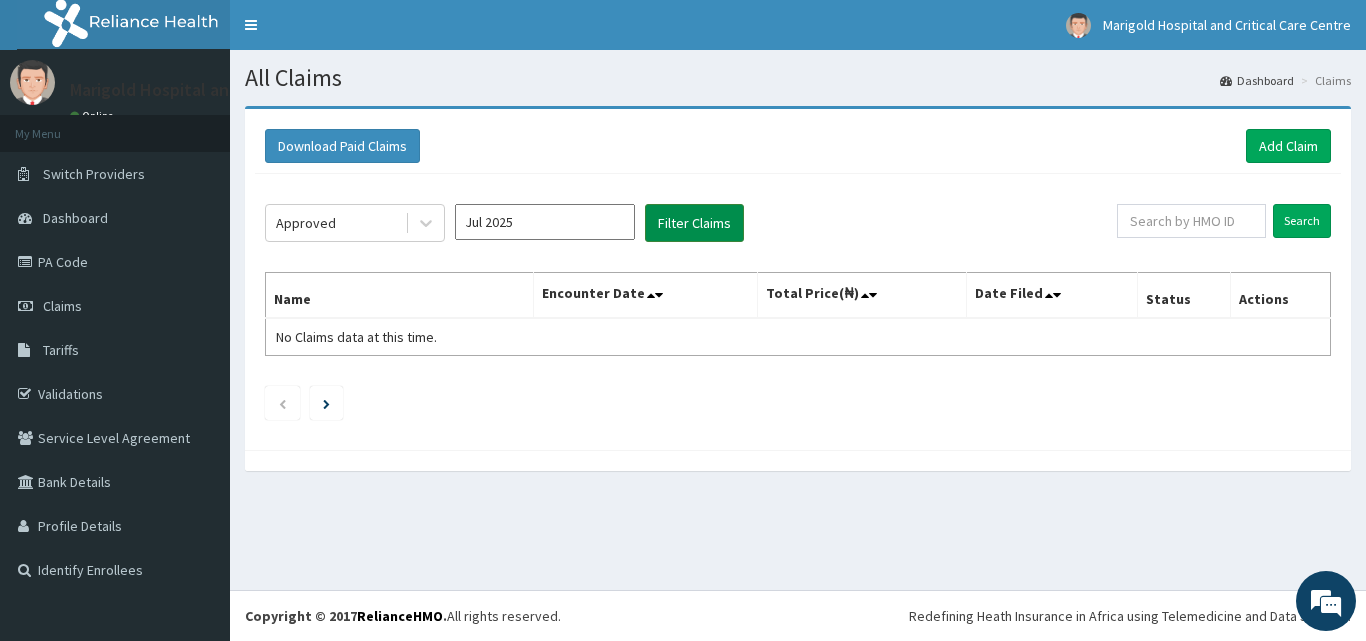 click on "Filter Claims" at bounding box center [694, 223] 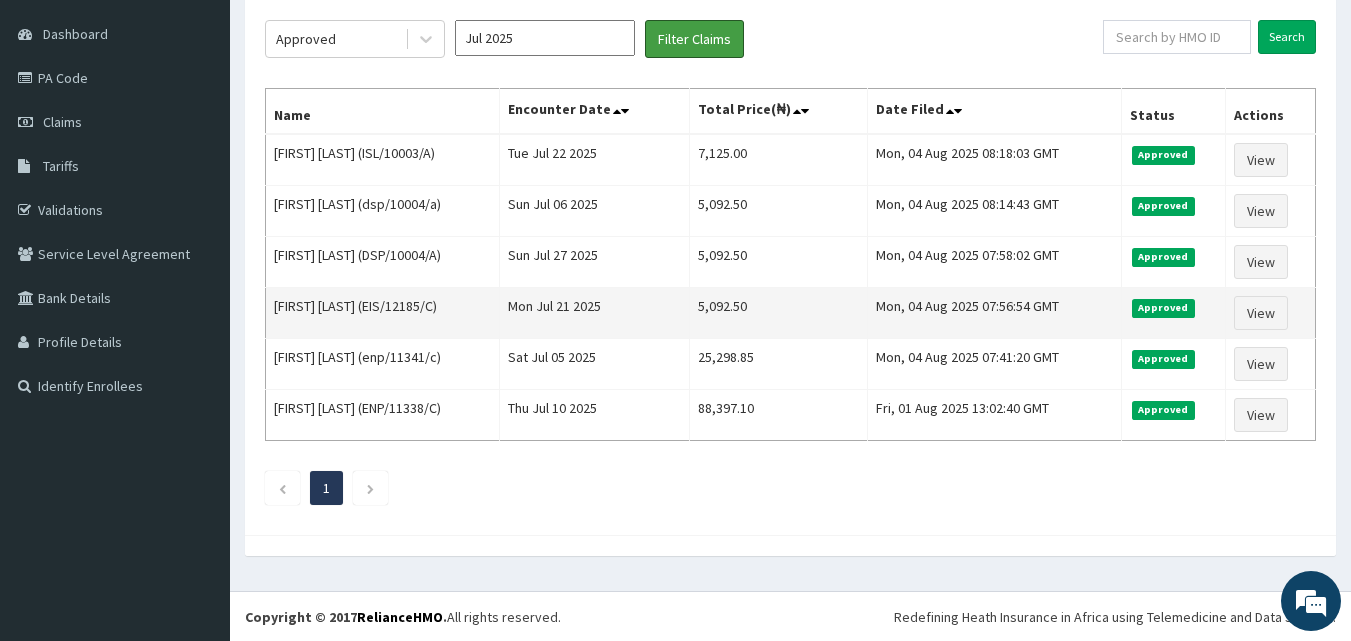 scroll, scrollTop: 185, scrollLeft: 0, axis: vertical 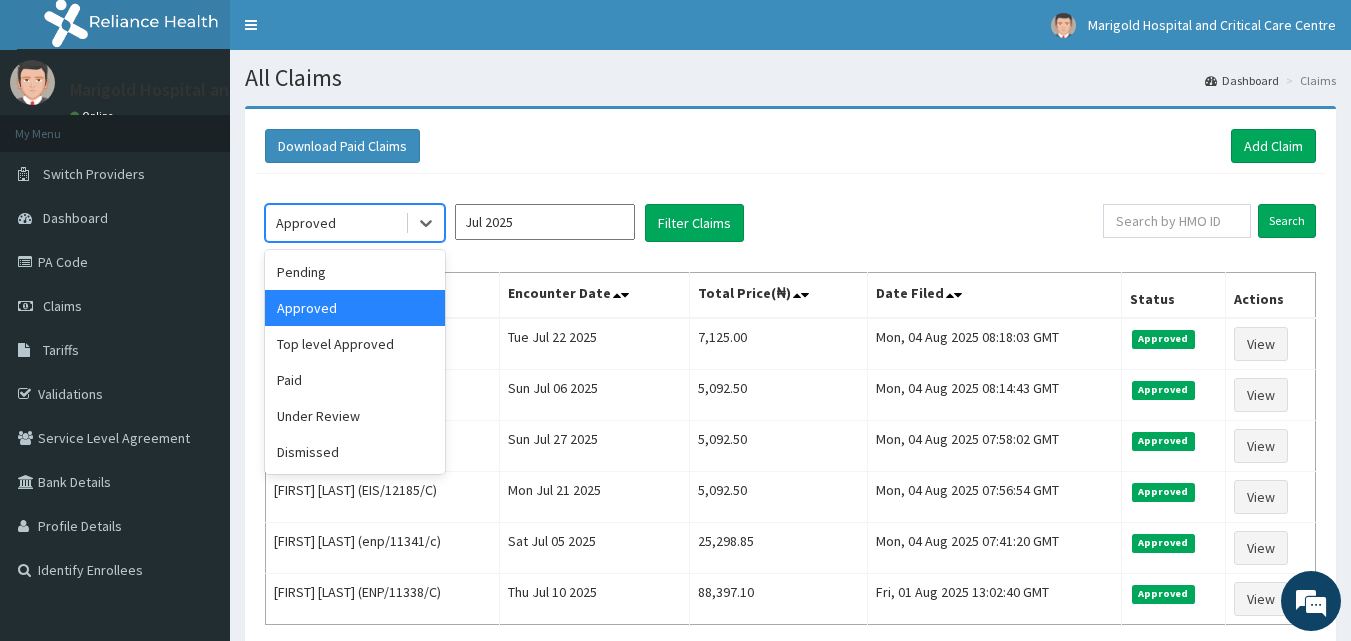 drag, startPoint x: 315, startPoint y: 226, endPoint x: 350, endPoint y: 278, distance: 62.681736 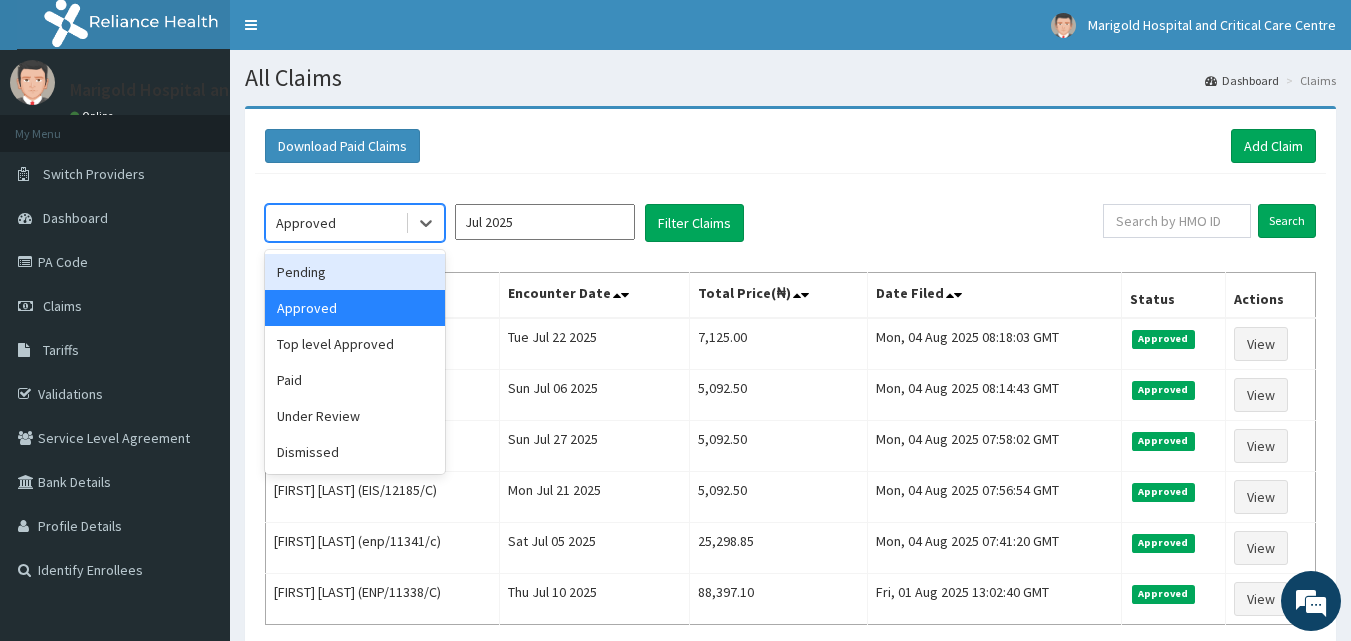 click on "Pending" at bounding box center [355, 272] 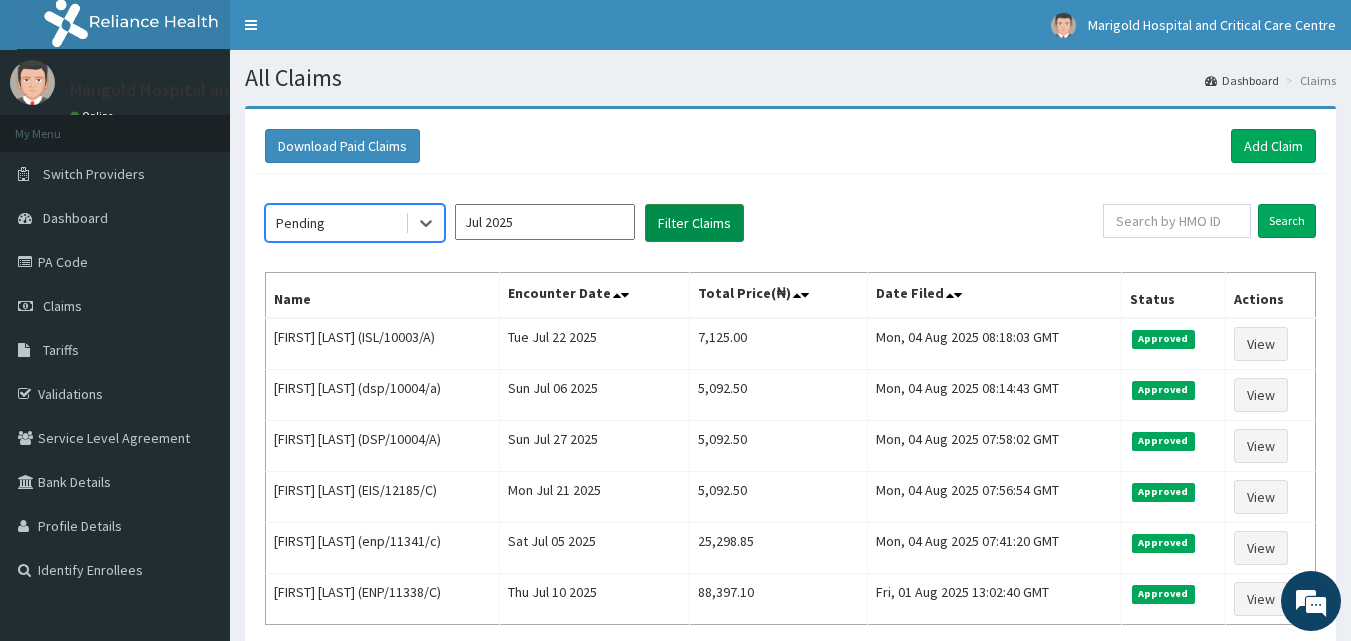 click on "Filter Claims" at bounding box center [694, 223] 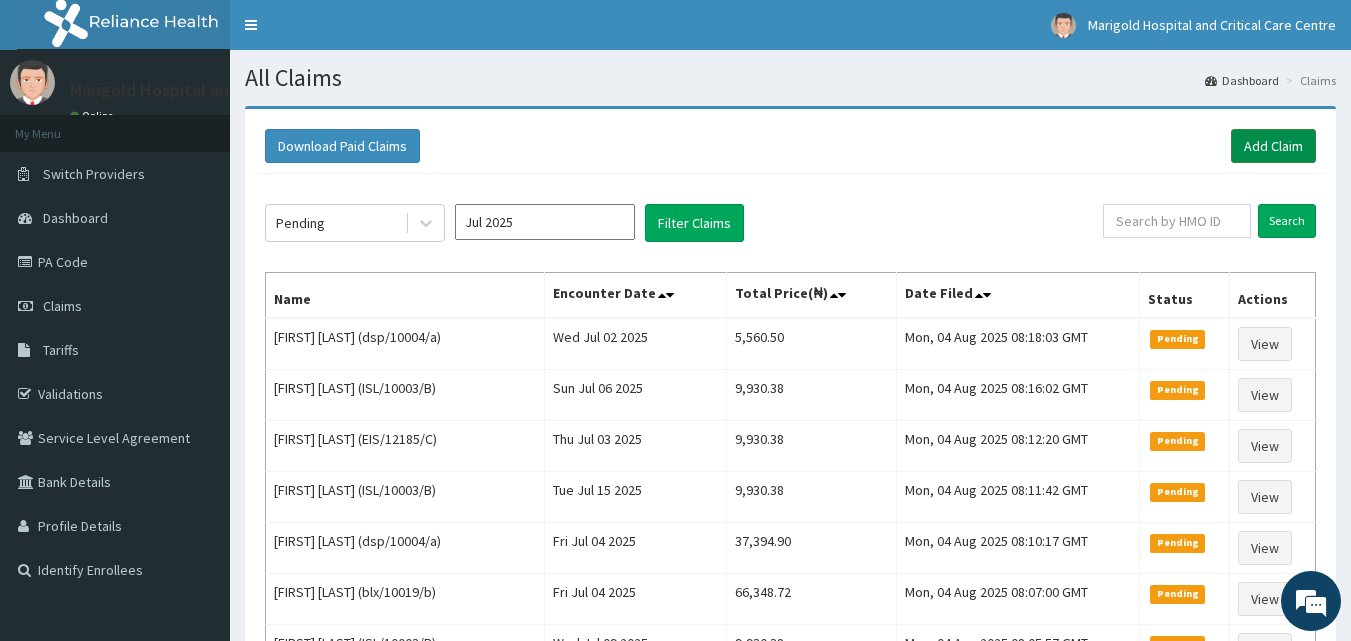 click on "Add Claim" at bounding box center (1273, 146) 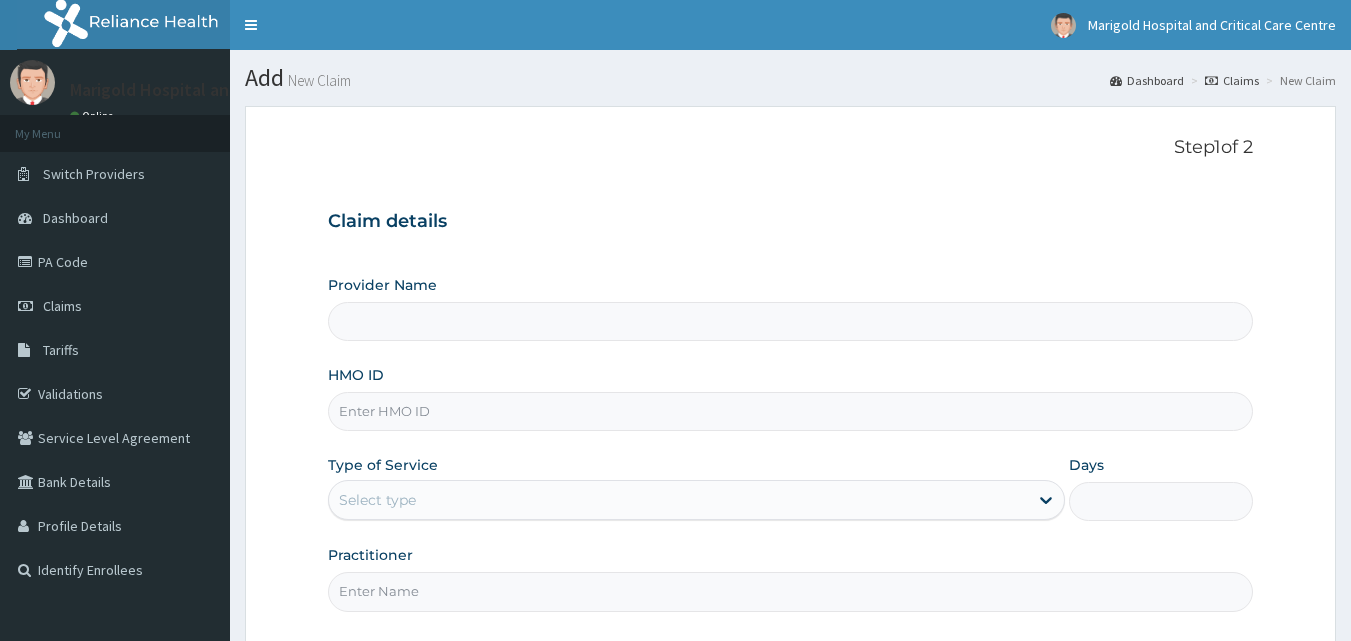 scroll, scrollTop: 0, scrollLeft: 0, axis: both 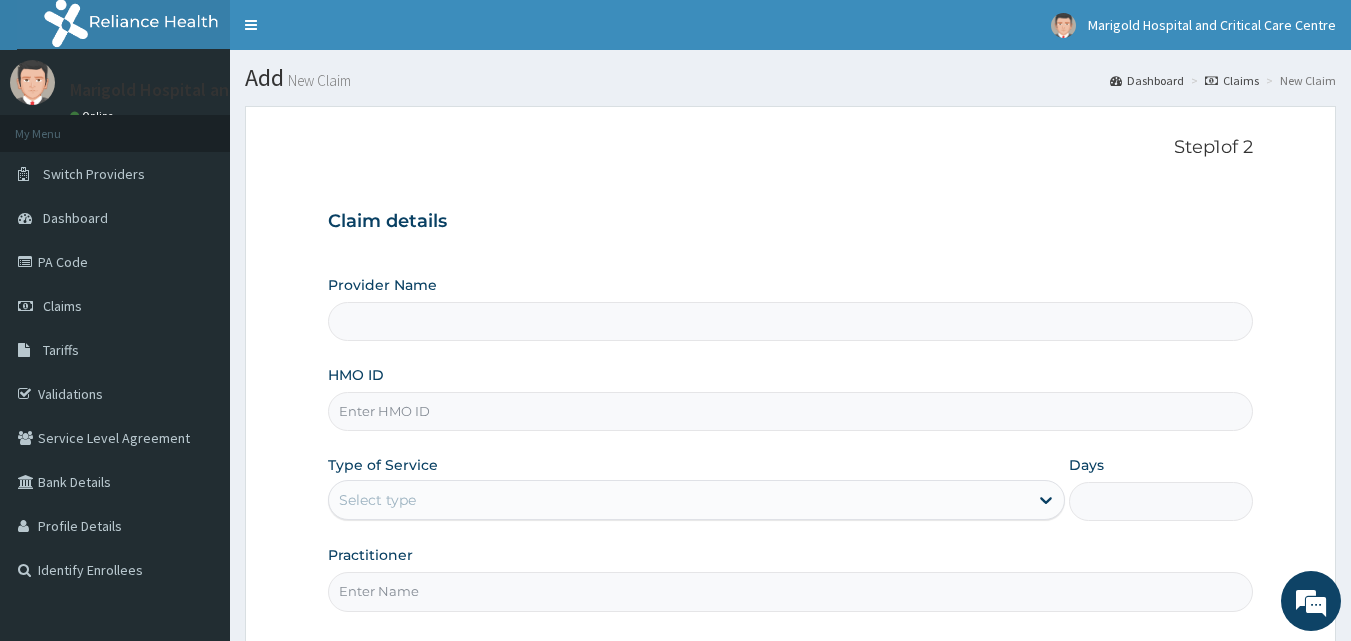 type on "Marigold Hospital and Critical Care Centre" 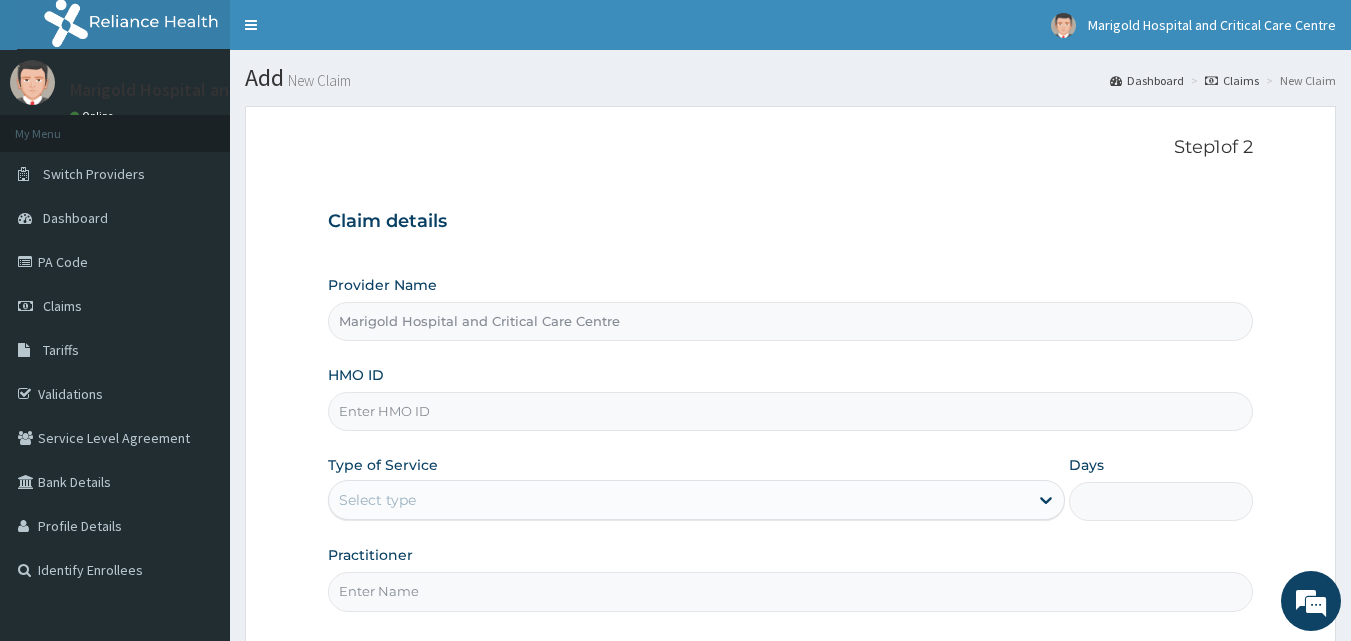 scroll, scrollTop: 0, scrollLeft: 0, axis: both 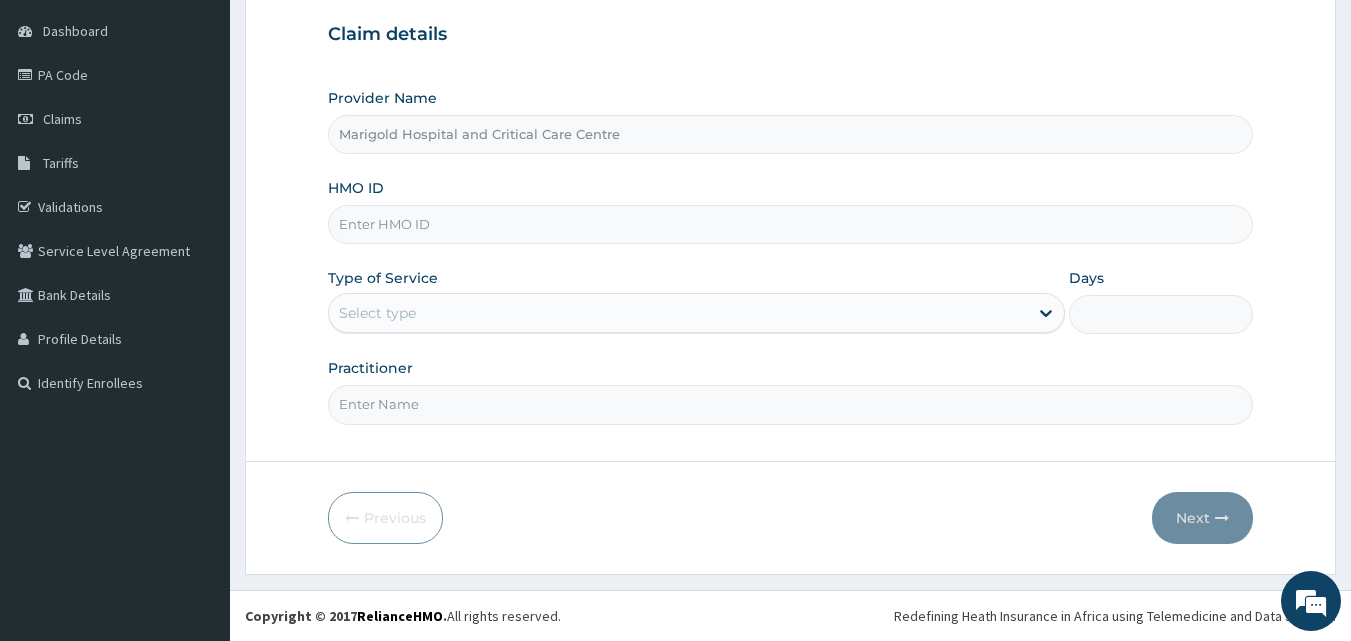 click on "HMO ID" at bounding box center (791, 224) 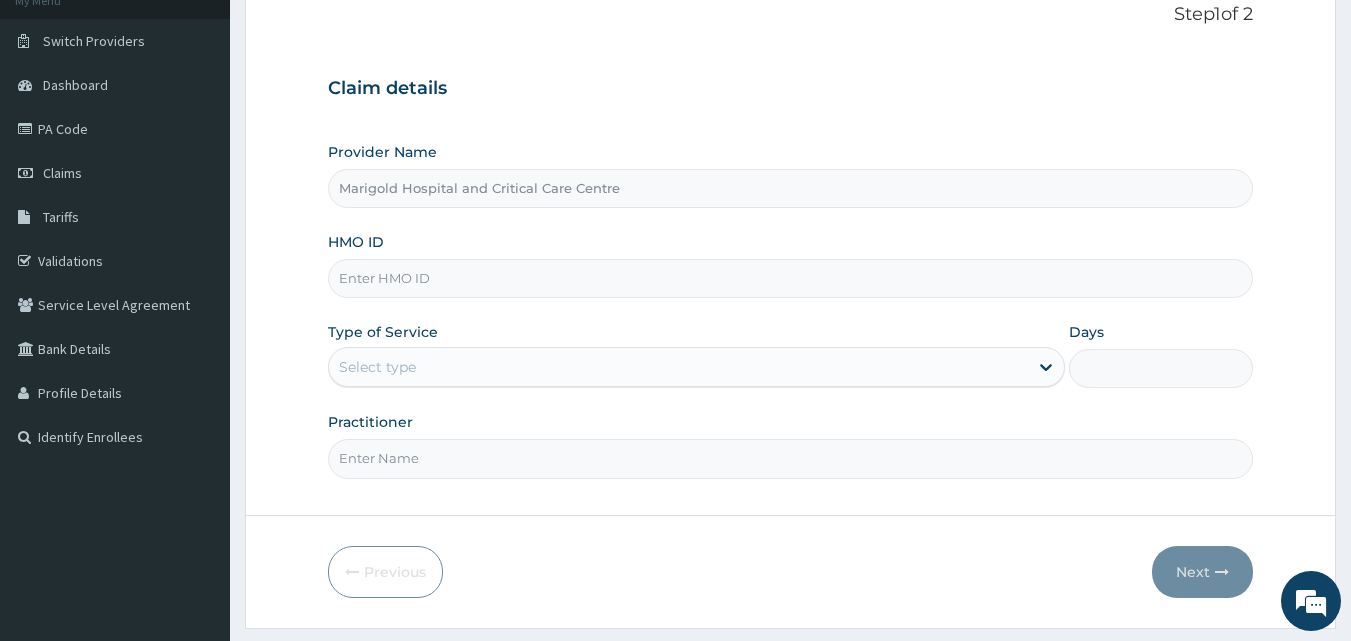 scroll, scrollTop: 87, scrollLeft: 0, axis: vertical 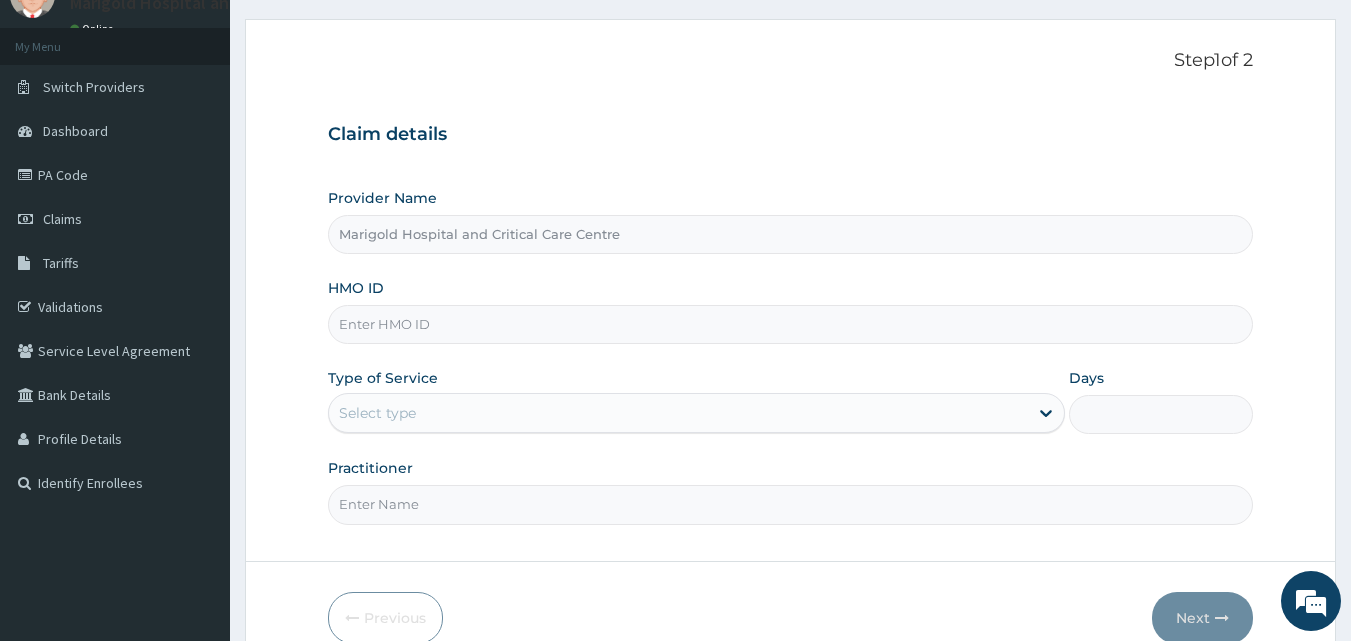 click on "HMO ID" at bounding box center [791, 324] 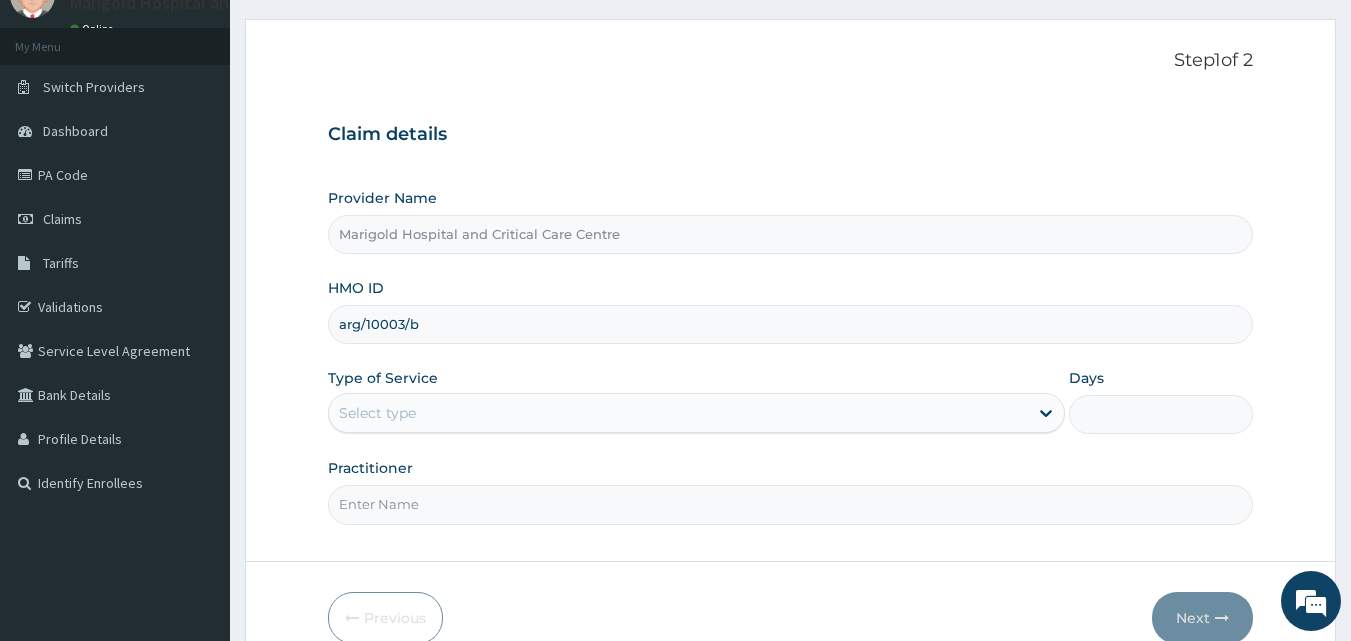click on "arg/10003/b" at bounding box center [791, 324] 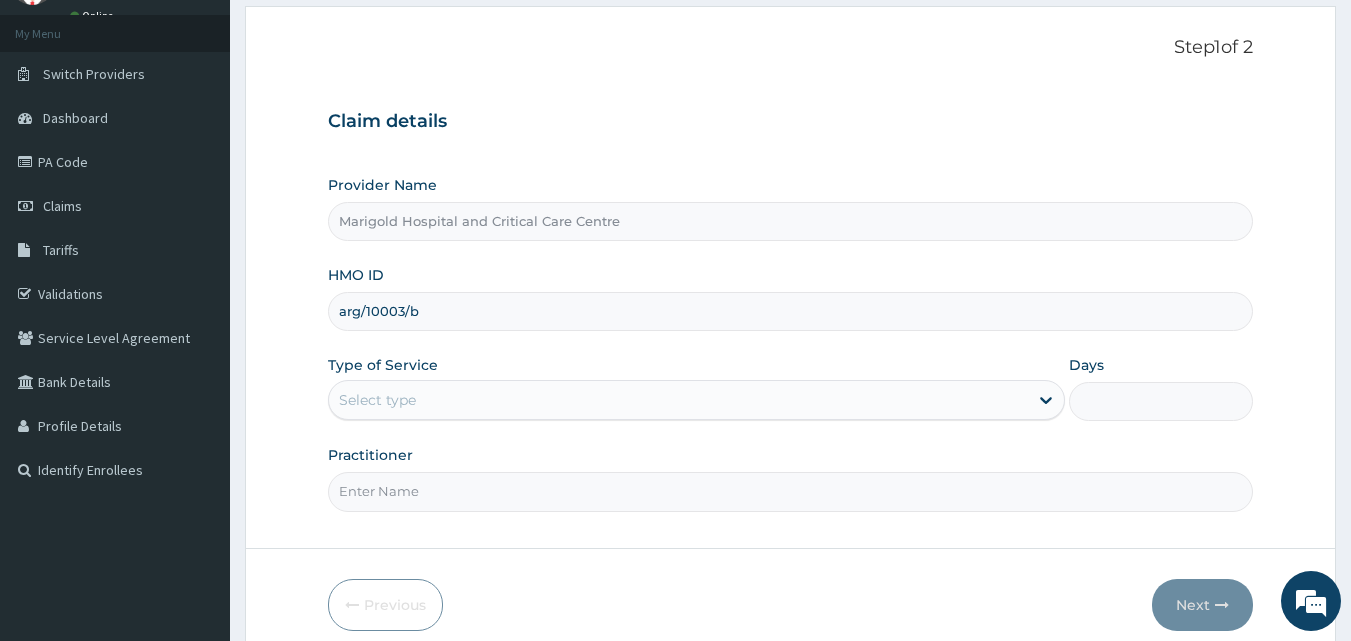 scroll, scrollTop: 187, scrollLeft: 0, axis: vertical 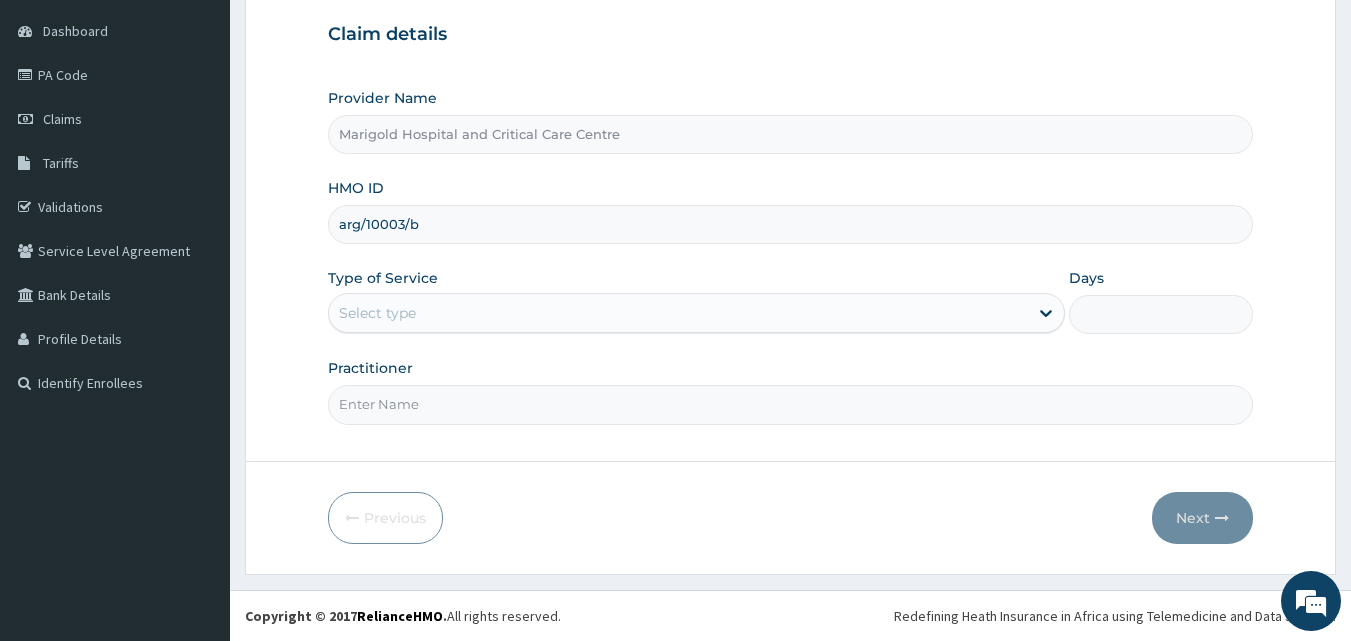 type on "arg/10003/b" 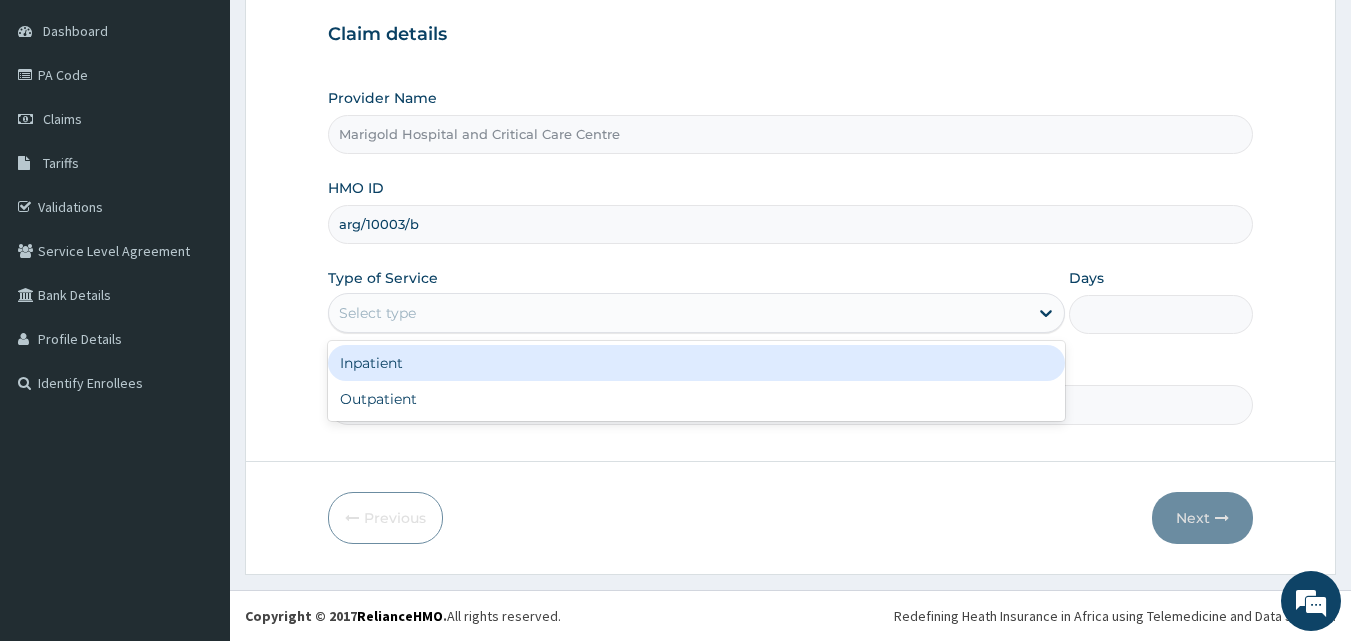 click on "Select type" at bounding box center (377, 313) 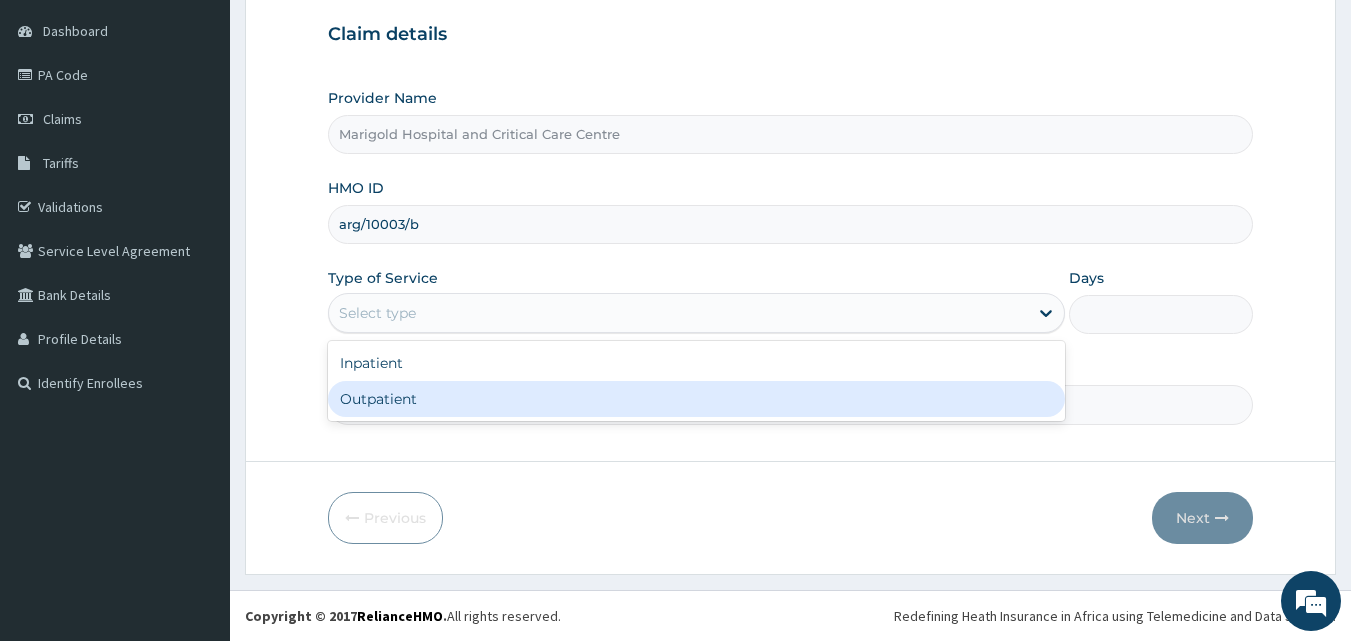 click on "Outpatient" at bounding box center [696, 399] 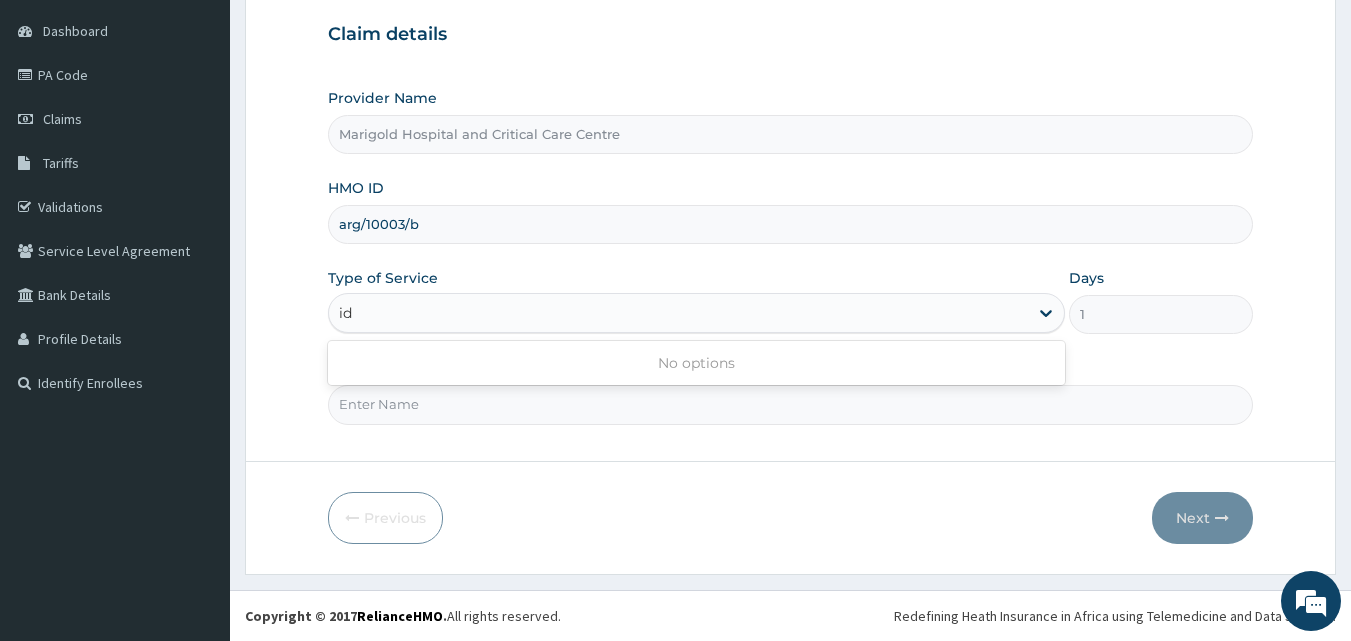 type on "i" 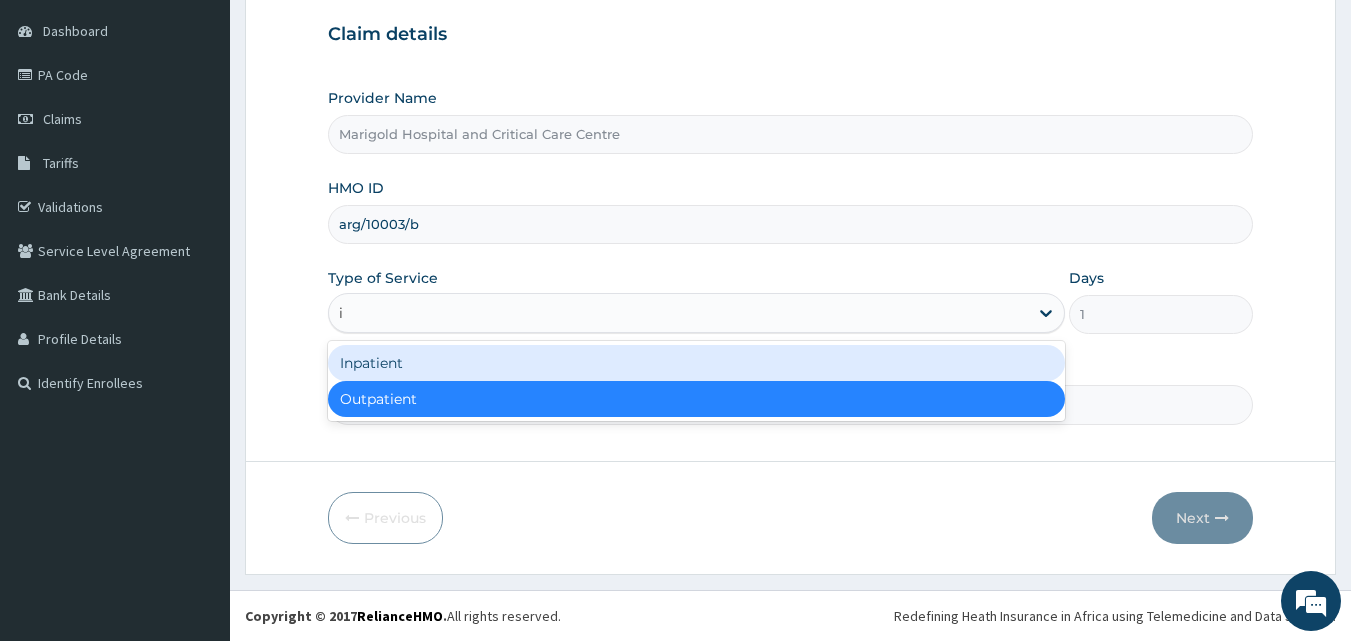 type 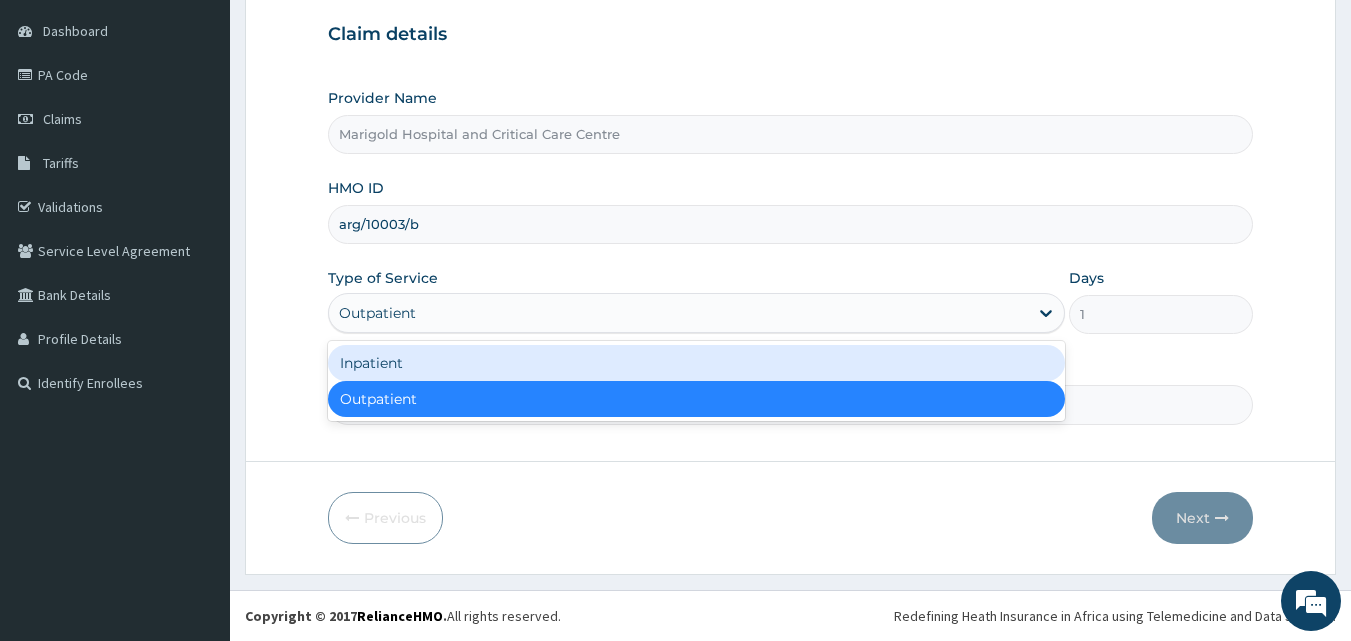 click on "Outpatient" at bounding box center [696, 399] 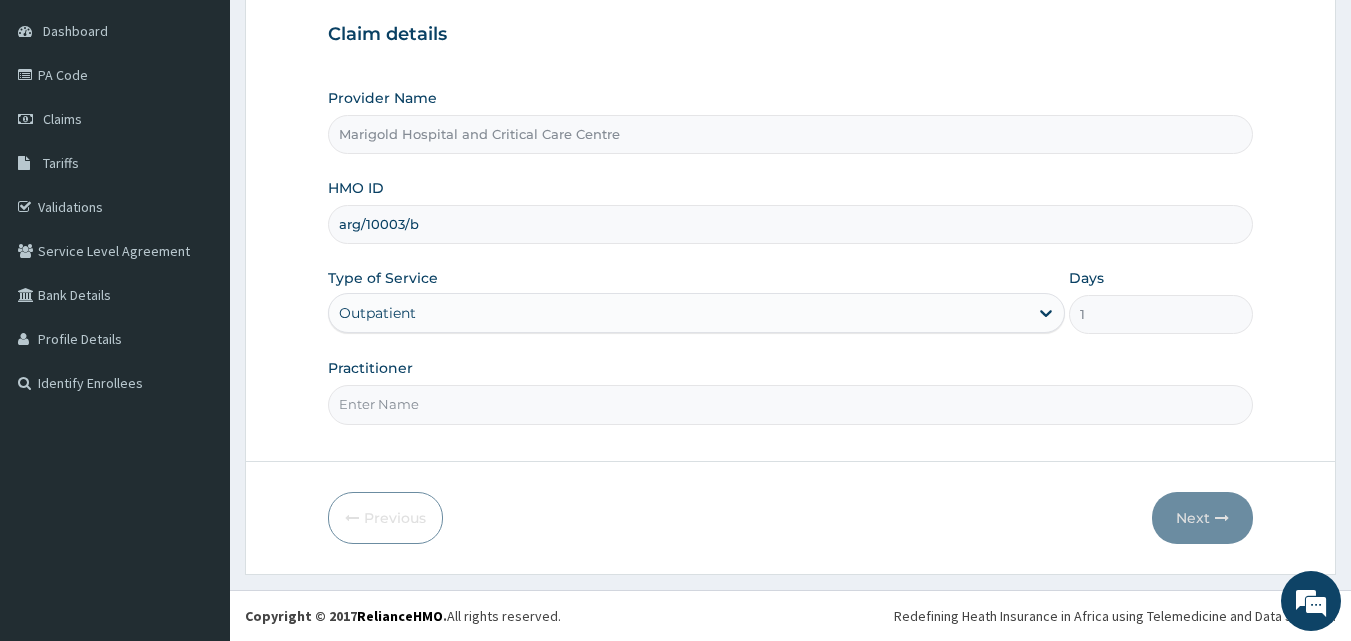 click on "Practitioner" at bounding box center [791, 404] 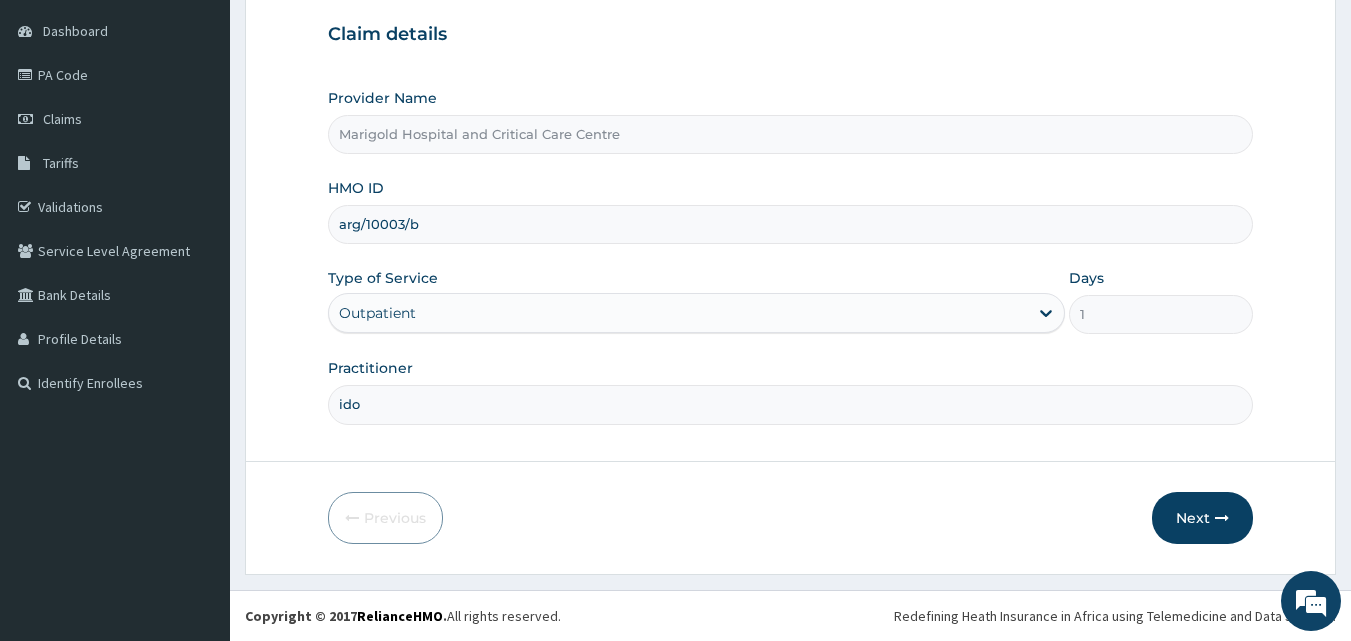 type on "IDOWU J." 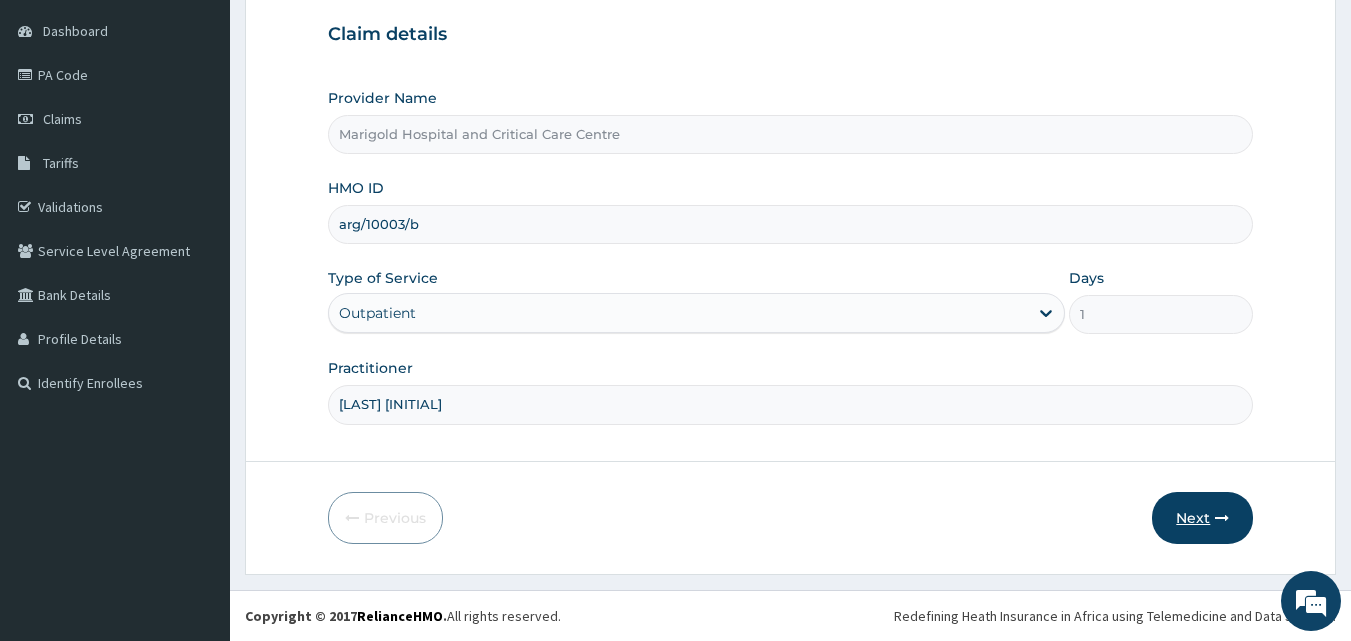 click on "Next" at bounding box center [1202, 518] 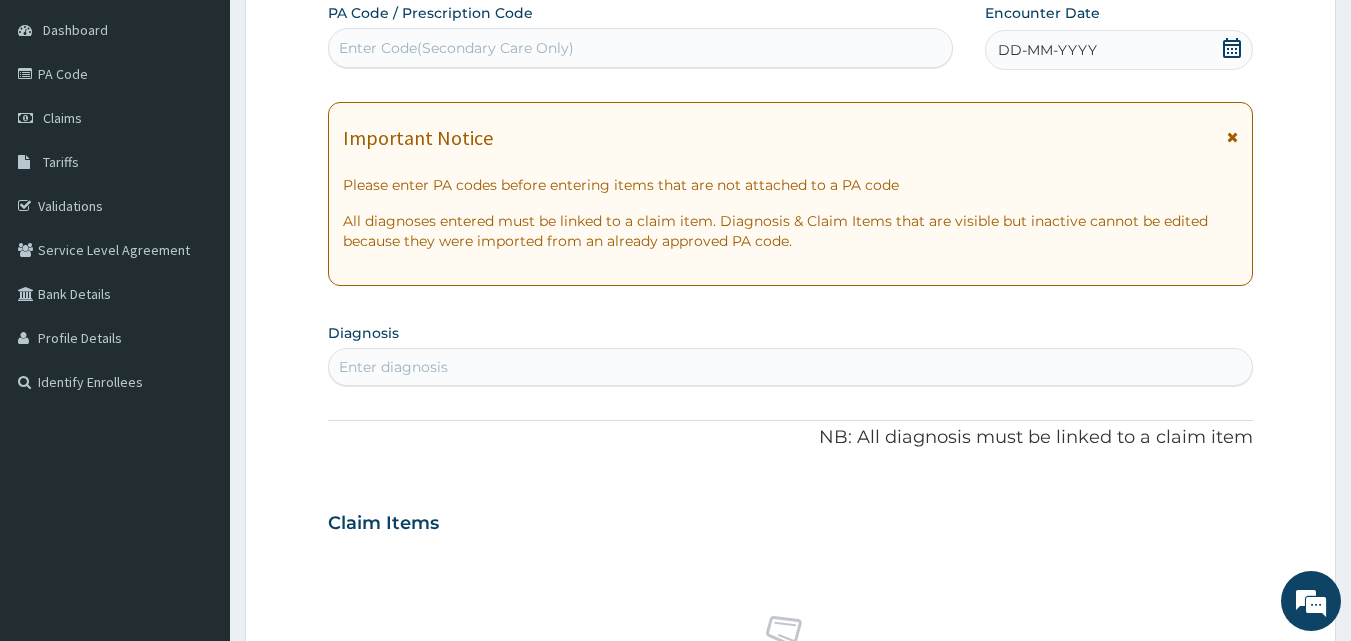 scroll, scrollTop: 0, scrollLeft: 0, axis: both 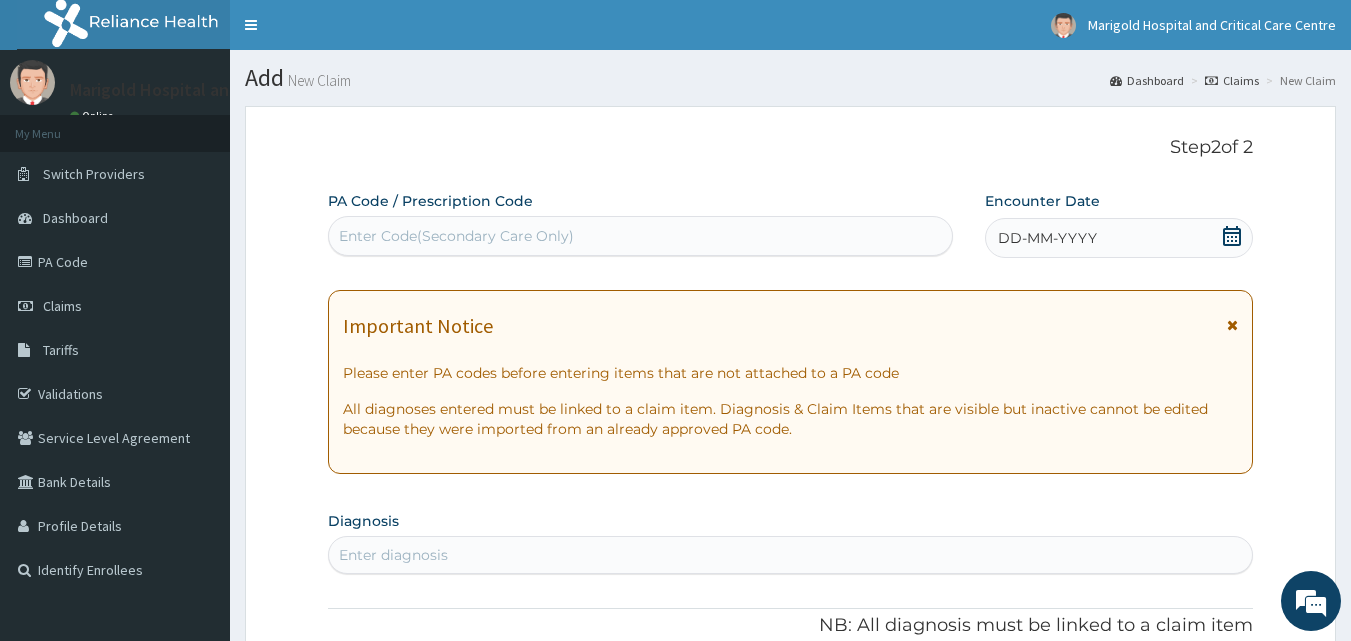 click on "Enter Code(Secondary Care Only)" at bounding box center (456, 236) 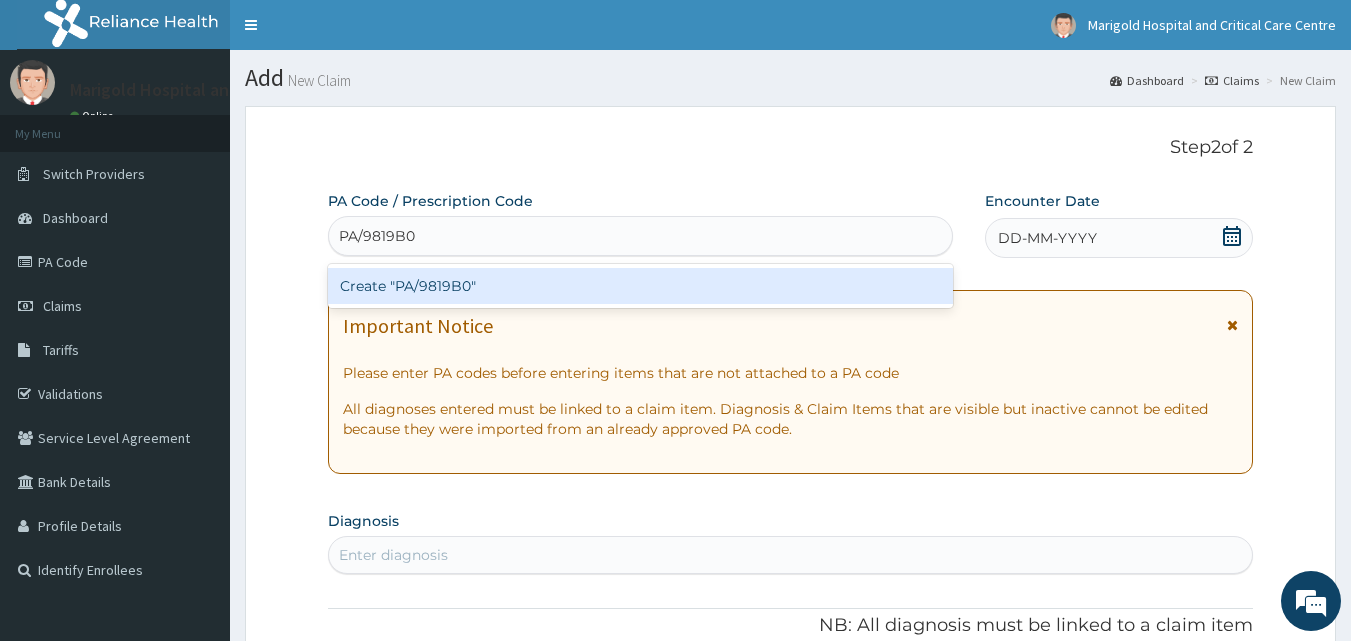 type 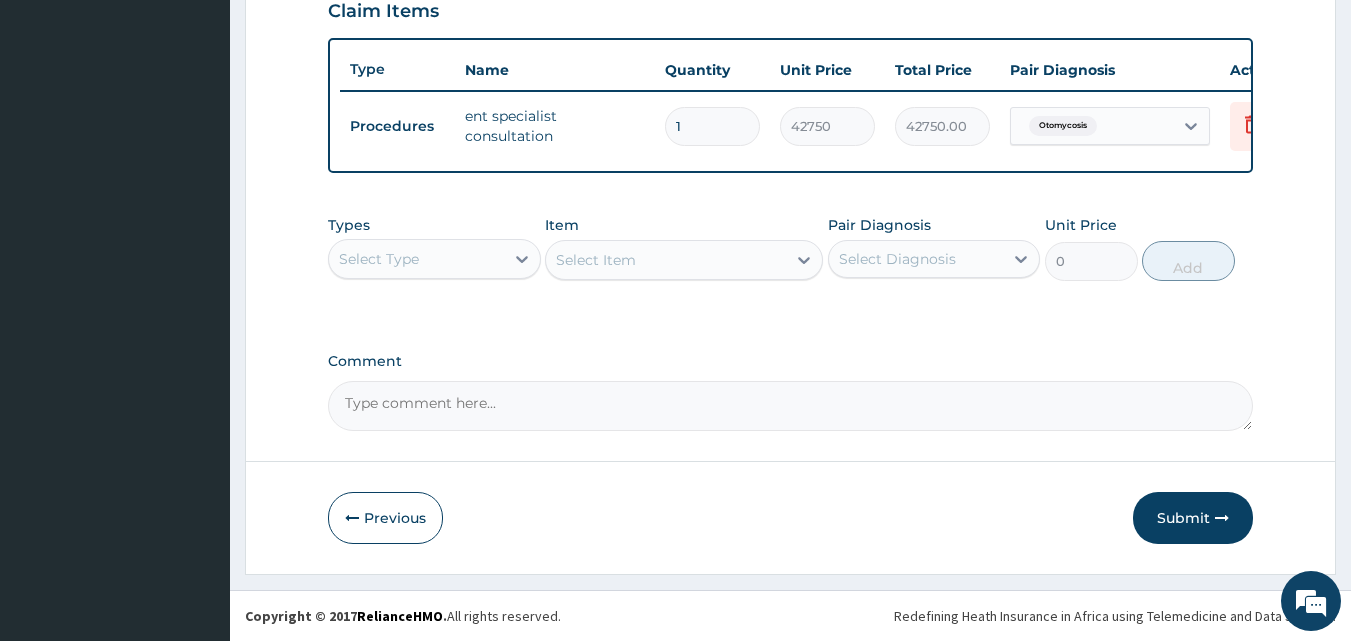 scroll, scrollTop: 721, scrollLeft: 0, axis: vertical 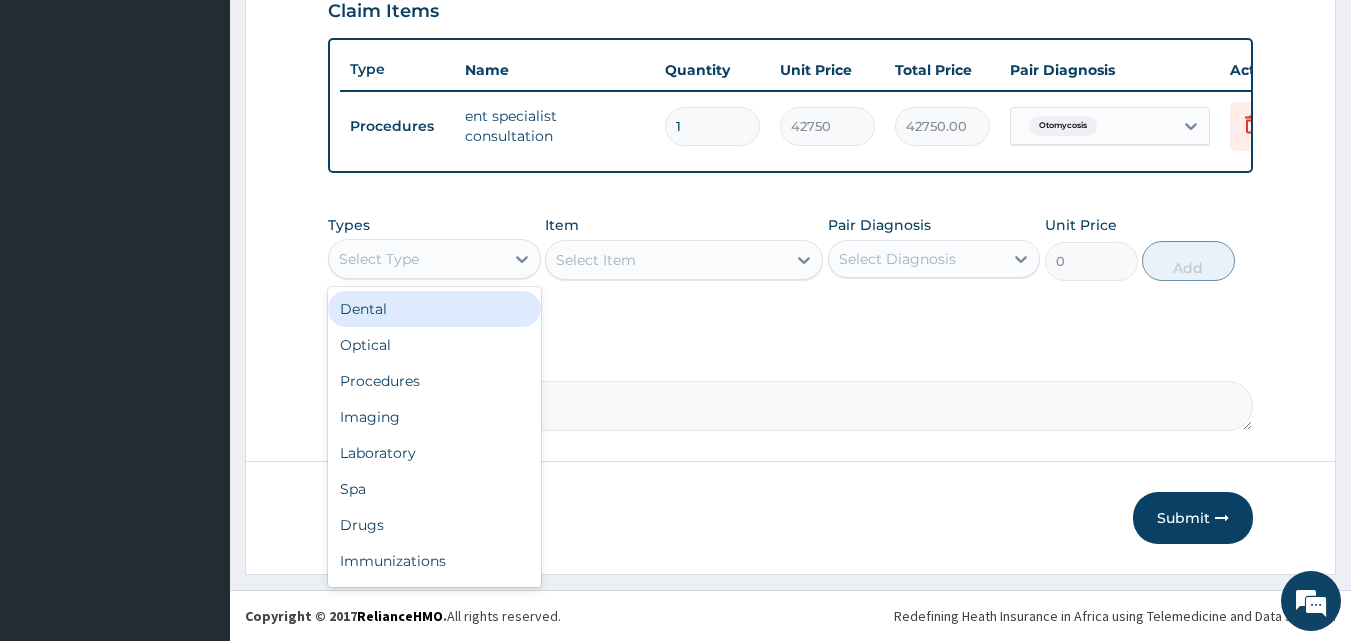 click on "Select Type" at bounding box center [416, 259] 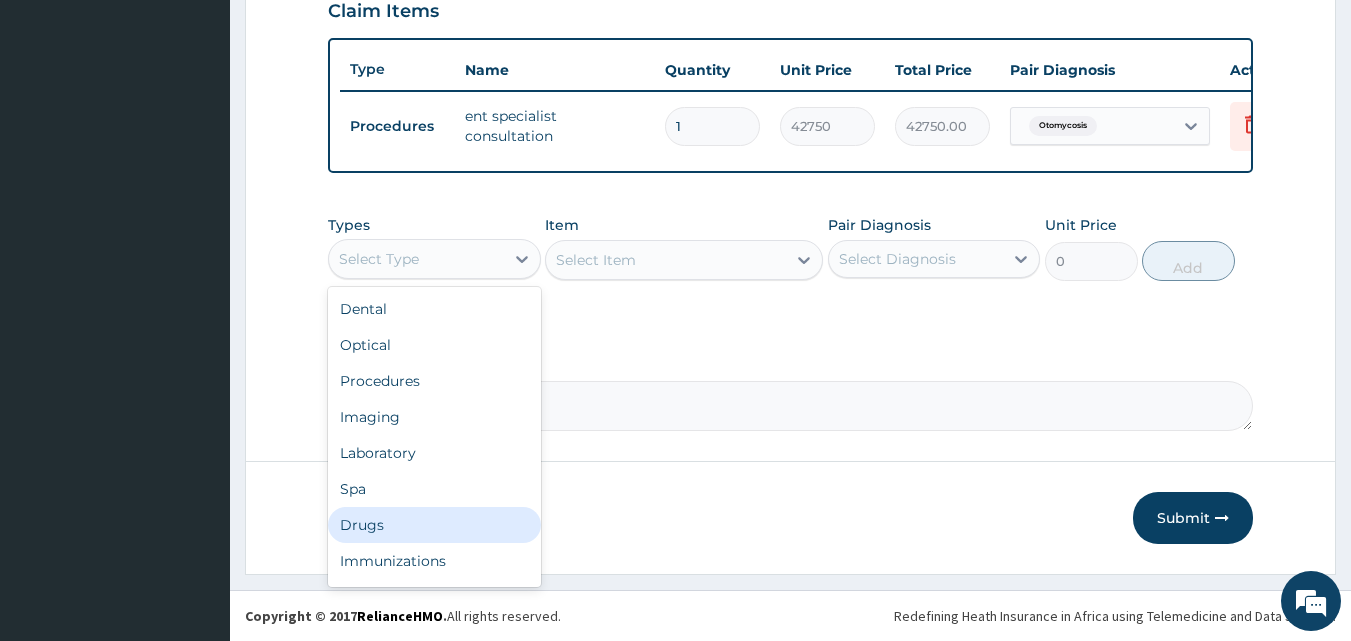 drag, startPoint x: 393, startPoint y: 515, endPoint x: 404, endPoint y: 507, distance: 13.601471 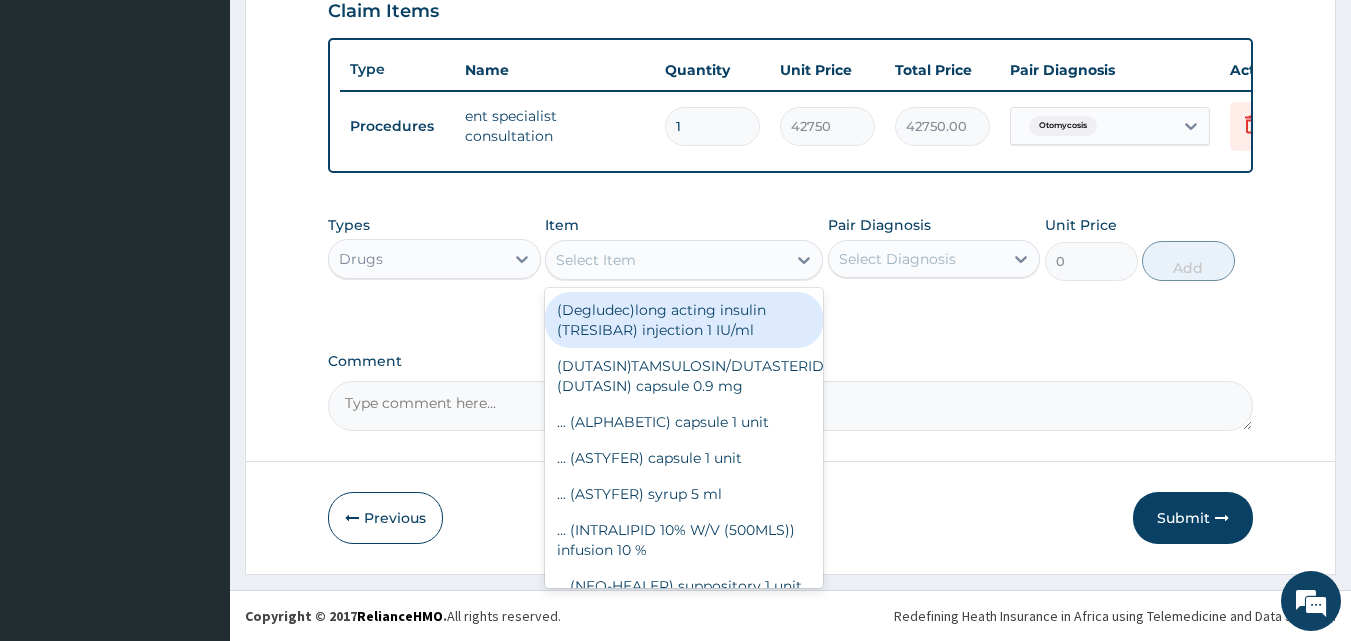 click on "Select Item" at bounding box center [666, 260] 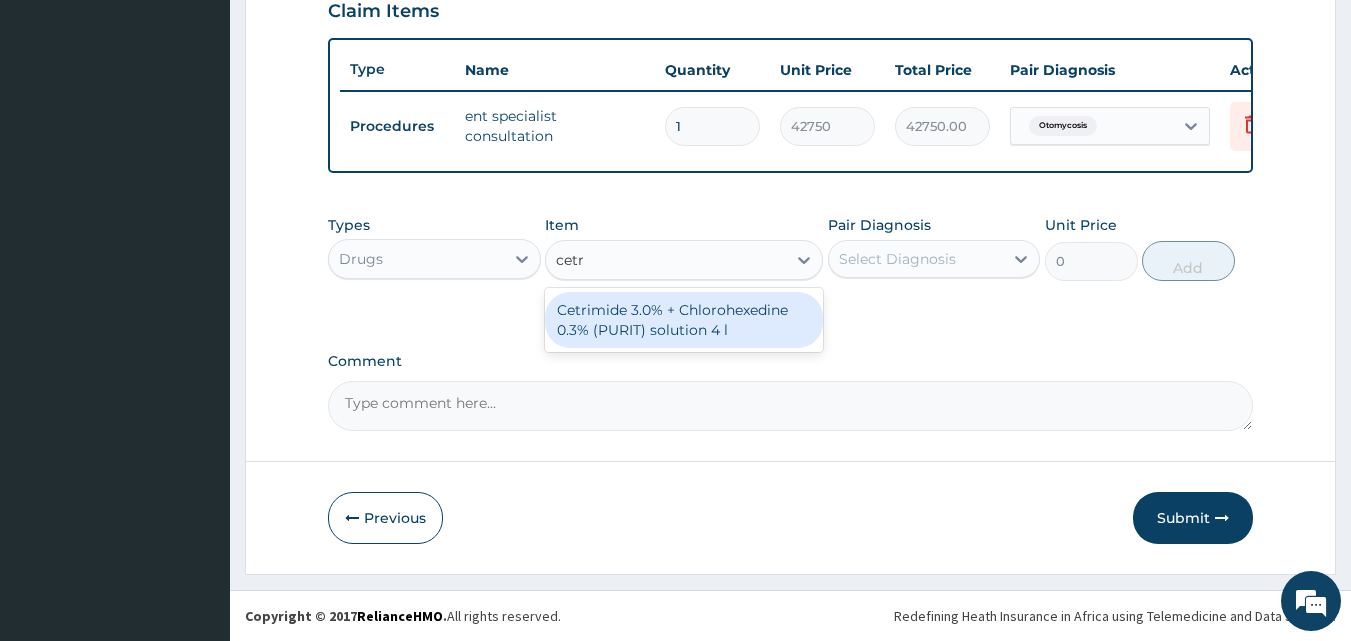 type on "cet" 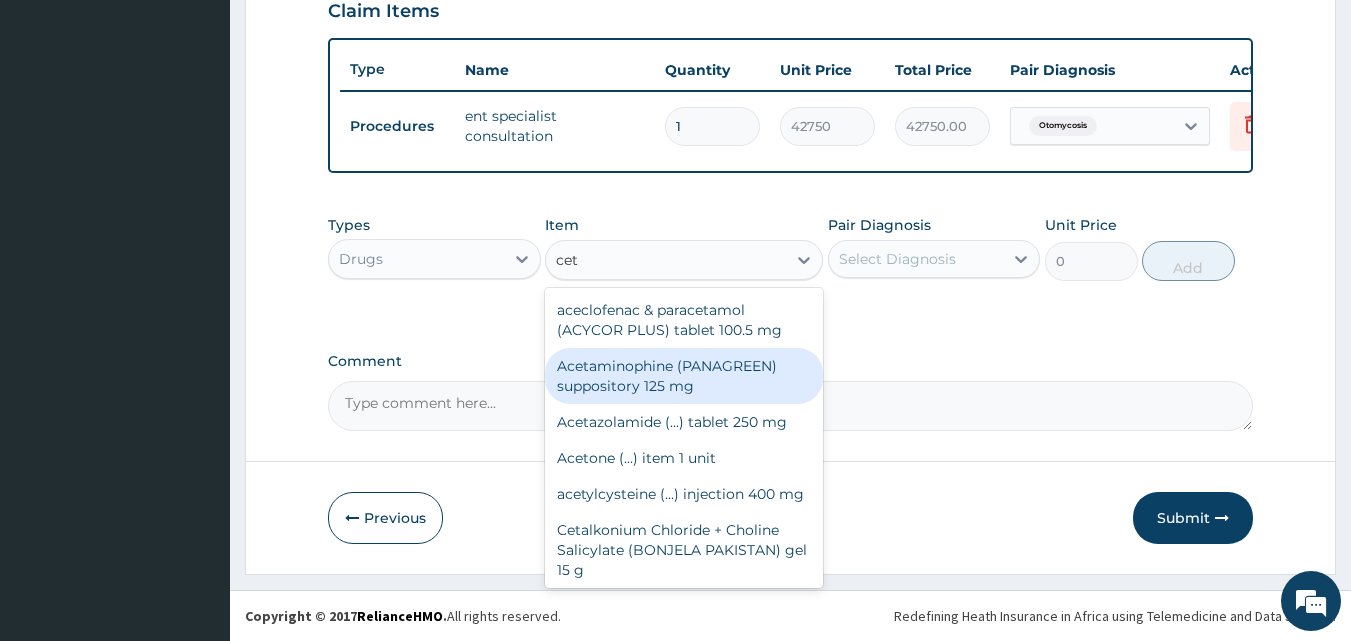 scroll, scrollTop: 300, scrollLeft: 0, axis: vertical 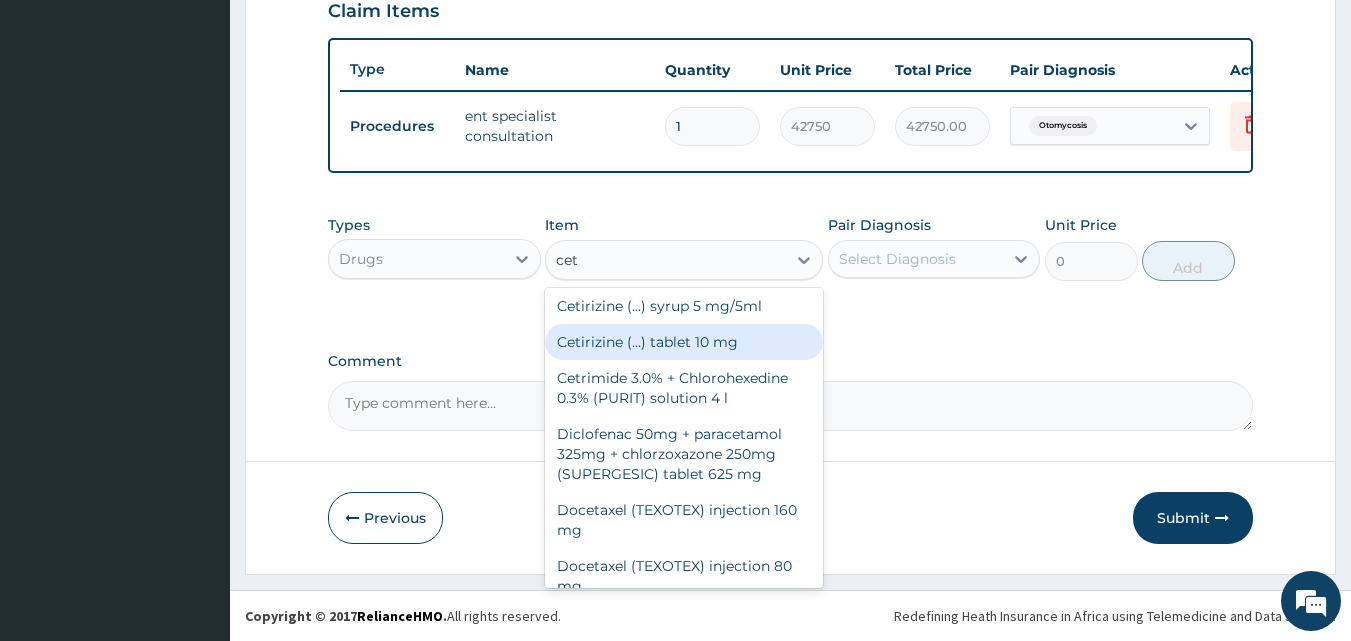 click on "Cetirizine (...) tablet 10 mg" at bounding box center (684, 342) 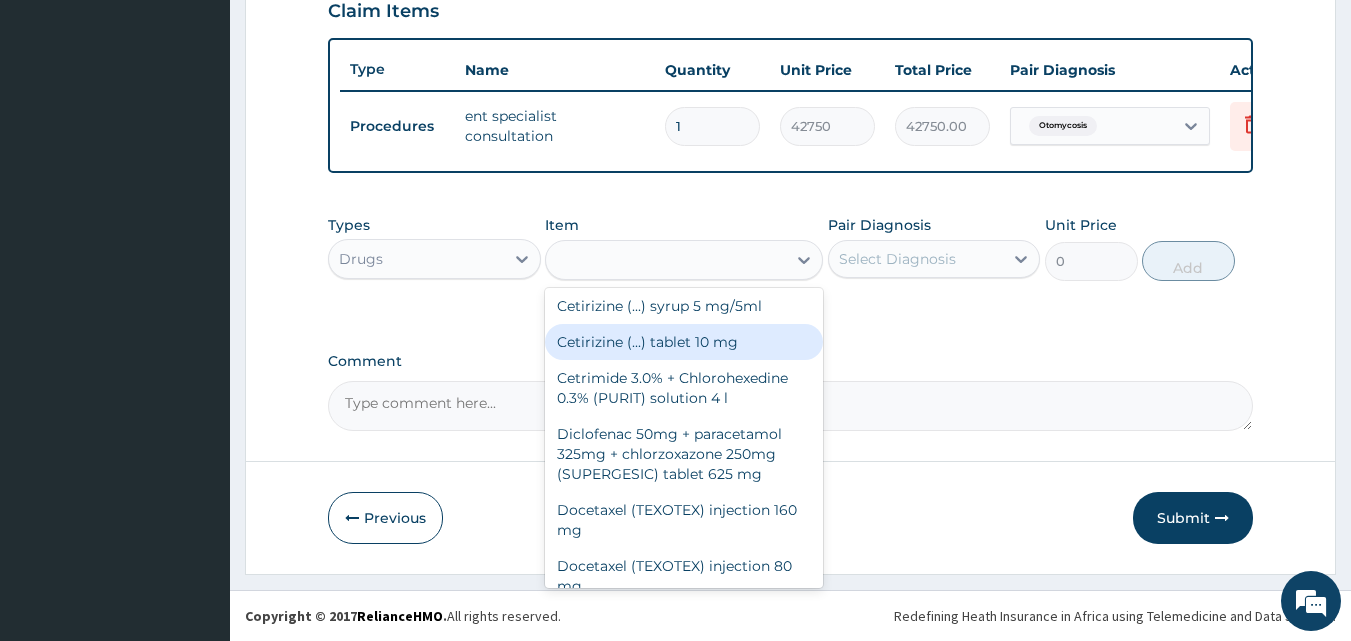 type on "117" 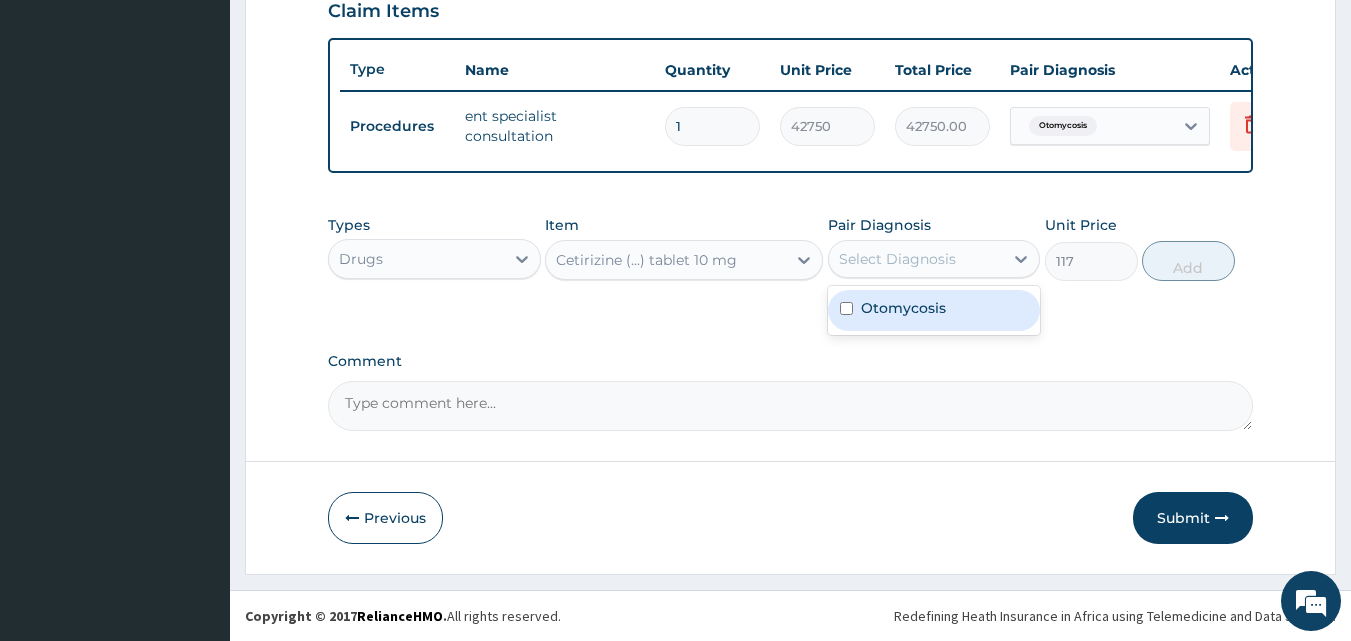 click on "Select Diagnosis" at bounding box center [897, 259] 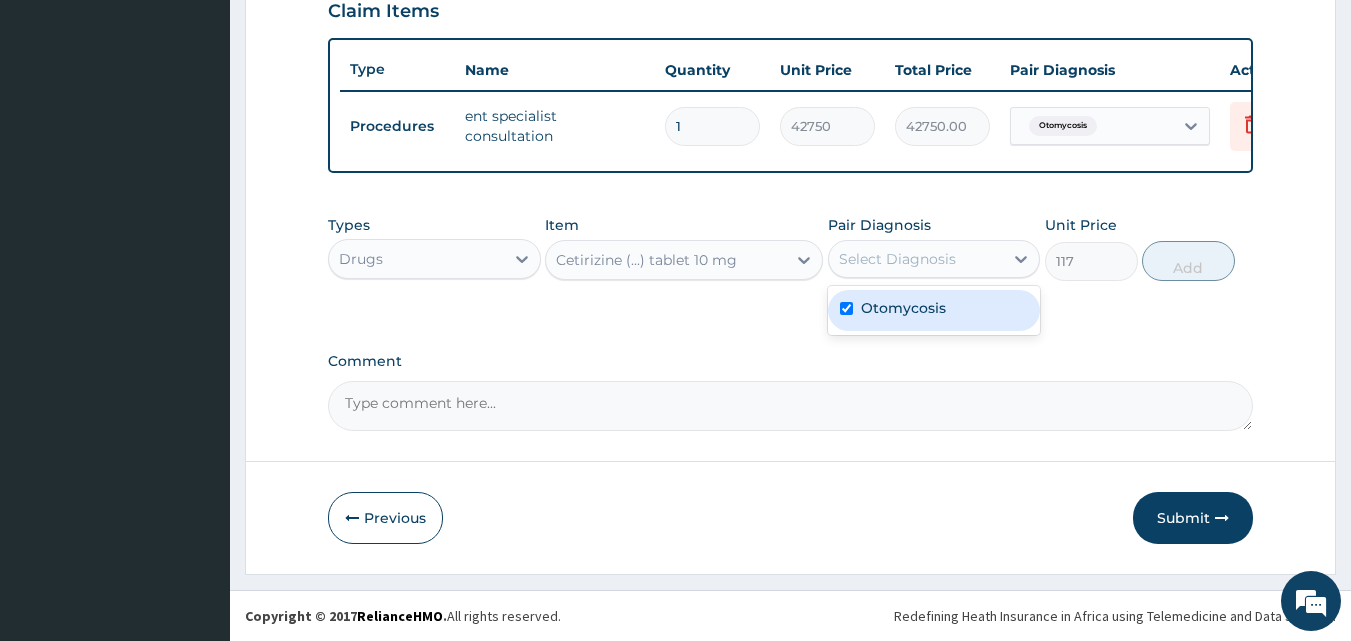 checkbox on "true" 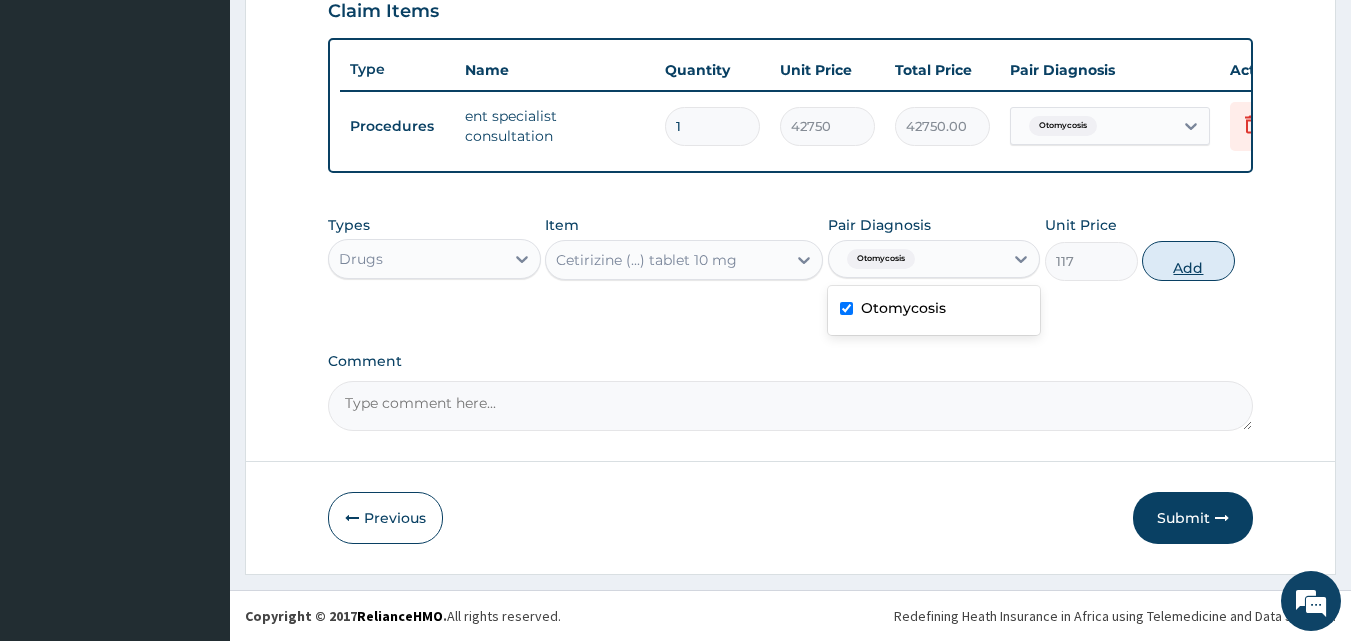 click on "Add" at bounding box center [1188, 261] 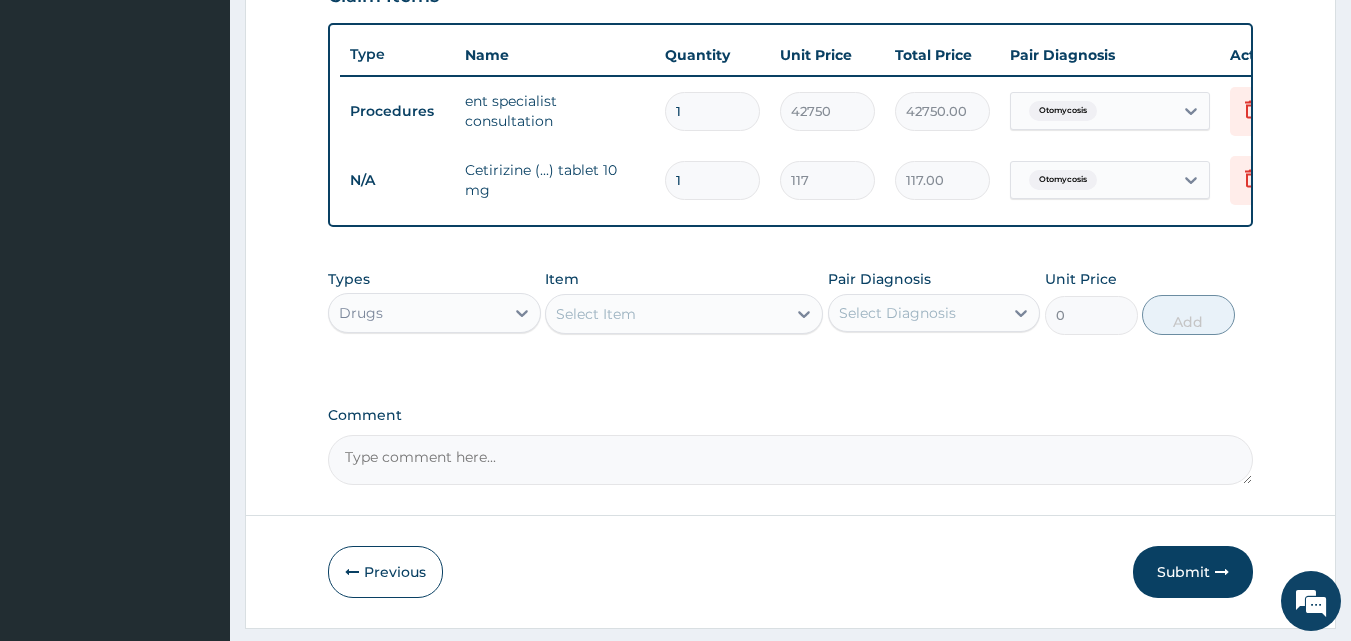 type on "10" 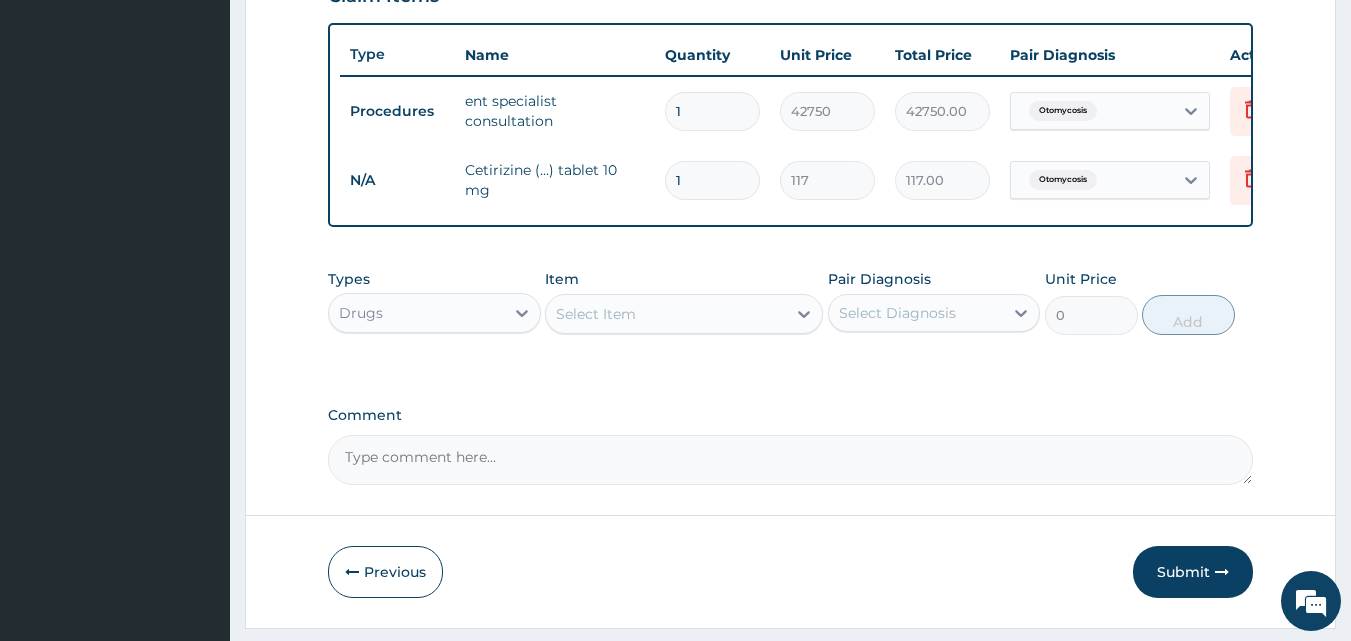 type on "1170.00" 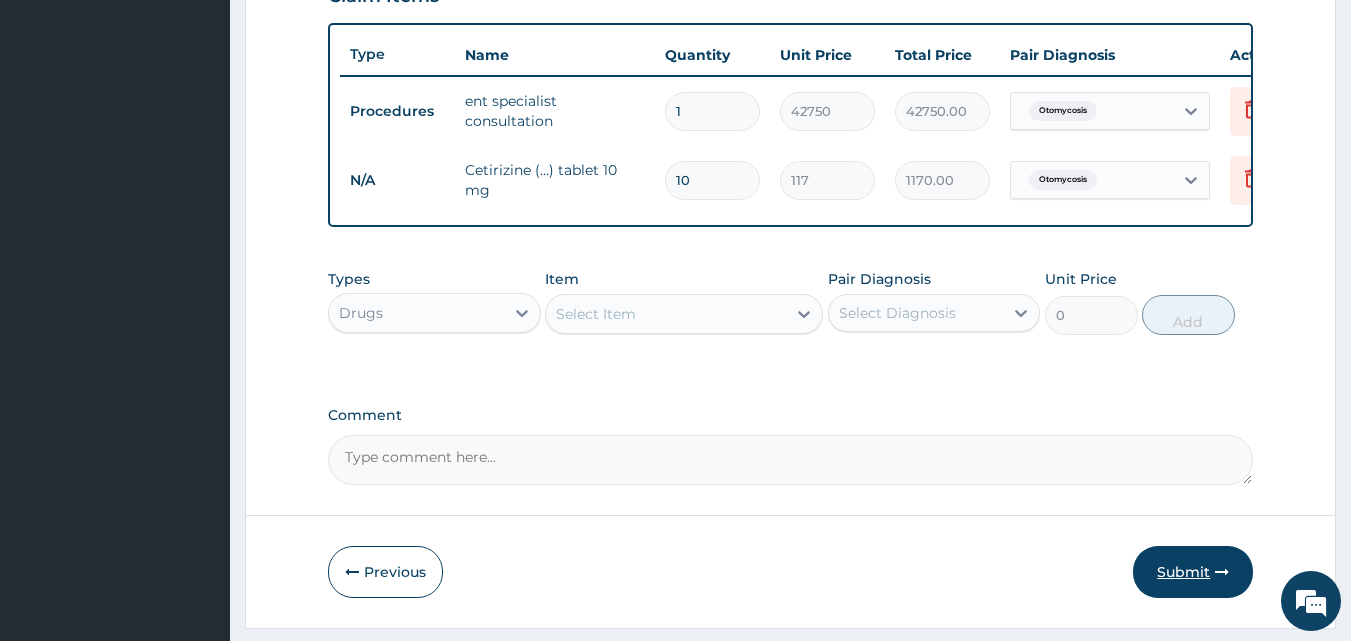 type on "10" 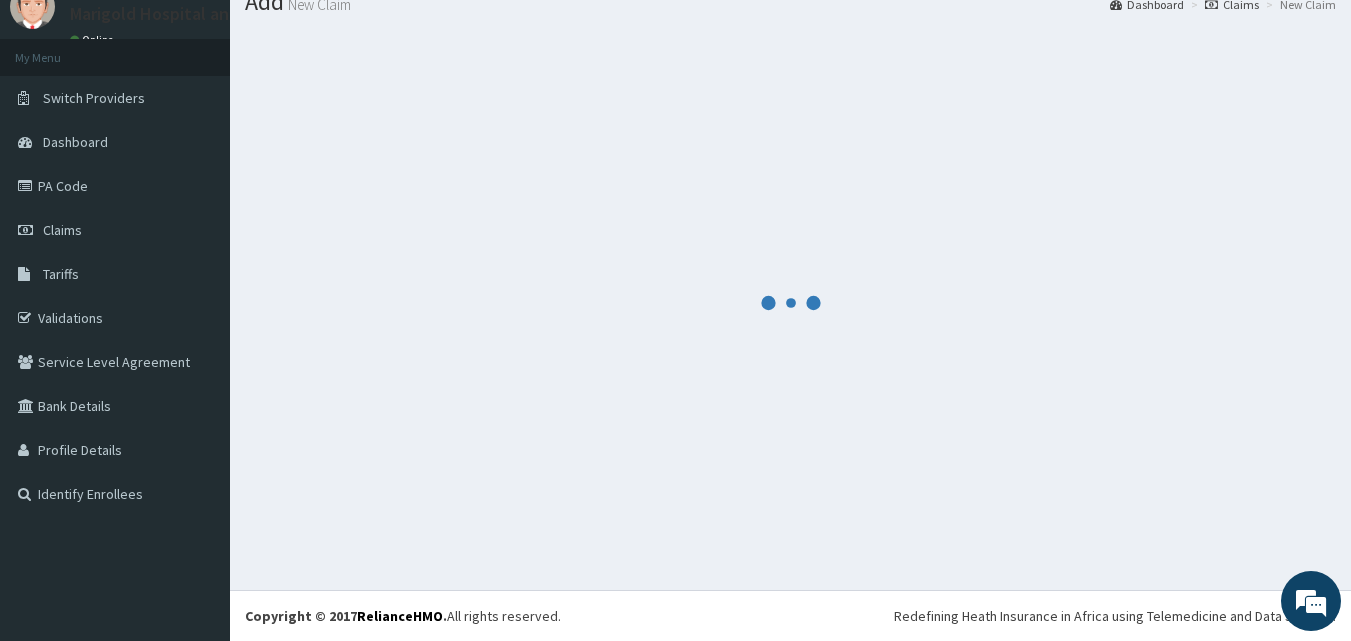 scroll, scrollTop: 76, scrollLeft: 0, axis: vertical 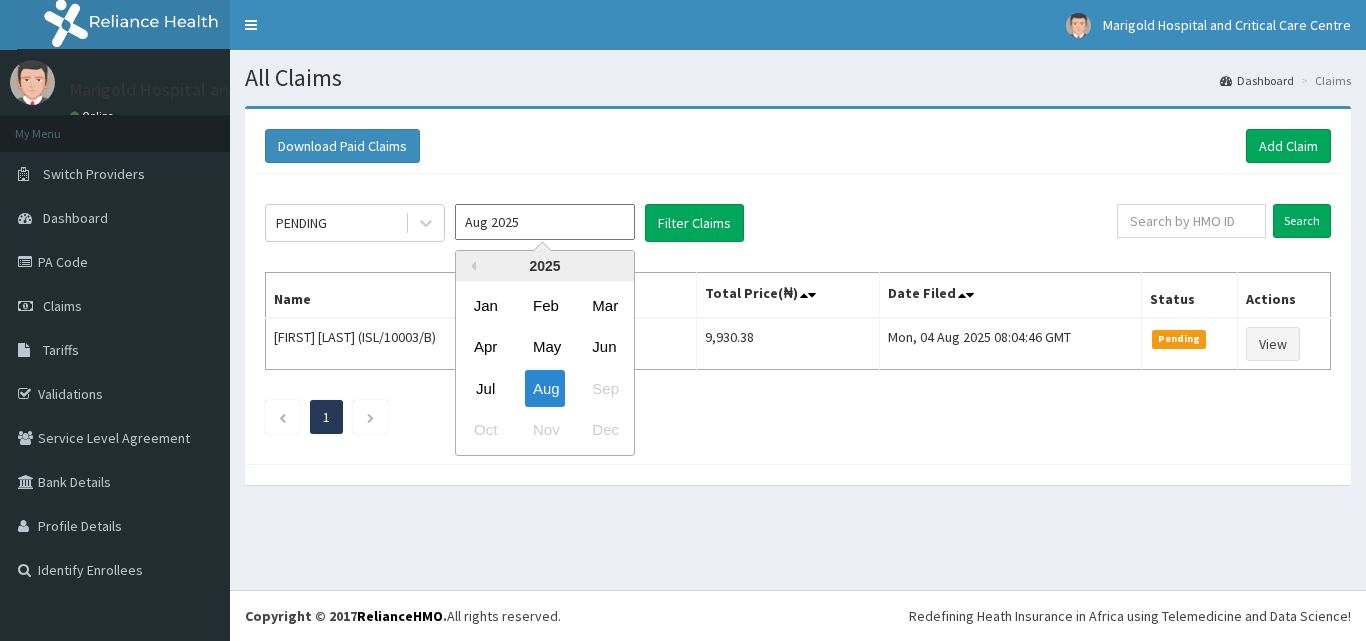 click on "Aug 2025" at bounding box center [545, 222] 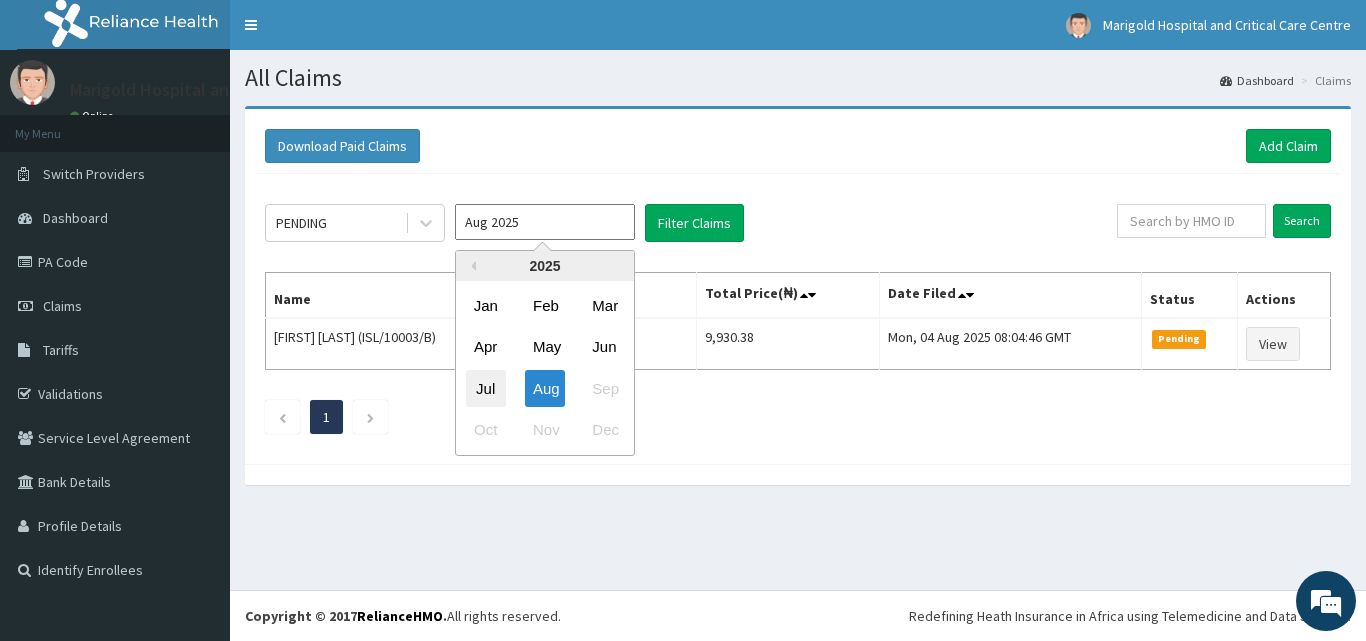 click on "Jul" at bounding box center [486, 388] 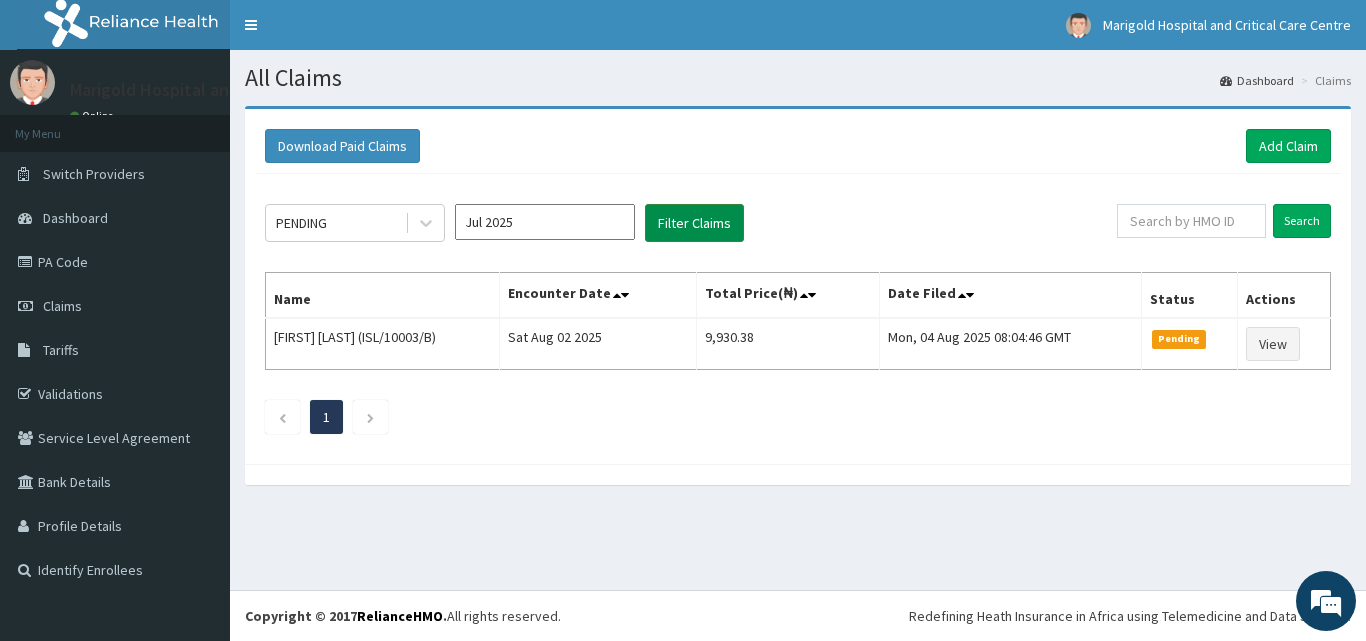 click on "Filter Claims" at bounding box center (694, 223) 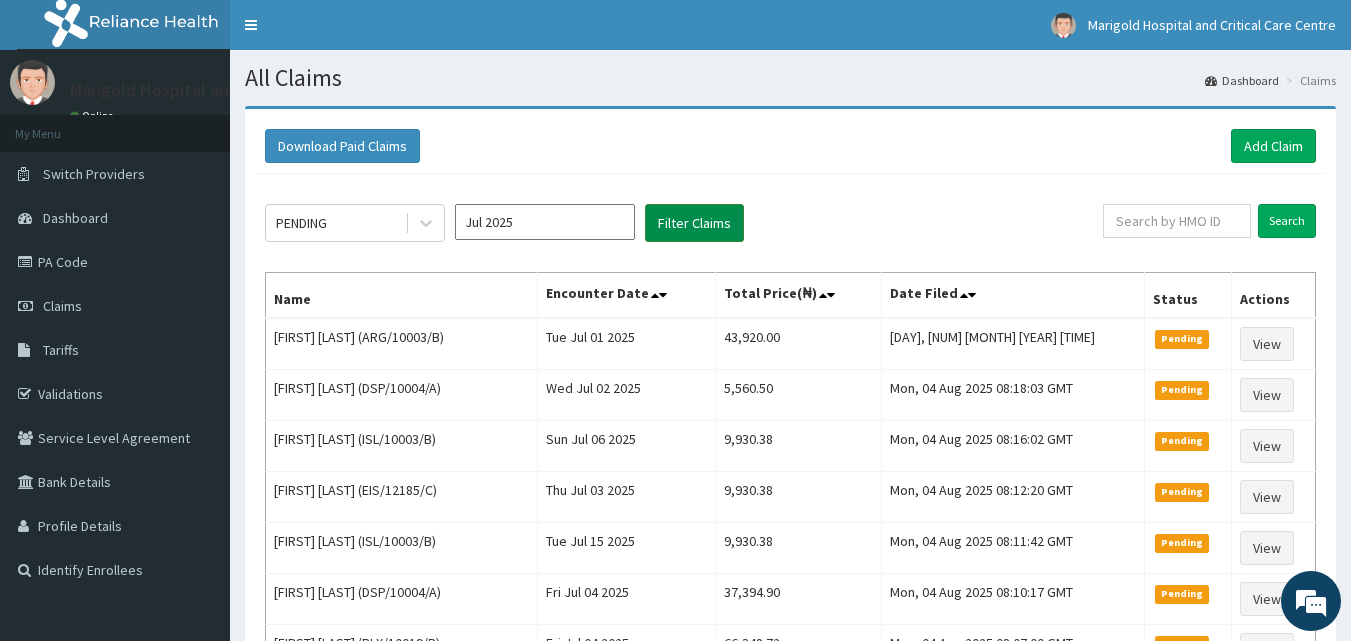 scroll, scrollTop: 0, scrollLeft: 0, axis: both 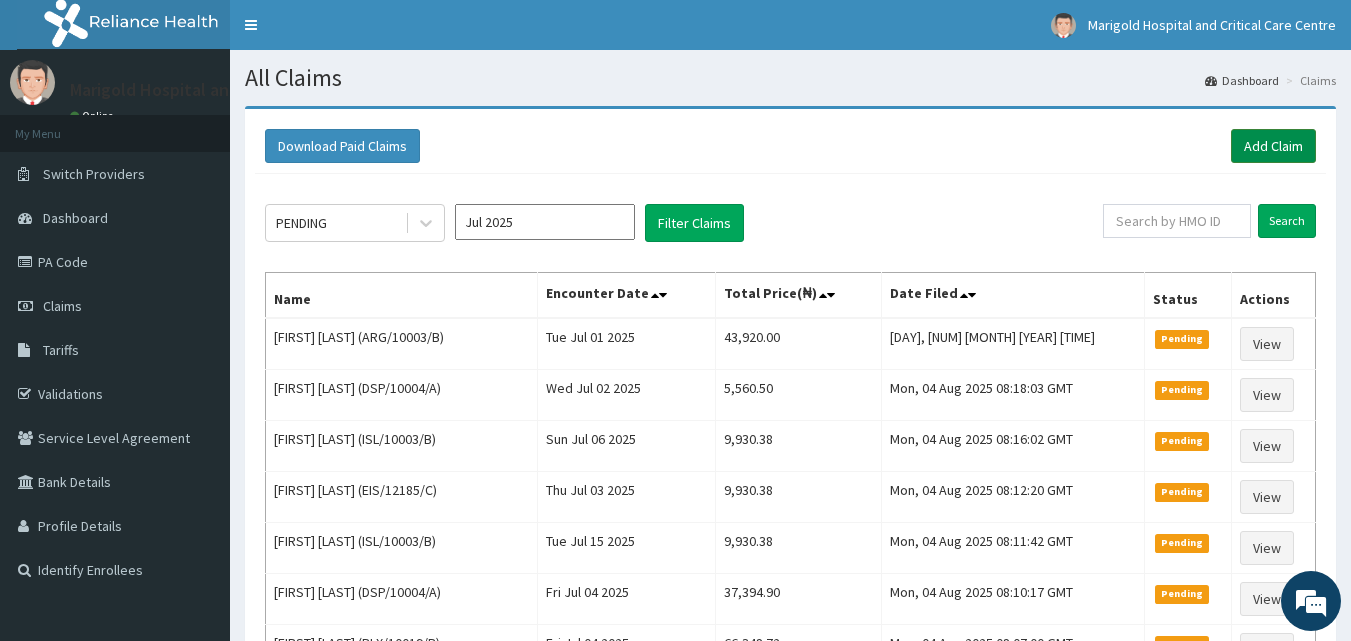 click on "Add Claim" at bounding box center [1273, 146] 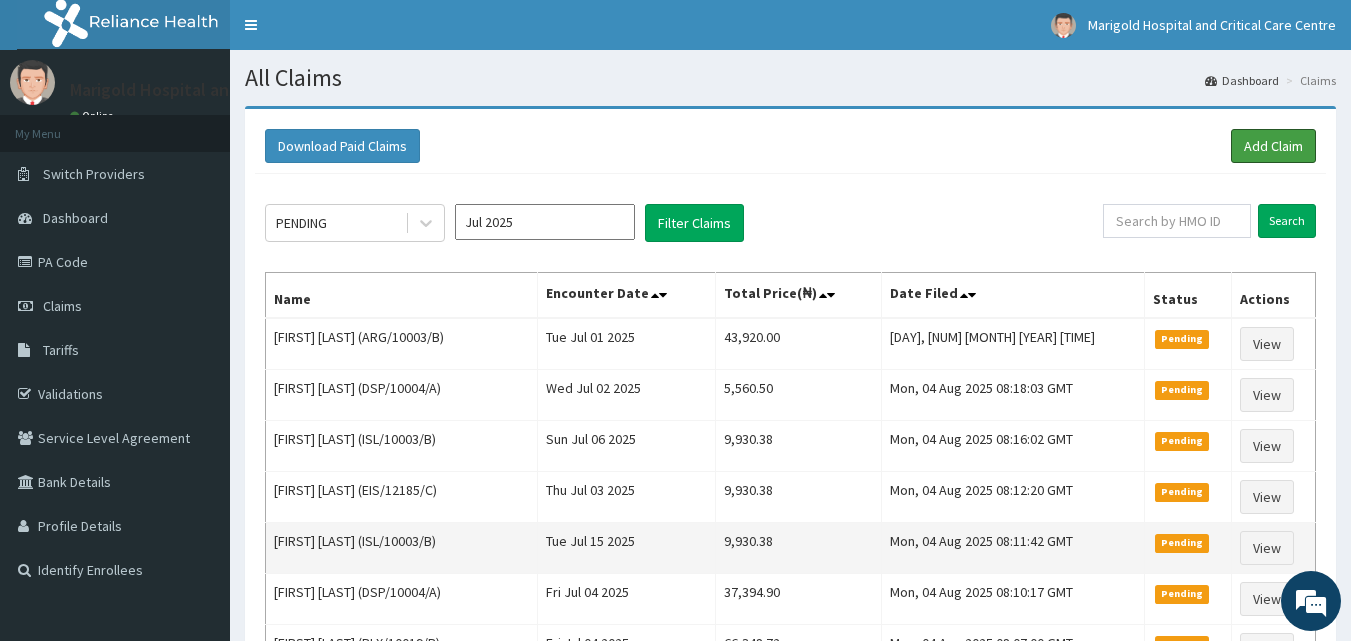 scroll, scrollTop: 64, scrollLeft: 0, axis: vertical 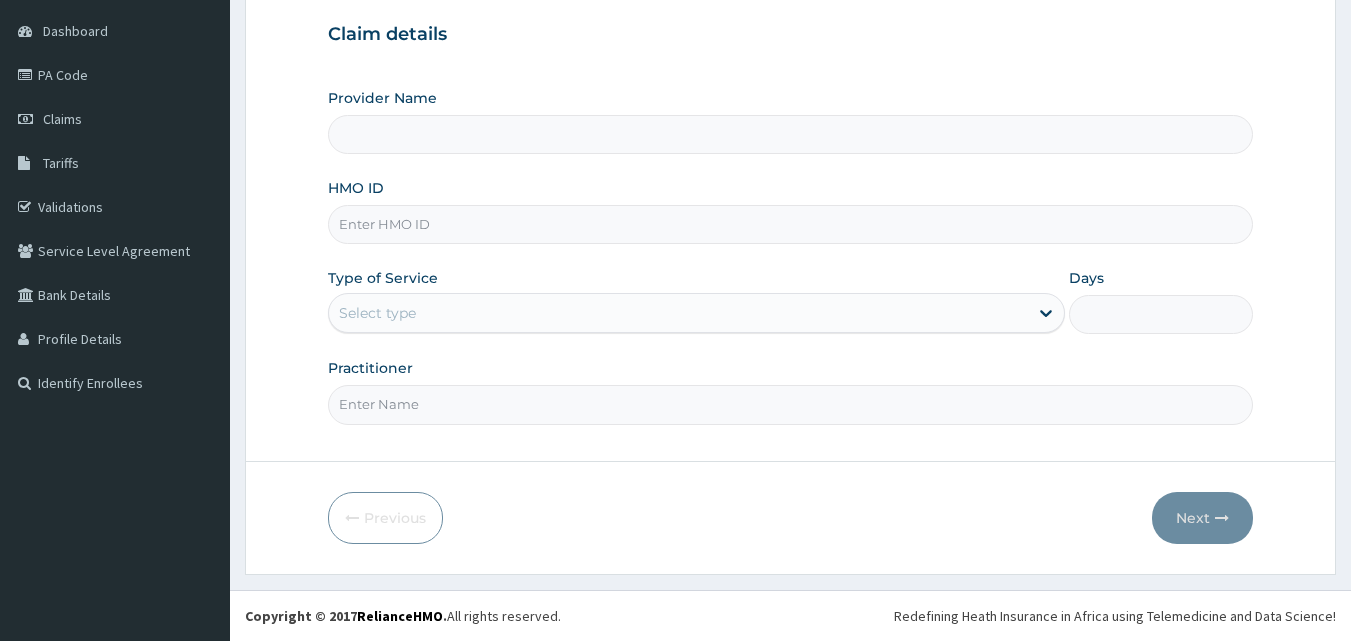 click on "HMO ID" at bounding box center [791, 224] 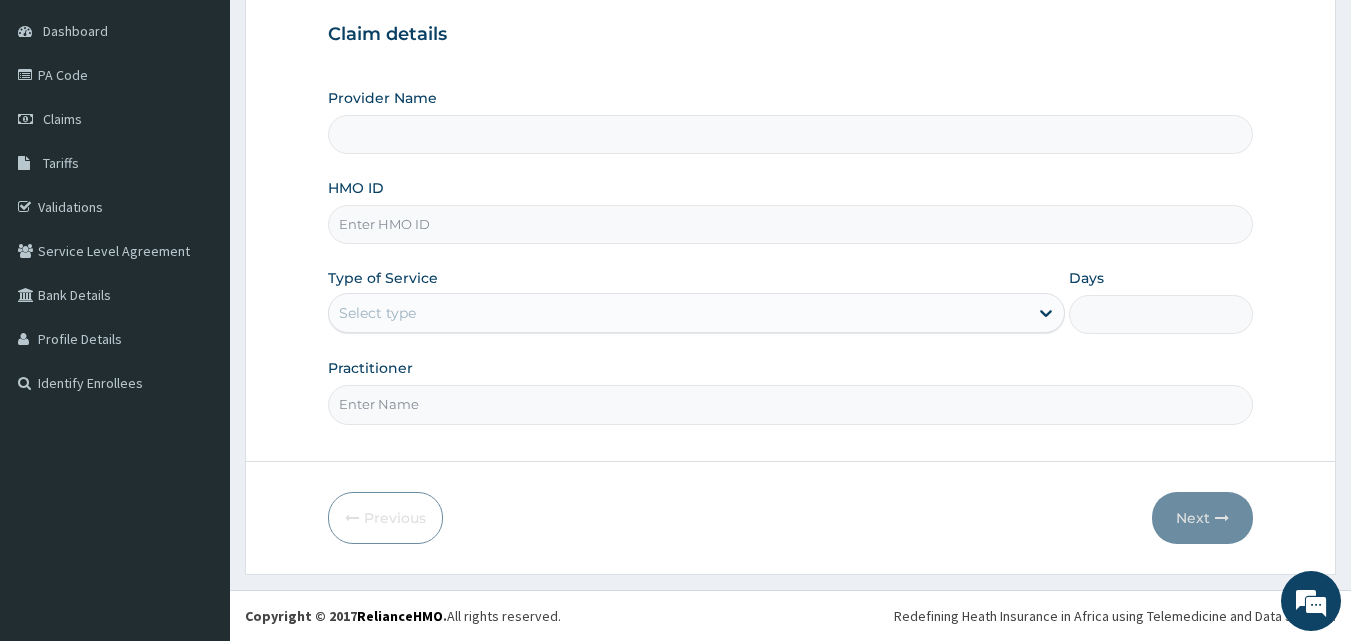 type on "Marigold Hospital and Critical Care Centre" 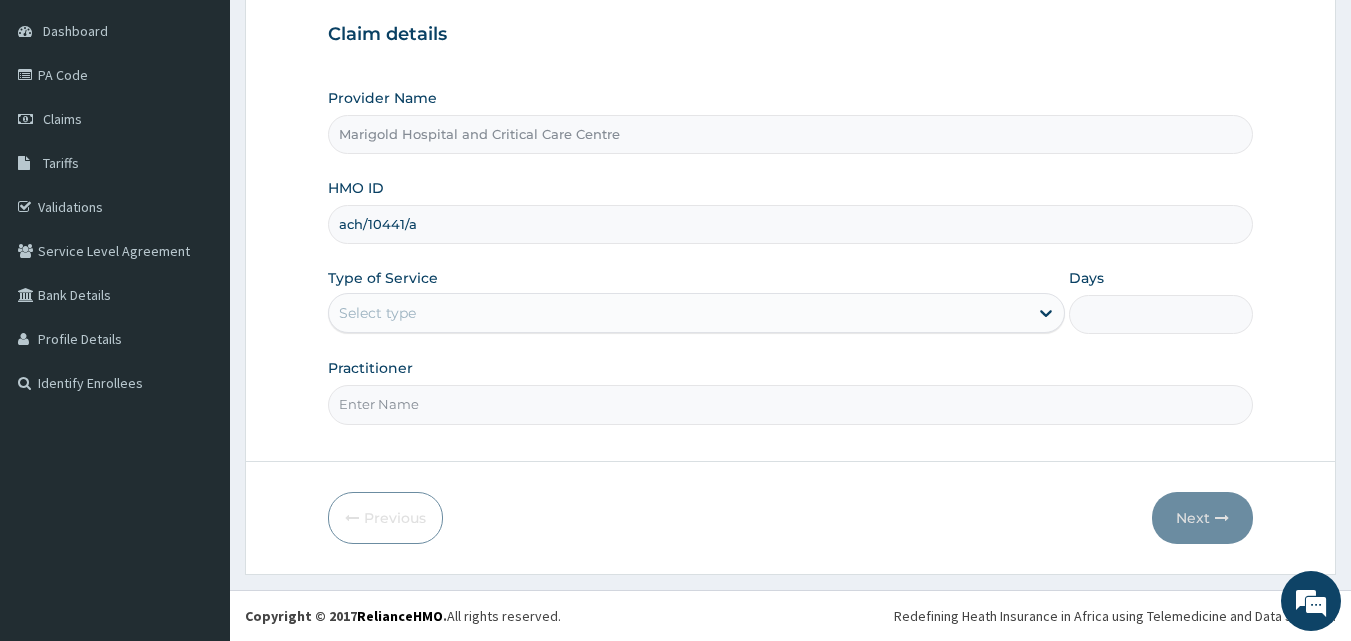click on "ach/10441/a" at bounding box center (791, 224) 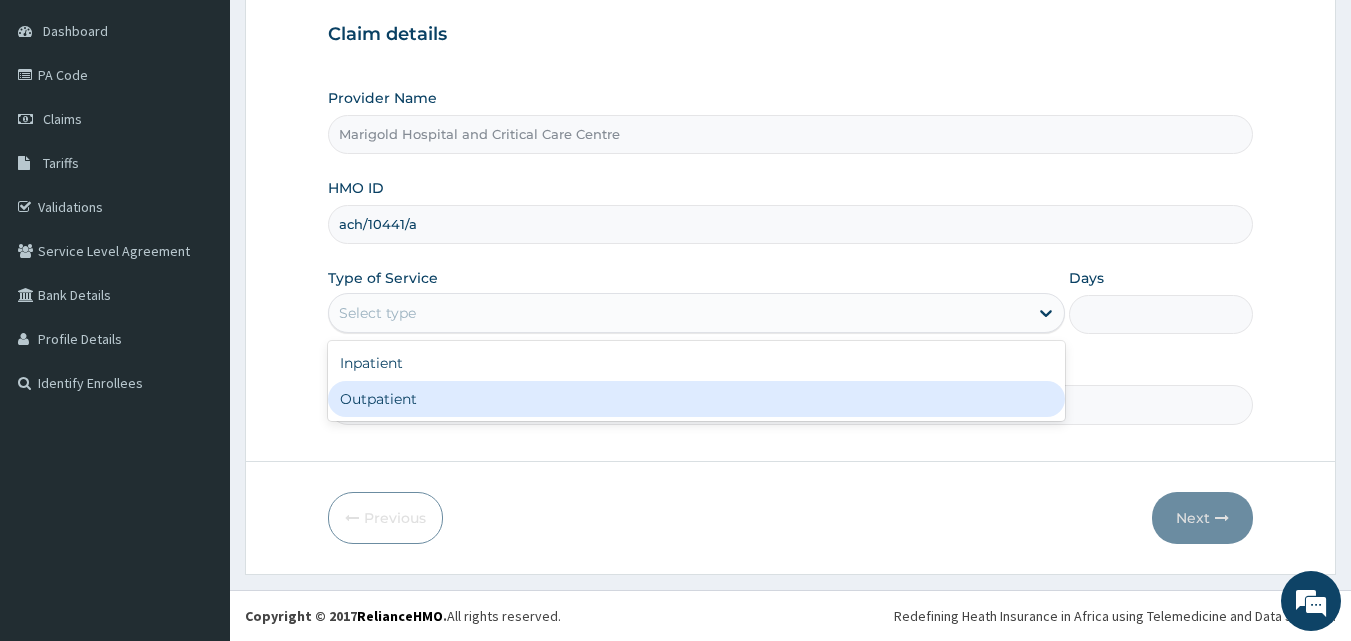 click on "Outpatient" at bounding box center [696, 399] 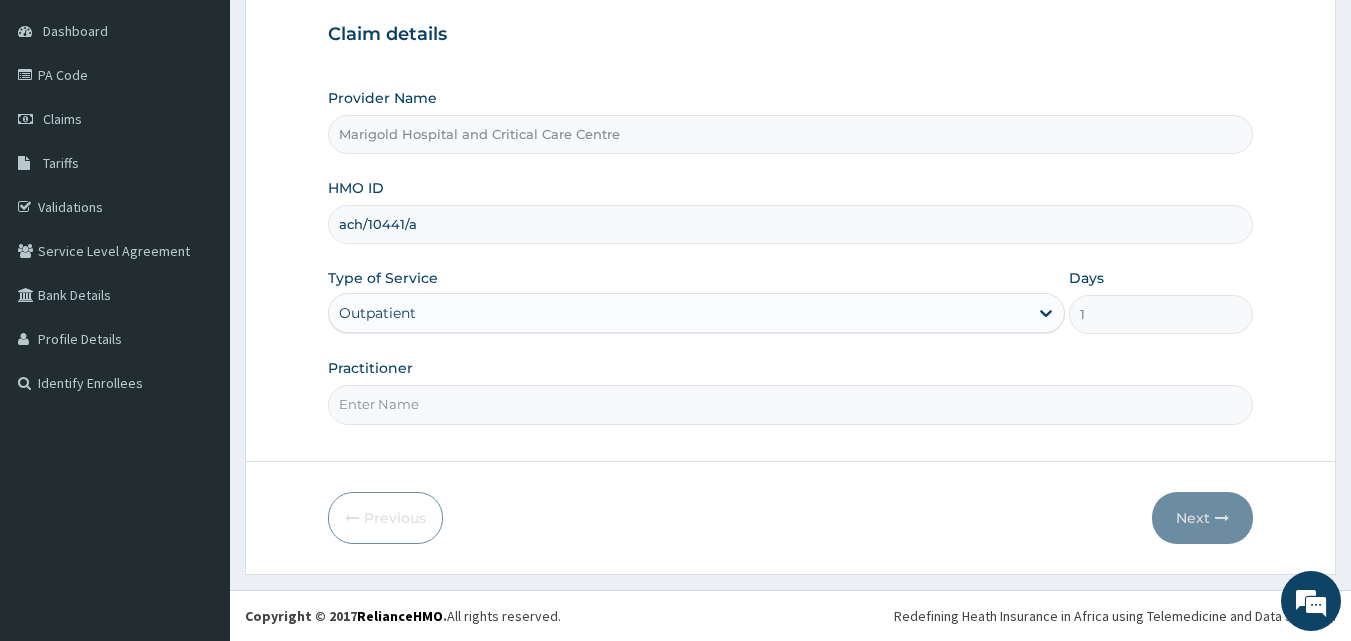 scroll, scrollTop: 0, scrollLeft: 0, axis: both 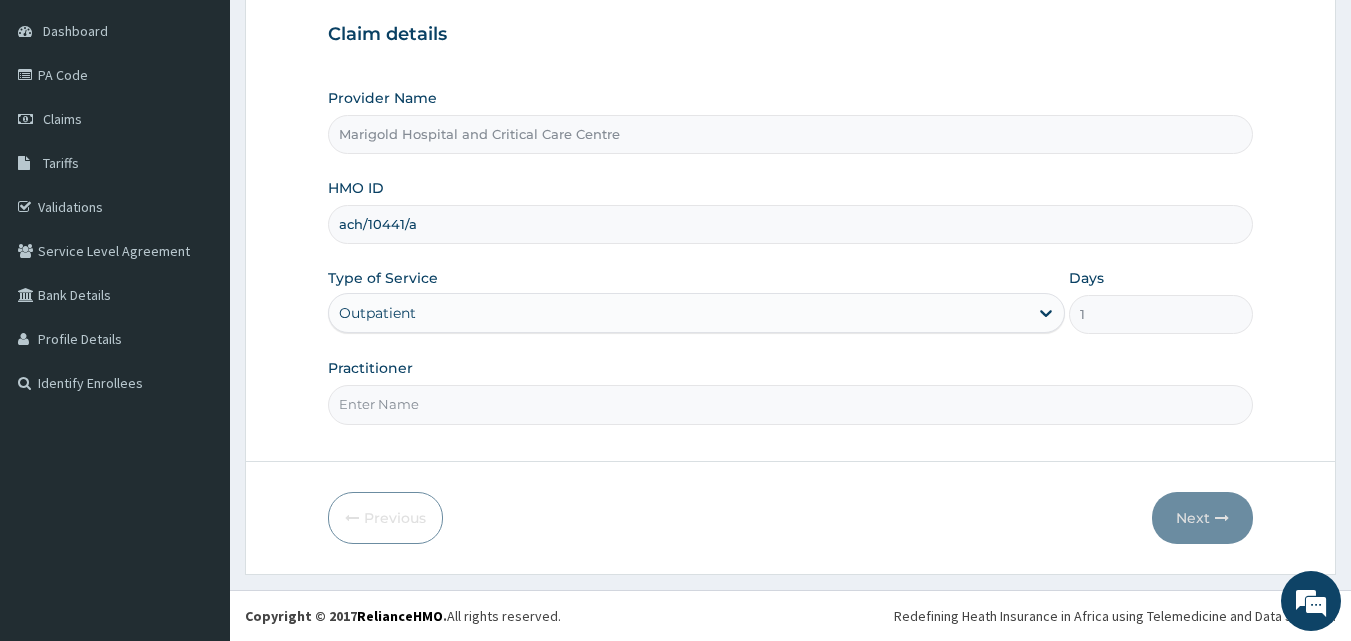 click on "Practitioner" at bounding box center (791, 404) 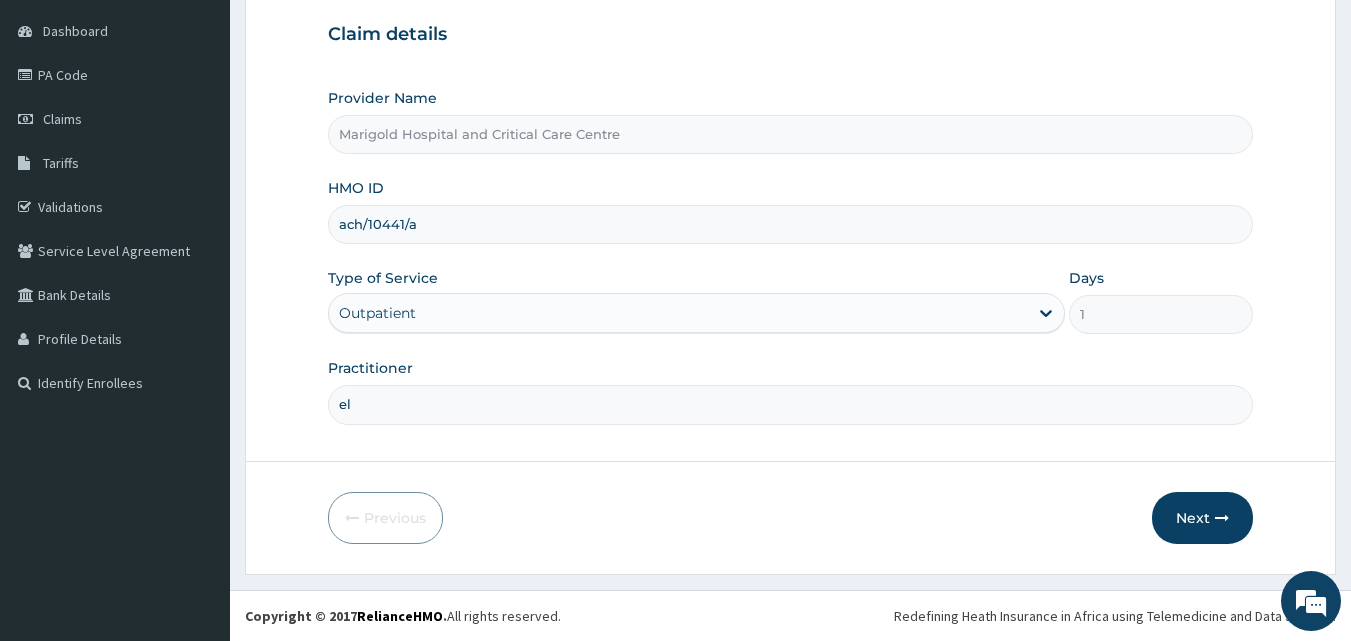 type on "elishawigwe" 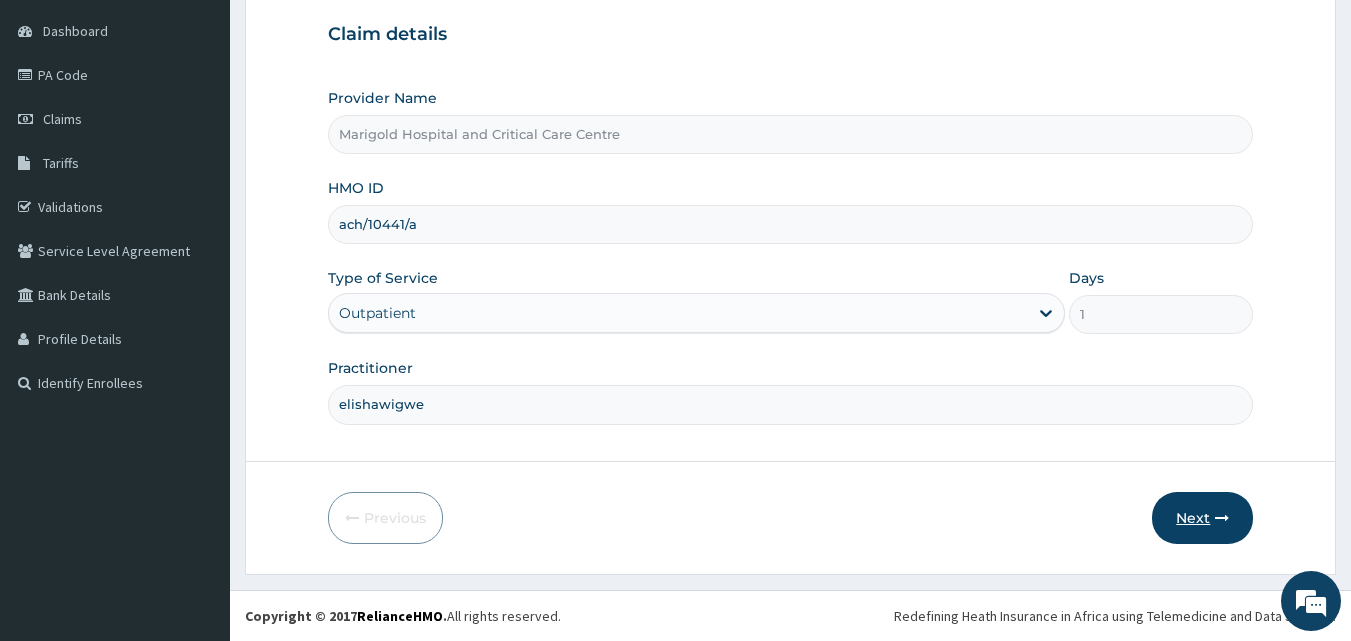 click on "Next" at bounding box center (1202, 518) 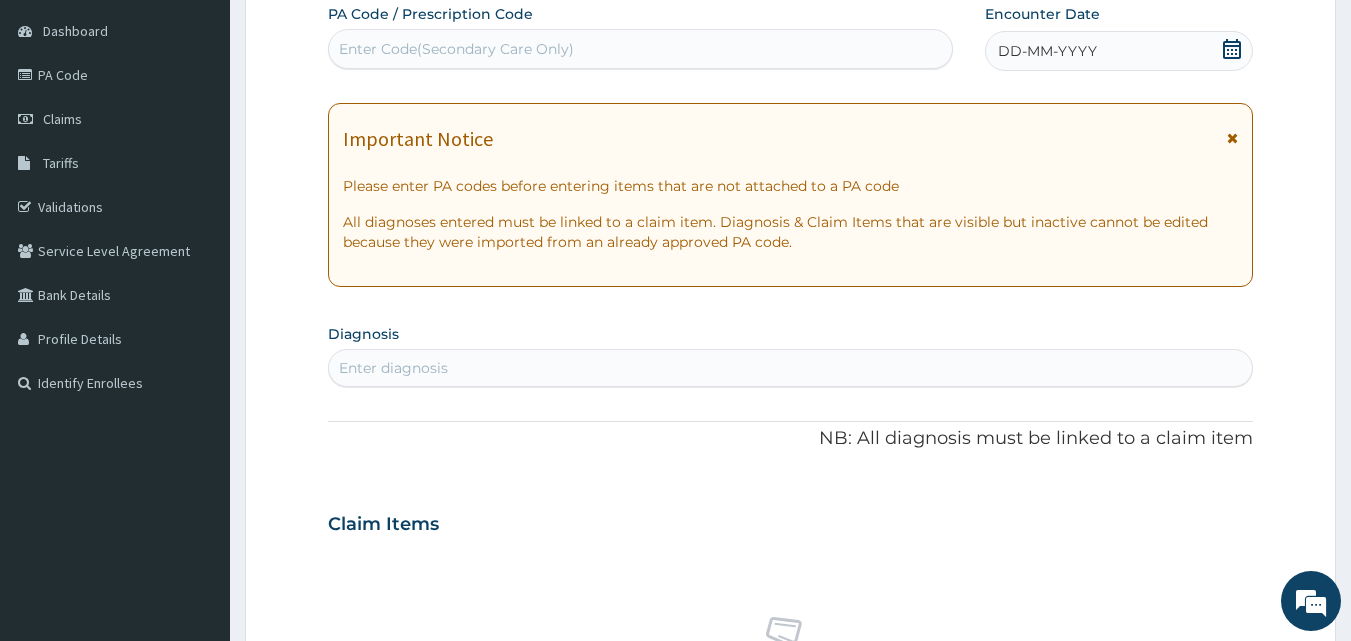 click on "Enter Code(Secondary Care Only)" at bounding box center [456, 49] 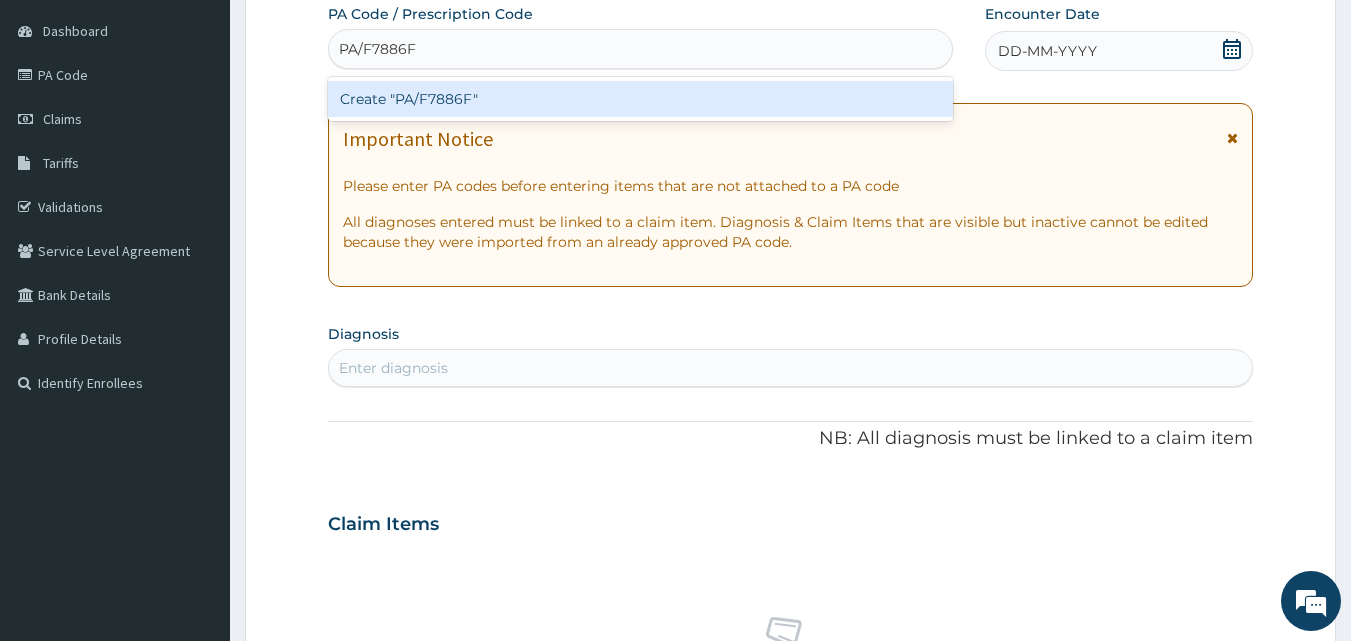 type 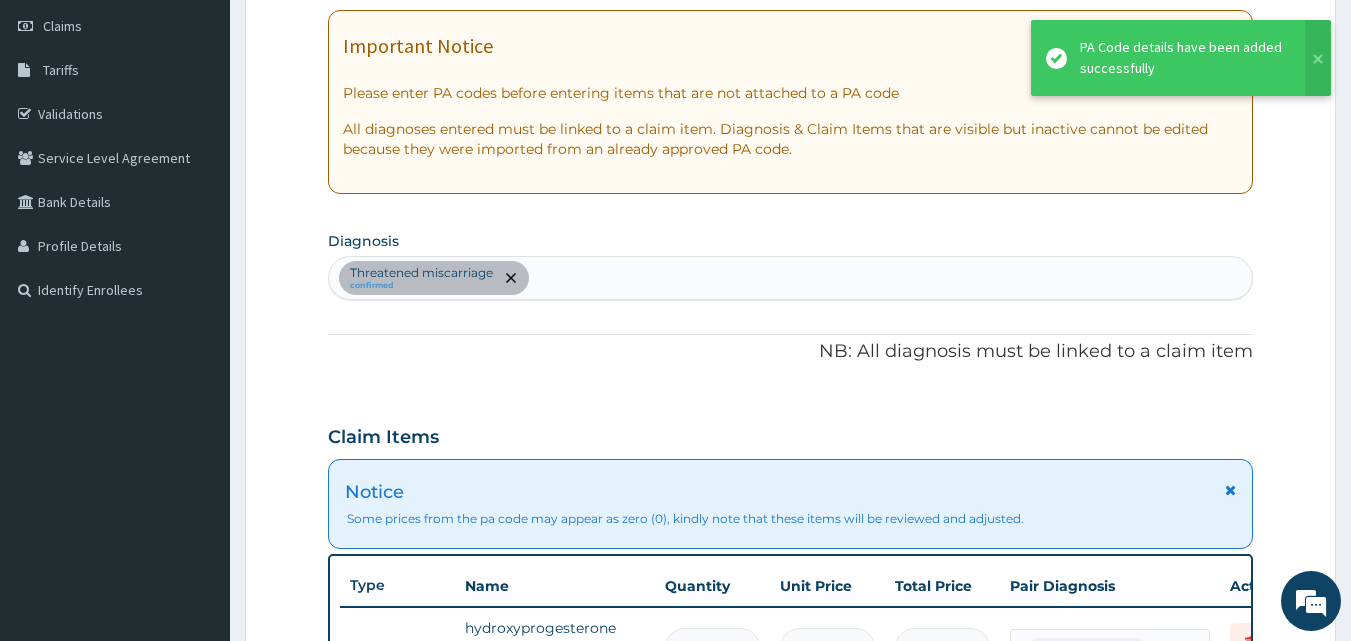 scroll, scrollTop: 516, scrollLeft: 0, axis: vertical 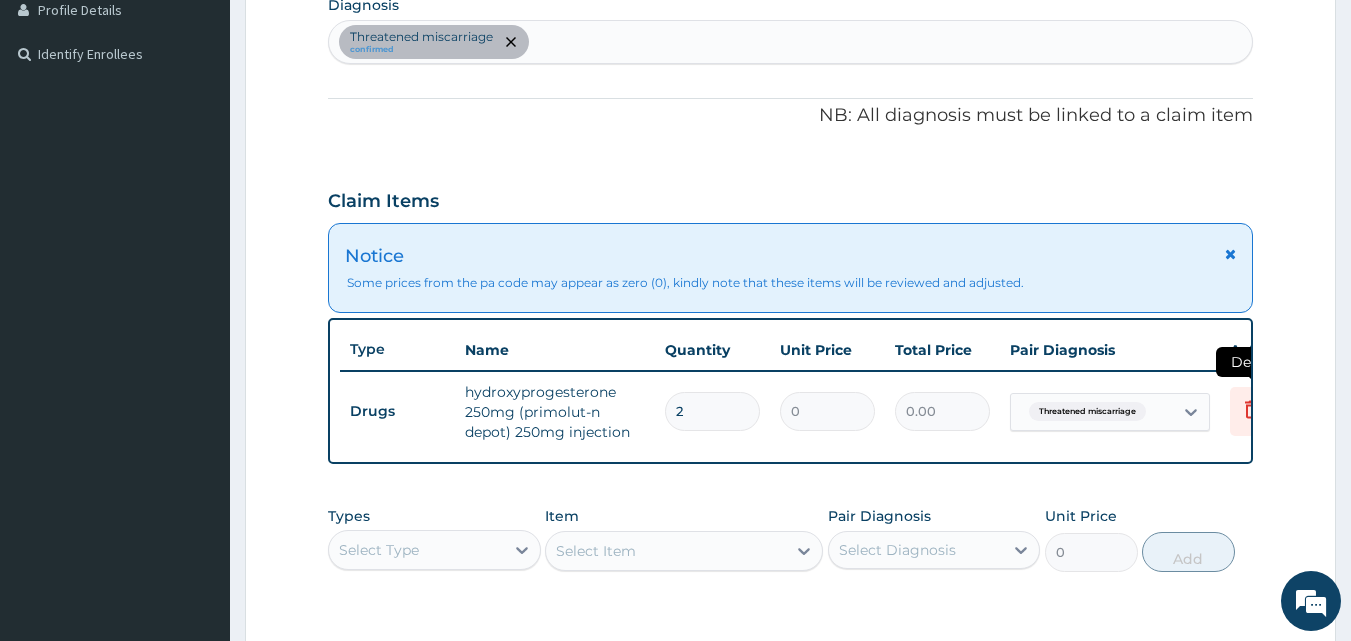 click 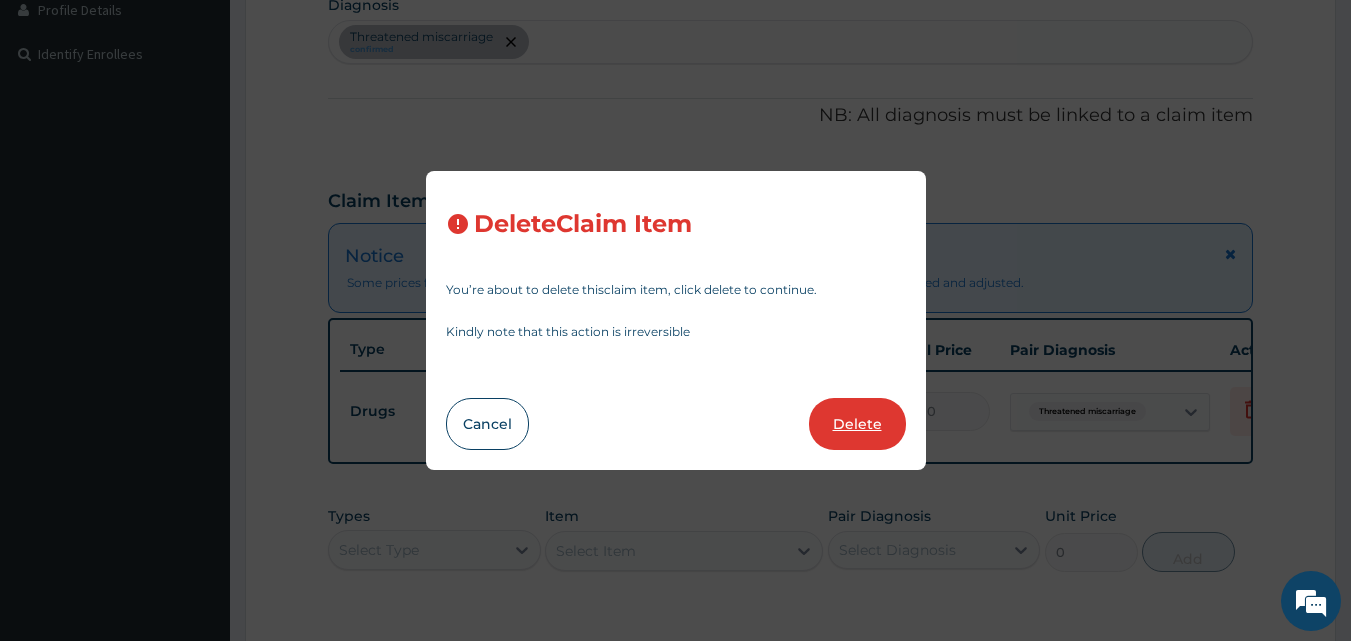 click on "Delete" at bounding box center (857, 424) 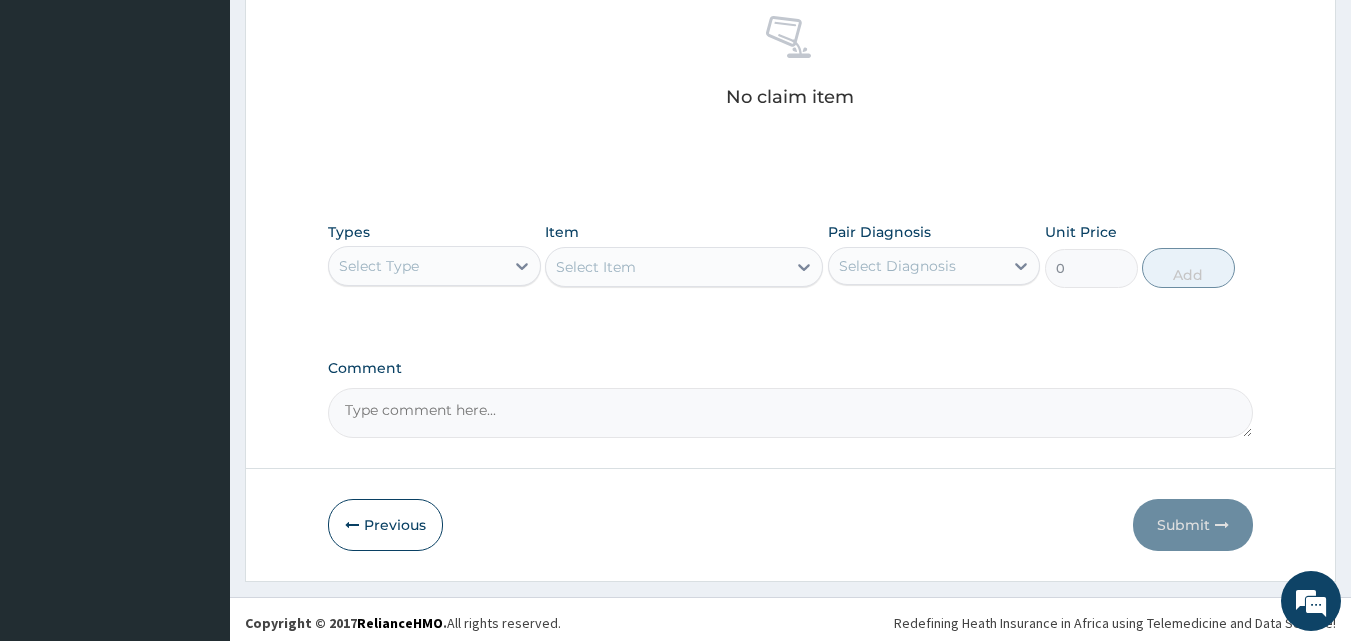 scroll, scrollTop: 801, scrollLeft: 0, axis: vertical 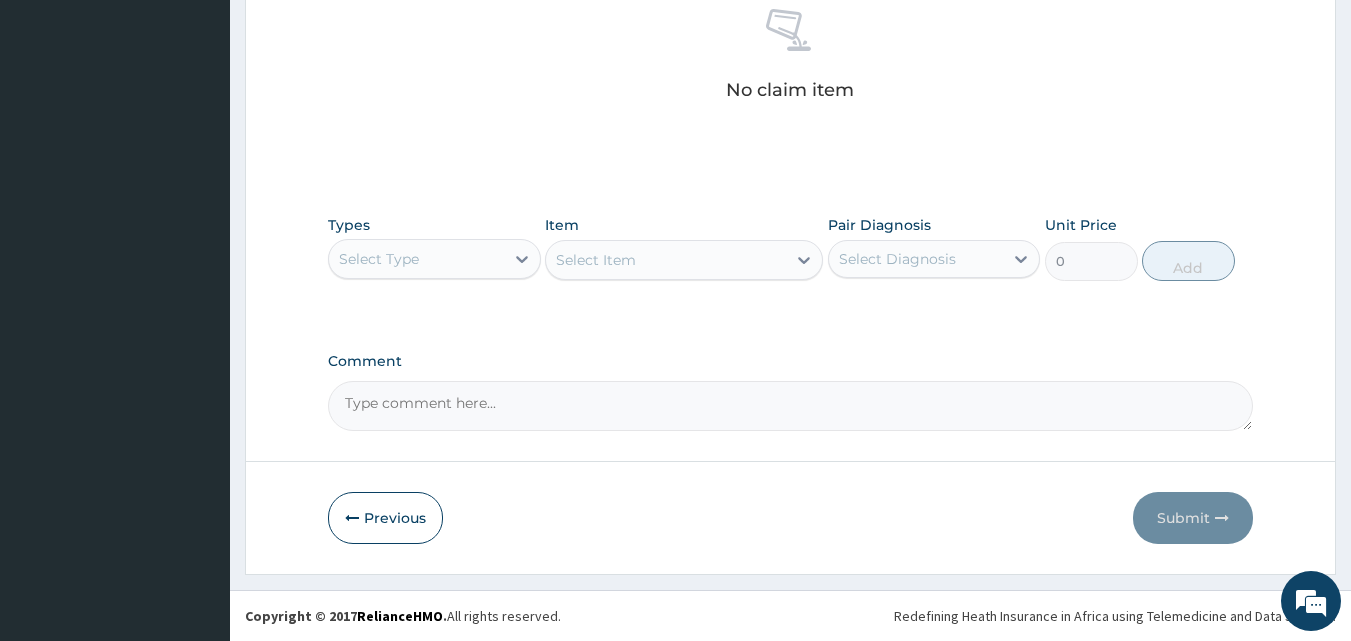 click on "Select Type" at bounding box center [434, 259] 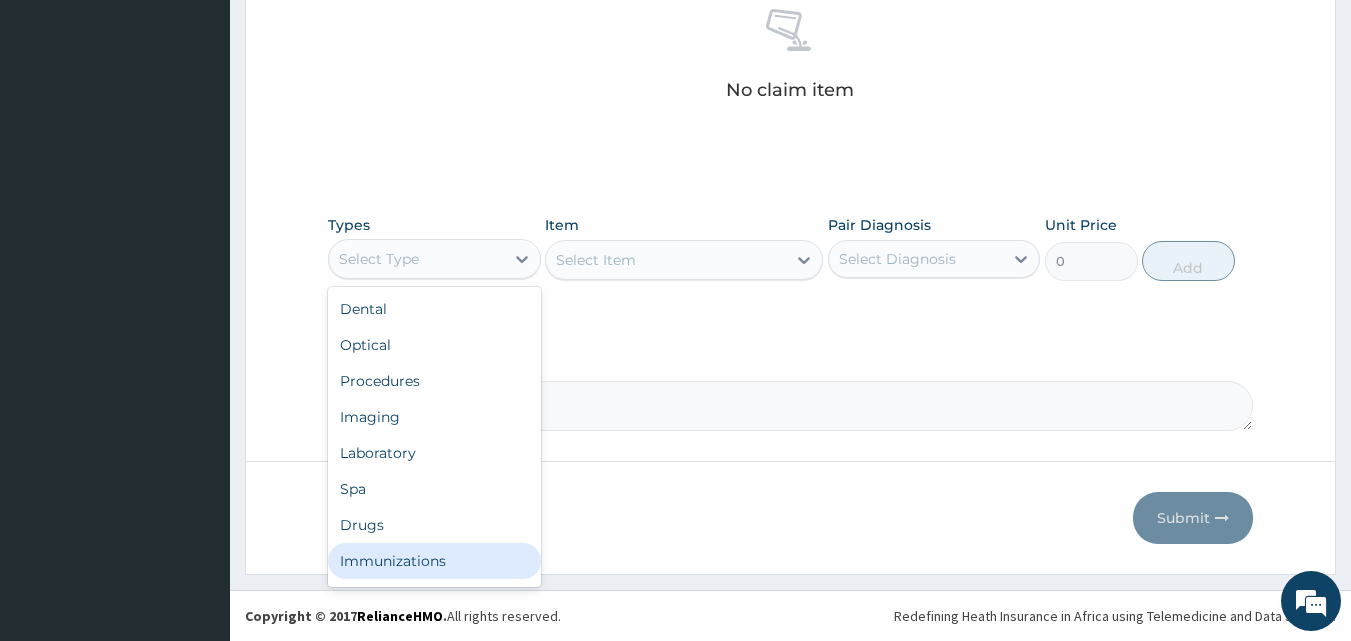 scroll, scrollTop: 68, scrollLeft: 0, axis: vertical 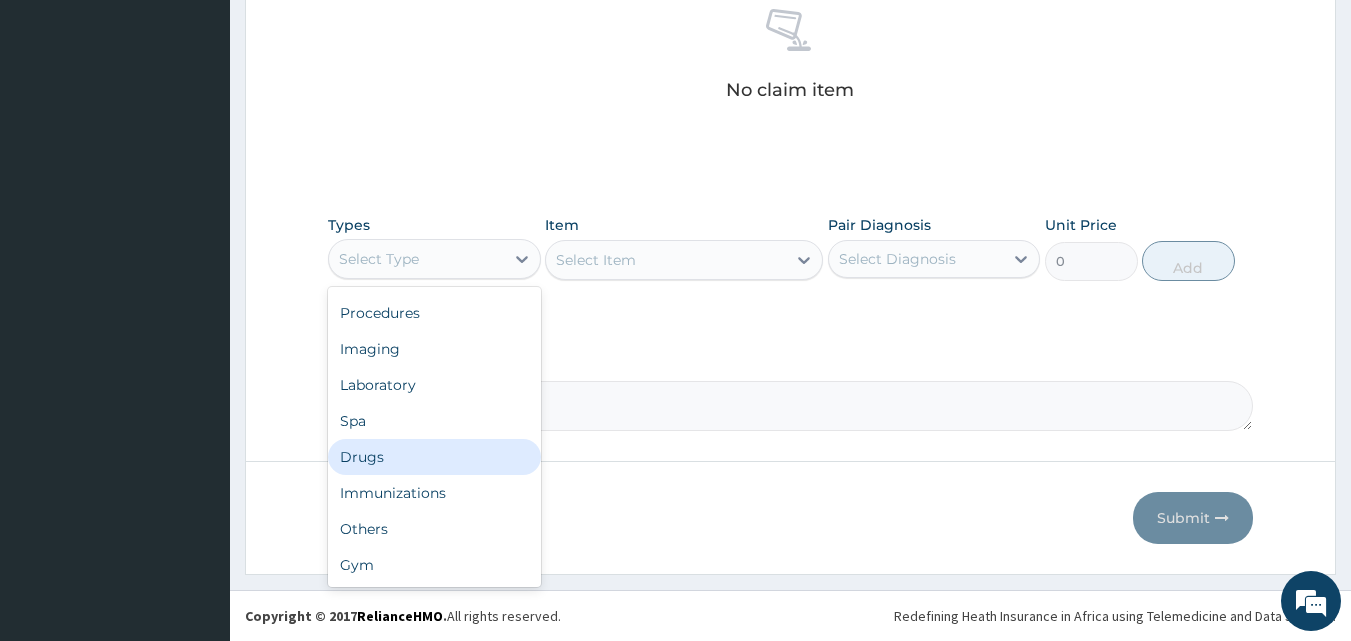 click on "Drugs" at bounding box center [434, 457] 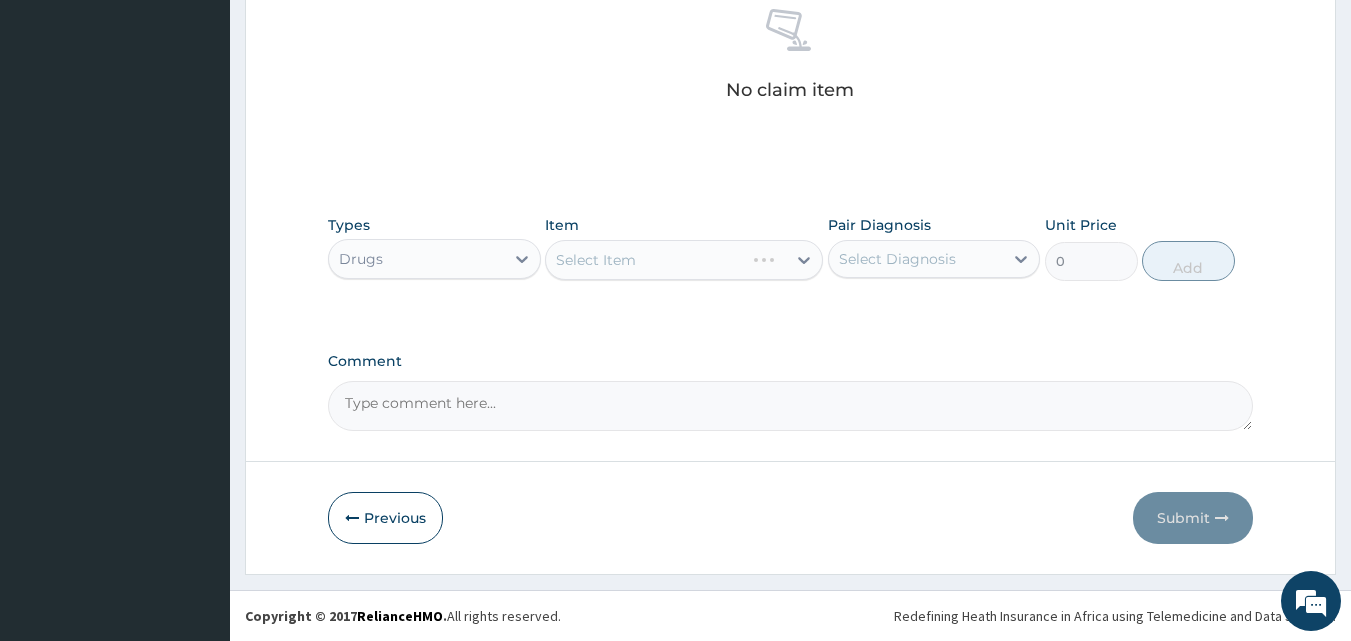 click on "Select Item" at bounding box center (684, 260) 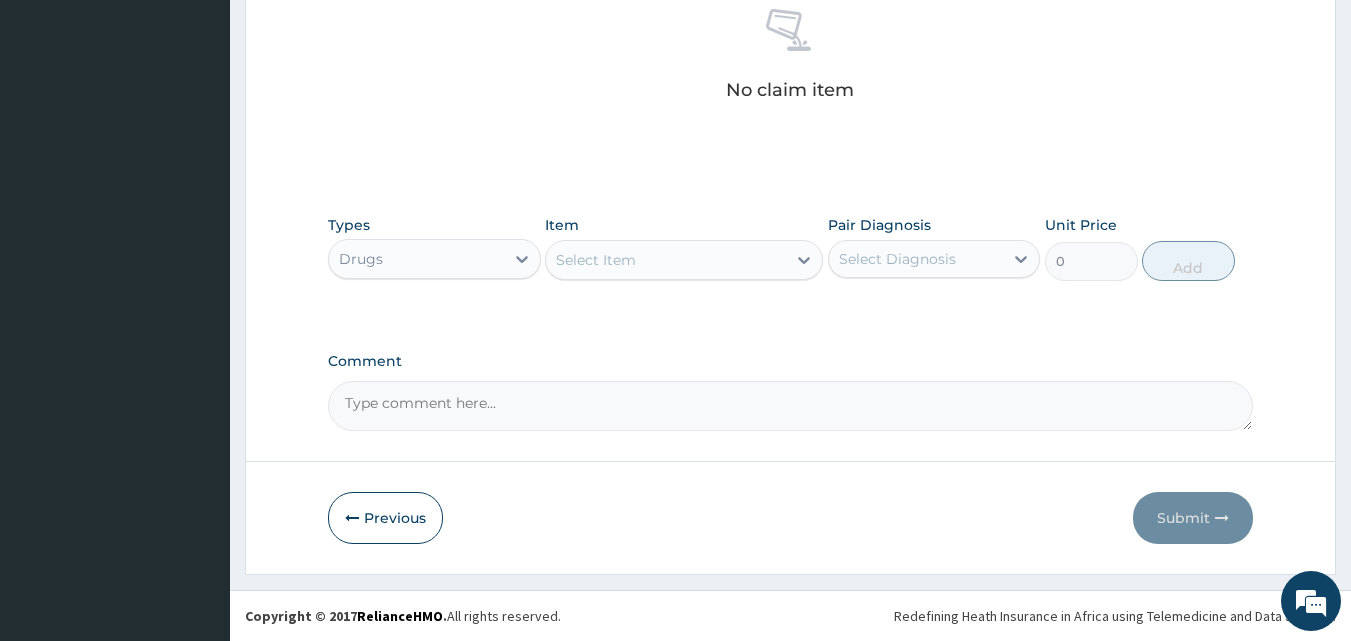 click on "Select Item" at bounding box center [684, 260] 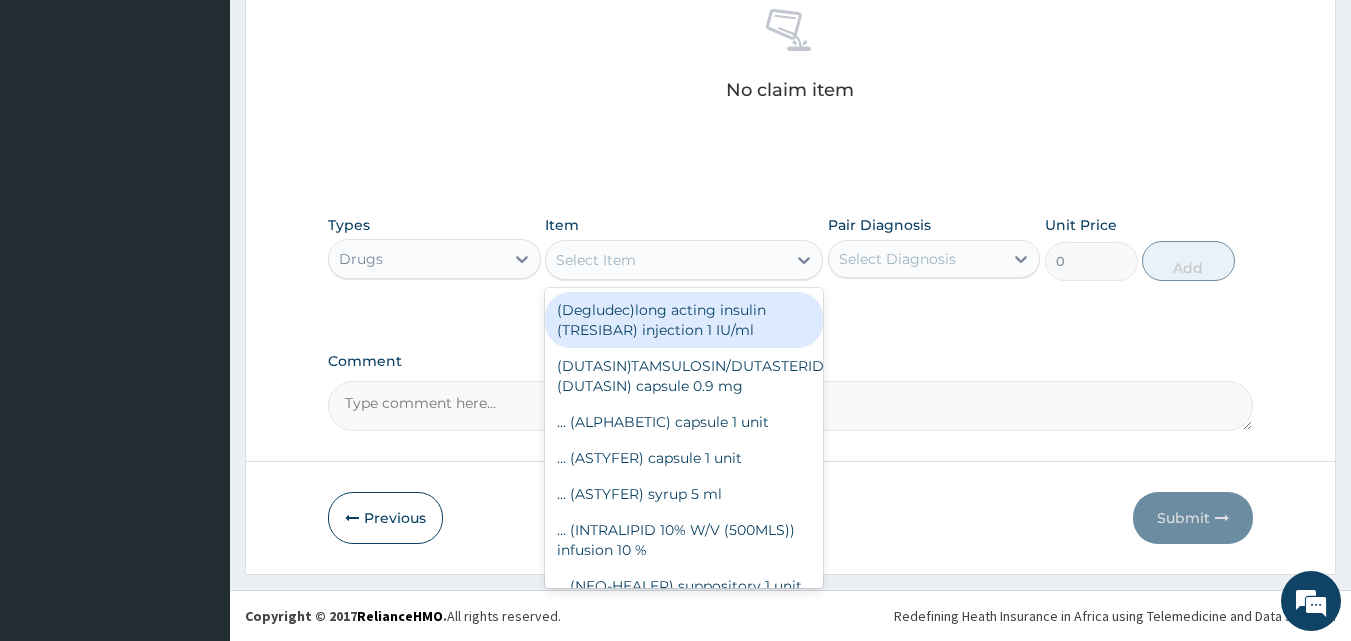 click on "Select Item" at bounding box center (666, 260) 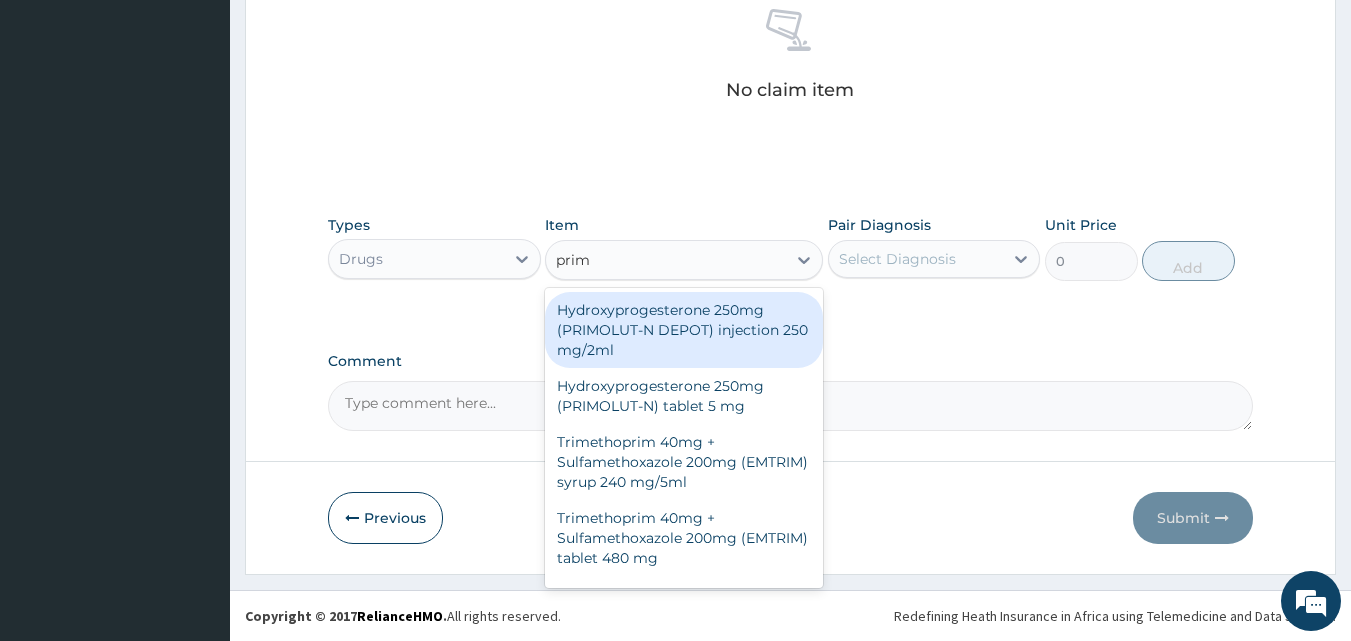 type on "primo" 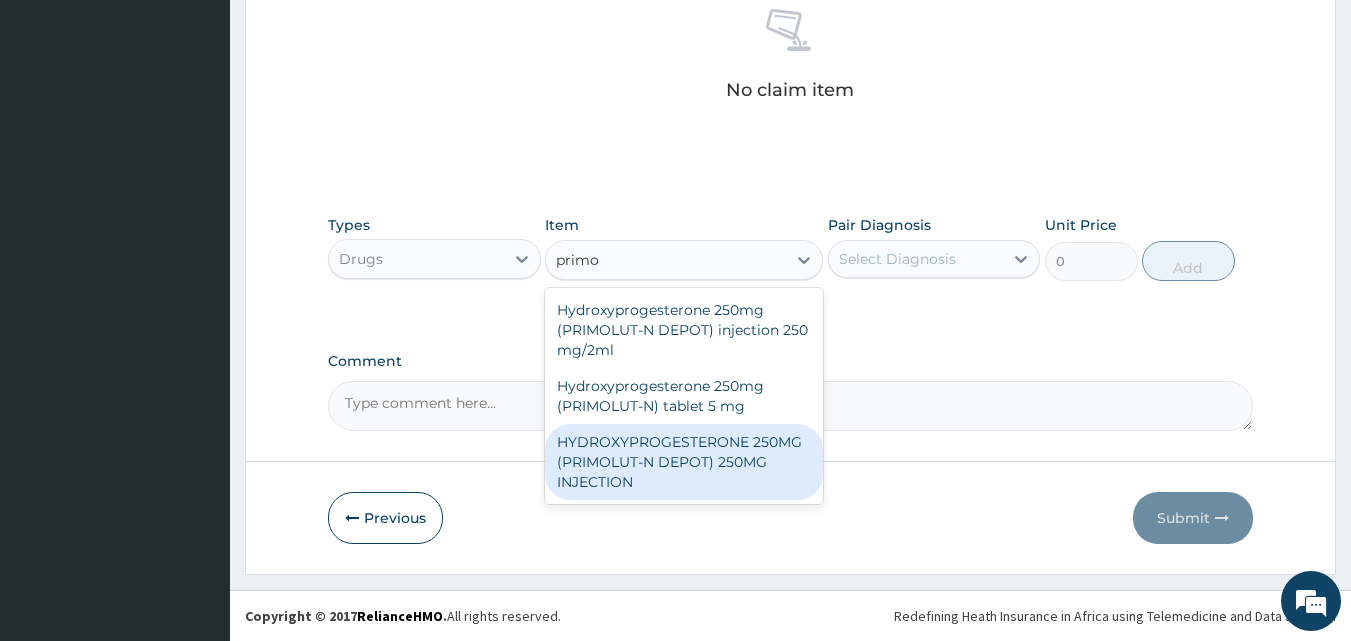 click on "HYDROXYPROGESTERONE 250MG (PRIMOLUT-N DEPOT) 250MG INJECTION" at bounding box center (684, 462) 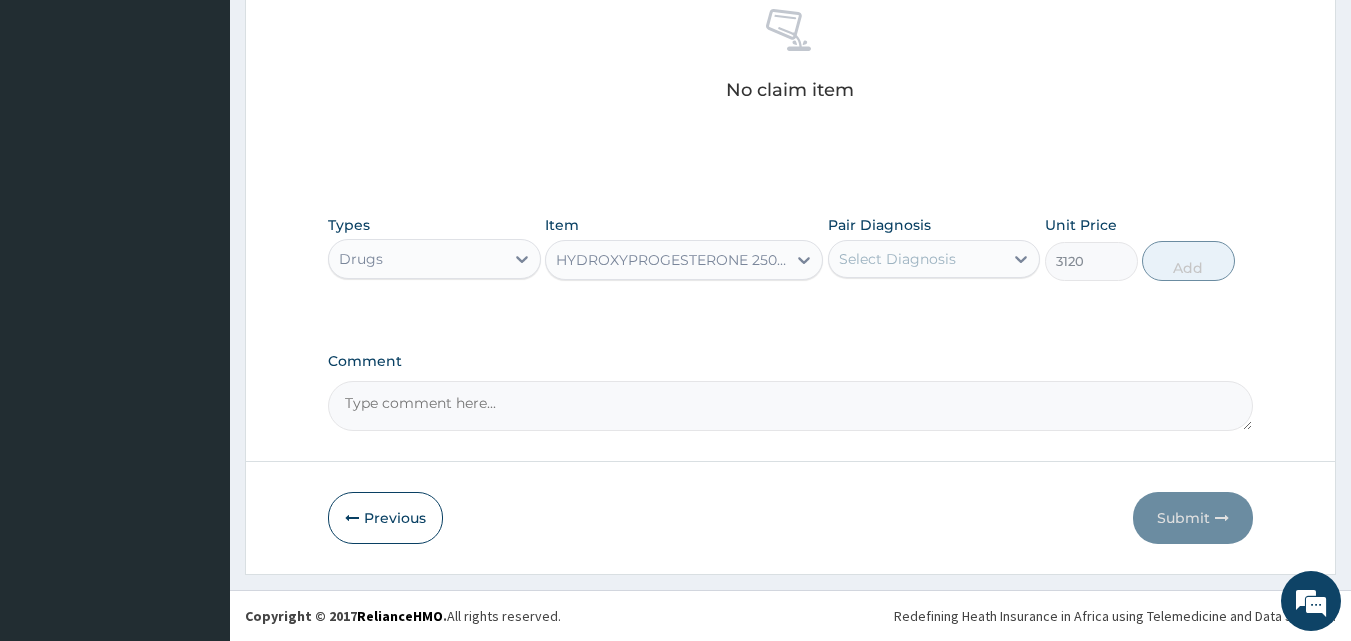 type 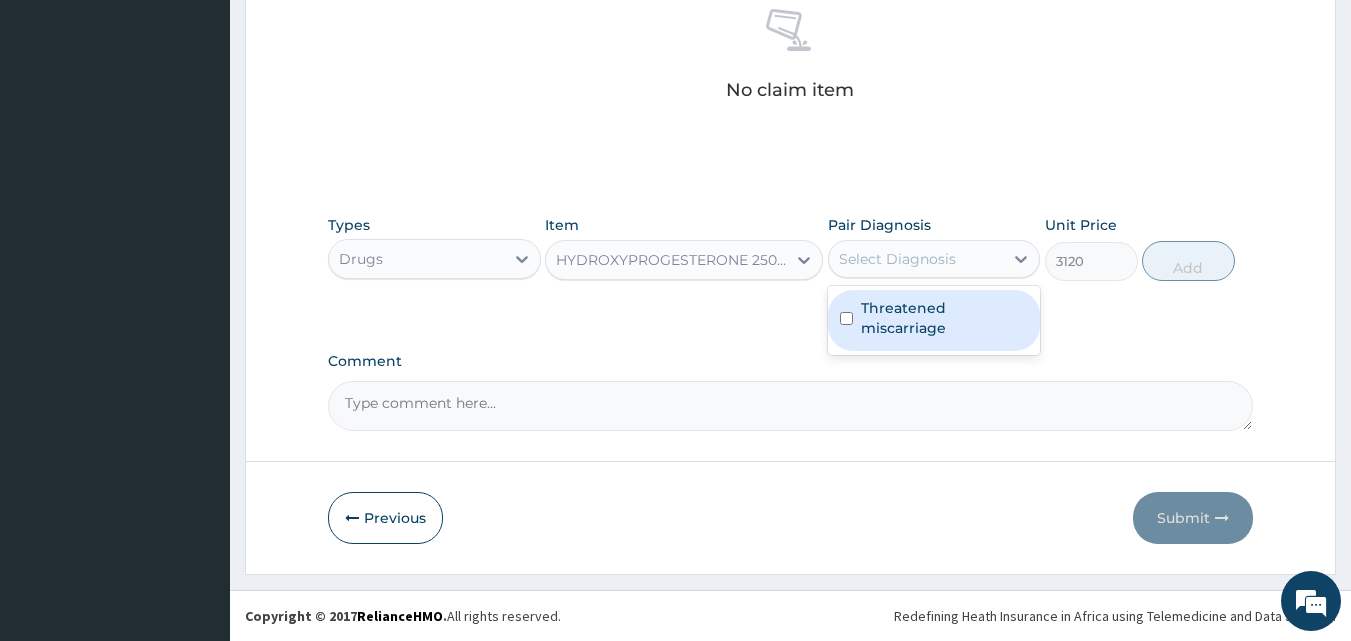 drag, startPoint x: 931, startPoint y: 260, endPoint x: 901, endPoint y: 305, distance: 54.08327 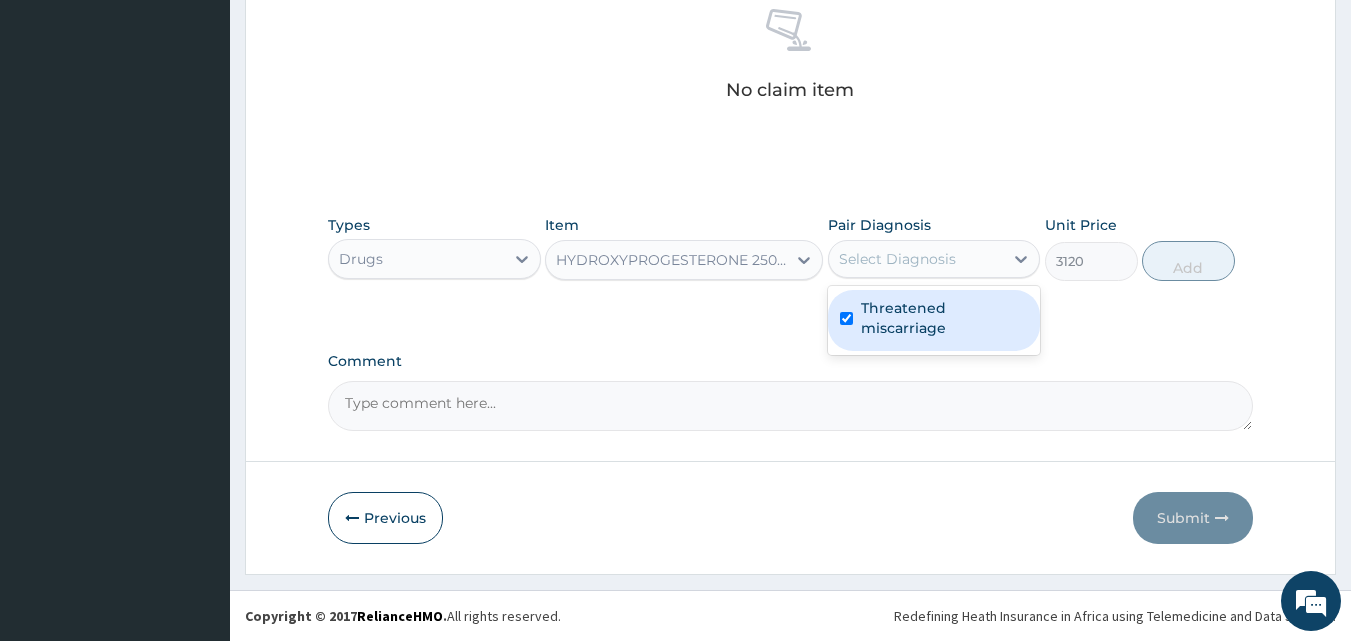 checkbox on "true" 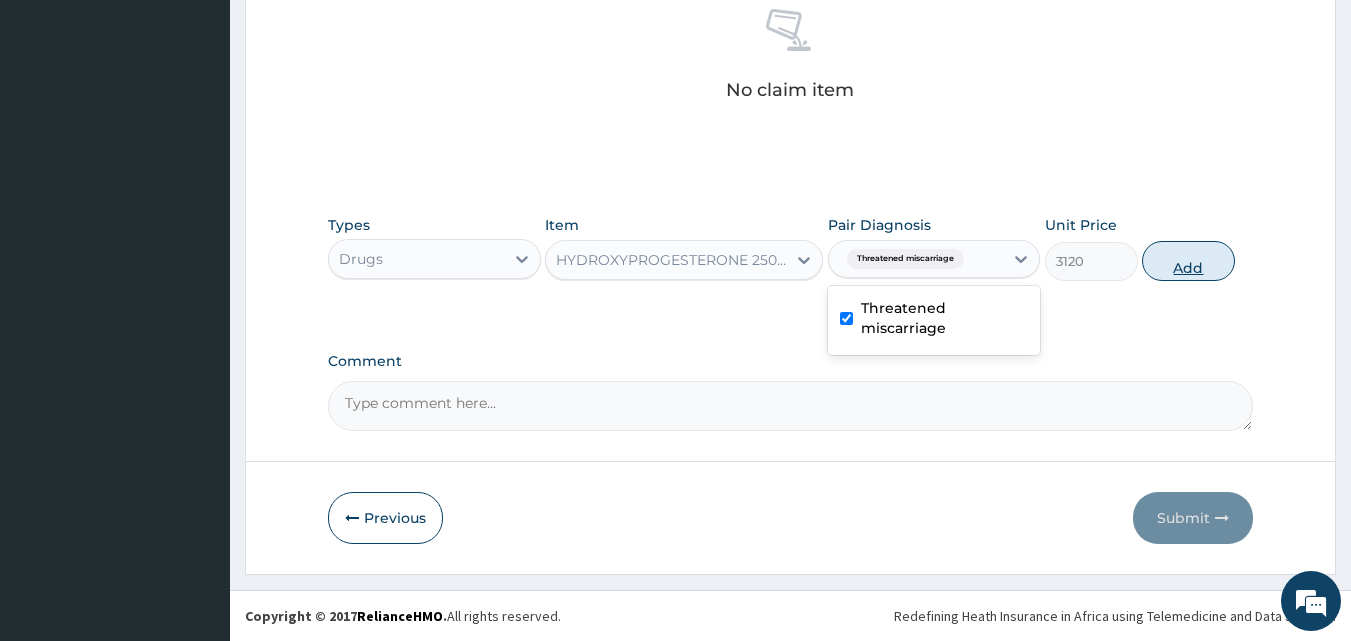 click on "Add" at bounding box center (1188, 261) 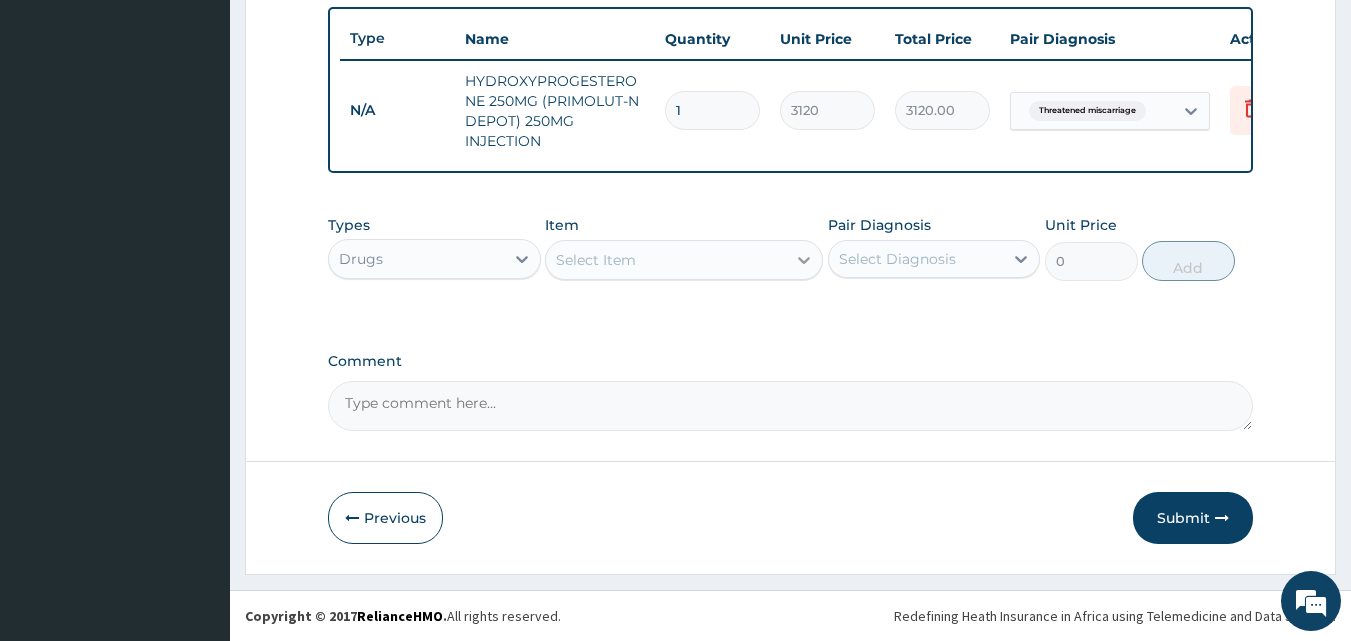 scroll, scrollTop: 752, scrollLeft: 0, axis: vertical 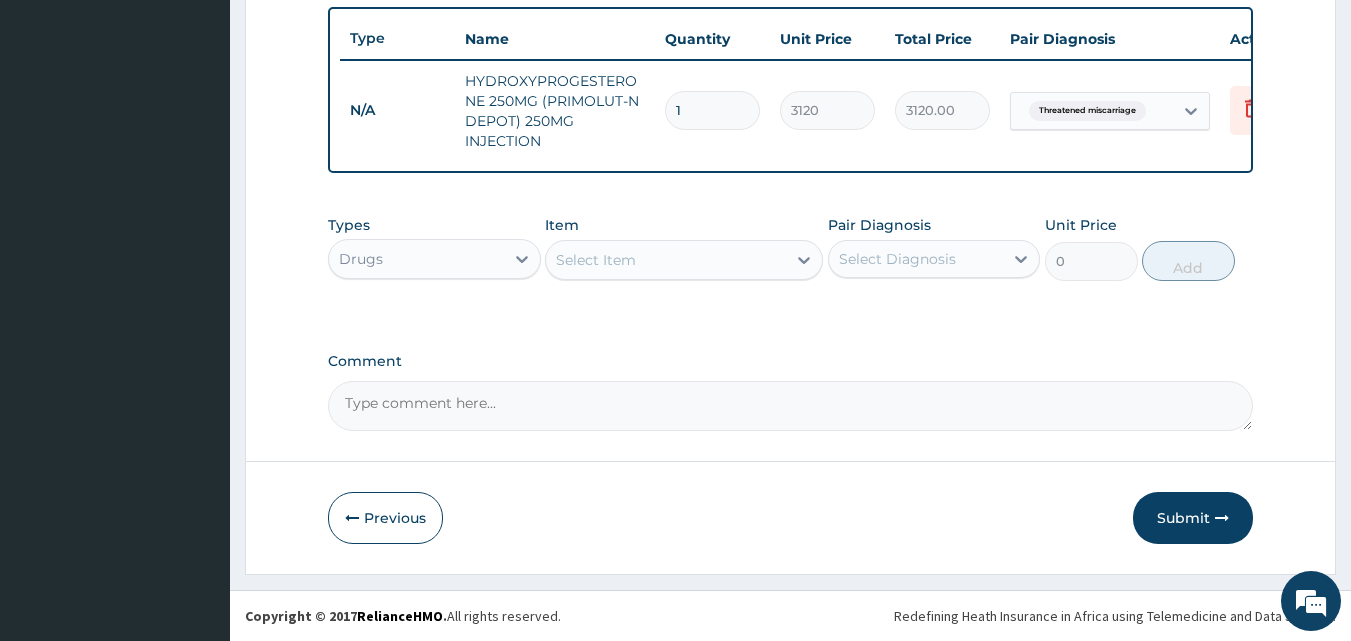 drag, startPoint x: 705, startPoint y: 95, endPoint x: 660, endPoint y: 95, distance: 45 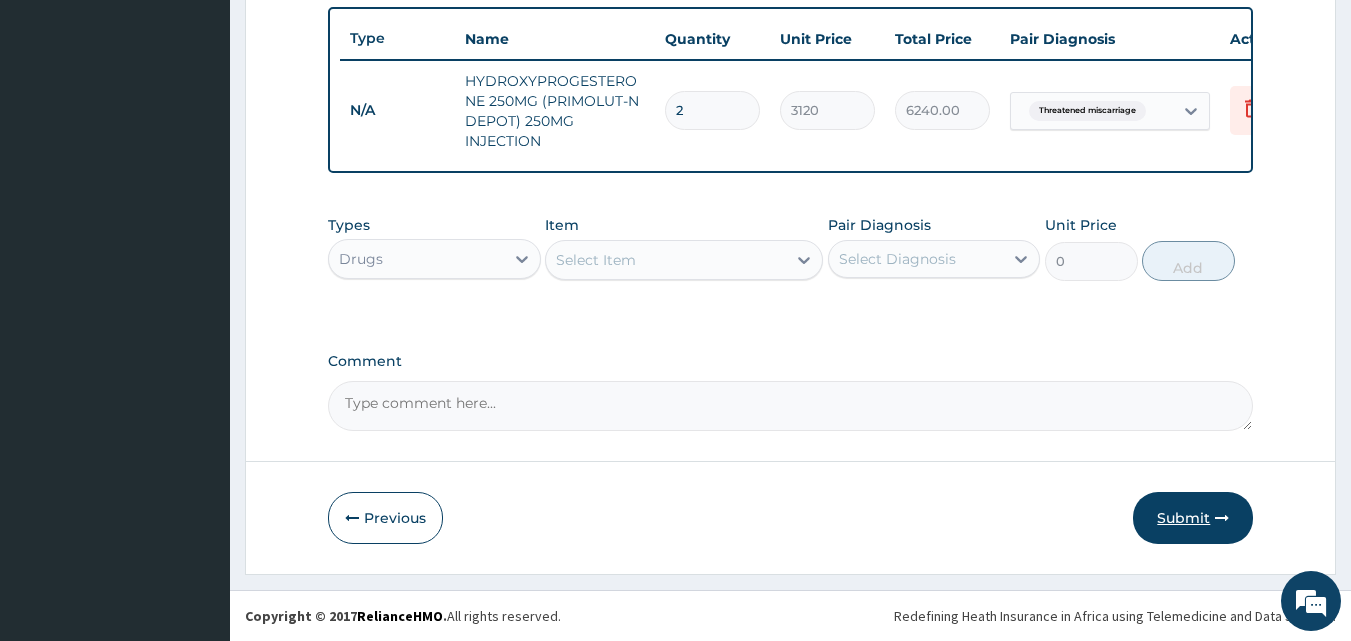 type on "2" 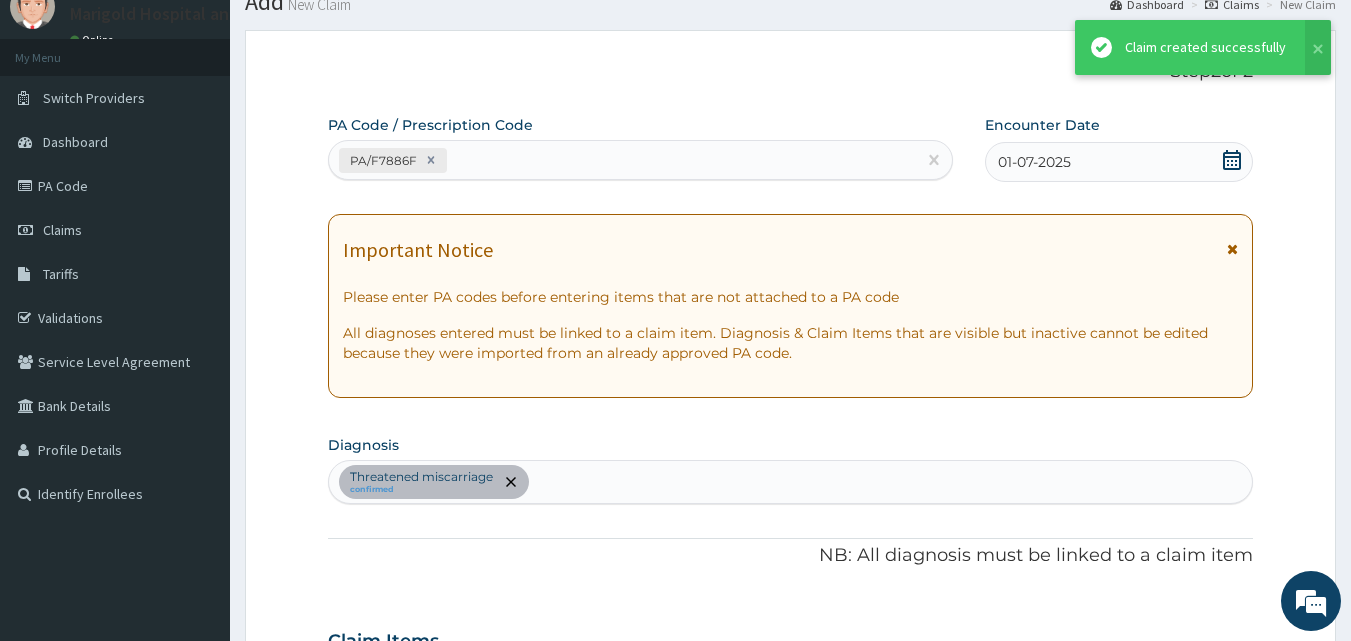 scroll, scrollTop: 752, scrollLeft: 0, axis: vertical 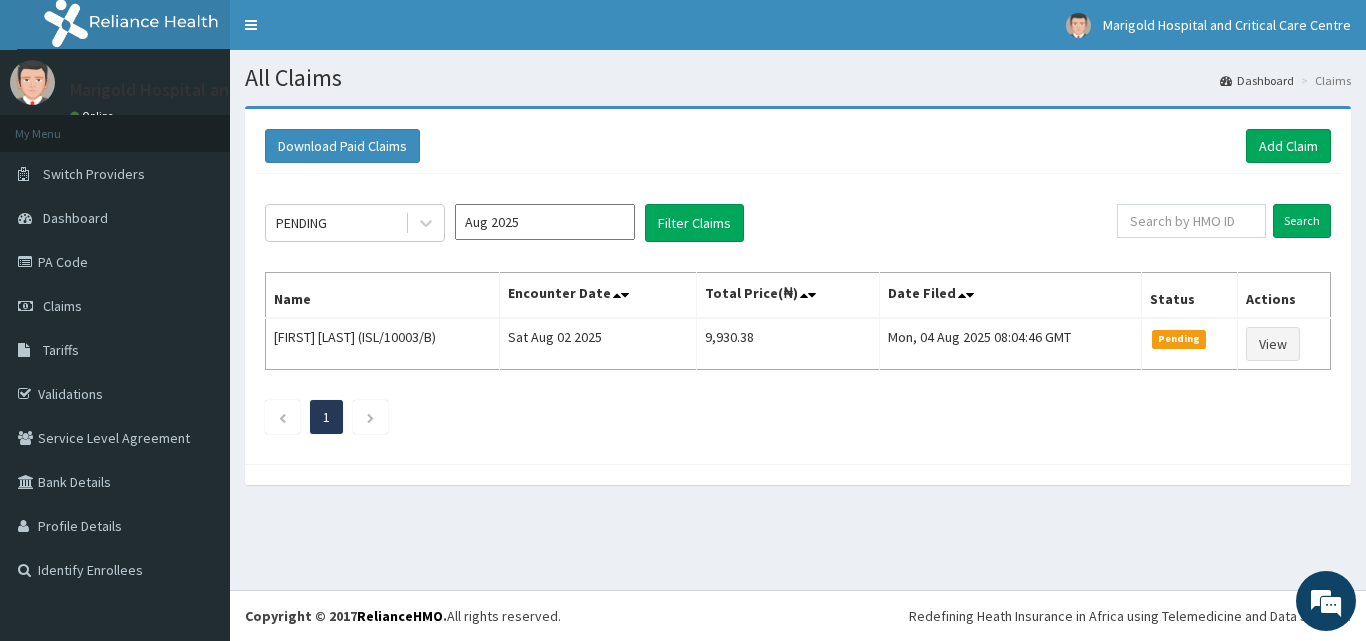 click on "PENDING [MONTH] [YEAR] Filter Claims Search Name Encounter Date Total Price(₦) Date Filed Status Actions [FIRST] [LAST] (ISL/10003/B) Sat [MONTH] [DAY] [YEAR] 9,930.38 Mon, [DAY] [MONTH] [YEAR] 08:04:46 GMT Pending View 1" 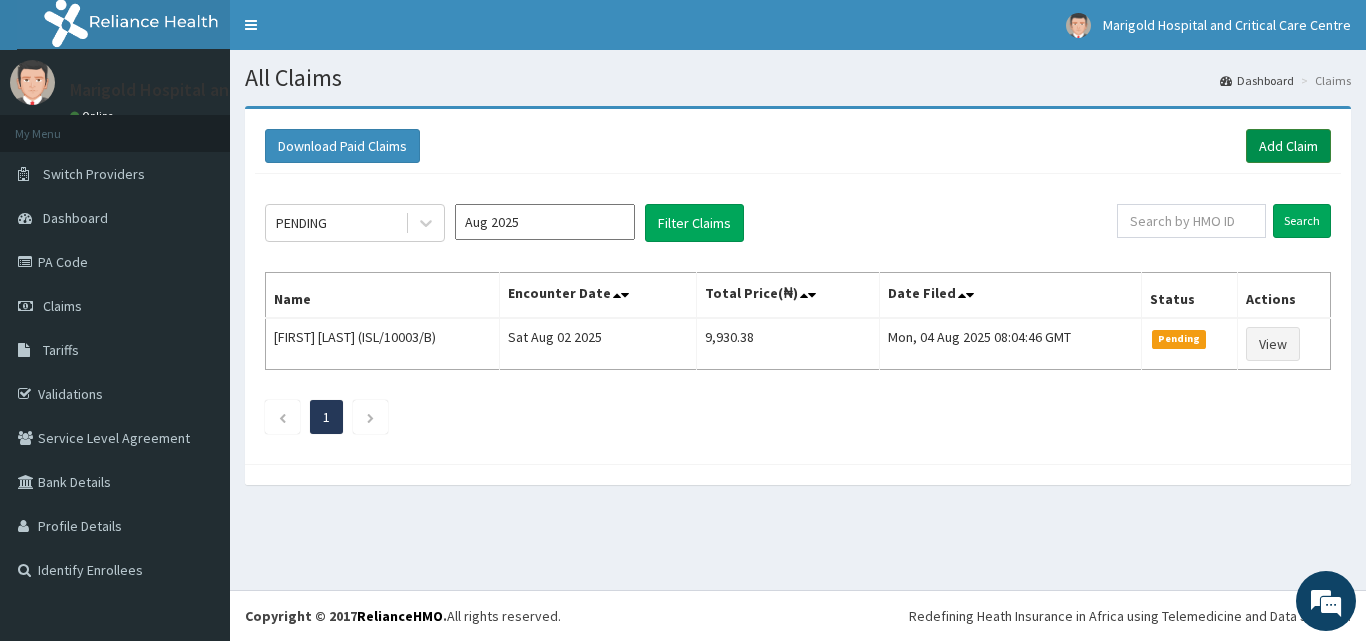 click on "Add Claim" at bounding box center [1288, 146] 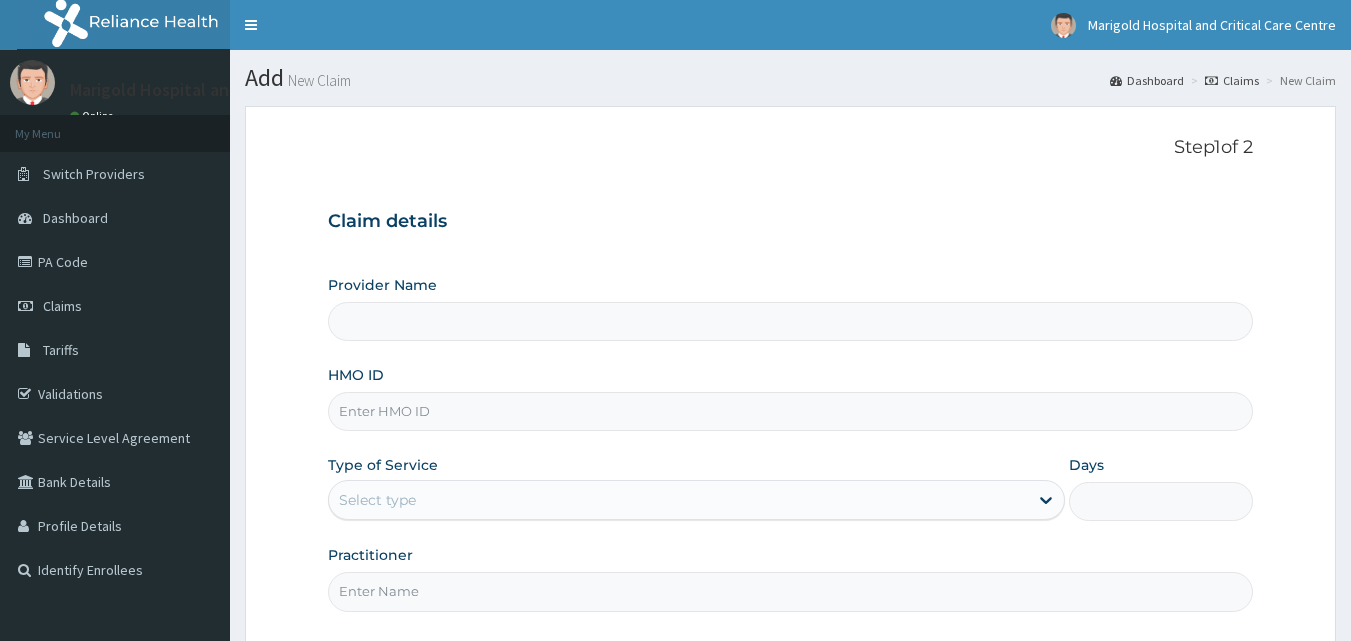 scroll, scrollTop: 0, scrollLeft: 0, axis: both 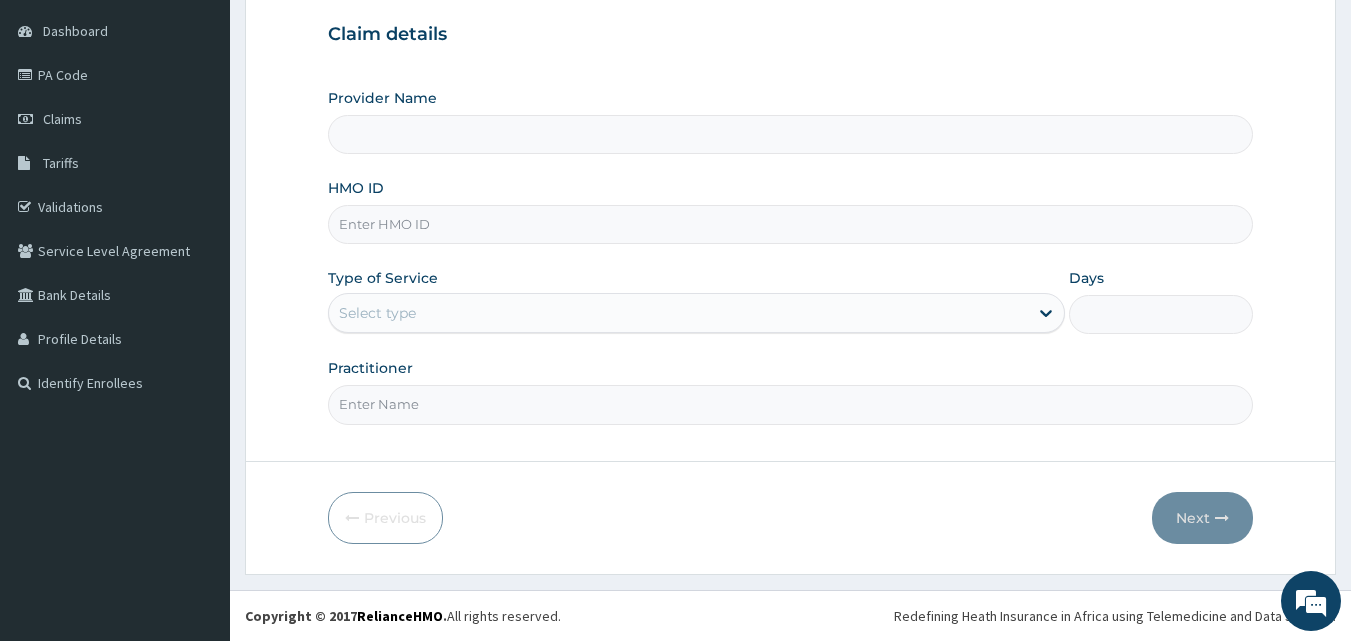 type on "Marigold Hospital and Critical Care Centre" 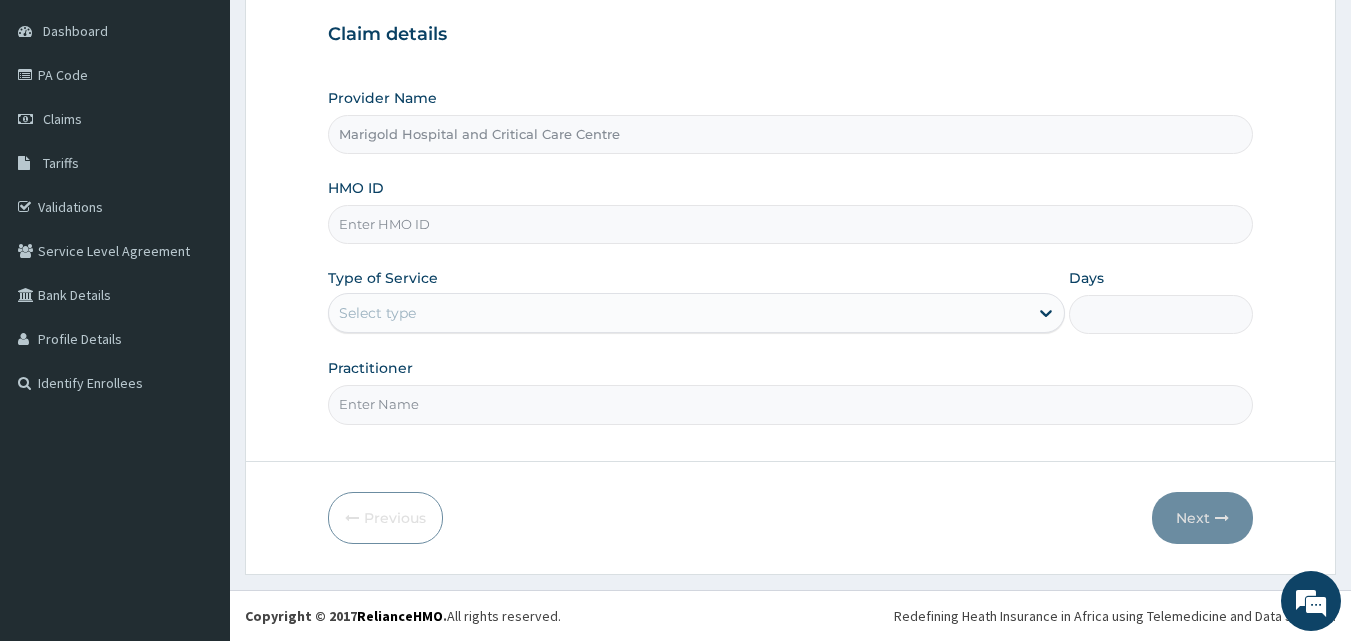 paste on "ACH/10441/A" 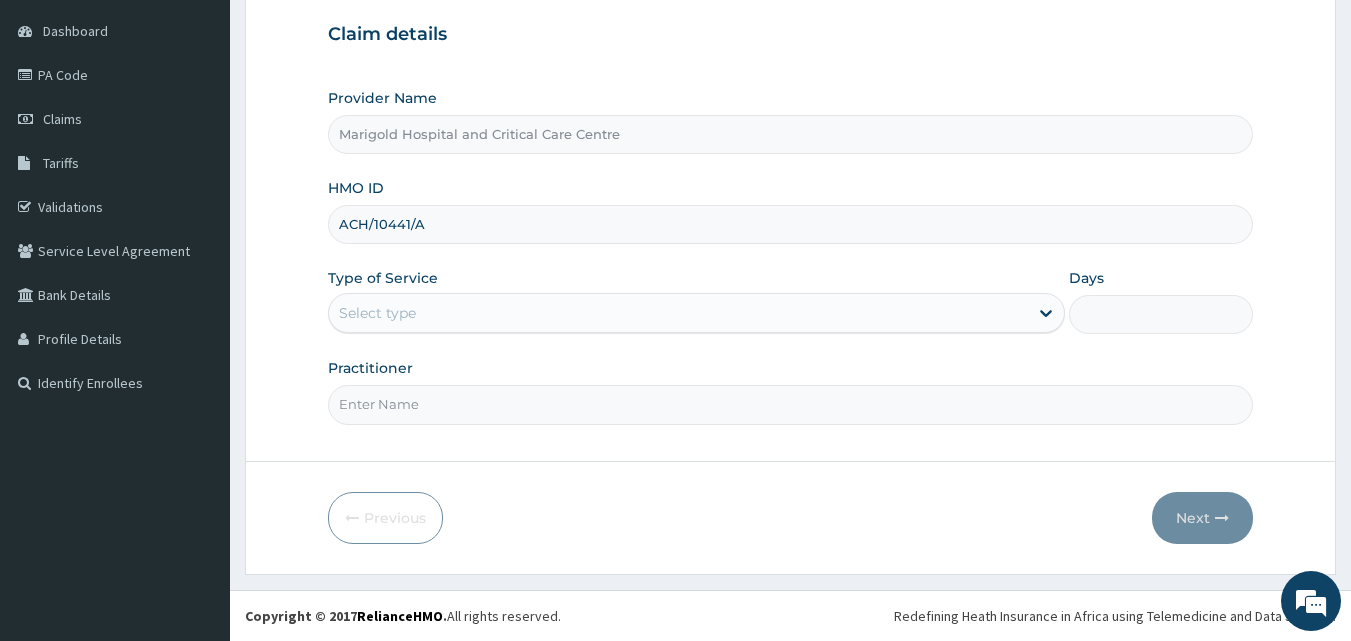 type on "ACH/10441/A" 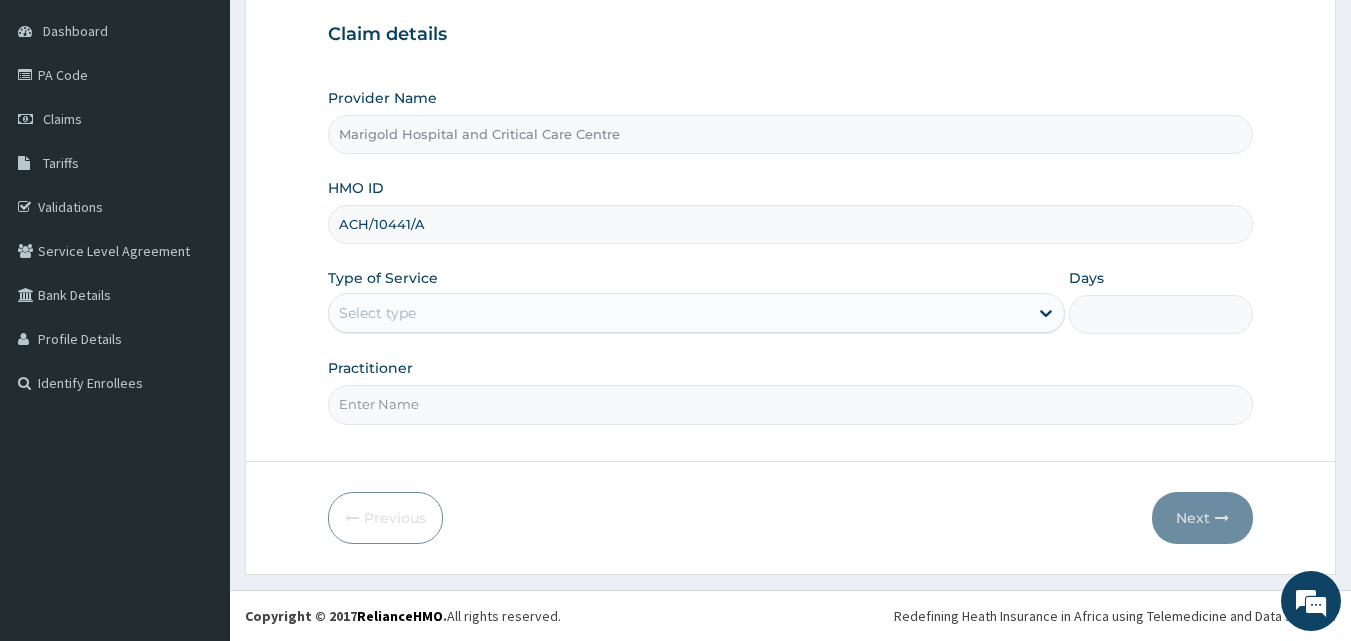 drag, startPoint x: 388, startPoint y: 313, endPoint x: 387, endPoint y: 337, distance: 24.020824 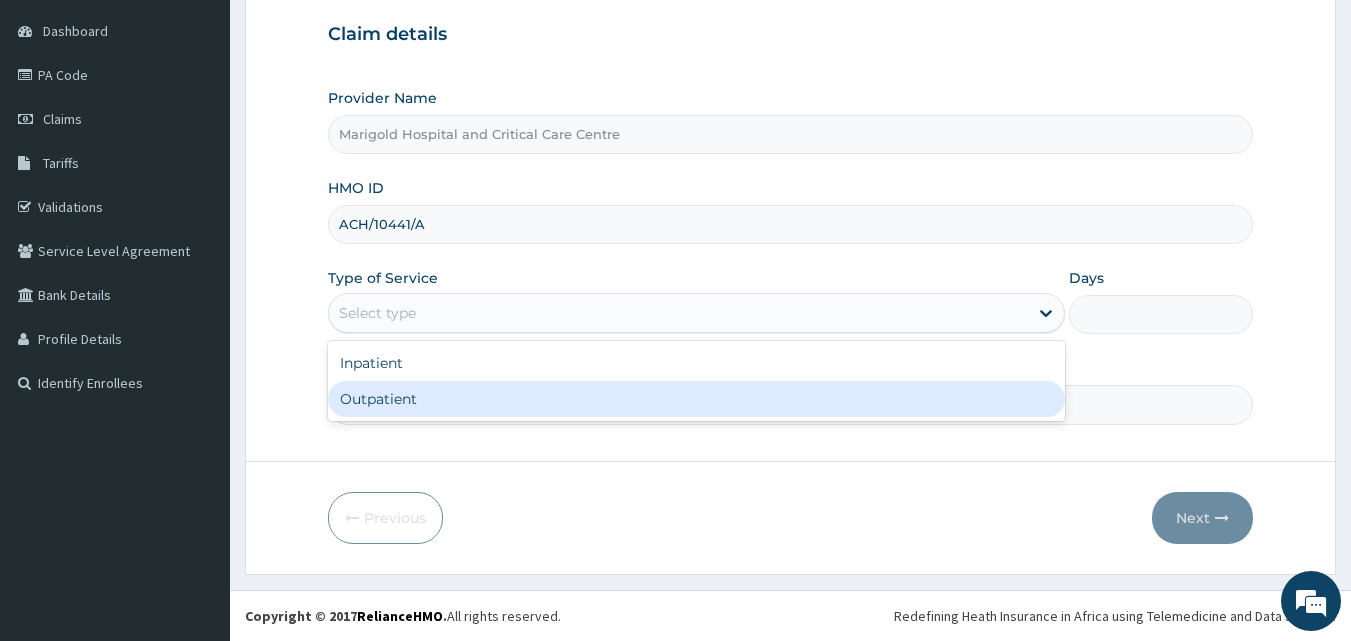 click on "Outpatient" at bounding box center (696, 399) 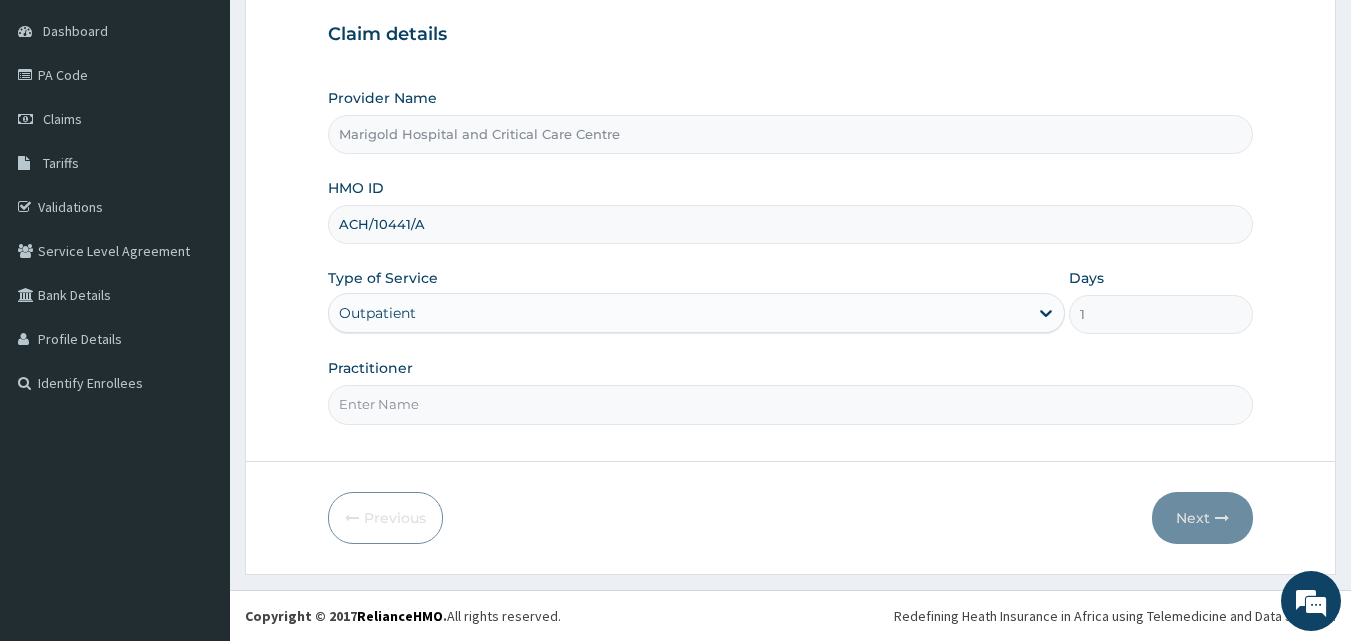 click on "Practitioner" at bounding box center [791, 404] 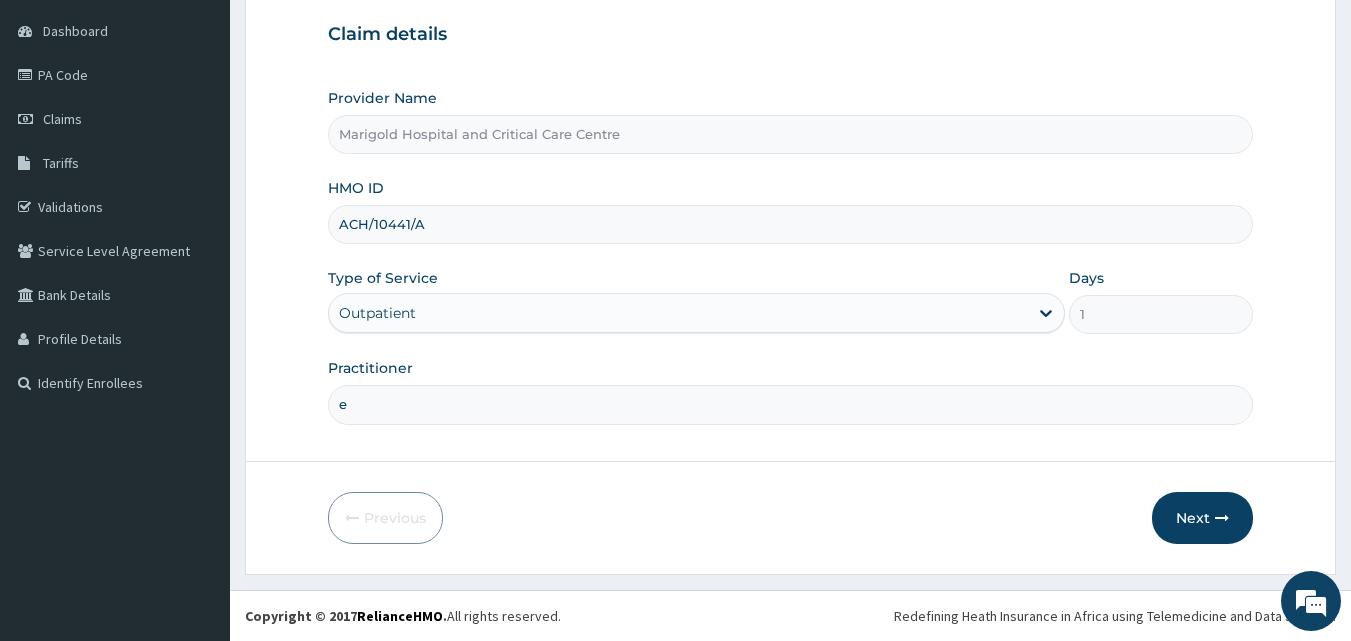 type on "elishawigwe" 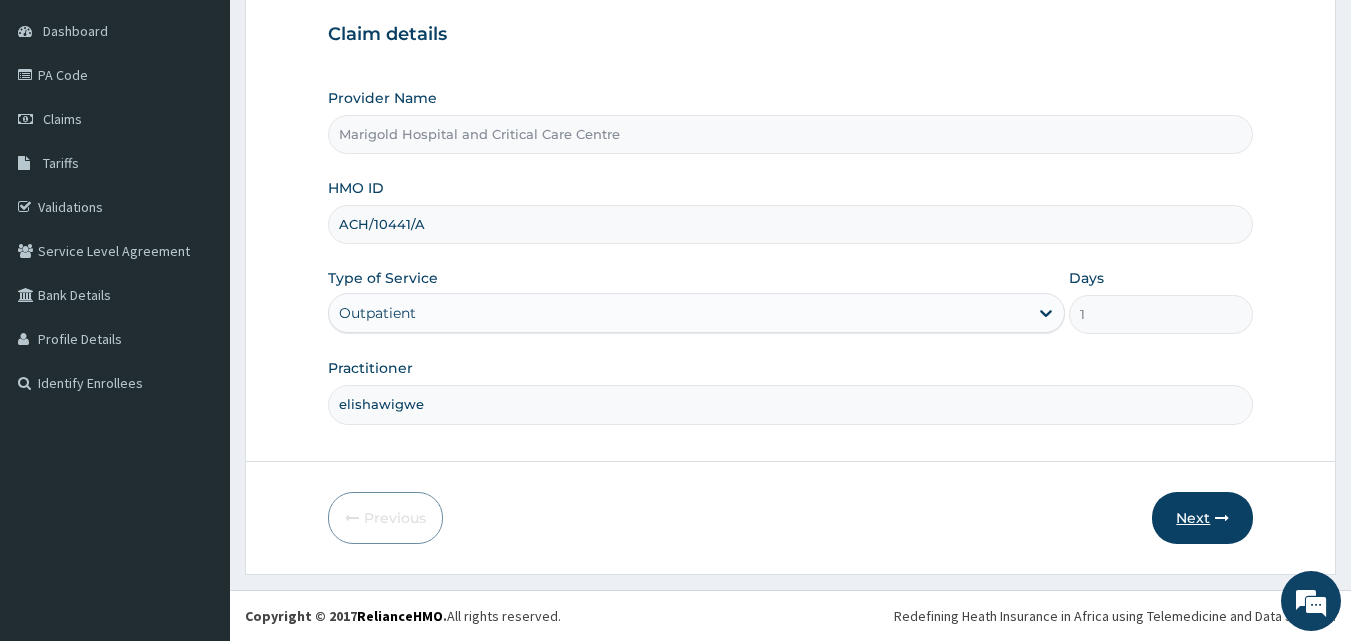click on "Next" at bounding box center [1202, 518] 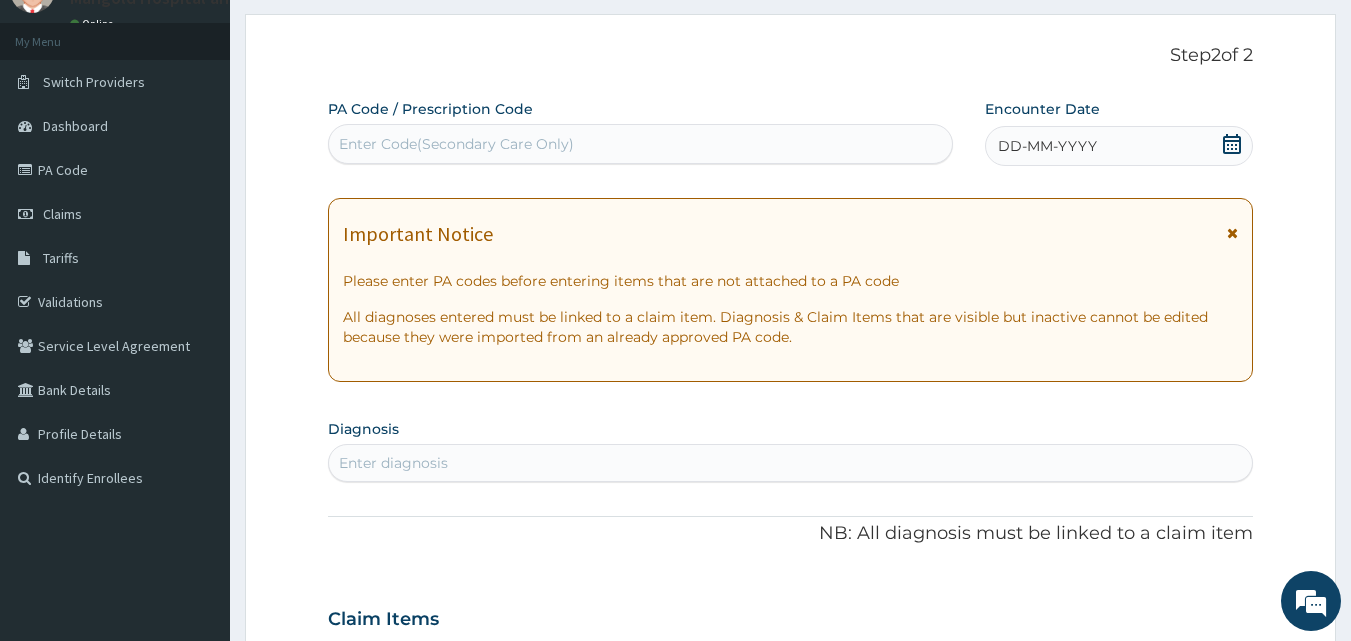 scroll, scrollTop: 0, scrollLeft: 0, axis: both 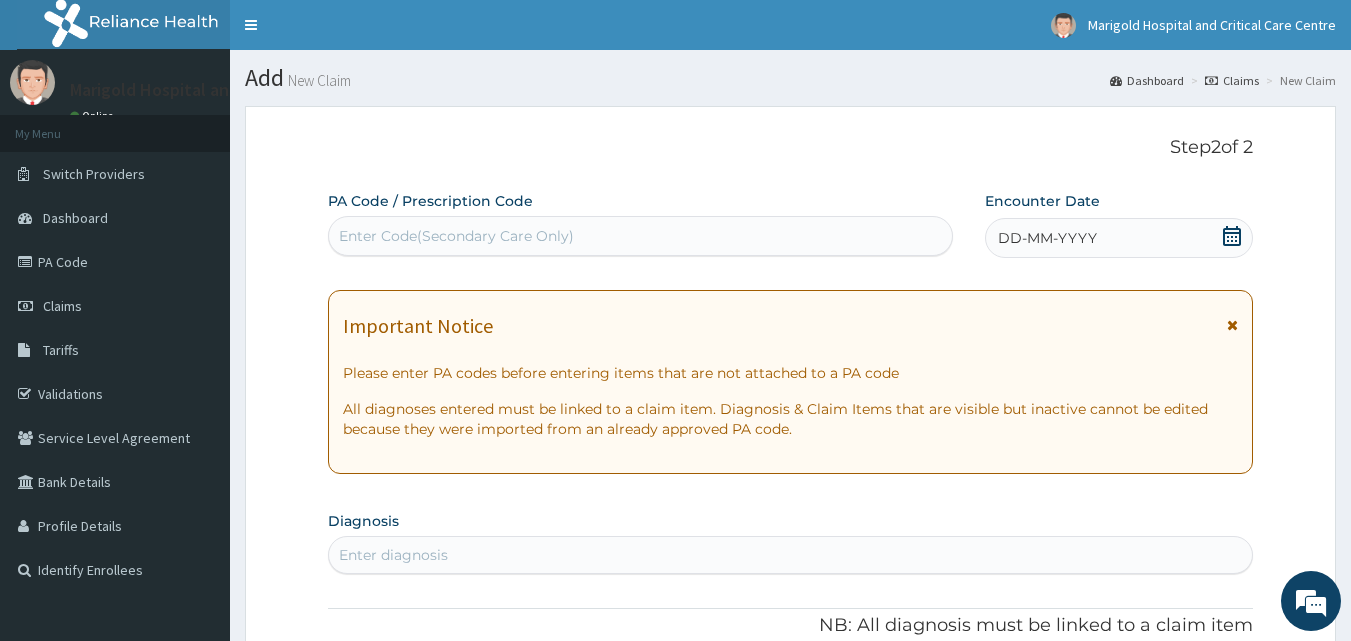 click 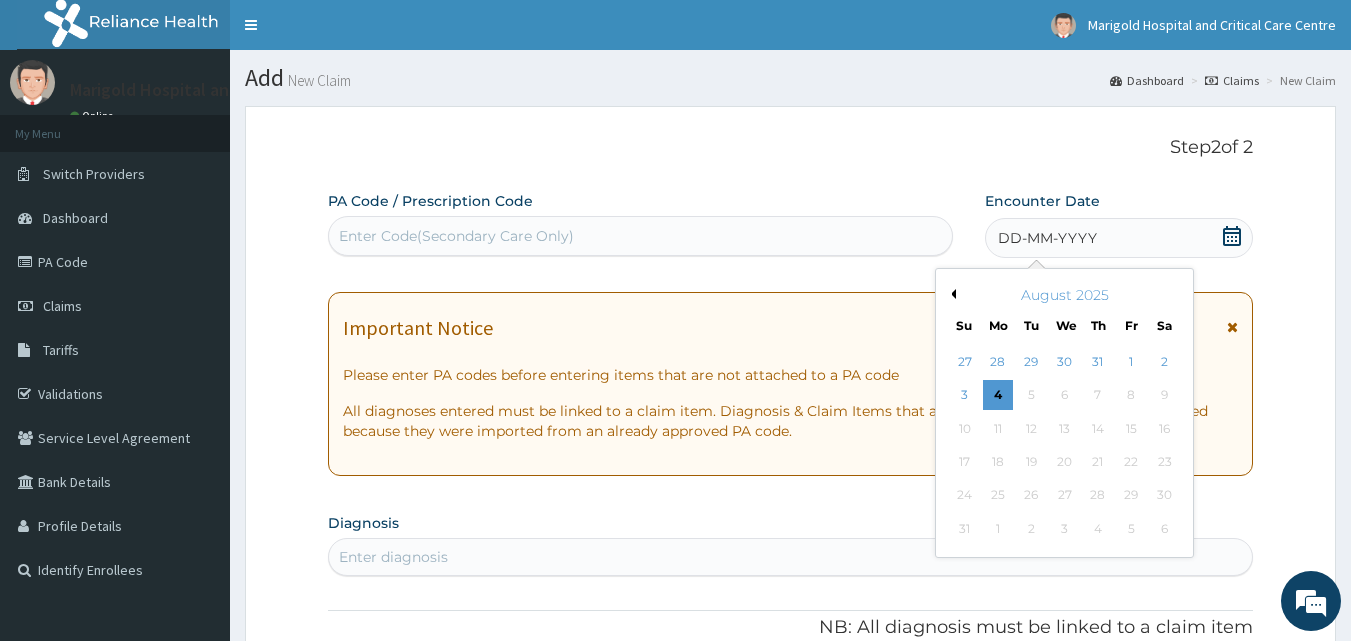 click on "Previous Month" at bounding box center (951, 294) 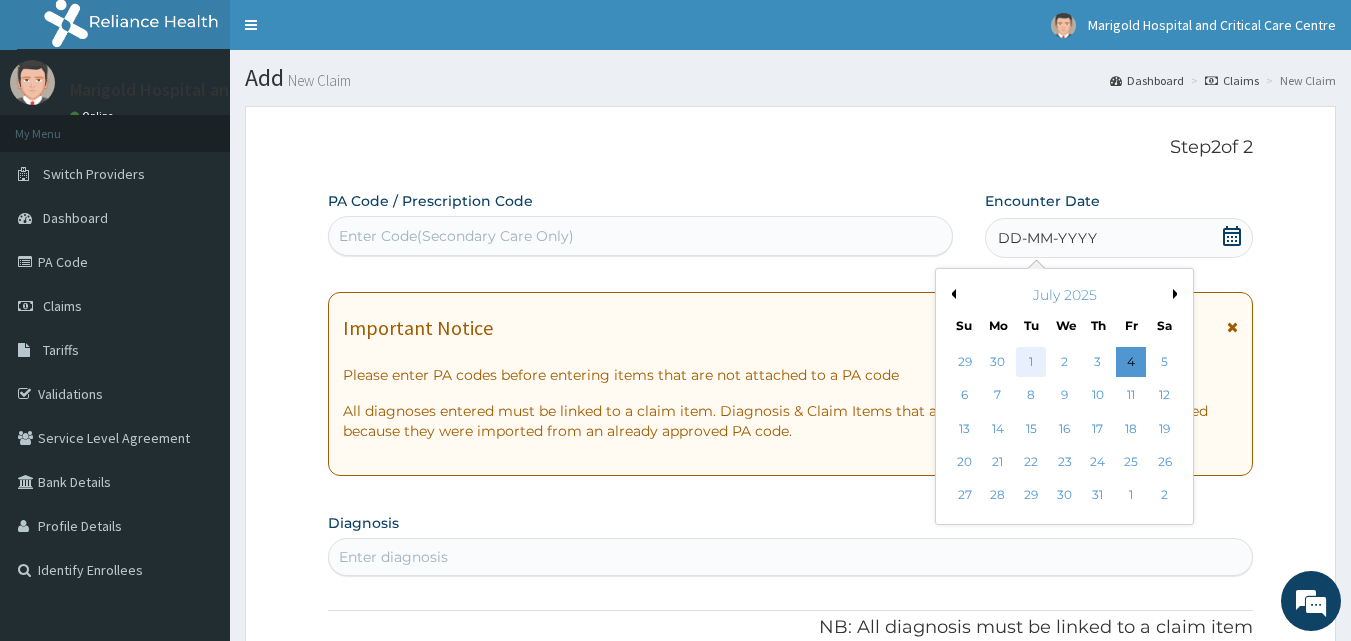 click on "1" at bounding box center (1032, 362) 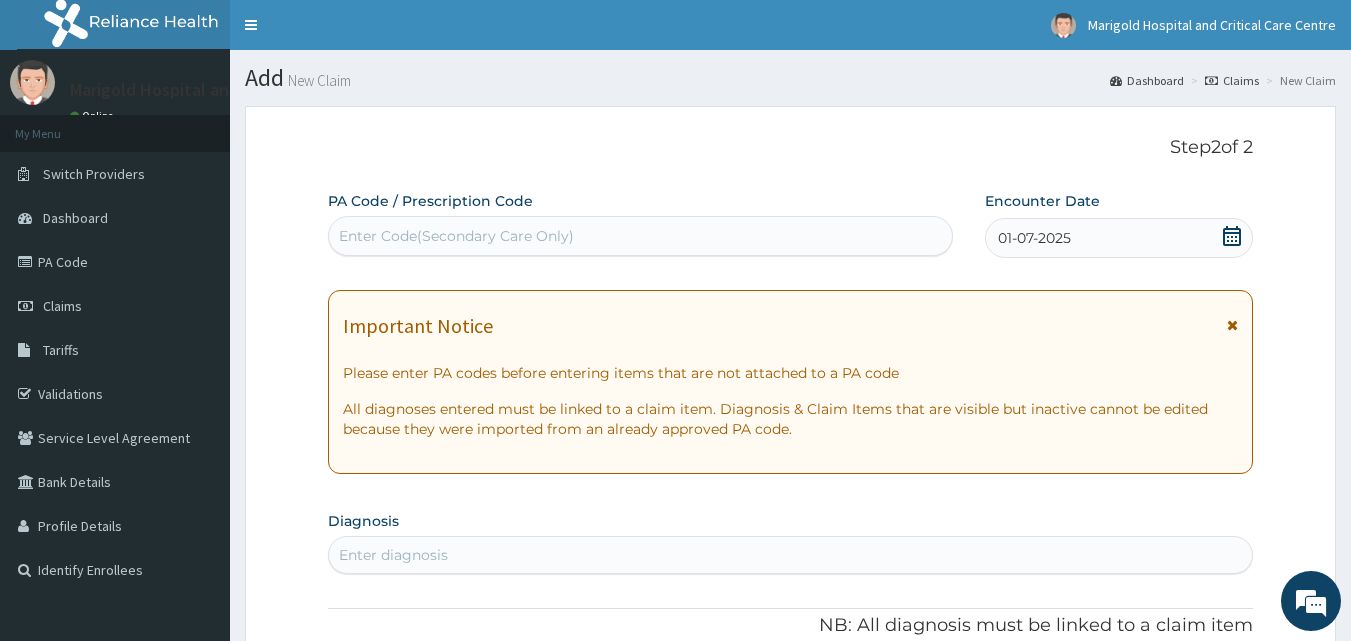 scroll, scrollTop: 200, scrollLeft: 0, axis: vertical 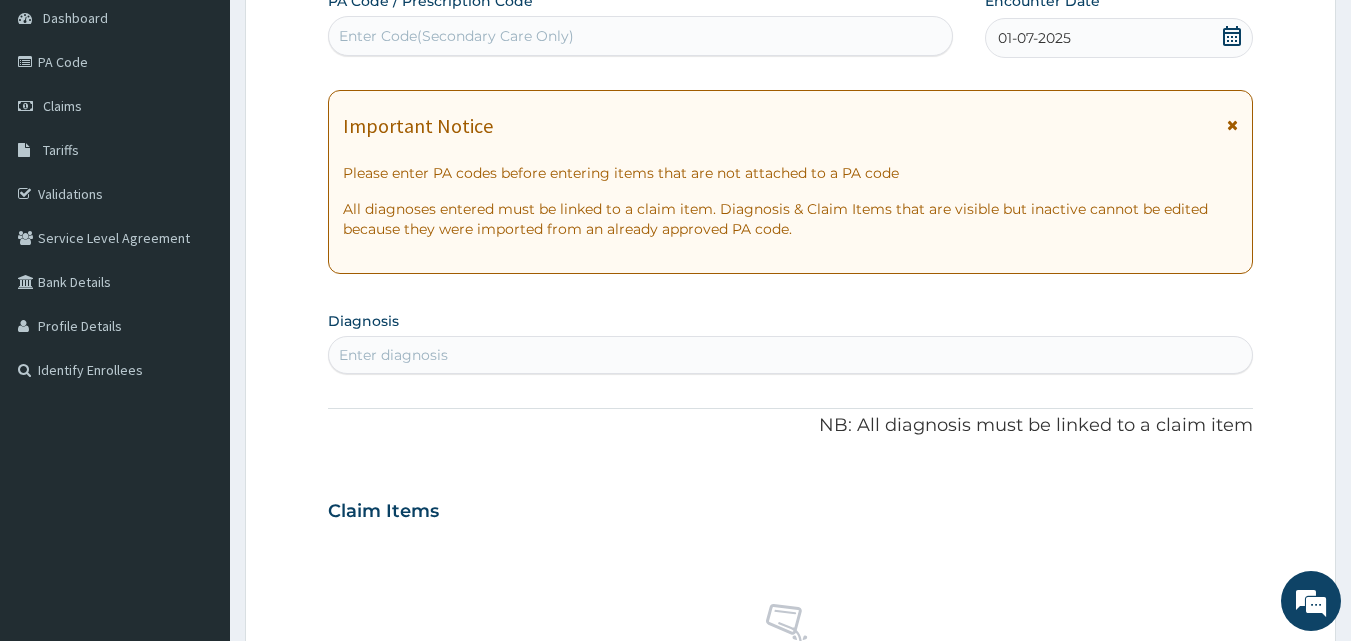 click on "Enter diagnosis" at bounding box center (393, 355) 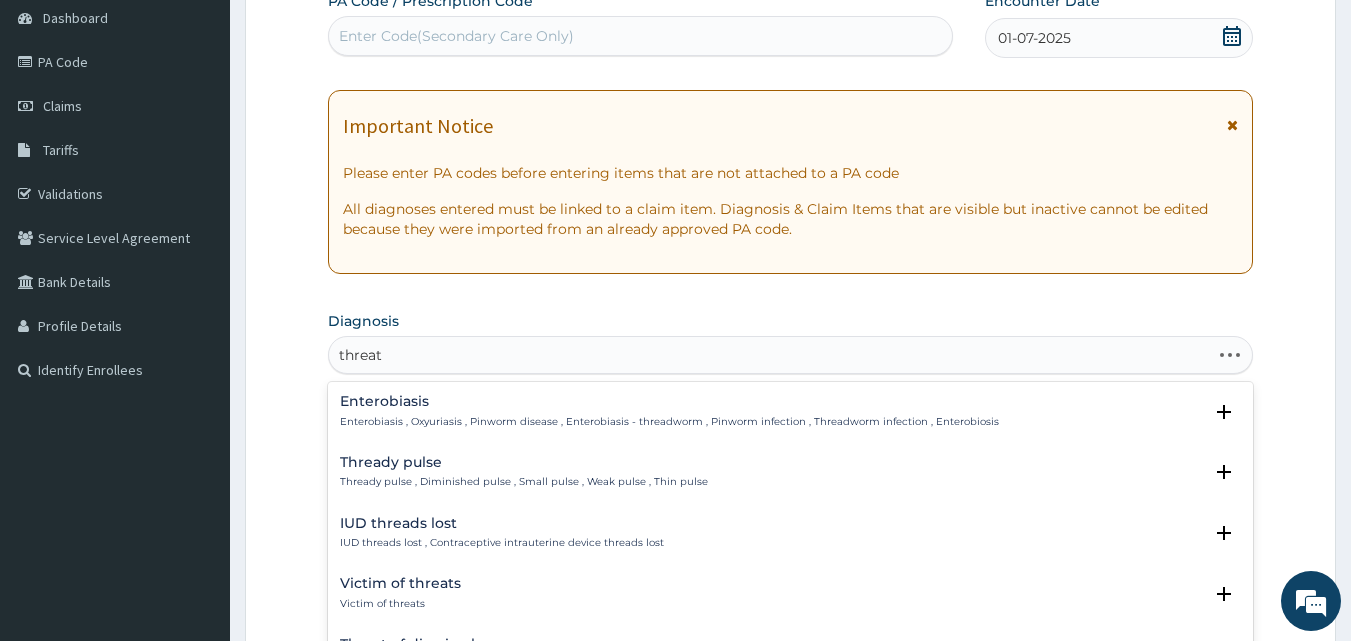 type on "threate" 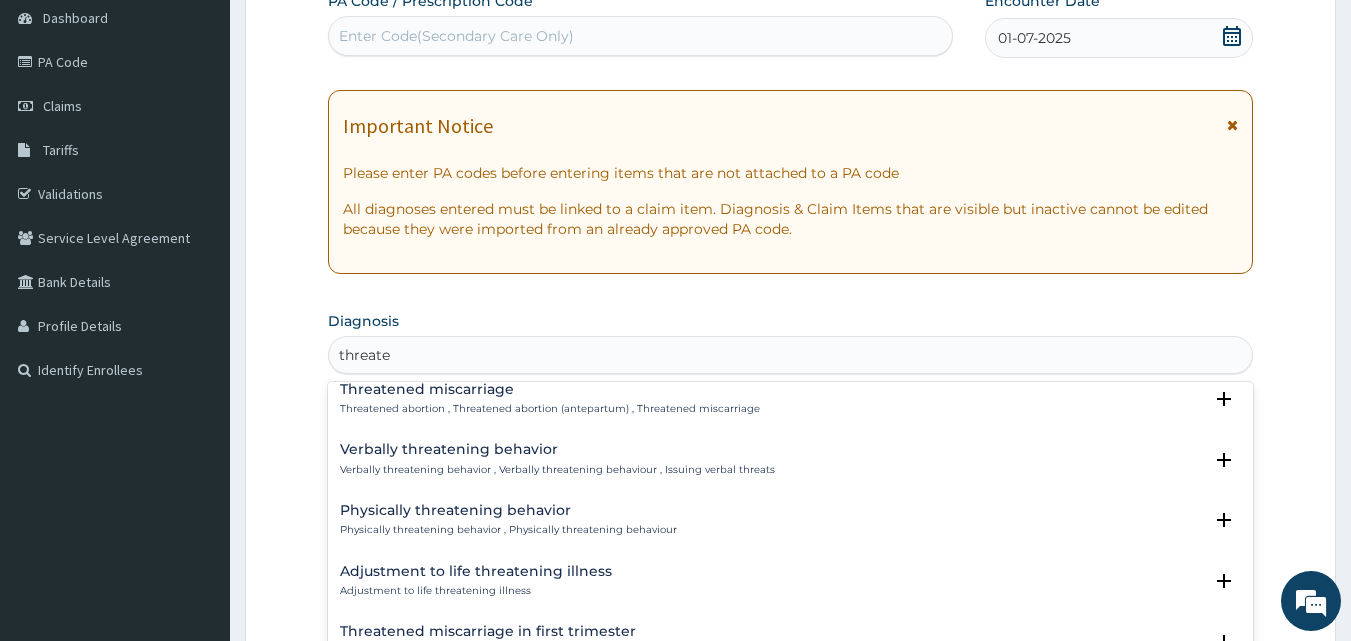 scroll, scrollTop: 0, scrollLeft: 0, axis: both 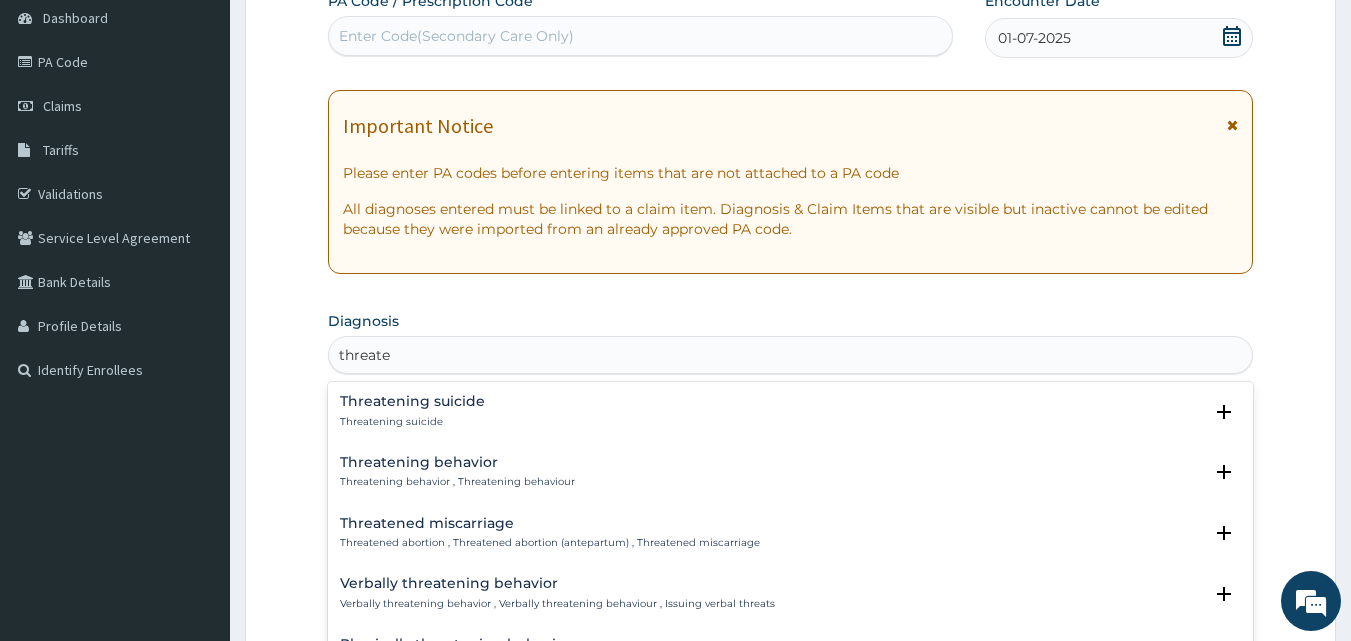 click on "Threatened miscarriage" at bounding box center [550, 523] 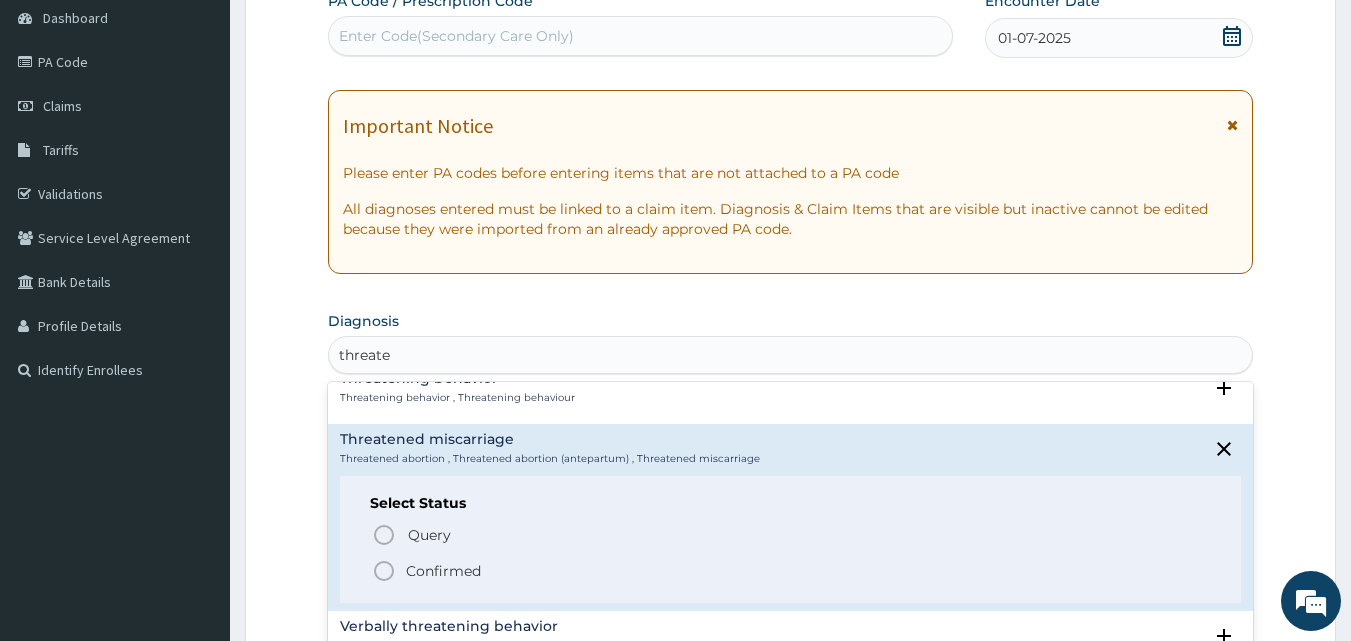 scroll, scrollTop: 200, scrollLeft: 0, axis: vertical 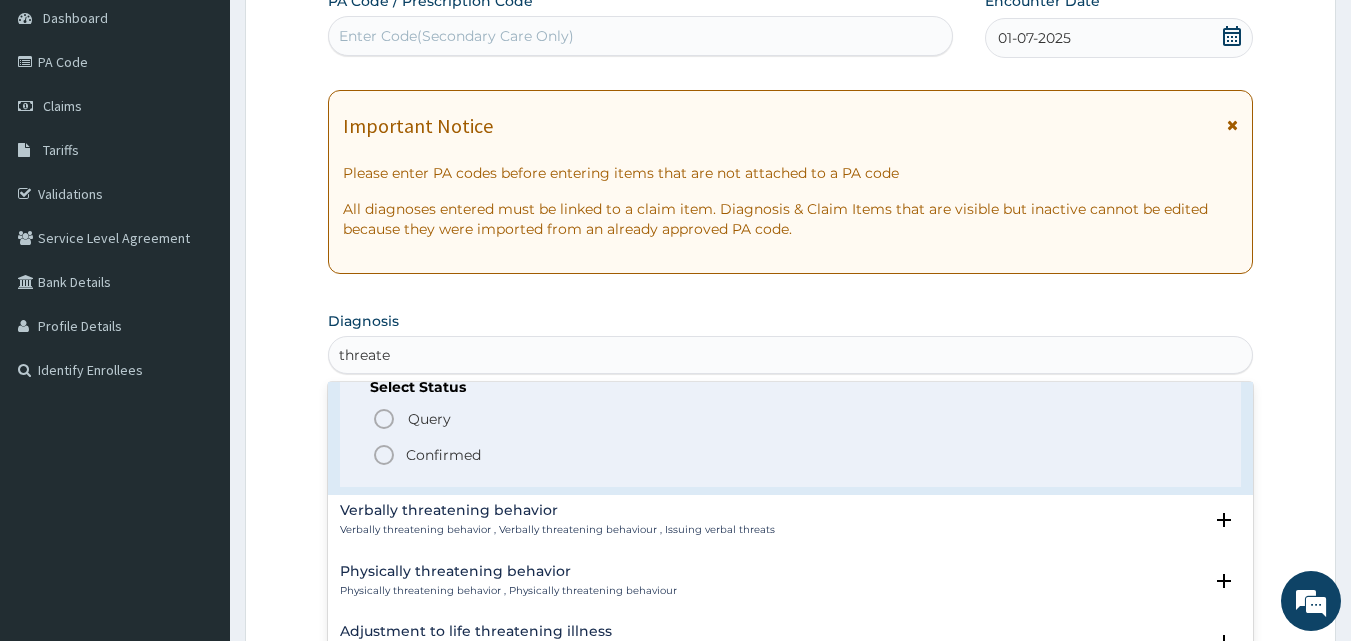 click 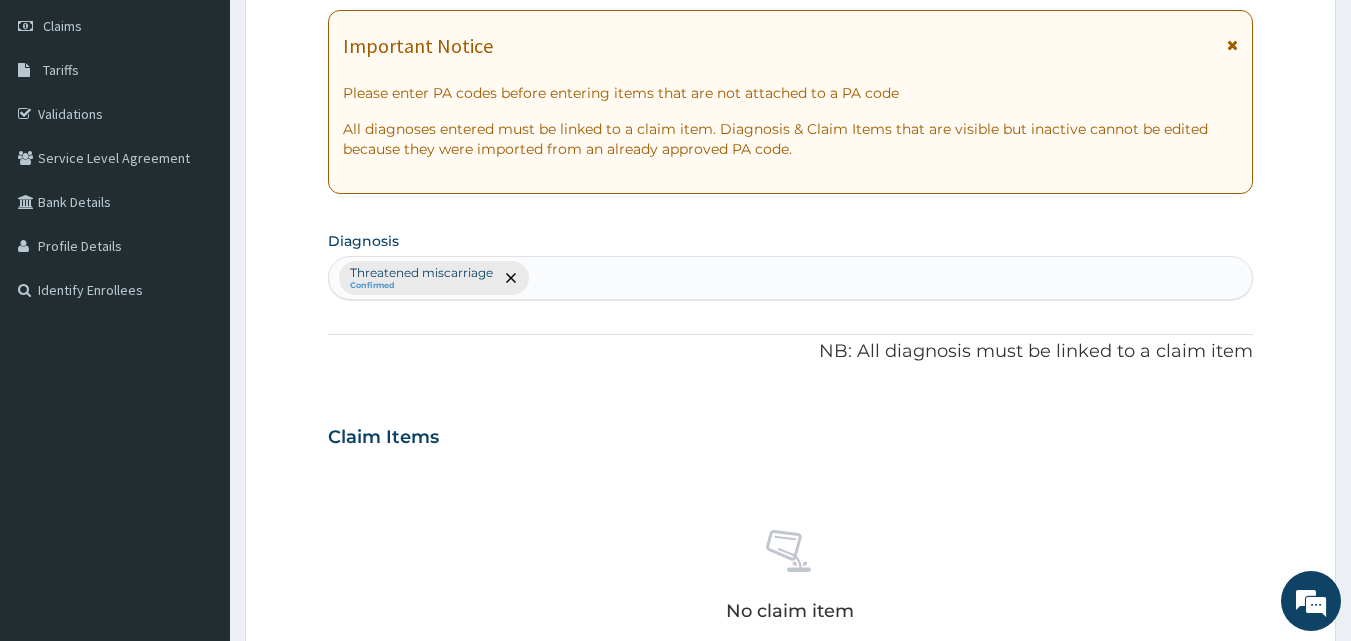 scroll, scrollTop: 400, scrollLeft: 0, axis: vertical 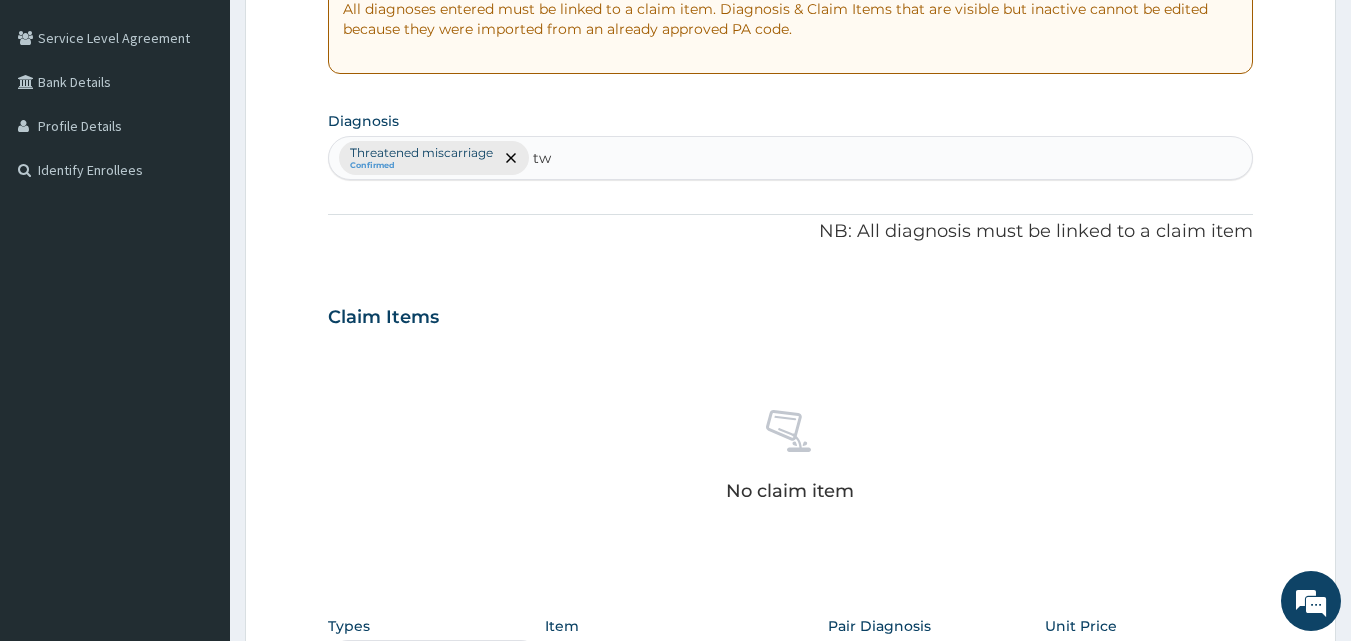 type on "t" 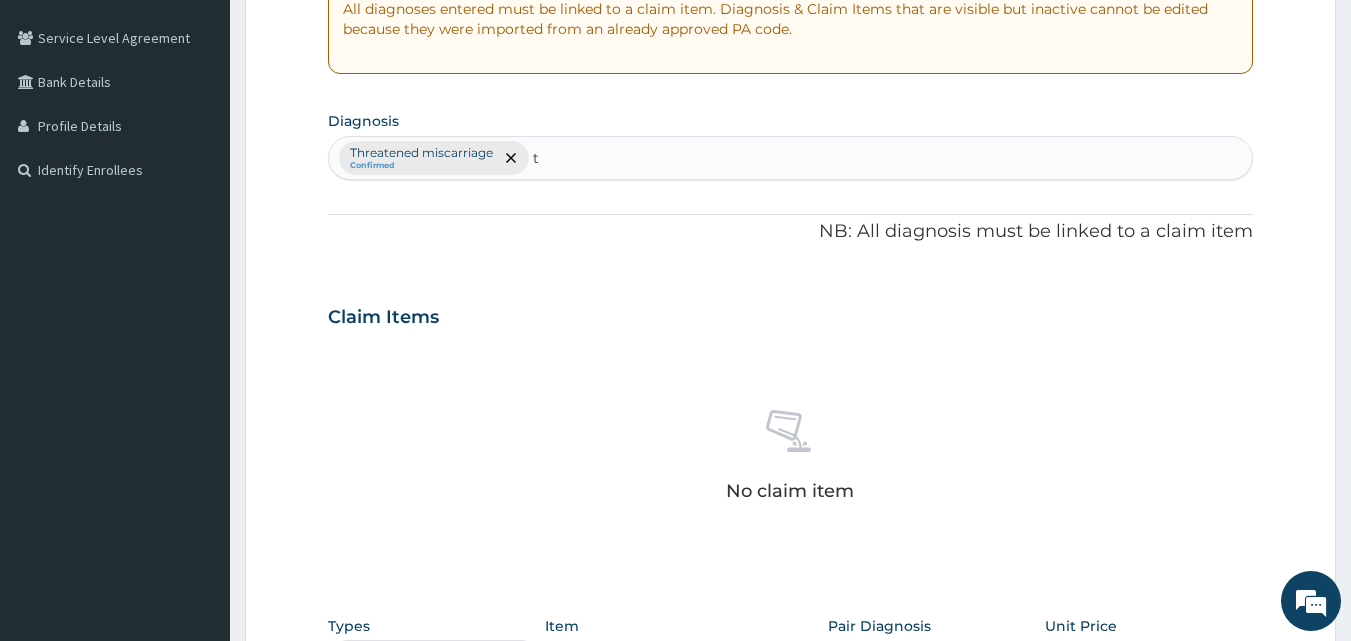 type 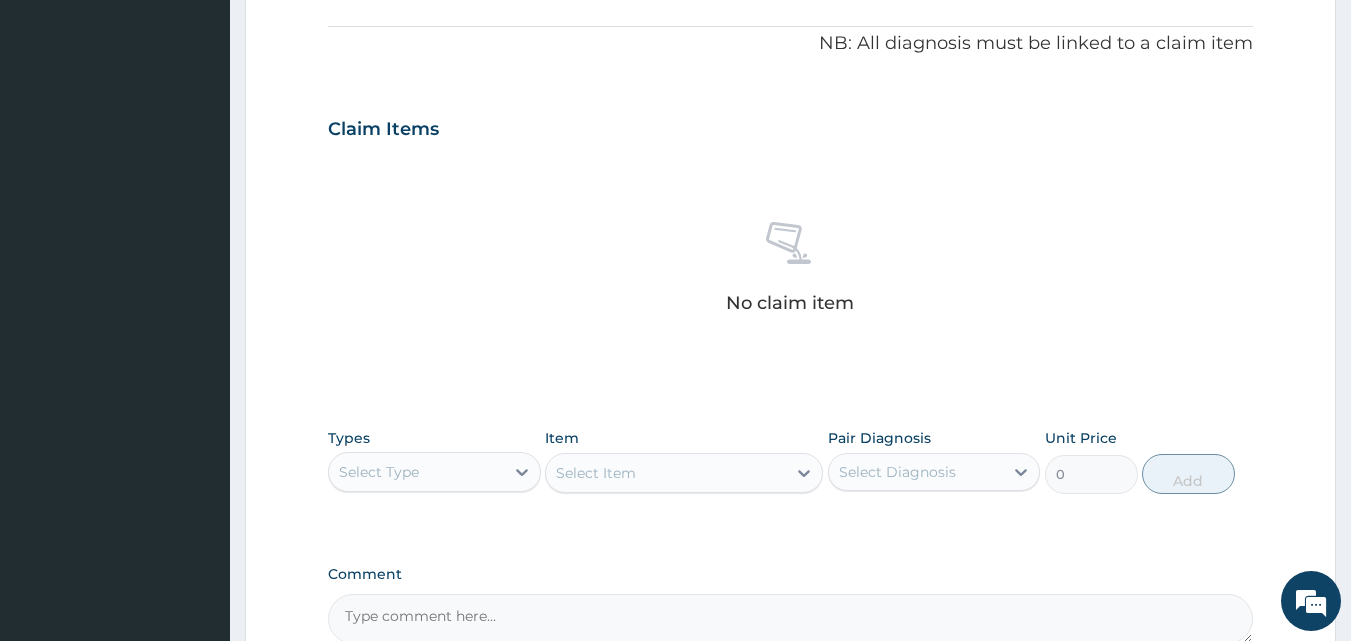 scroll, scrollTop: 801, scrollLeft: 0, axis: vertical 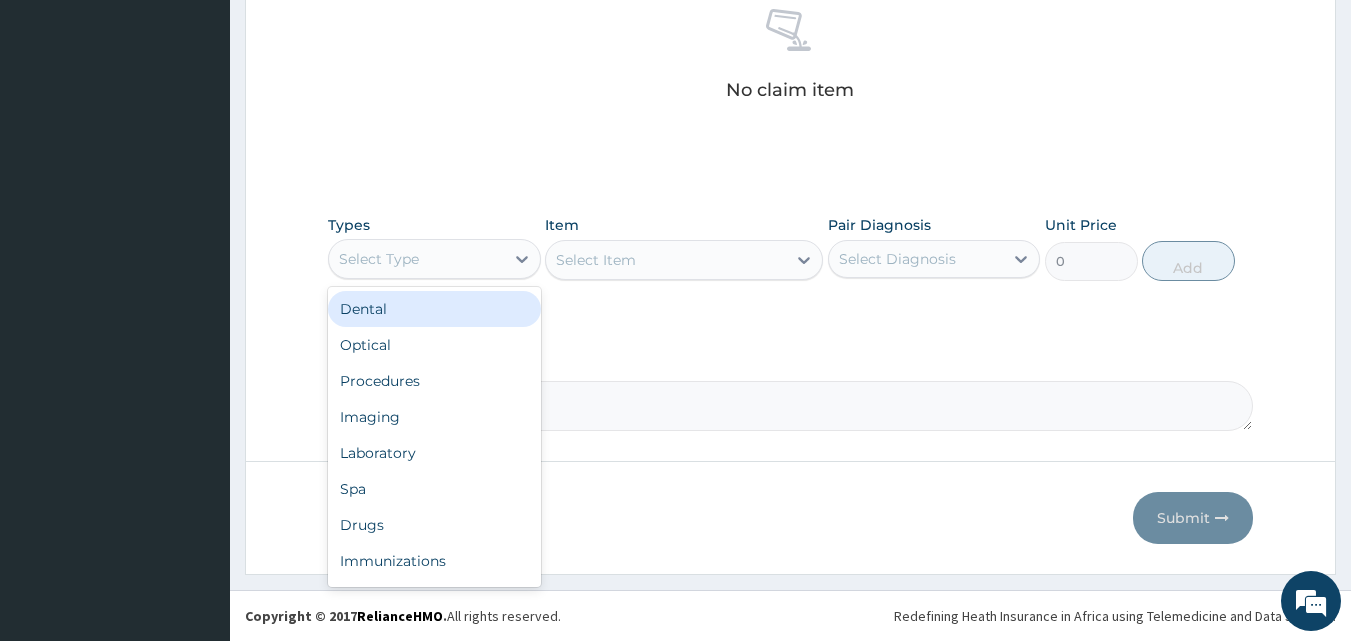 drag, startPoint x: 420, startPoint y: 269, endPoint x: 433, endPoint y: 390, distance: 121.69634 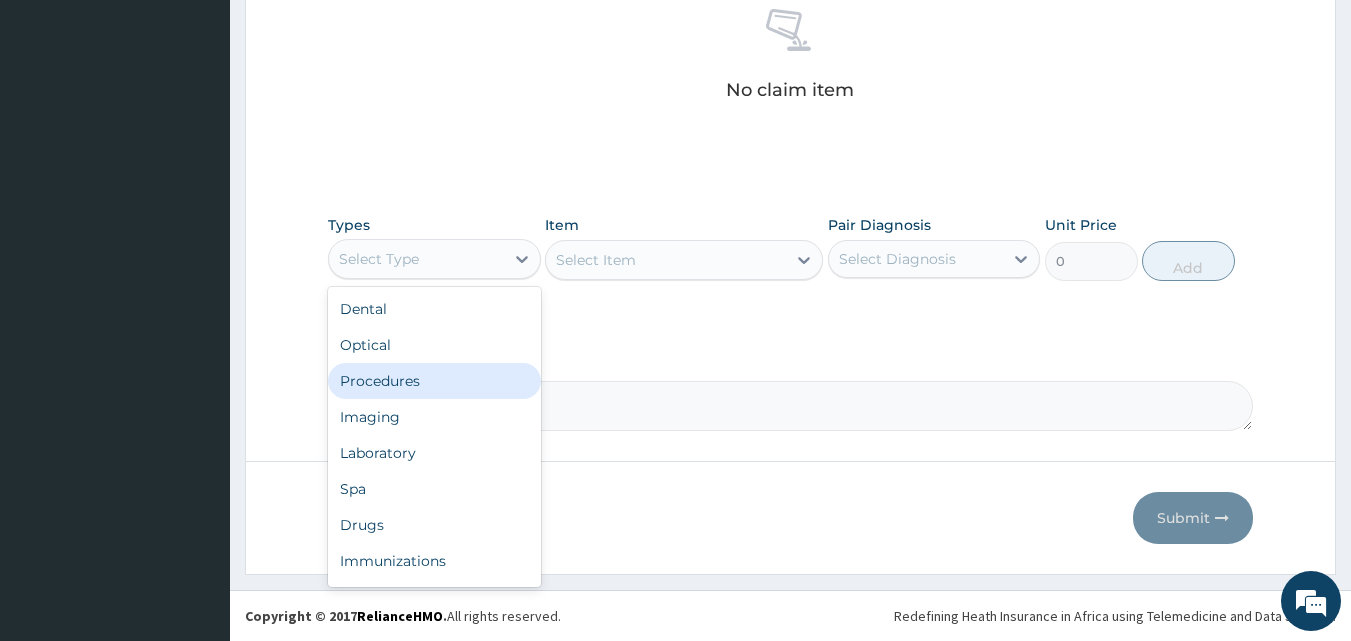 click on "Procedures" at bounding box center (434, 381) 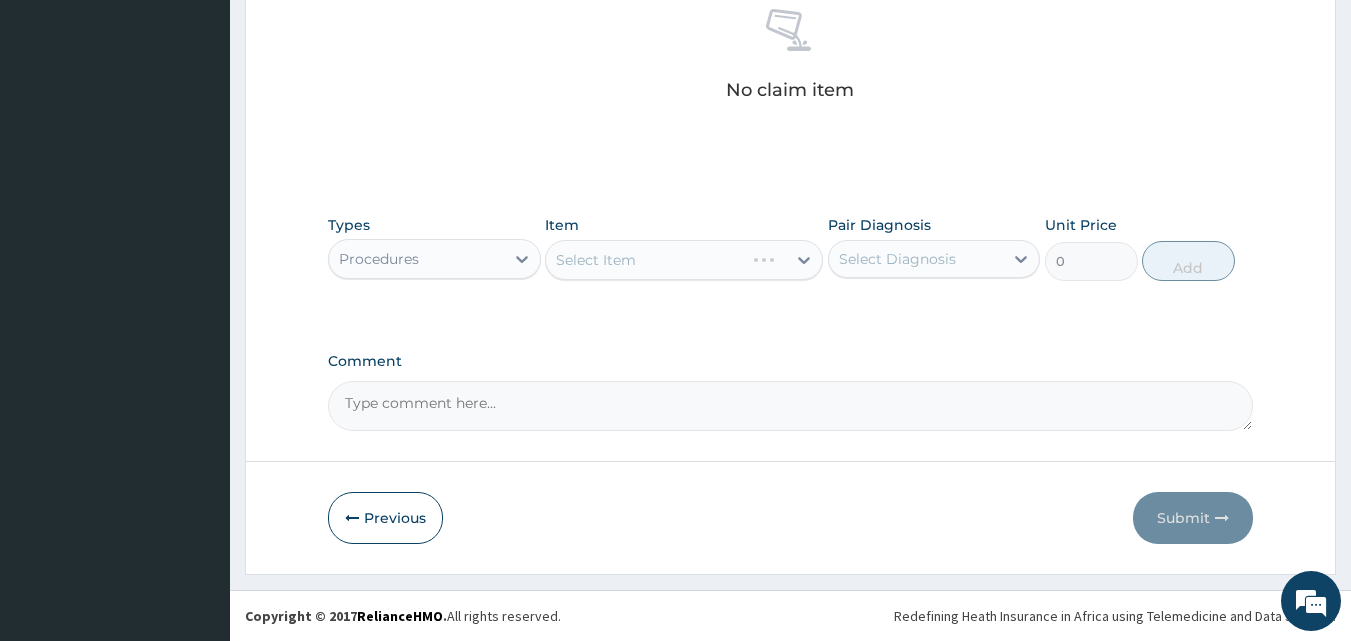 click on "Select Item" at bounding box center (684, 260) 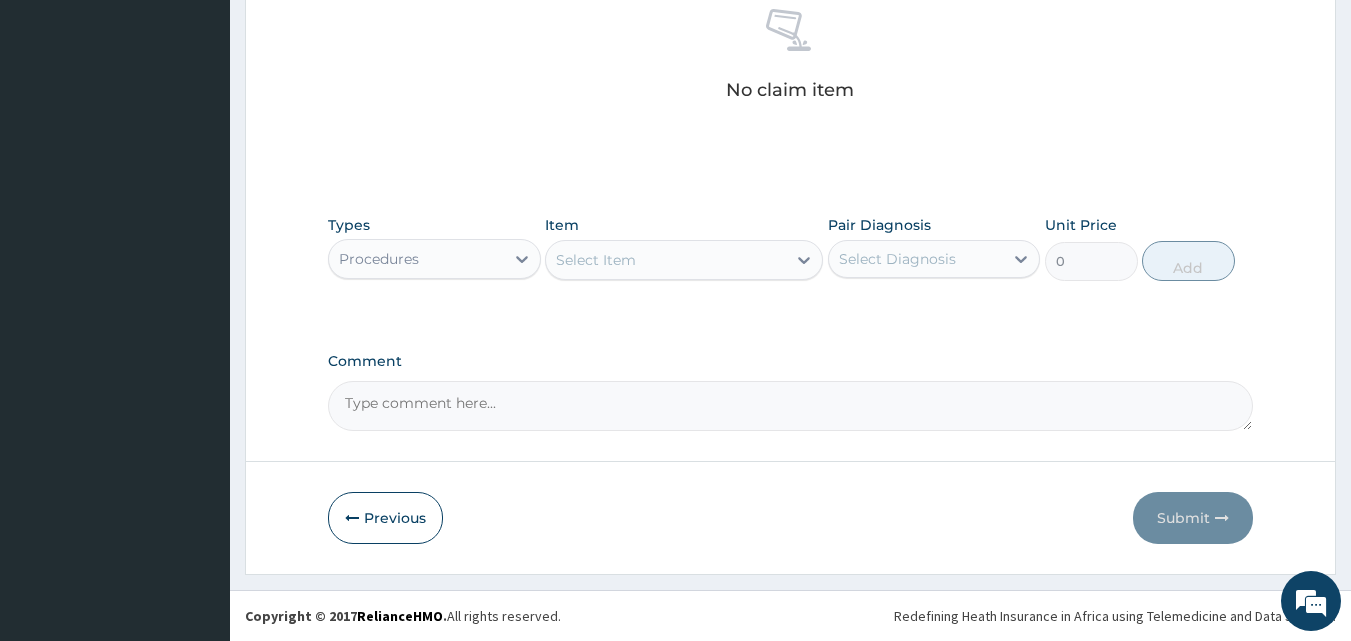 click on "Select Item" at bounding box center (684, 260) 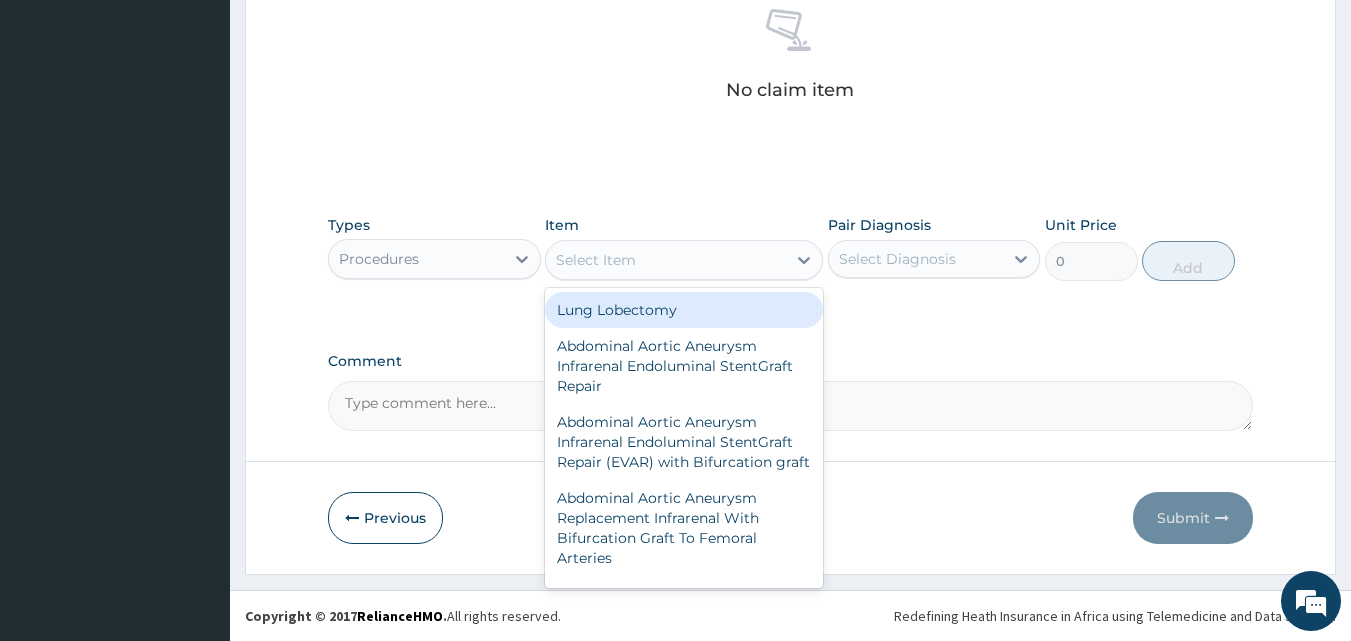 click on "Select Item" at bounding box center (666, 260) 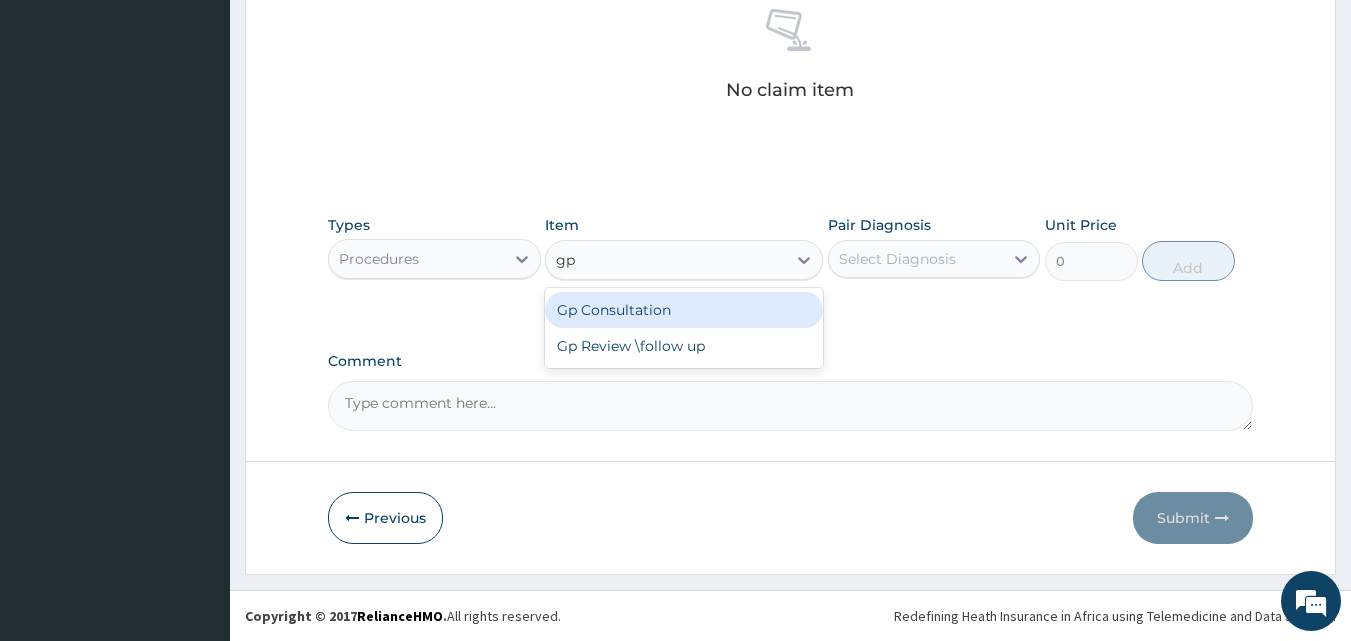 type on "gp" 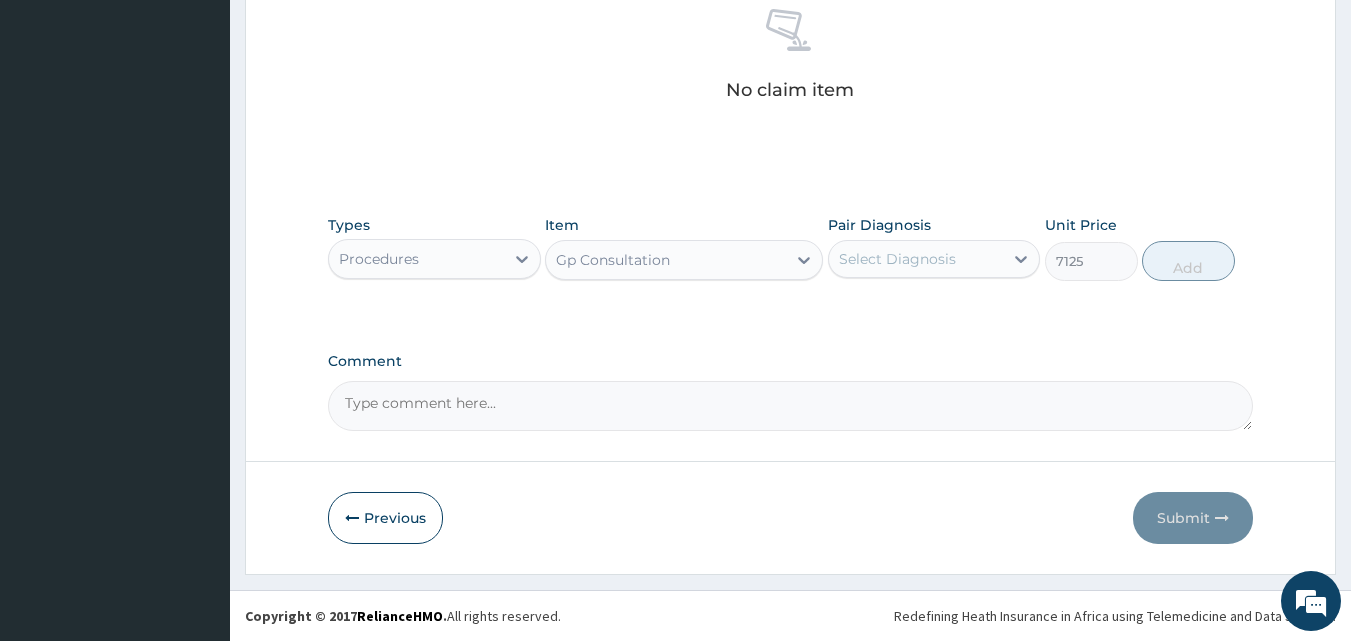 click on "Select Diagnosis" at bounding box center [916, 259] 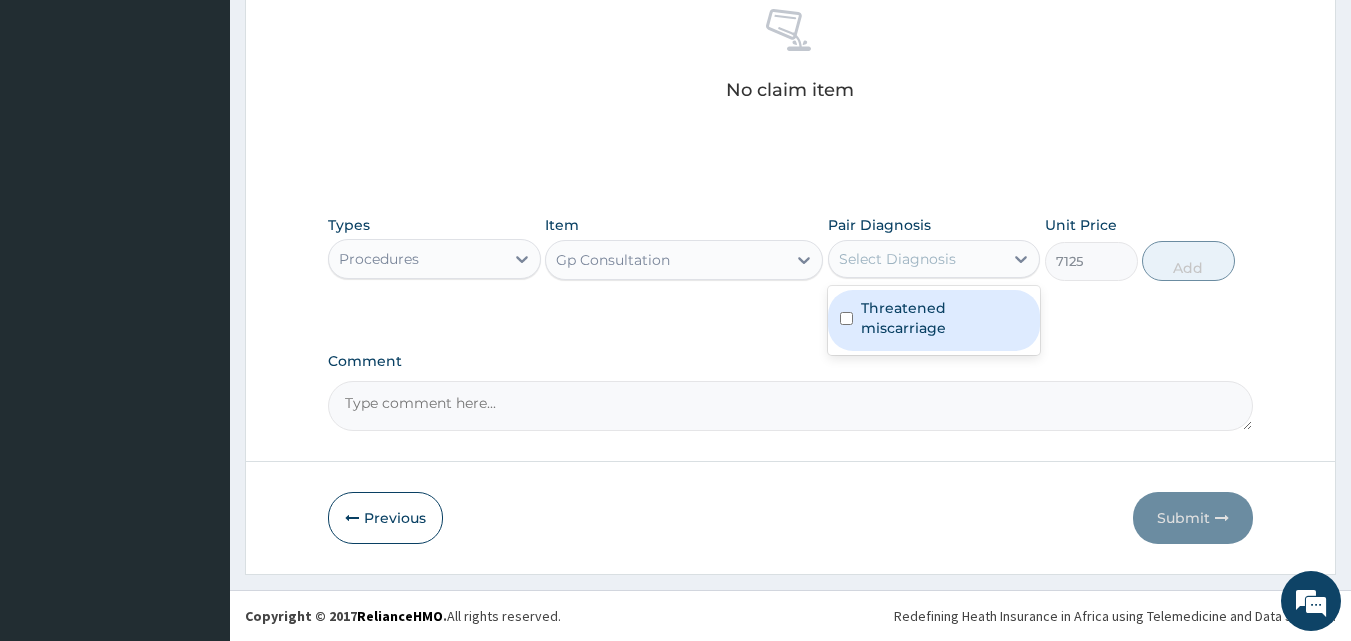 drag, startPoint x: 899, startPoint y: 336, endPoint x: 1208, endPoint y: 282, distance: 313.68295 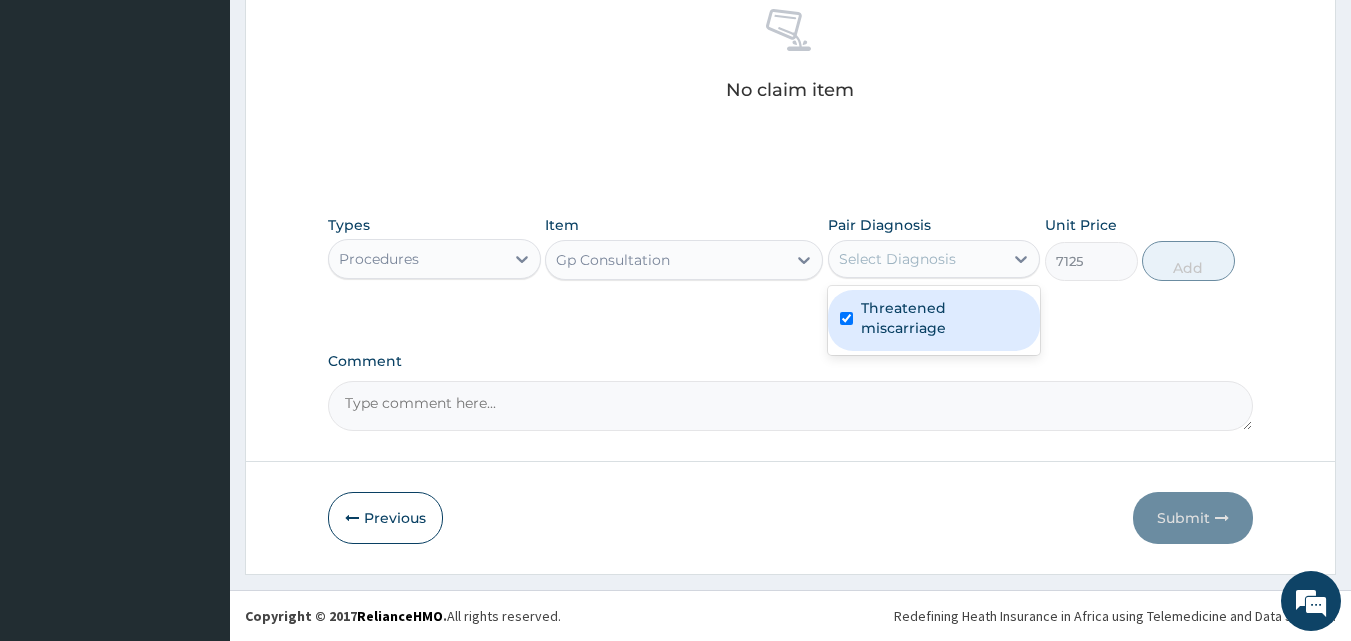 checkbox on "true" 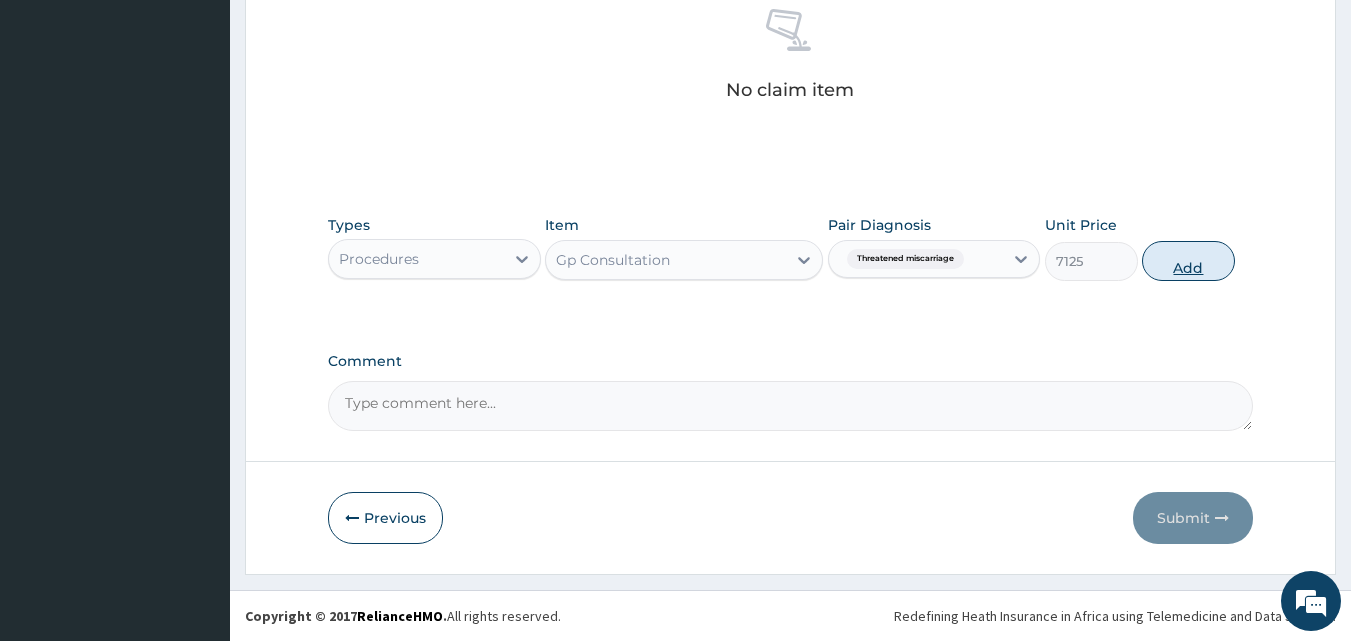 click on "Add" at bounding box center [1188, 261] 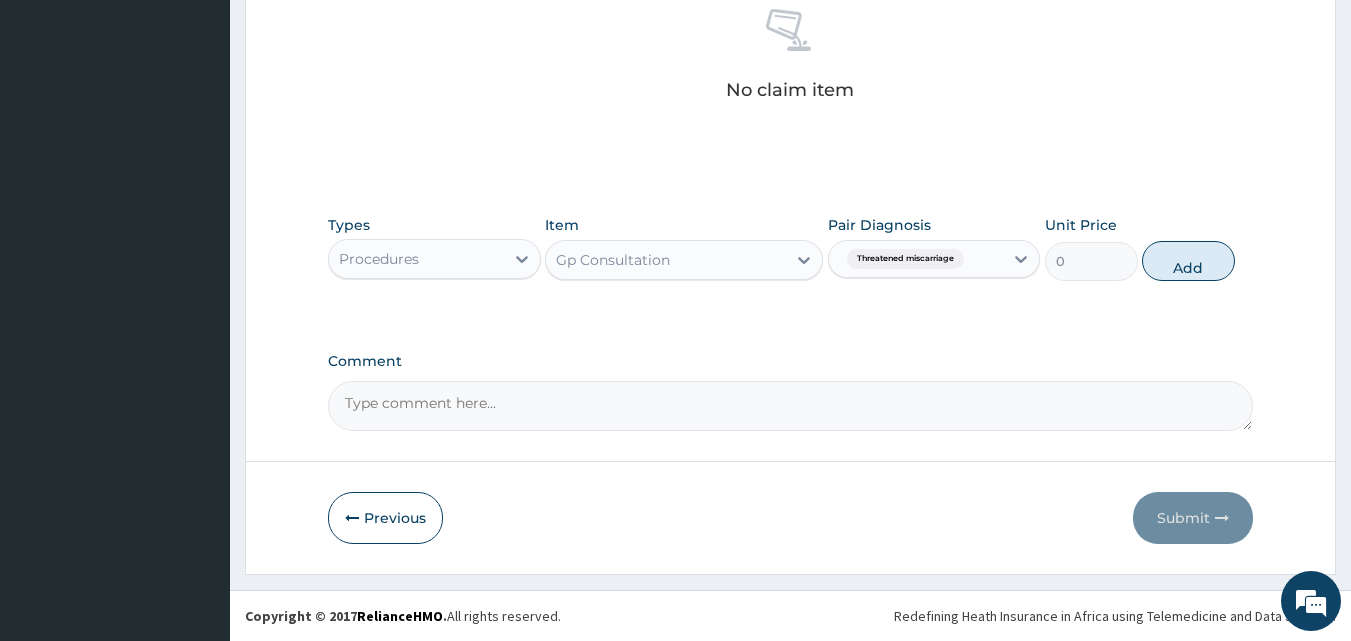 scroll, scrollTop: 721, scrollLeft: 0, axis: vertical 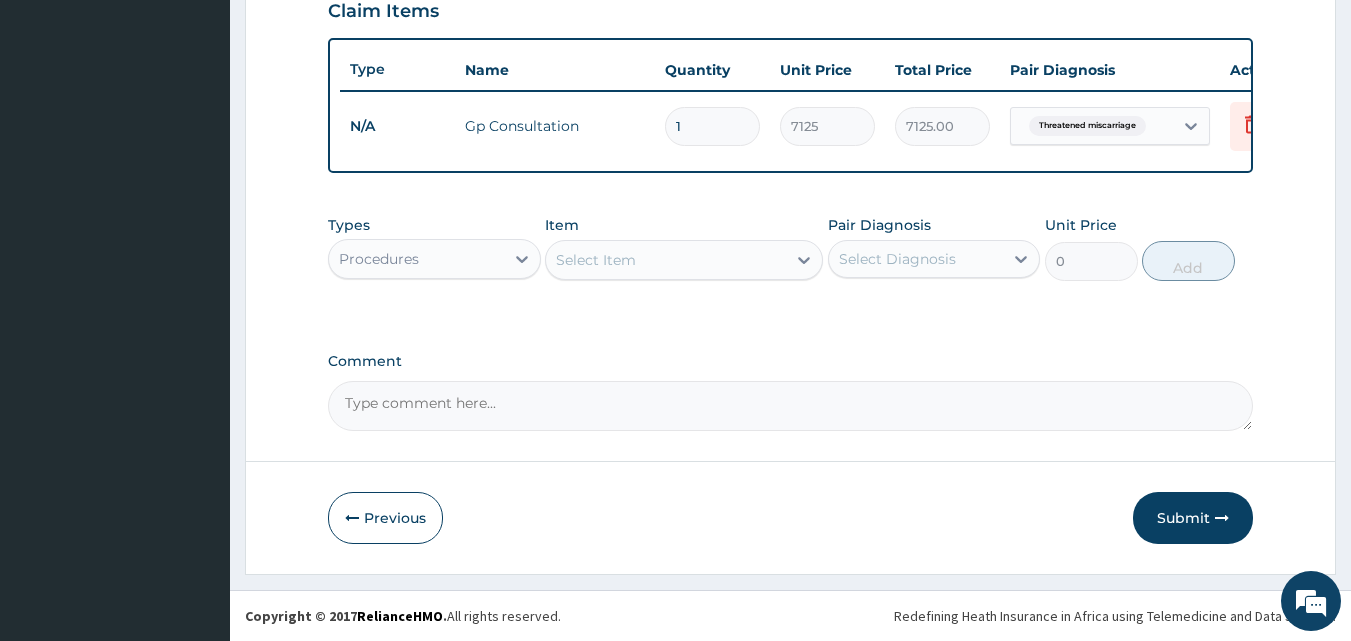click on "Types Procedures" at bounding box center (434, 248) 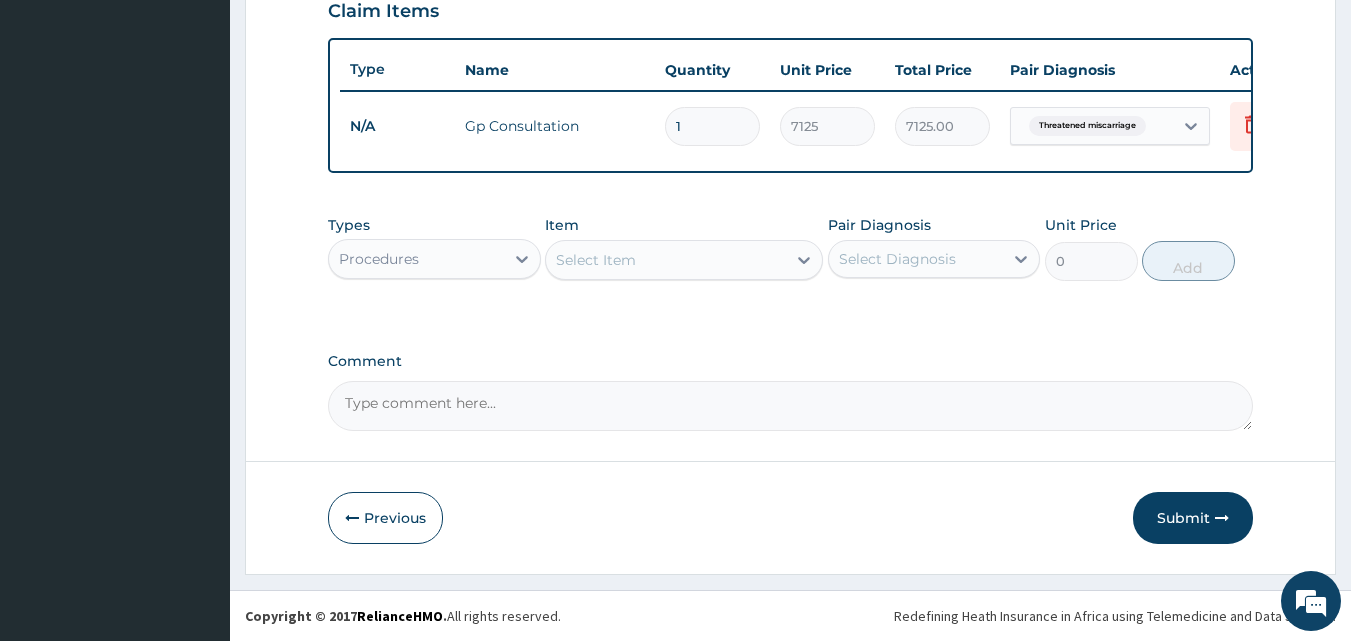 click on "Procedures" at bounding box center (416, 259) 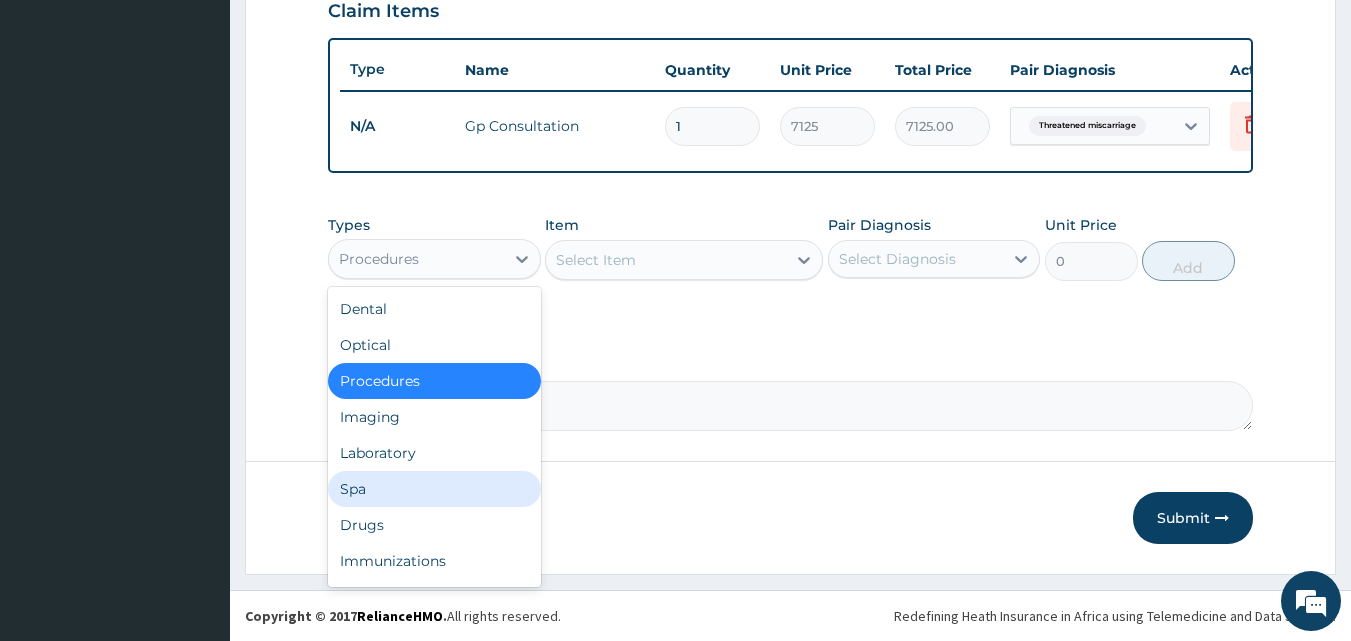 scroll, scrollTop: 68, scrollLeft: 0, axis: vertical 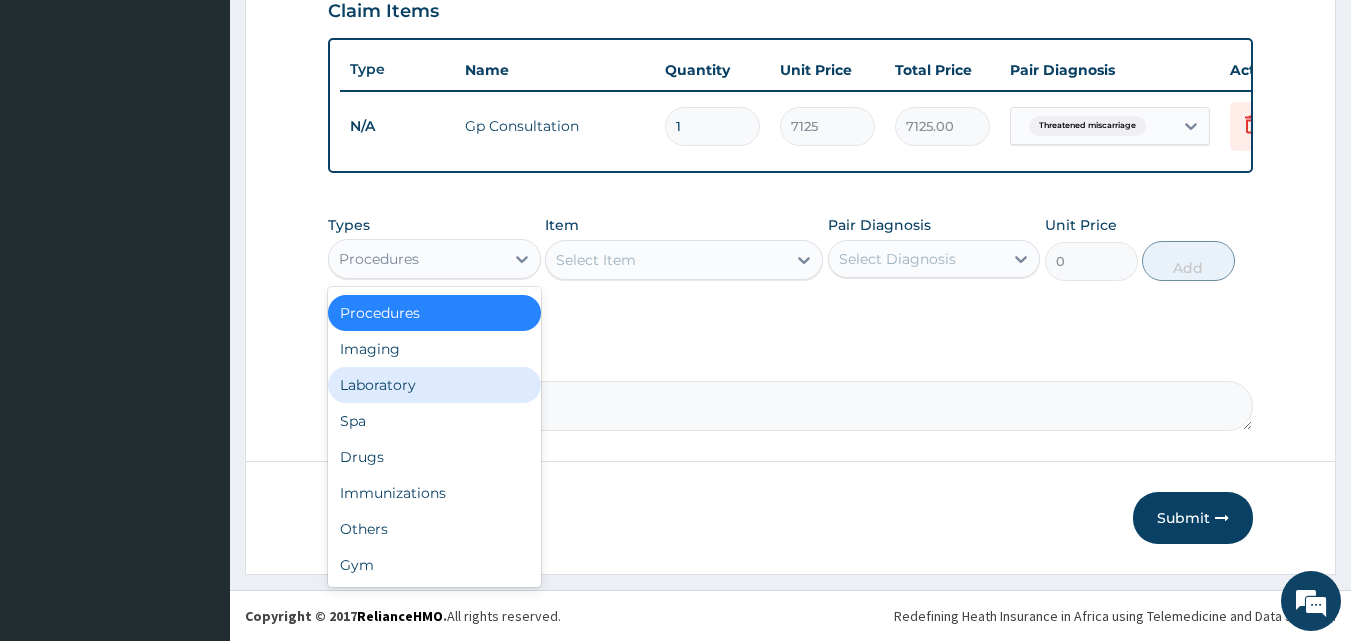 click on "Laboratory" at bounding box center [434, 385] 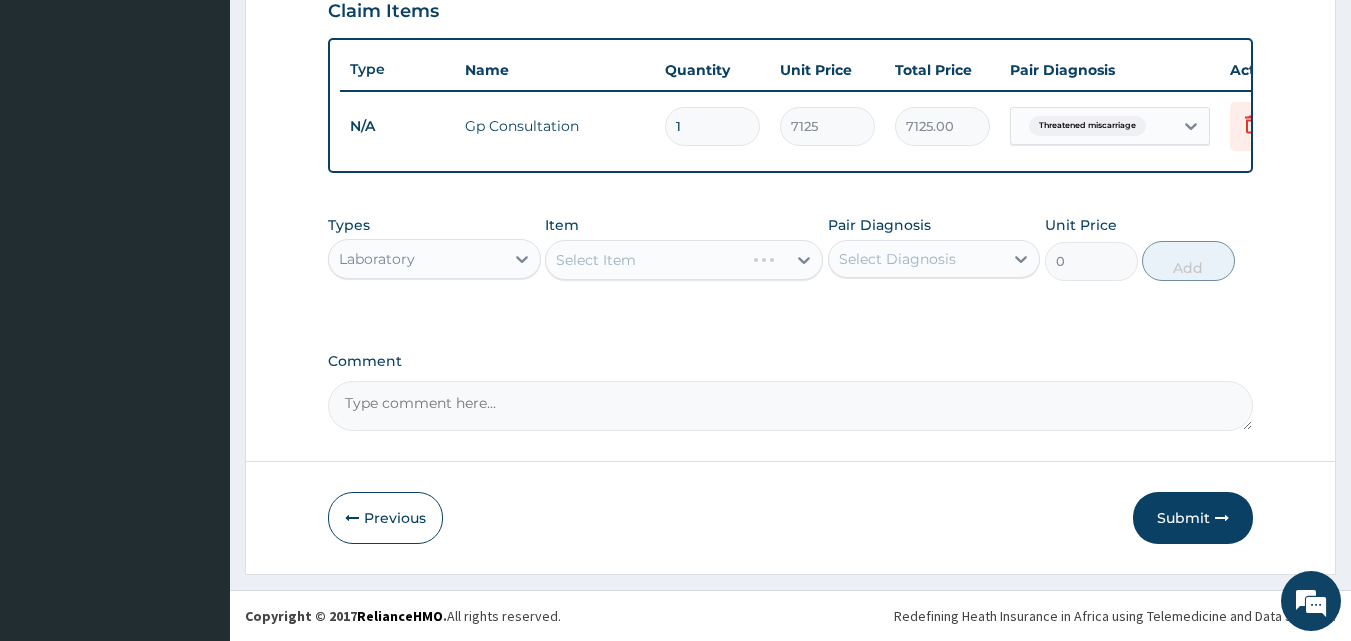 click on "Select Item" at bounding box center (684, 260) 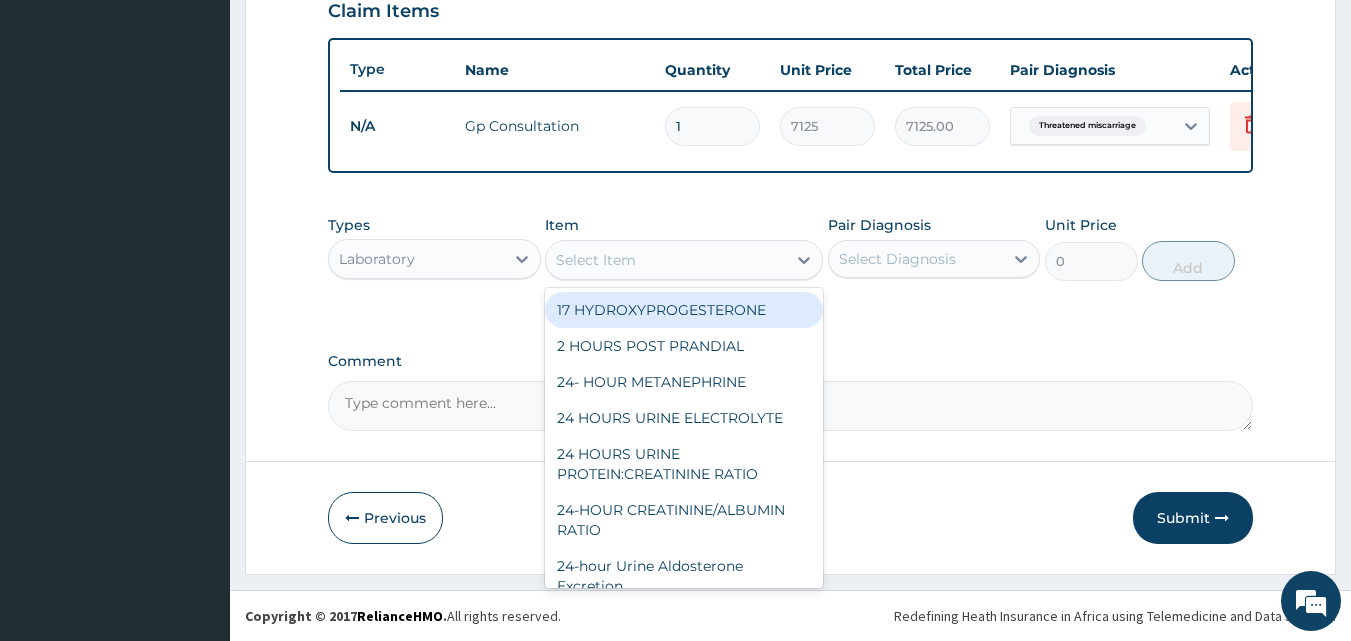 click on "Select Item" at bounding box center (596, 260) 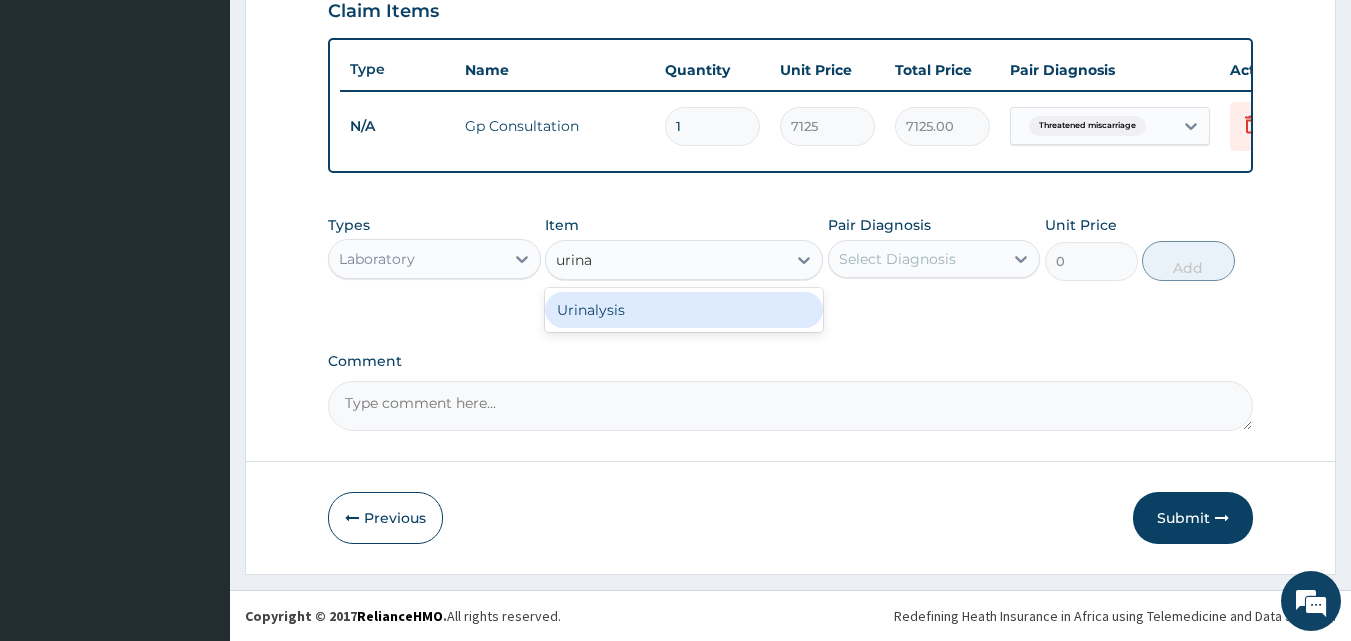 type on "urinal" 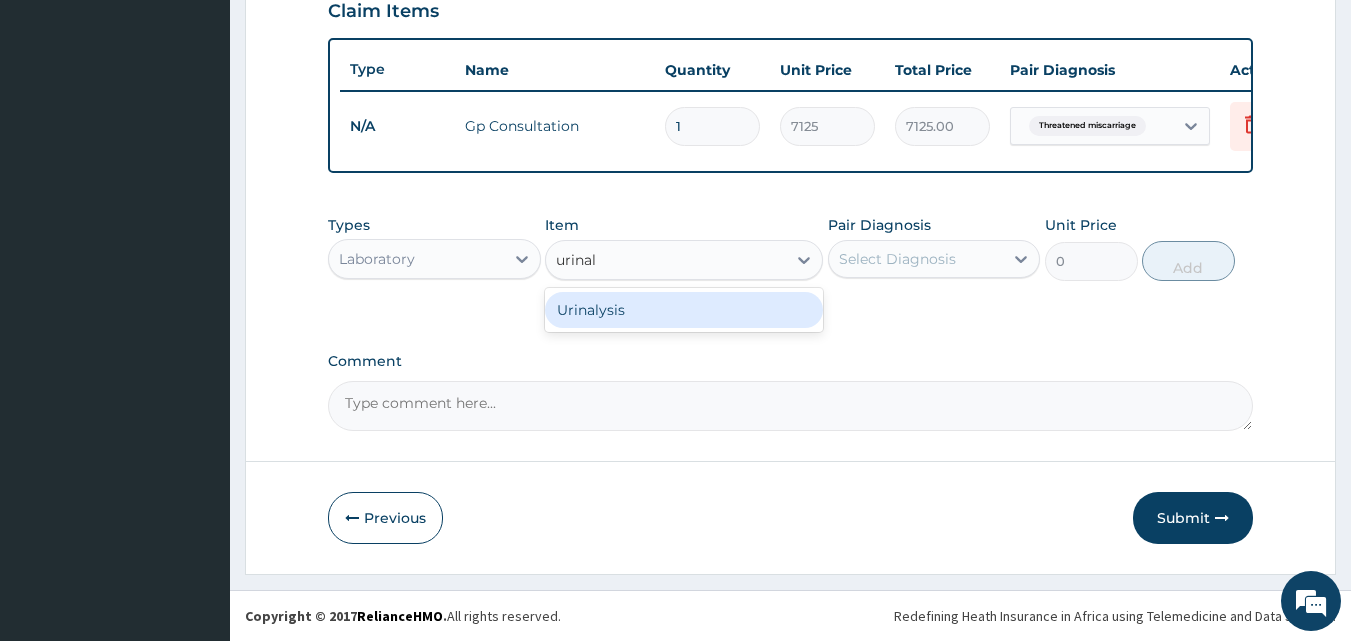 drag, startPoint x: 663, startPoint y: 306, endPoint x: 704, endPoint y: 291, distance: 43.65776 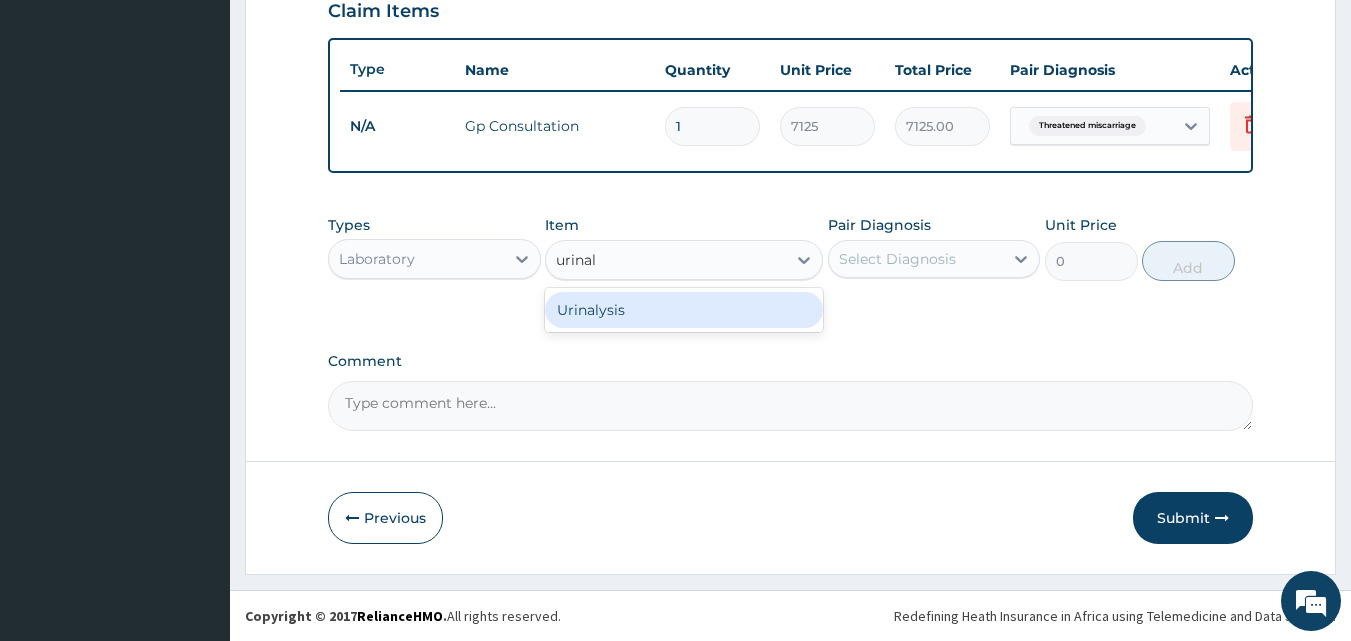 type 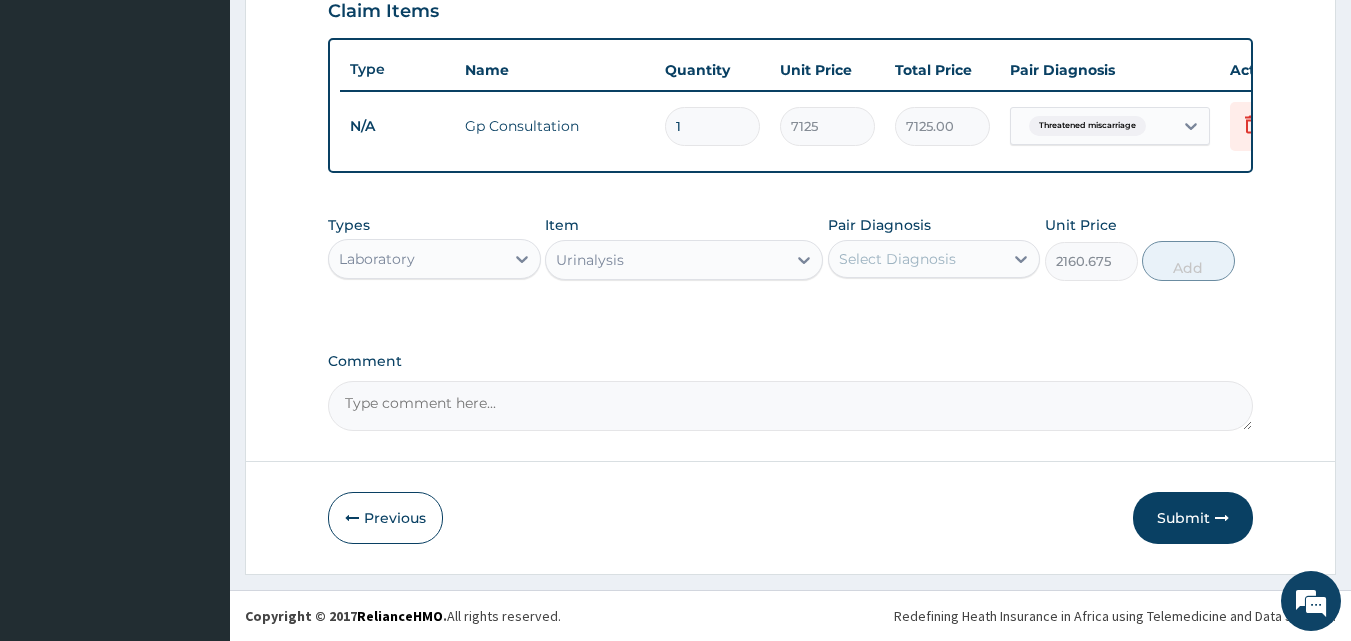 click on "Select Diagnosis" at bounding box center [916, 259] 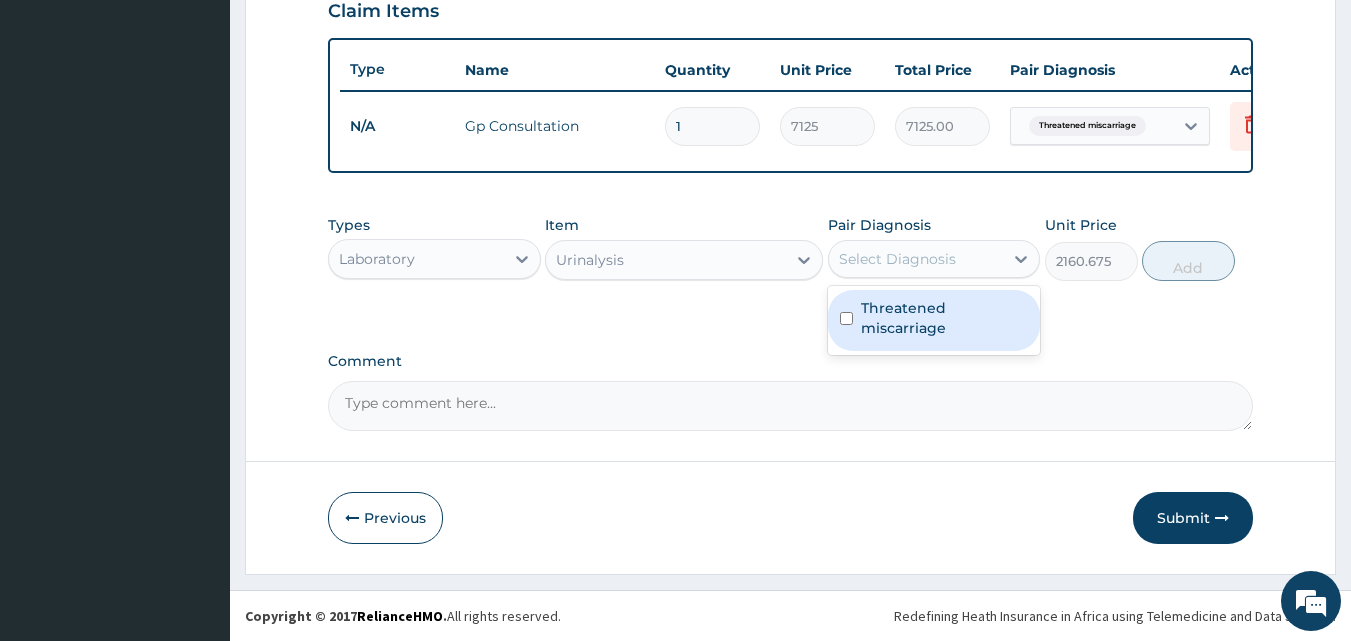 drag, startPoint x: 894, startPoint y: 314, endPoint x: 1176, endPoint y: 304, distance: 282.17725 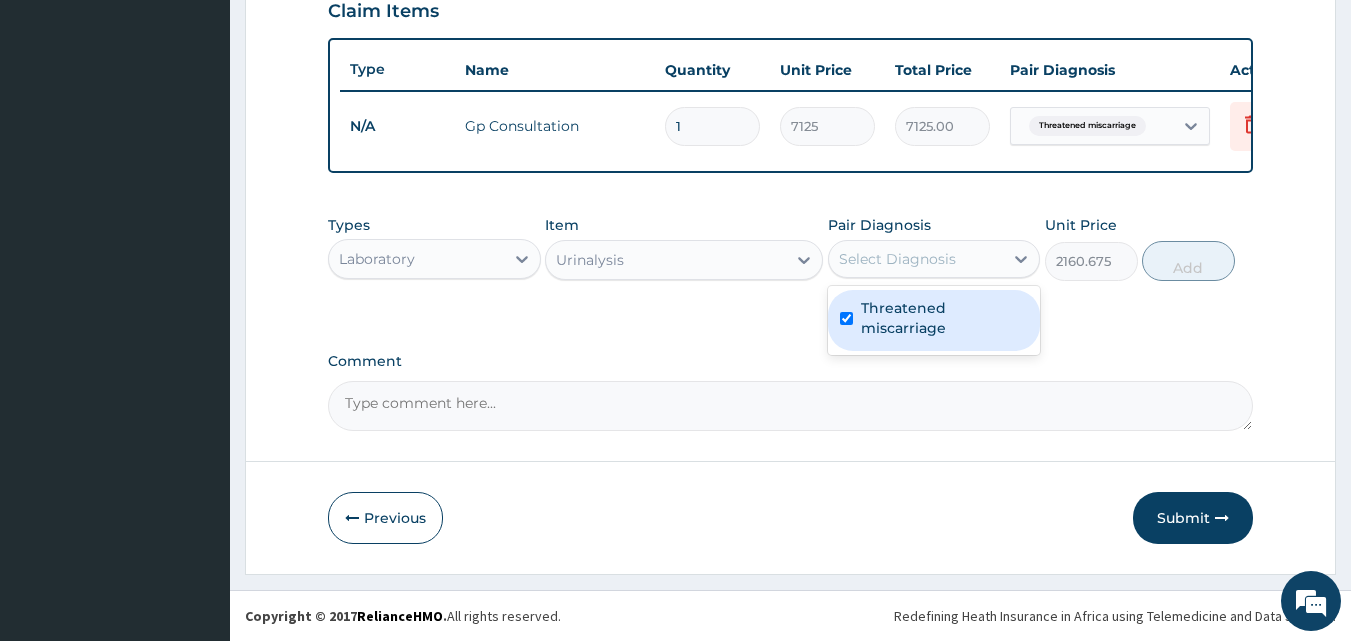 checkbox on "true" 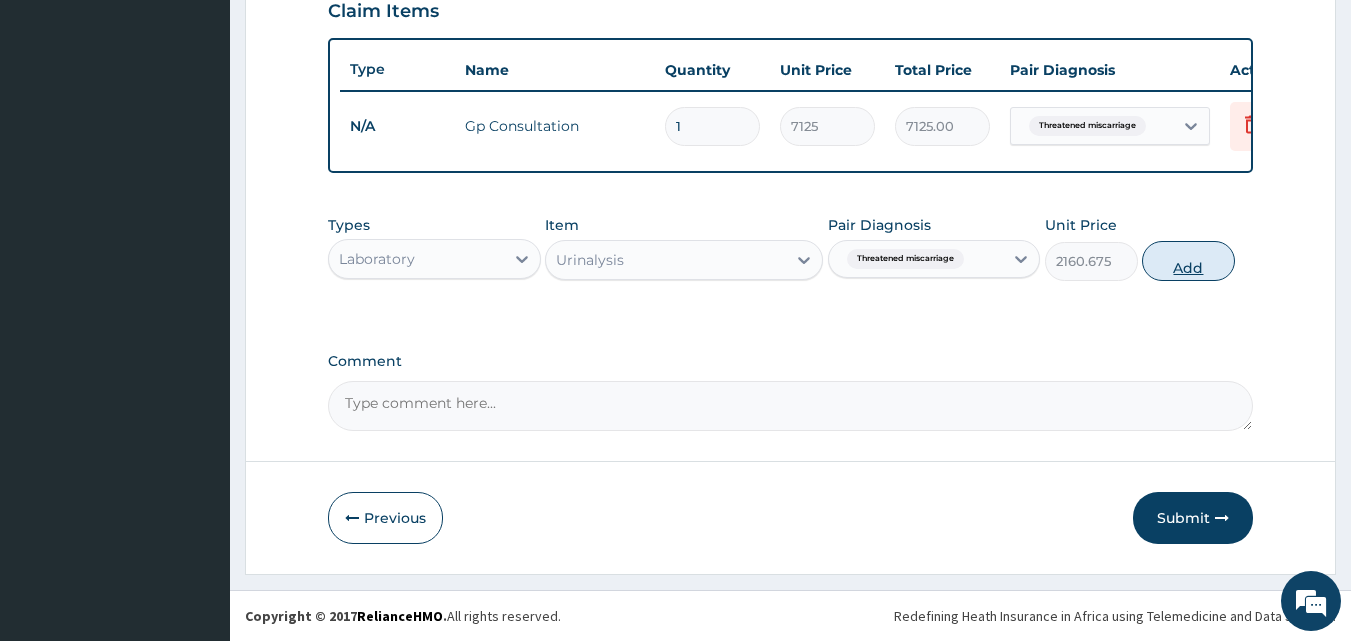 click on "Add" at bounding box center (1188, 261) 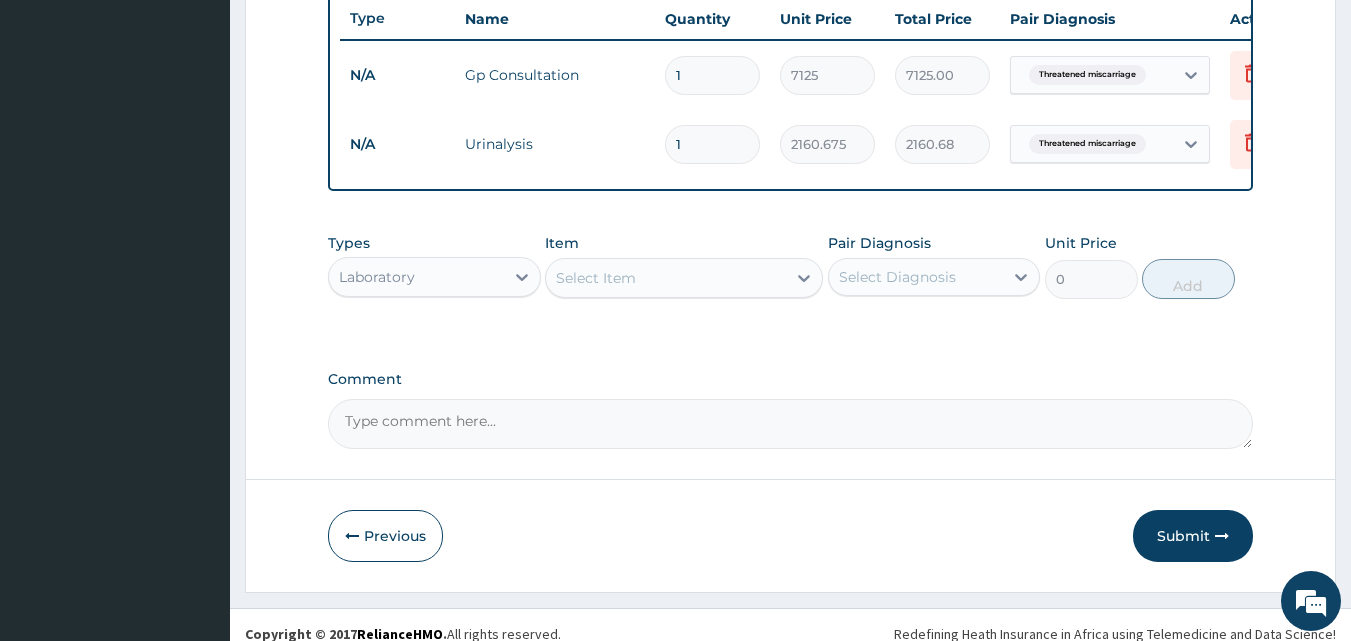 scroll, scrollTop: 790, scrollLeft: 0, axis: vertical 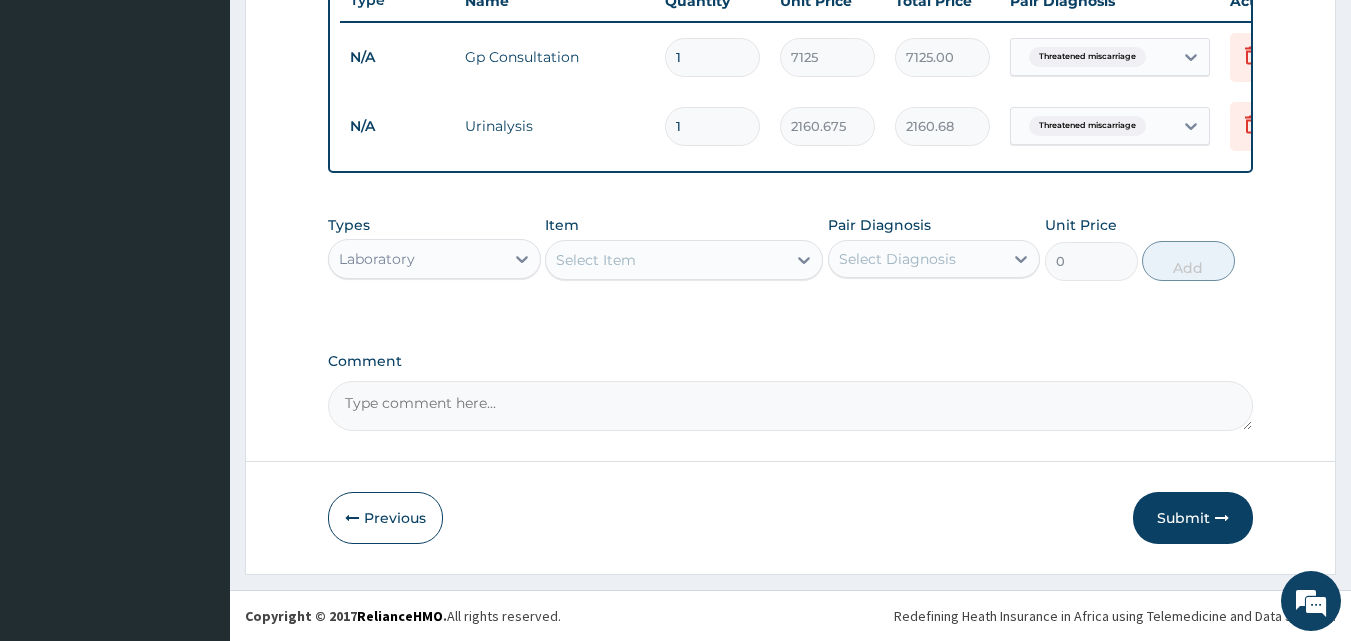 click on "Select Item" at bounding box center [596, 260] 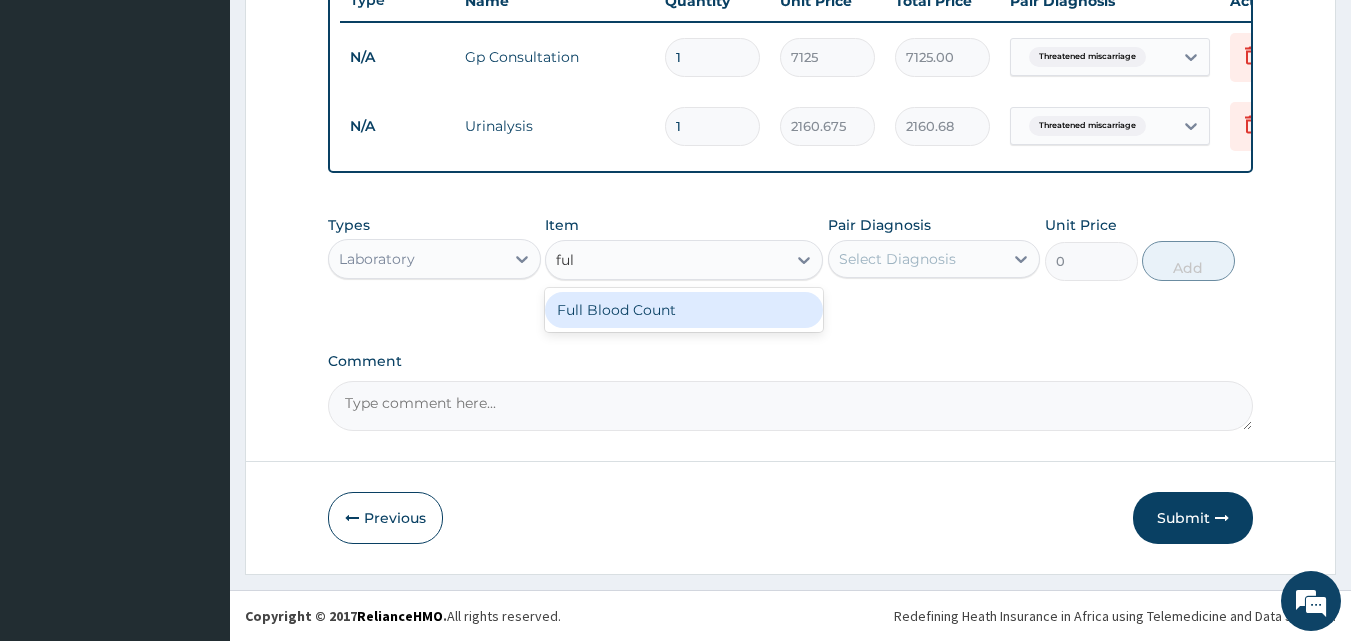 type on "full" 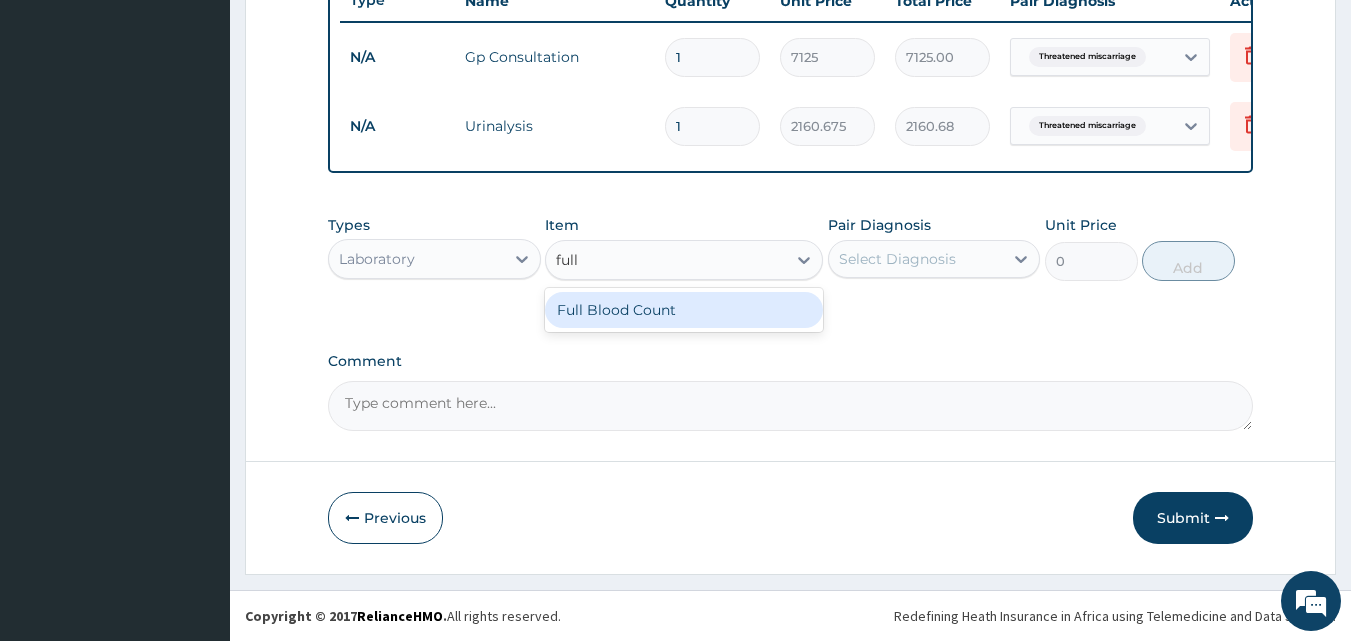 click on "Full Blood Count" at bounding box center (684, 310) 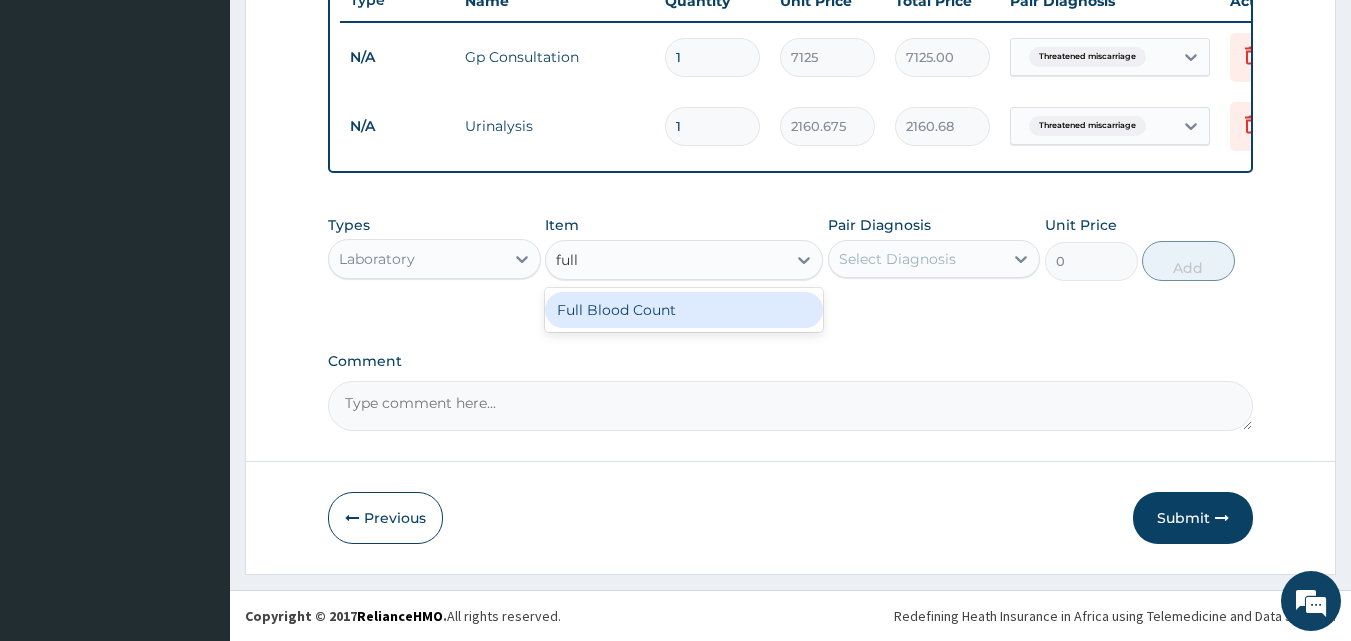 type 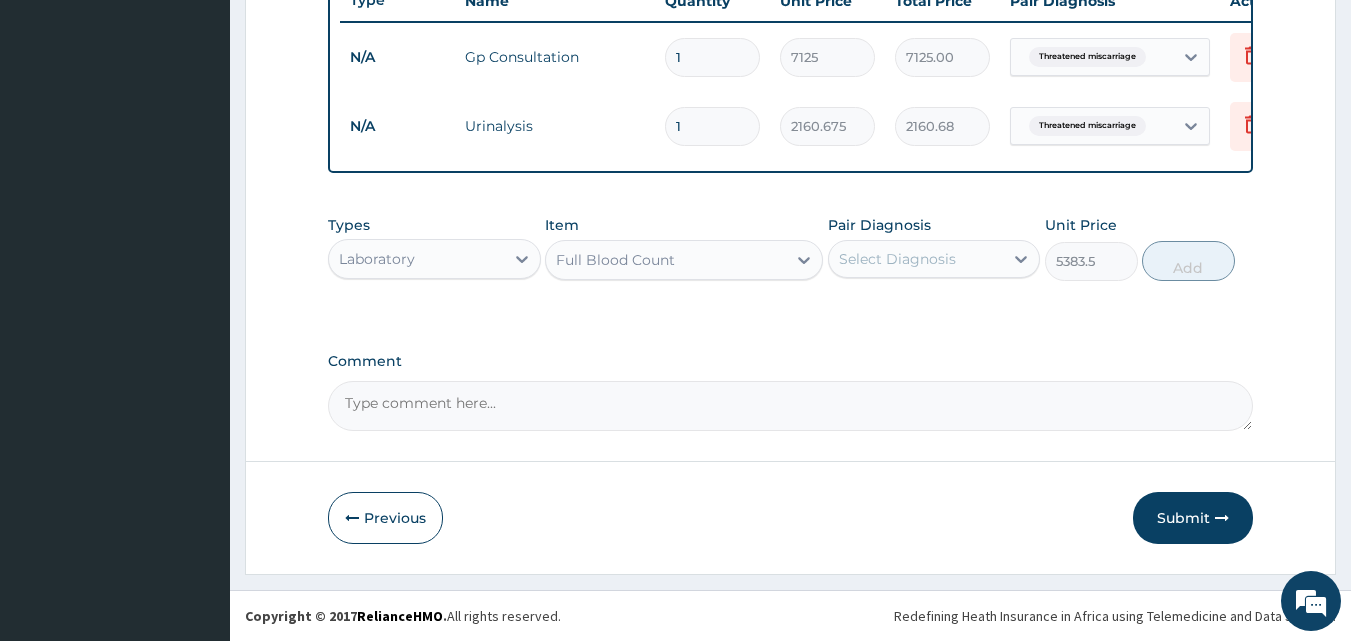drag, startPoint x: 878, startPoint y: 245, endPoint x: 885, endPoint y: 263, distance: 19.313208 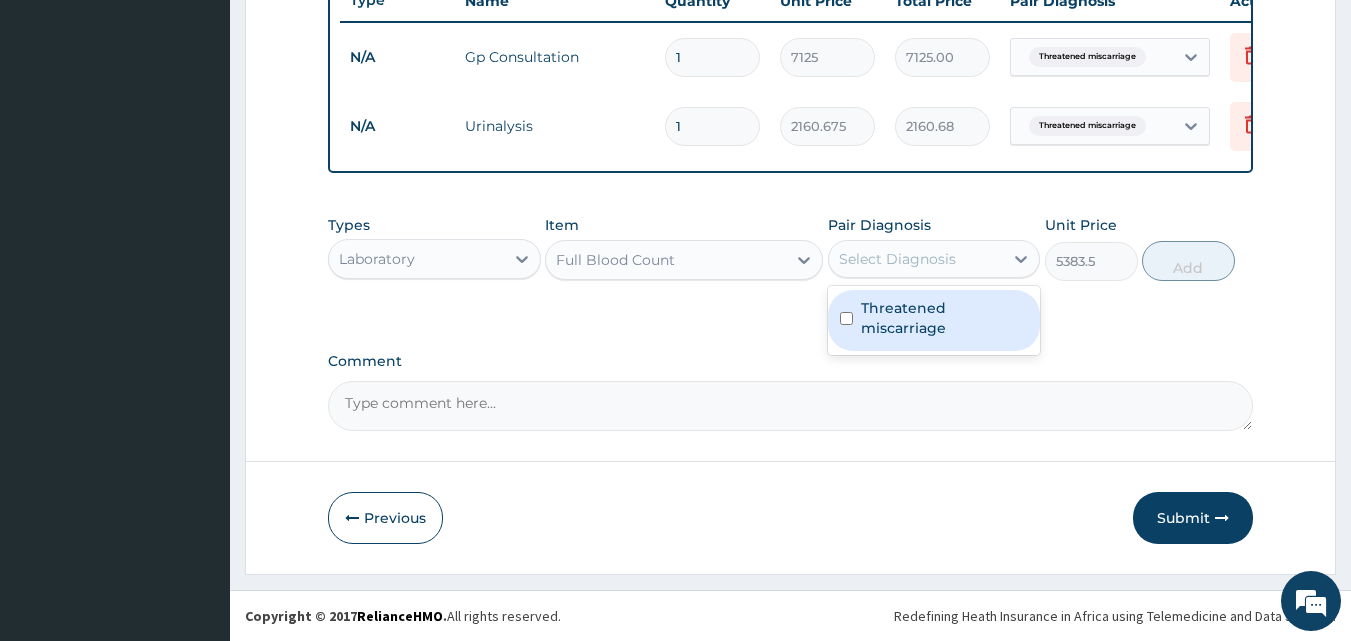click on "Threatened miscarriage" at bounding box center (945, 318) 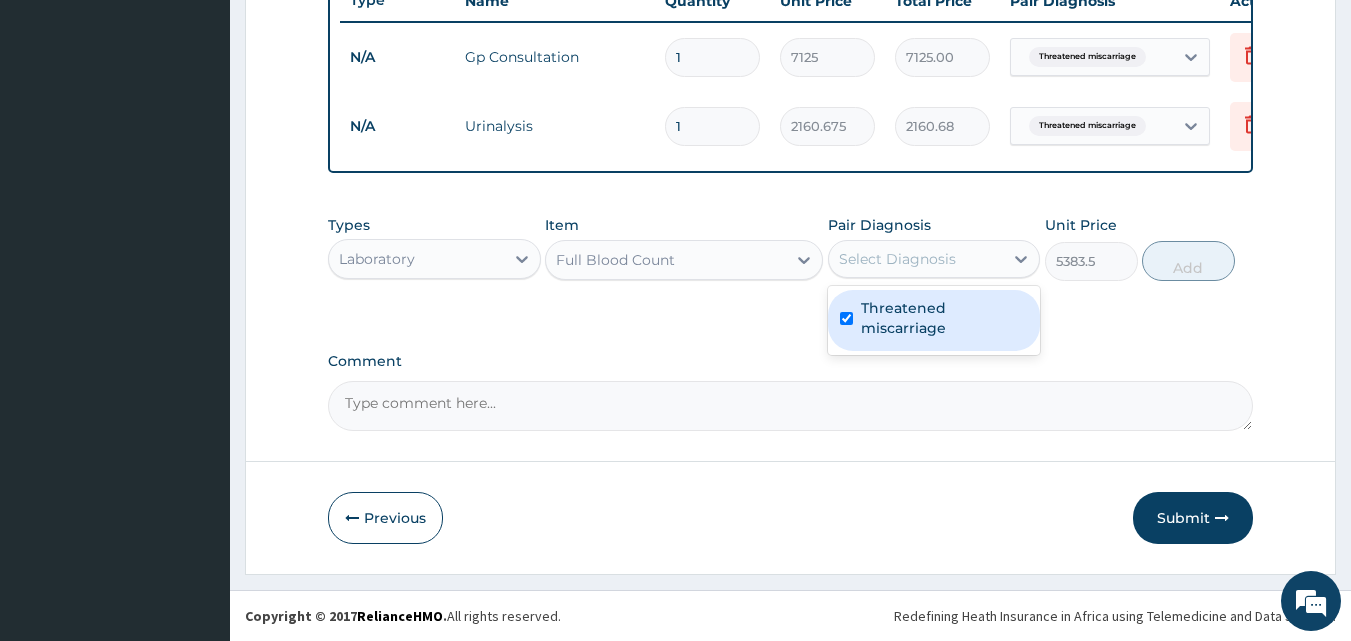 checkbox on "true" 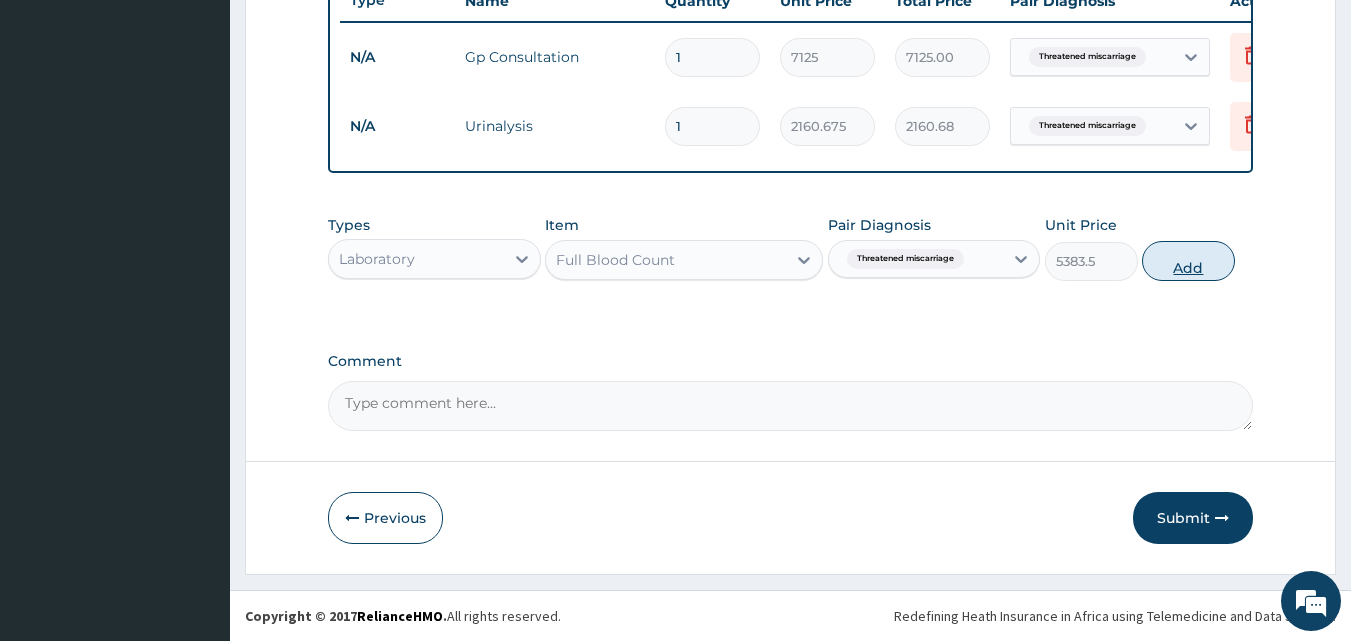 click on "Add" at bounding box center [1188, 261] 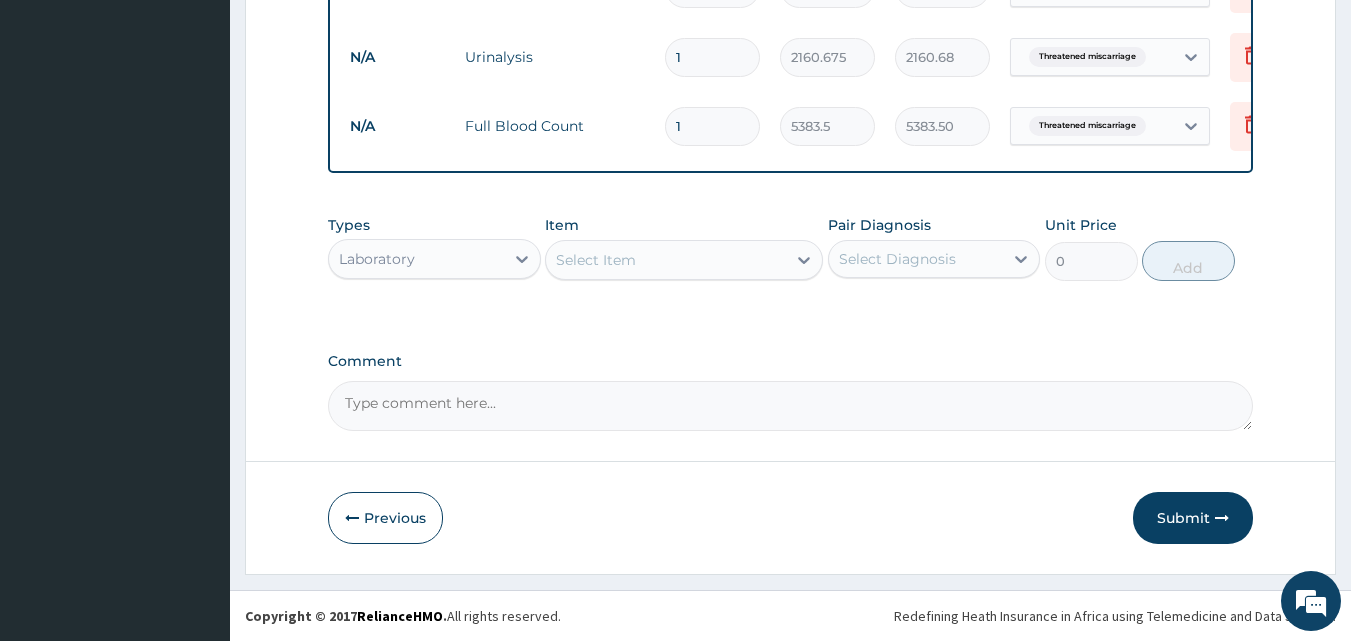 scroll, scrollTop: 859, scrollLeft: 0, axis: vertical 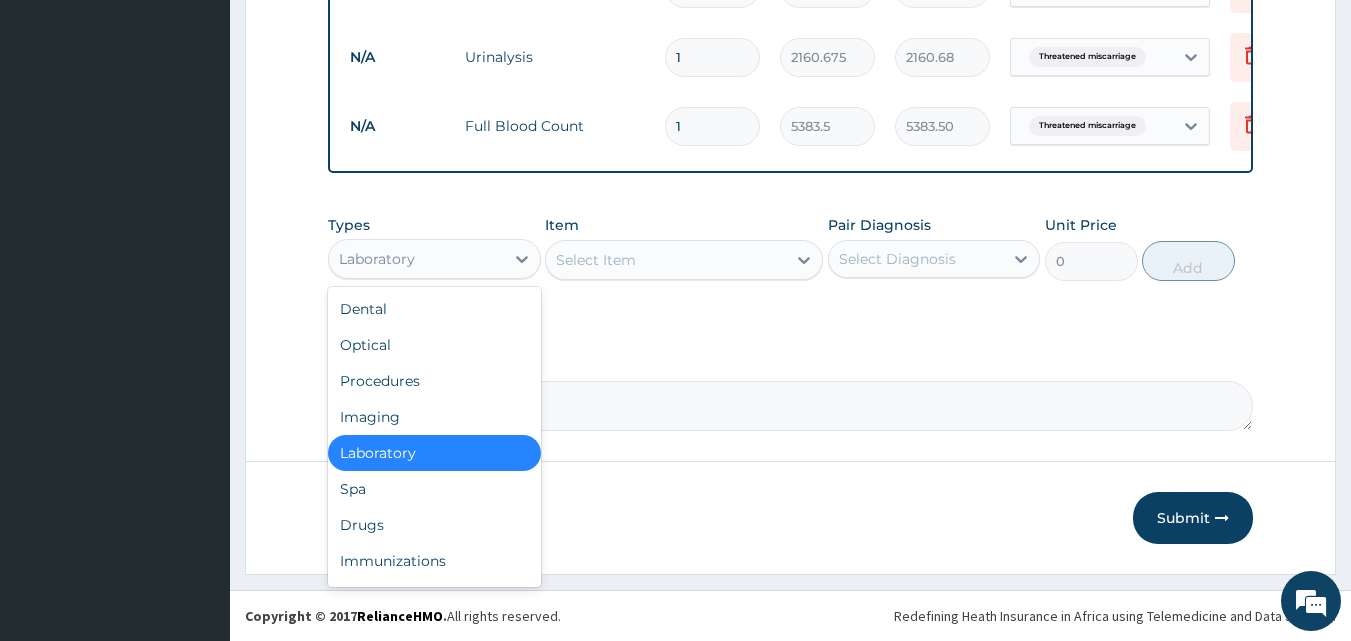 drag, startPoint x: 440, startPoint y: 258, endPoint x: 386, endPoint y: 380, distance: 133.41664 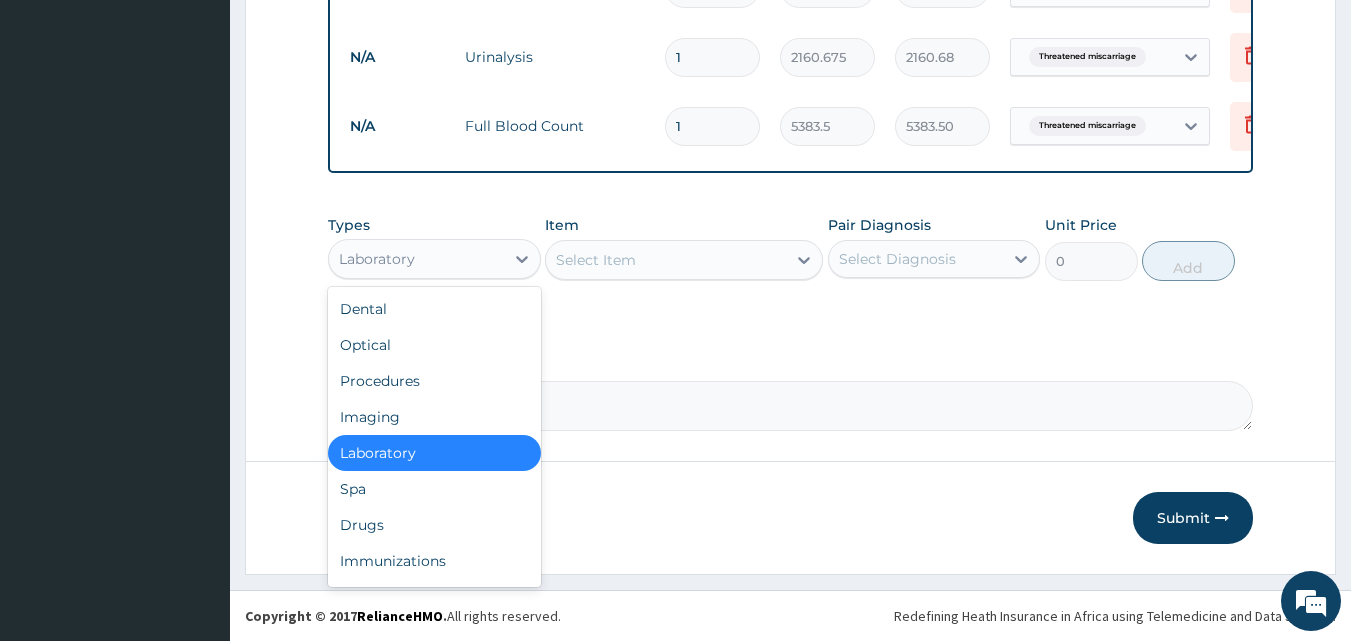 click on "Laboratory" at bounding box center [416, 259] 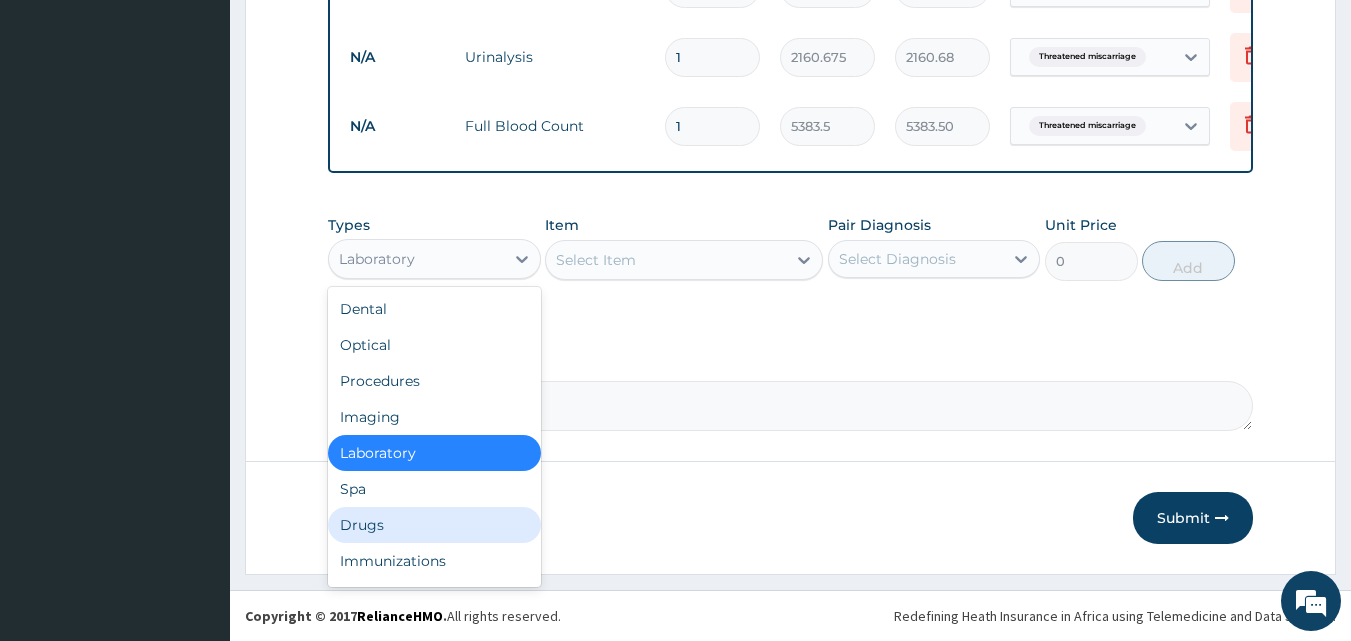 drag, startPoint x: 373, startPoint y: 522, endPoint x: 474, endPoint y: 430, distance: 136.6199 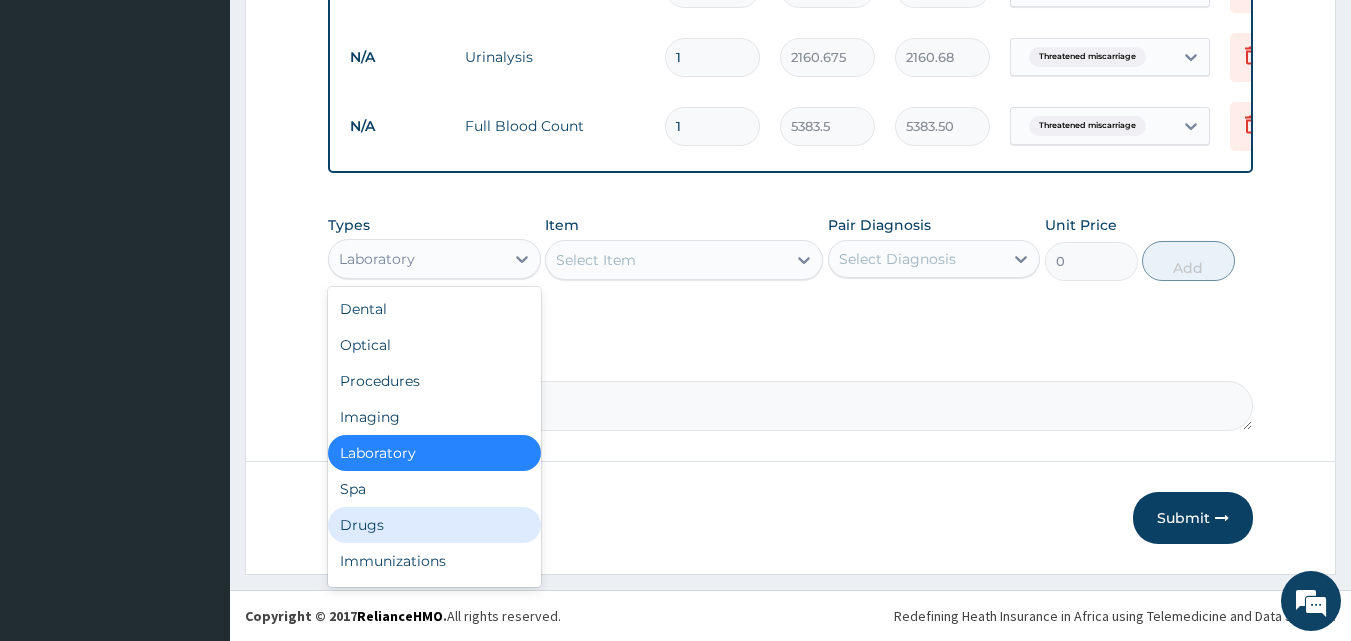 click on "Drugs" at bounding box center (434, 525) 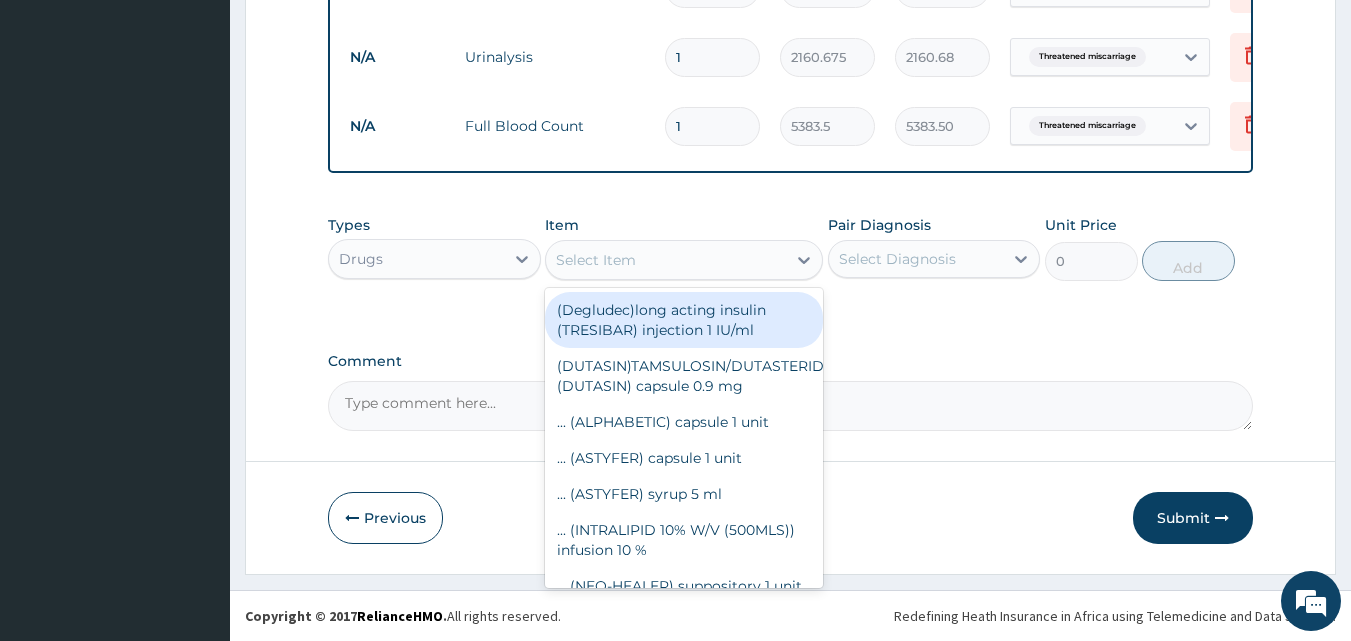click on "Select Item" at bounding box center (666, 260) 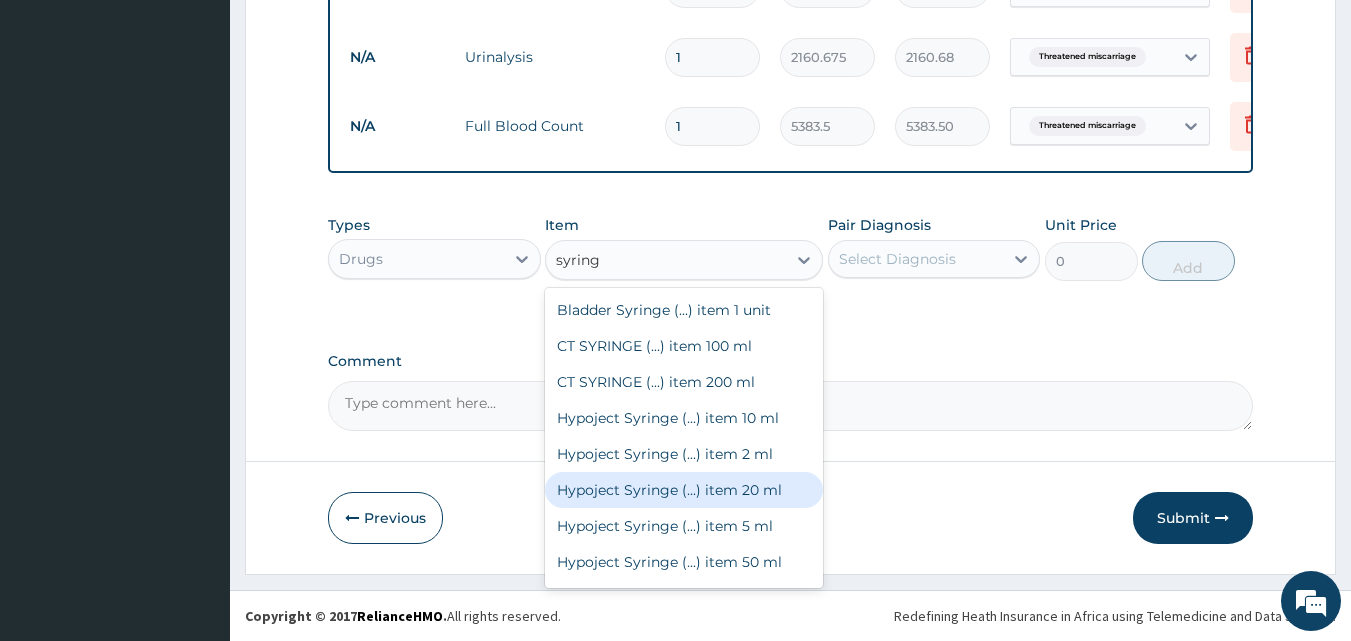 type on "syring" 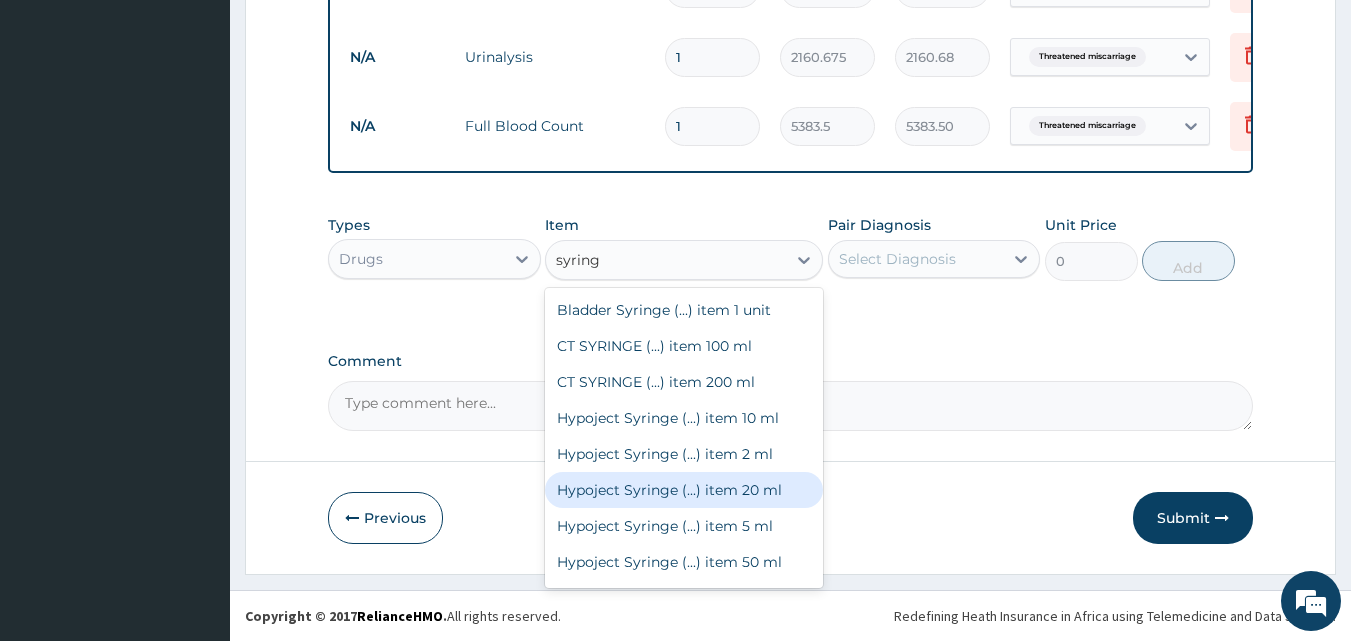 type 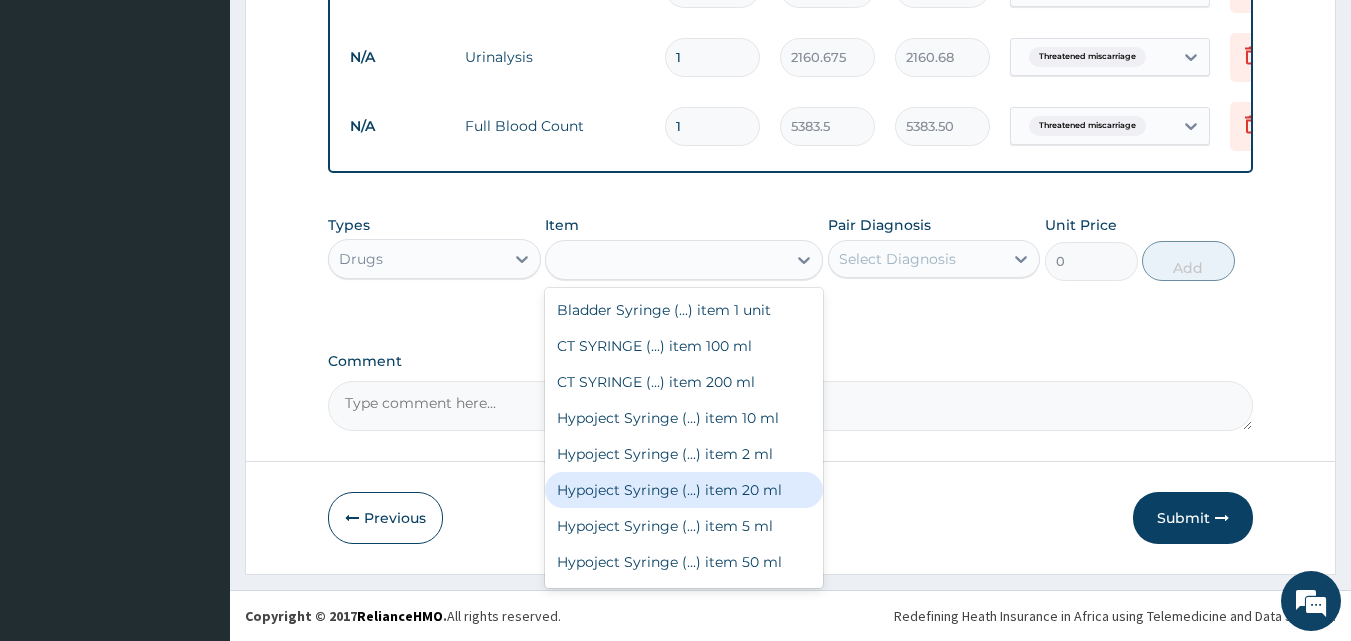 click on "Comment" at bounding box center [791, 392] 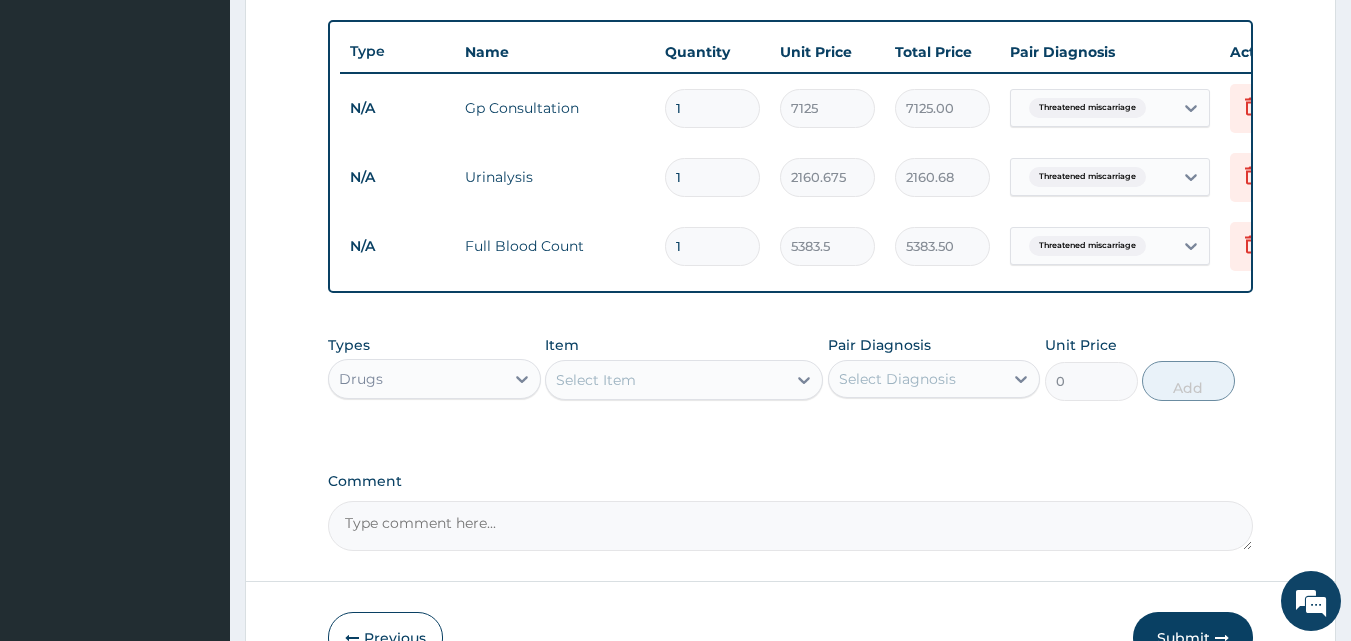 scroll, scrollTop: 759, scrollLeft: 0, axis: vertical 